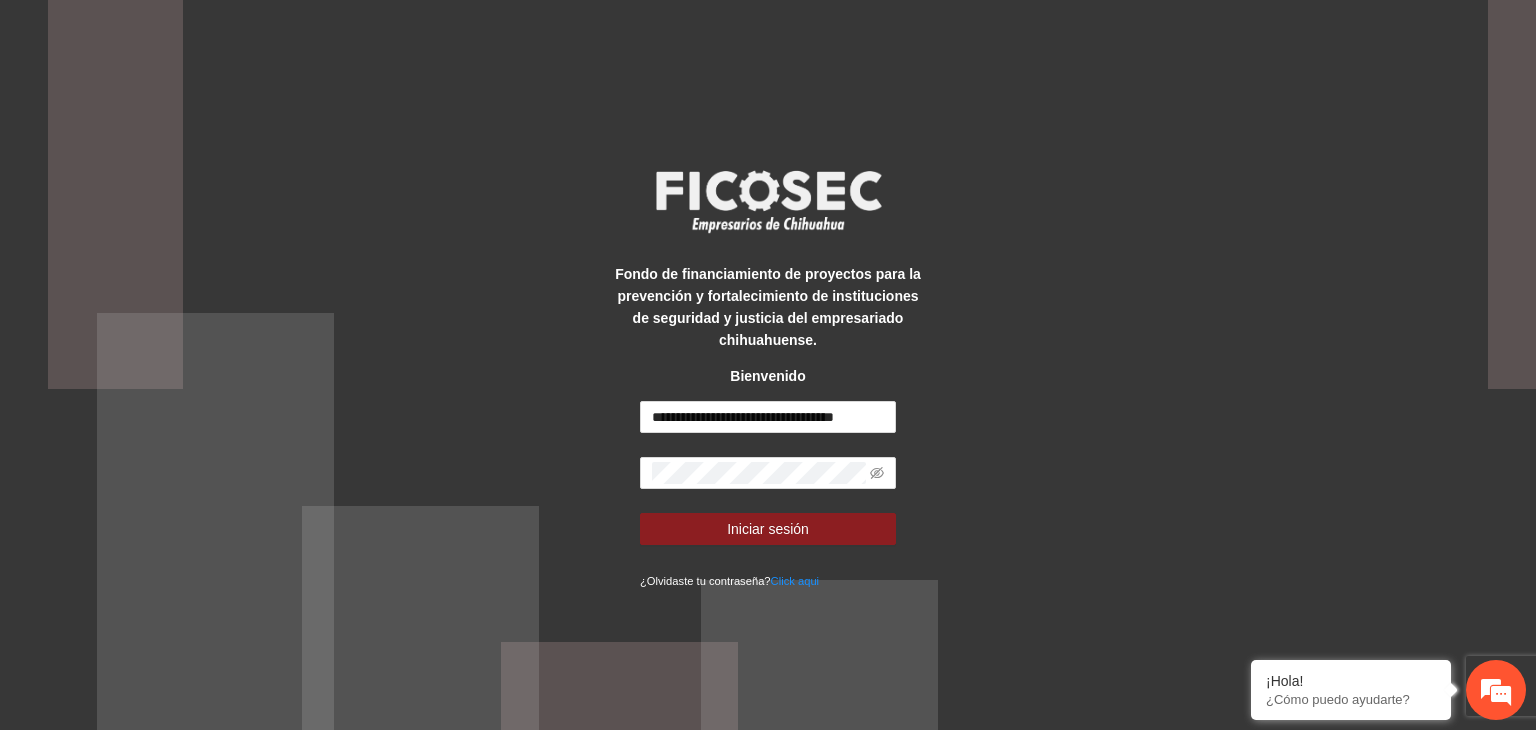 scroll, scrollTop: 0, scrollLeft: 0, axis: both 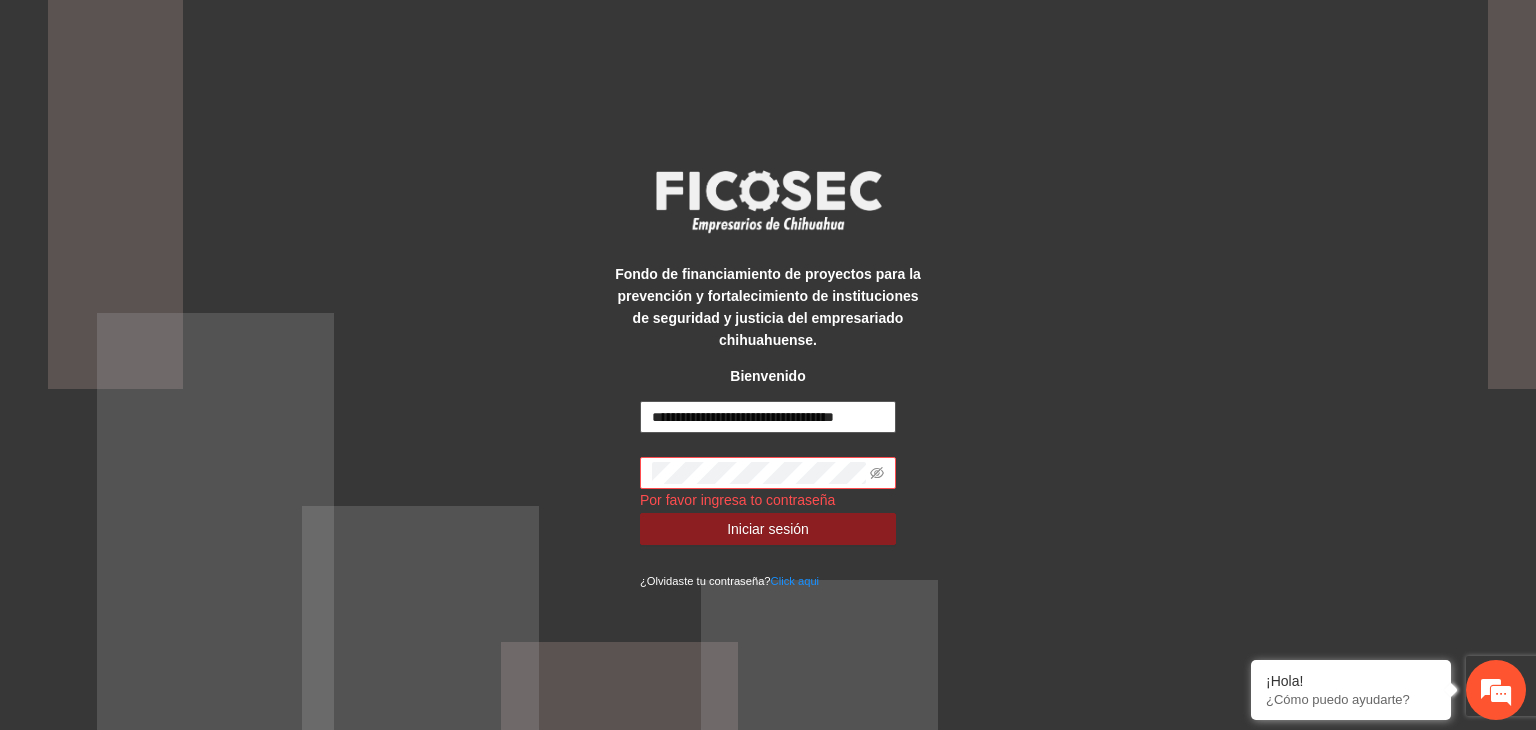 click on "**********" at bounding box center (768, 417) 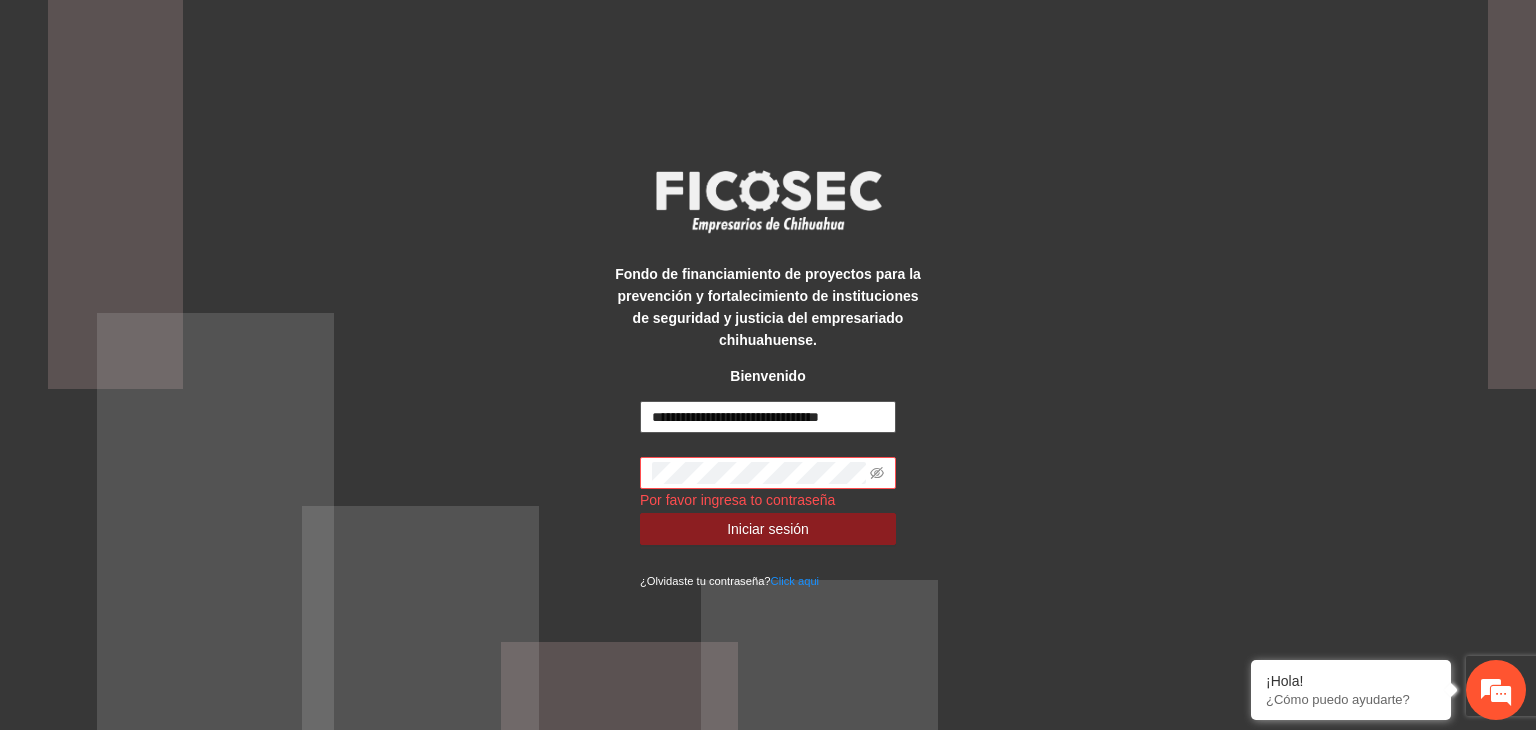 scroll, scrollTop: 0, scrollLeft: 0, axis: both 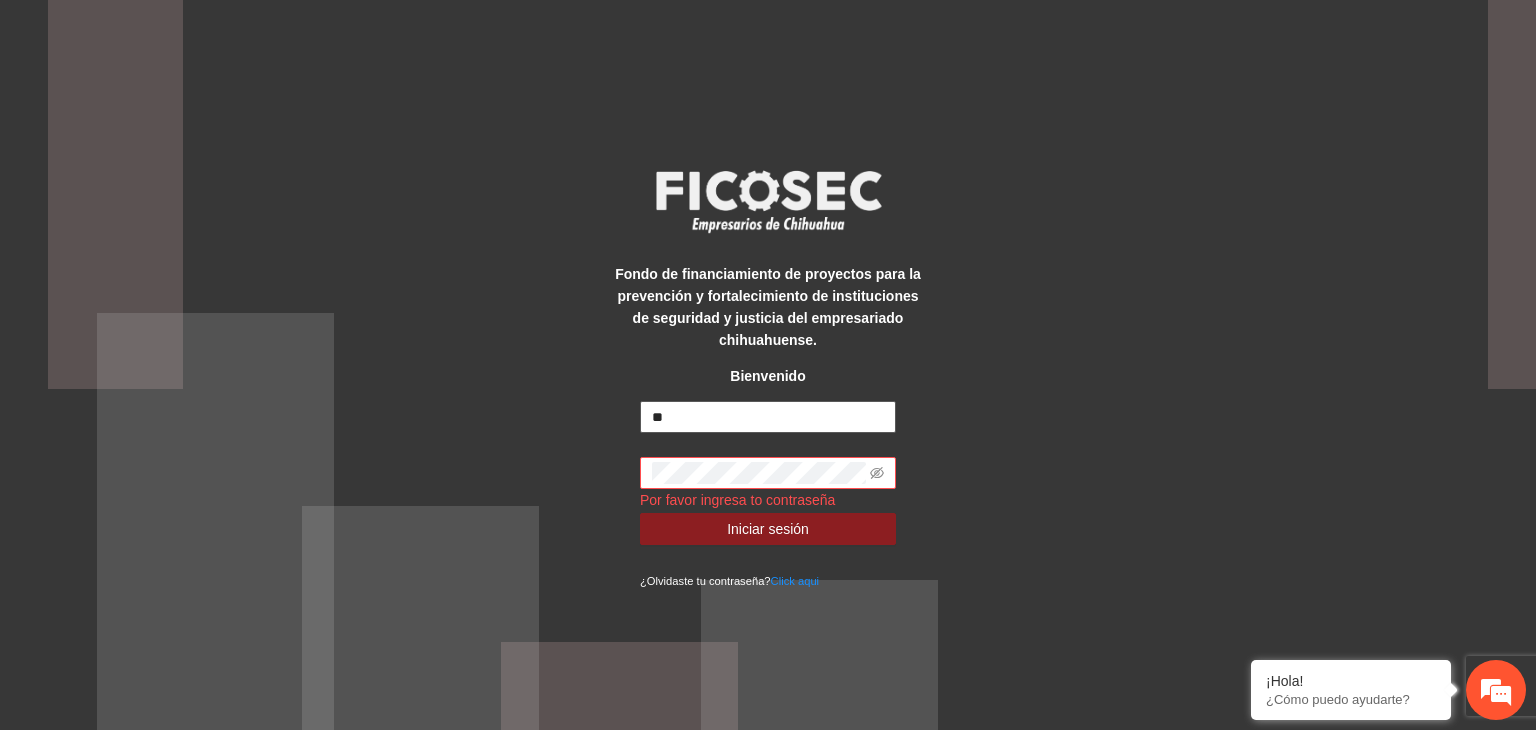 type on "*" 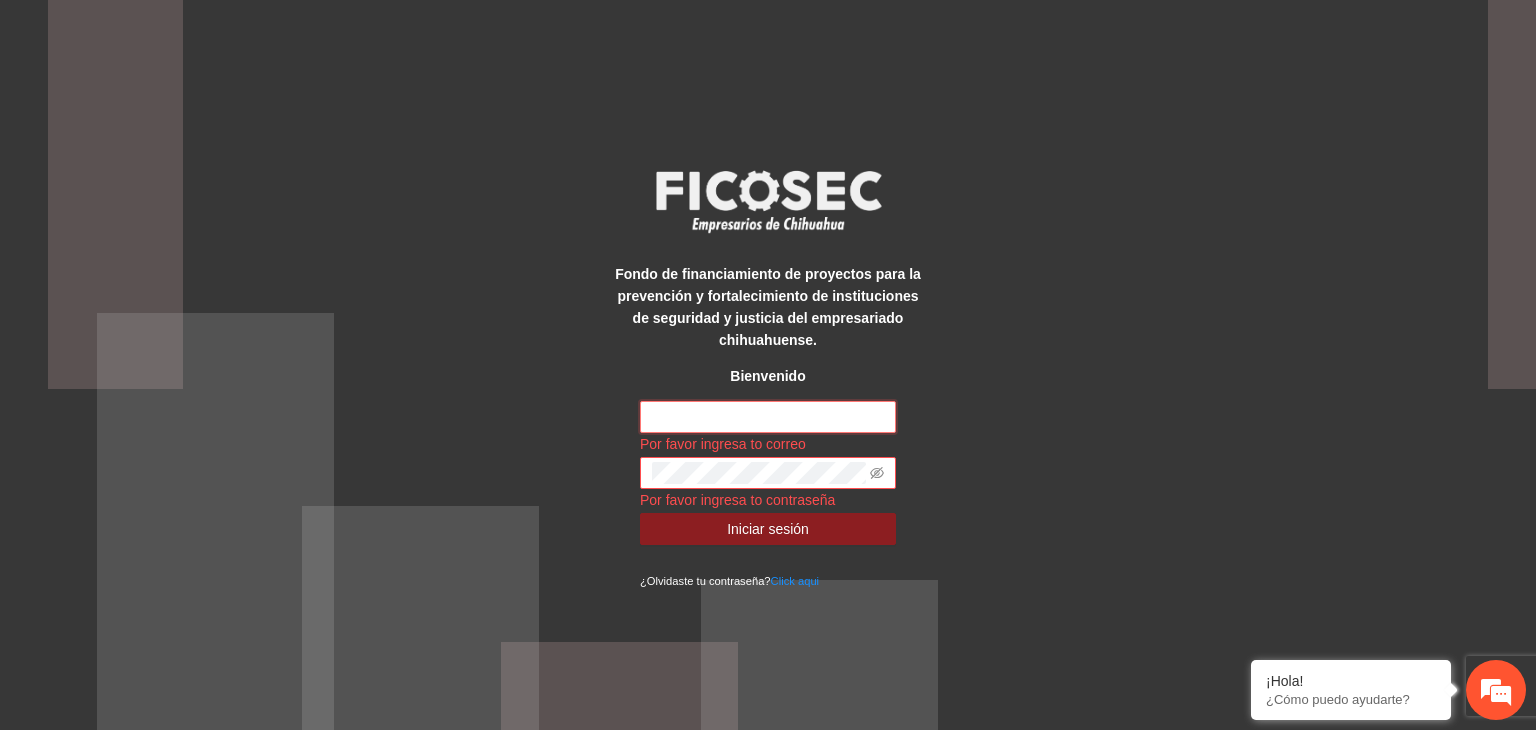 type on "**********" 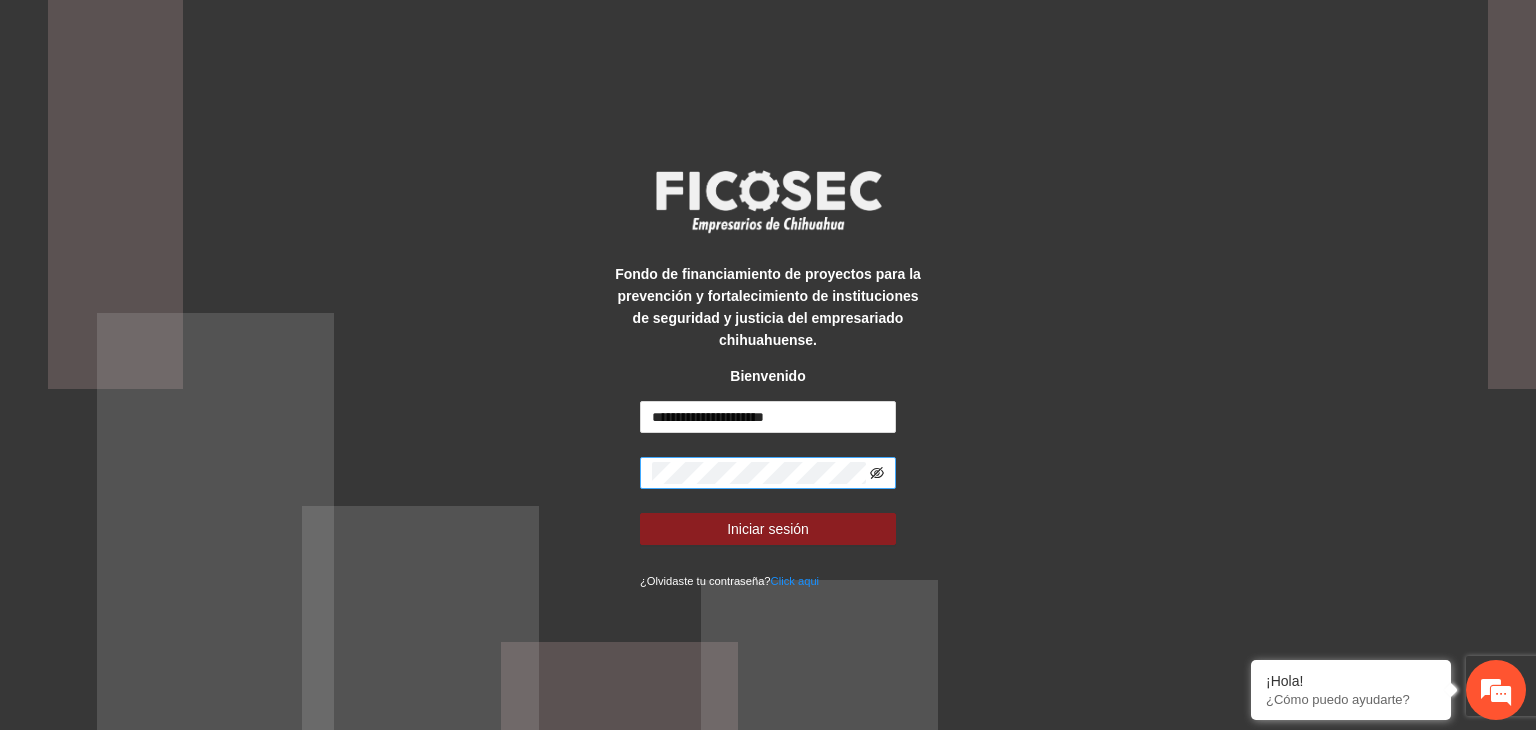 click 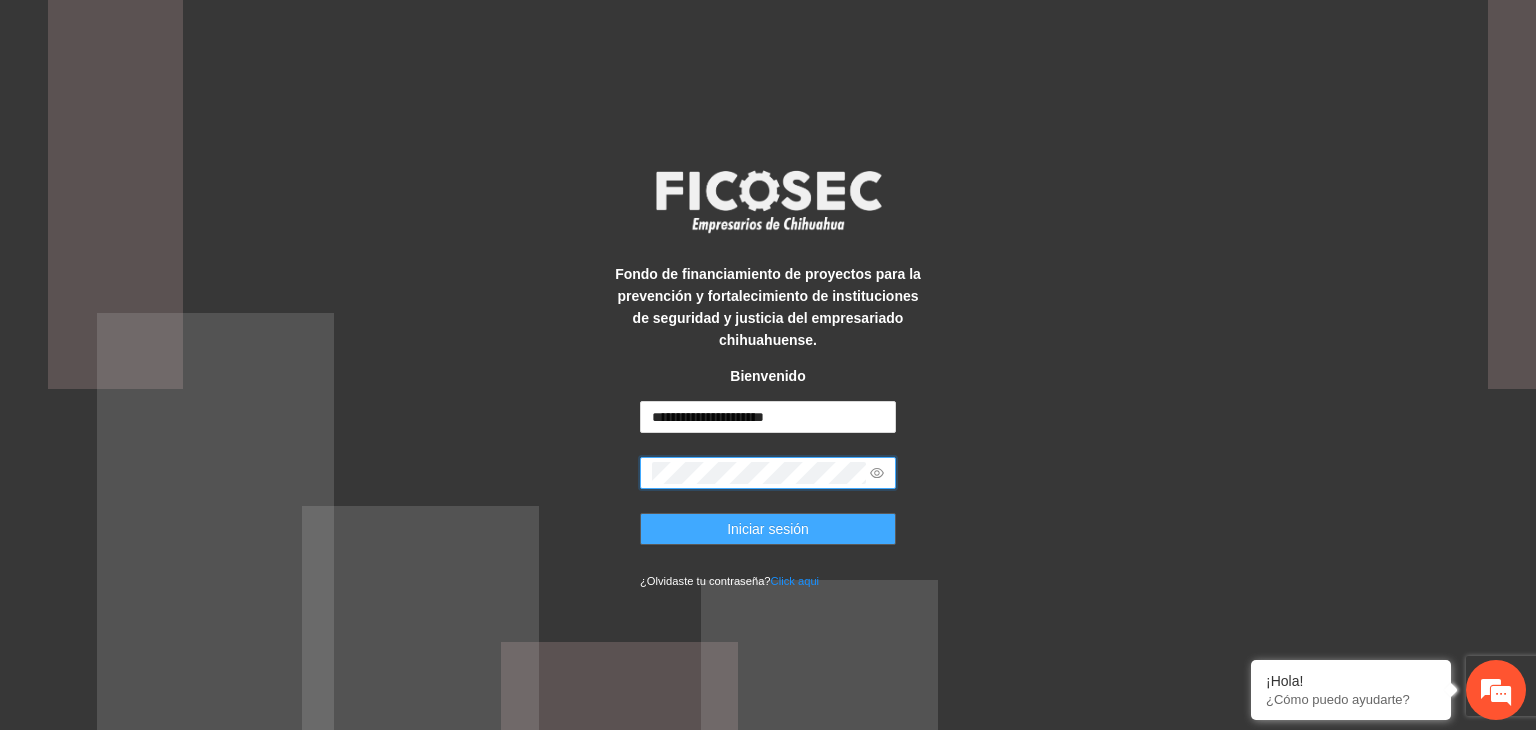 click on "Iniciar sesión" at bounding box center [768, 529] 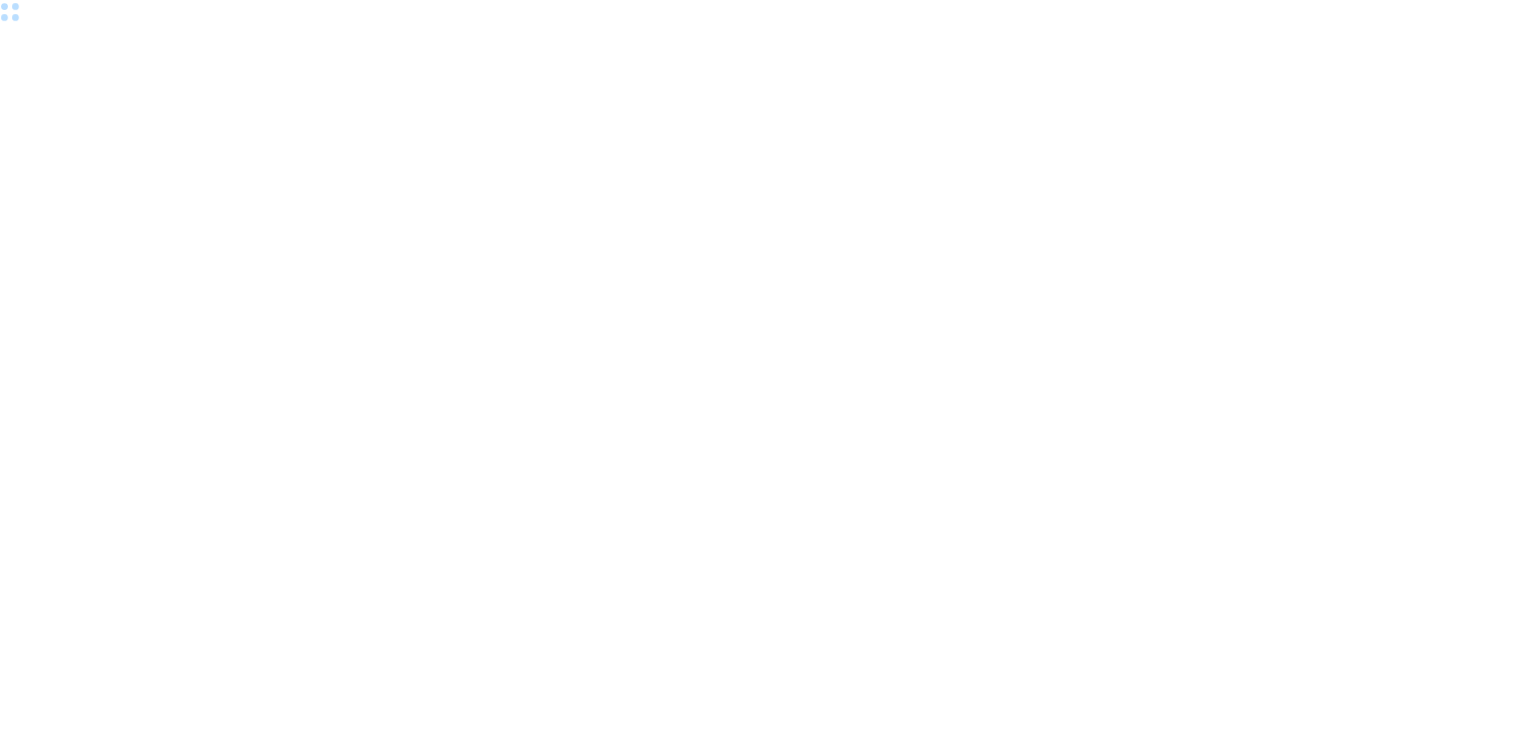 scroll, scrollTop: 0, scrollLeft: 0, axis: both 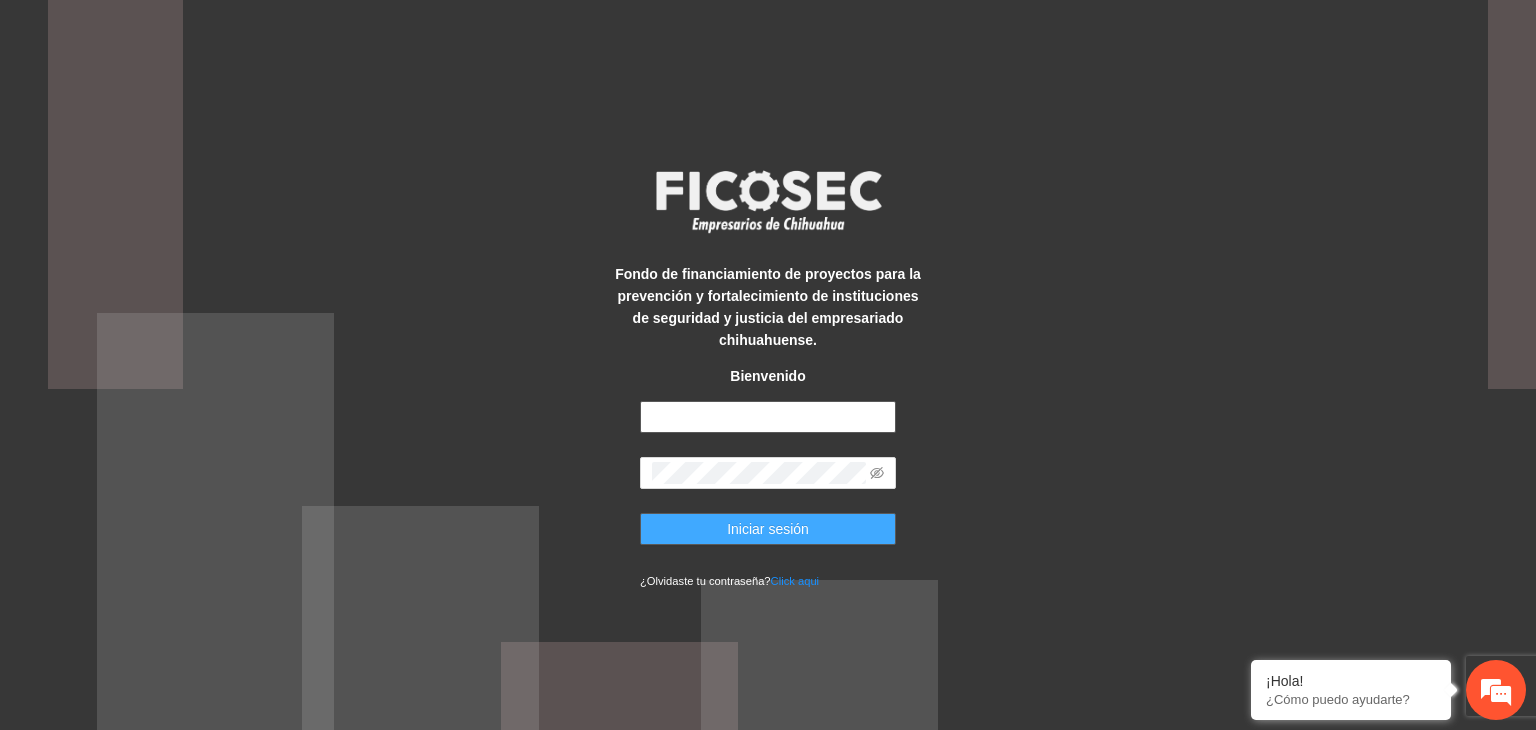 type on "**********" 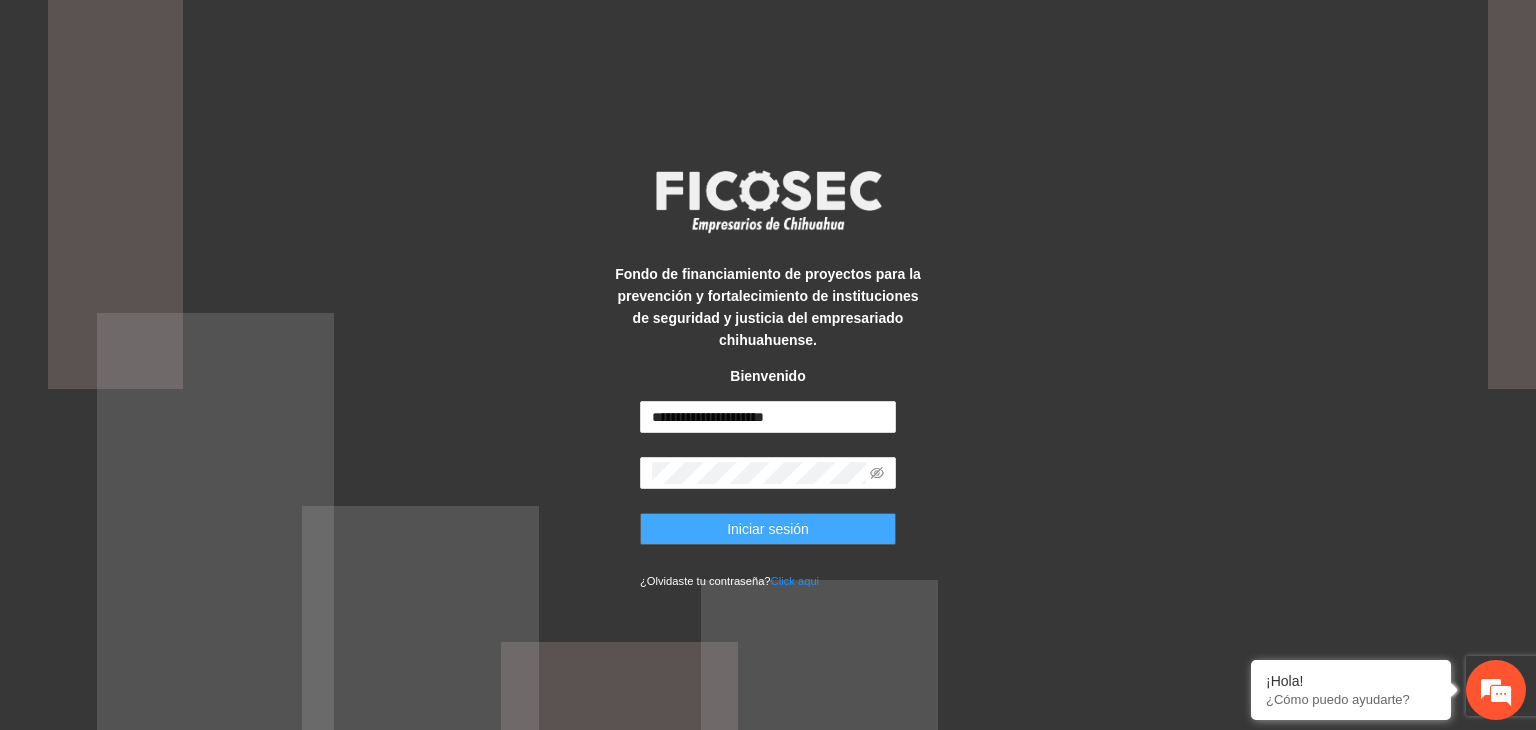 click on "Iniciar sesión" at bounding box center [768, 529] 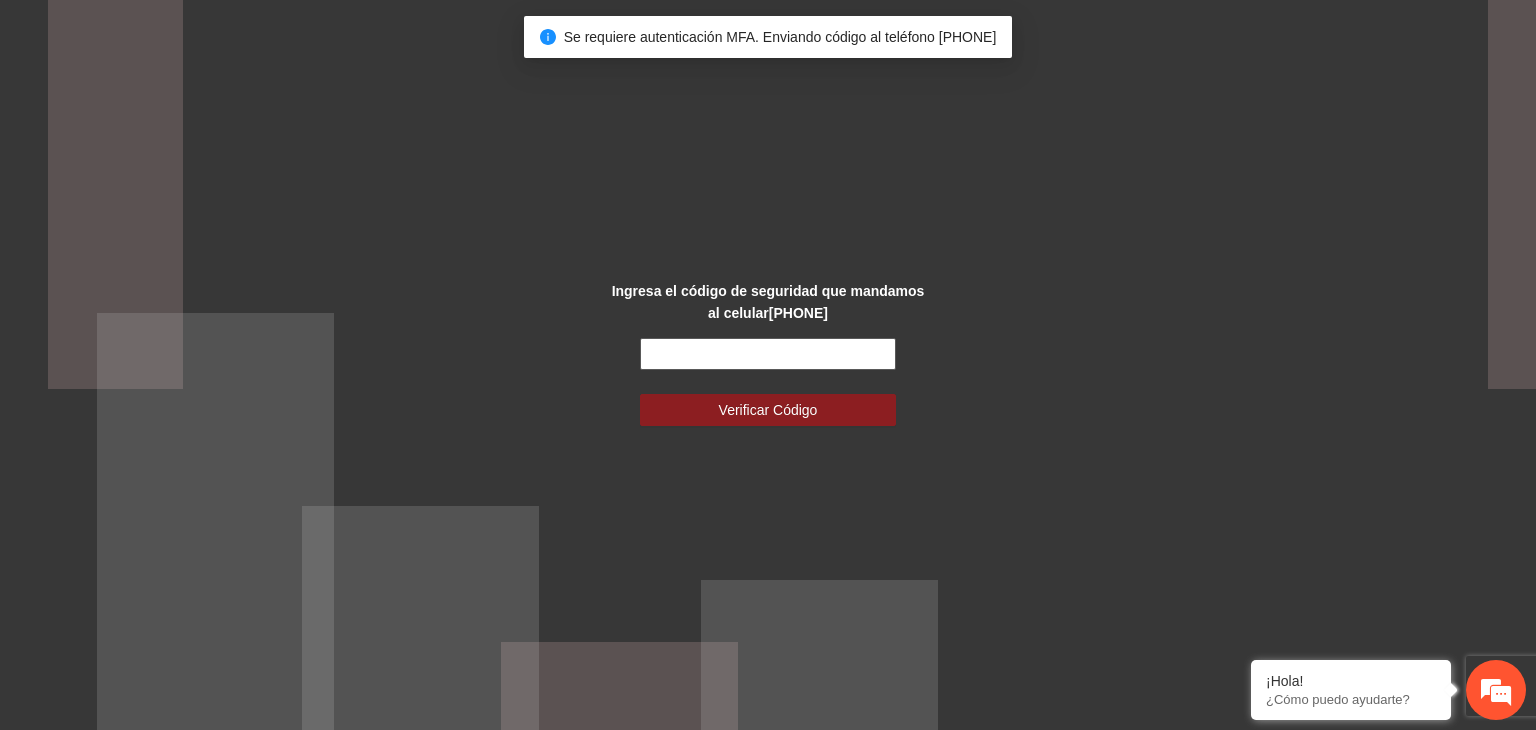 click at bounding box center (768, 354) 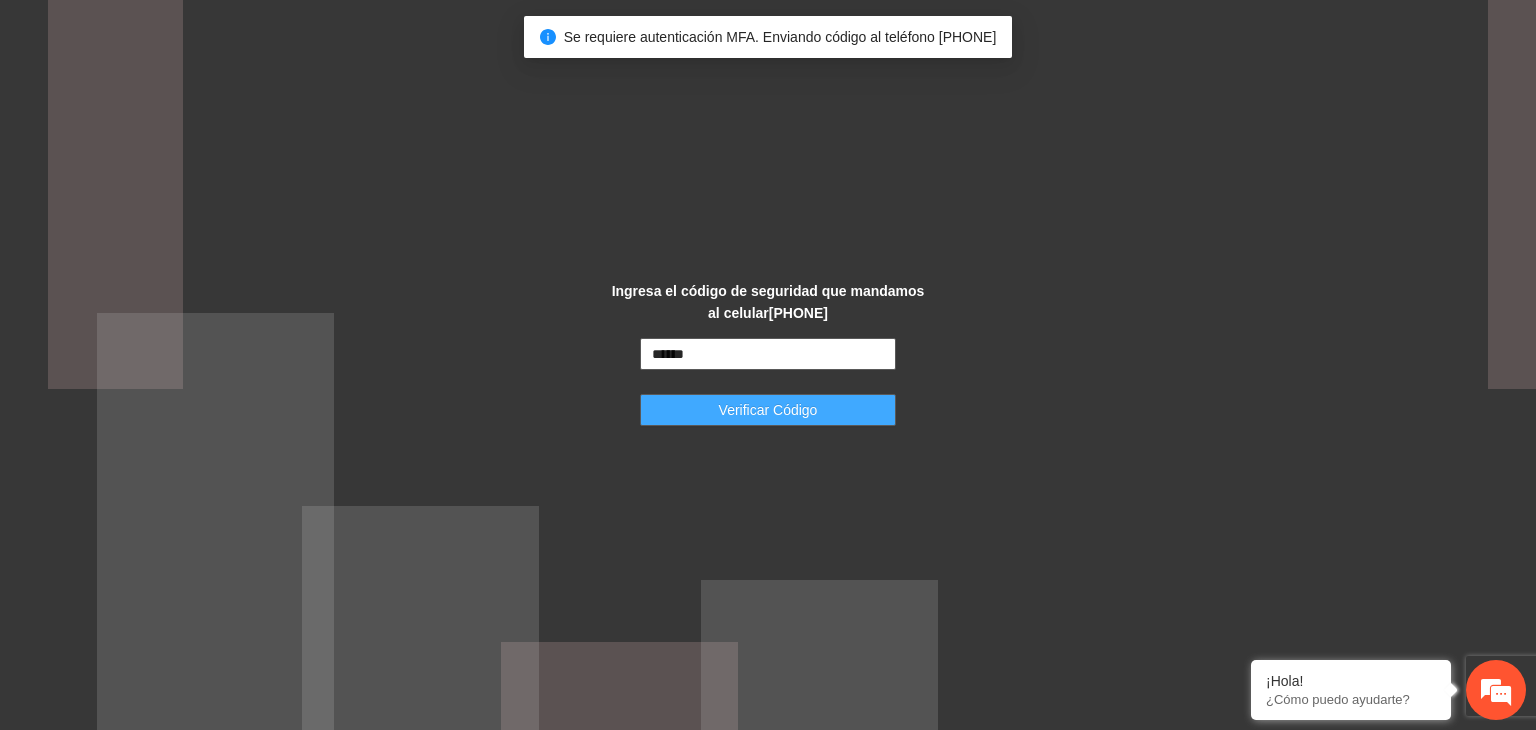type on "******" 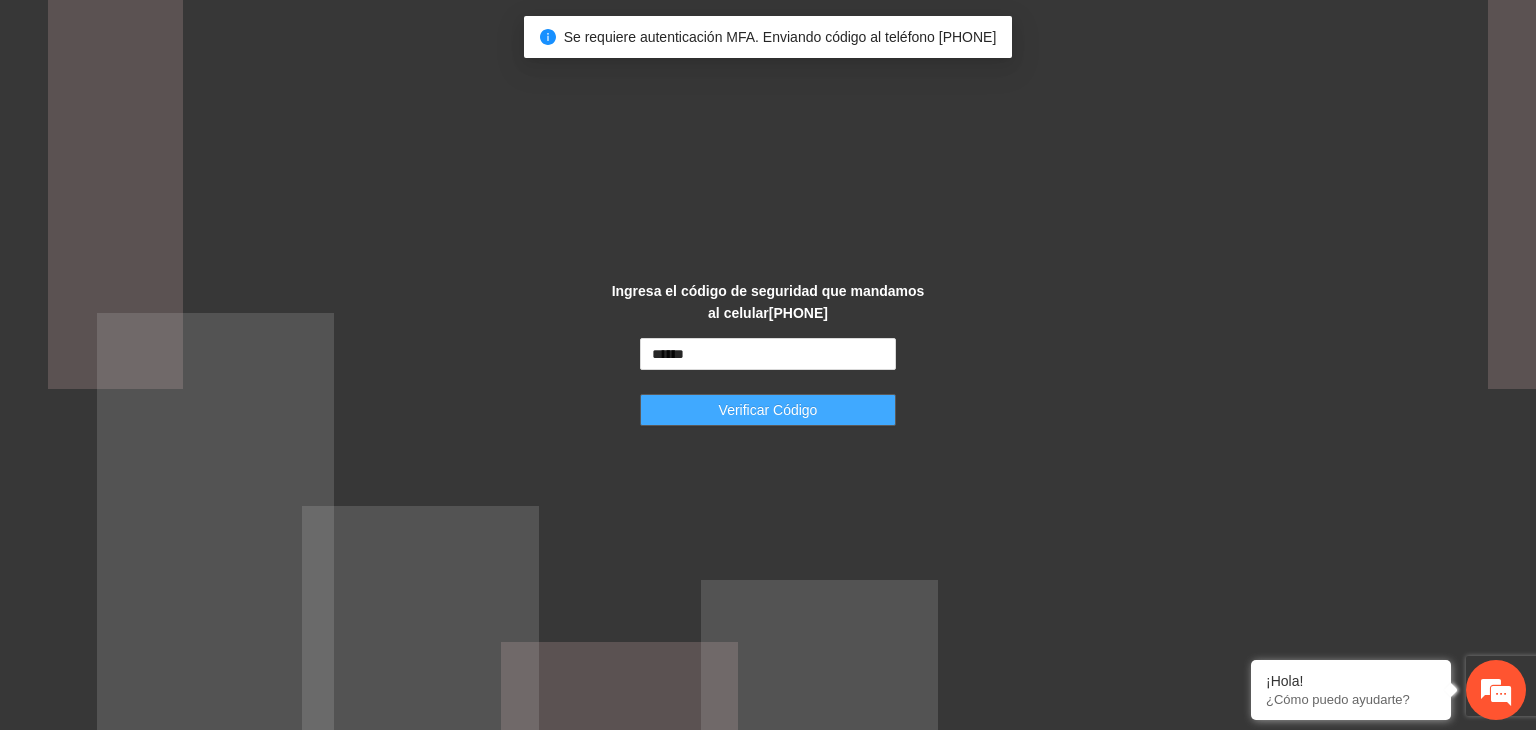 click on "Verificar Código" at bounding box center (768, 410) 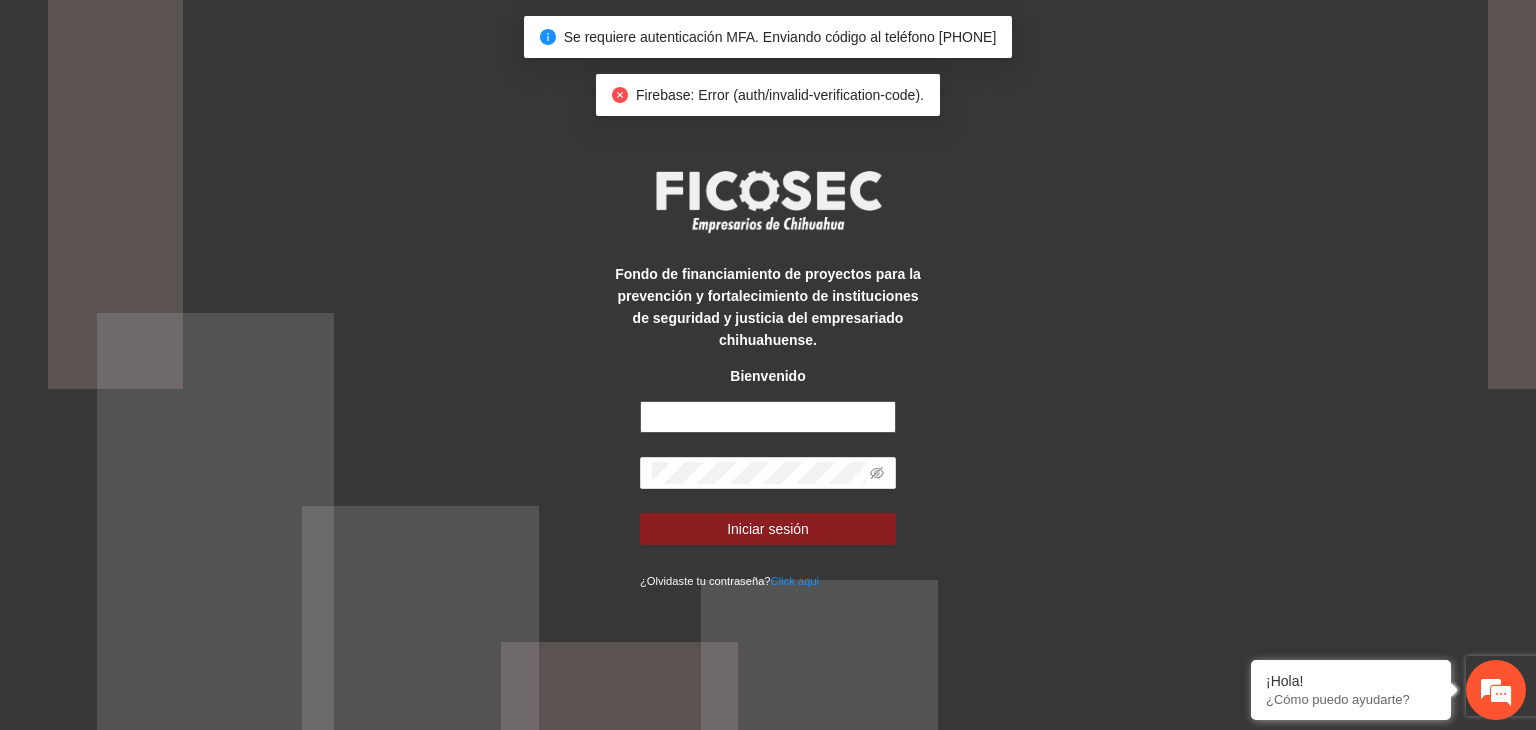 type on "**********" 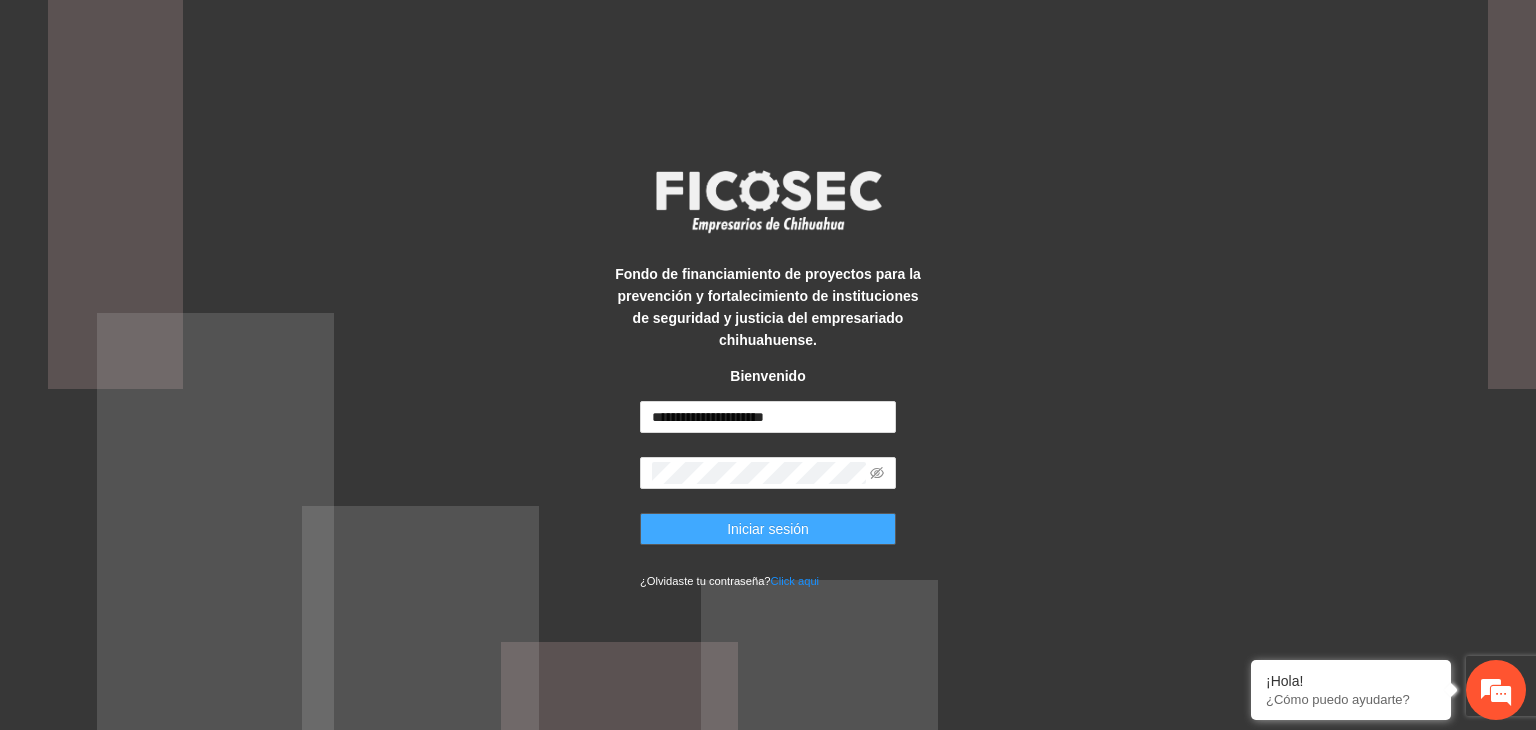 click on "Iniciar sesión" at bounding box center [768, 529] 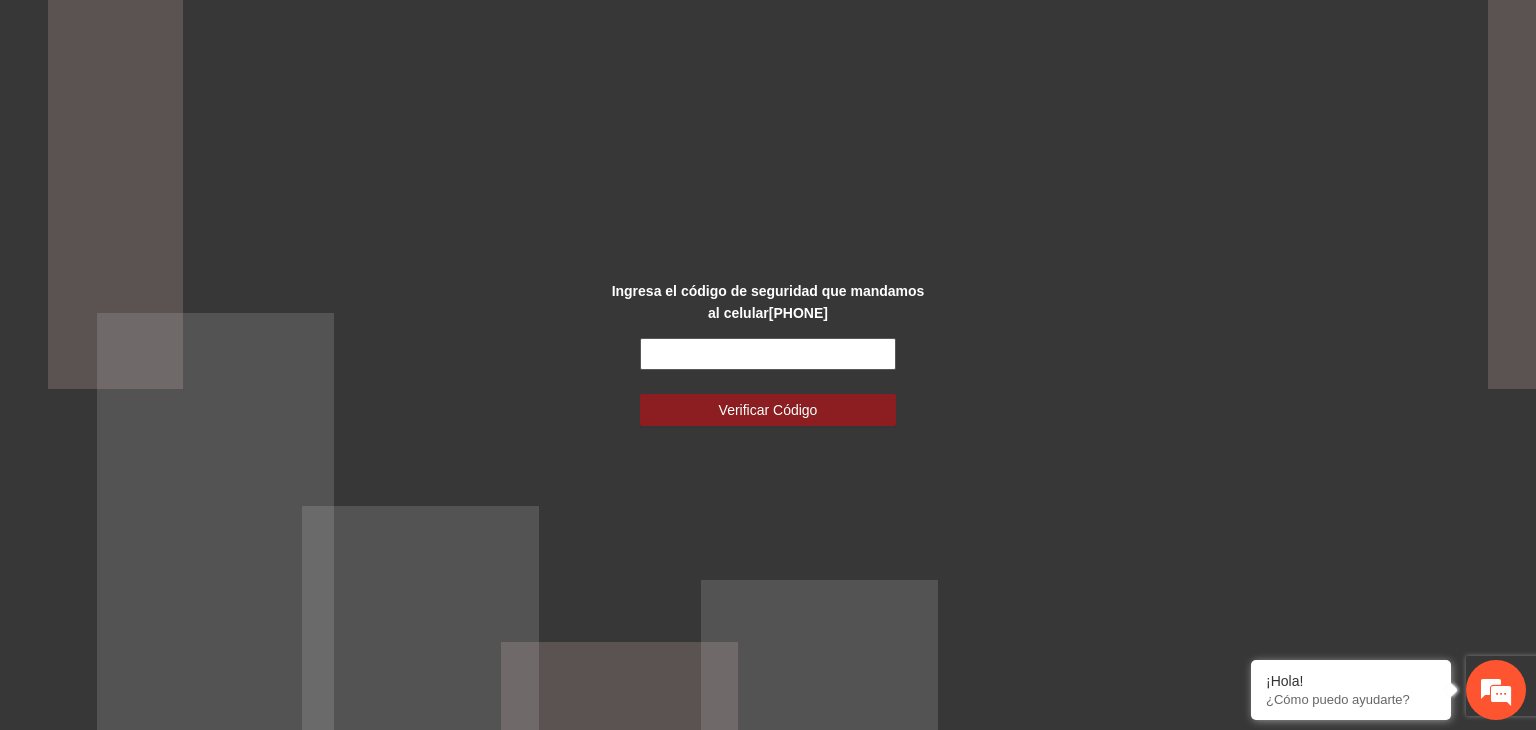 click at bounding box center [768, 354] 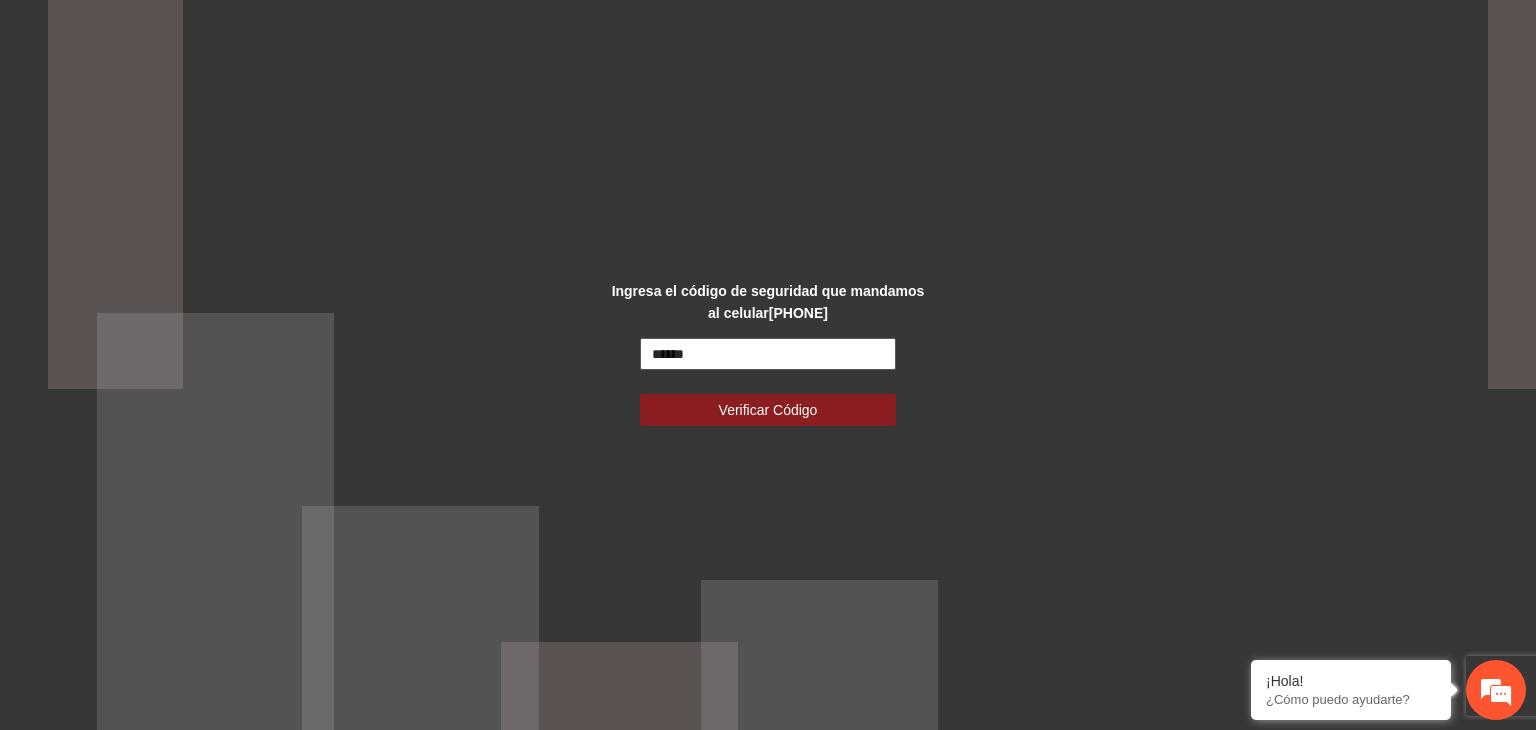 type on "******" 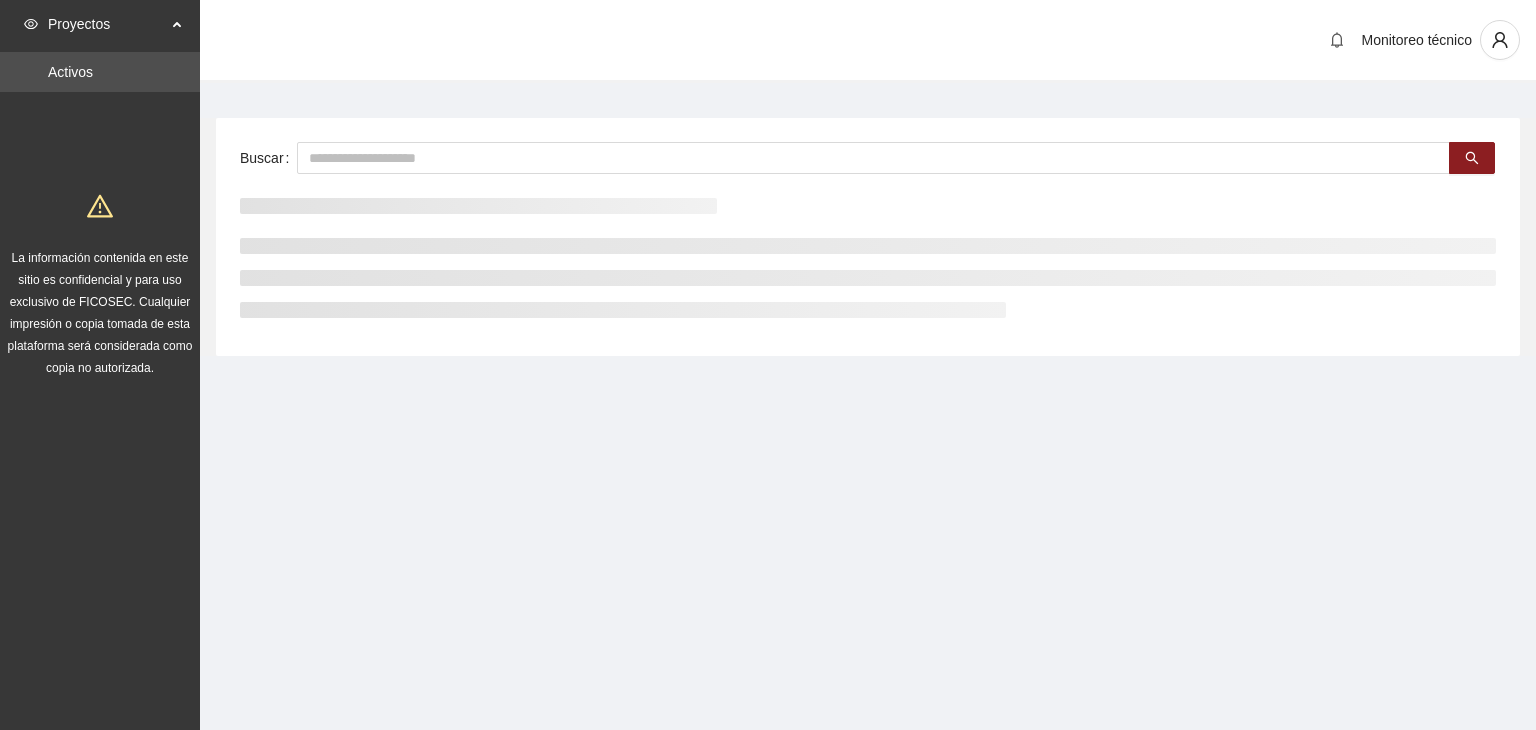 scroll, scrollTop: 0, scrollLeft: 0, axis: both 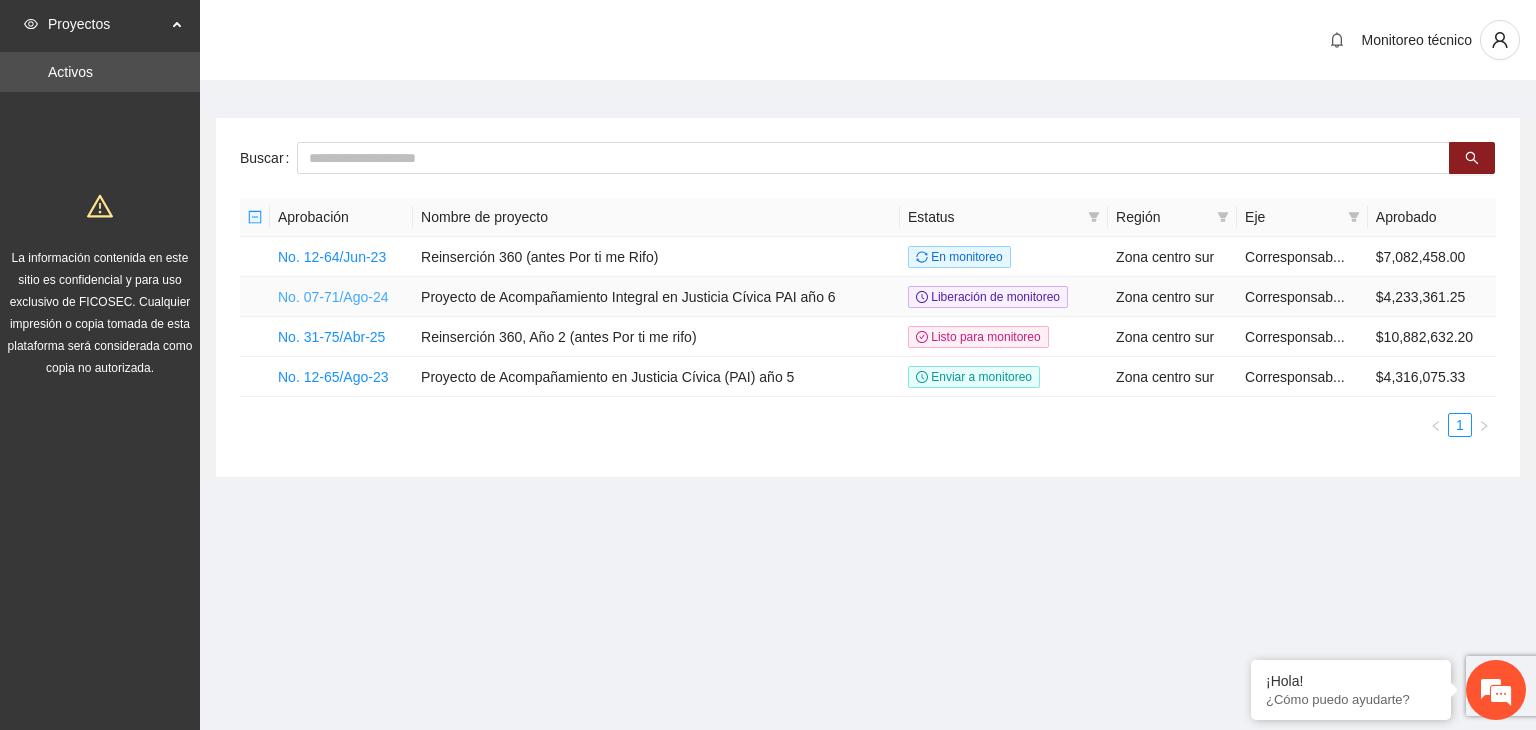 click on "No. 07-71/Ago-24" at bounding box center [333, 297] 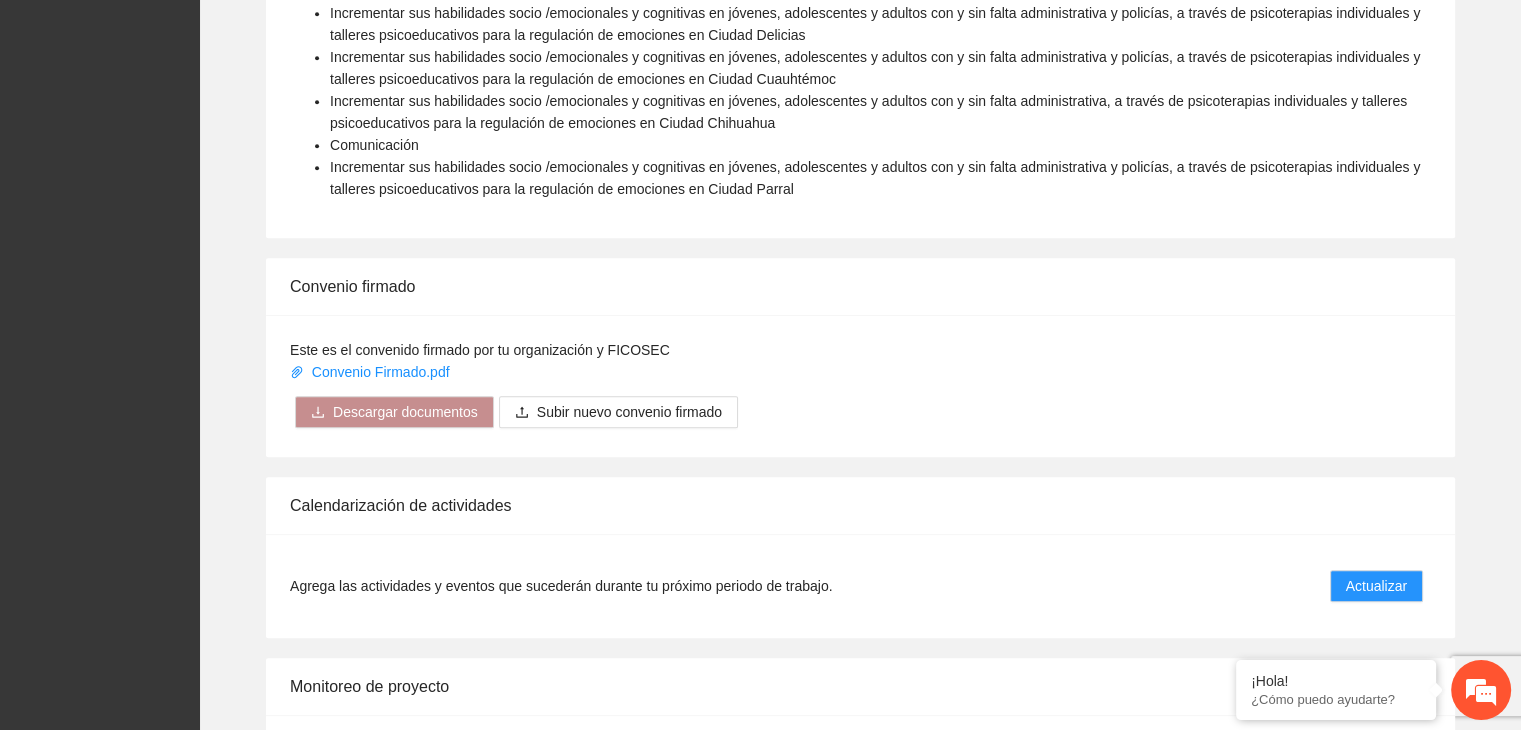 scroll, scrollTop: 1672, scrollLeft: 0, axis: vertical 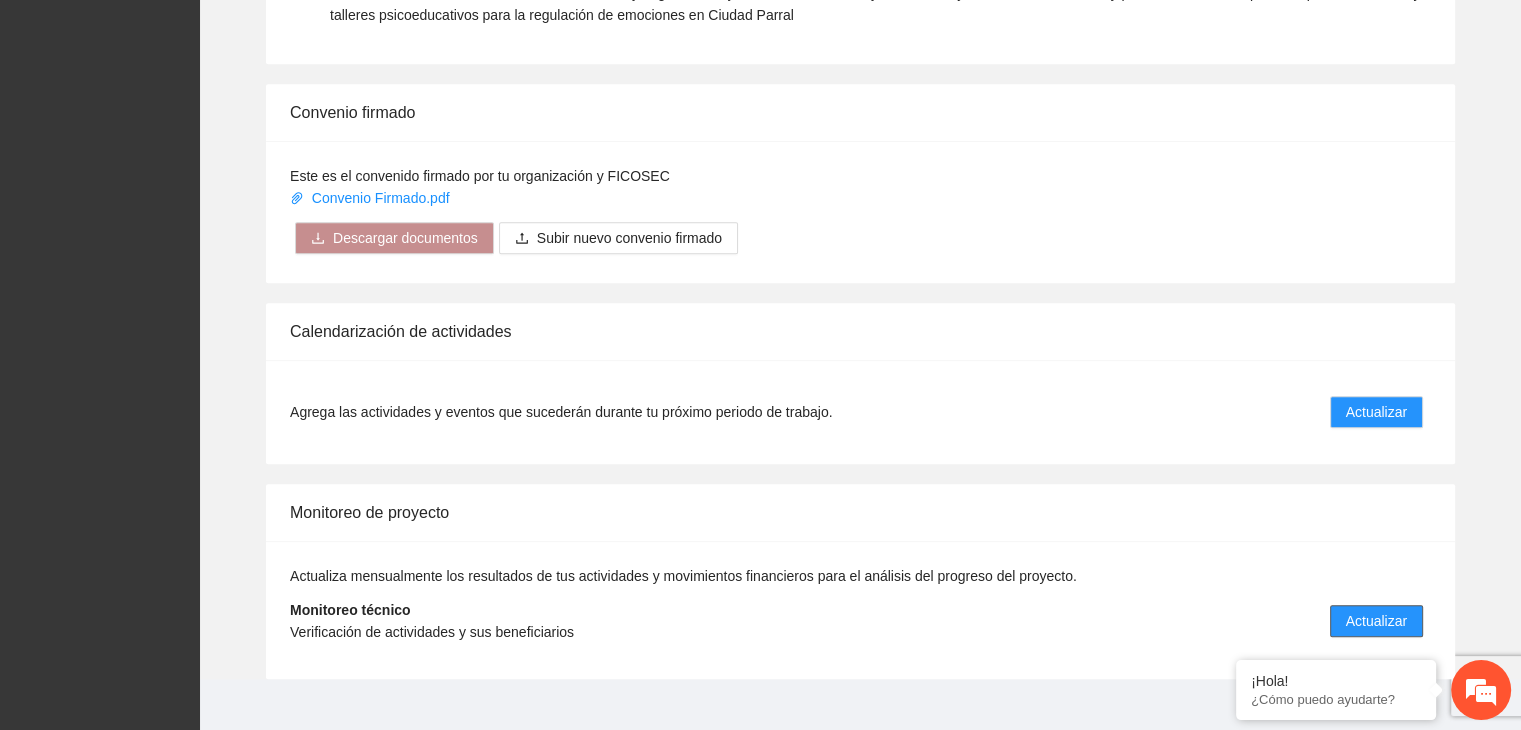 click on "Actualizar" at bounding box center [1376, 621] 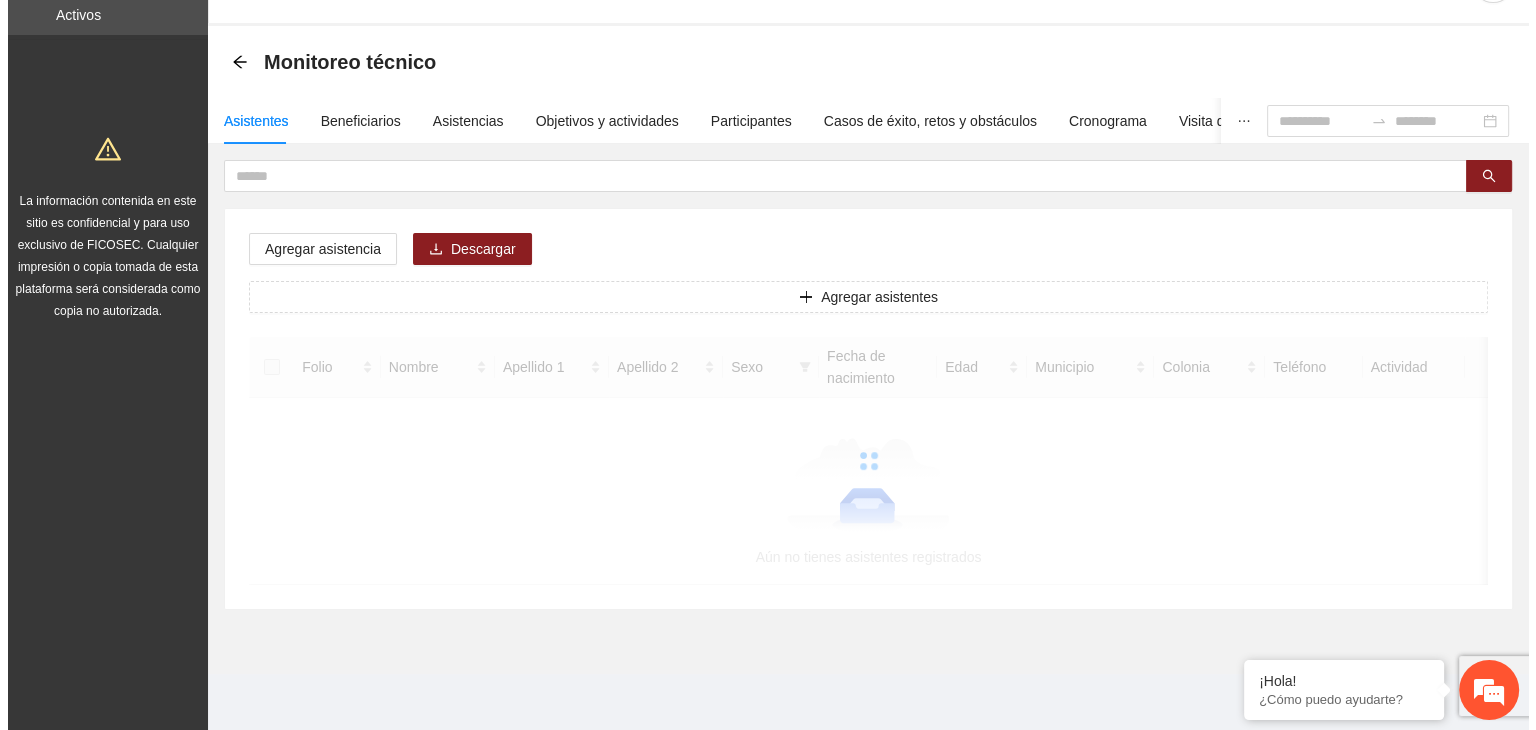 scroll, scrollTop: 0, scrollLeft: 0, axis: both 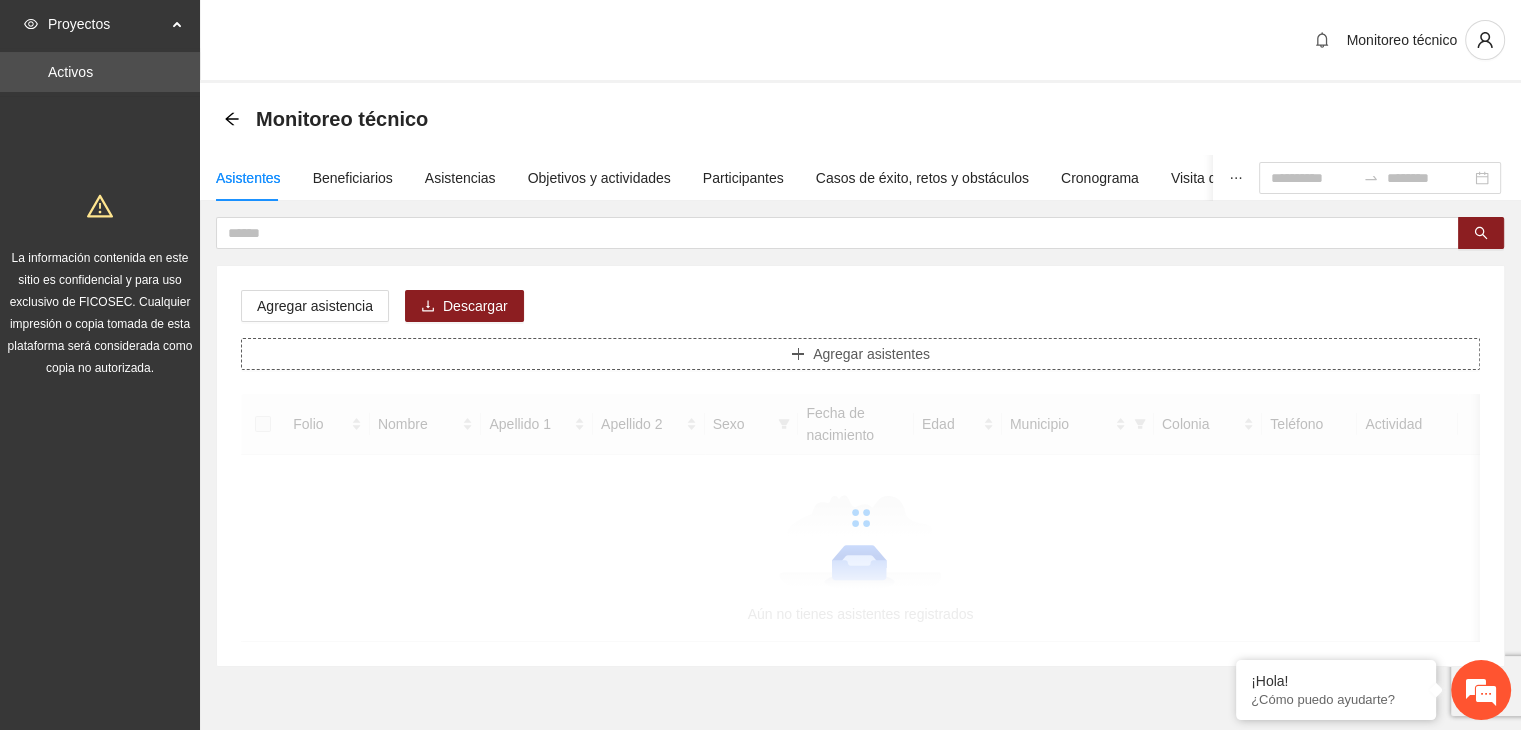 click on "Agregar asistentes" at bounding box center [860, 354] 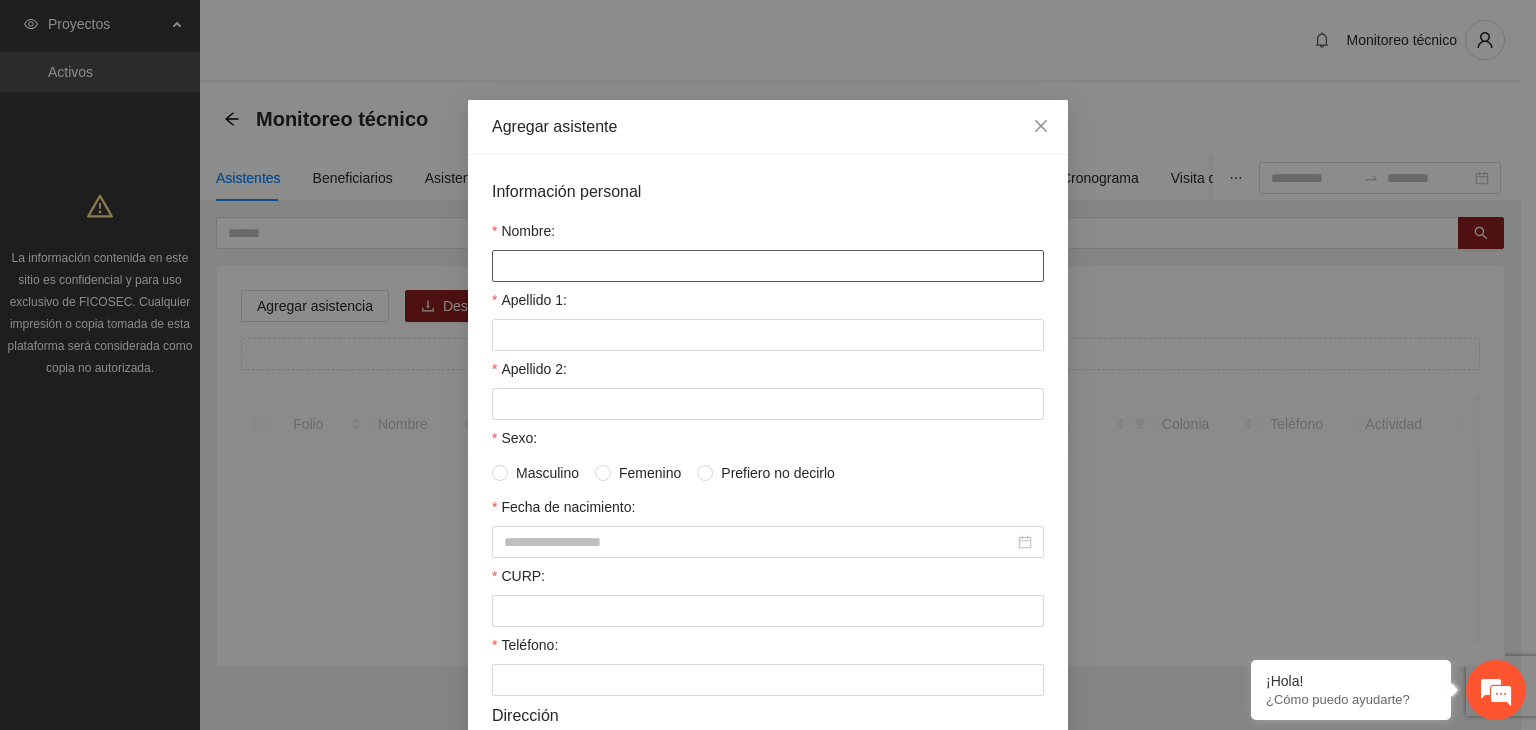 click on "Nombre:" at bounding box center (768, 266) 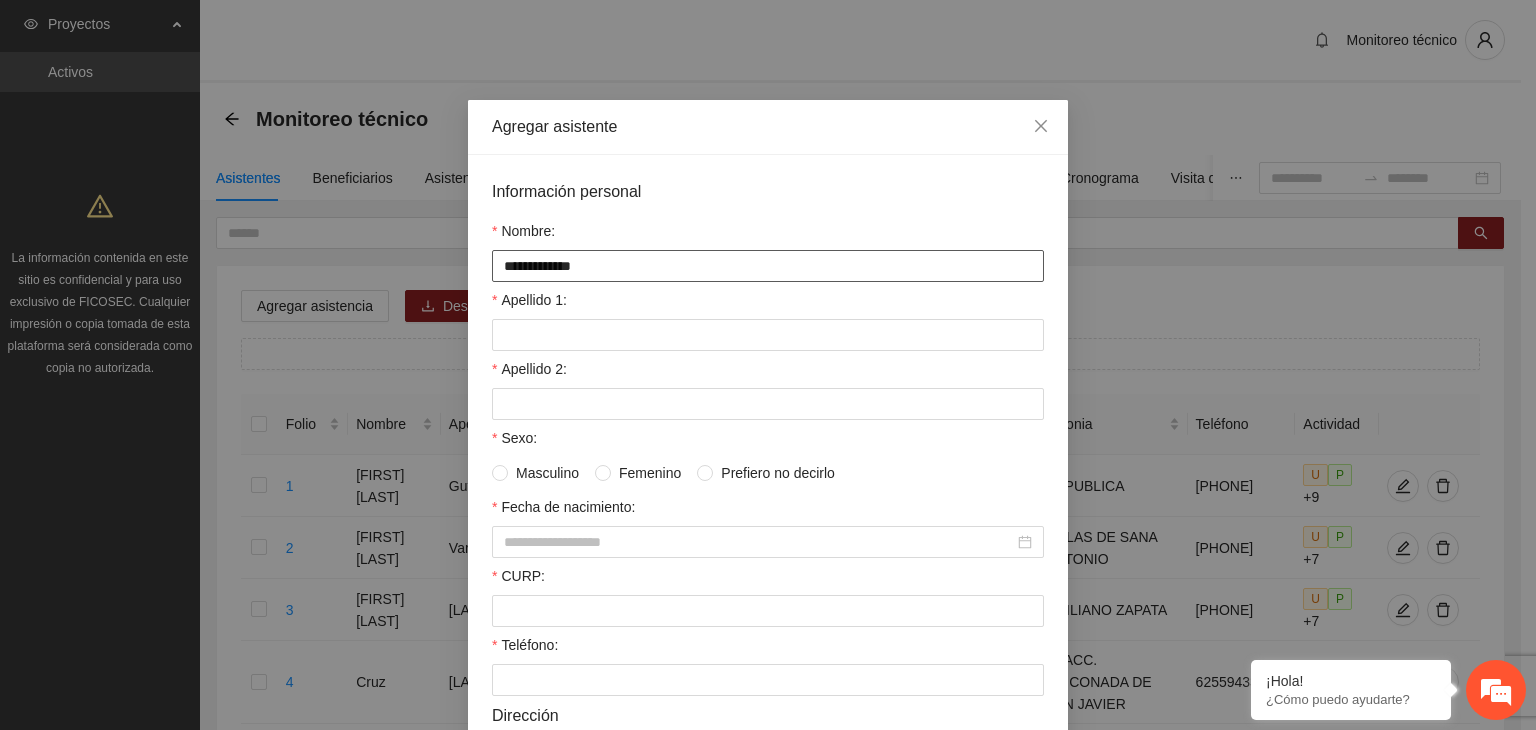 type on "**********" 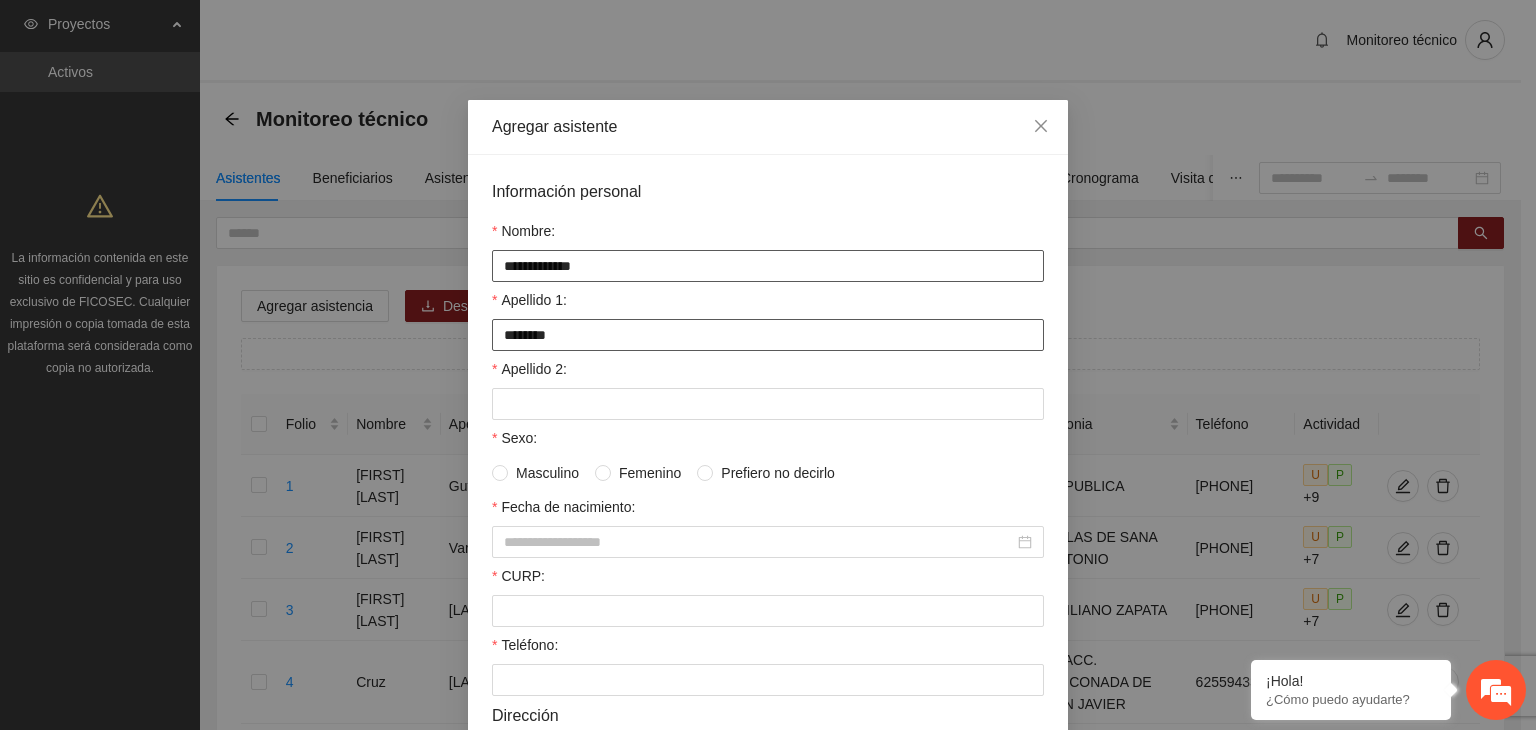 type on "********" 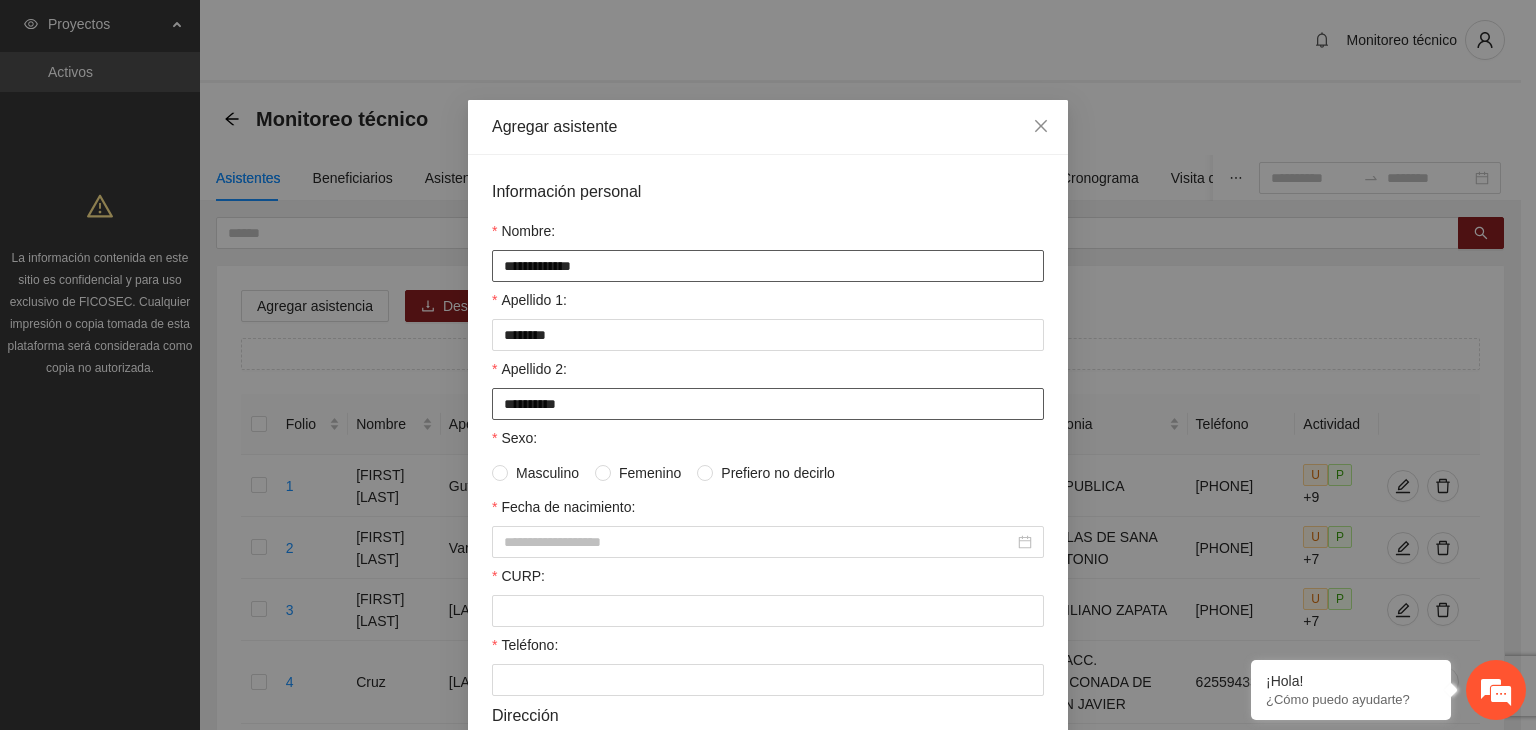type on "**********" 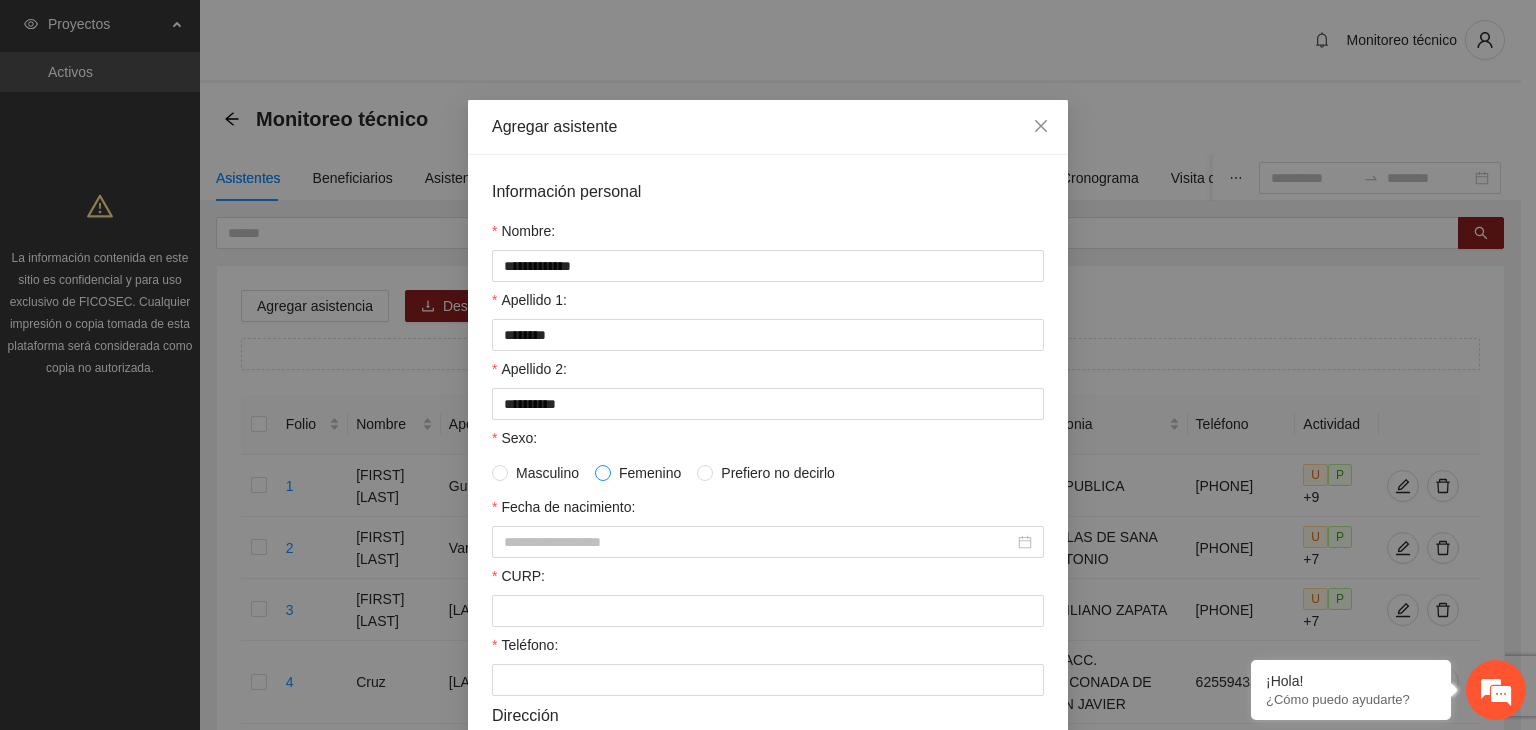click at bounding box center [603, 473] 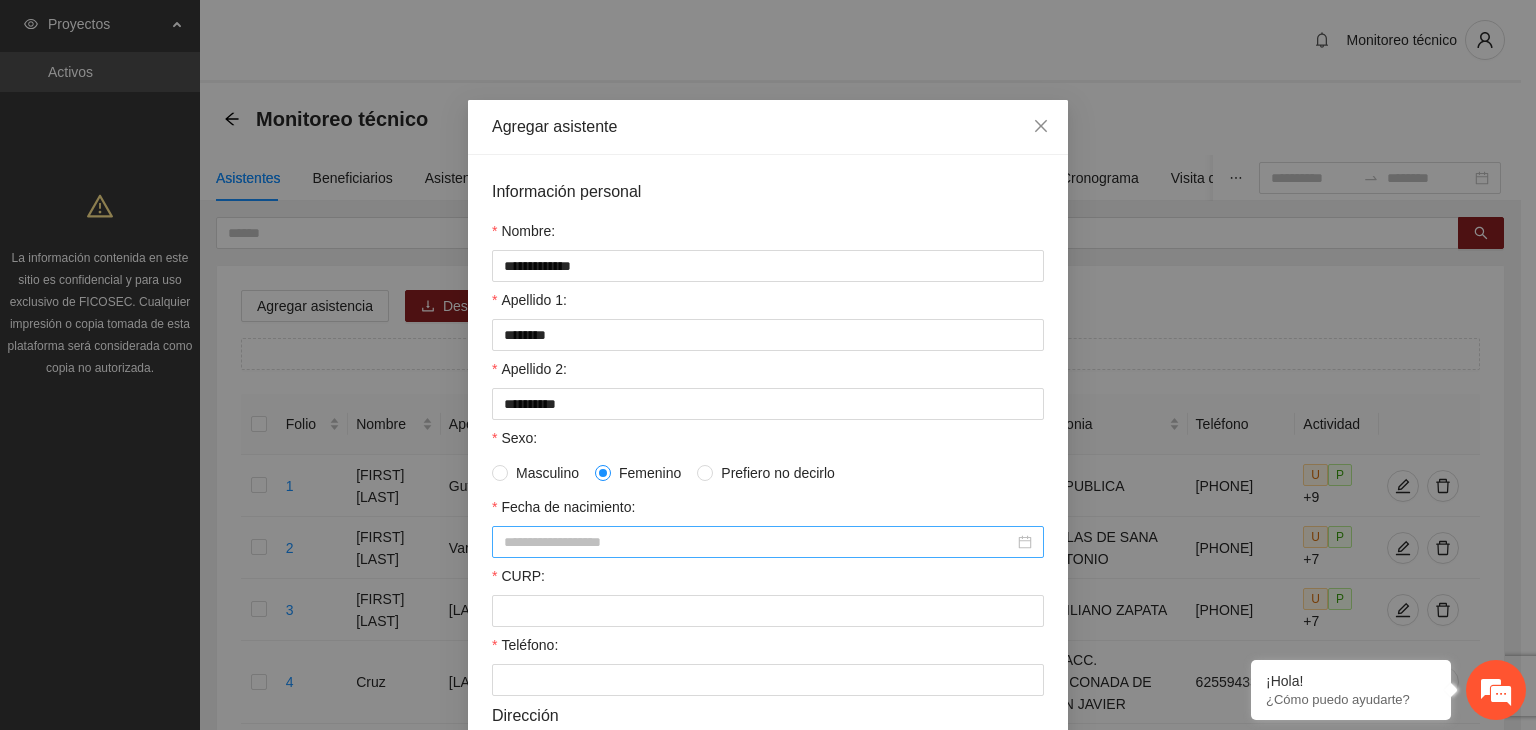 click on "Fecha de nacimiento:" at bounding box center (759, 542) 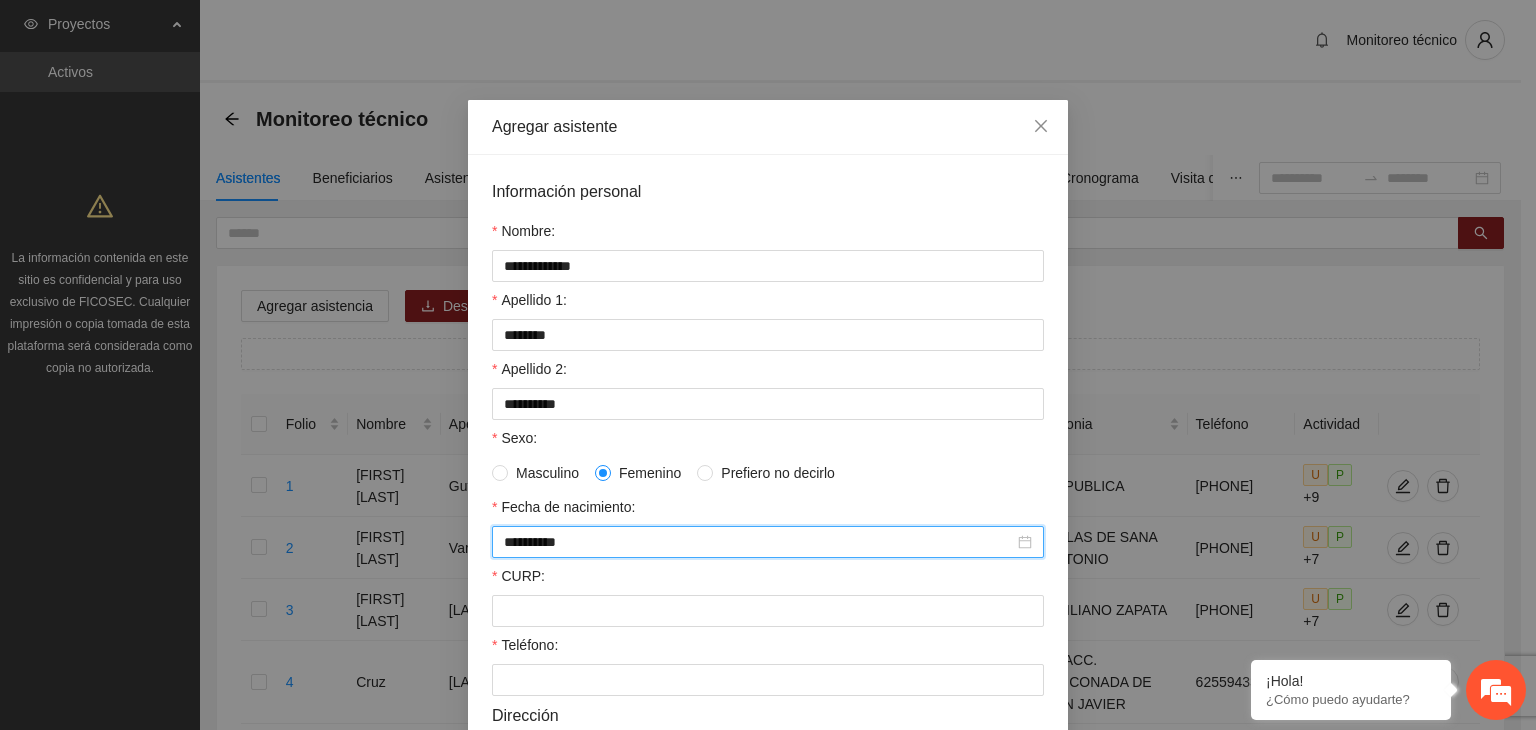 type on "**********" 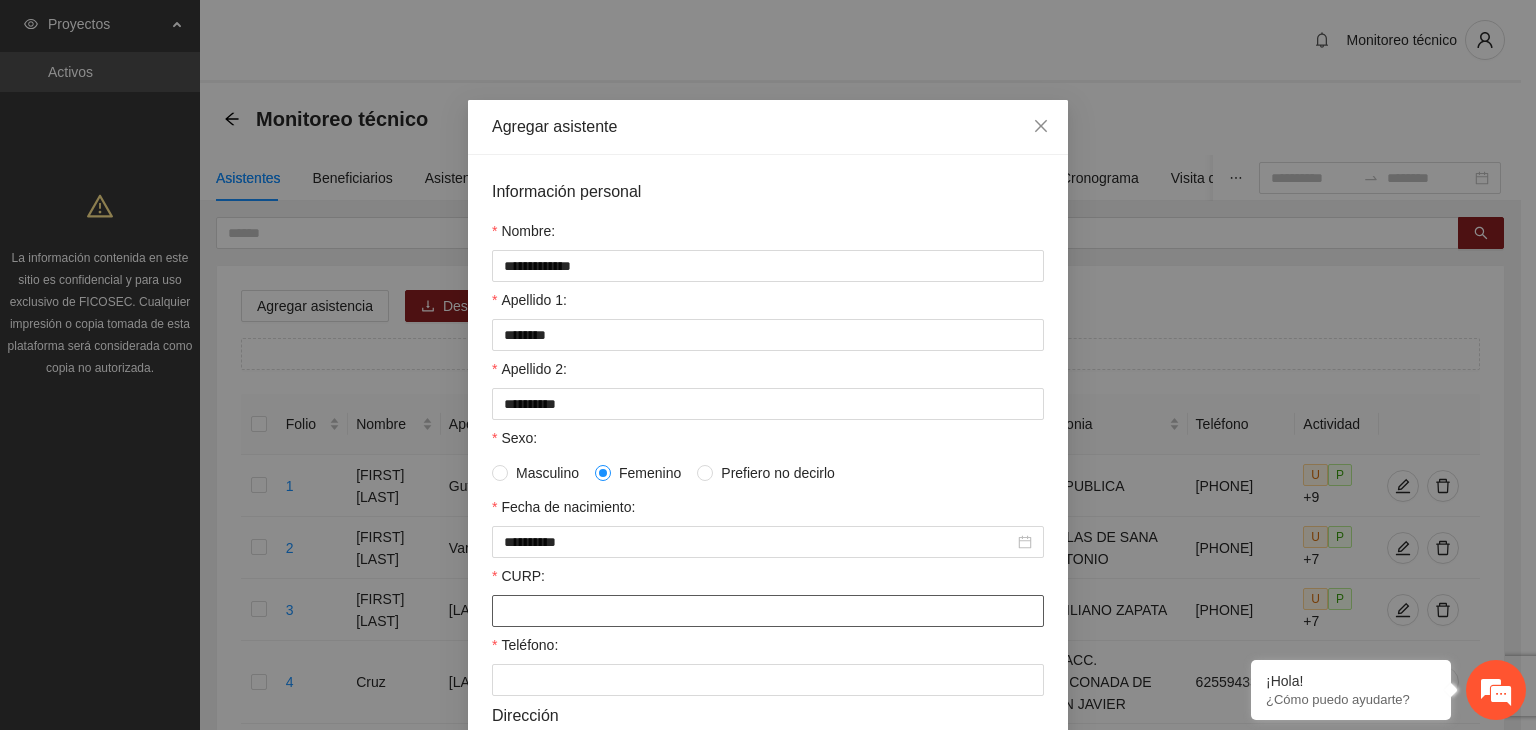 paste on "**********" 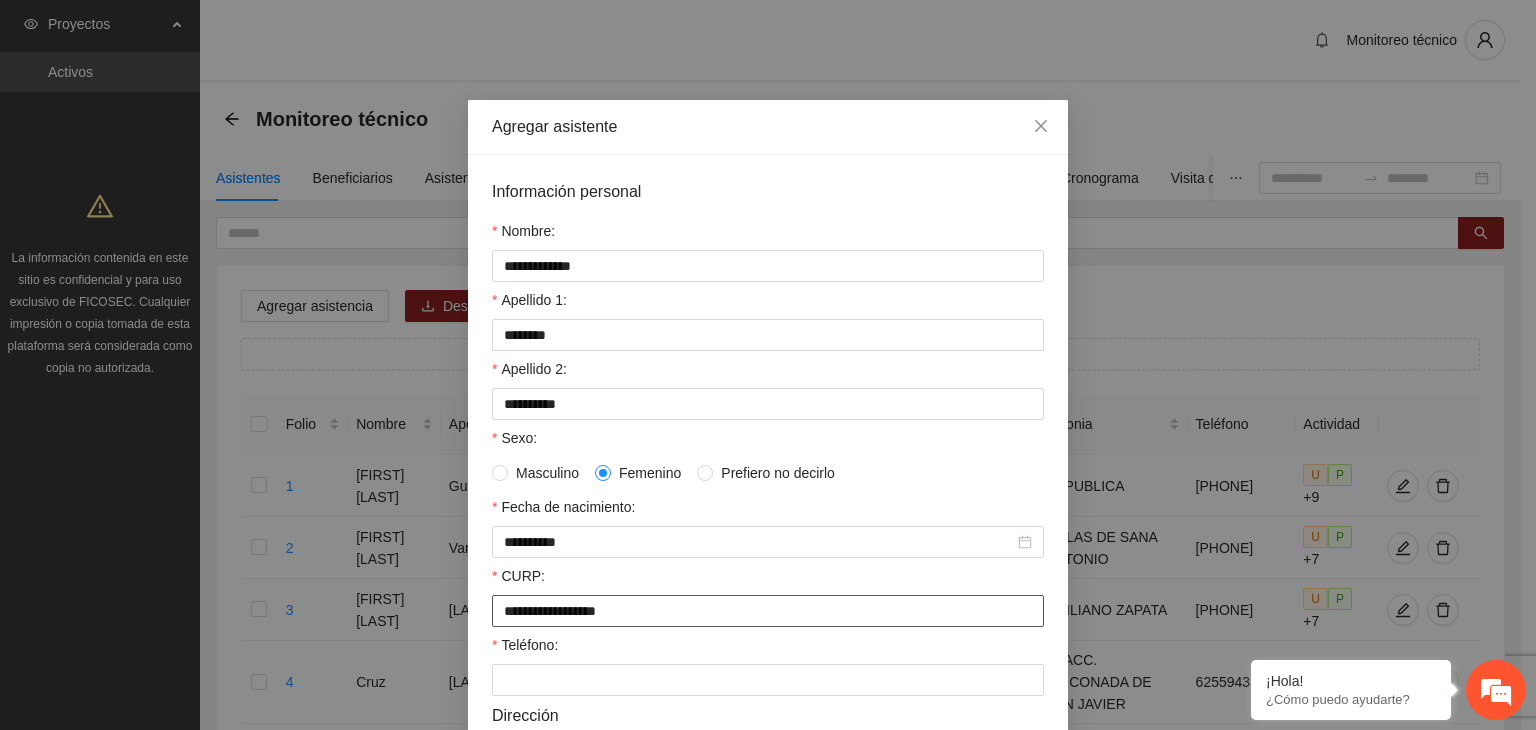 type on "**********" 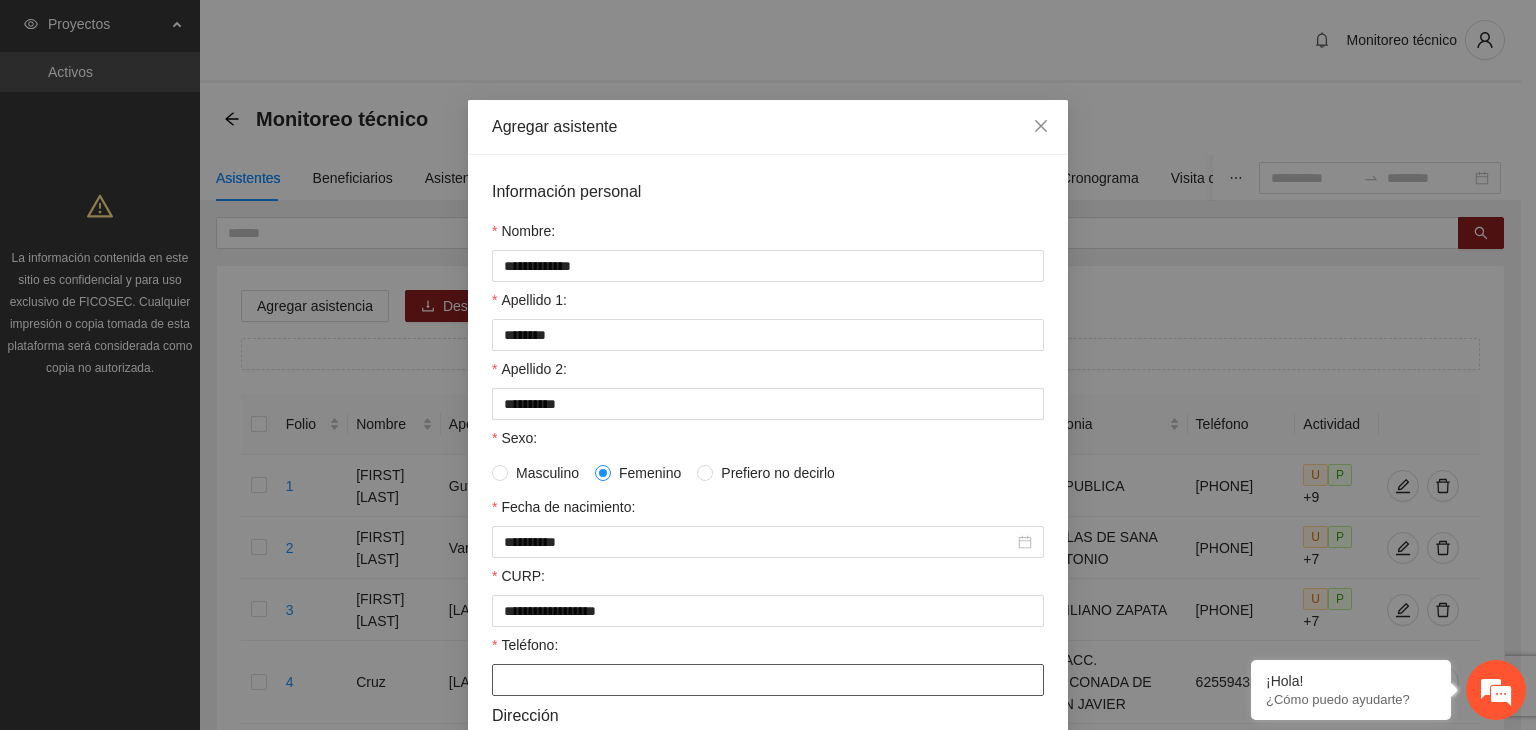 paste on "**********" 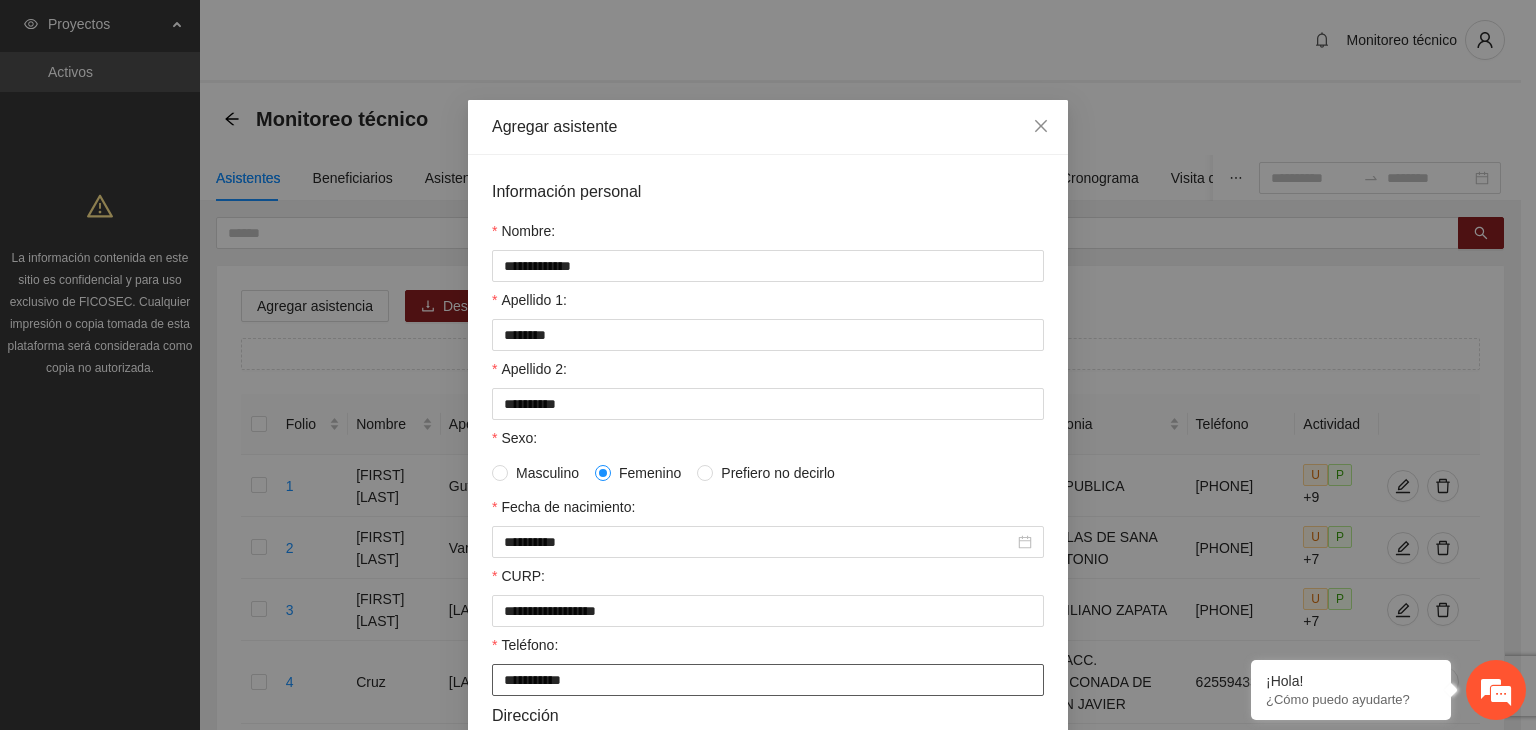 type on "**********" 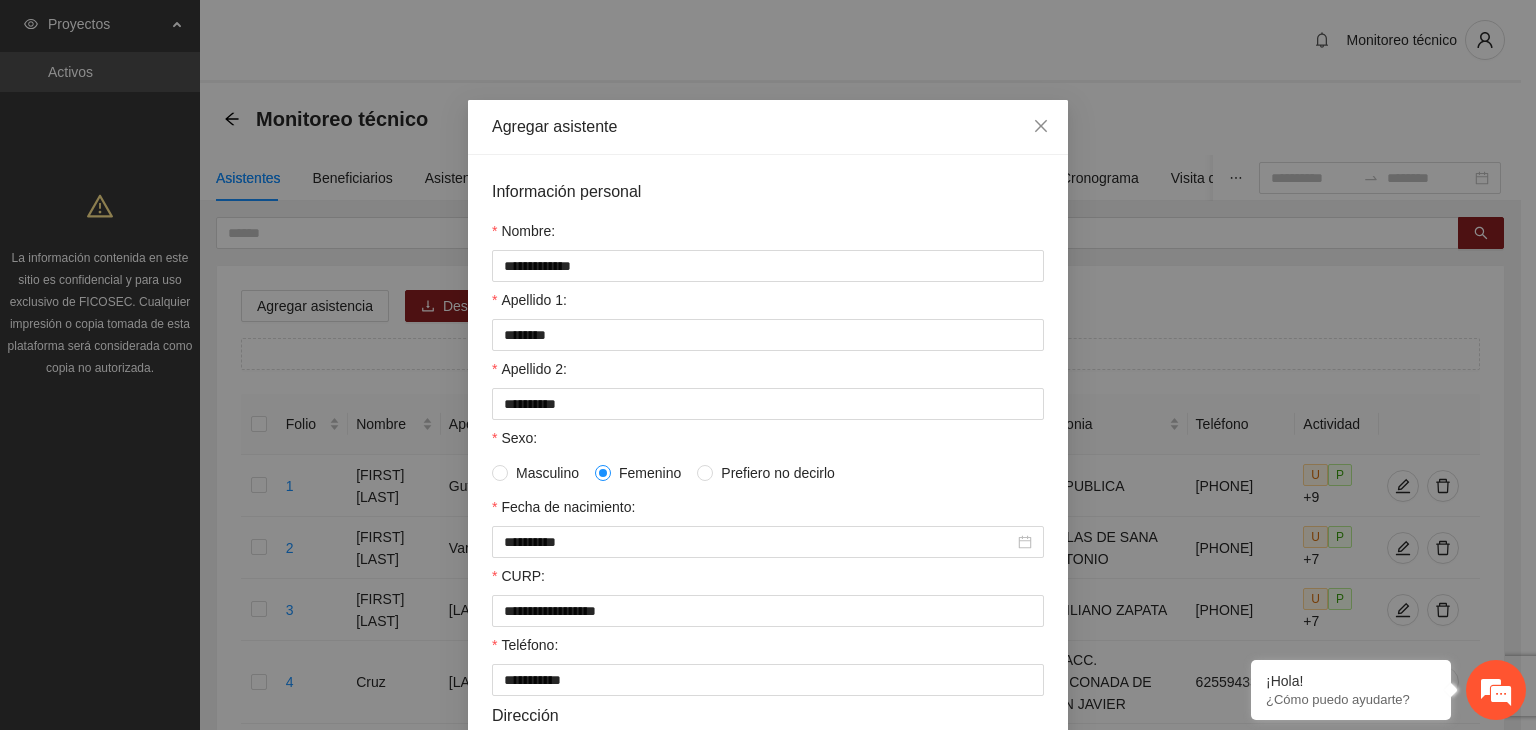 scroll, scrollTop: 432, scrollLeft: 0, axis: vertical 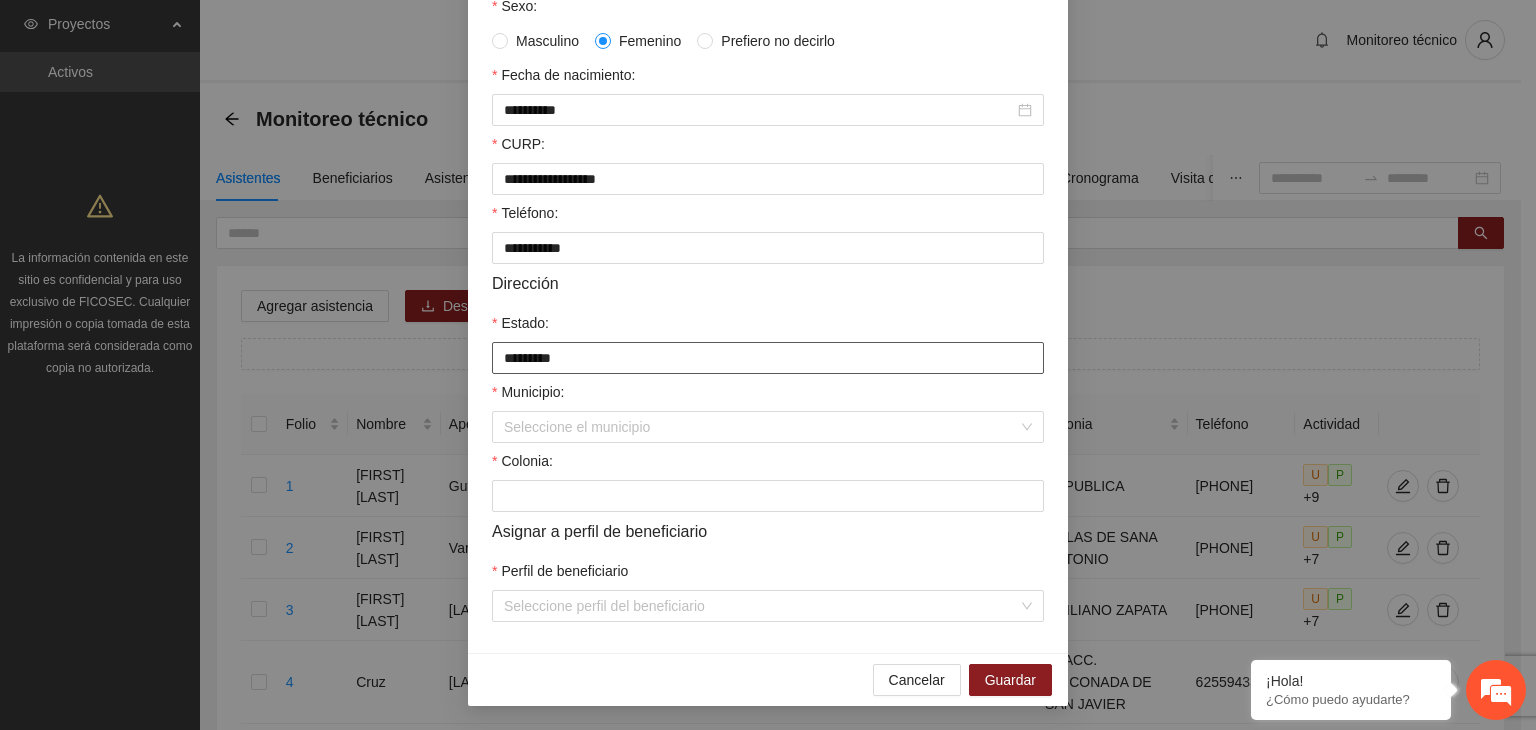 type on "*********" 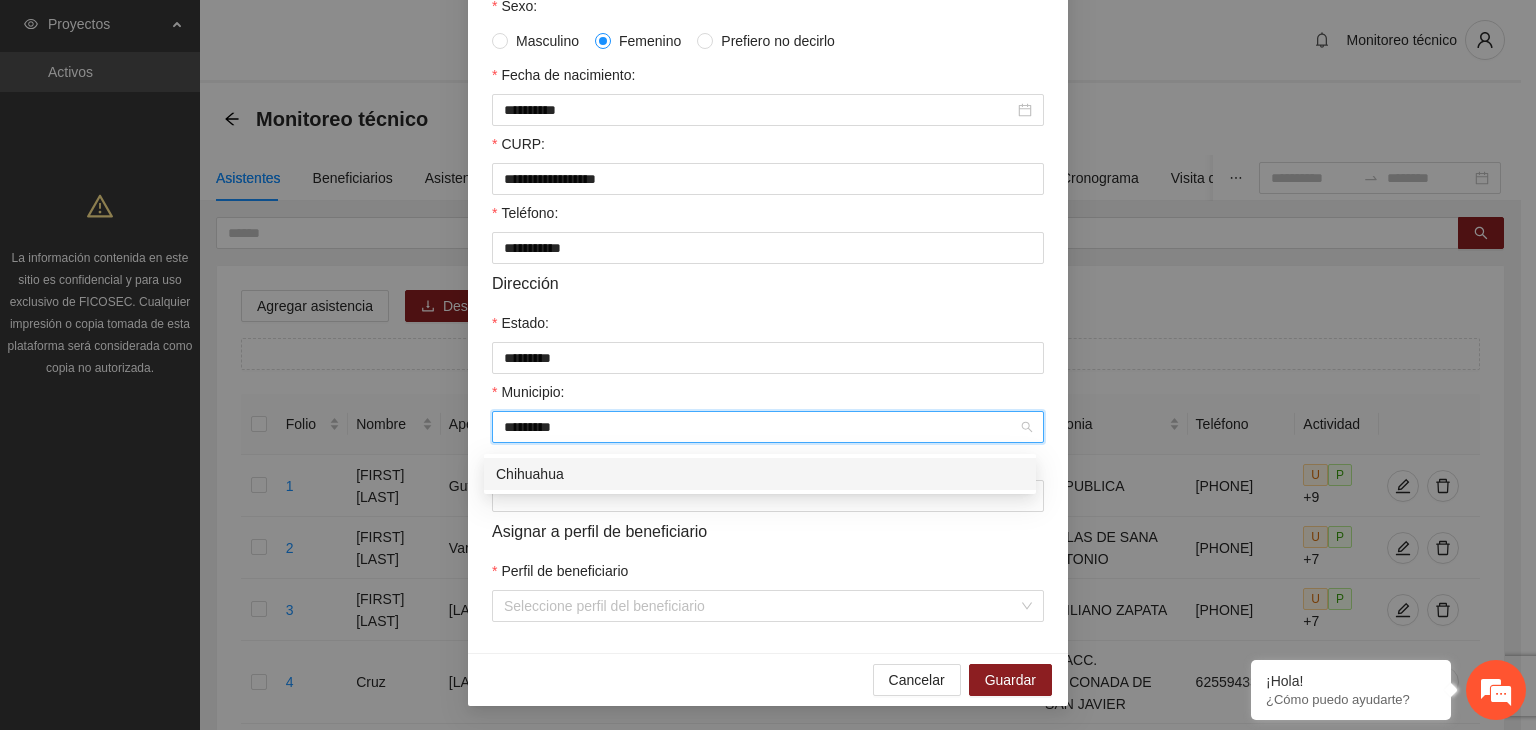 type on "*********" 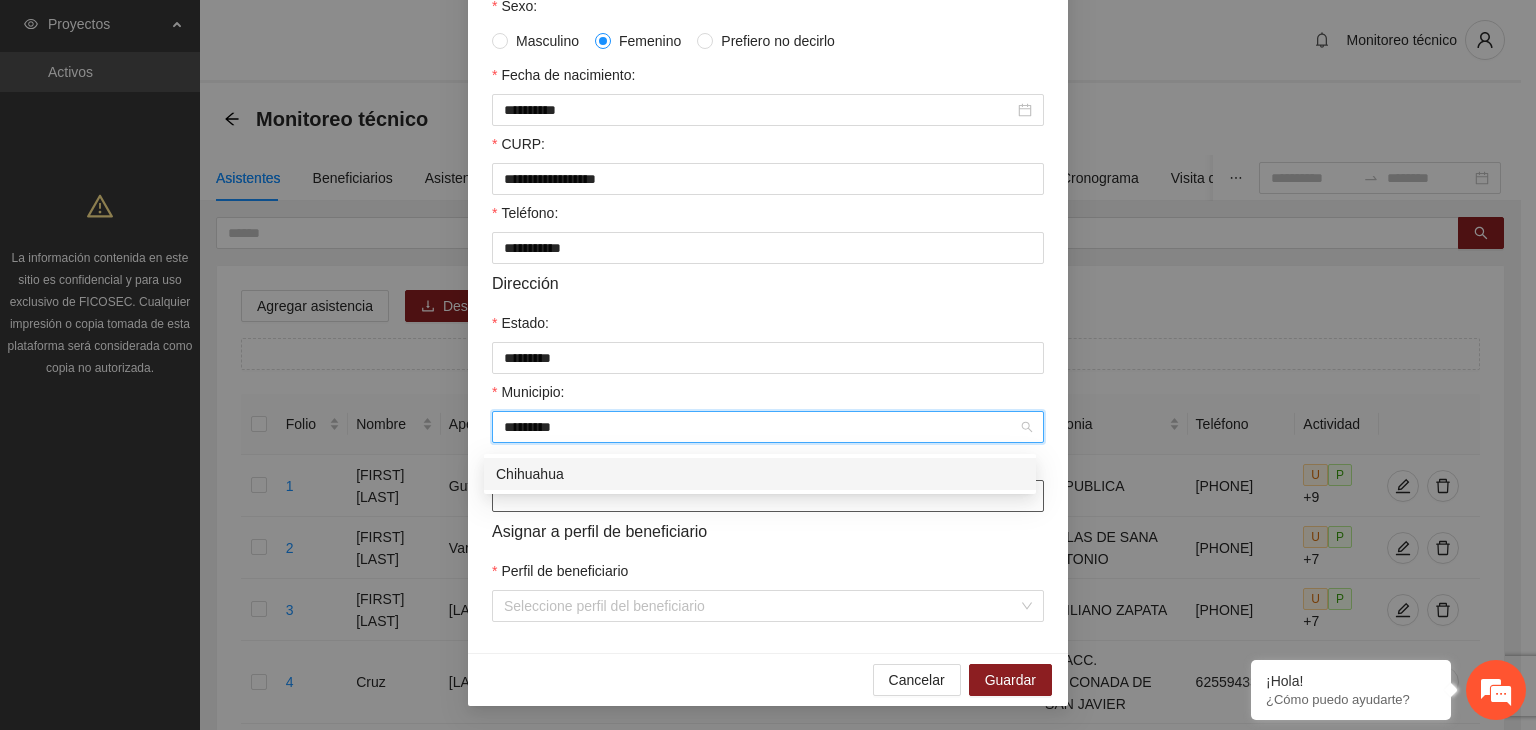 type 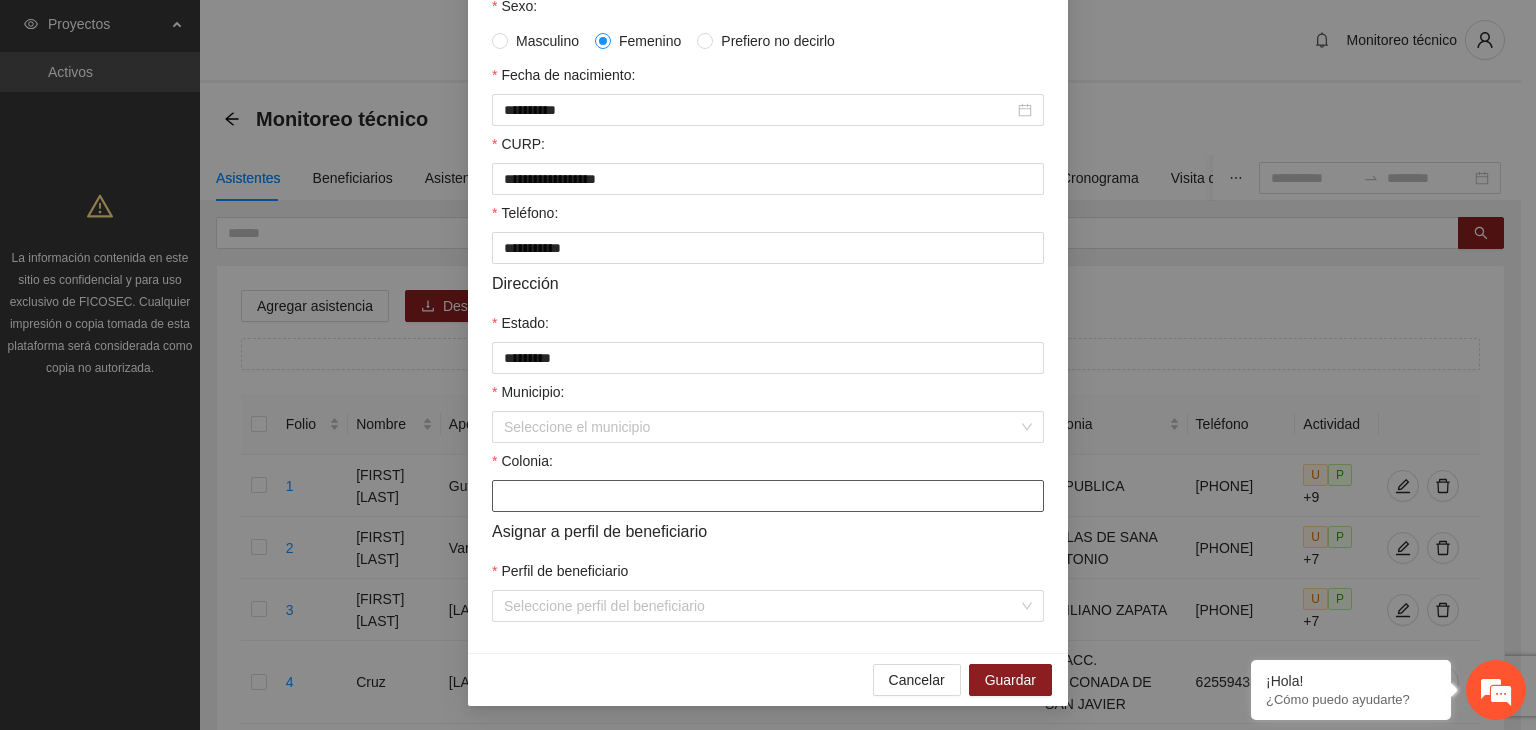 paste on "**********" 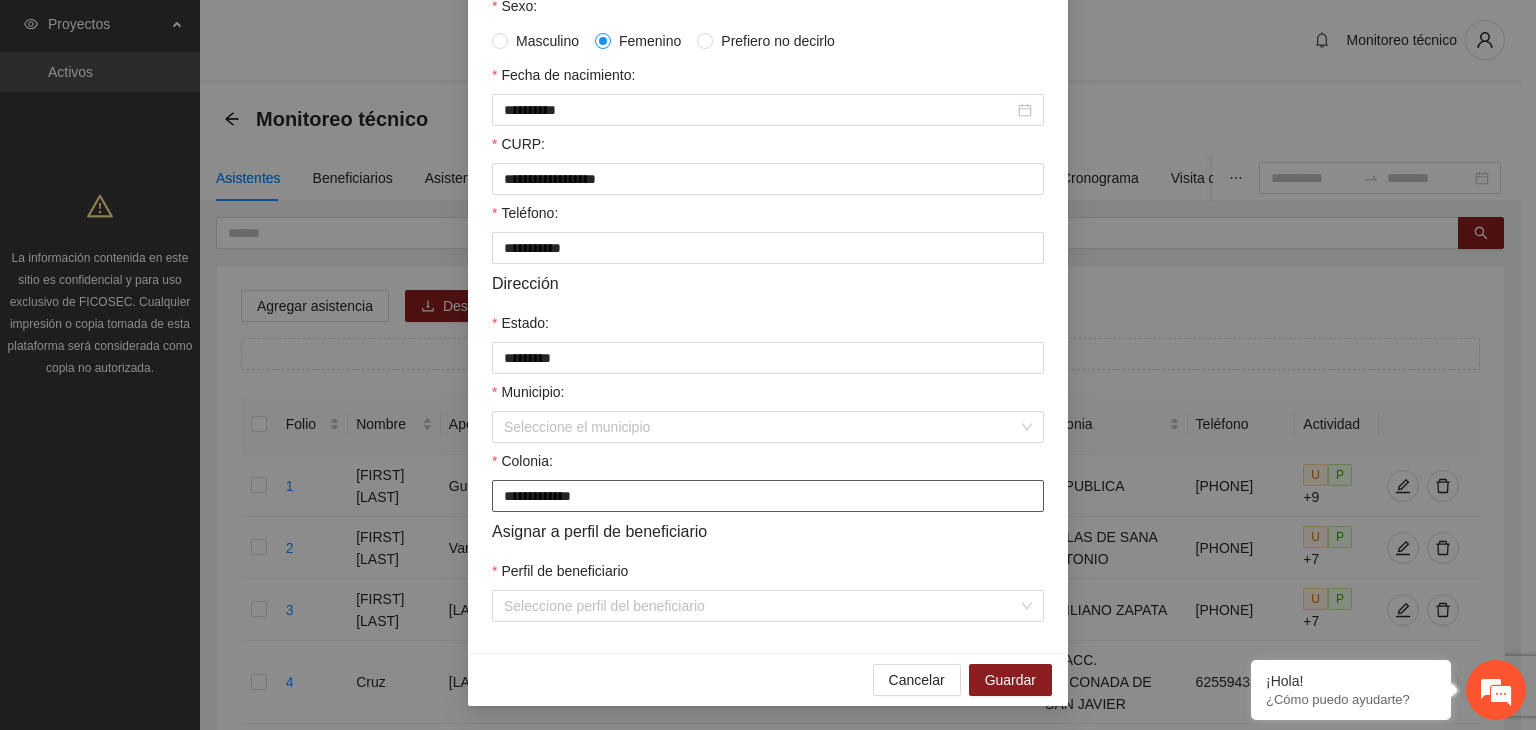 type on "**********" 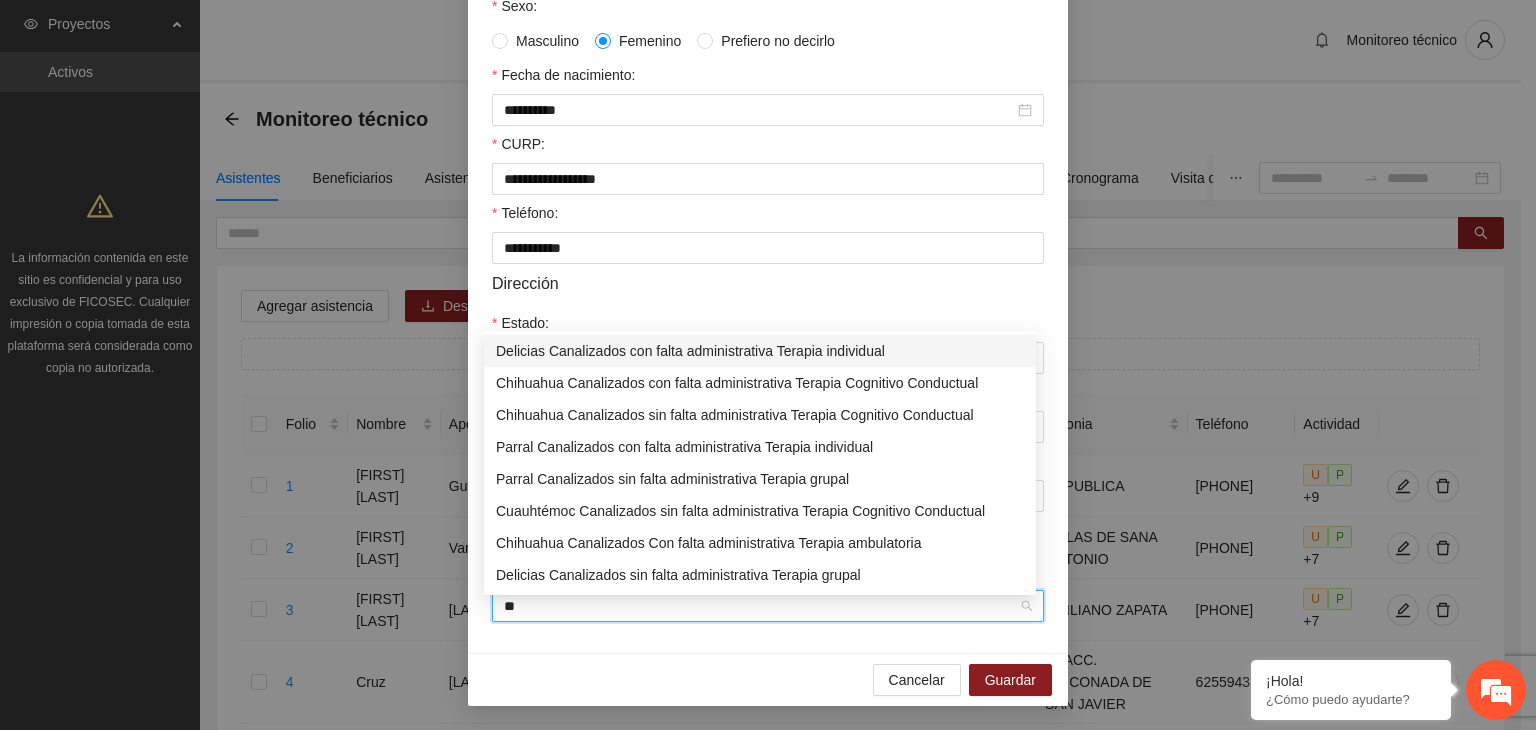 type on "***" 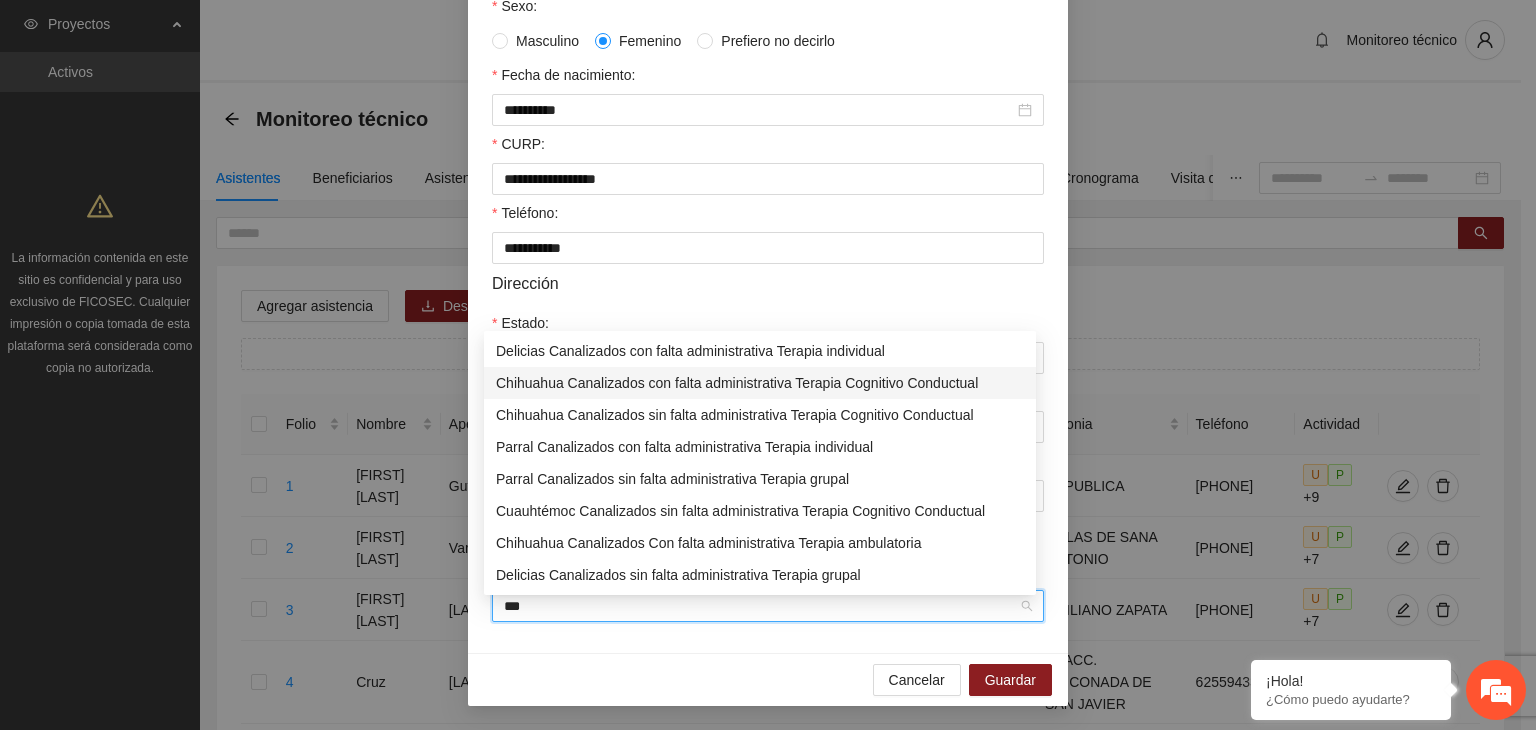 click on "Chihuahua Canalizados con falta administrativa Terapia Cognitivo Conductual" at bounding box center (760, 383) 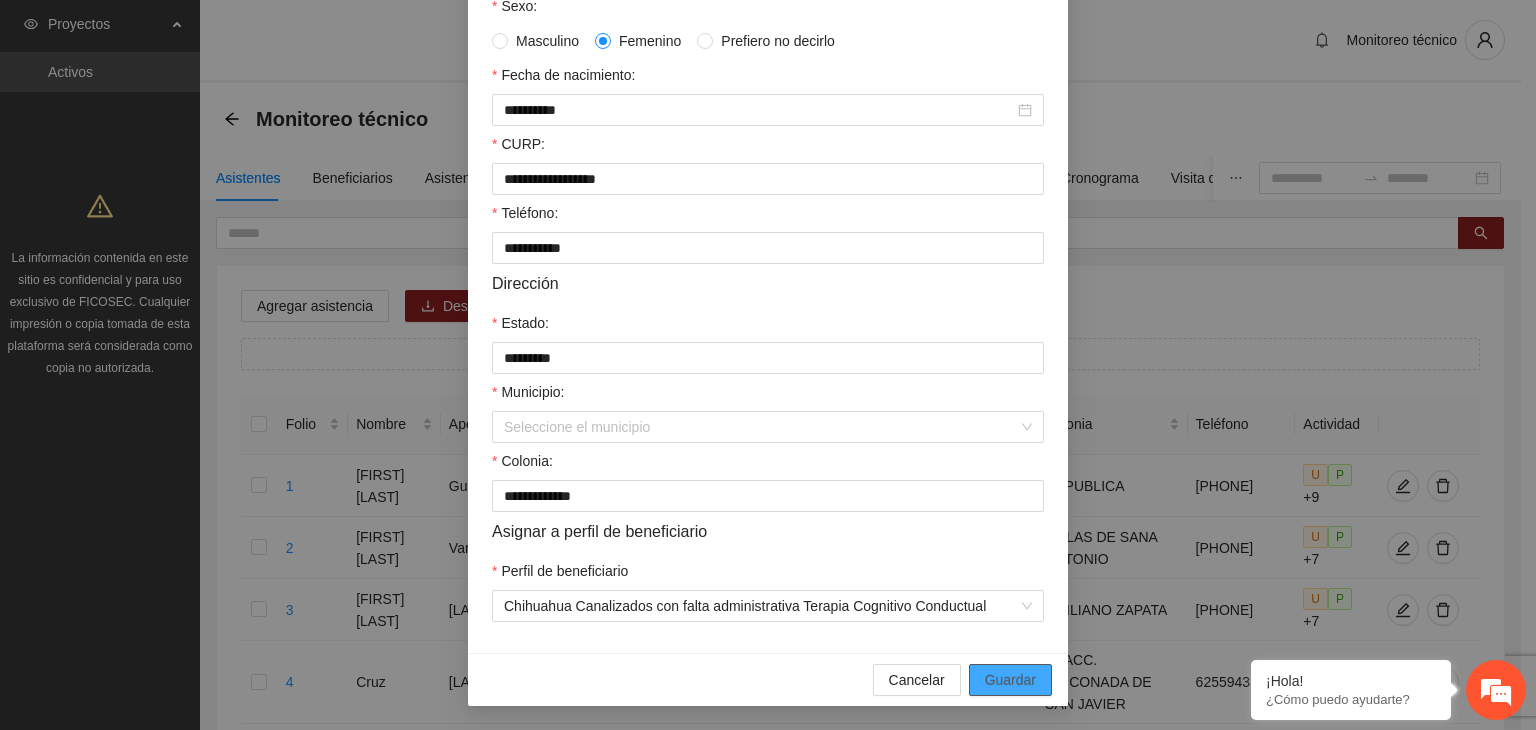 click on "Guardar" at bounding box center (1010, 680) 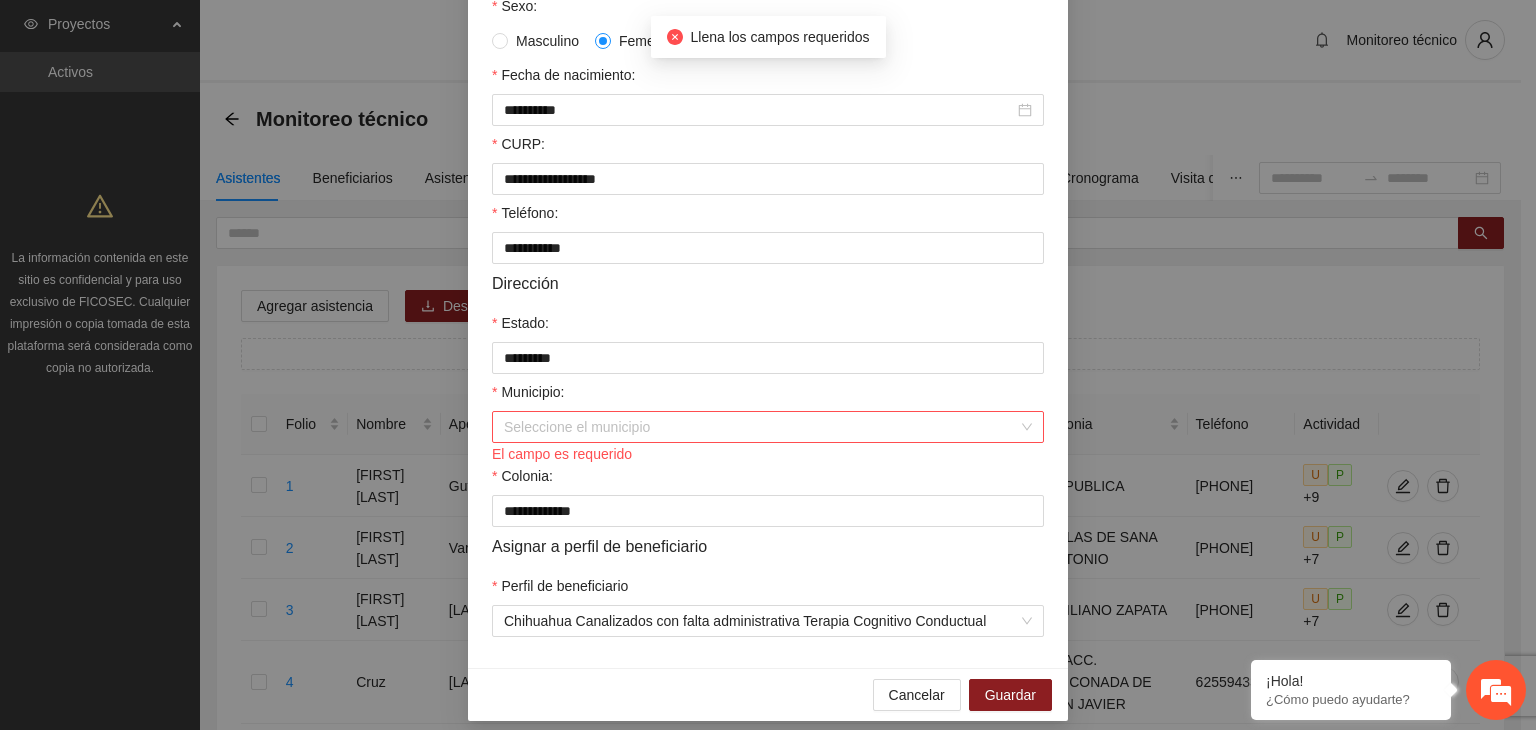 click on "Municipio:" at bounding box center (761, 427) 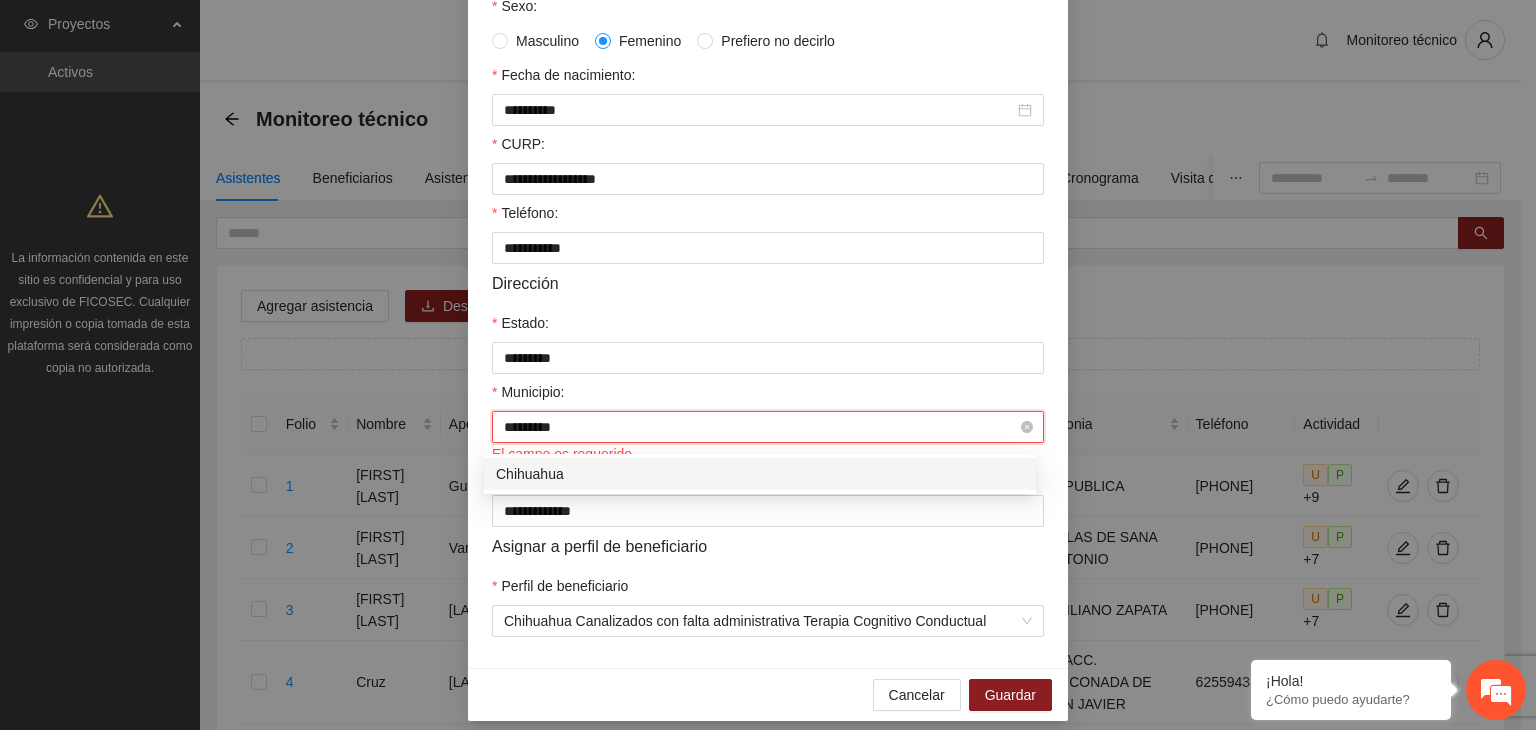 type on "*********" 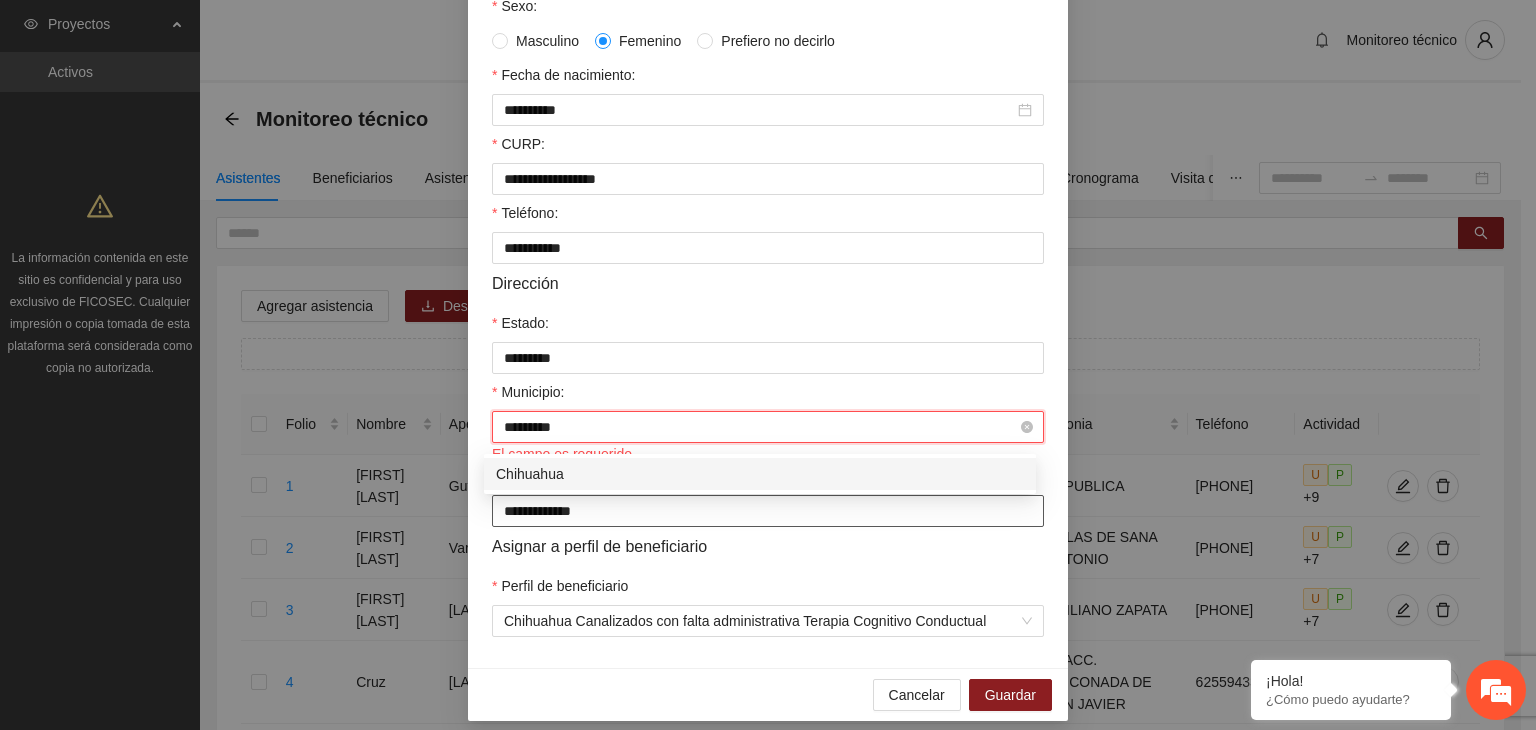 type 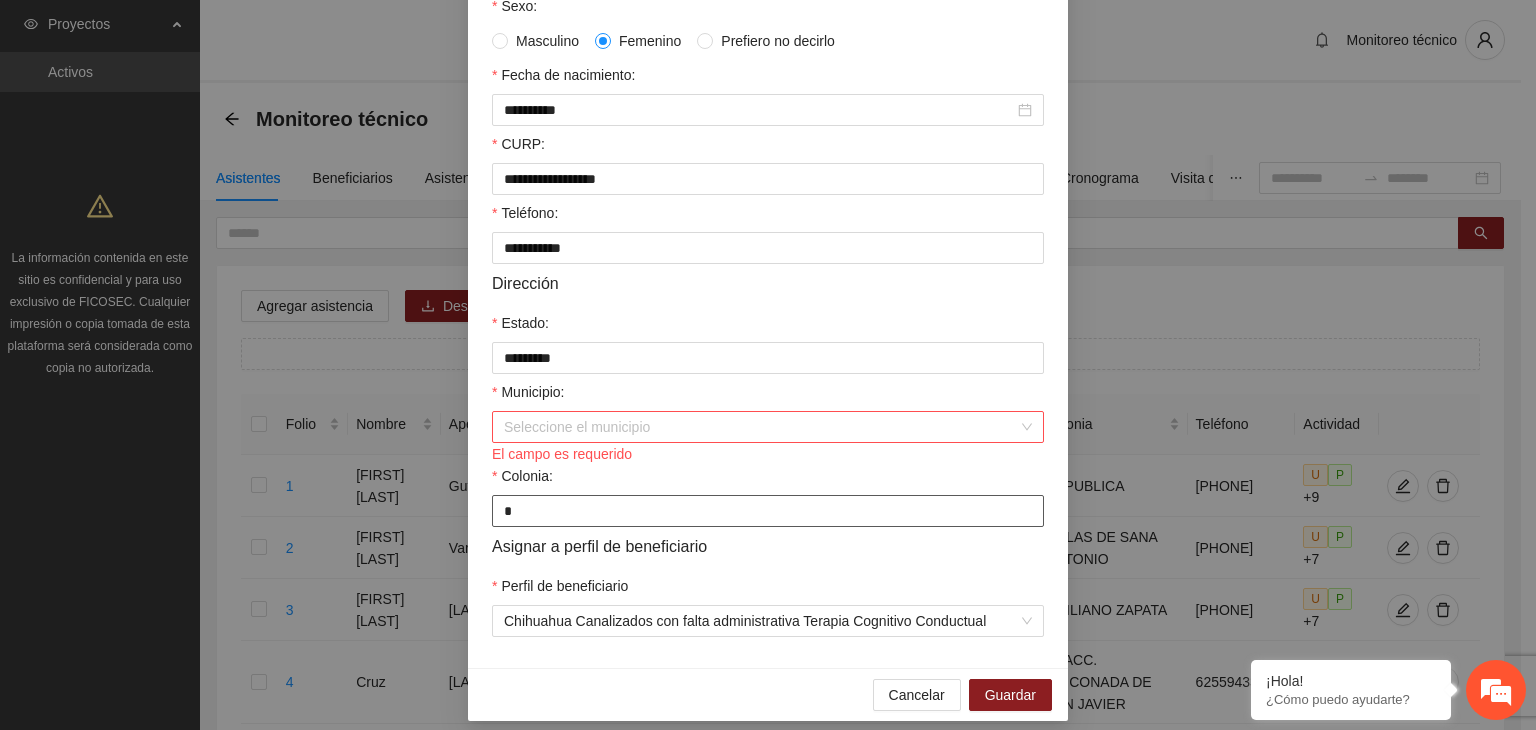 paste on "**********" 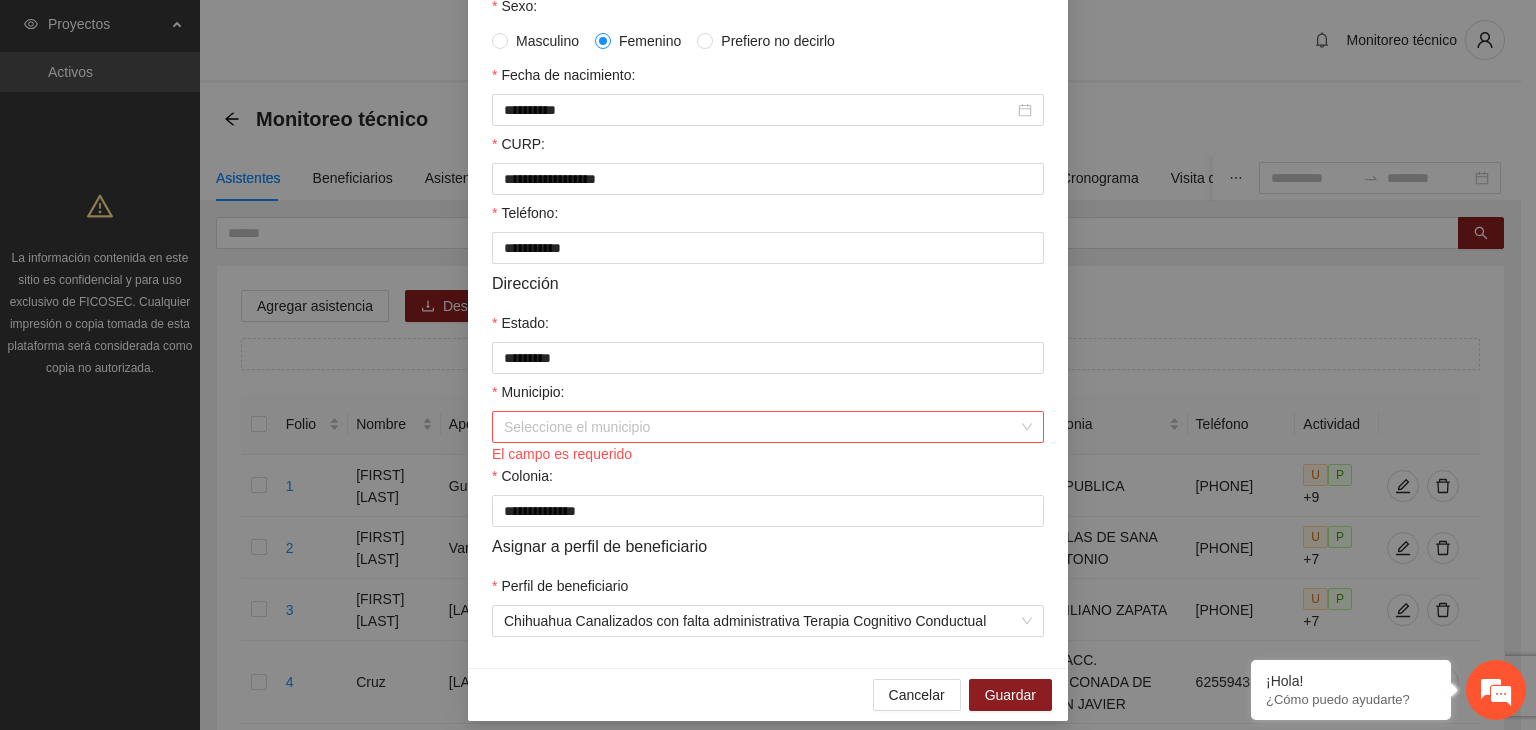 drag, startPoint x: 598, startPoint y: 450, endPoint x: 584, endPoint y: 452, distance: 14.142136 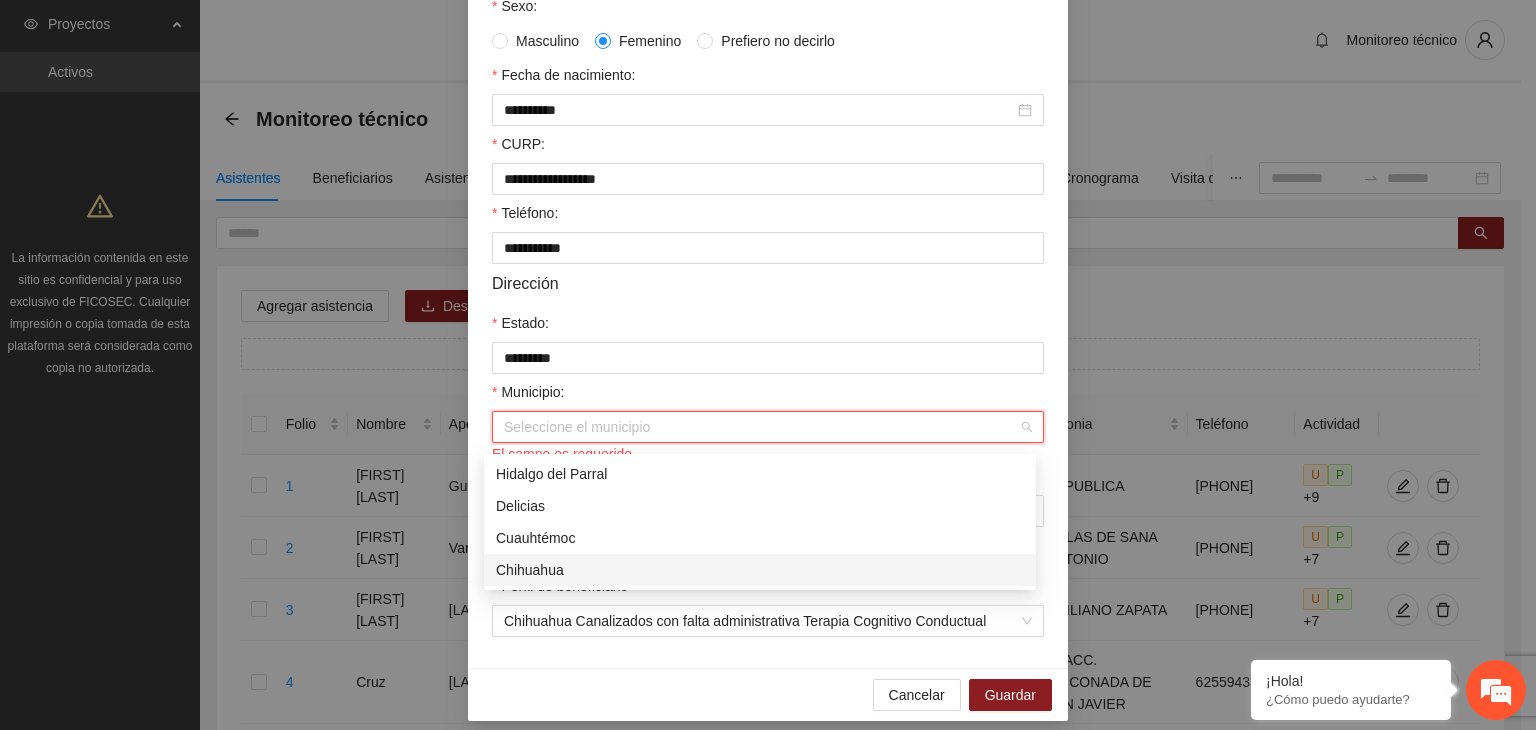 click on "Chihuahua" at bounding box center [760, 570] 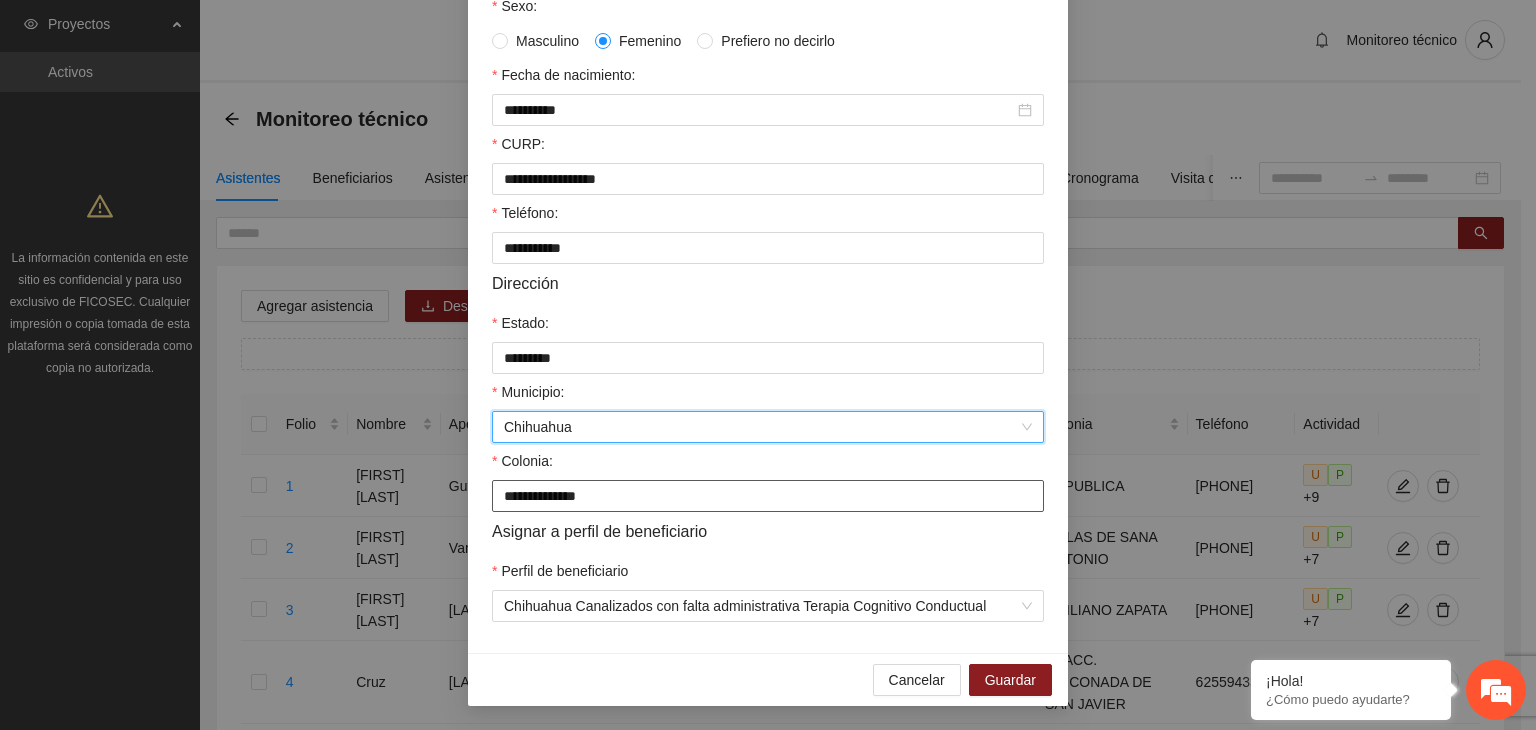 click on "**********" at bounding box center [768, 496] 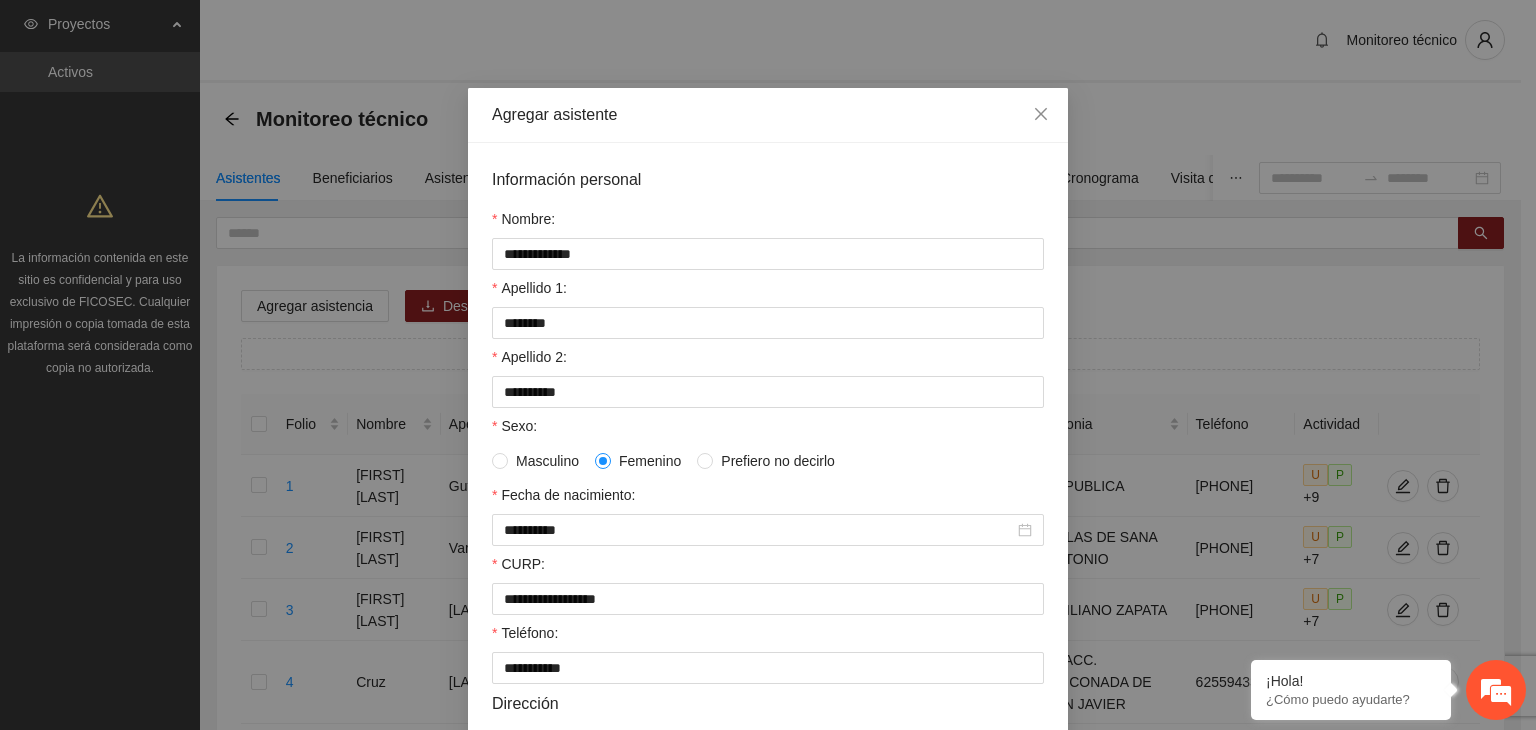scroll, scrollTop: 0, scrollLeft: 0, axis: both 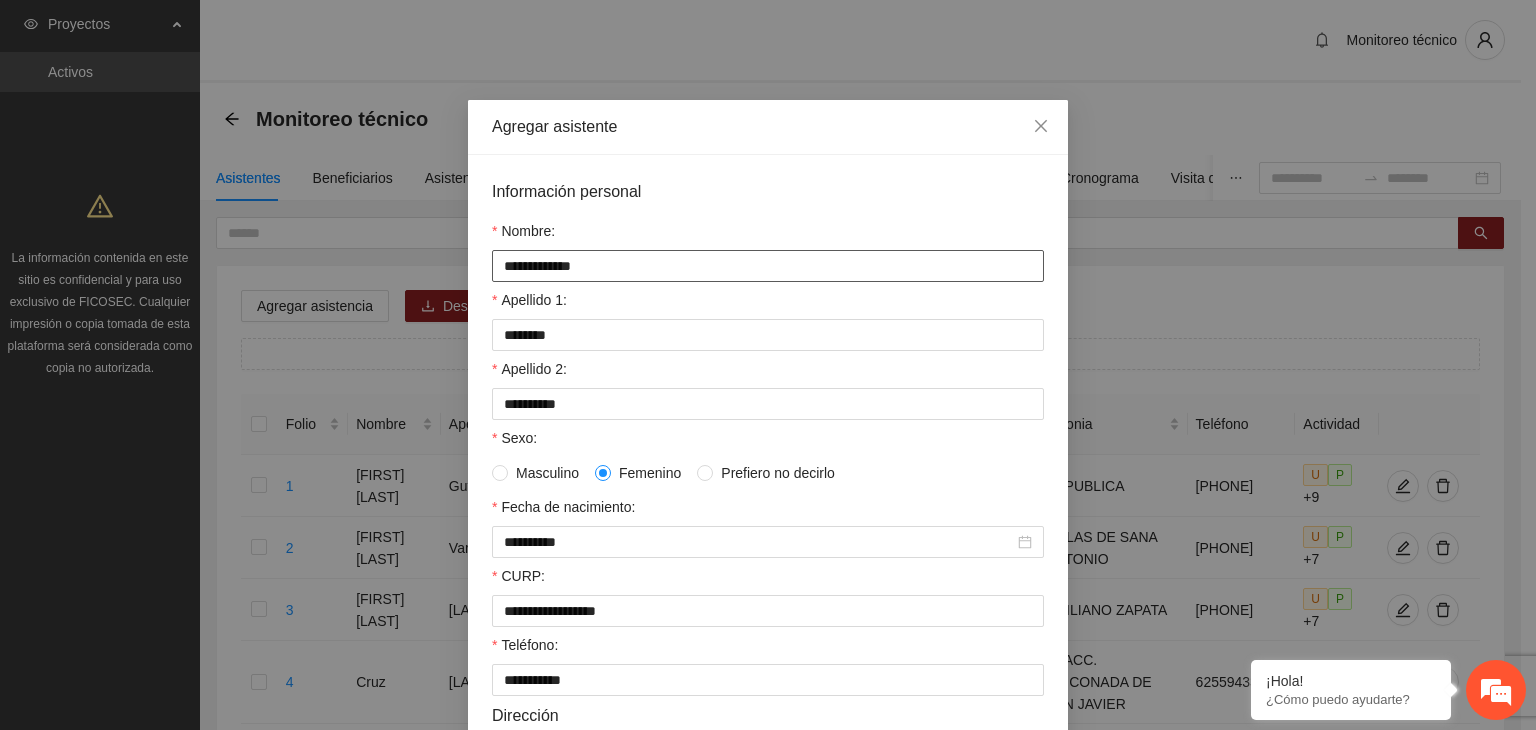 type on "**********" 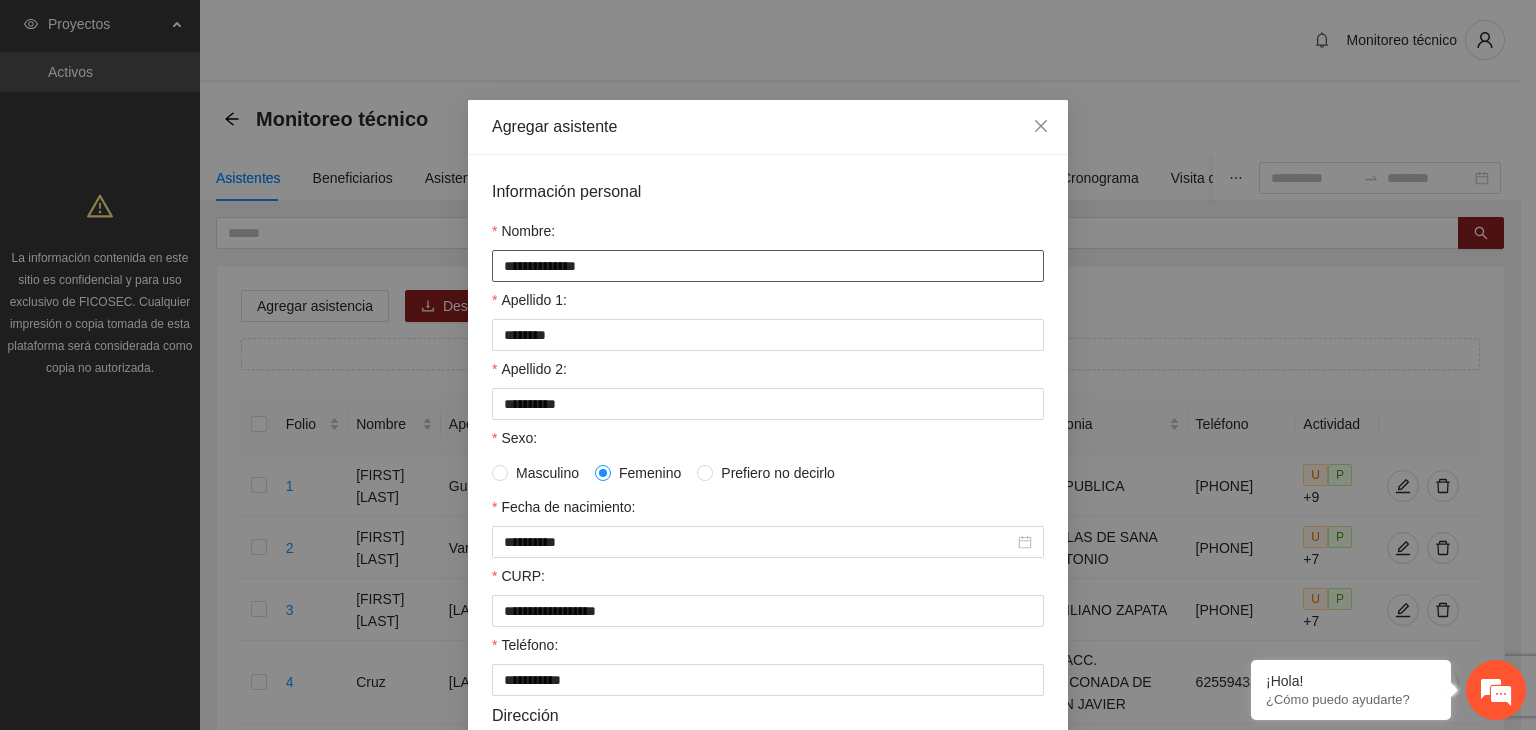 type on "**********" 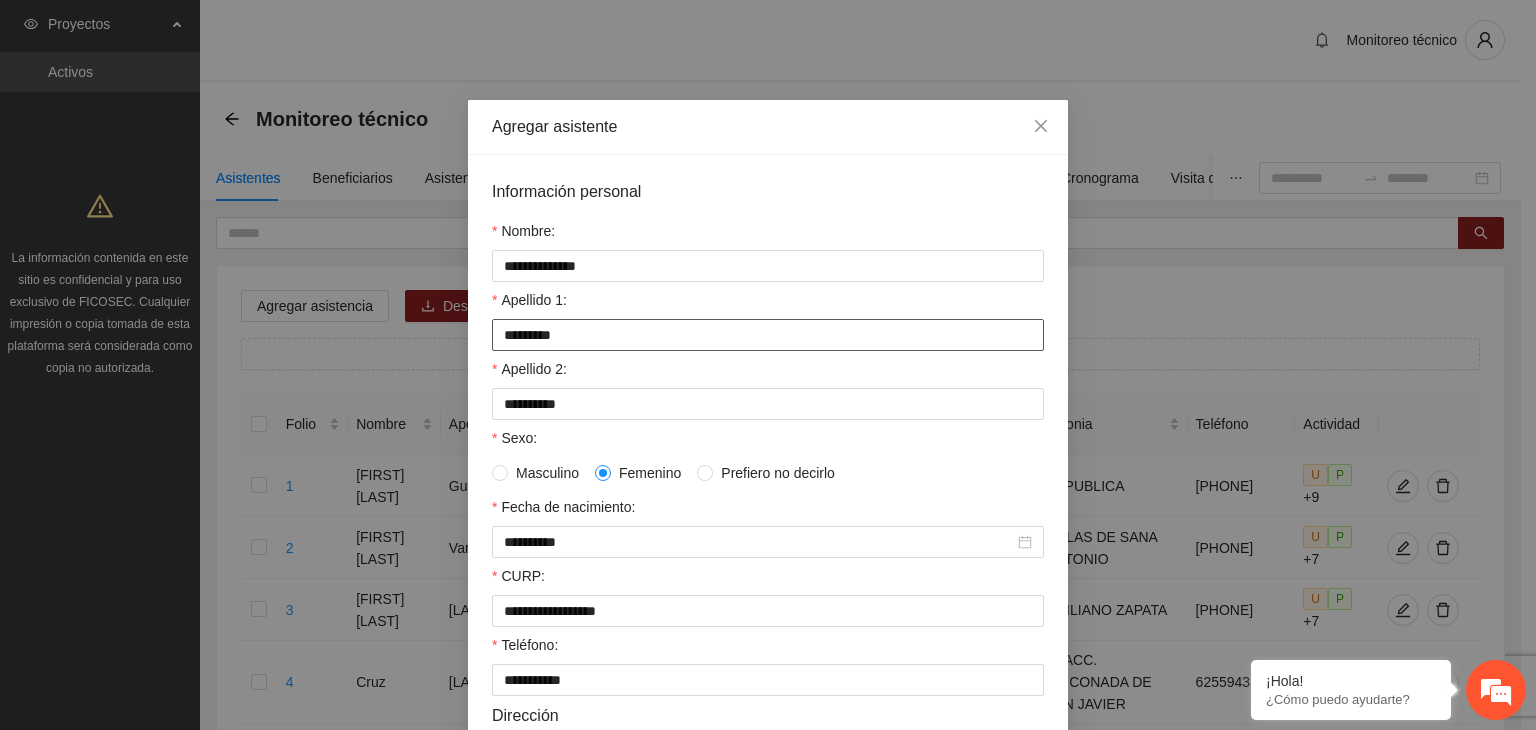 type on "********" 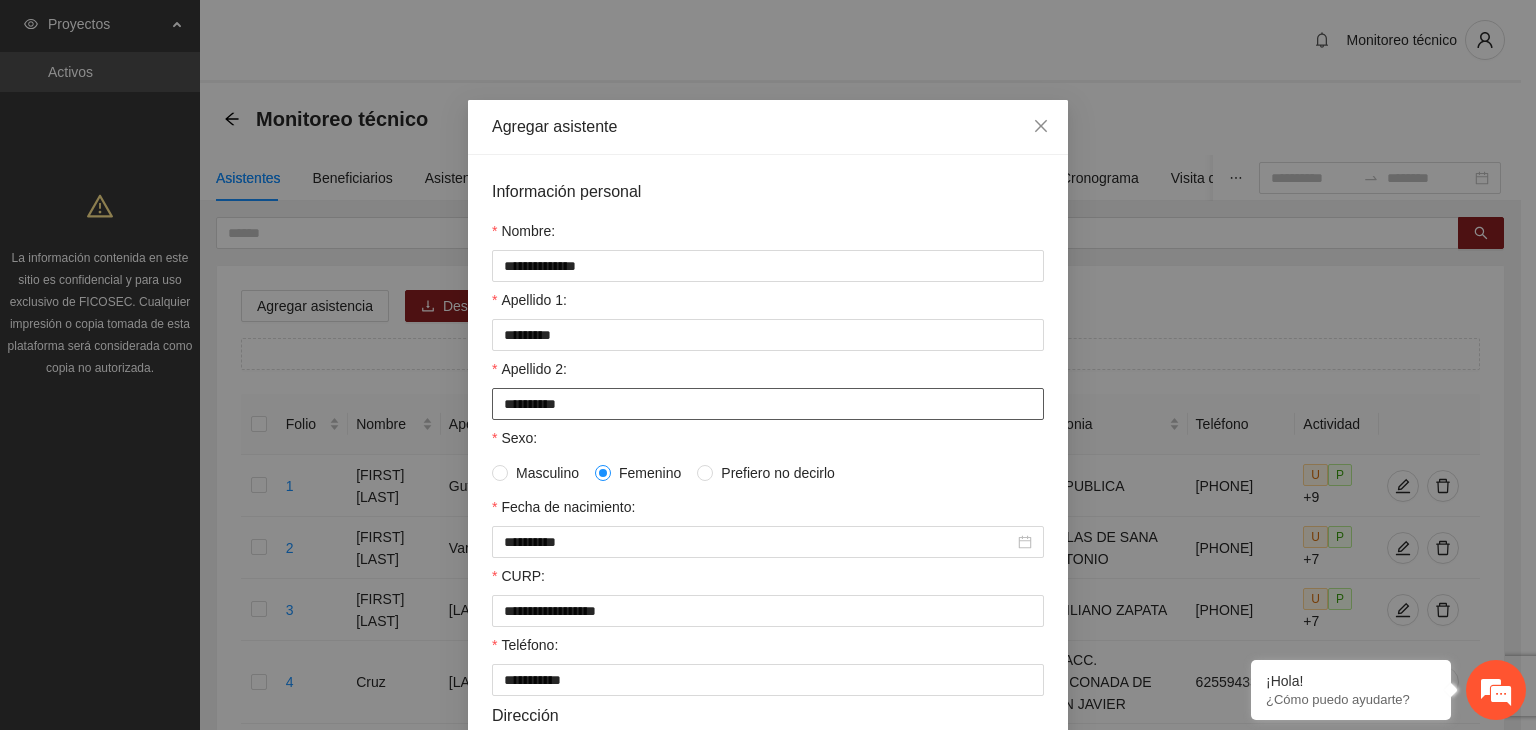 type on "**********" 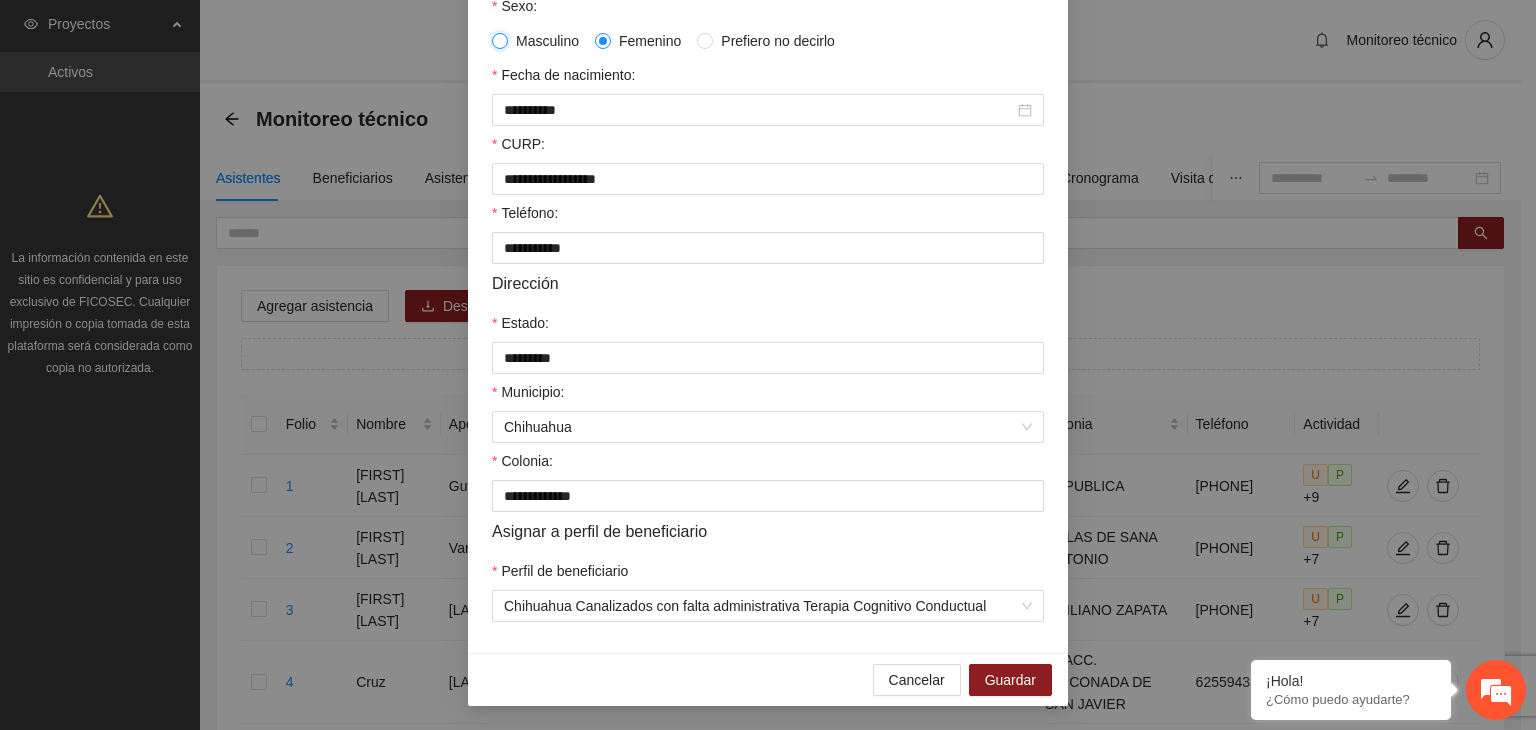 scroll, scrollTop: 441, scrollLeft: 0, axis: vertical 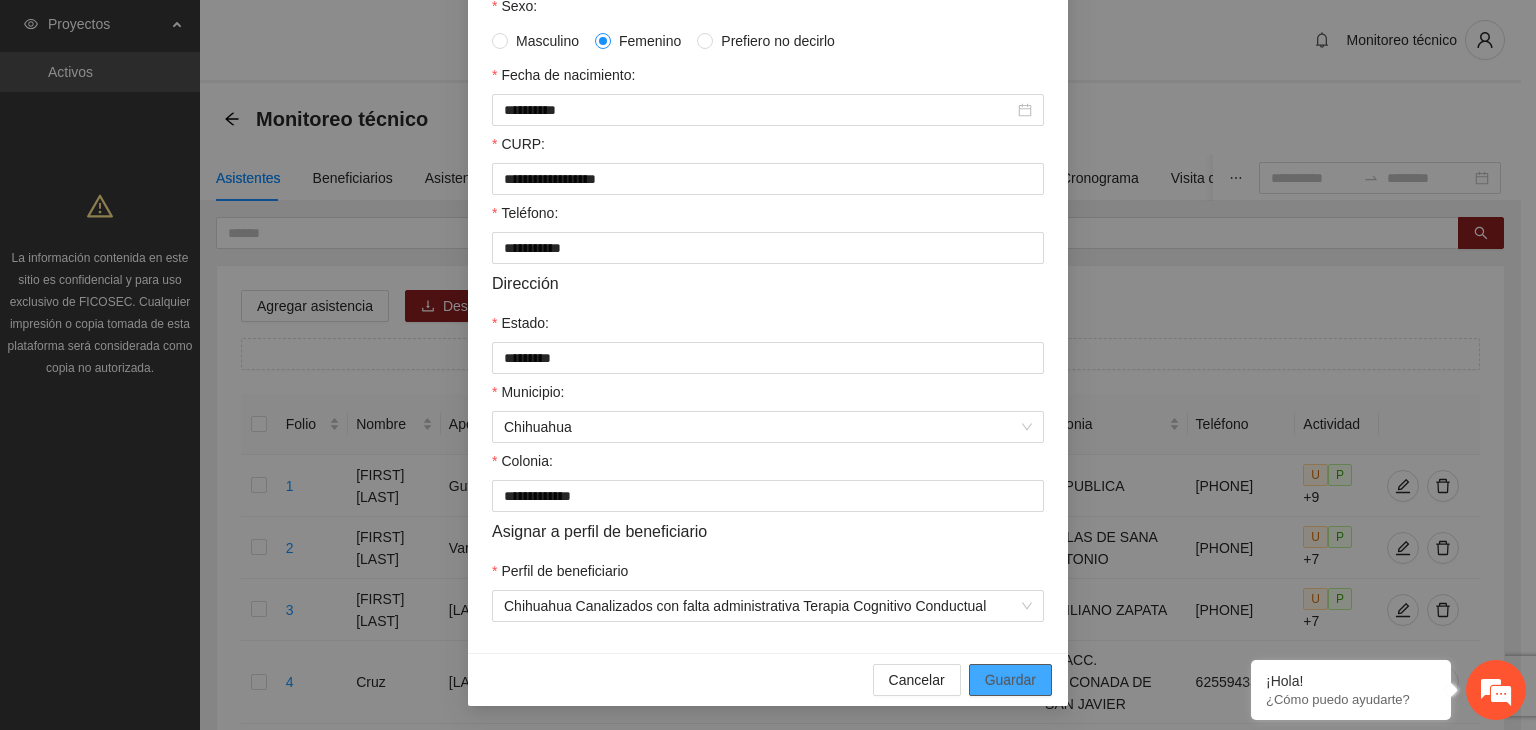 click on "Guardar" at bounding box center (1010, 680) 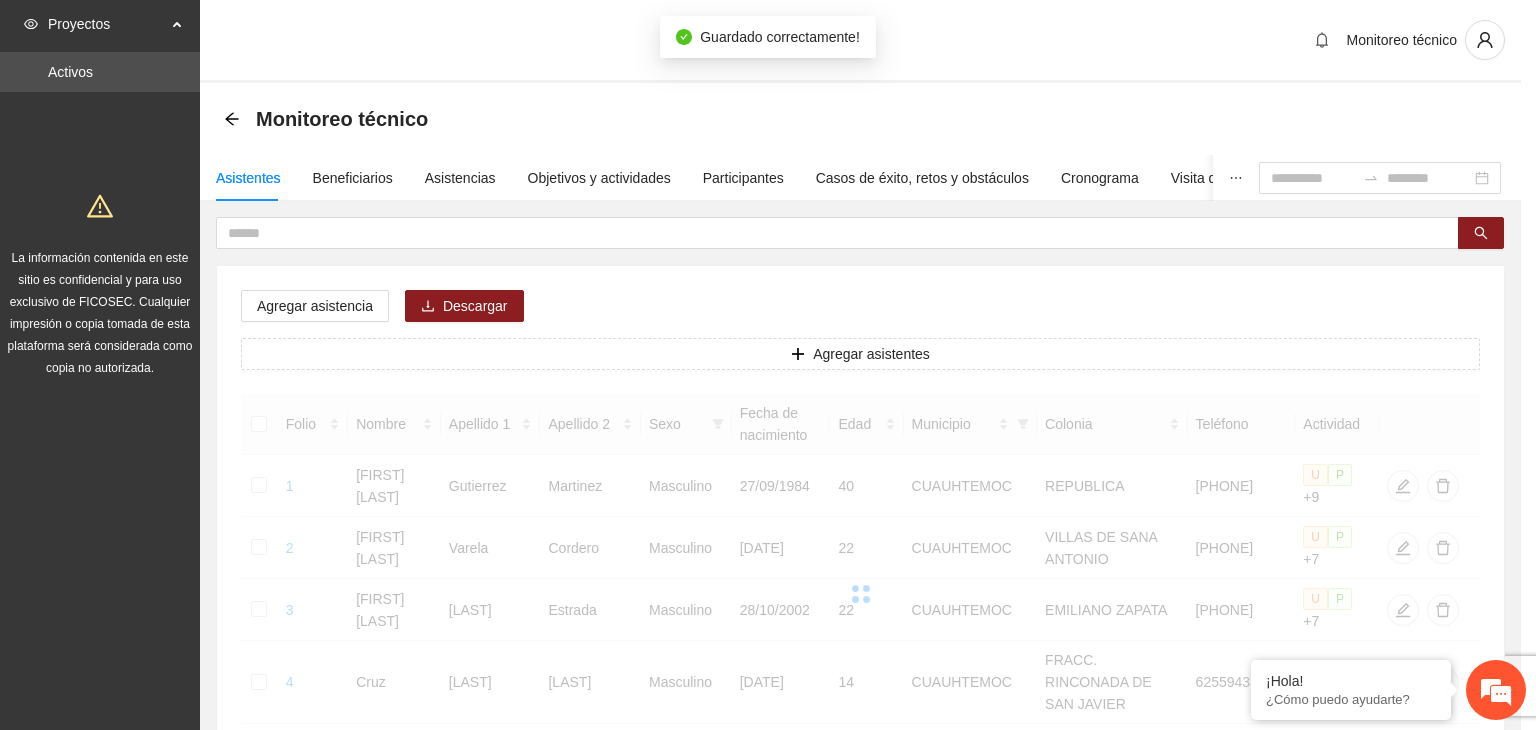 scroll, scrollTop: 341, scrollLeft: 0, axis: vertical 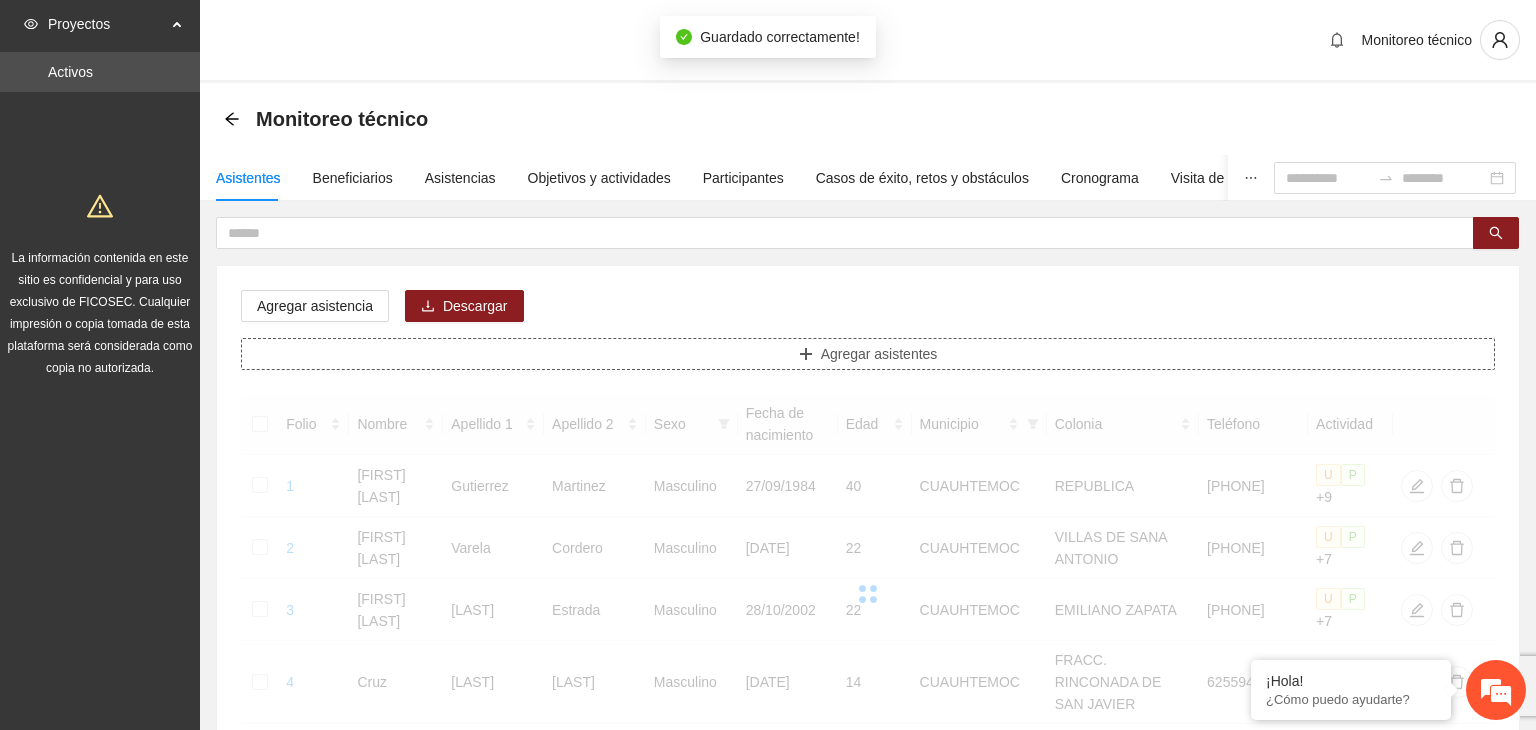 type 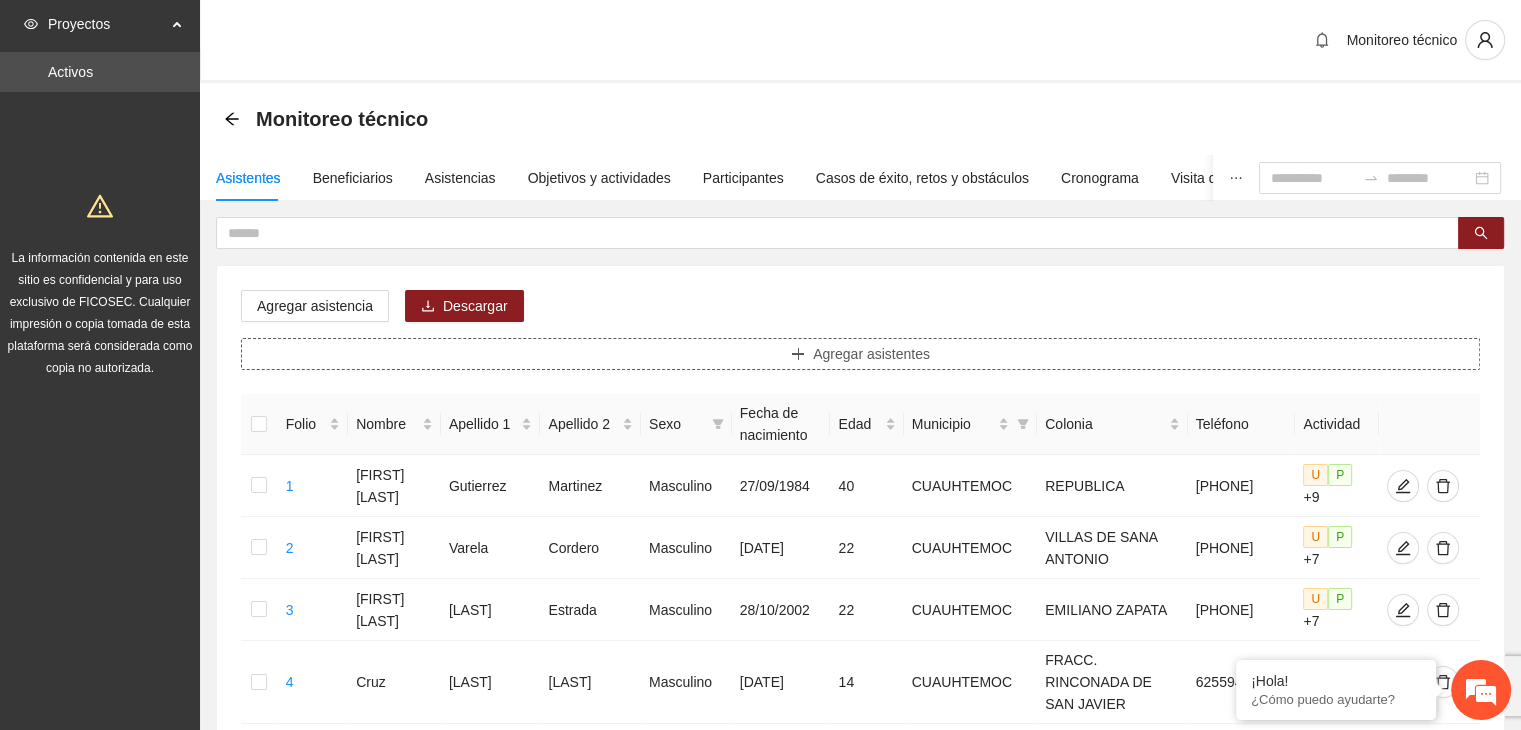 click on "Agregar asistentes" at bounding box center (860, 354) 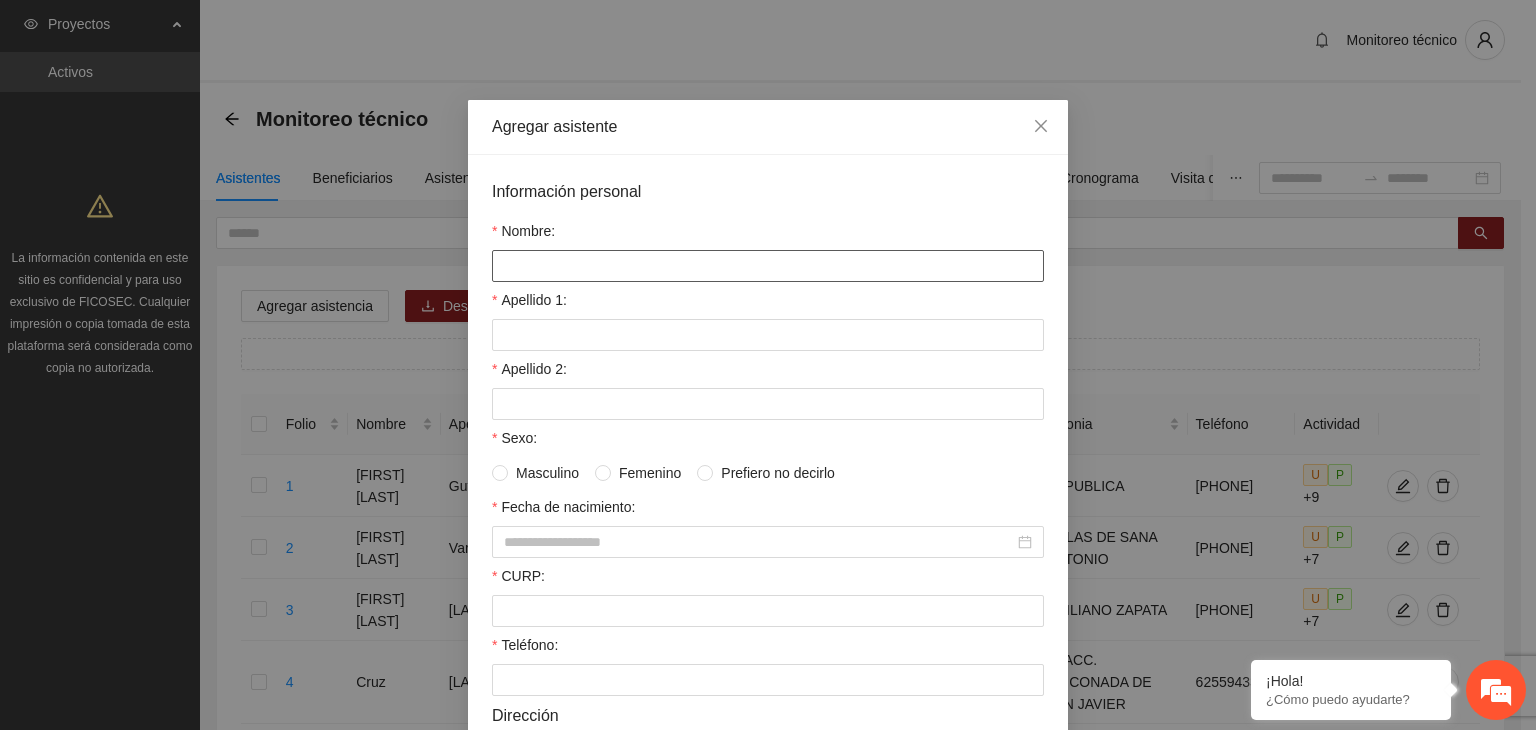 drag, startPoint x: 579, startPoint y: 249, endPoint x: 582, endPoint y: 260, distance: 11.401754 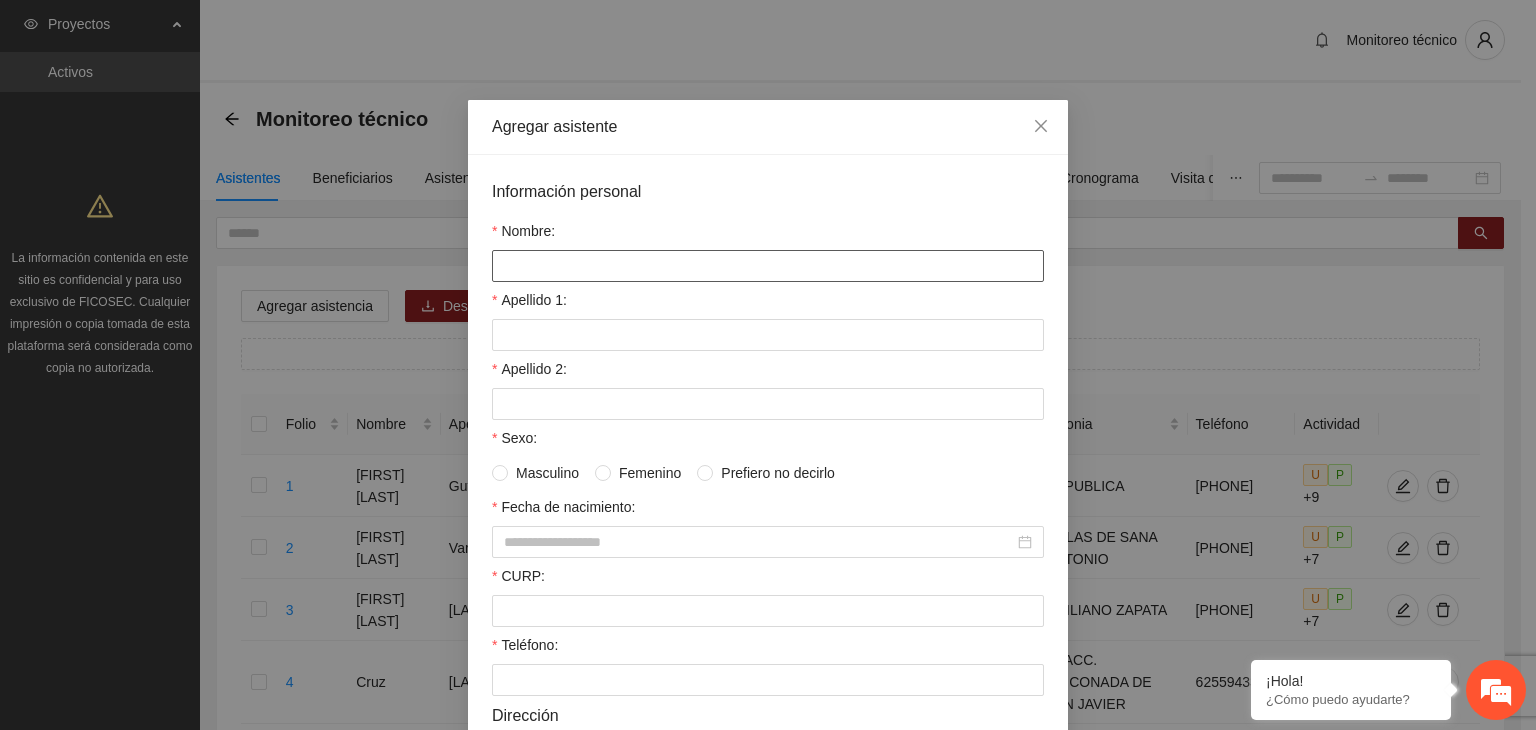 click on "Nombre:" at bounding box center [768, 266] 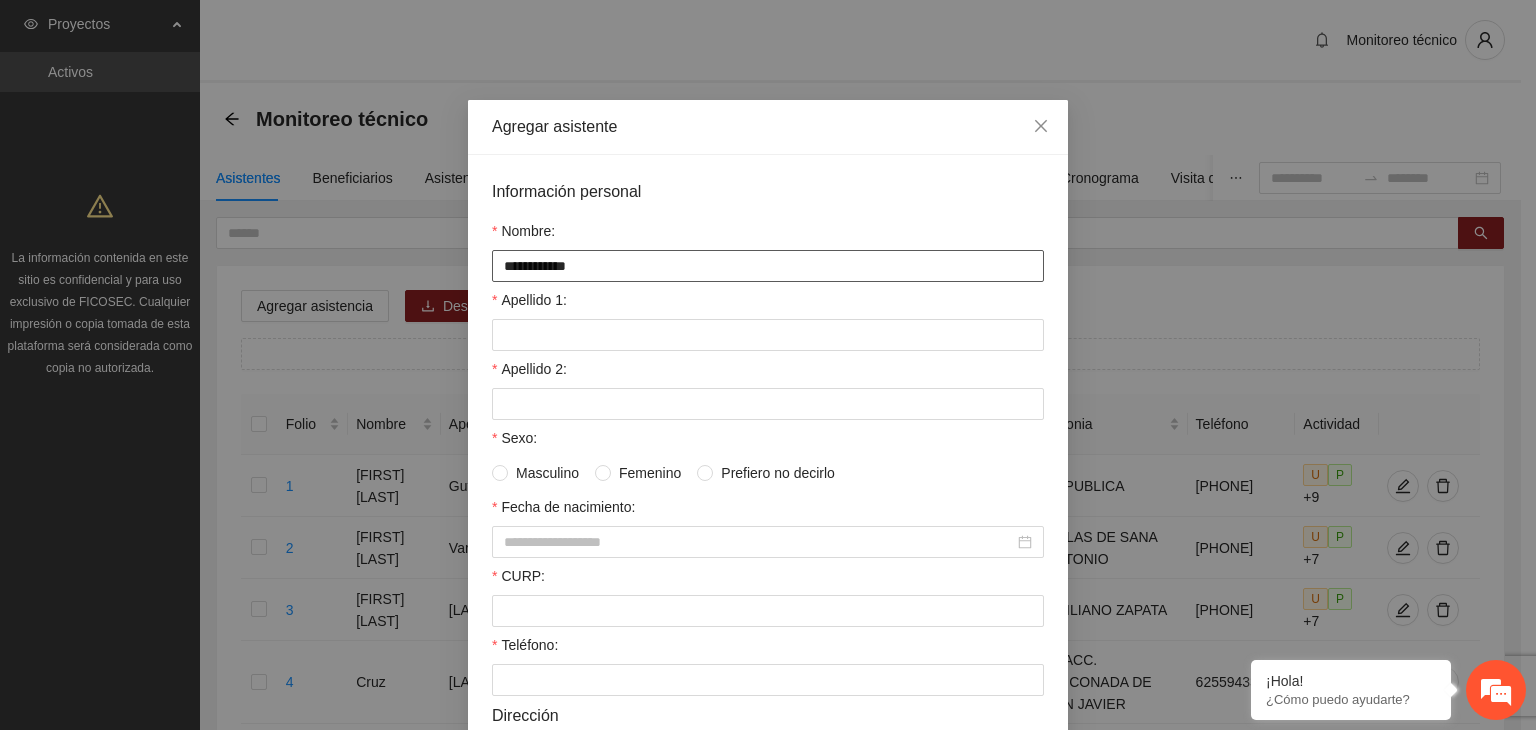 type on "**********" 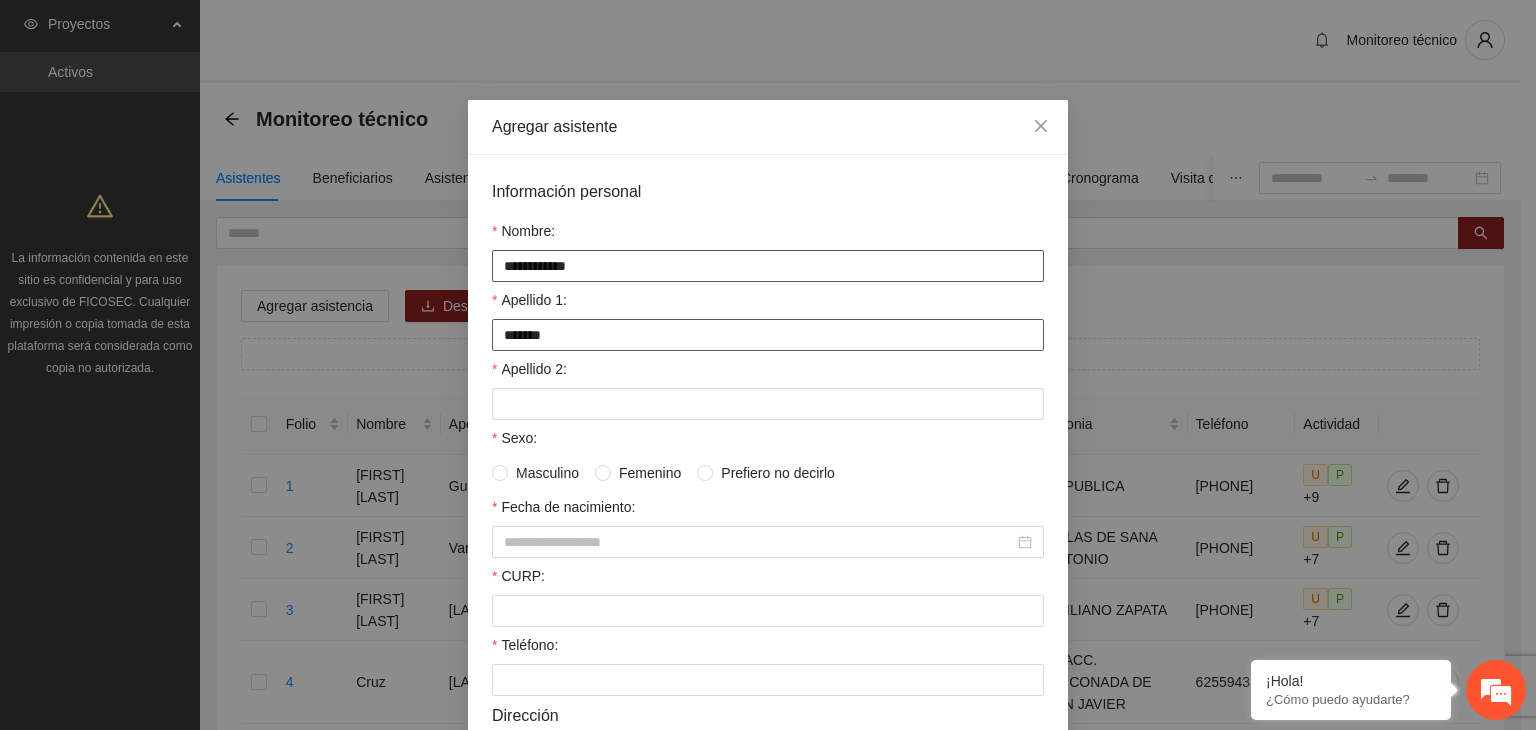 type on "******" 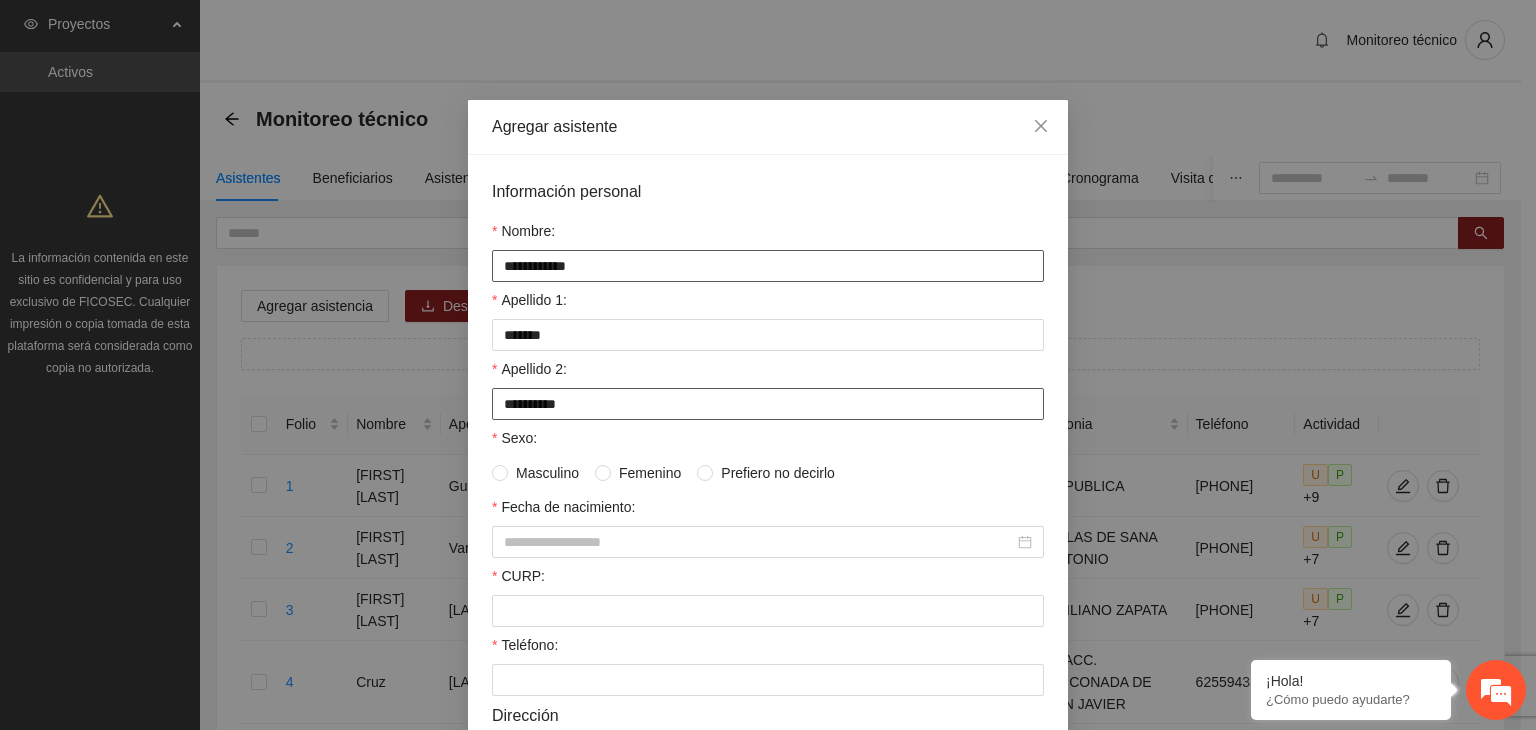 type on "**********" 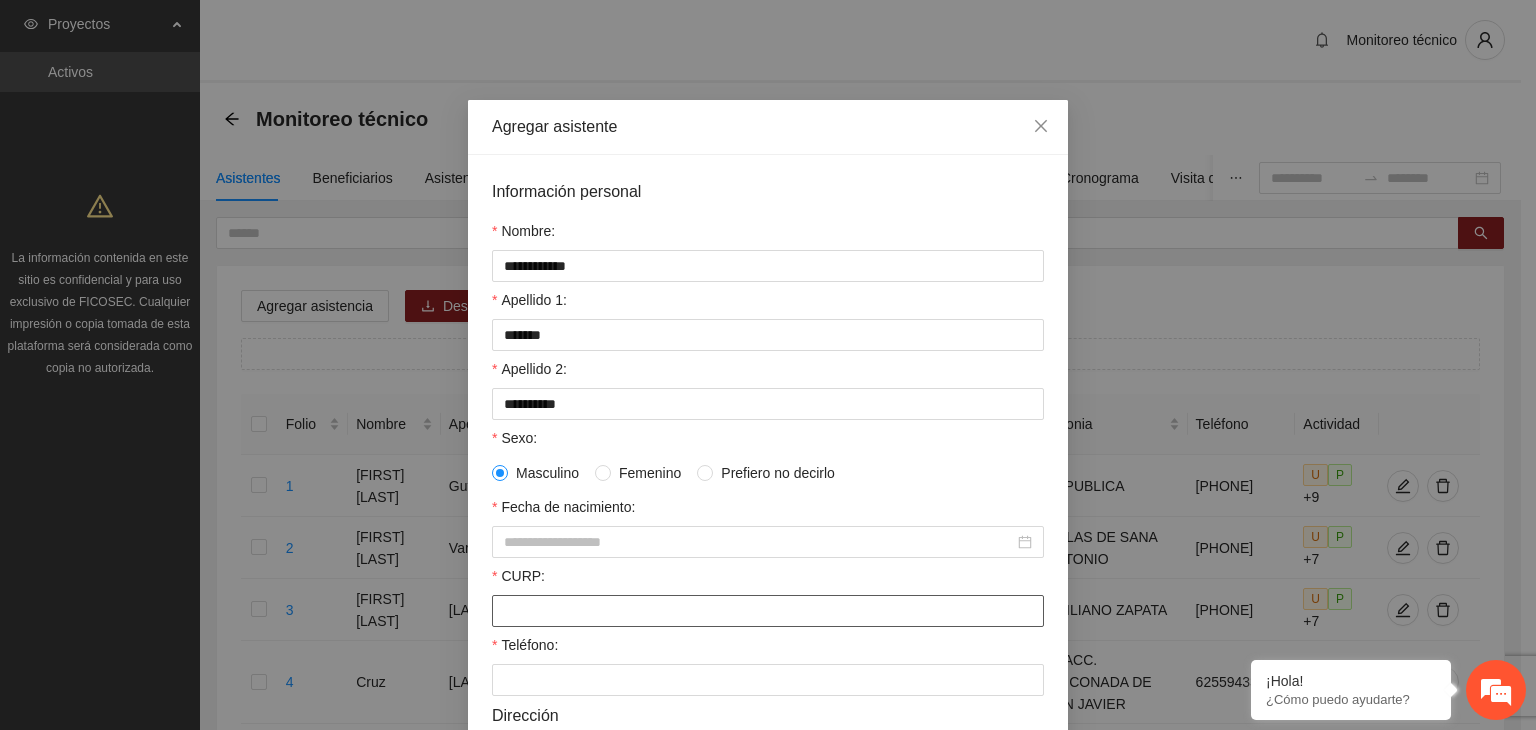 click on "CURP:" at bounding box center (768, 611) 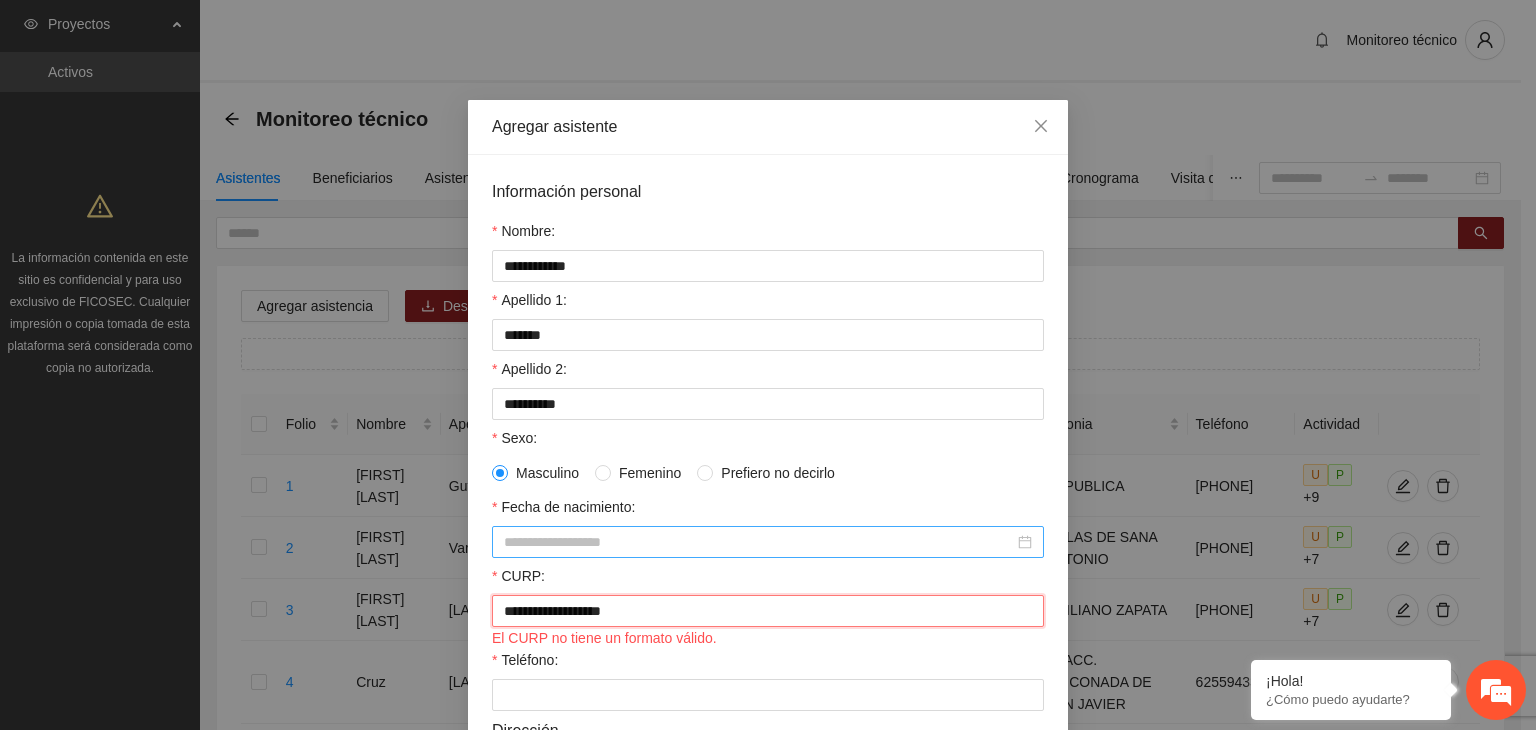 type on "**********" 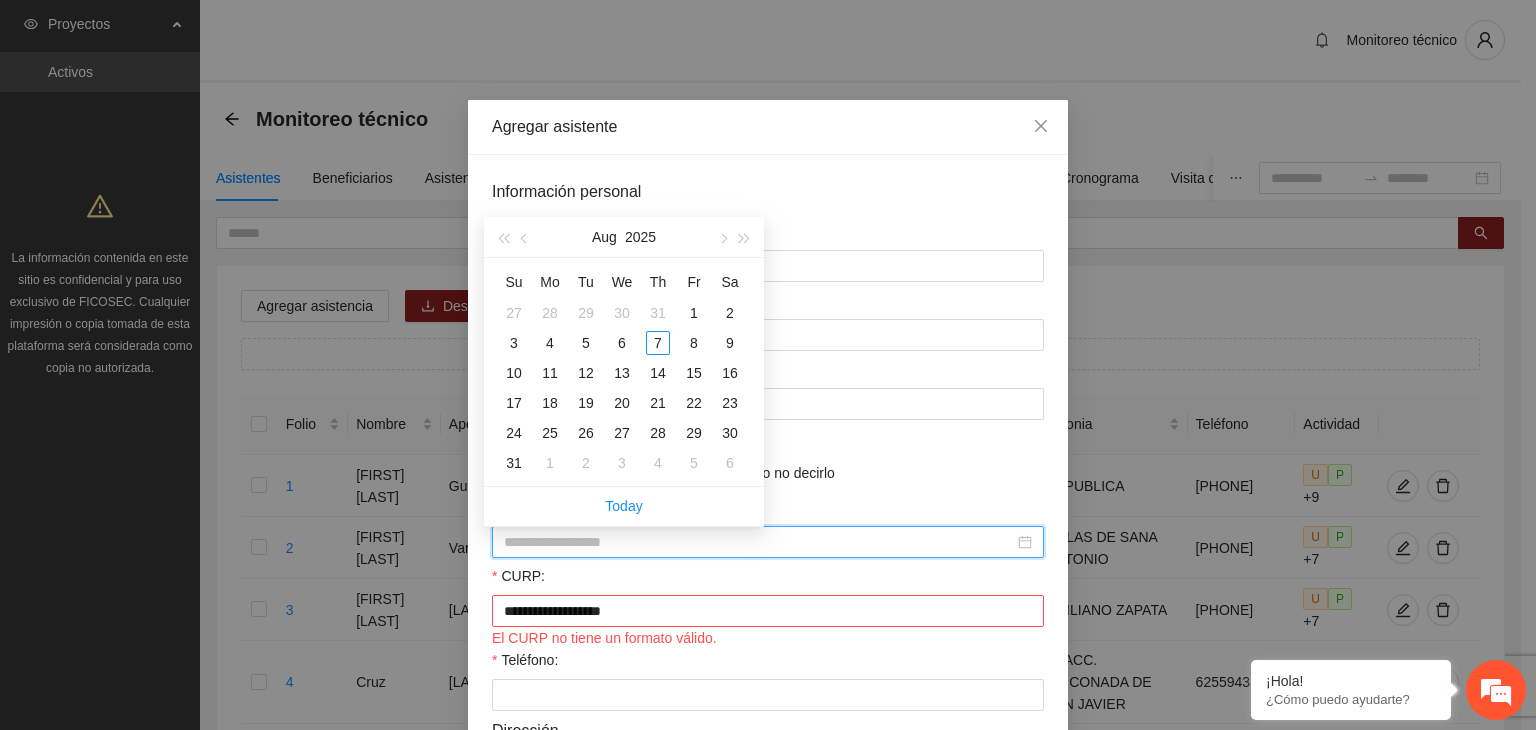 click on "Fecha de nacimiento:" at bounding box center (759, 542) 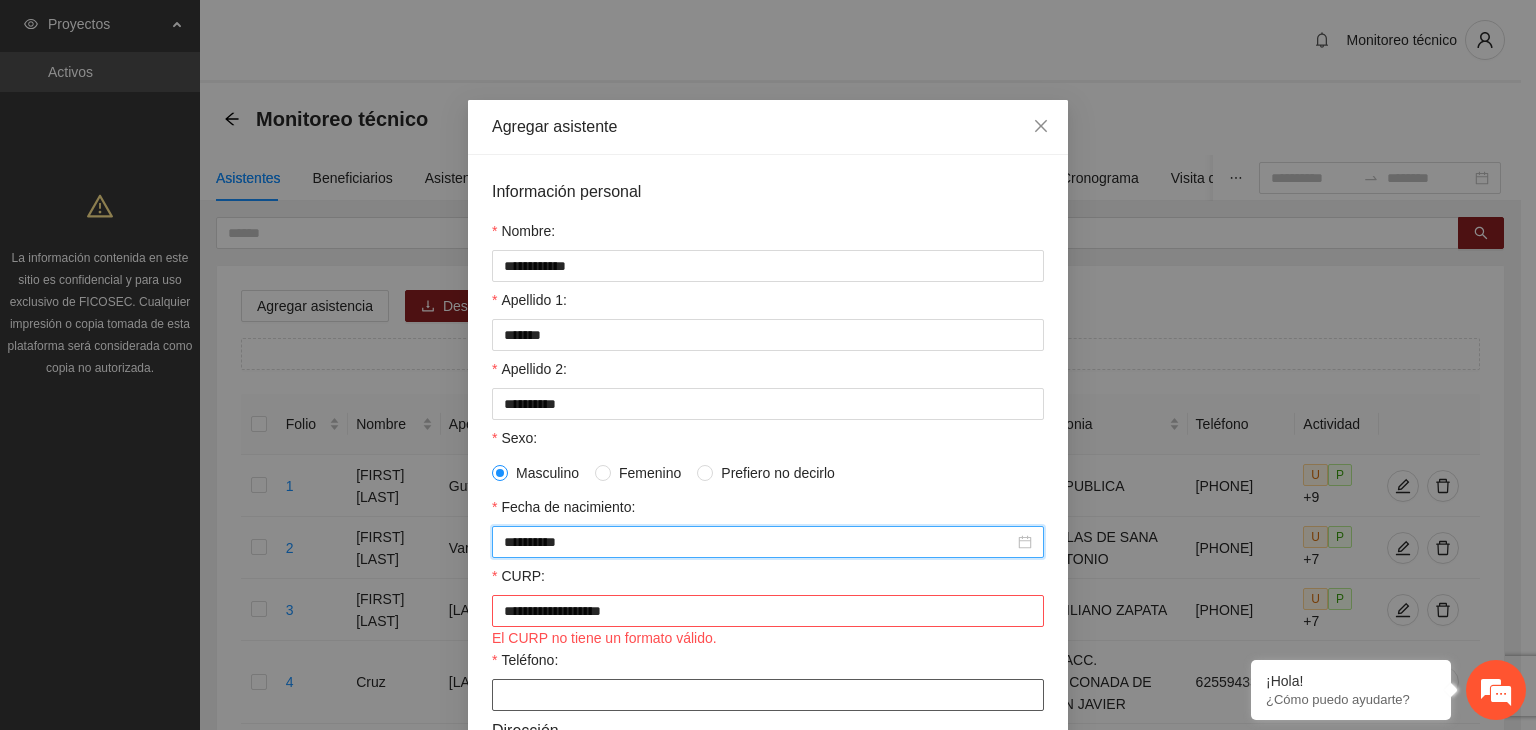 type on "**********" 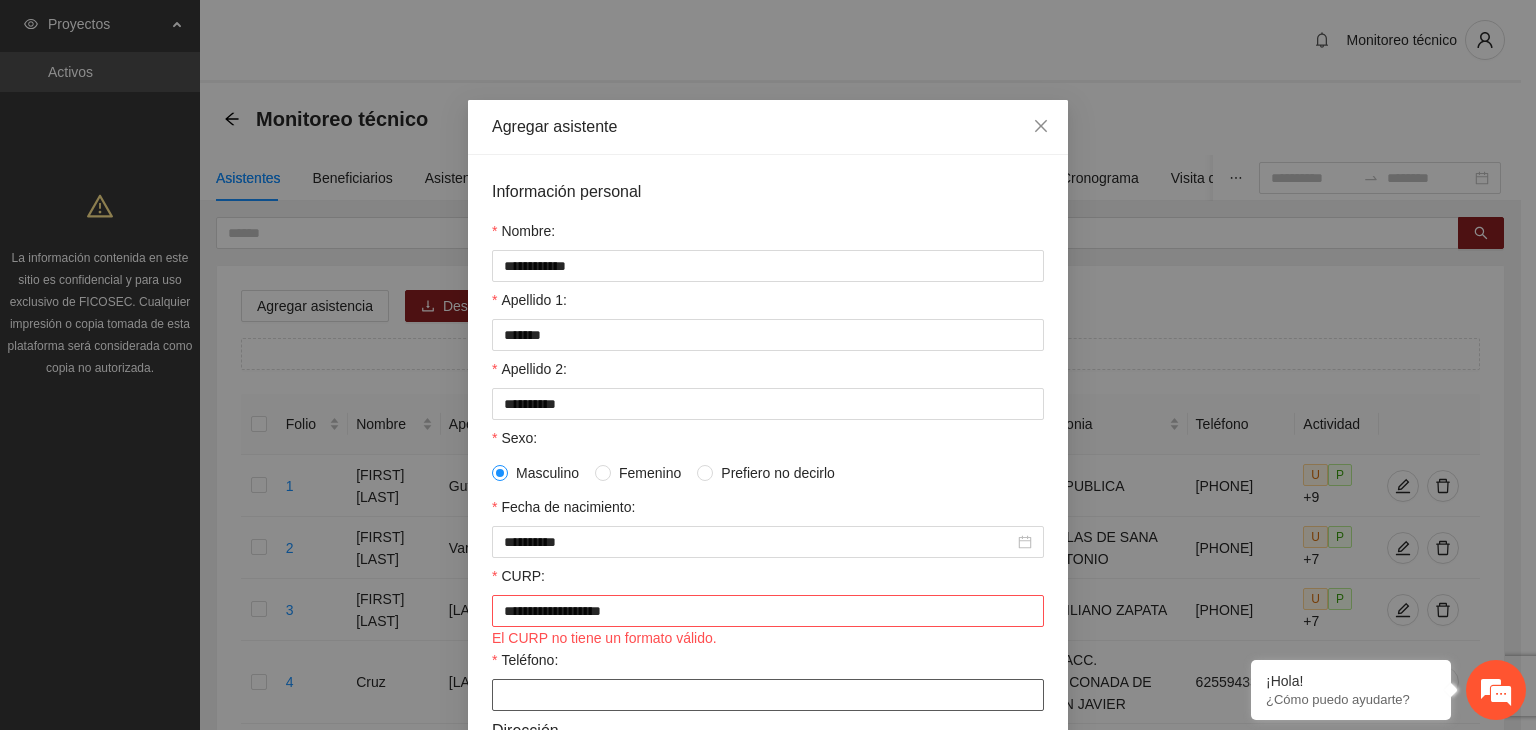 click on "Teléfono:" at bounding box center [768, 695] 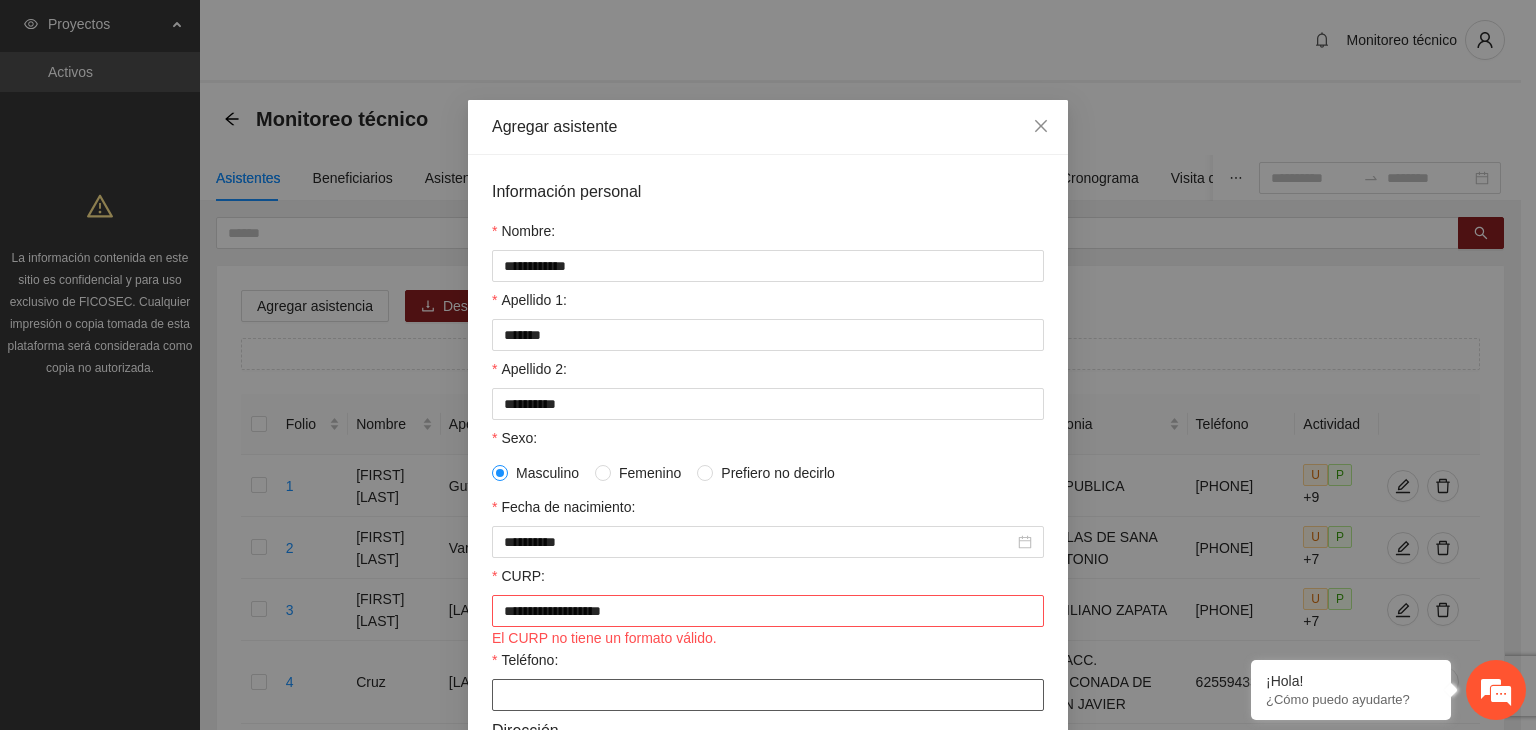 paste on "**********" 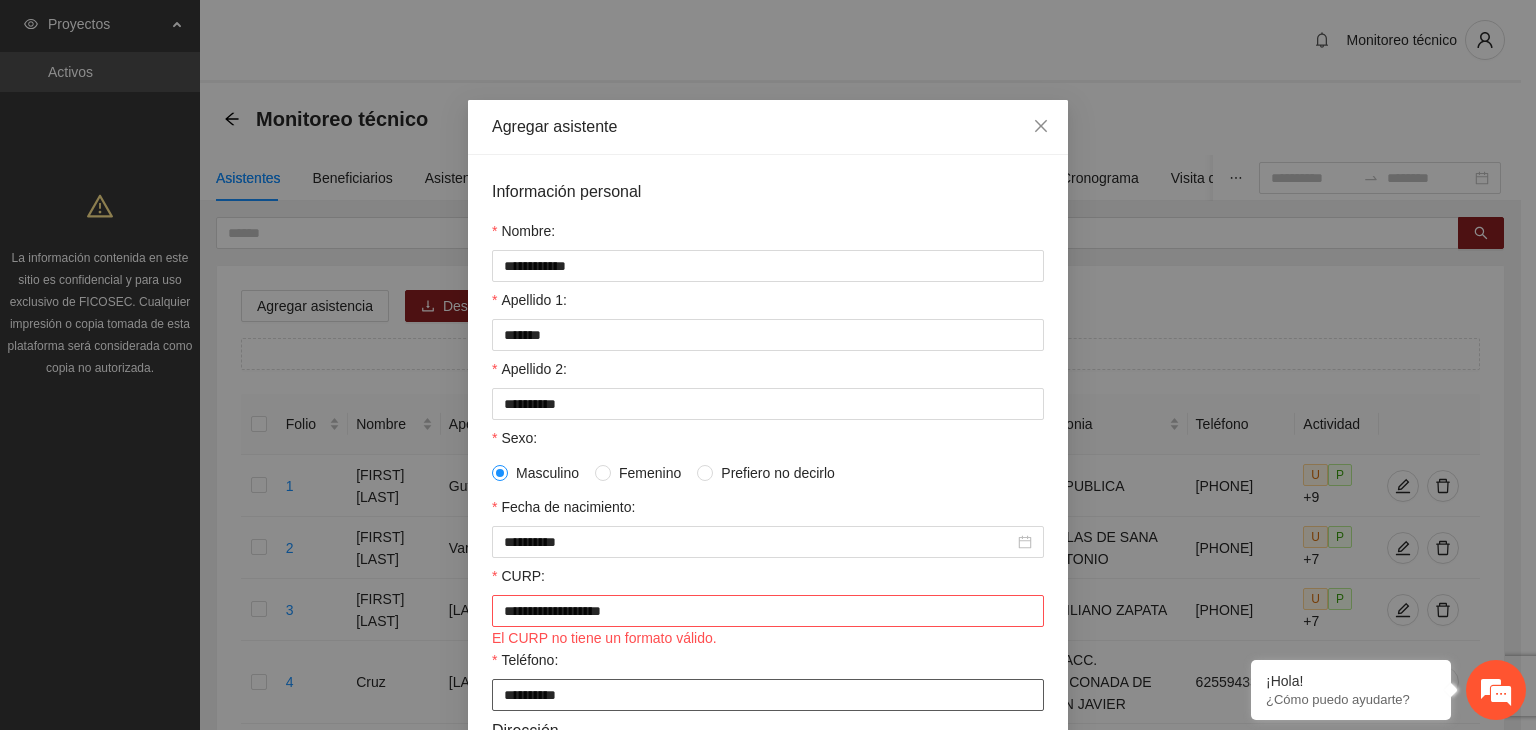 type on "**********" 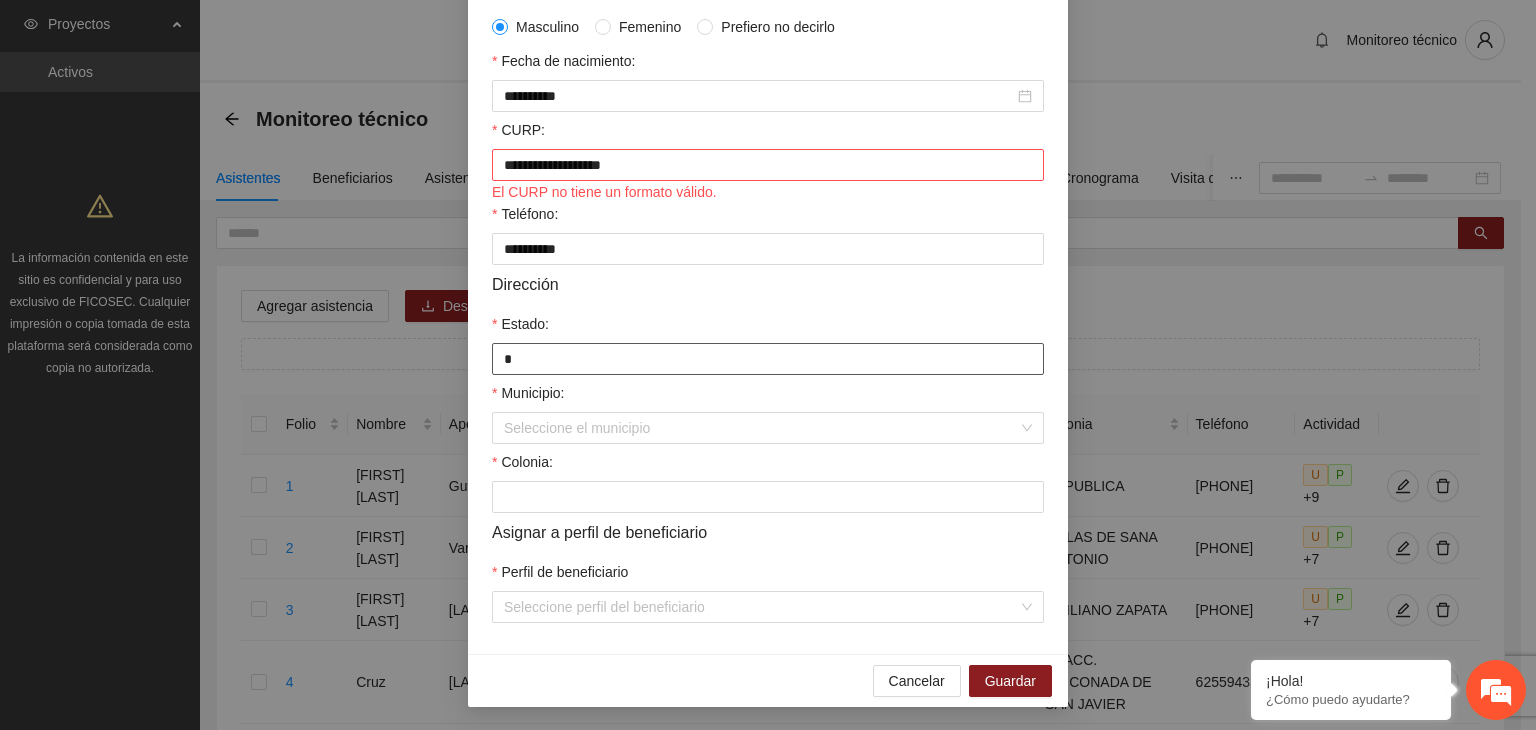 type on "*********" 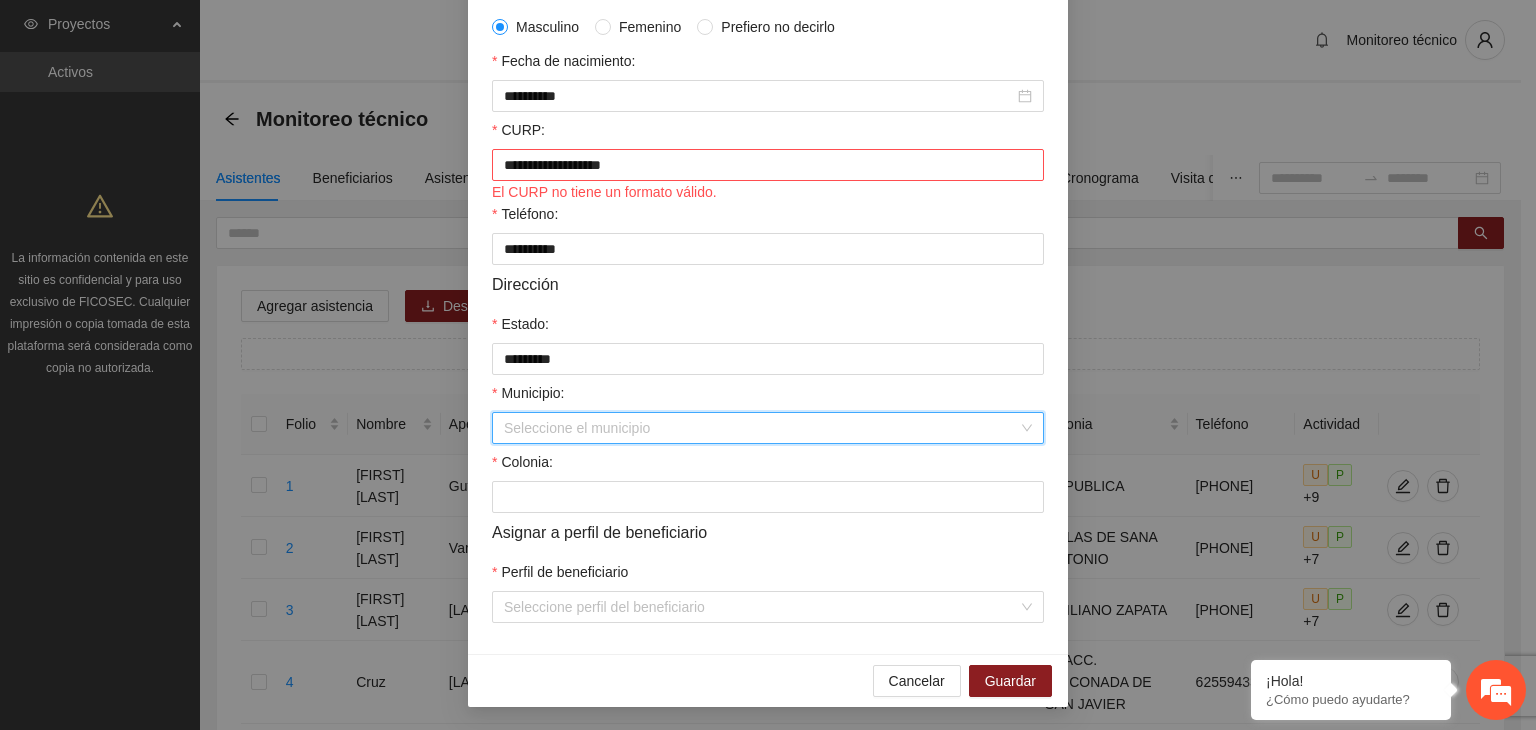 type on "*" 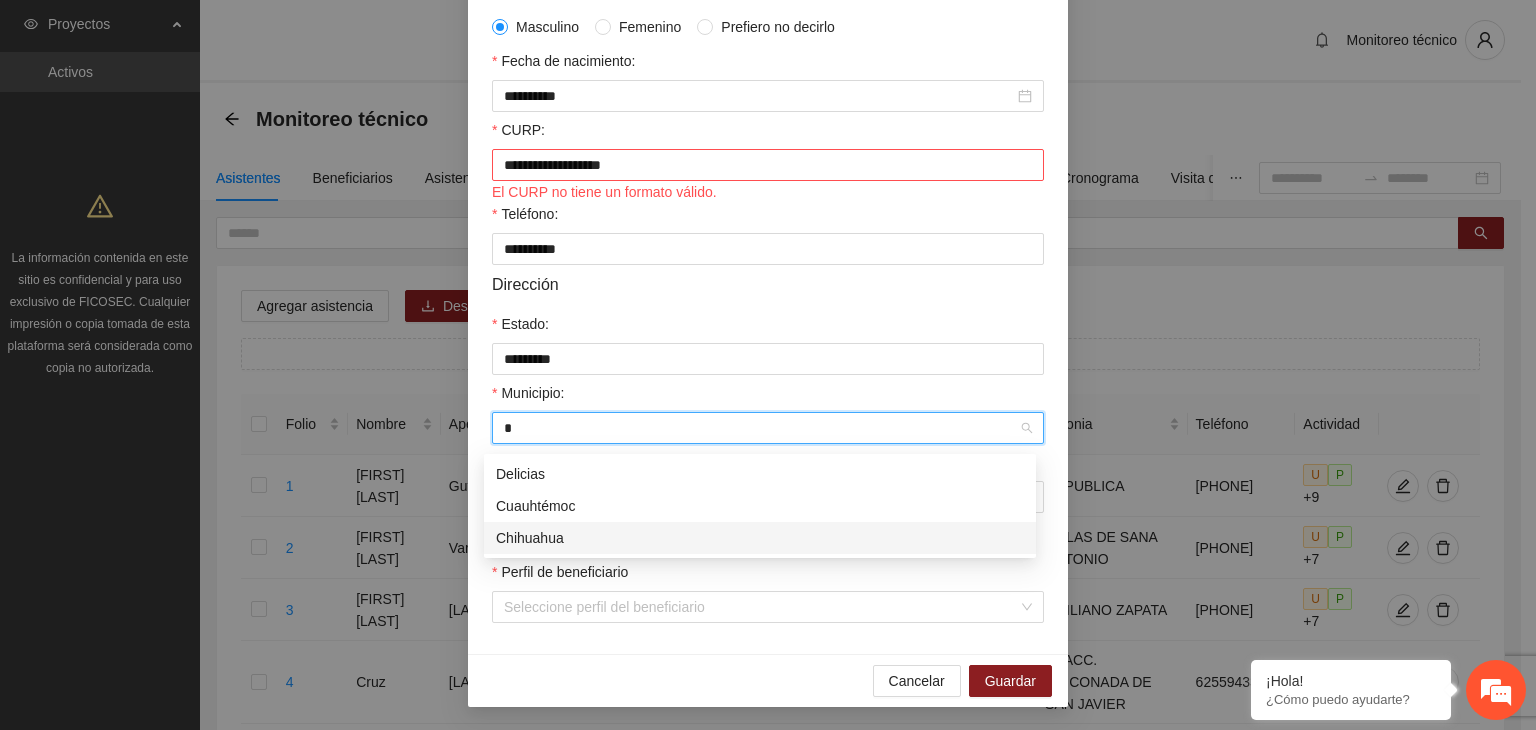 type 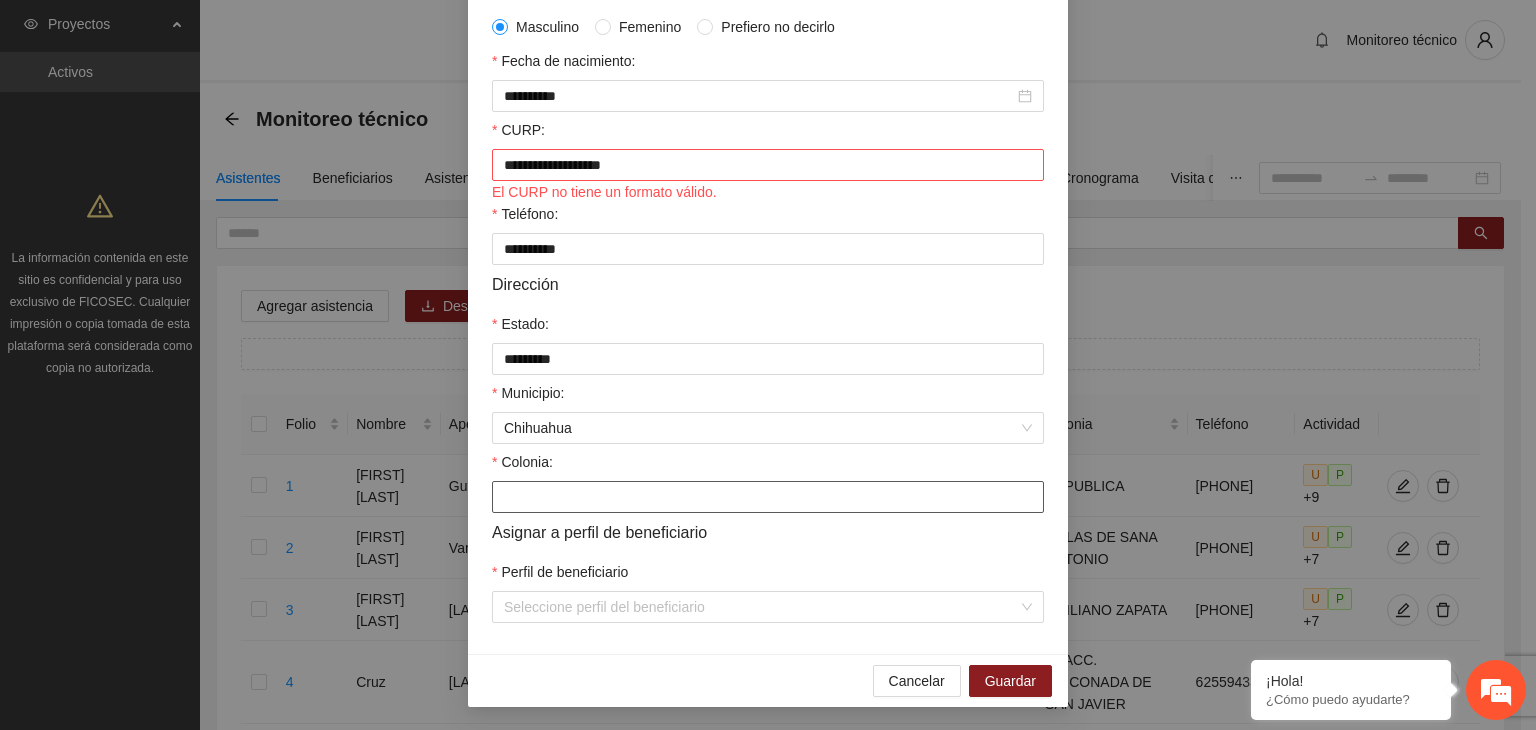 paste on "**********" 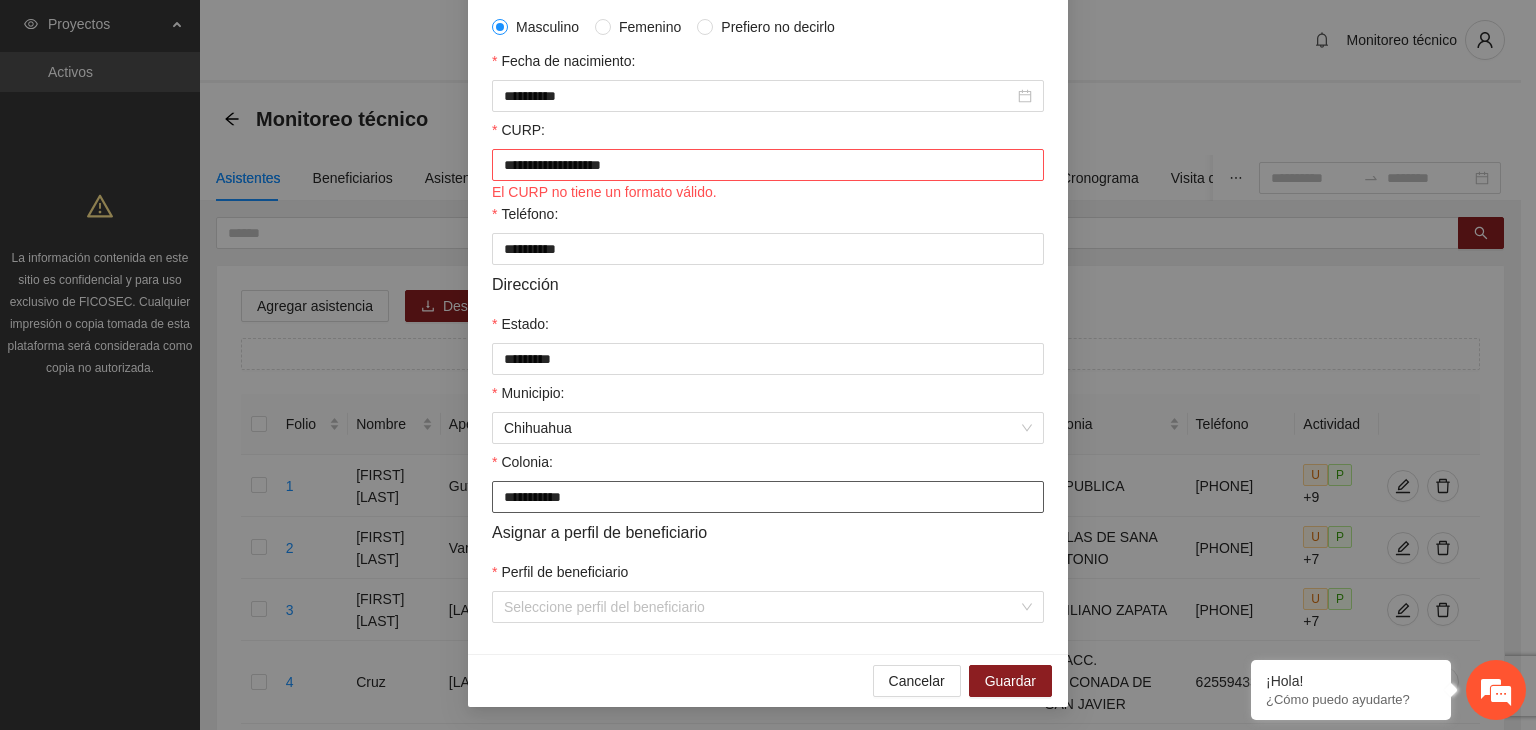 type on "**********" 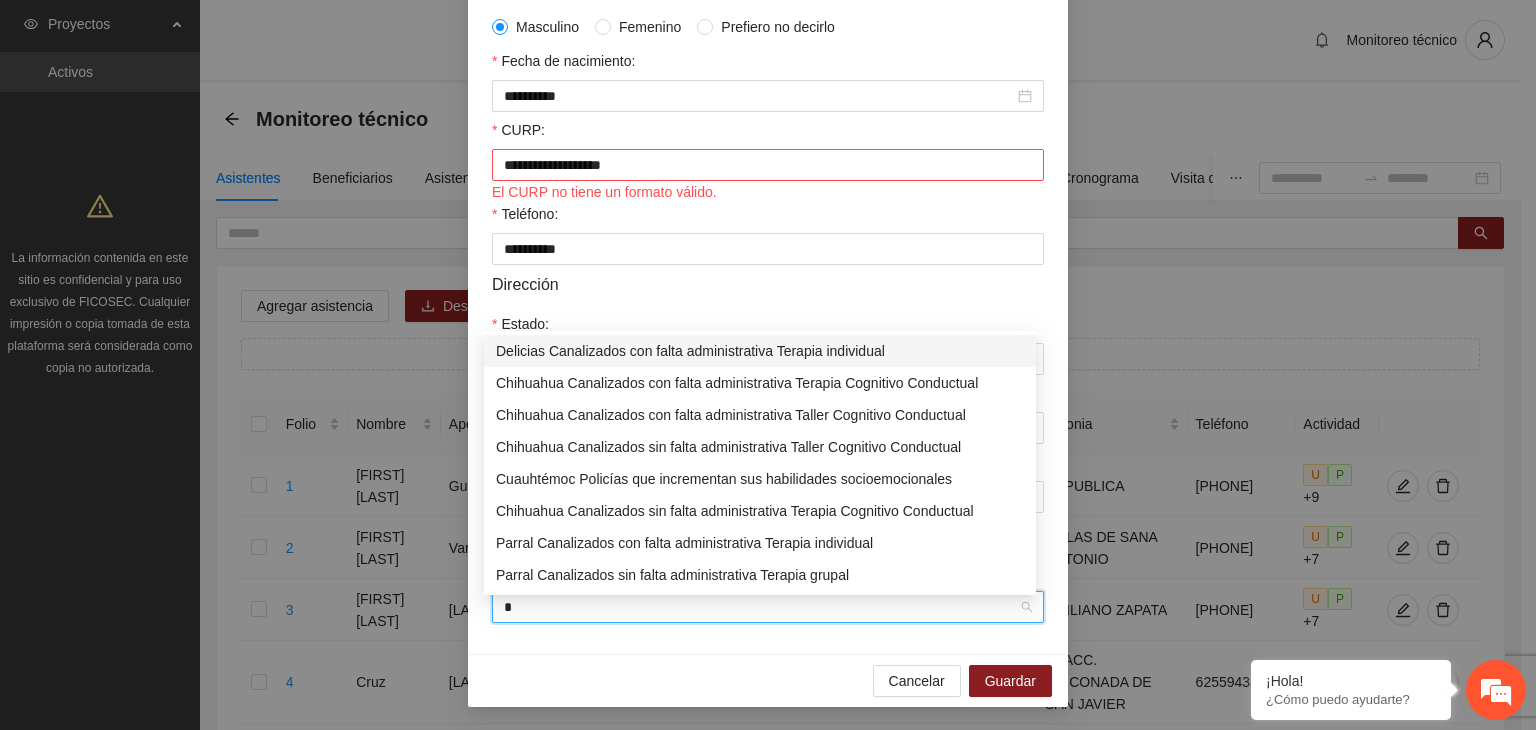 type on "**" 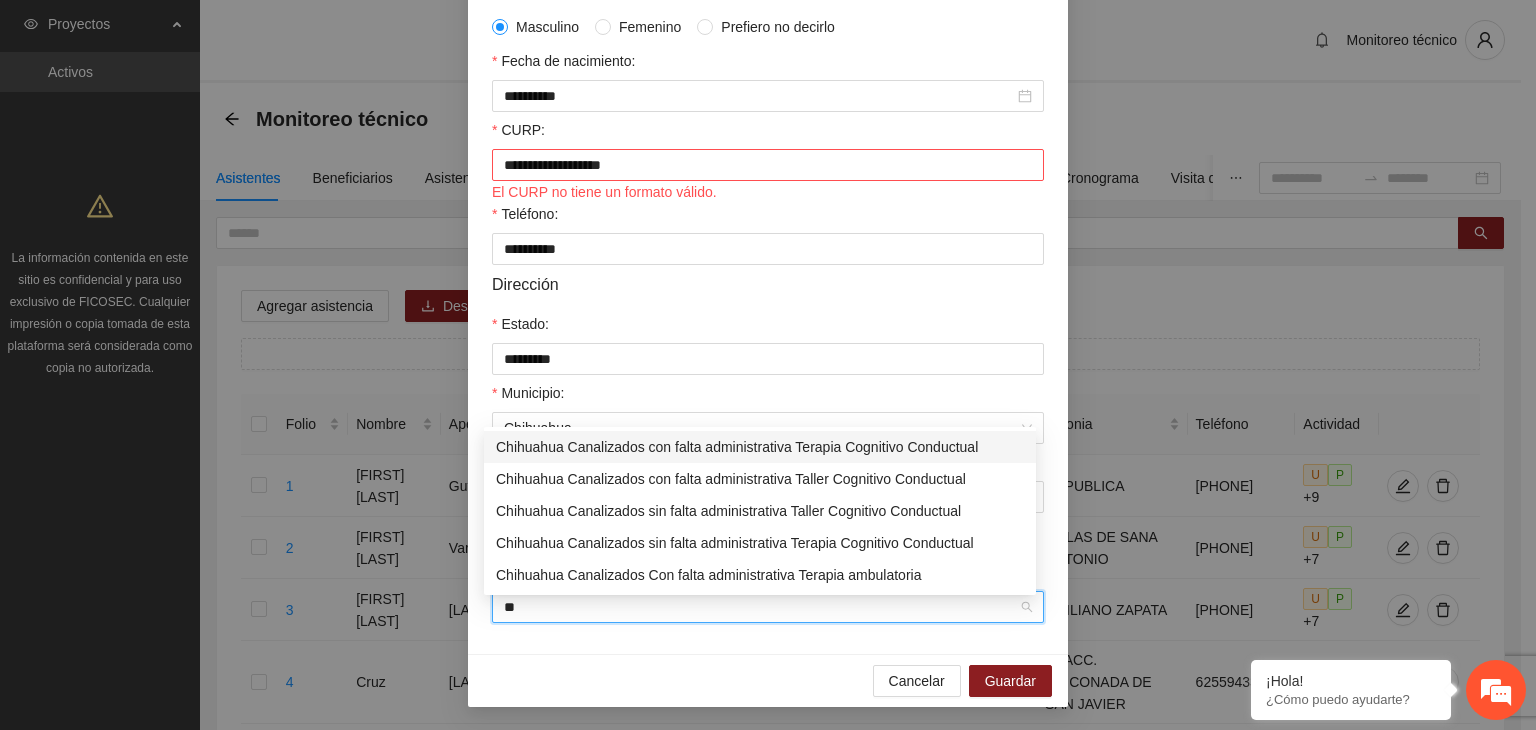 click on "Chihuahua Canalizados con falta administrativa Terapia Cognitivo Conductual" at bounding box center (760, 447) 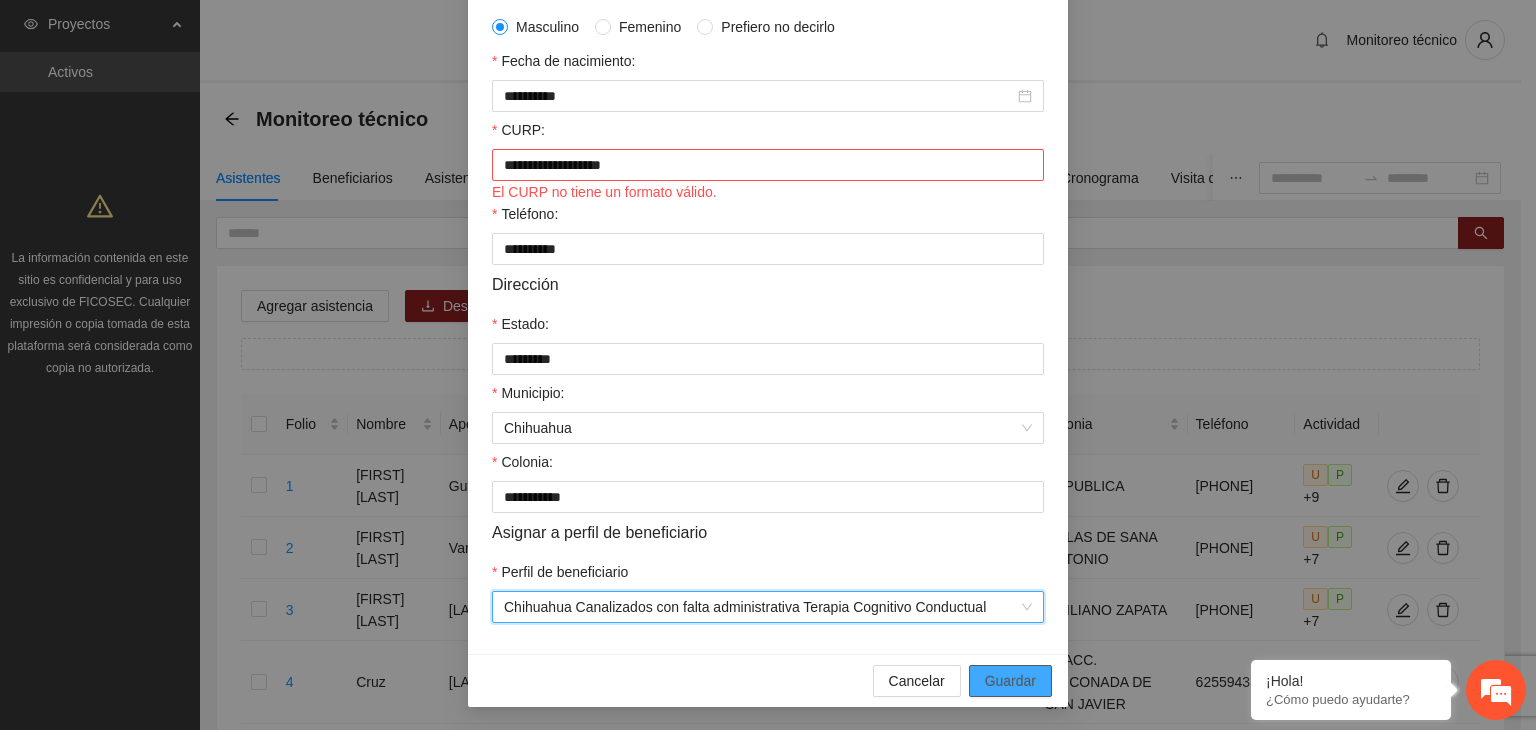 click on "Guardar" at bounding box center [1010, 681] 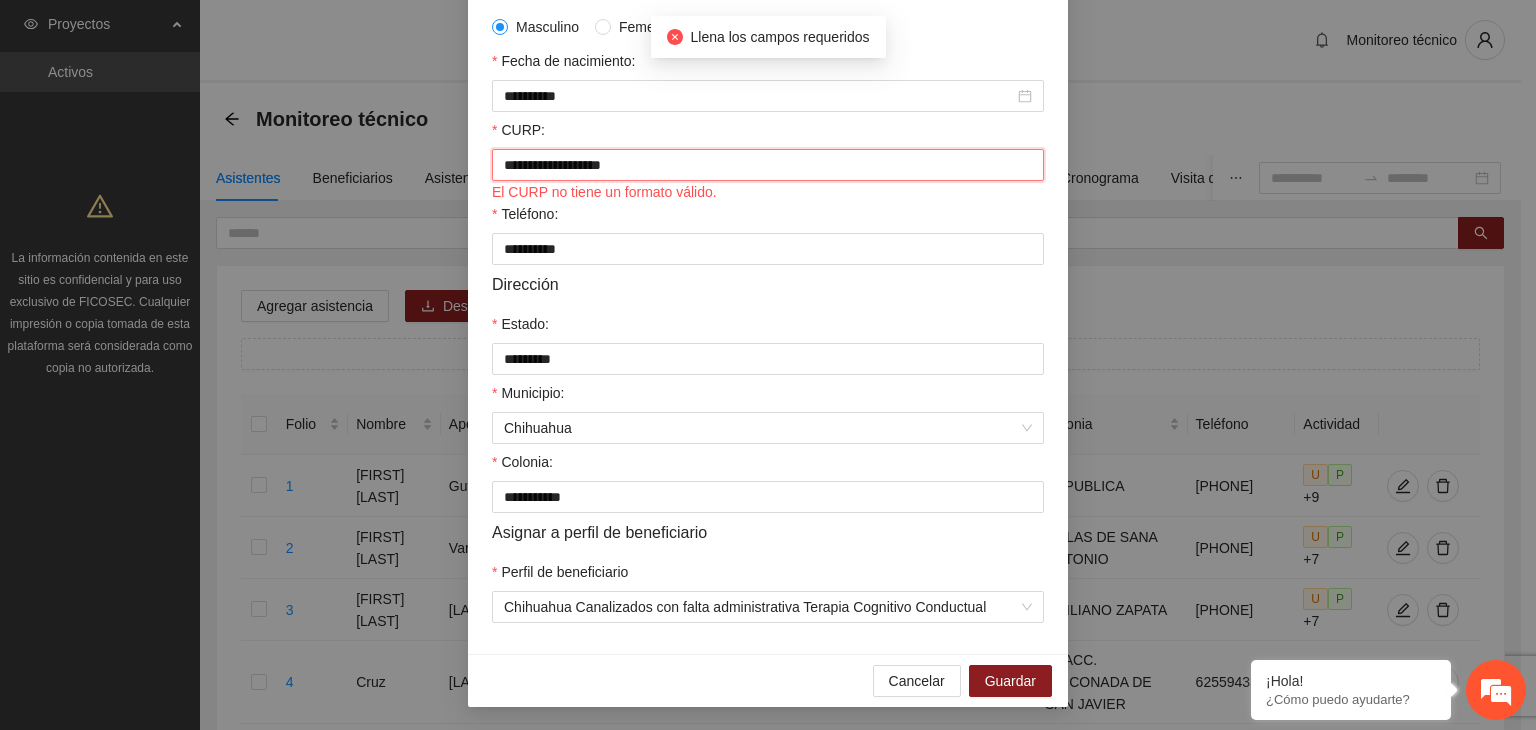 click on "**********" at bounding box center (768, 165) 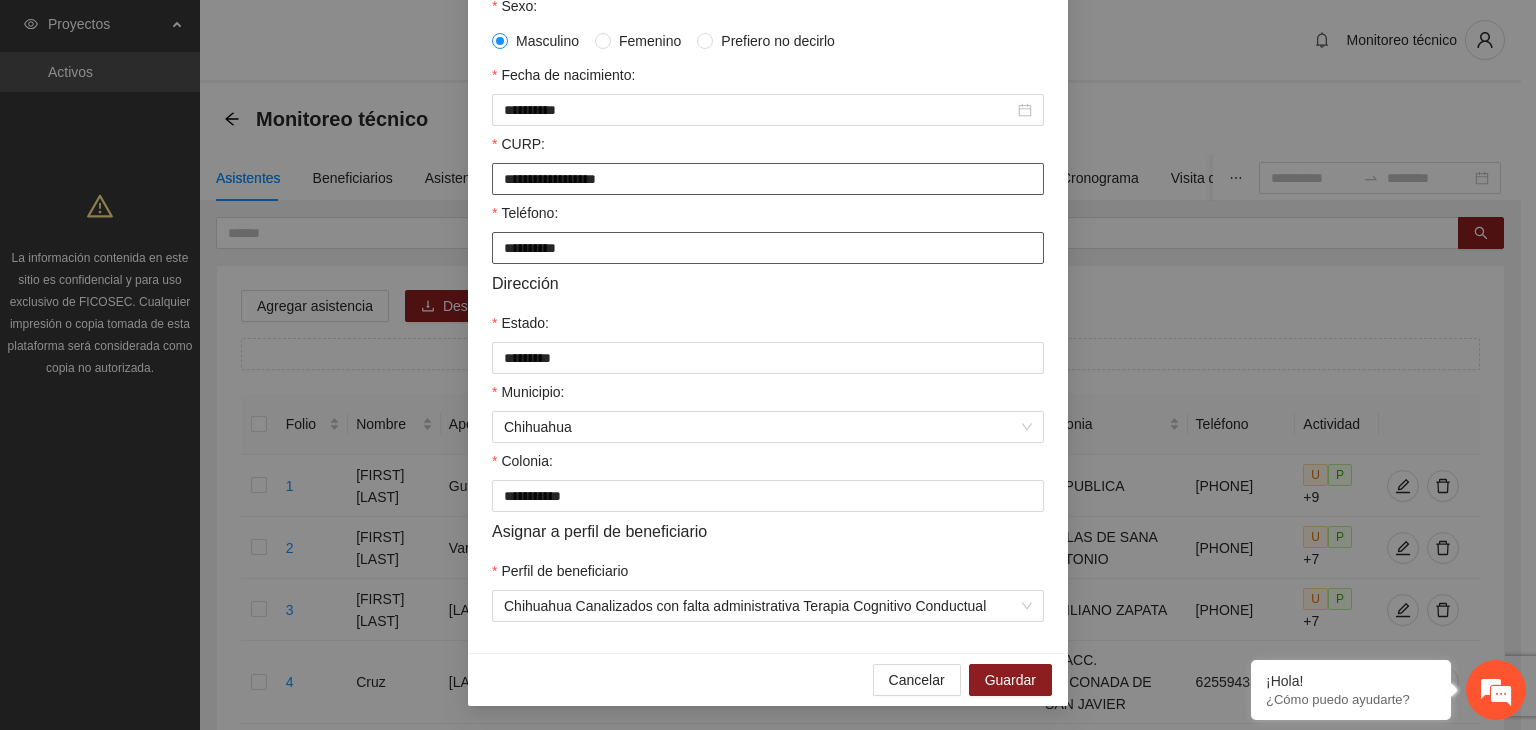 scroll, scrollTop: 441, scrollLeft: 0, axis: vertical 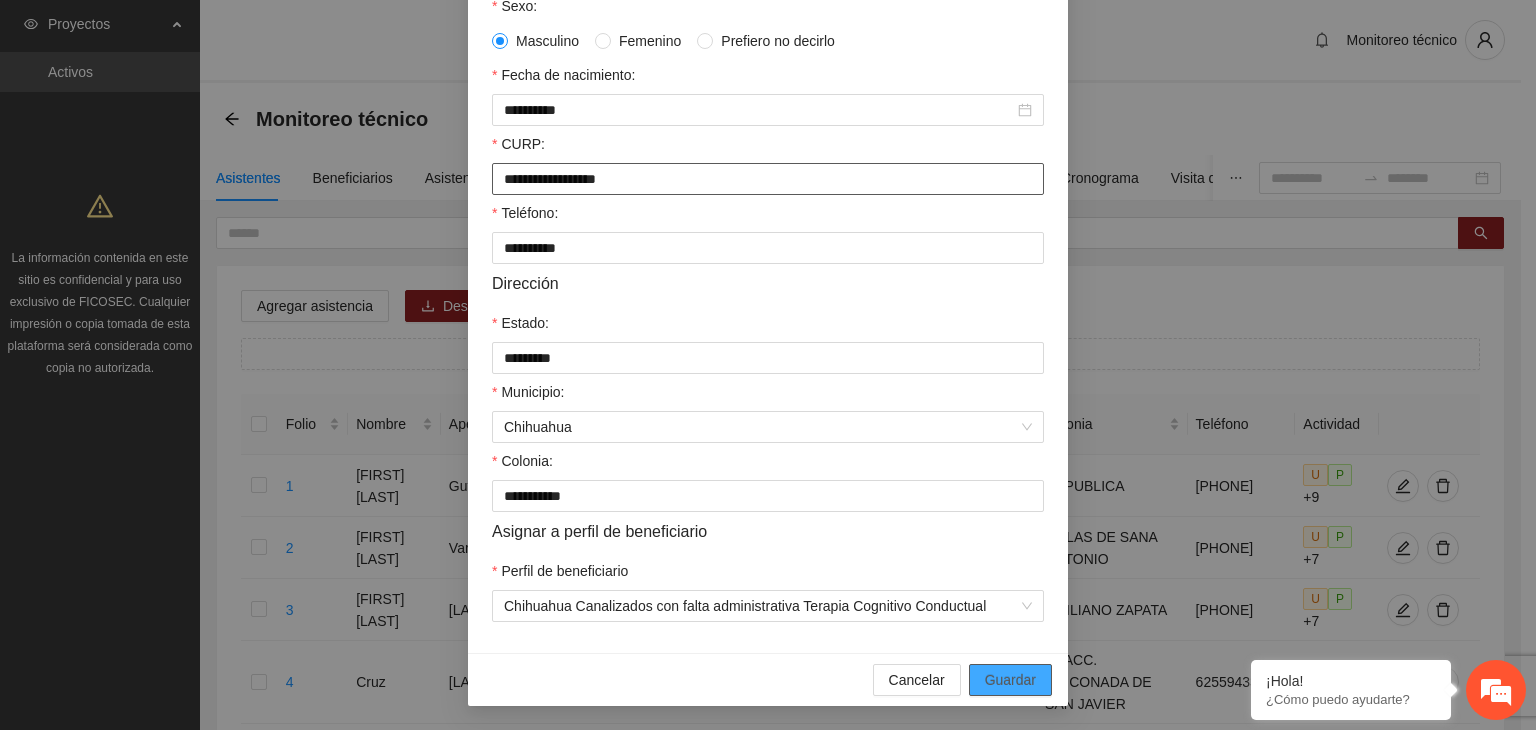 type on "**********" 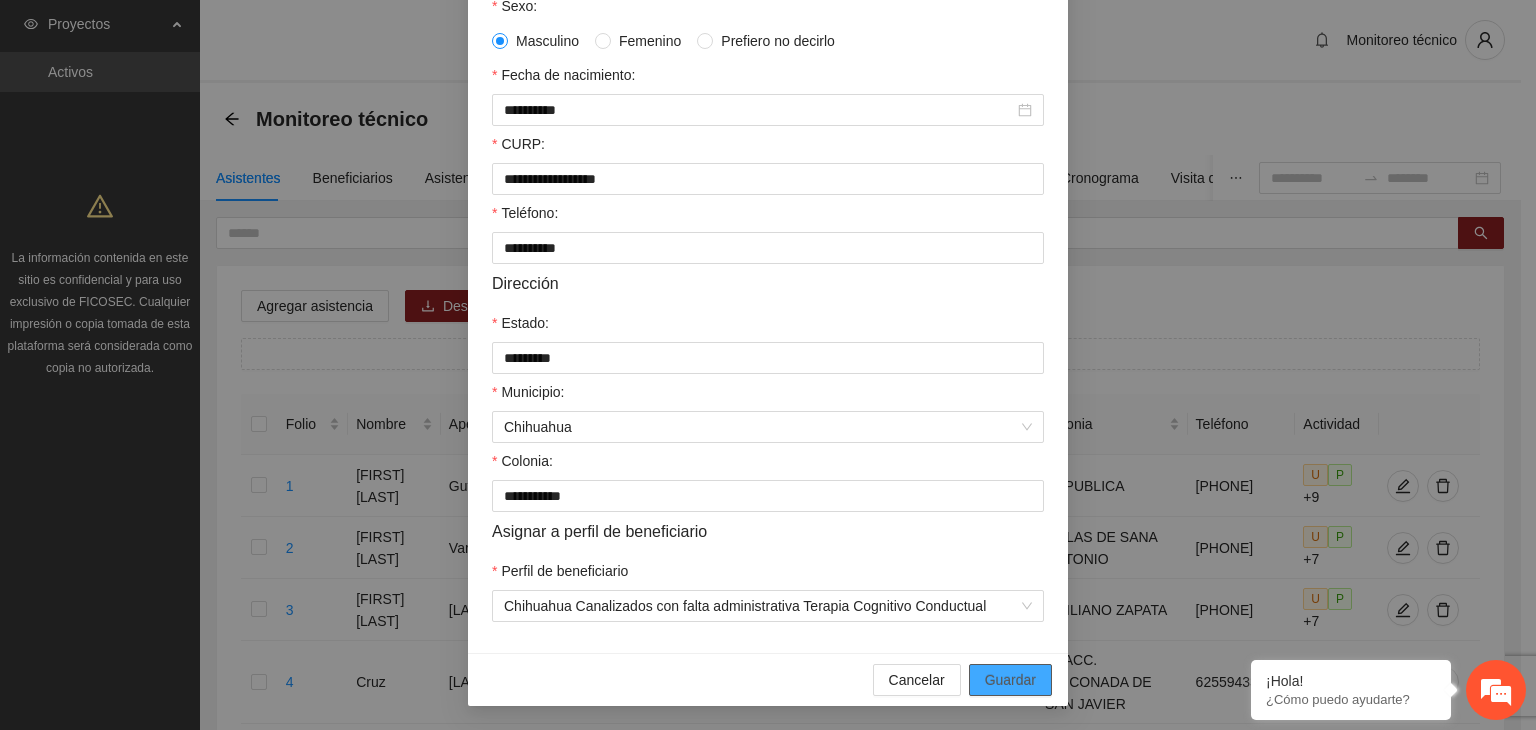 click on "Guardar" at bounding box center [1010, 680] 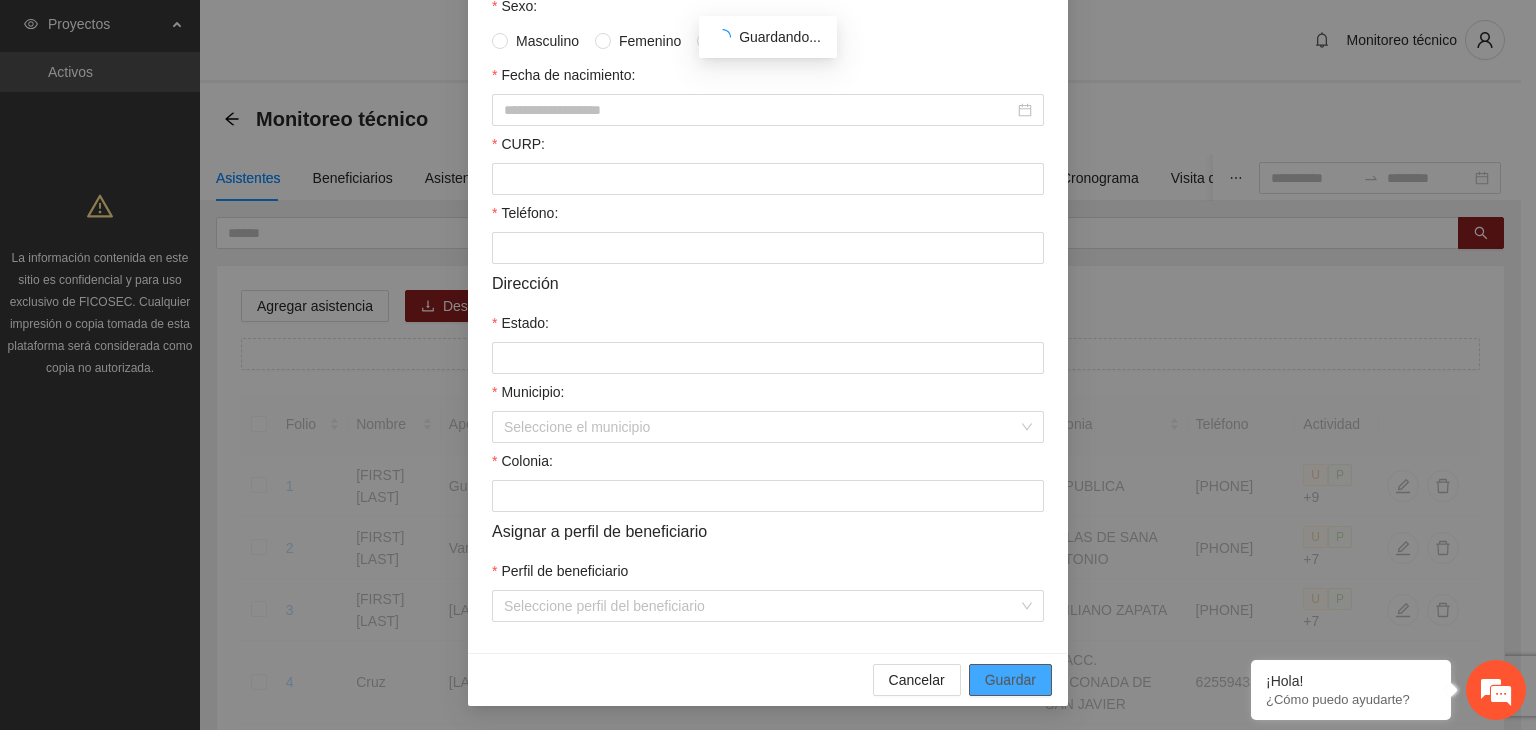 scroll, scrollTop: 341, scrollLeft: 0, axis: vertical 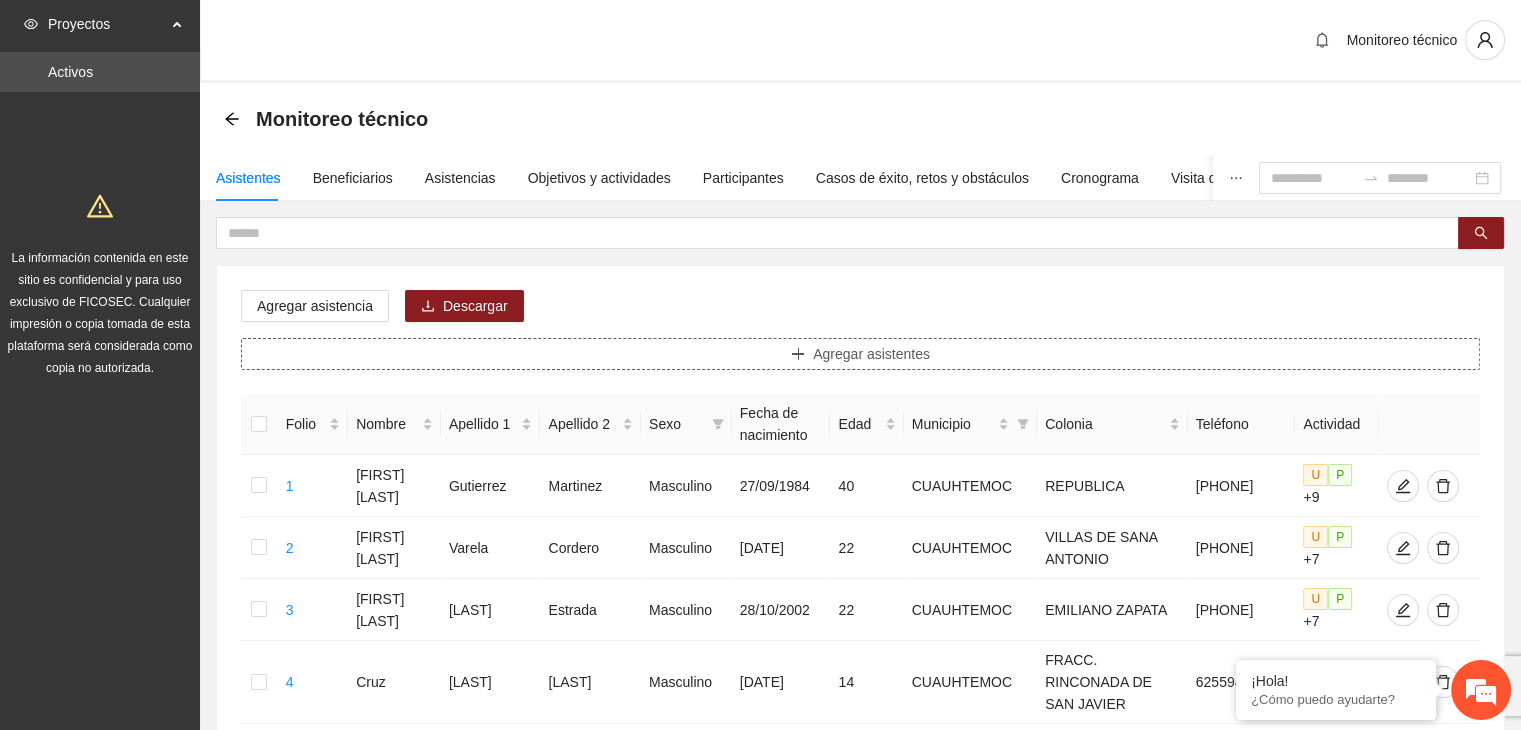 click on "Agregar asistentes" at bounding box center [860, 354] 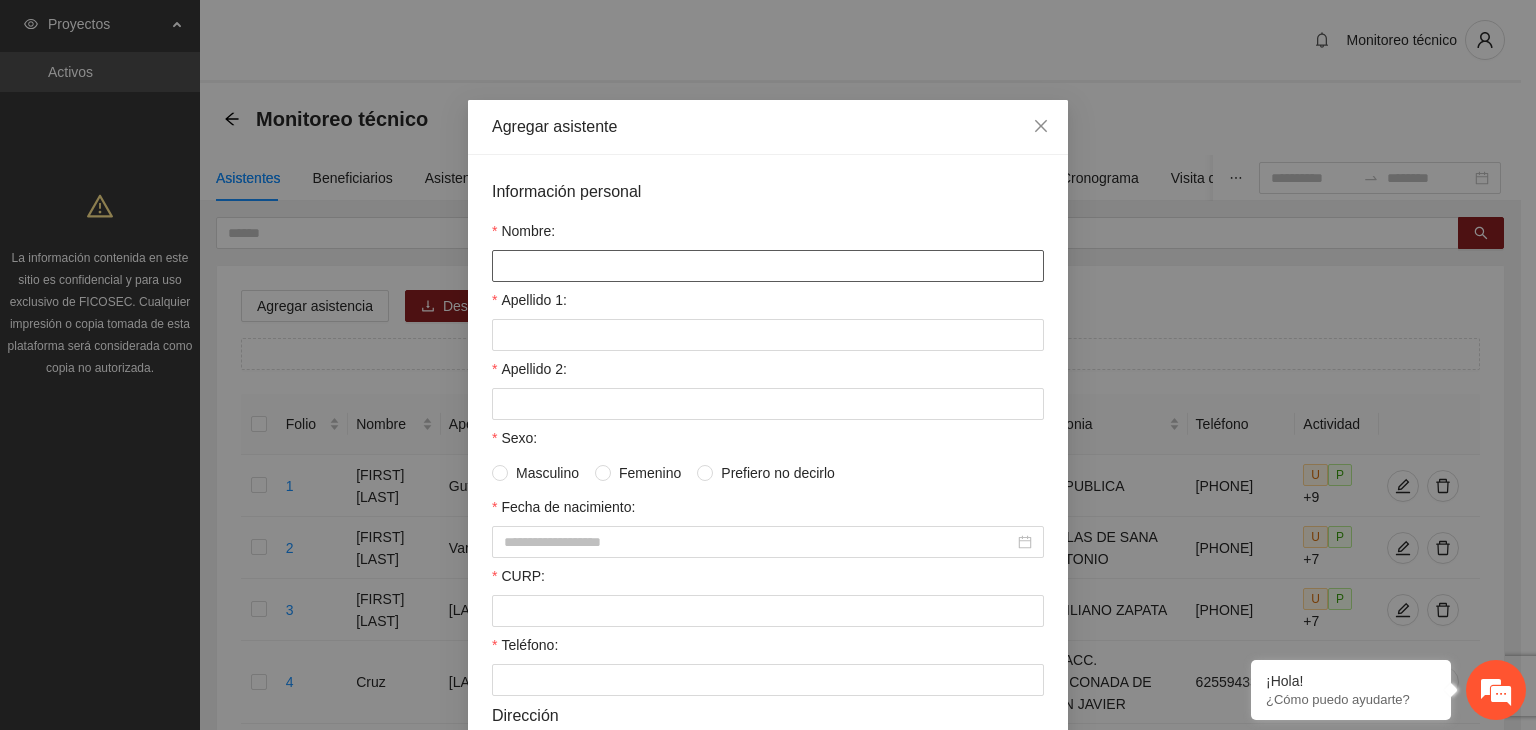 click on "Nombre:" at bounding box center [768, 266] 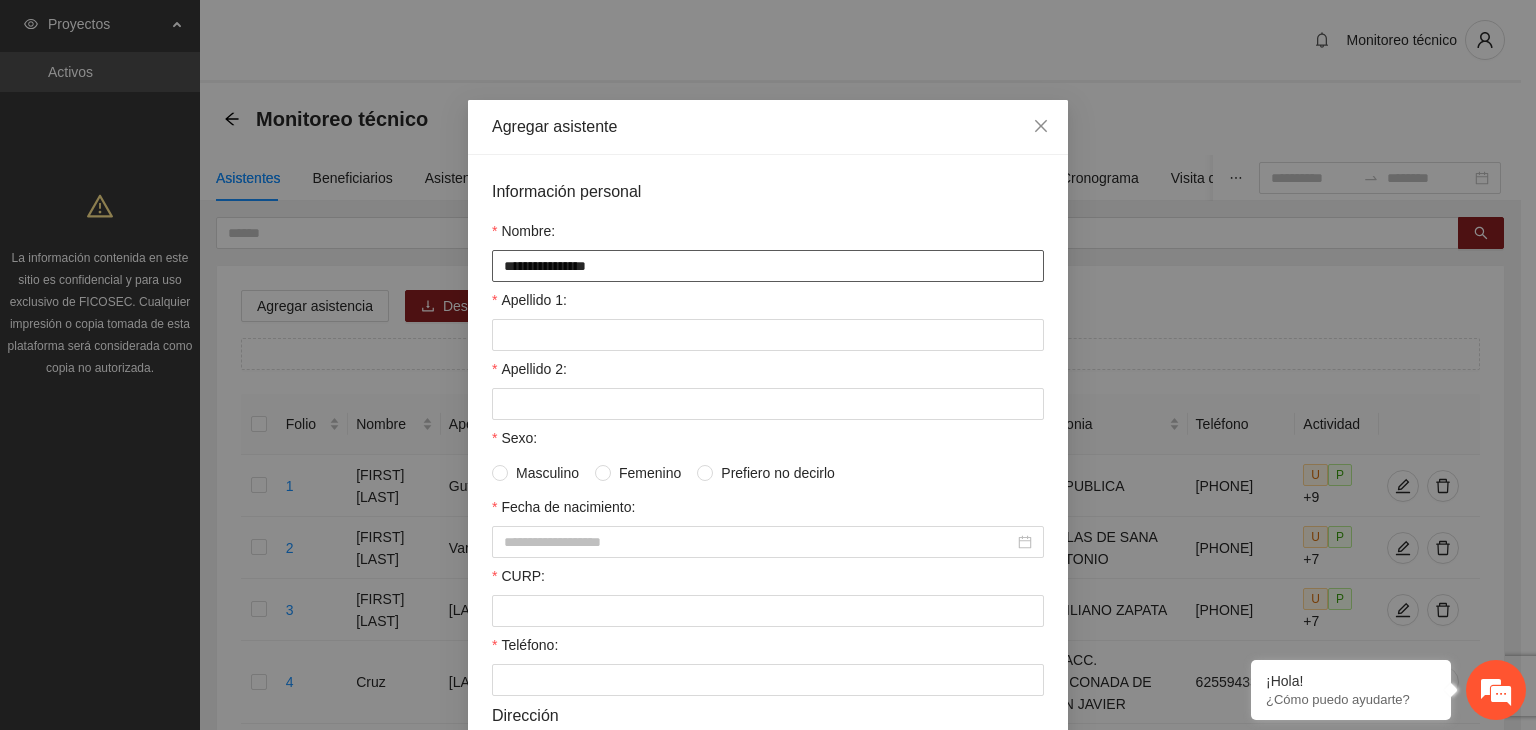 type on "**********" 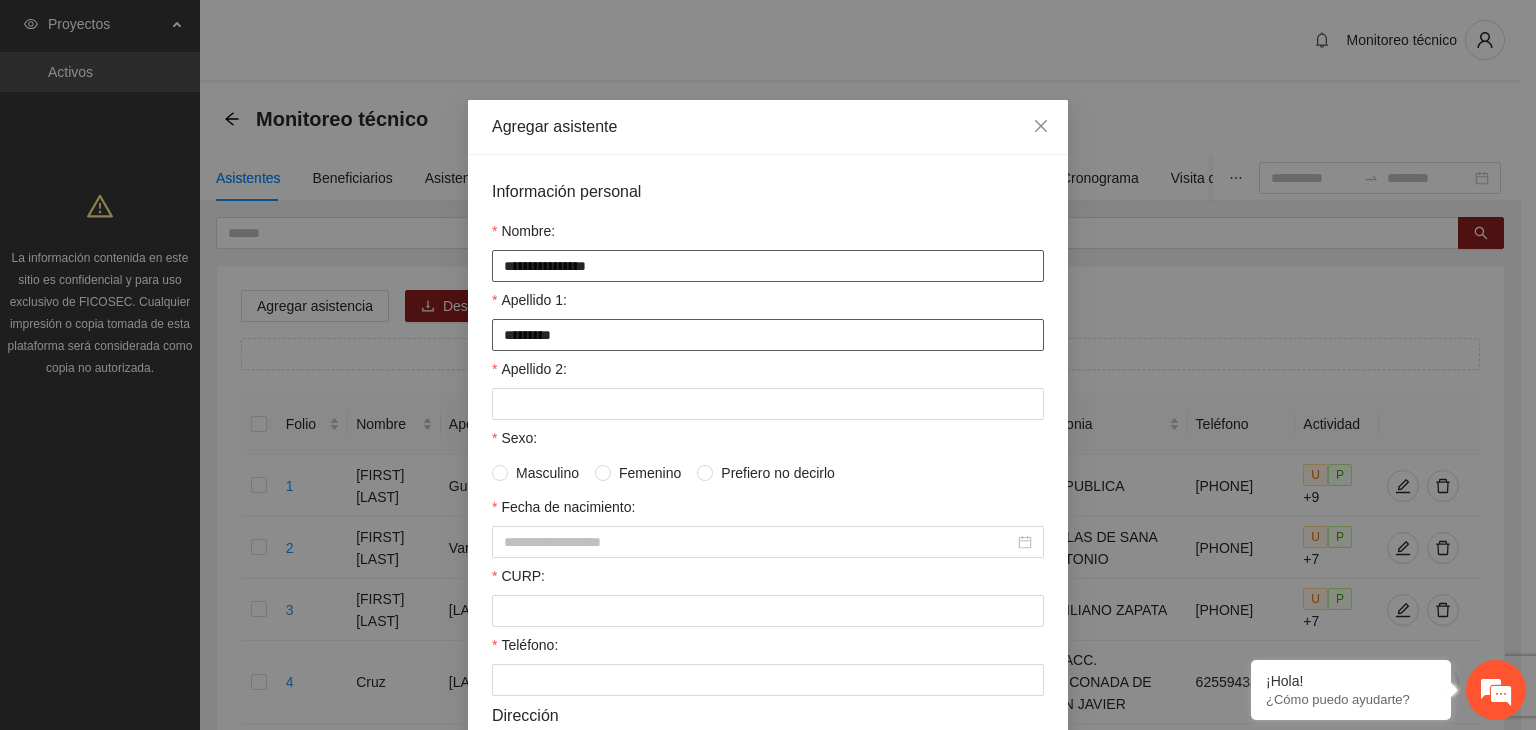 type on "********" 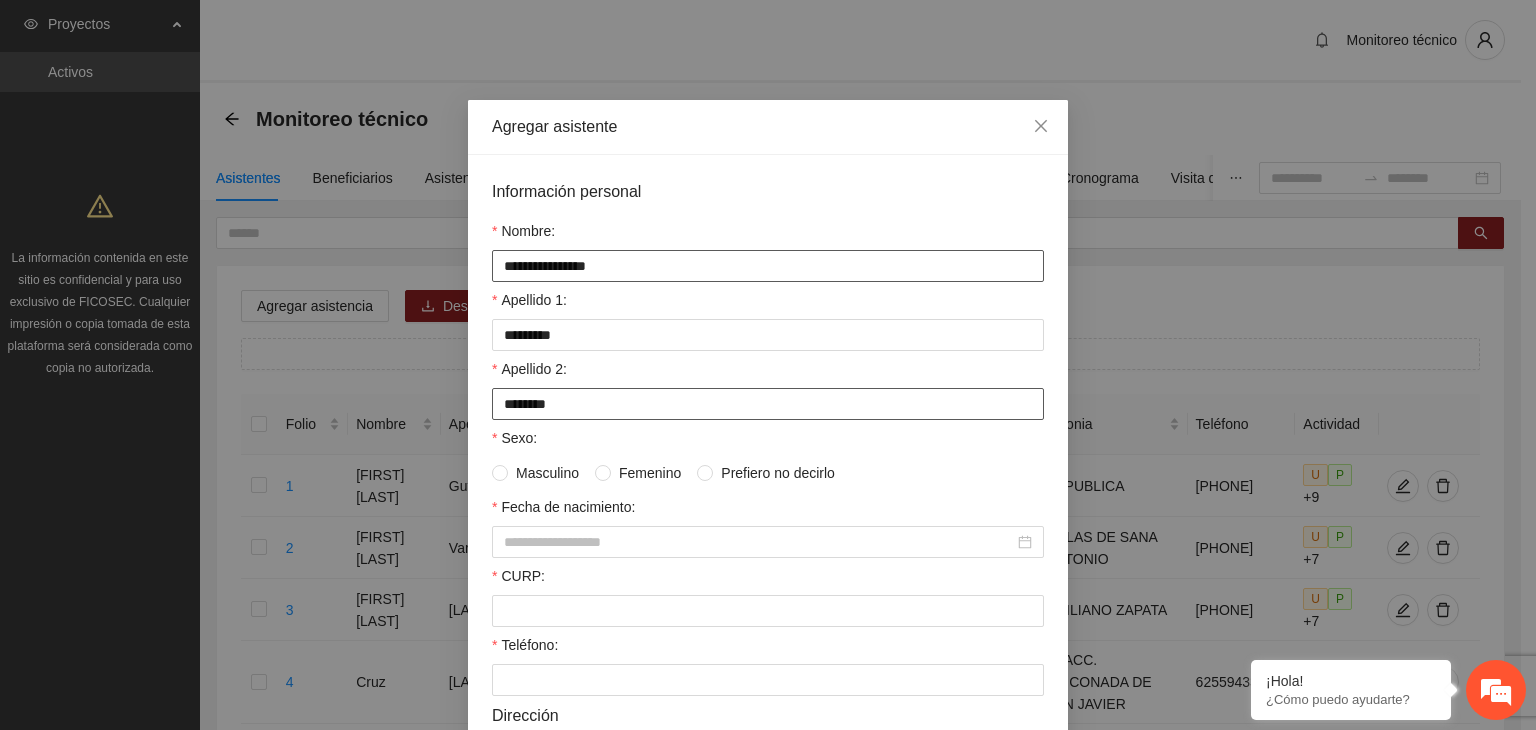 type on "********" 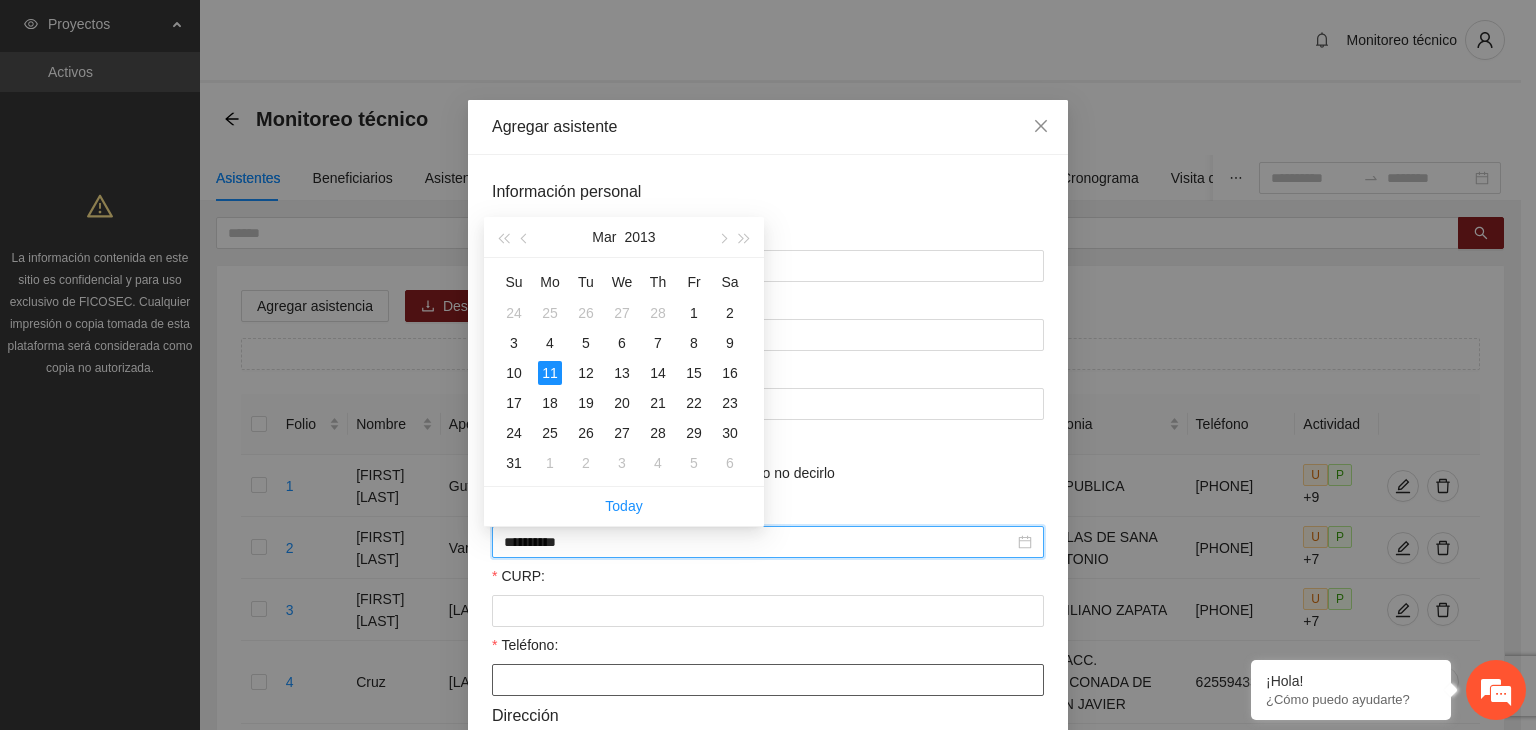 paste on "**********" 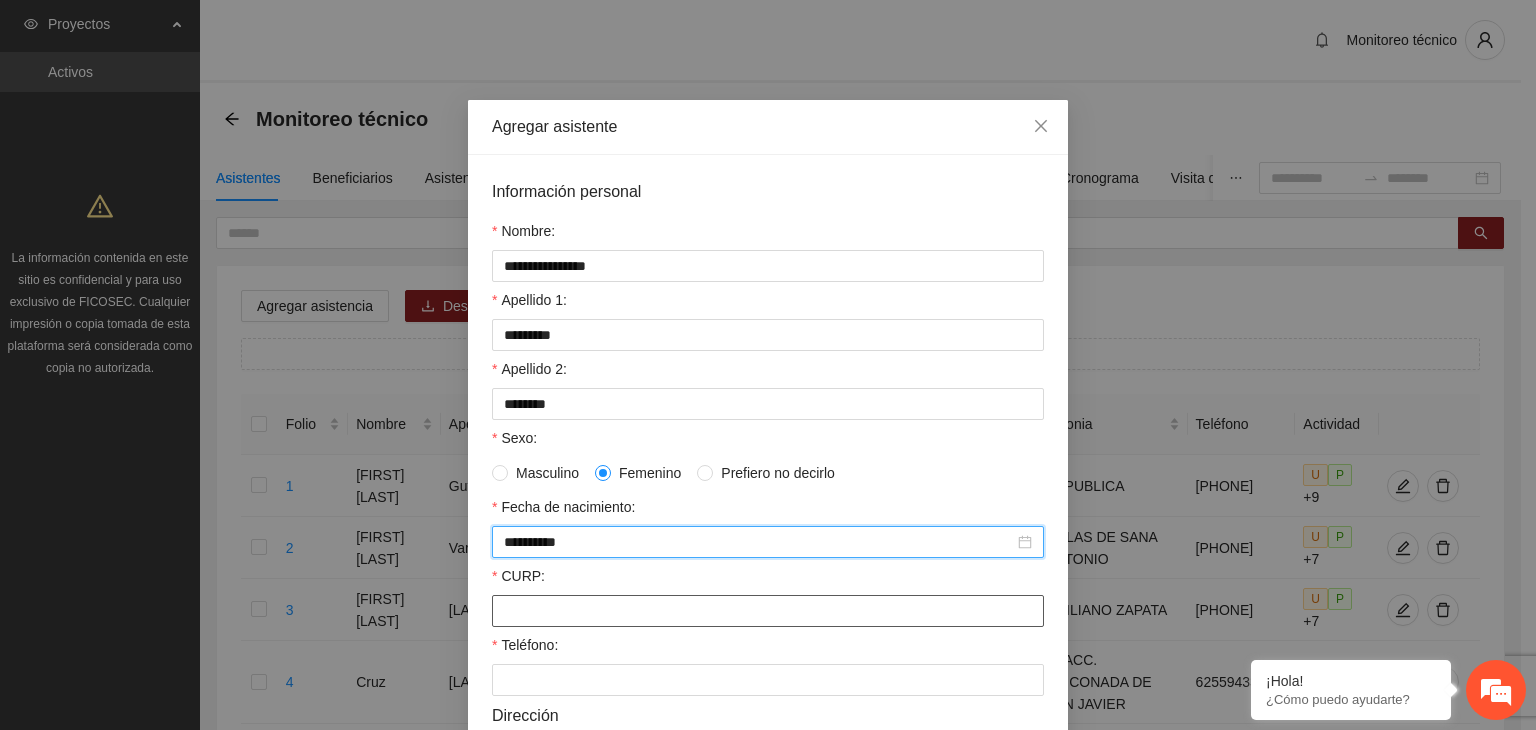 type on "**********" 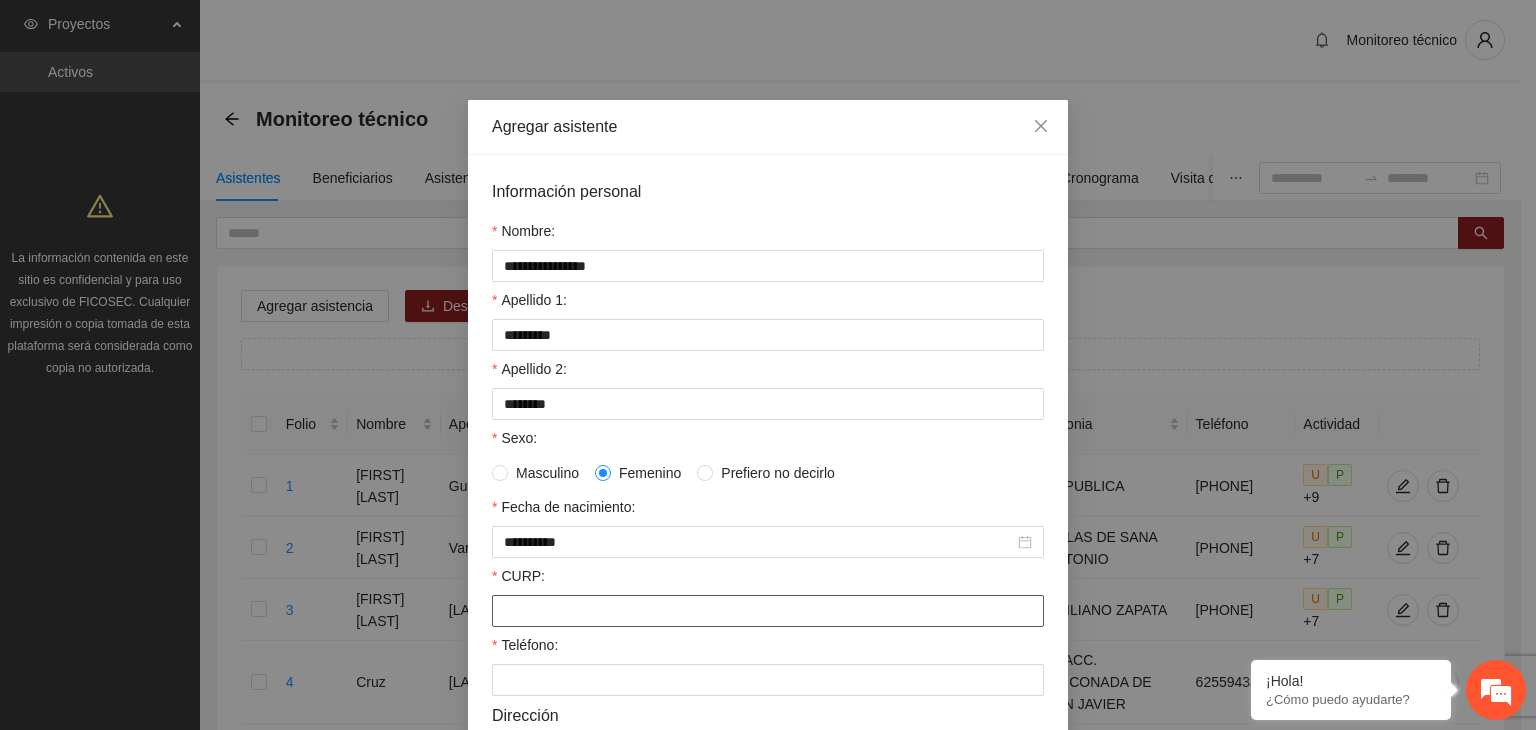 paste on "**********" 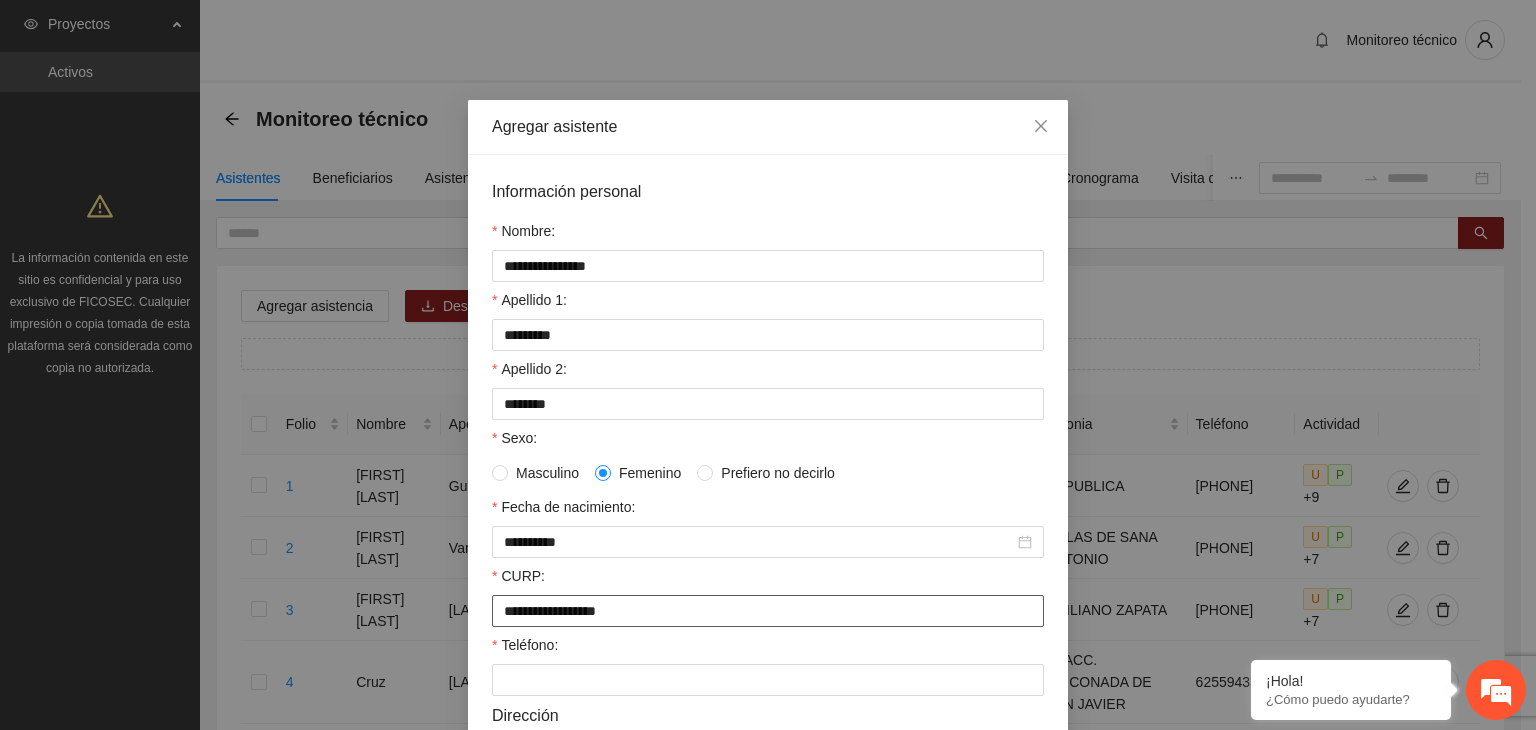 type on "**********" 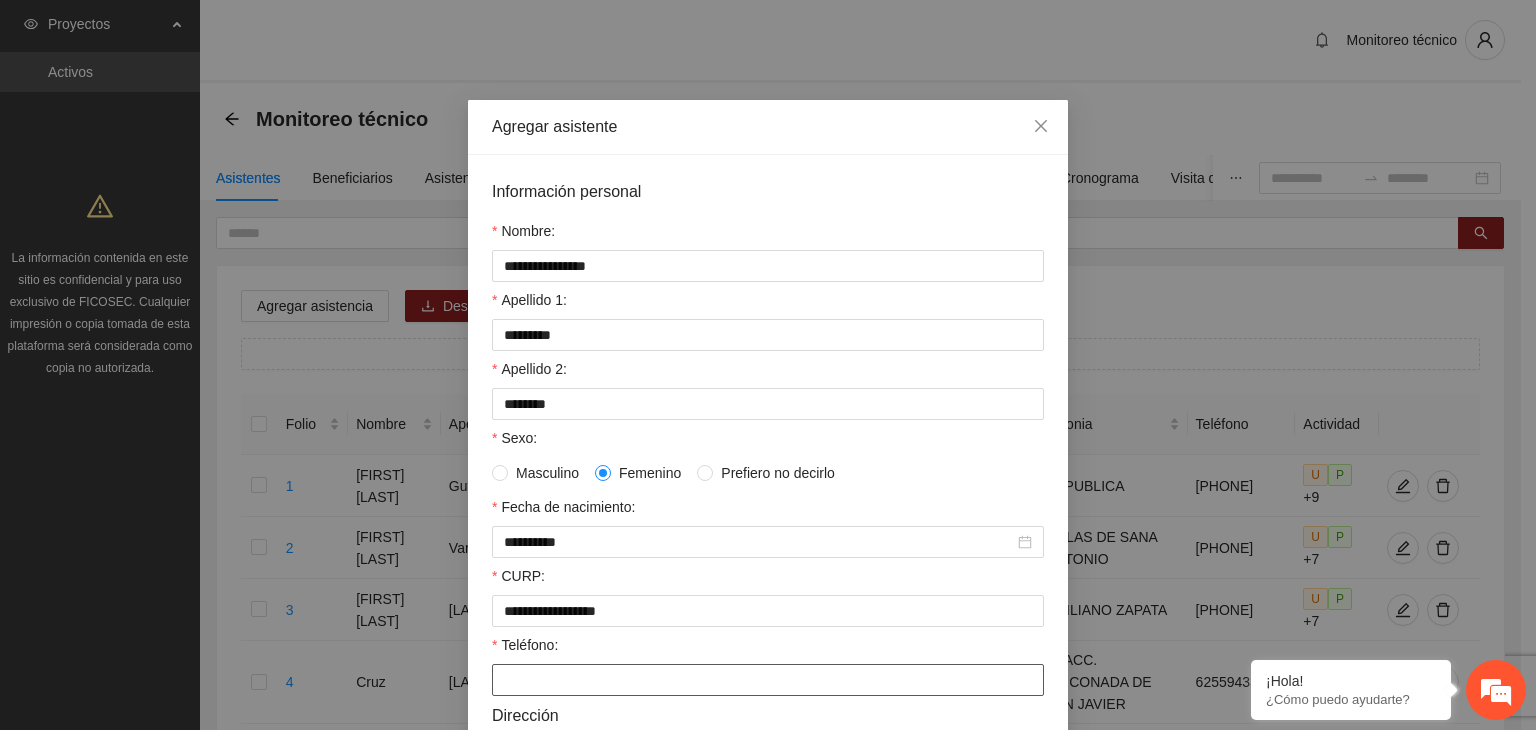 paste on "**********" 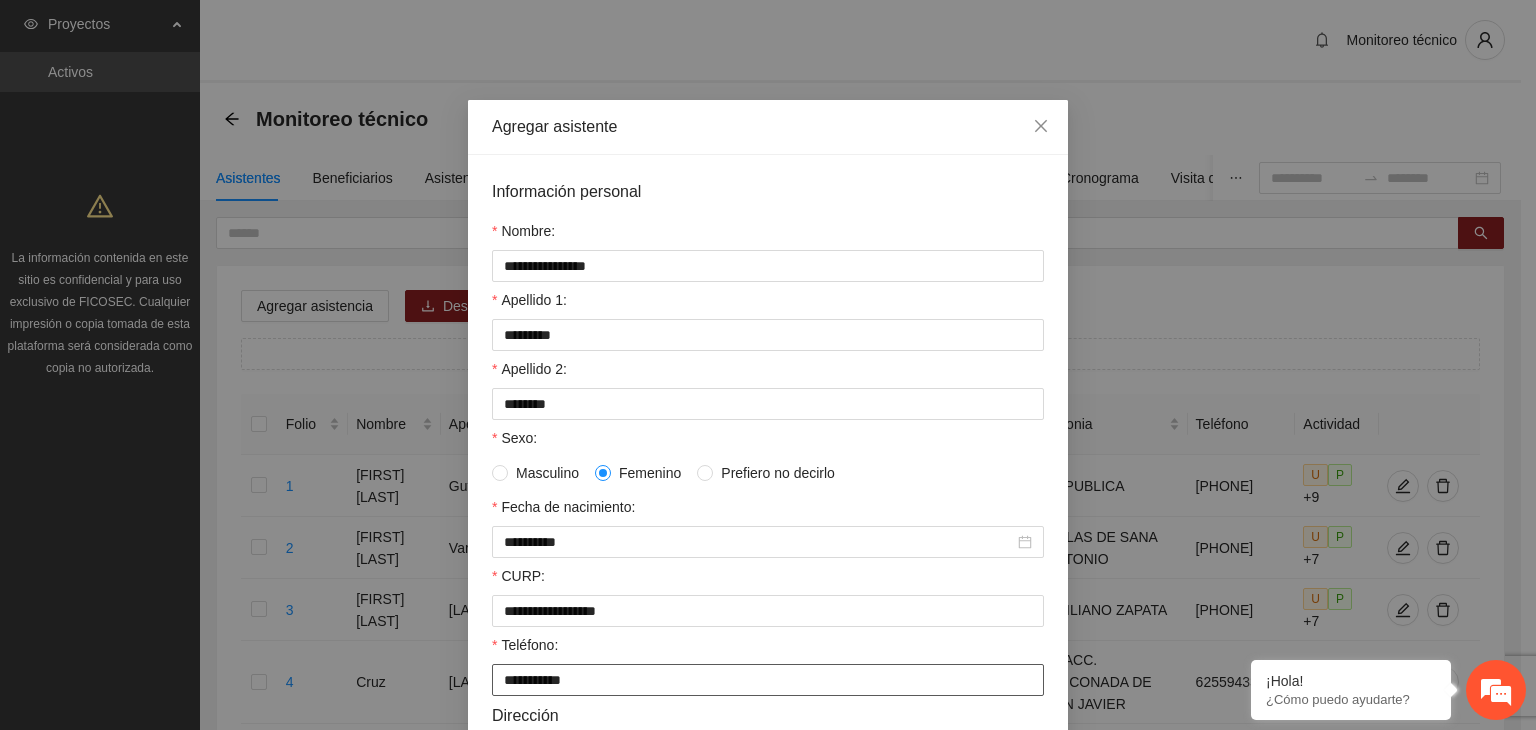 type on "**********" 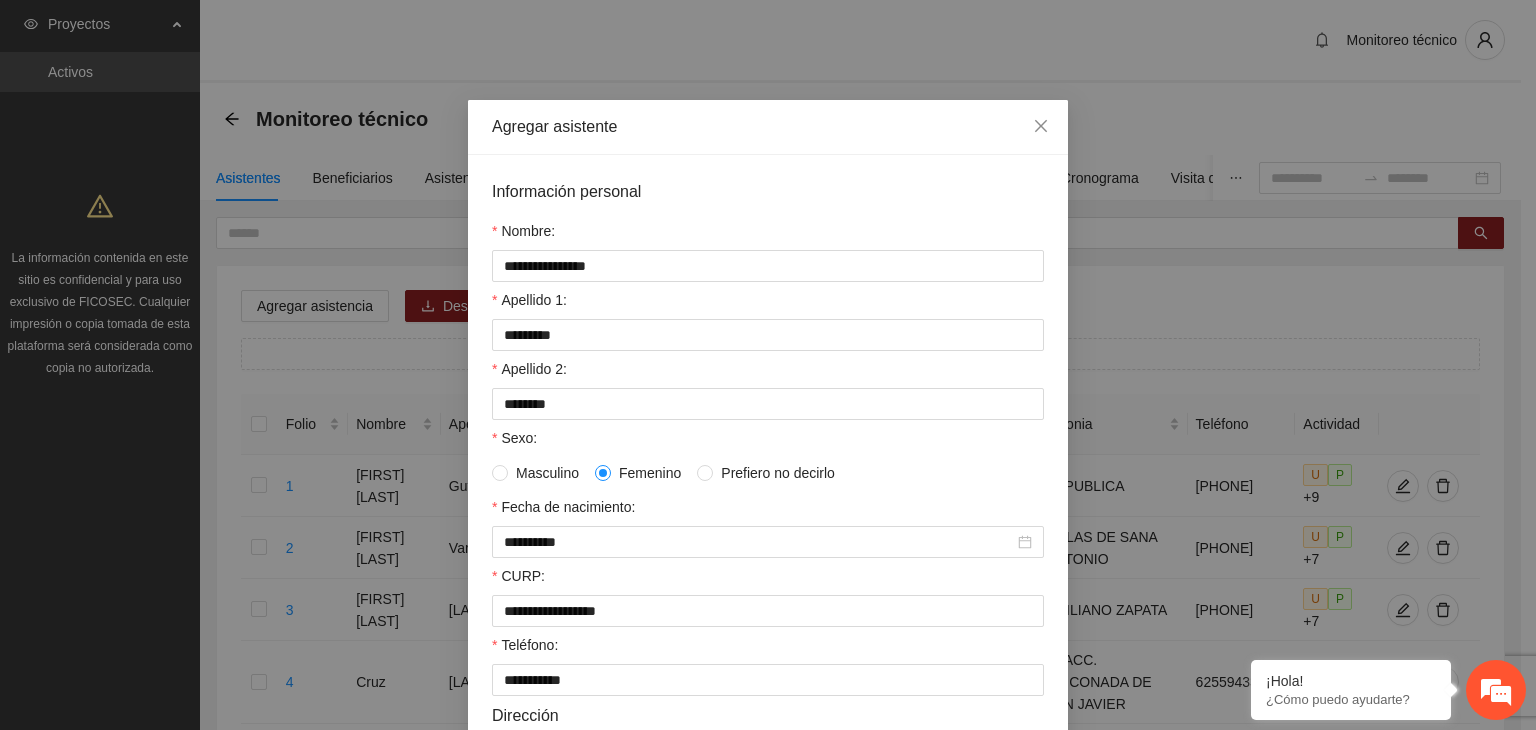 scroll, scrollTop: 432, scrollLeft: 0, axis: vertical 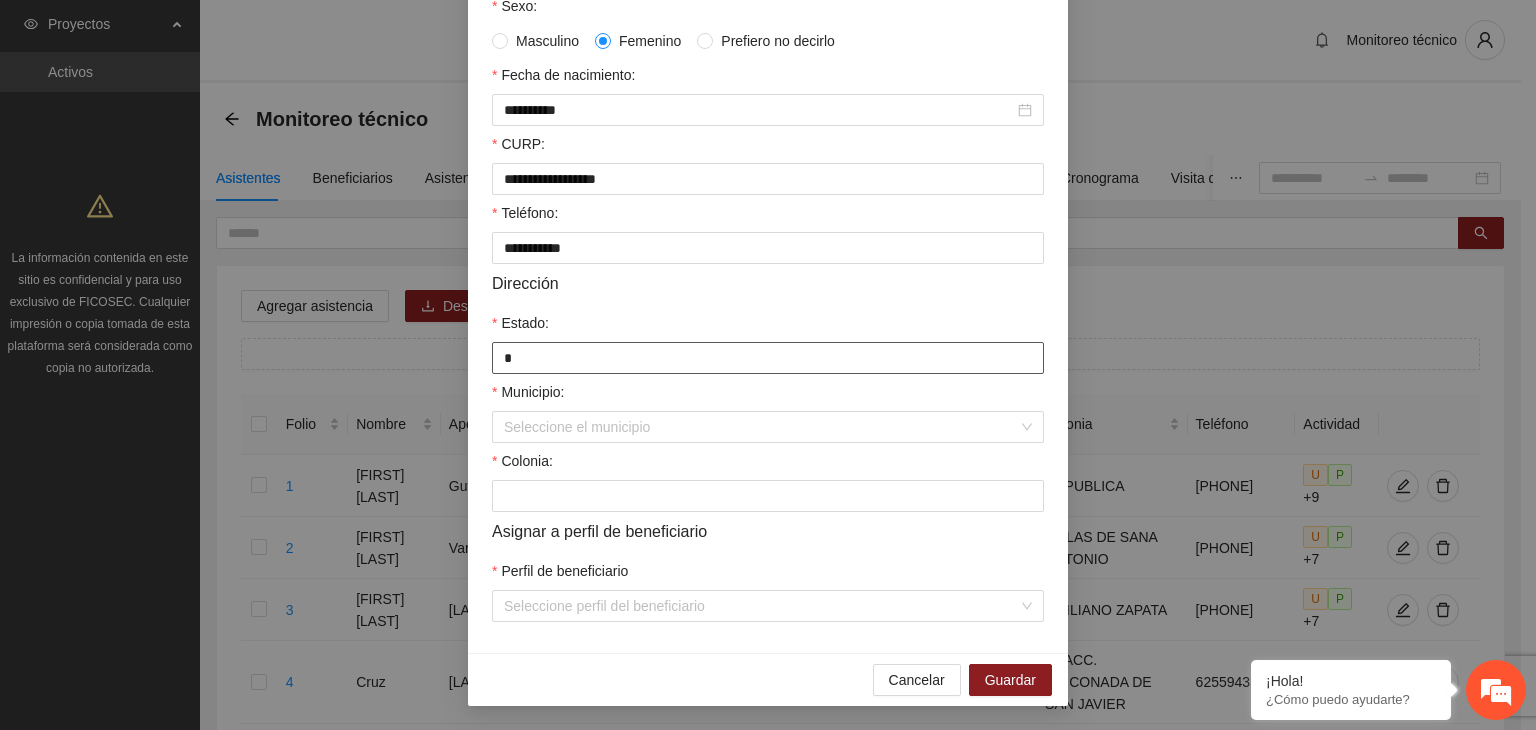 type on "*********" 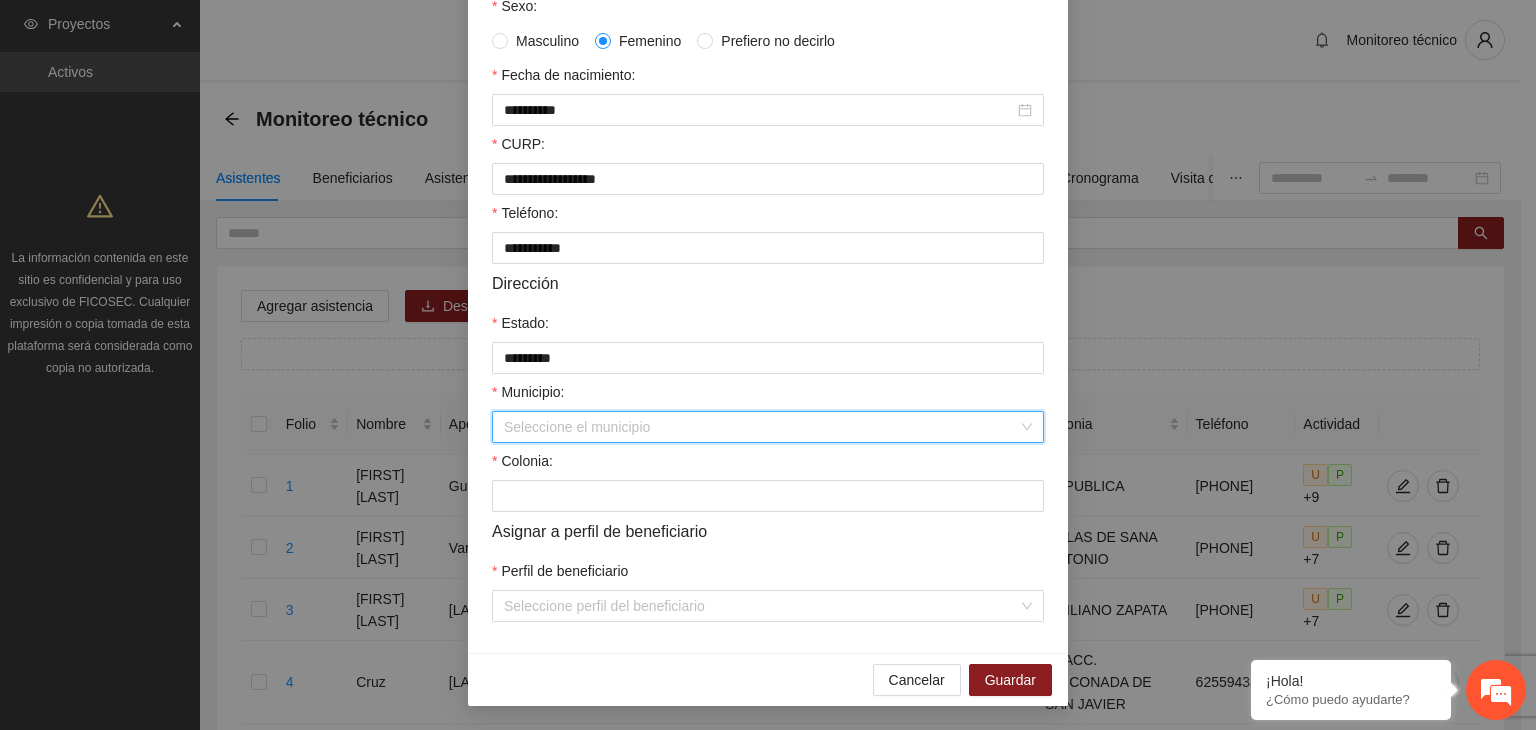 type on "*" 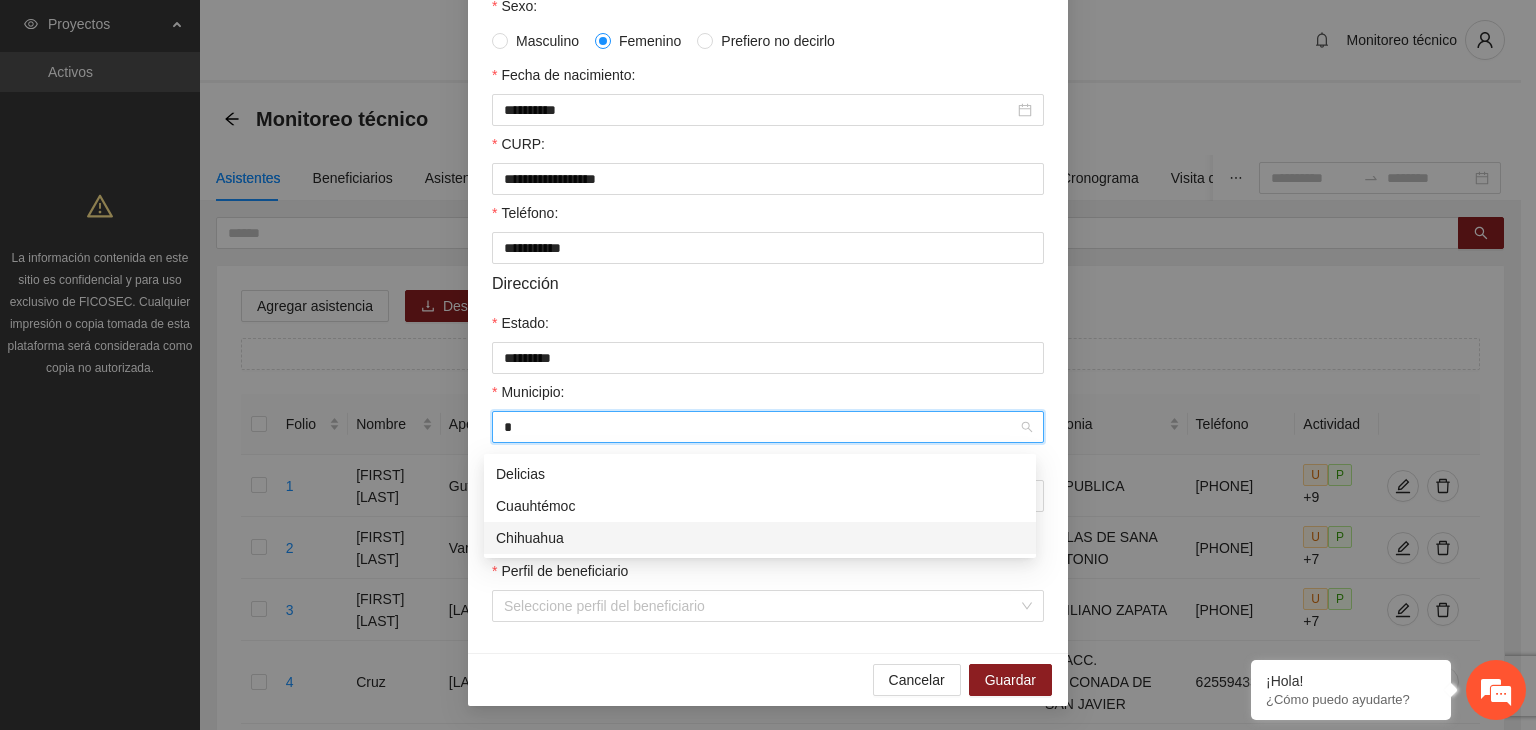 type 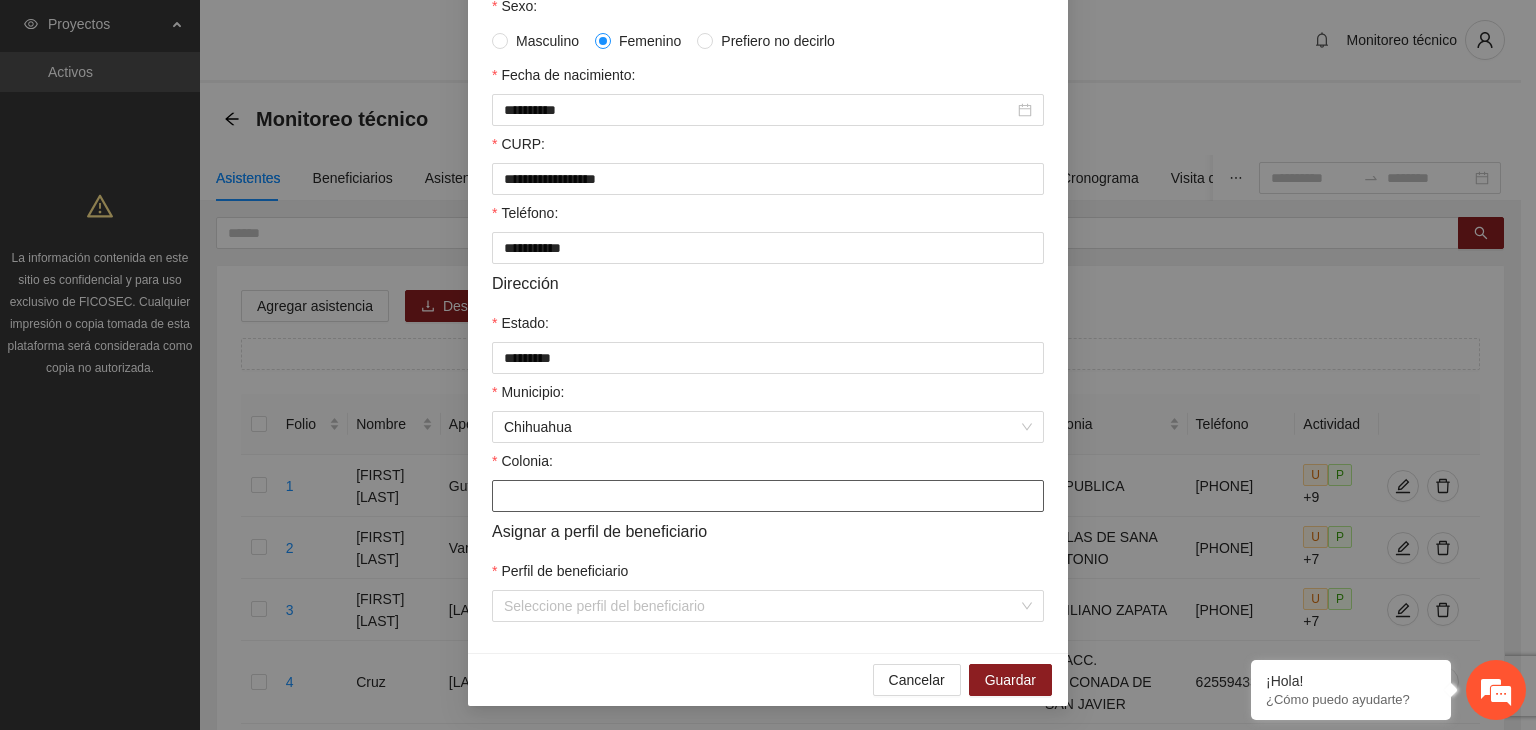 paste on "**********" 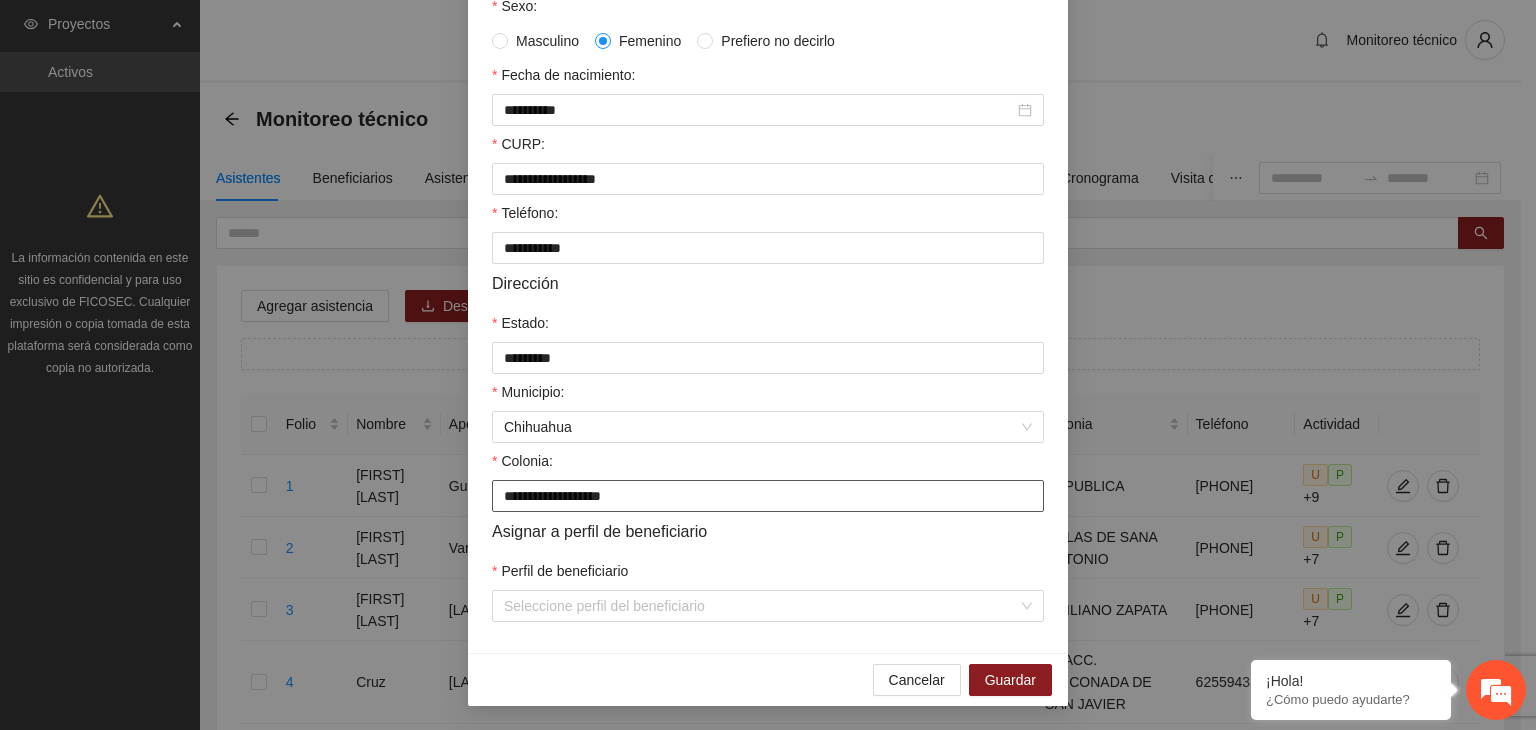 type on "**********" 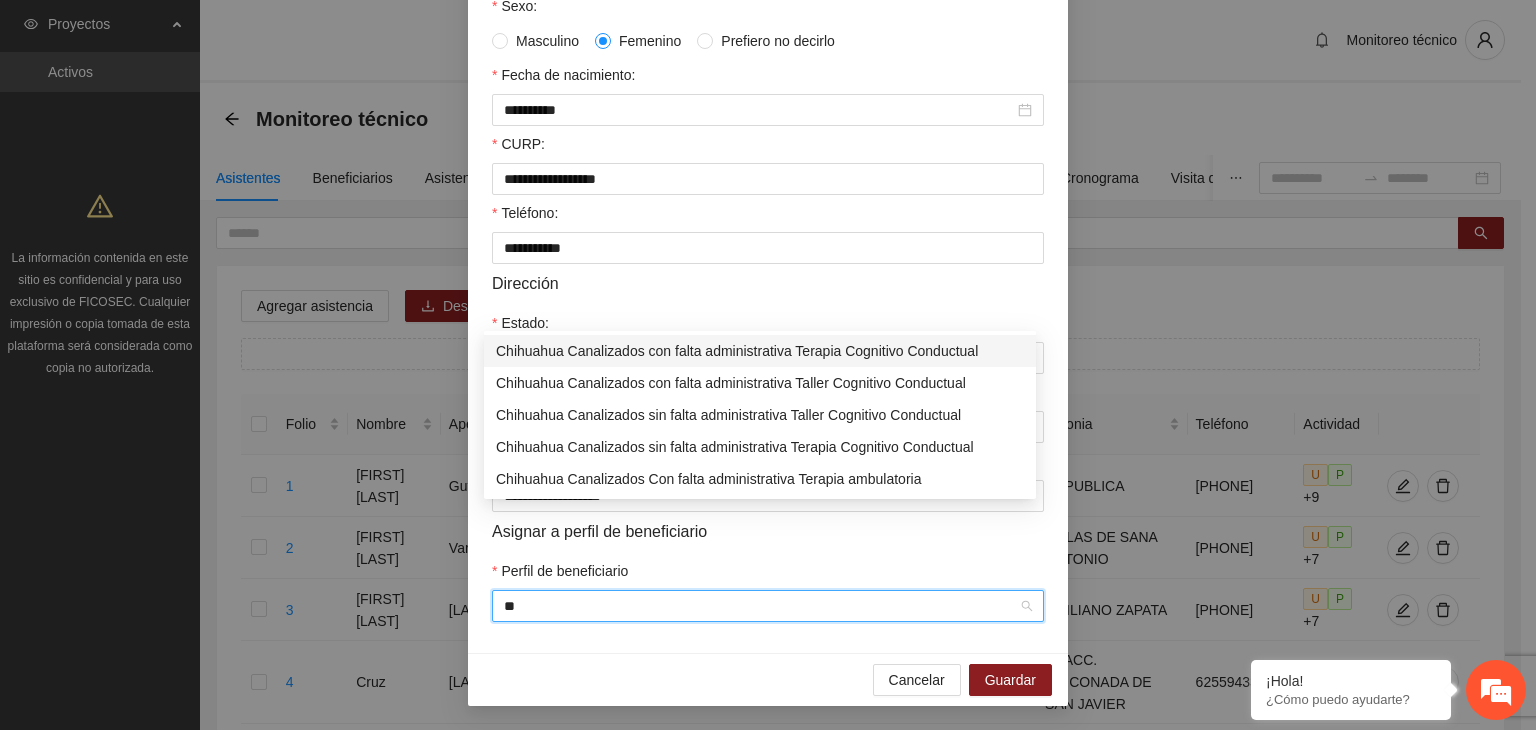 type on "***" 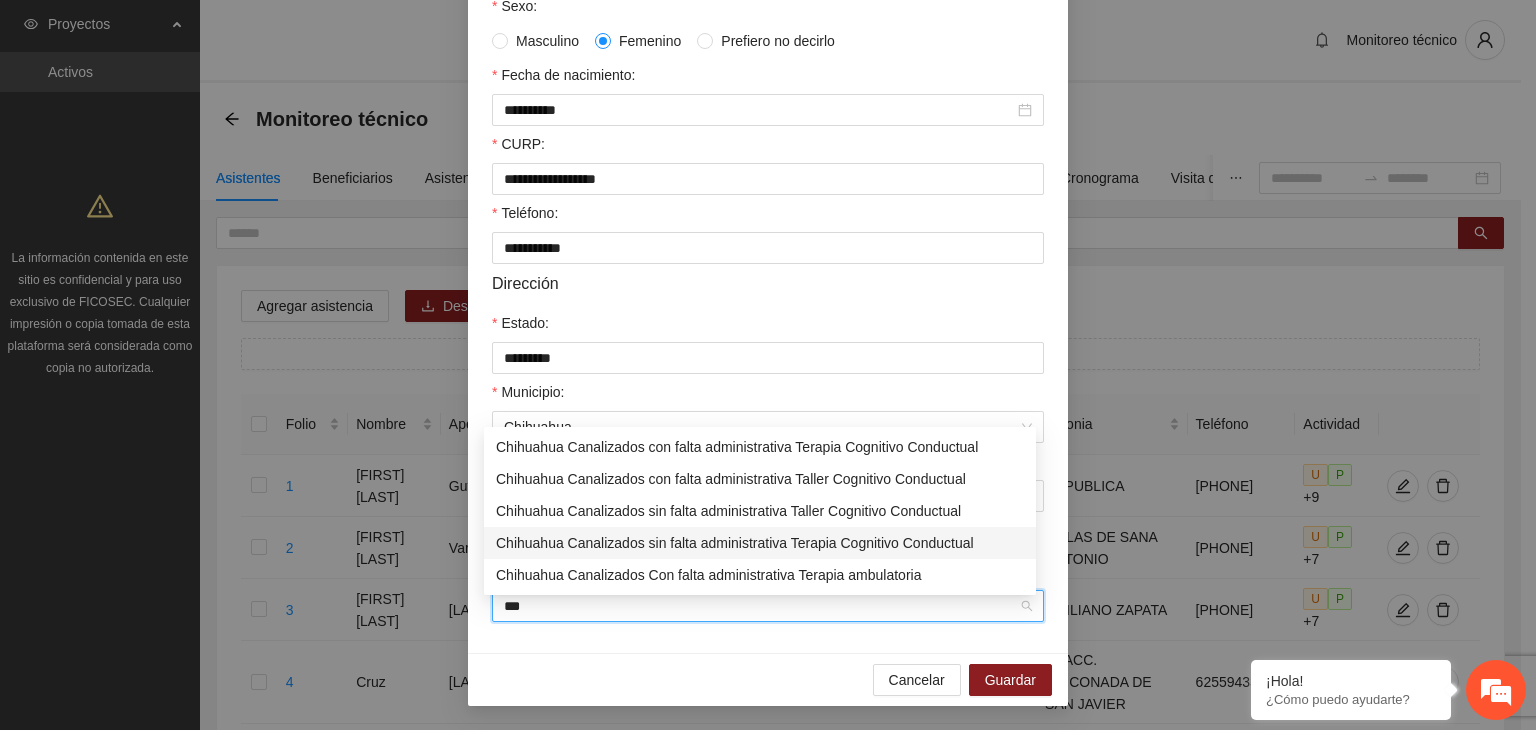type 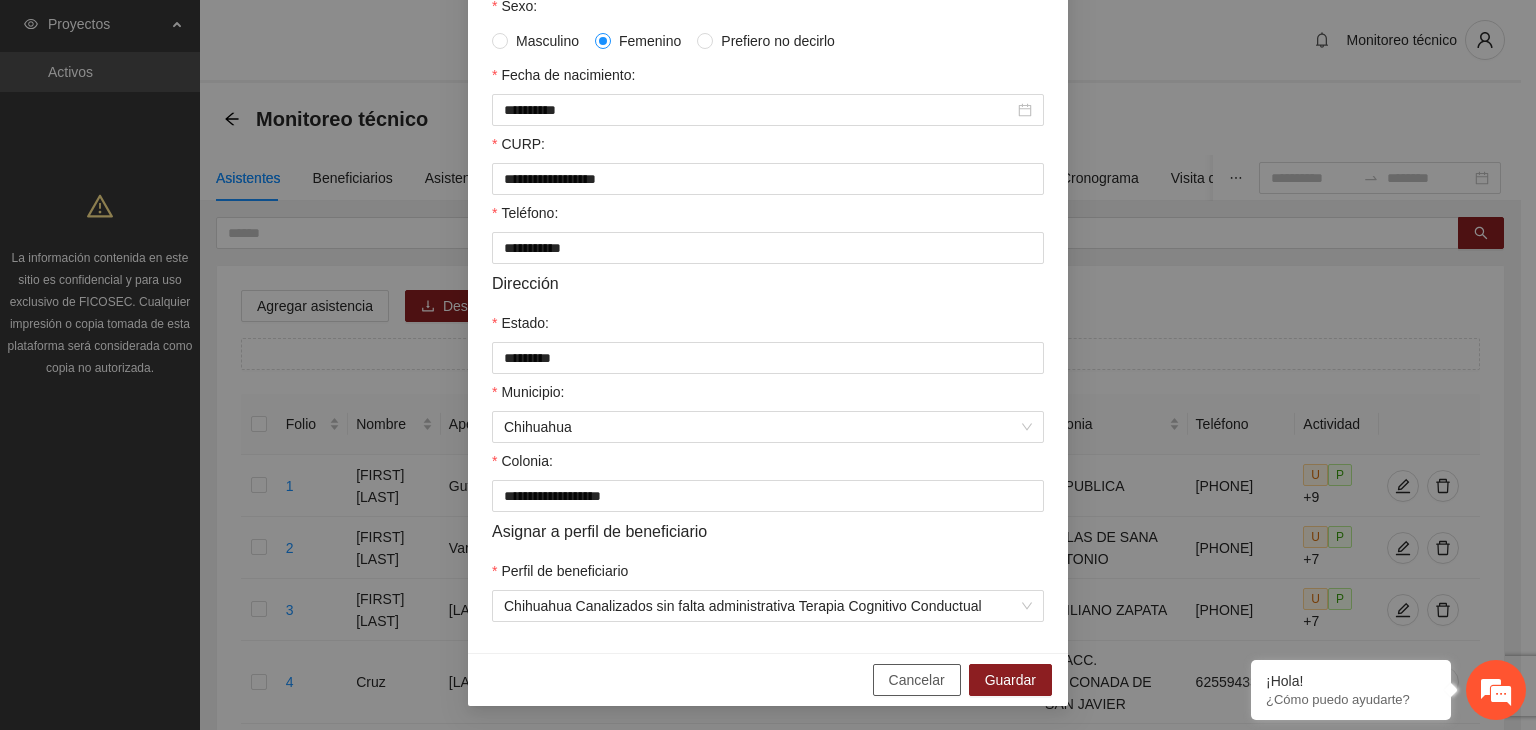 type 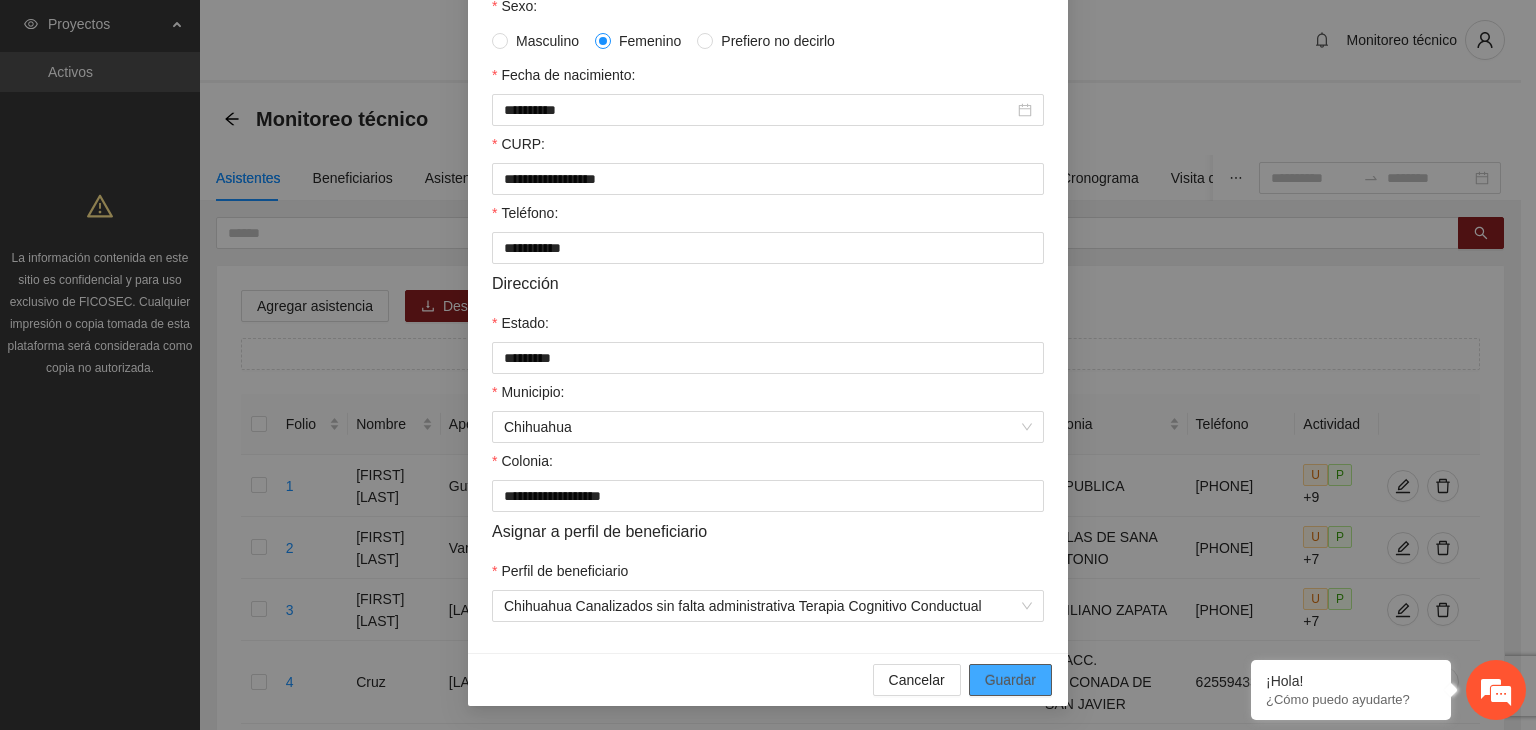 type 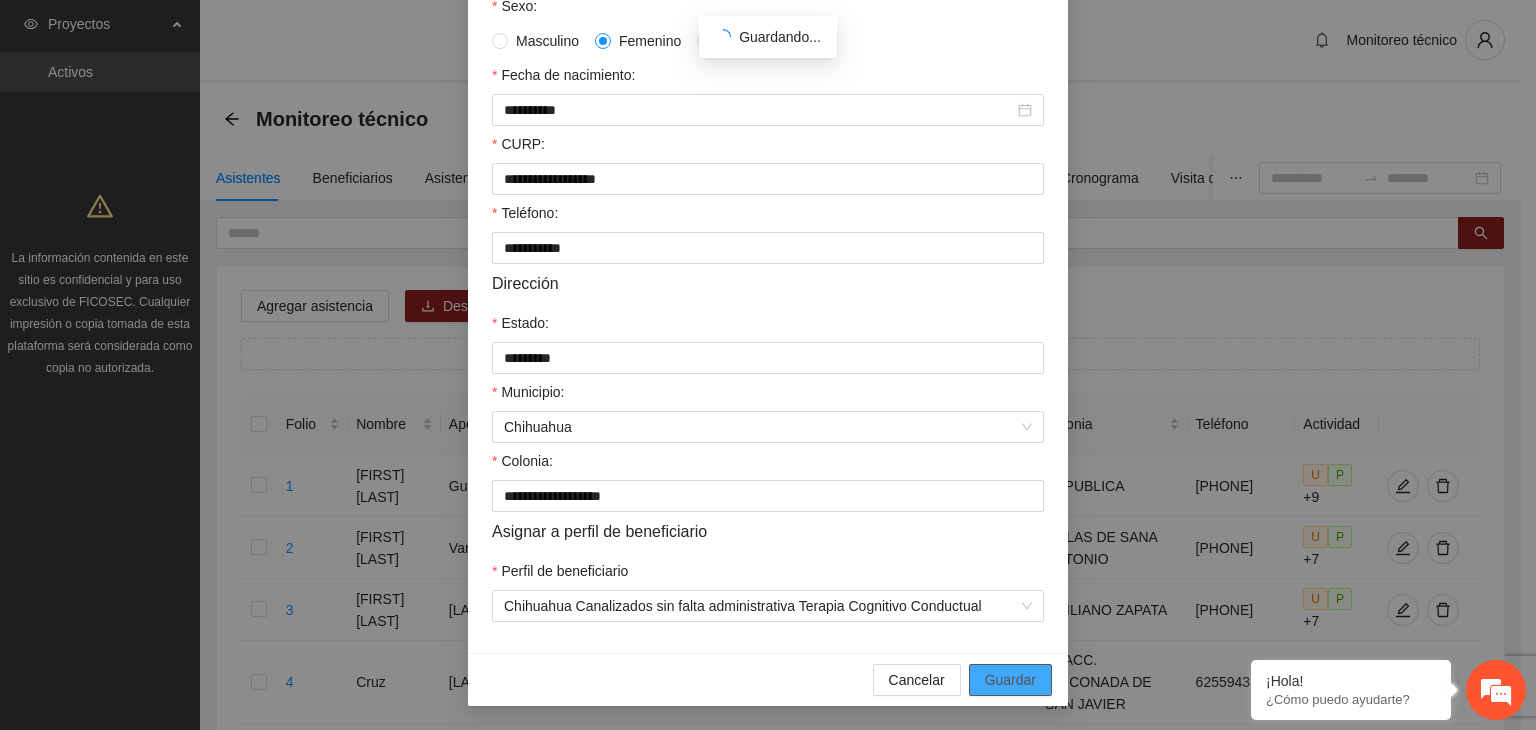 scroll, scrollTop: 341, scrollLeft: 0, axis: vertical 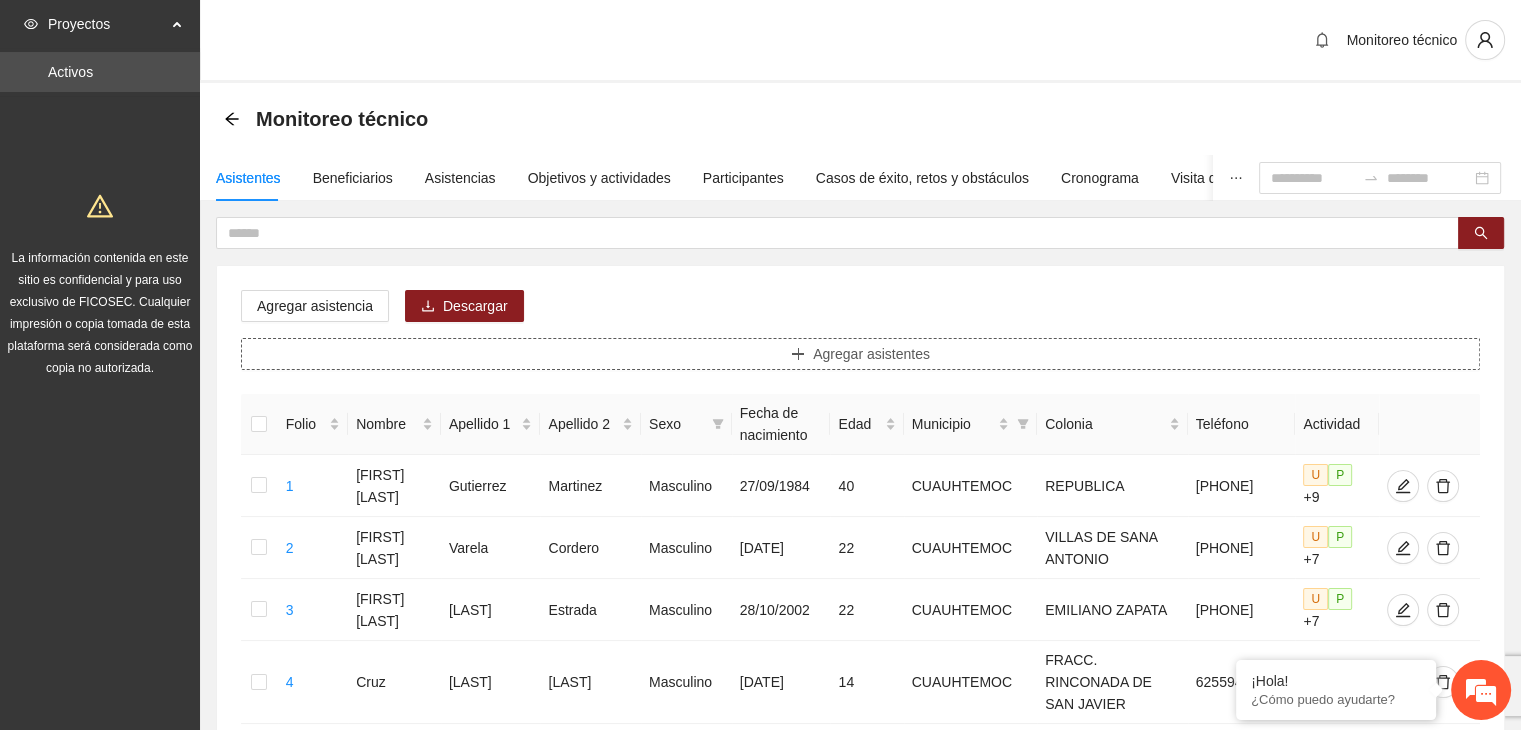 click on "Agregar asistentes" at bounding box center (860, 354) 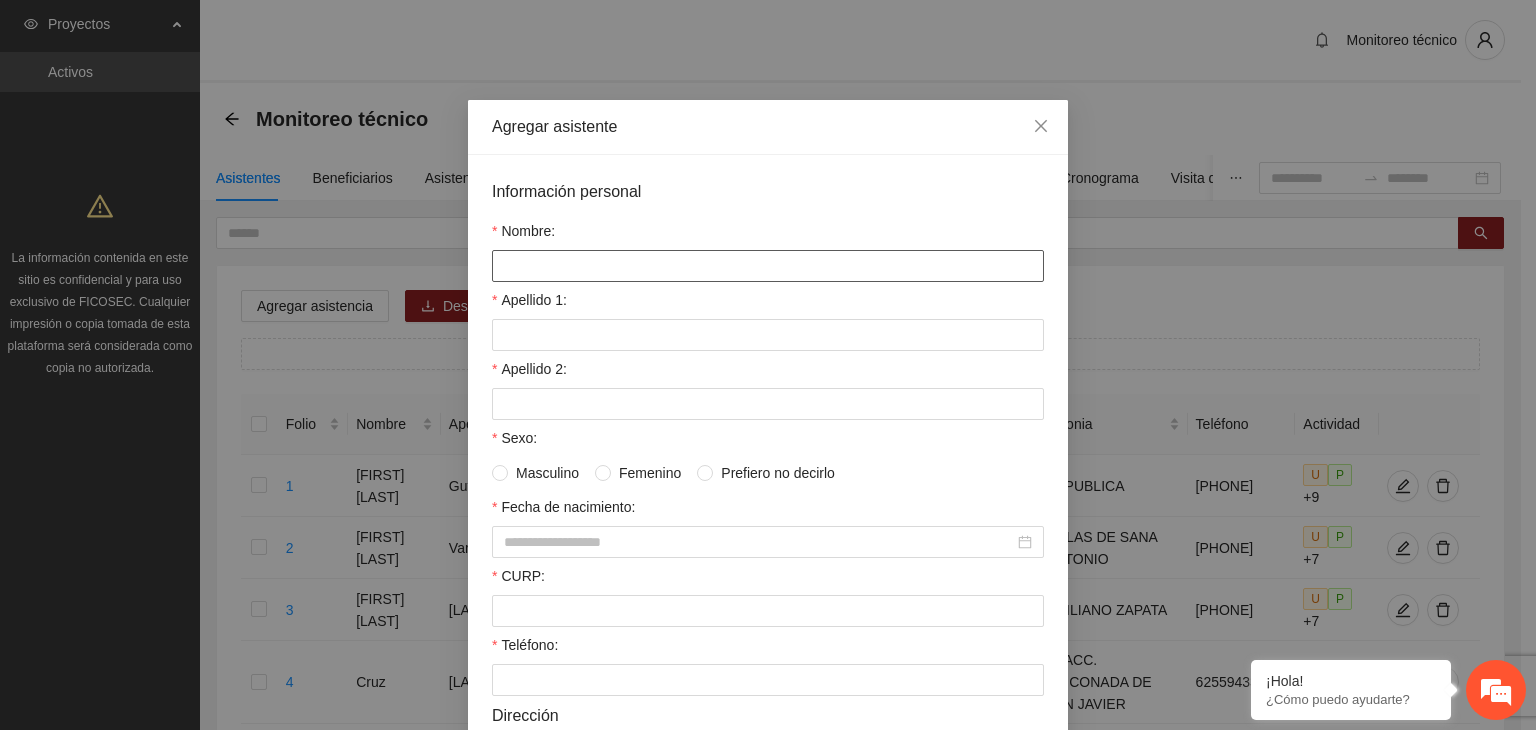 click on "Nombre:" at bounding box center [768, 266] 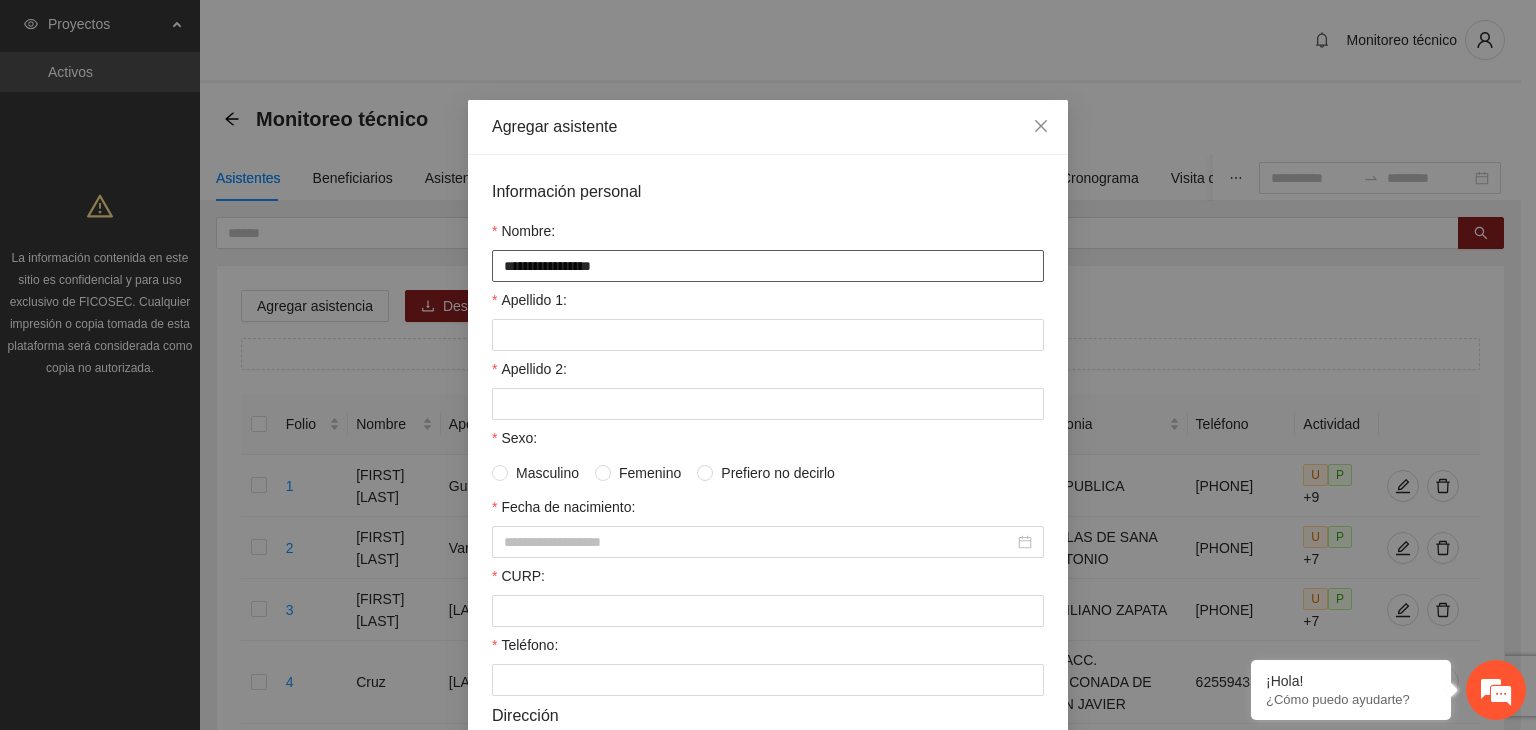 type on "**********" 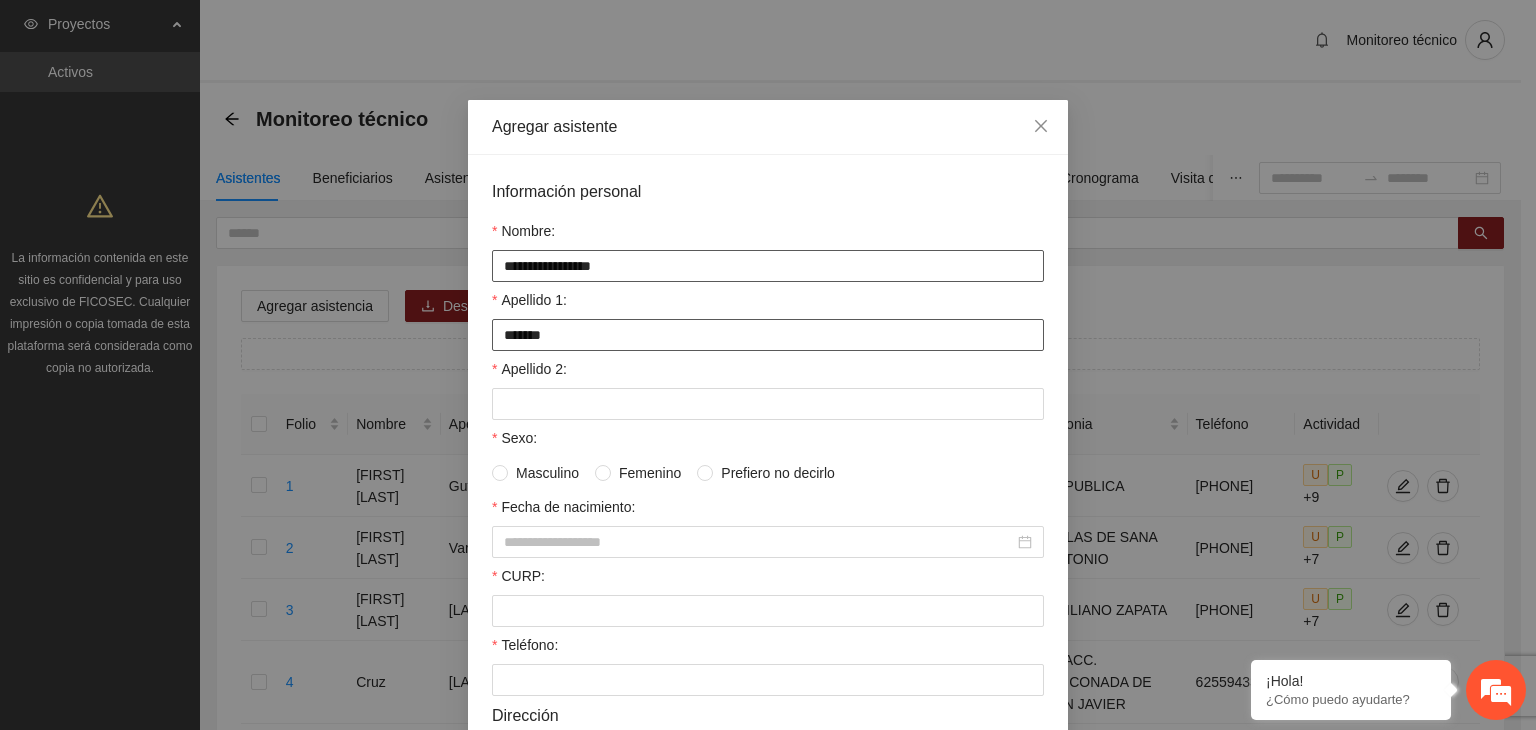 type on "*******" 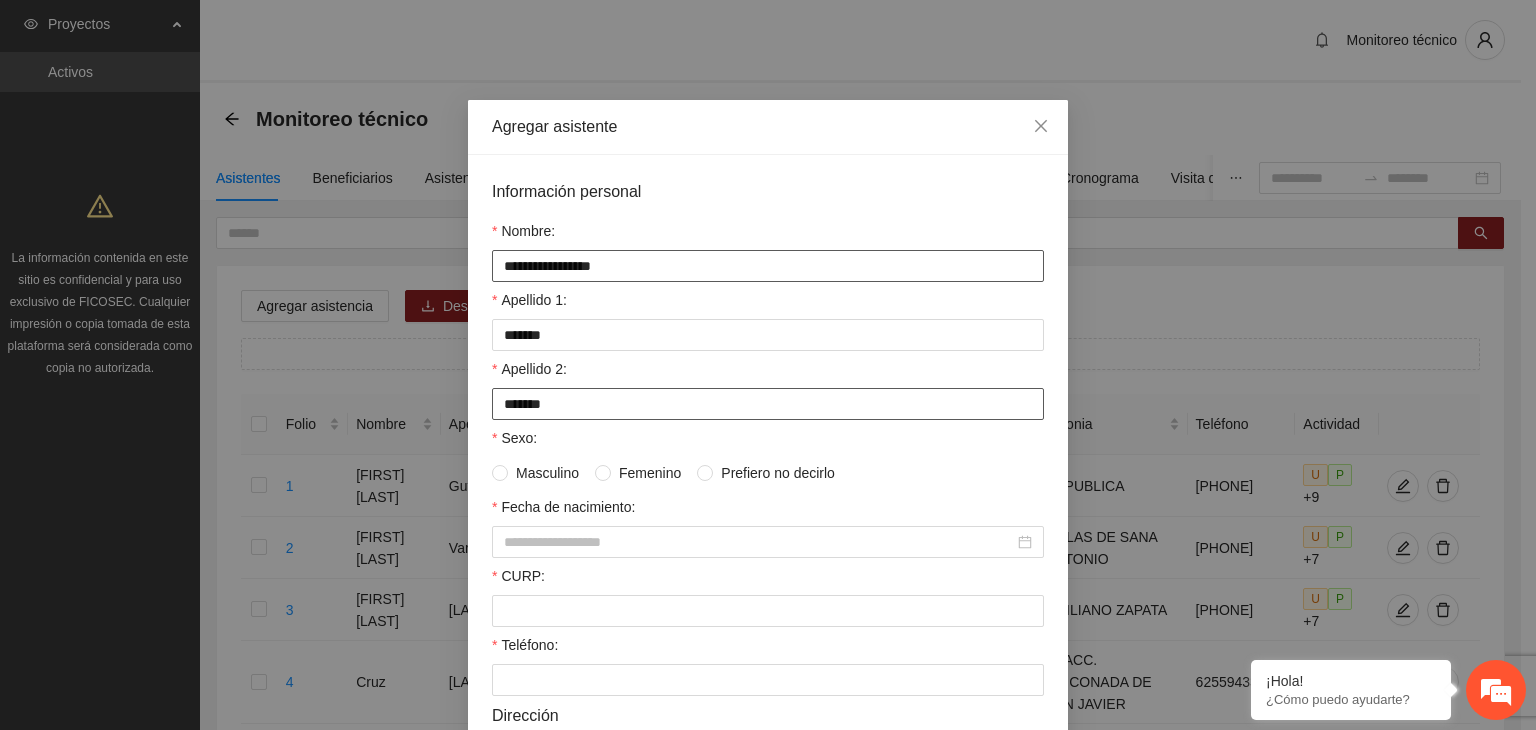 type on "*******" 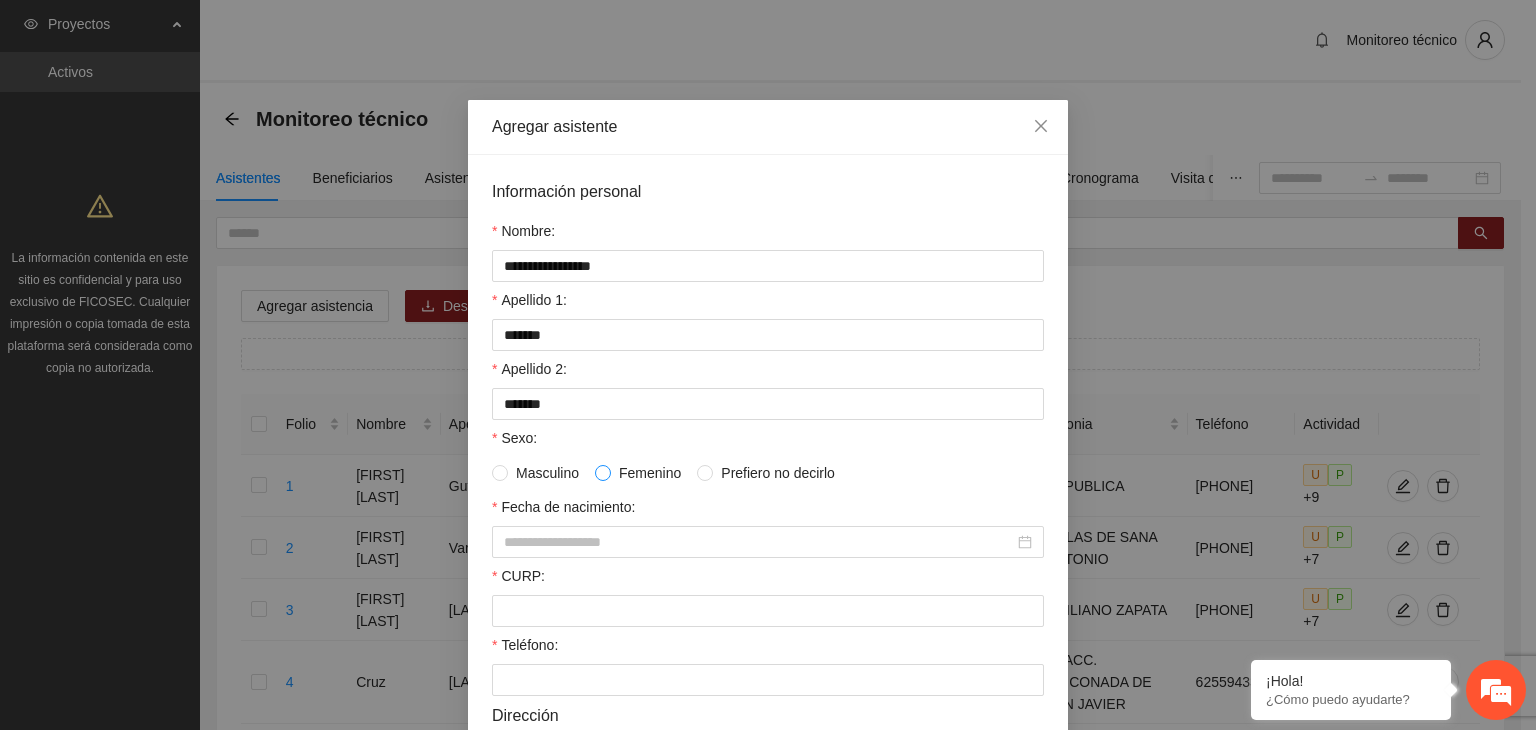 click at bounding box center (603, 473) 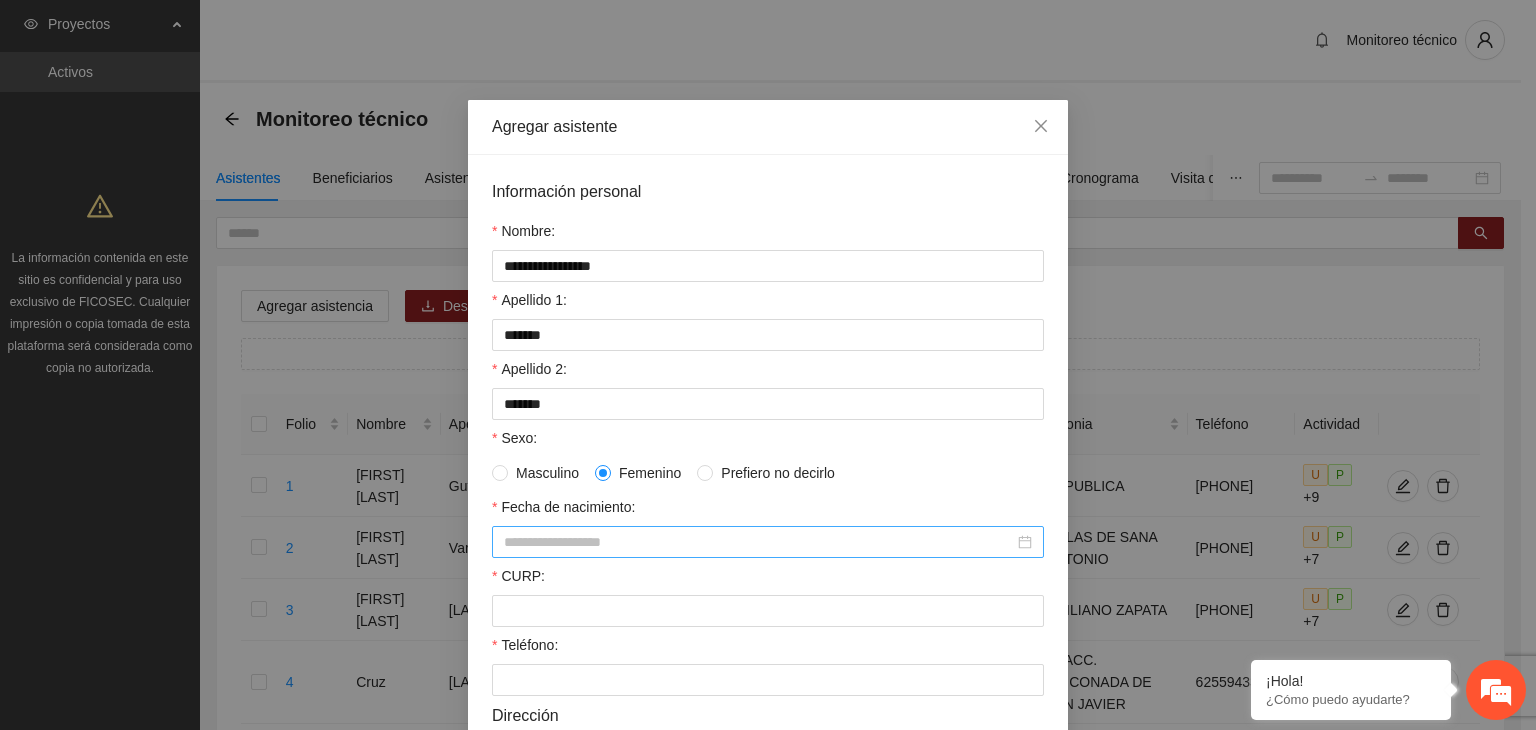 click at bounding box center (768, 542) 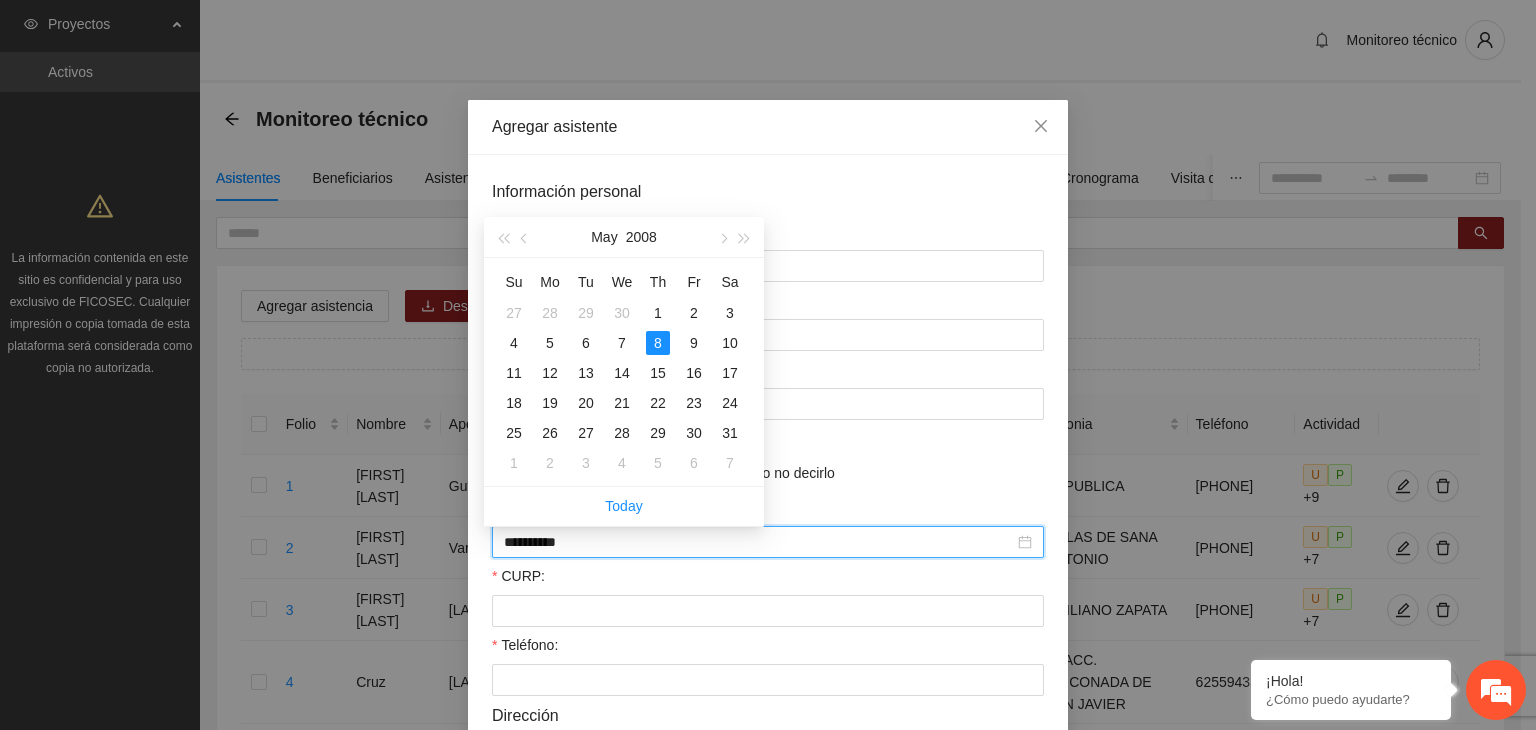 type on "**********" 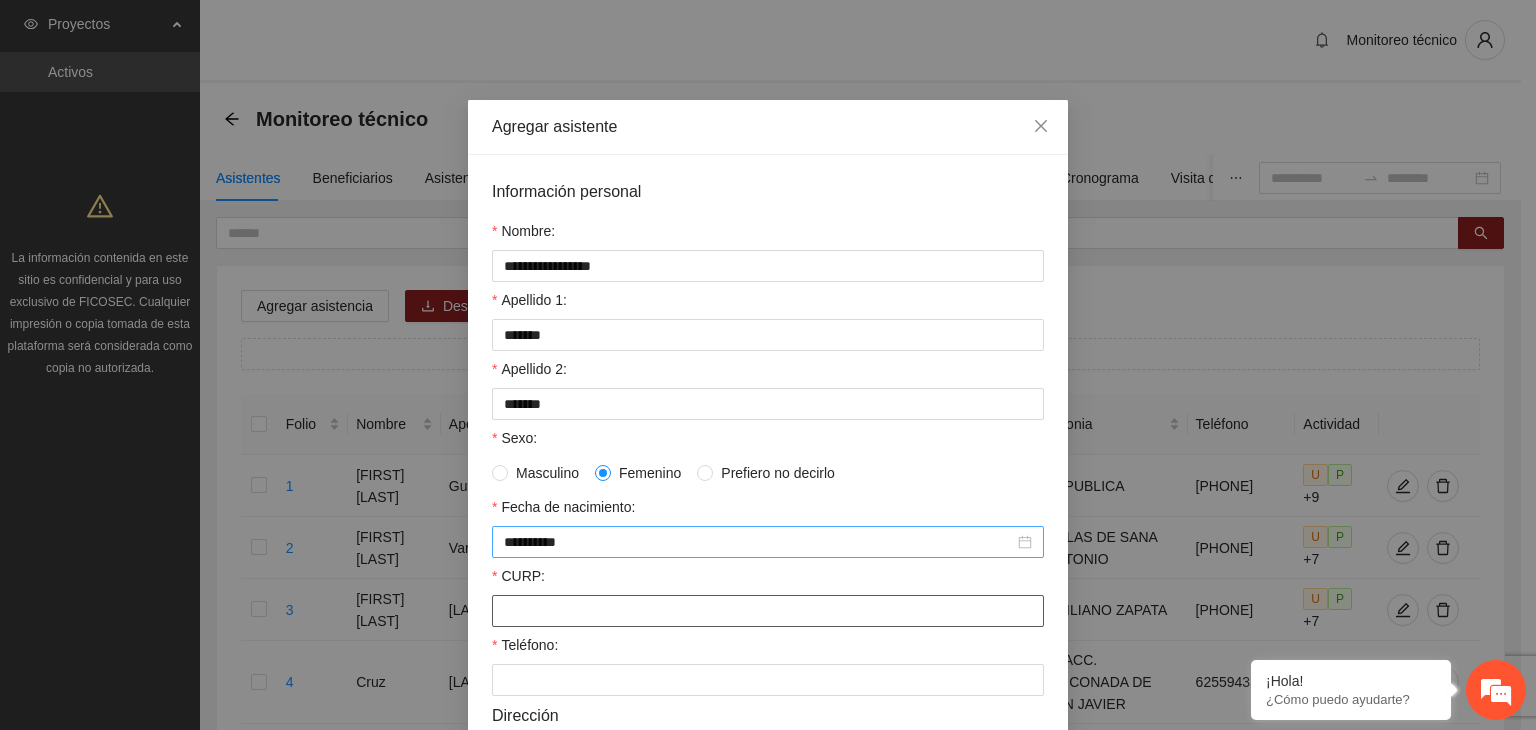 paste on "**********" 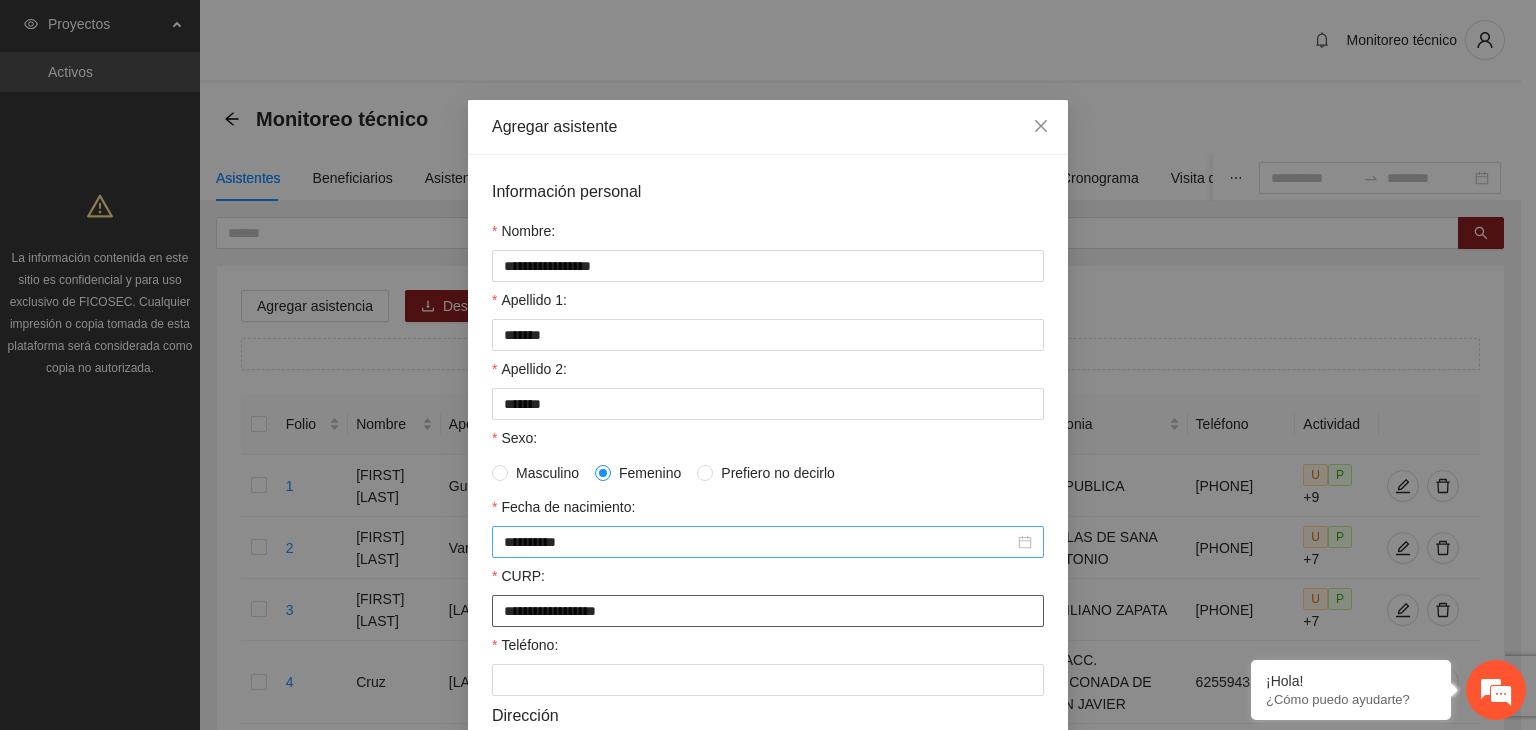 type on "**********" 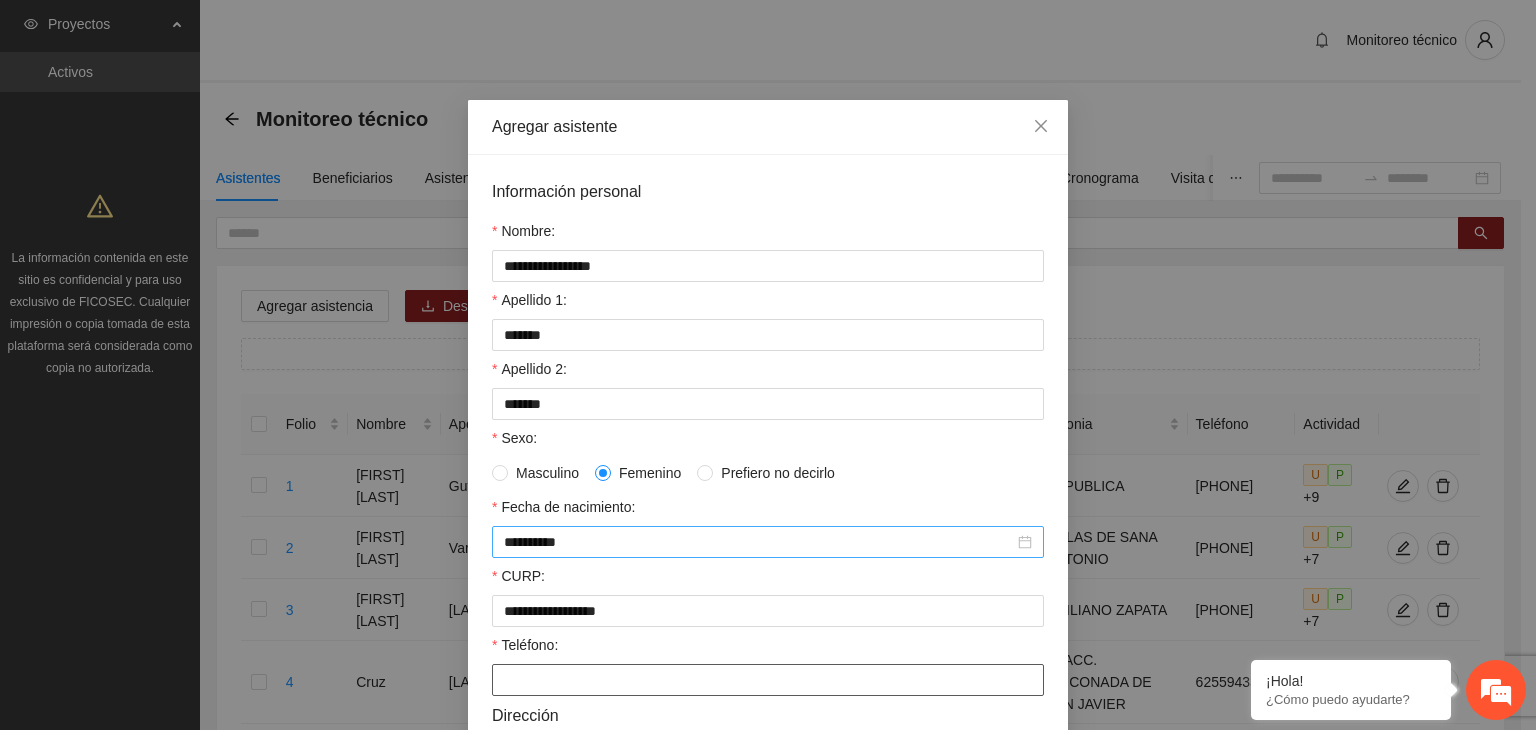 paste on "**********" 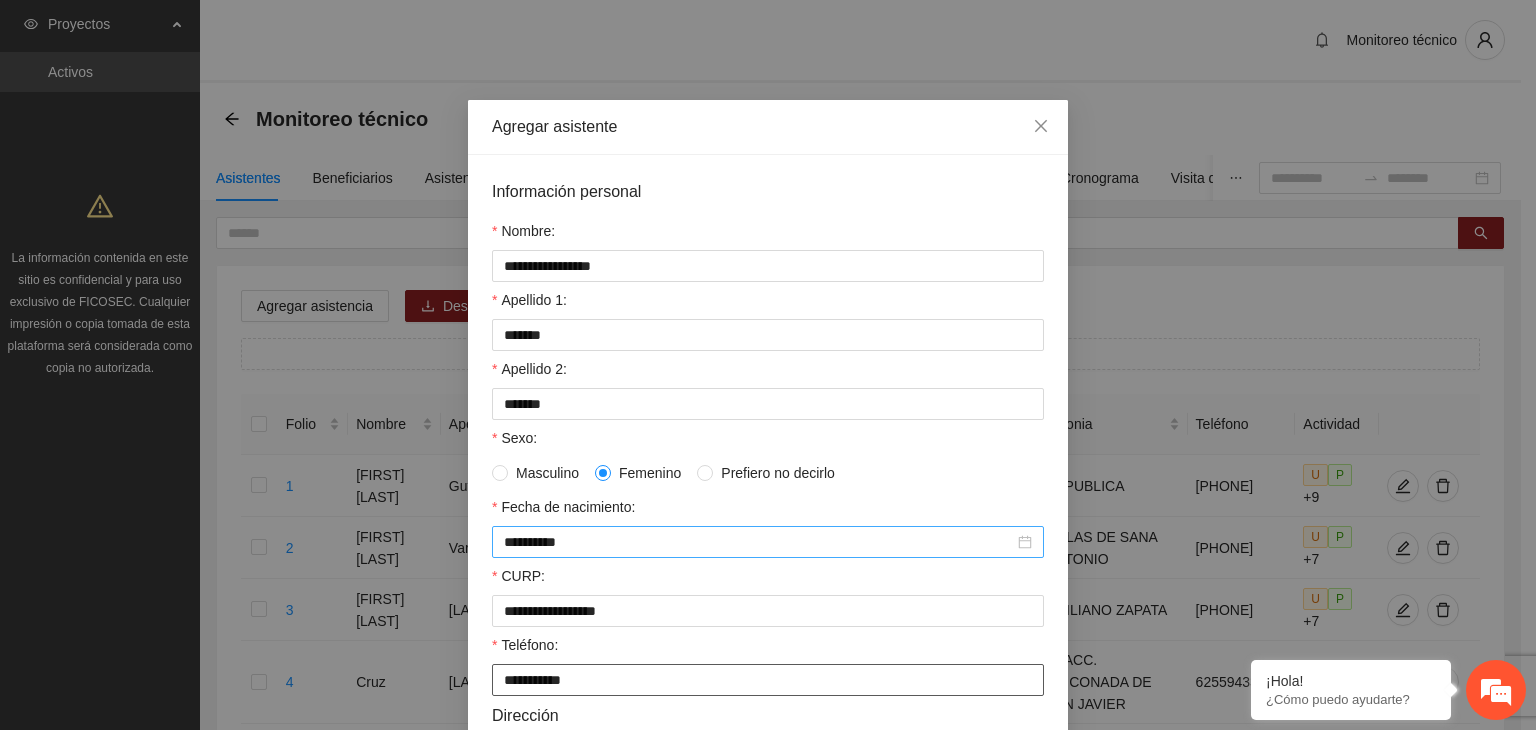 type on "**********" 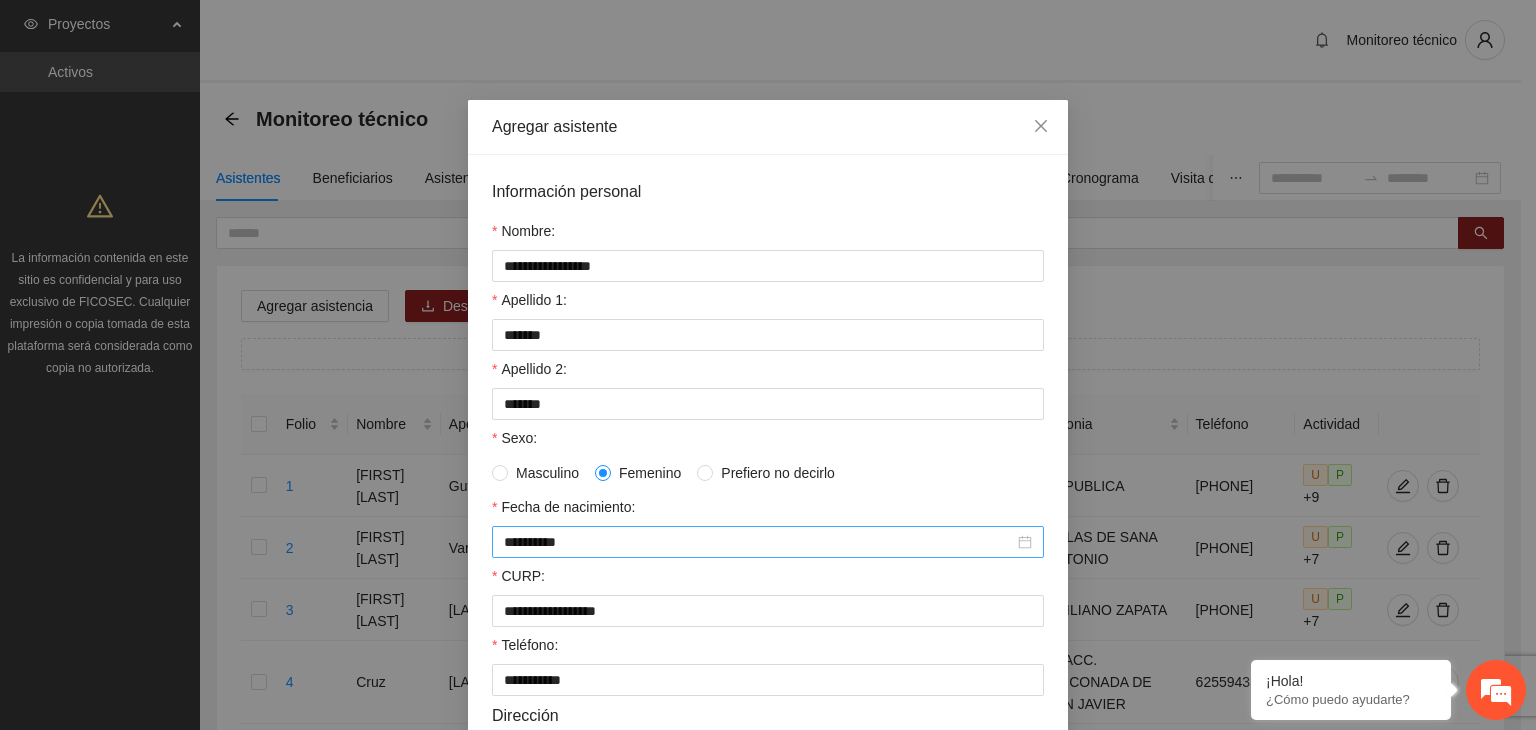 scroll, scrollTop: 432, scrollLeft: 0, axis: vertical 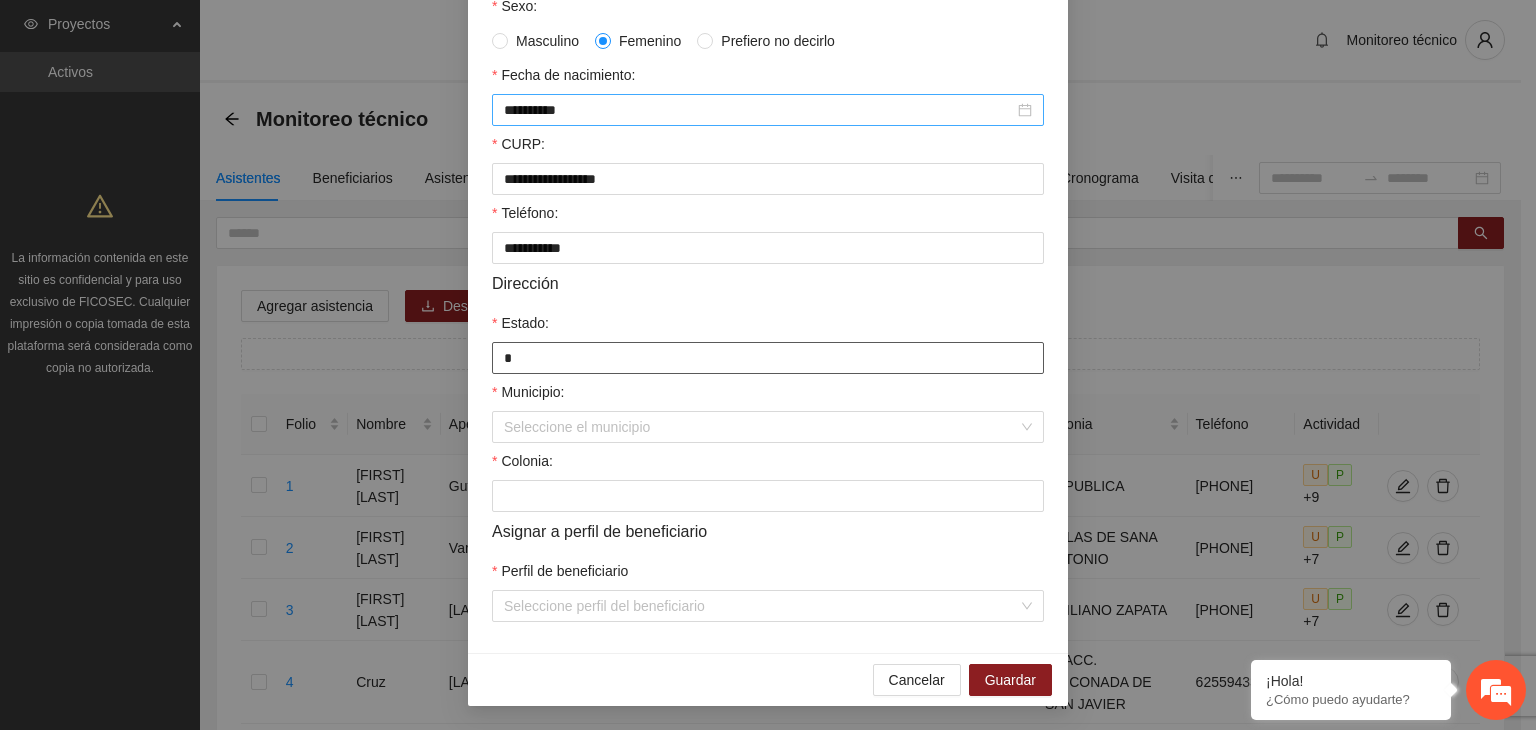 type on "*********" 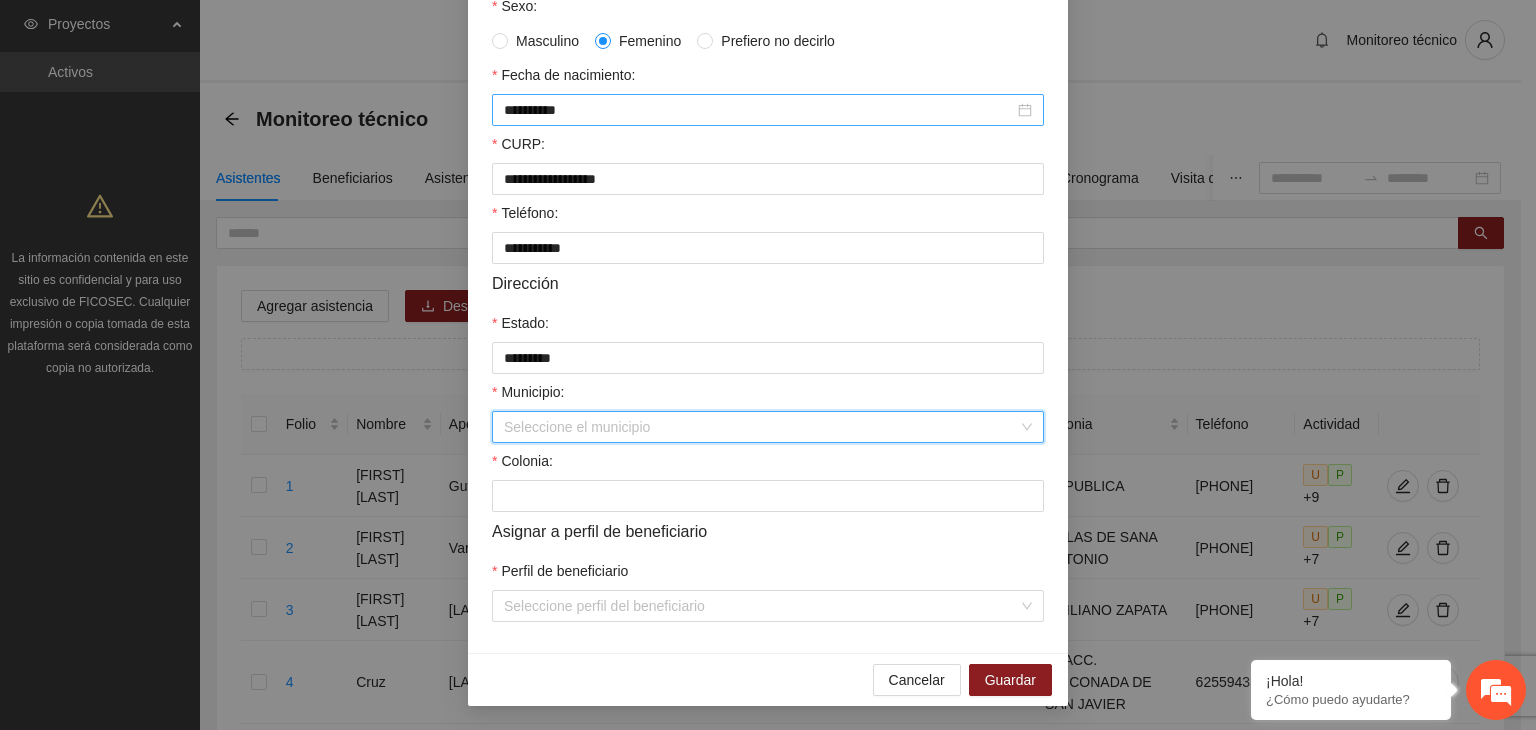 type on "*" 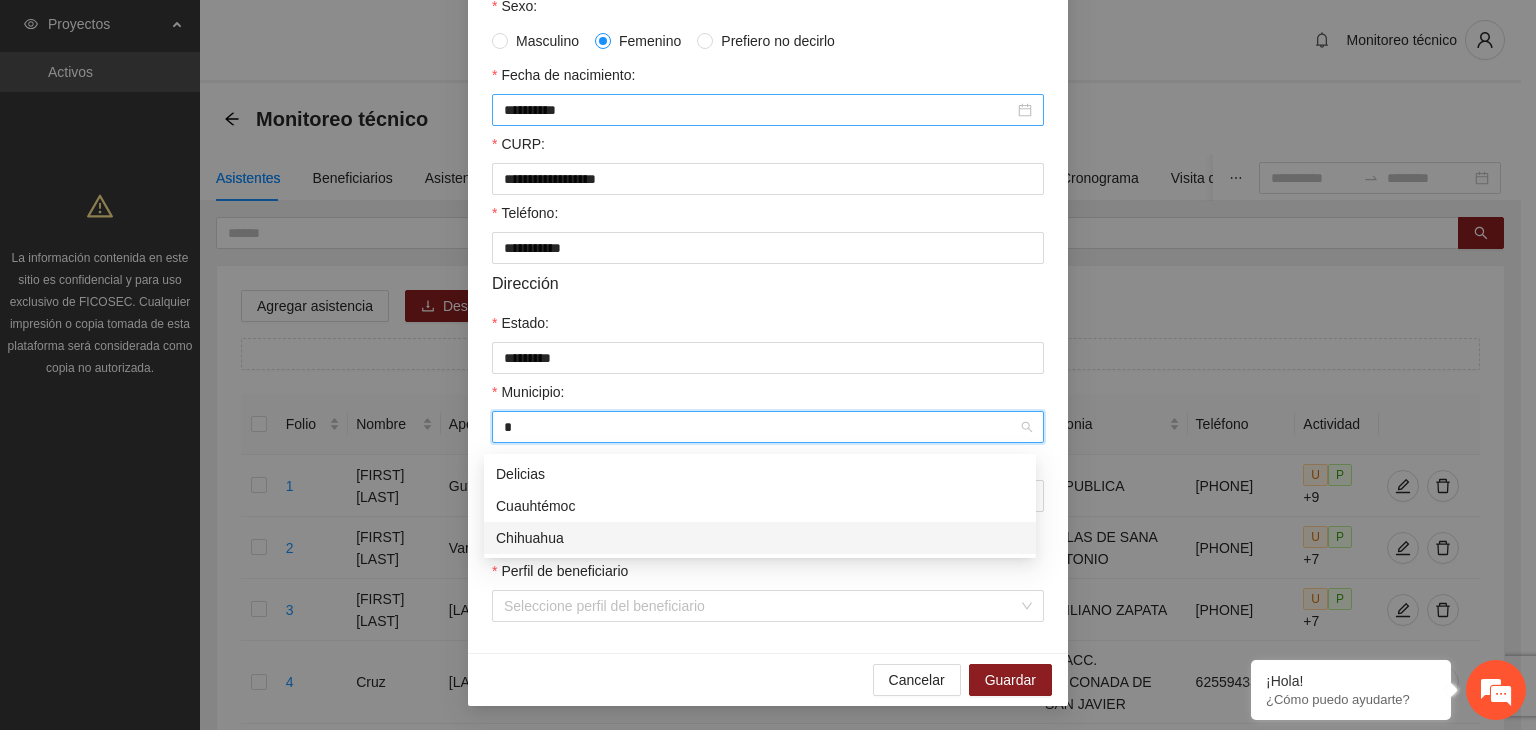 type 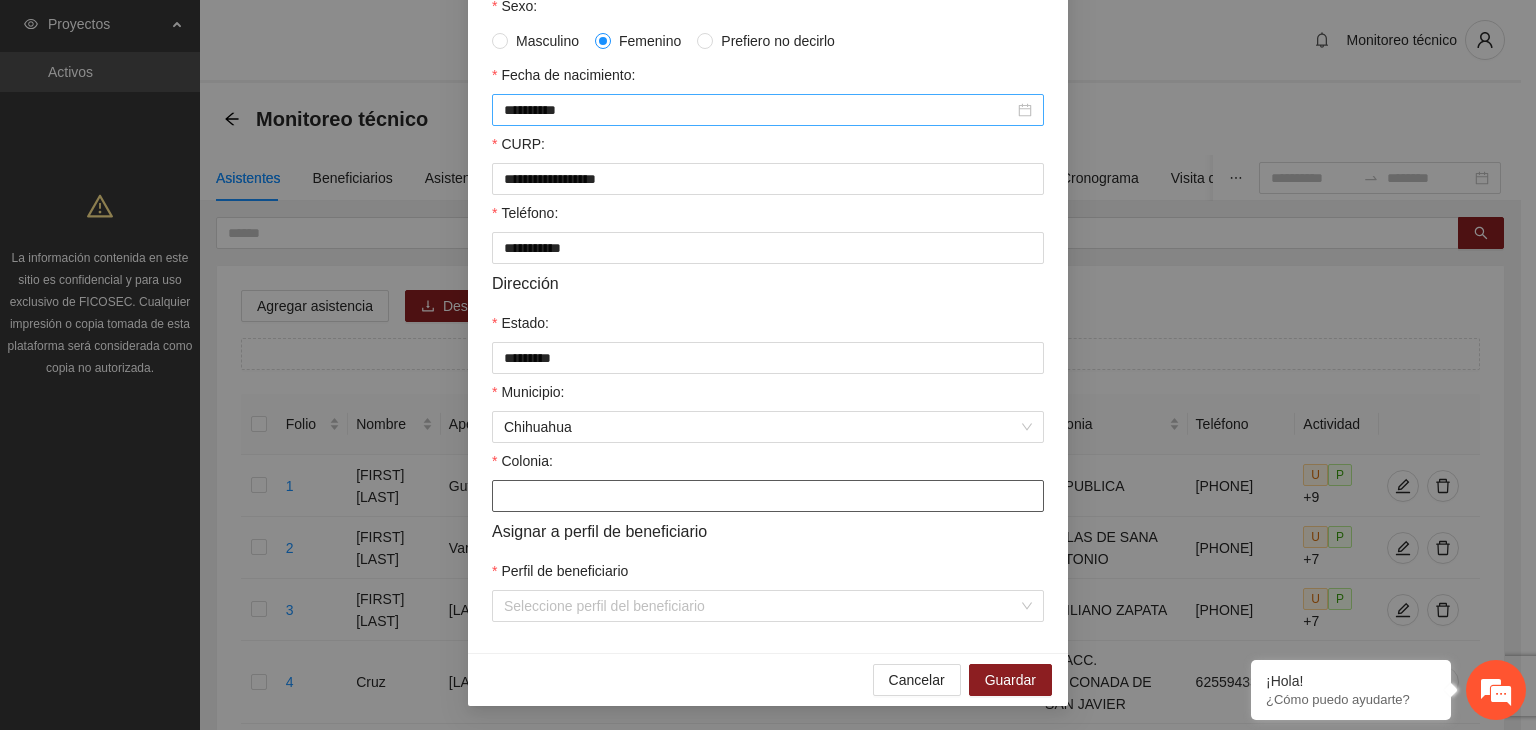 paste on "**********" 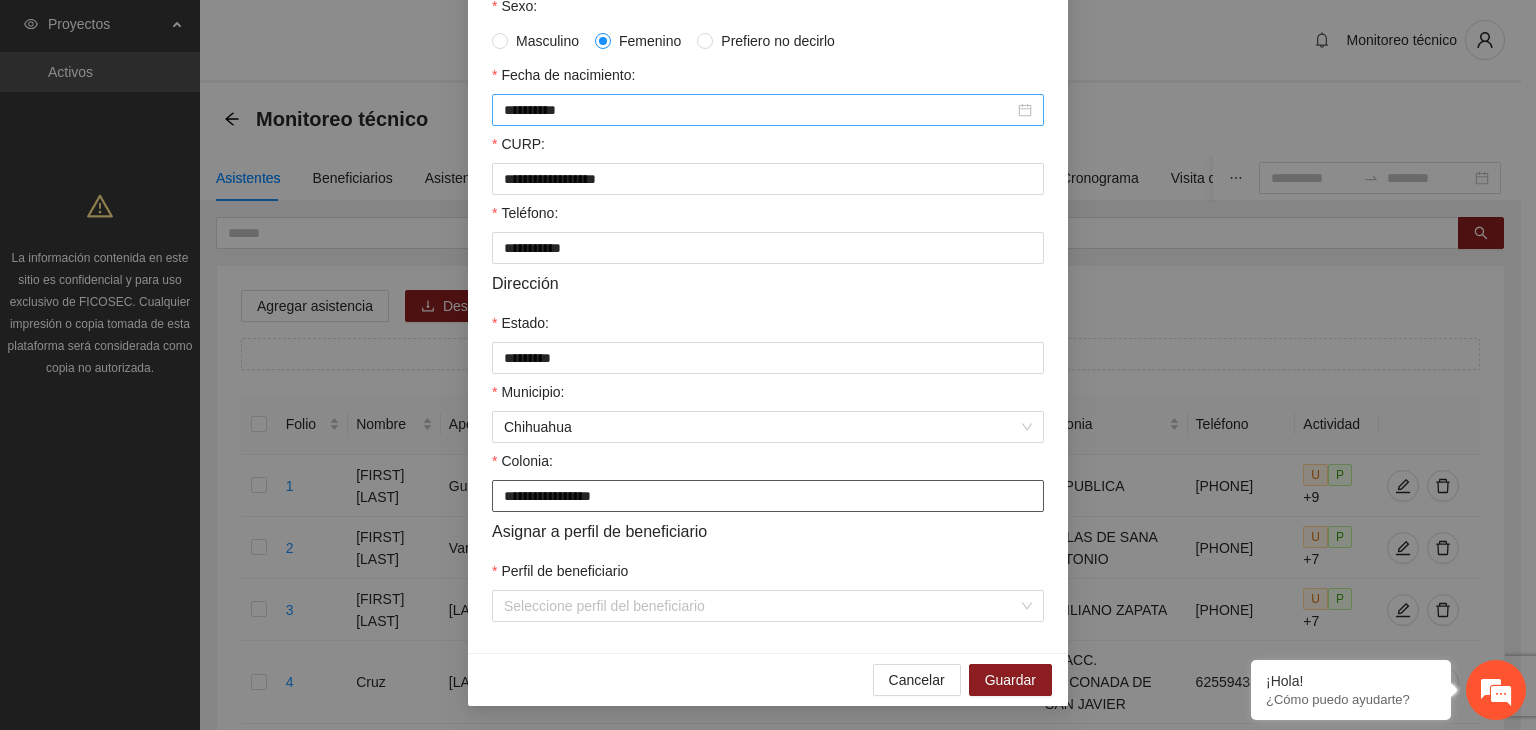 type on "**********" 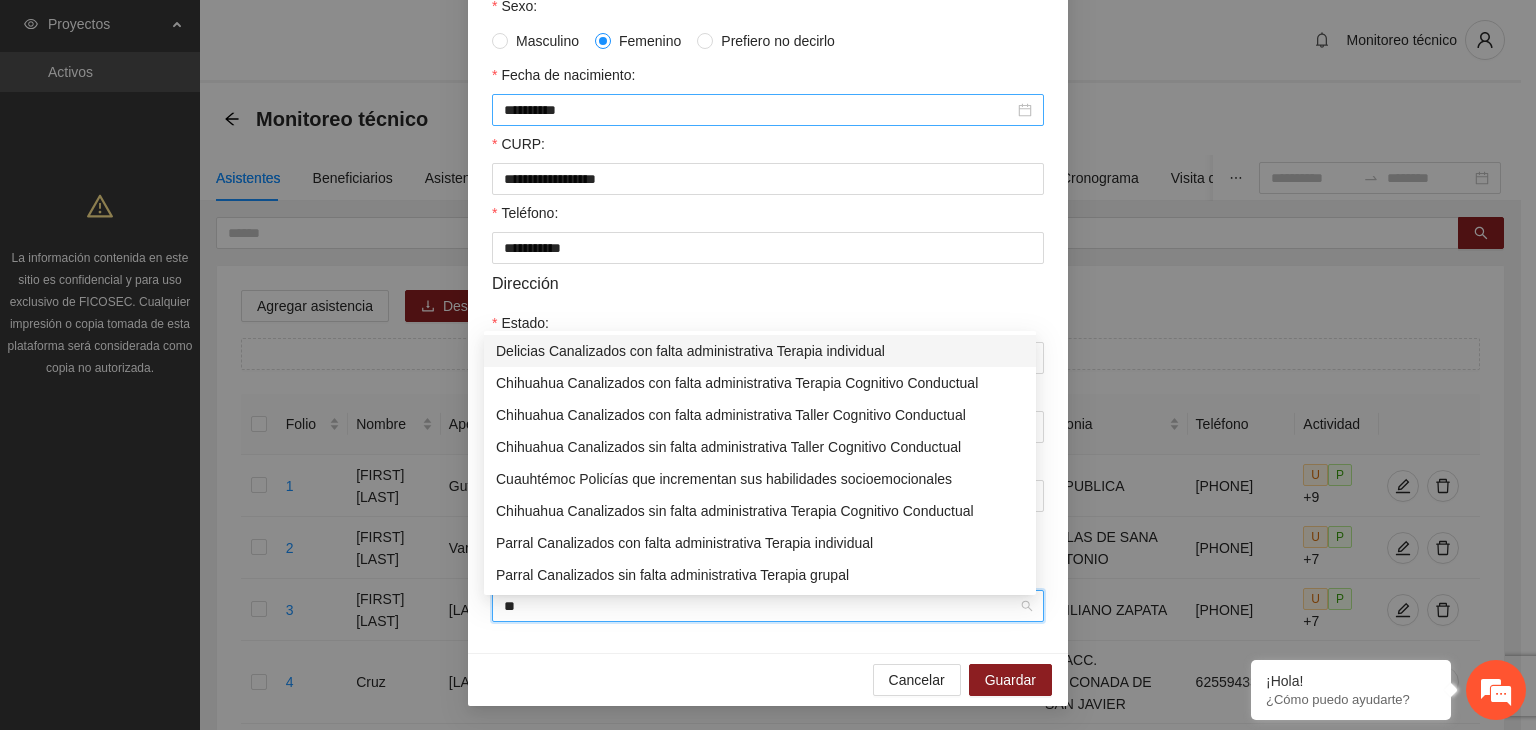 type on "***" 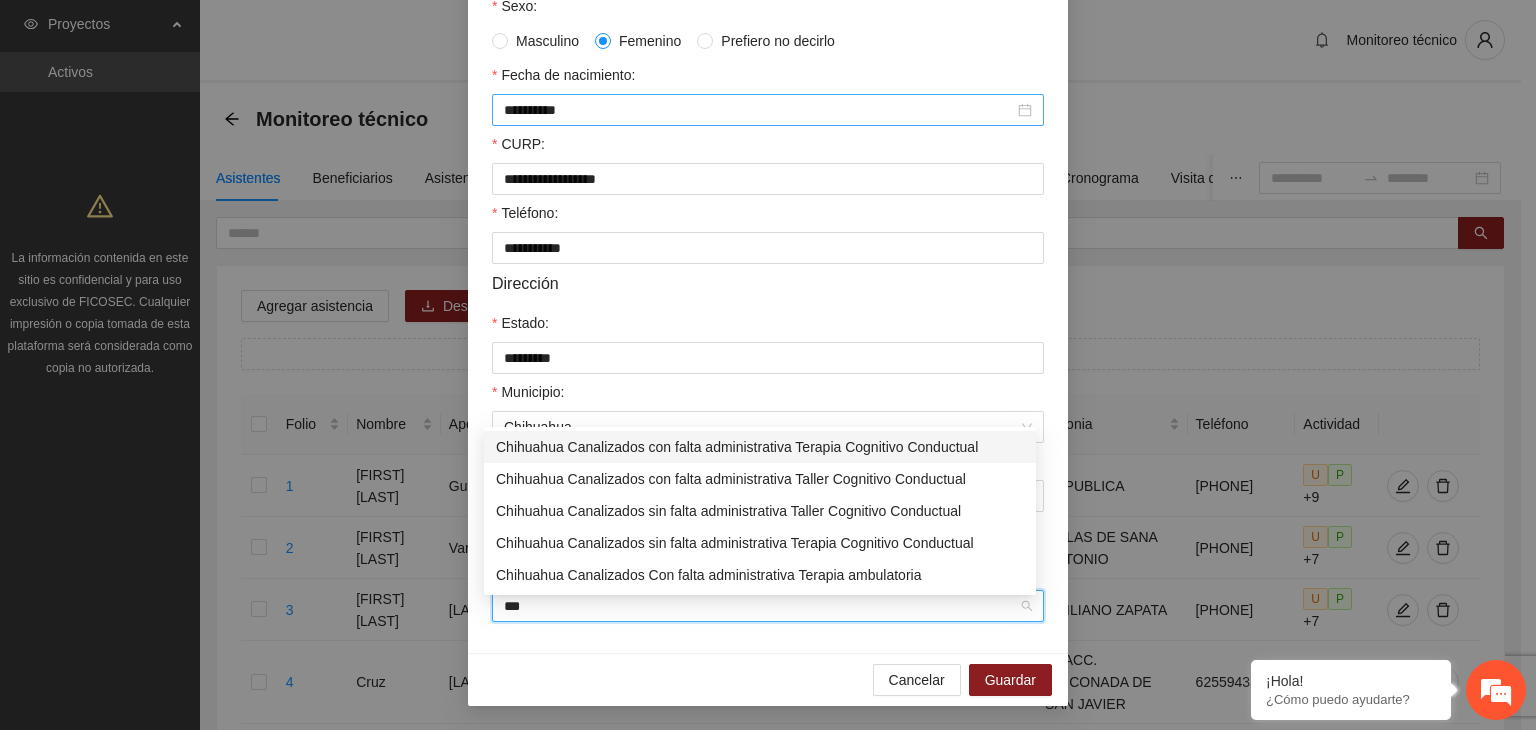 type 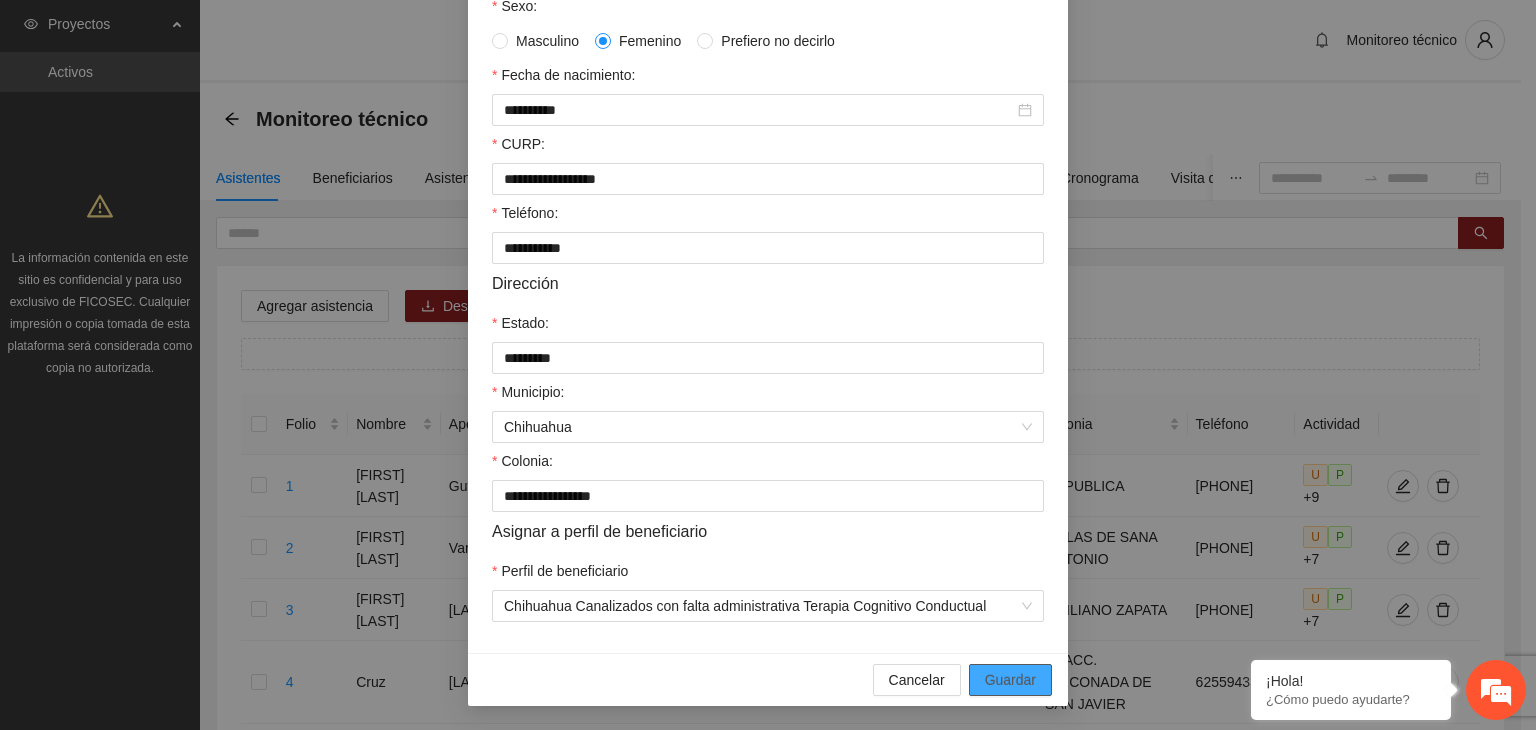 click on "Guardar" at bounding box center [1010, 680] 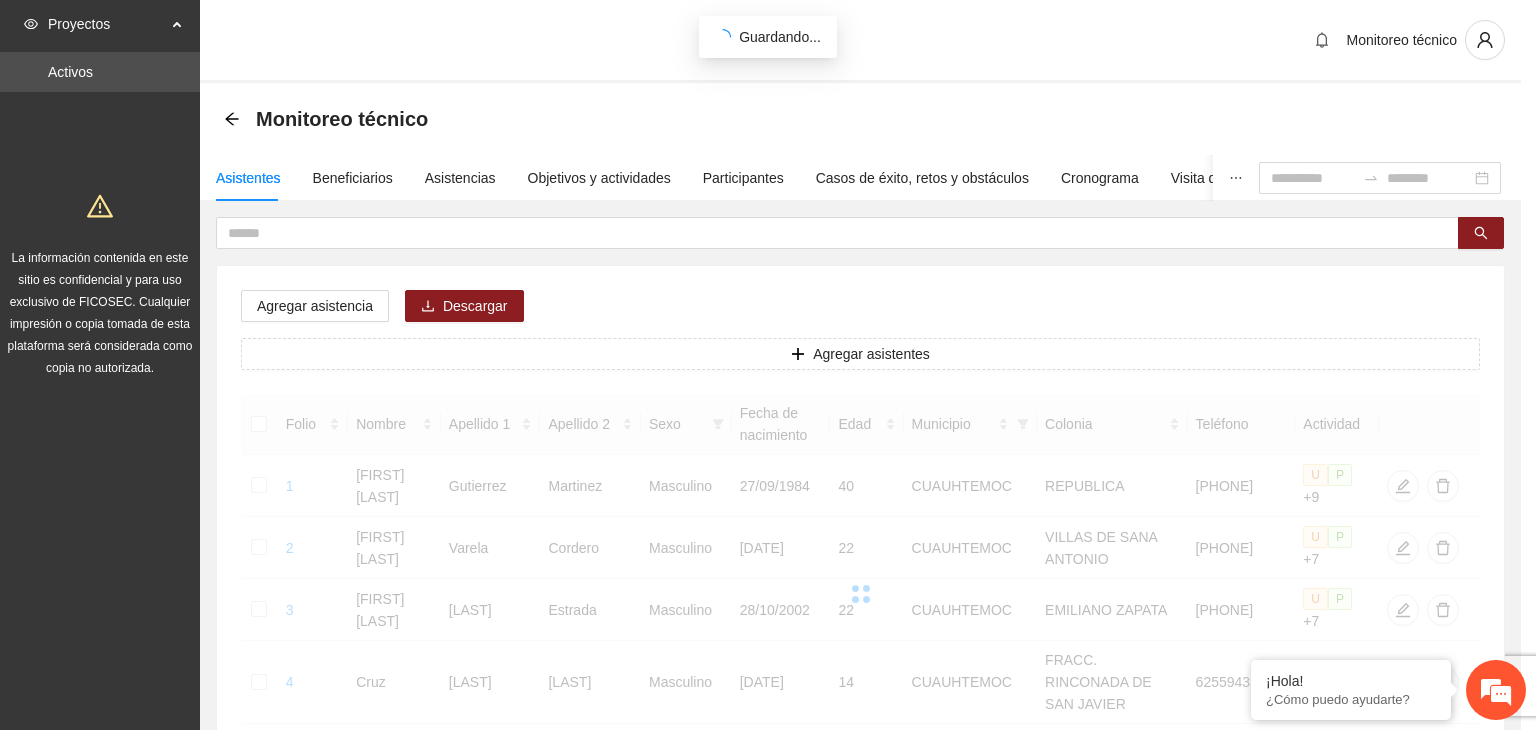 scroll, scrollTop: 341, scrollLeft: 0, axis: vertical 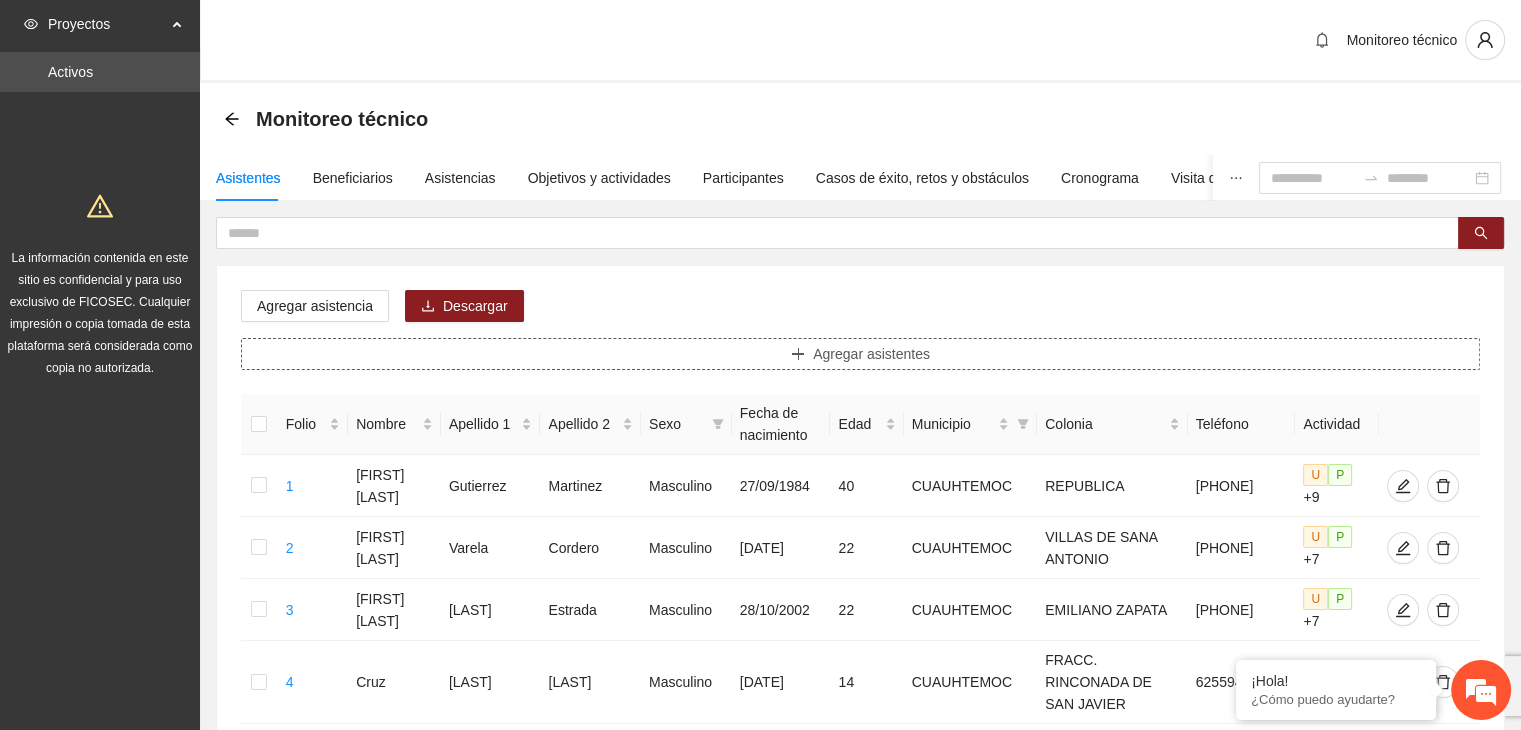 click on "Agregar asistentes" at bounding box center (860, 354) 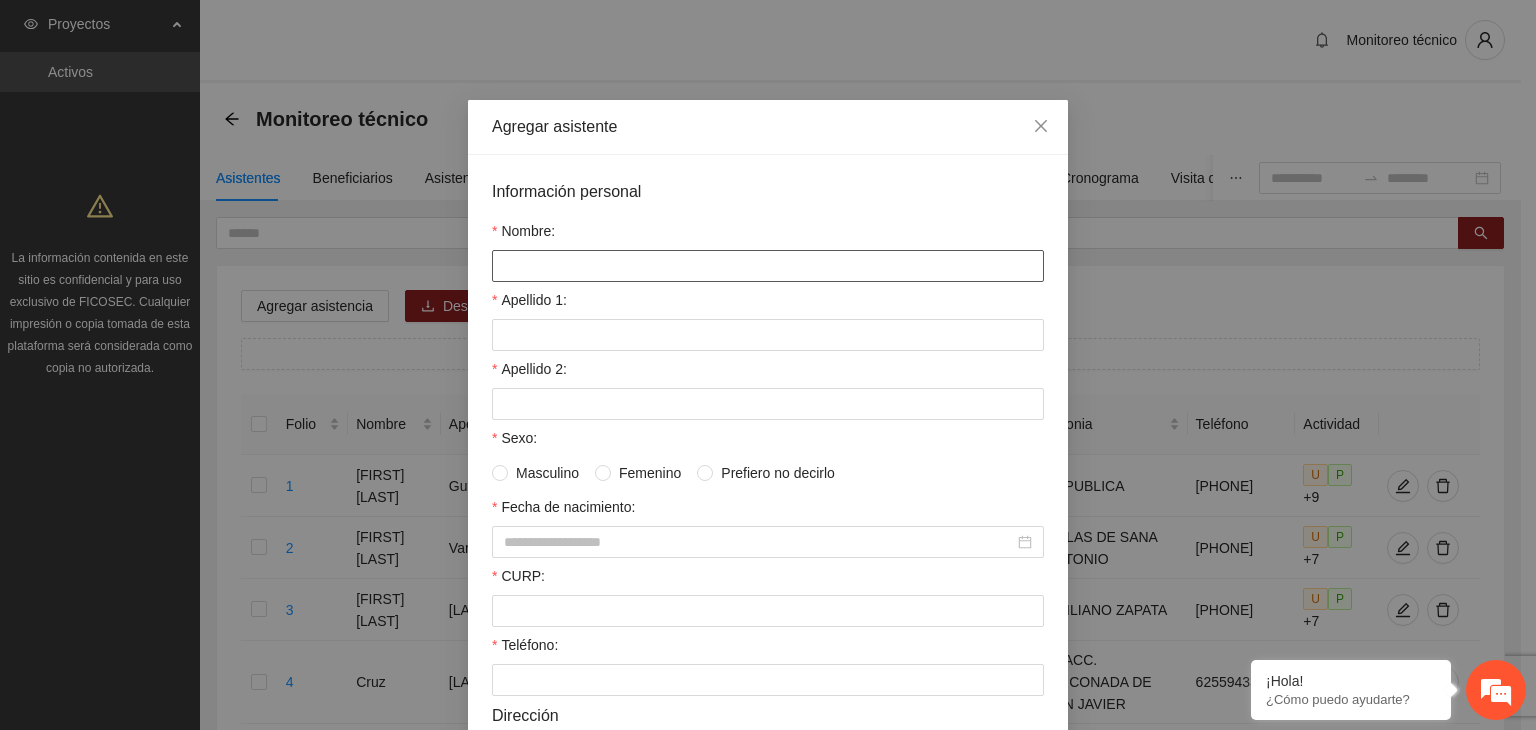 click on "Nombre:" at bounding box center [768, 266] 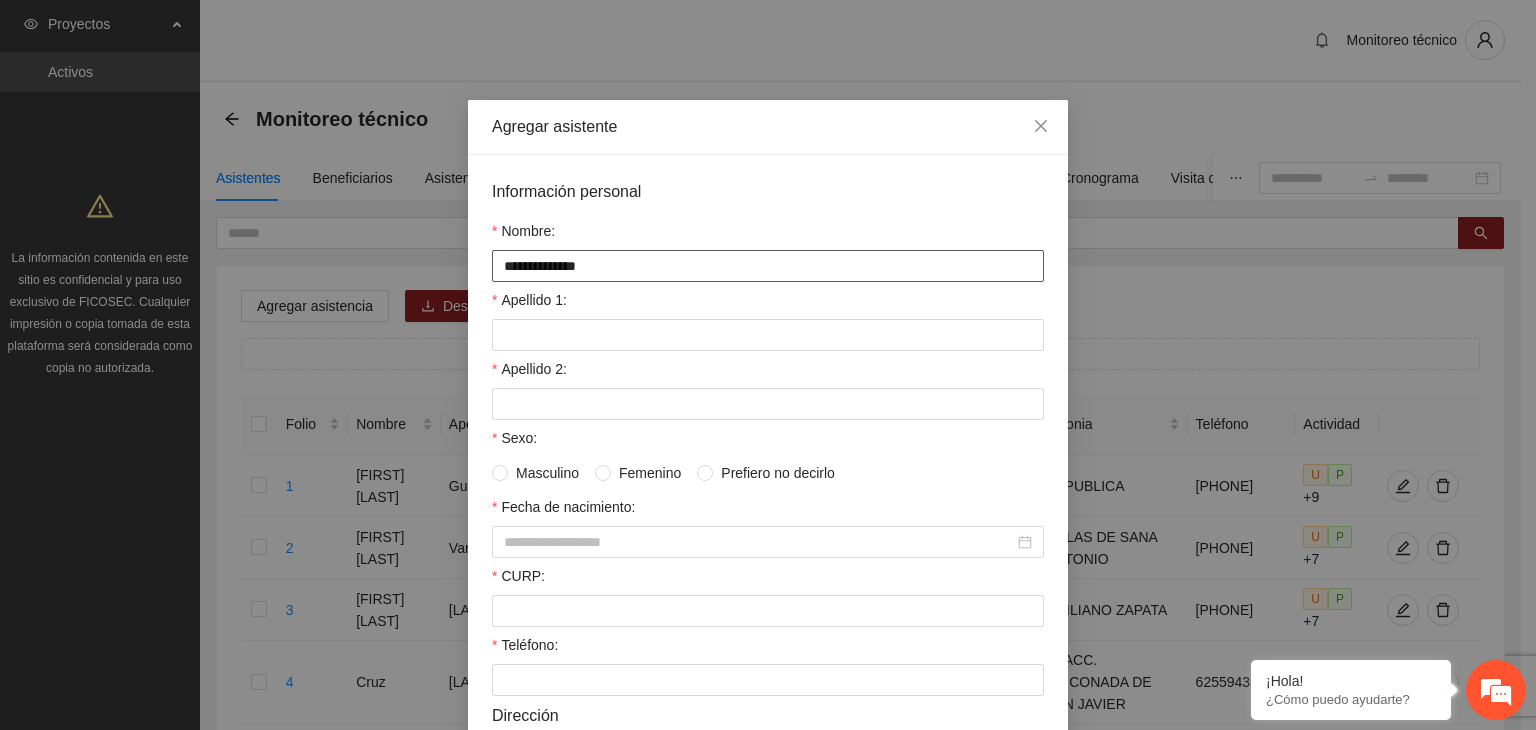 type on "**********" 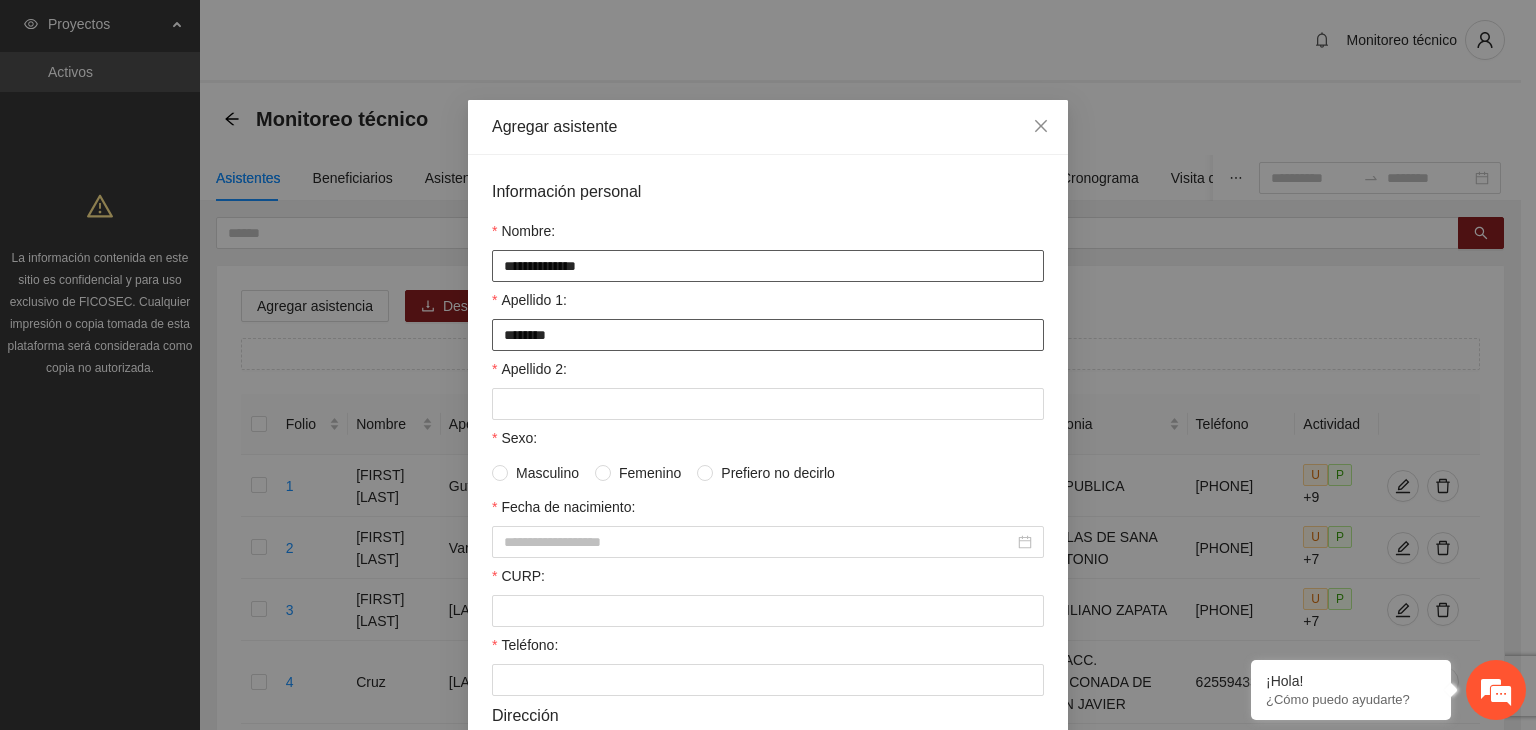 type on "********" 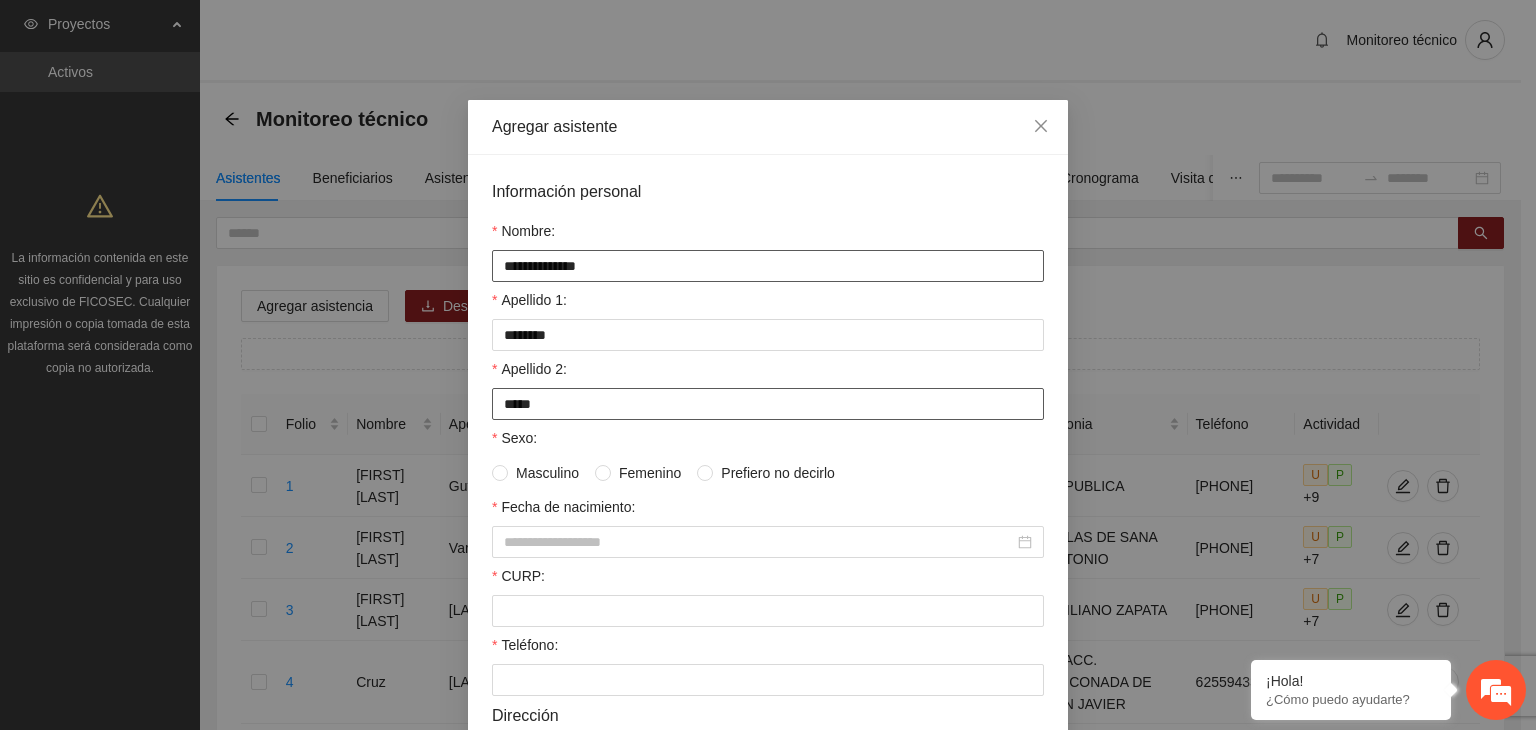 type on "*****" 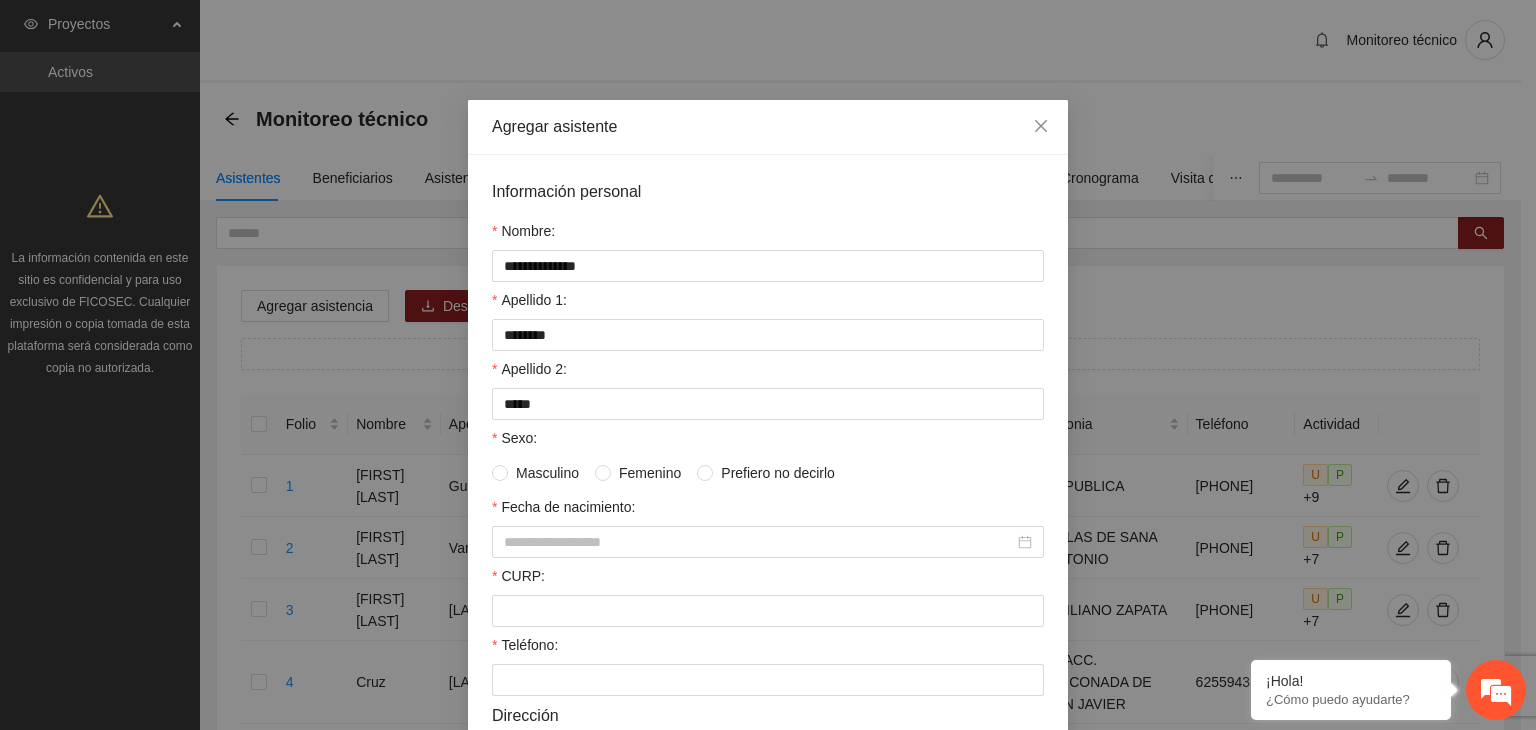 click on "Femenino" at bounding box center [650, 473] 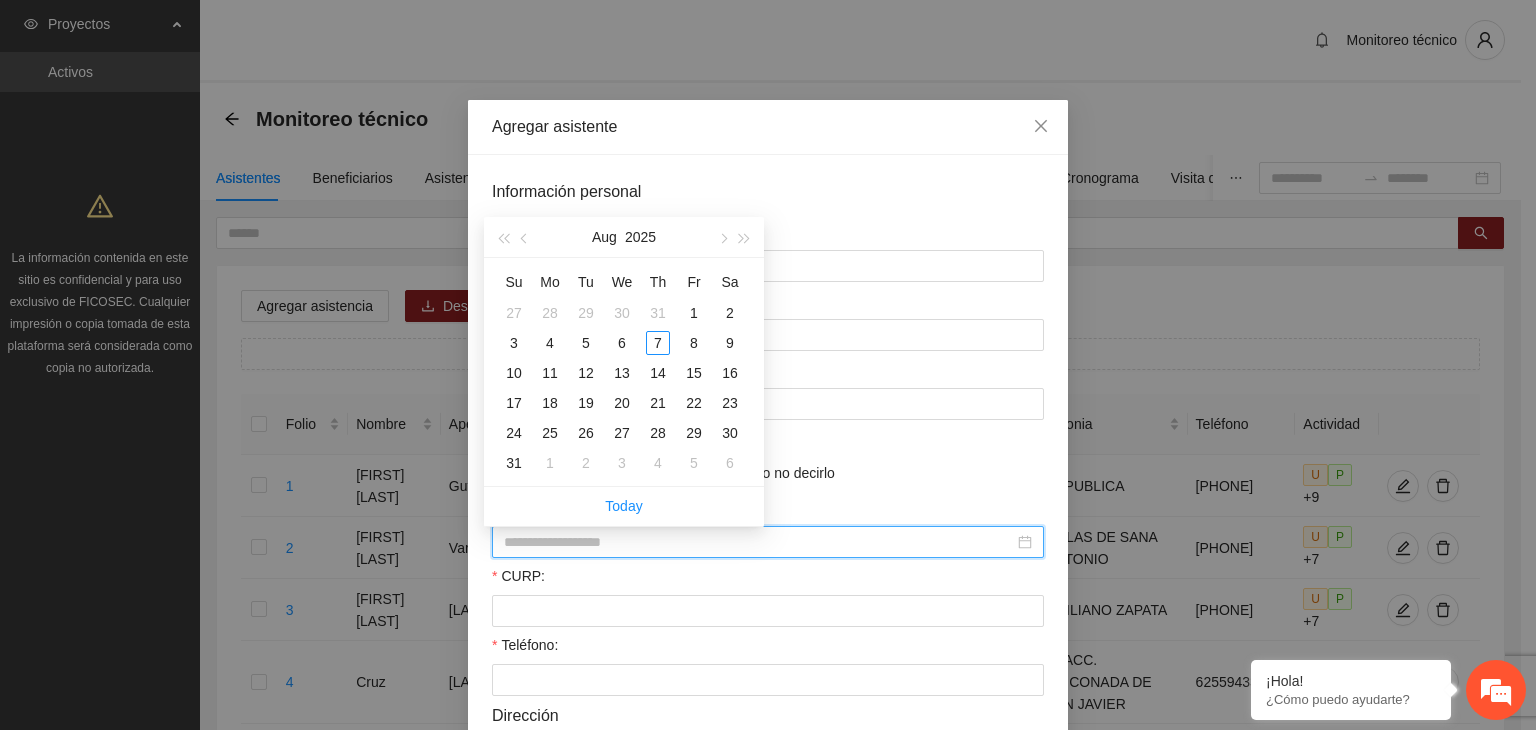 click on "Fecha de nacimiento:" at bounding box center (759, 542) 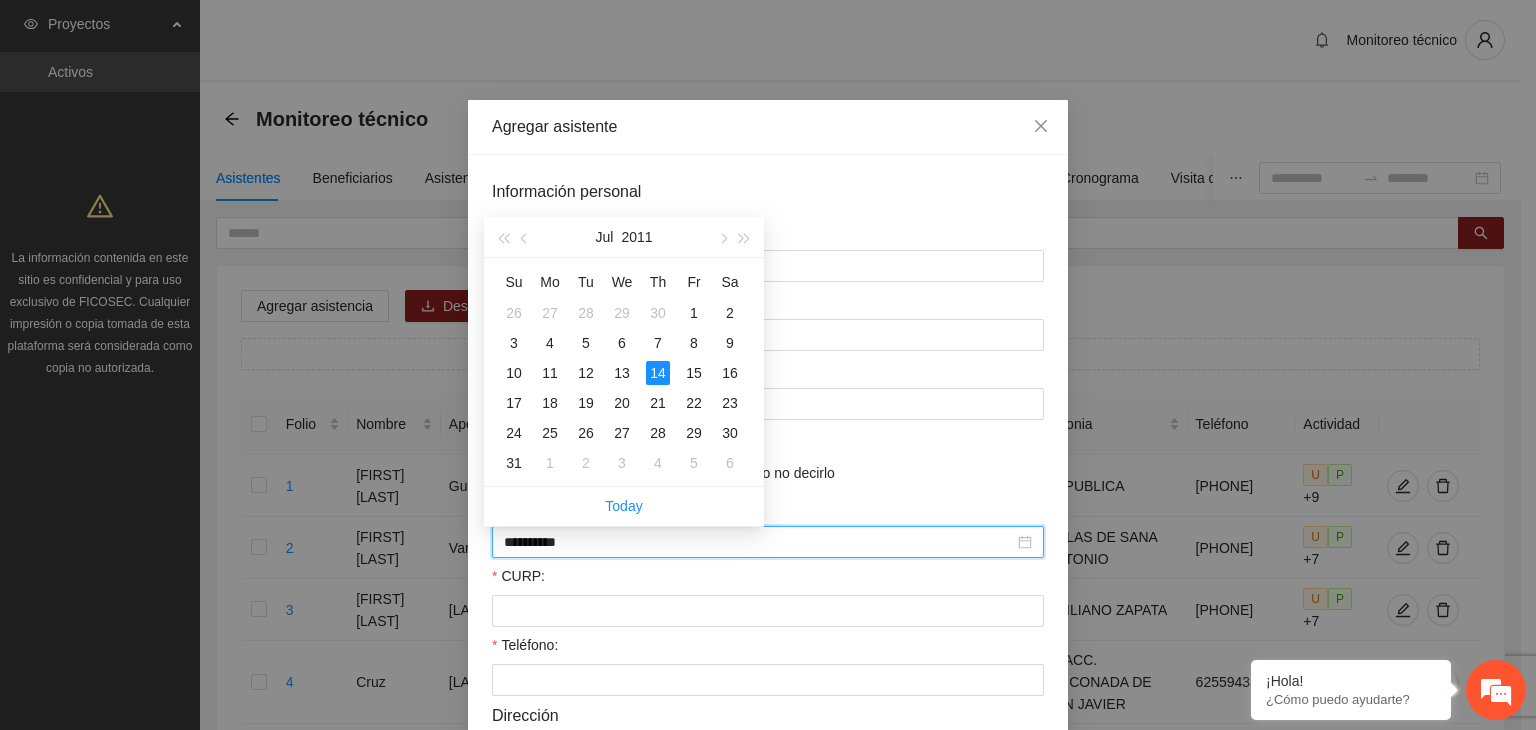 type on "**********" 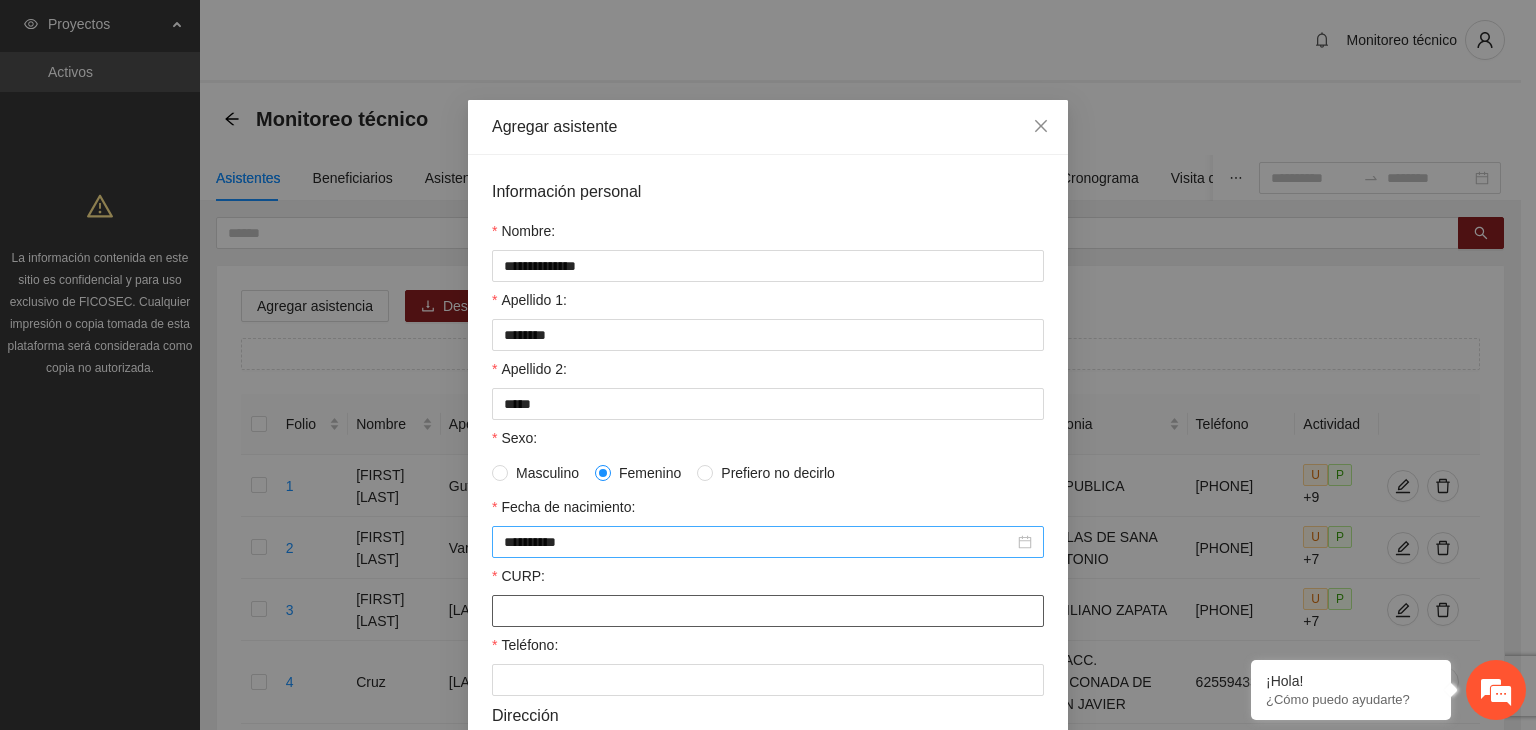 paste on "**********" 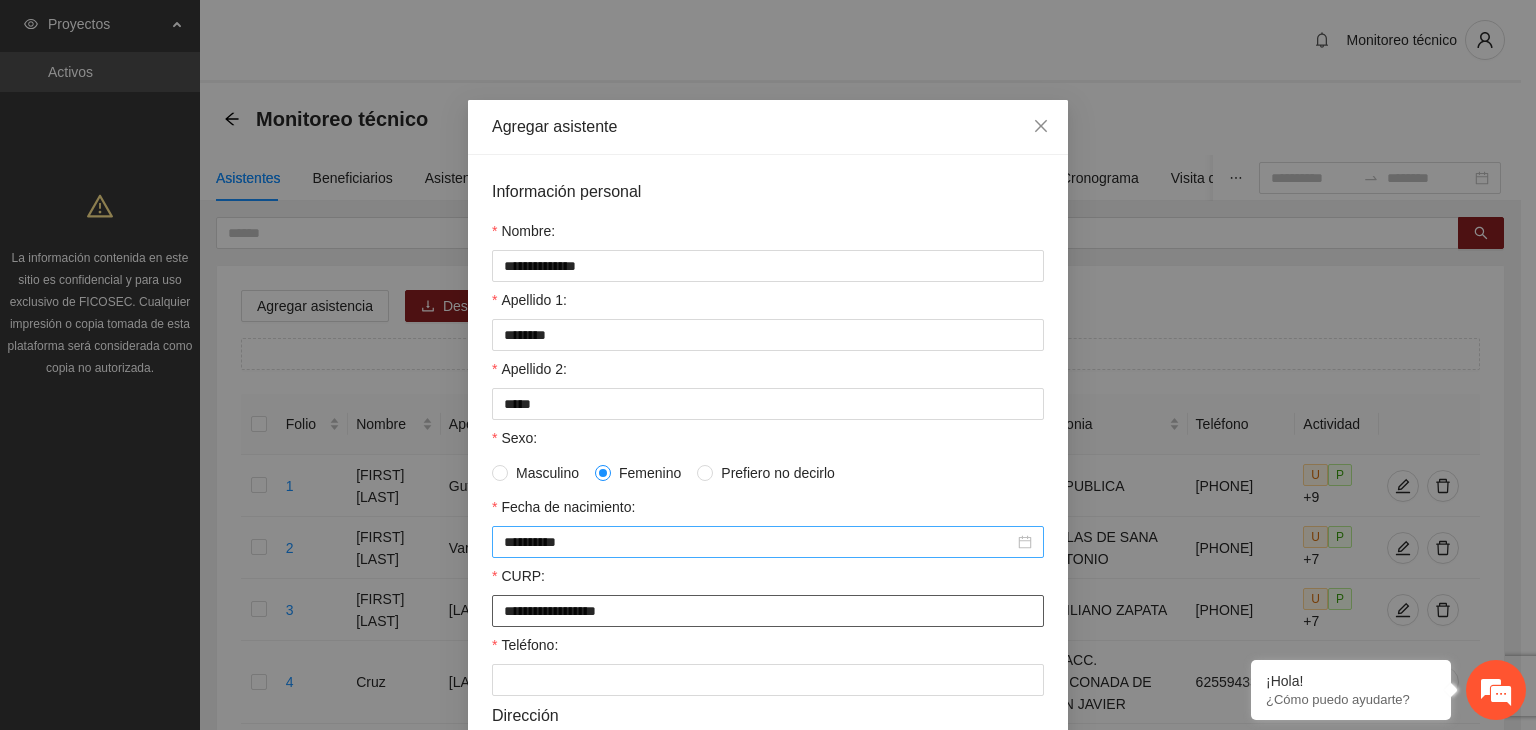 type on "**********" 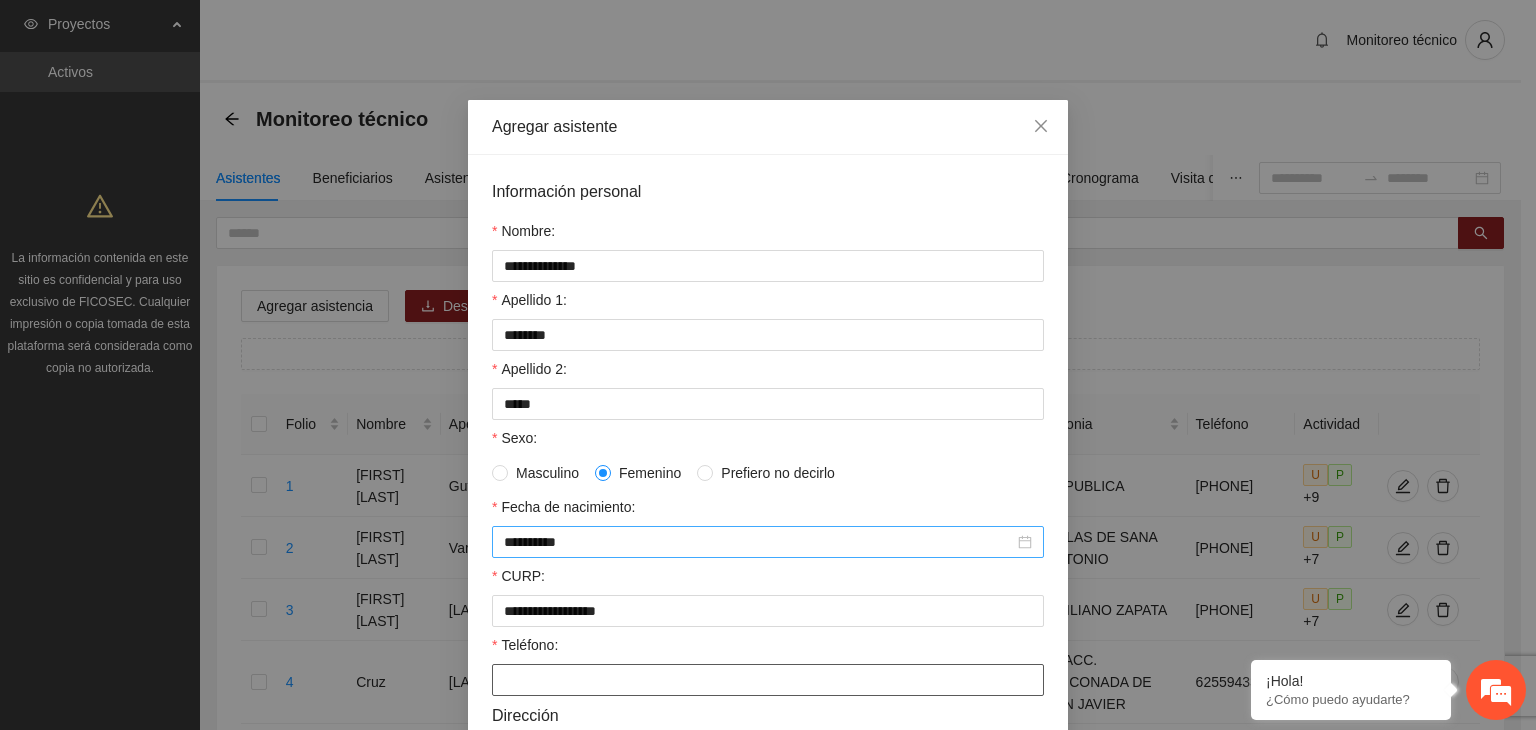 paste on "**********" 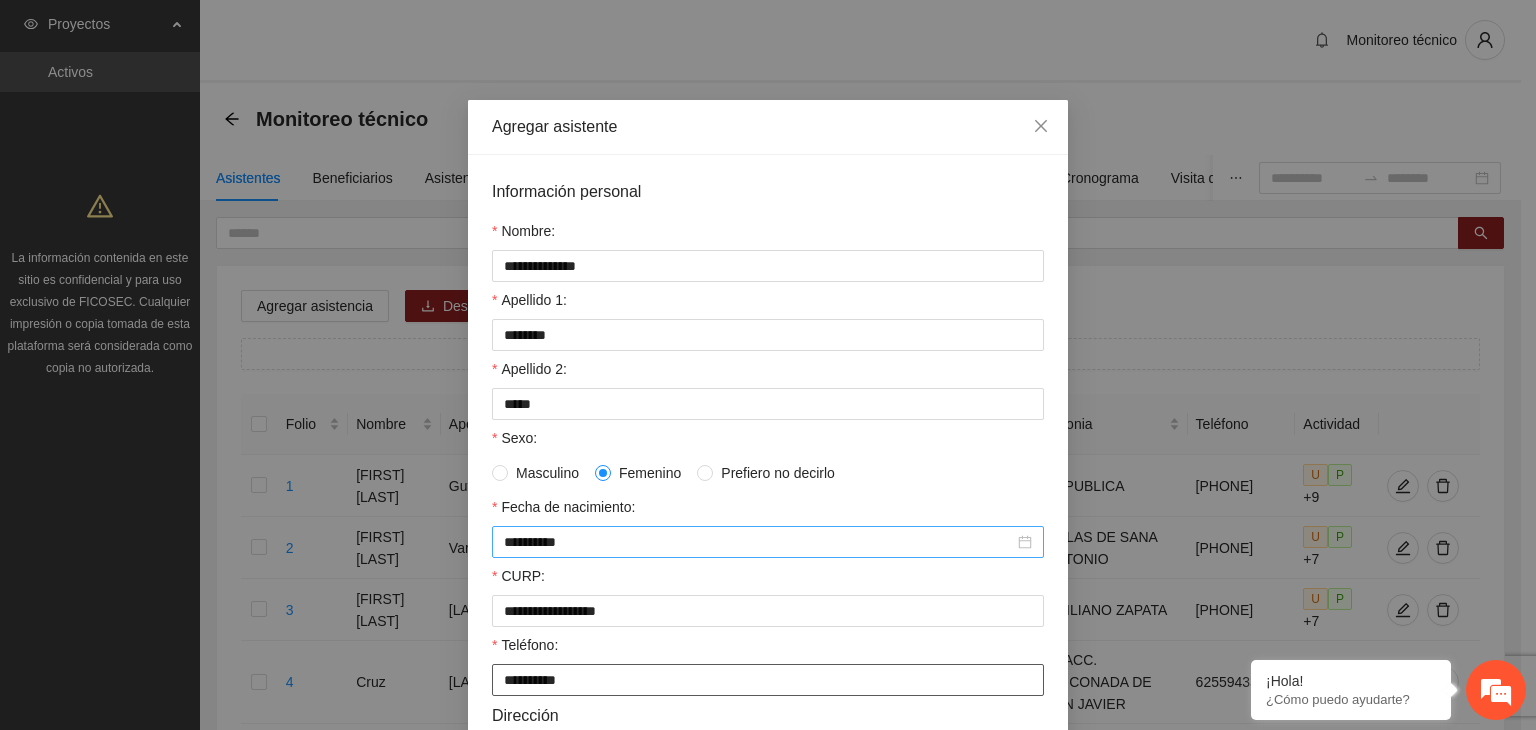 type on "**********" 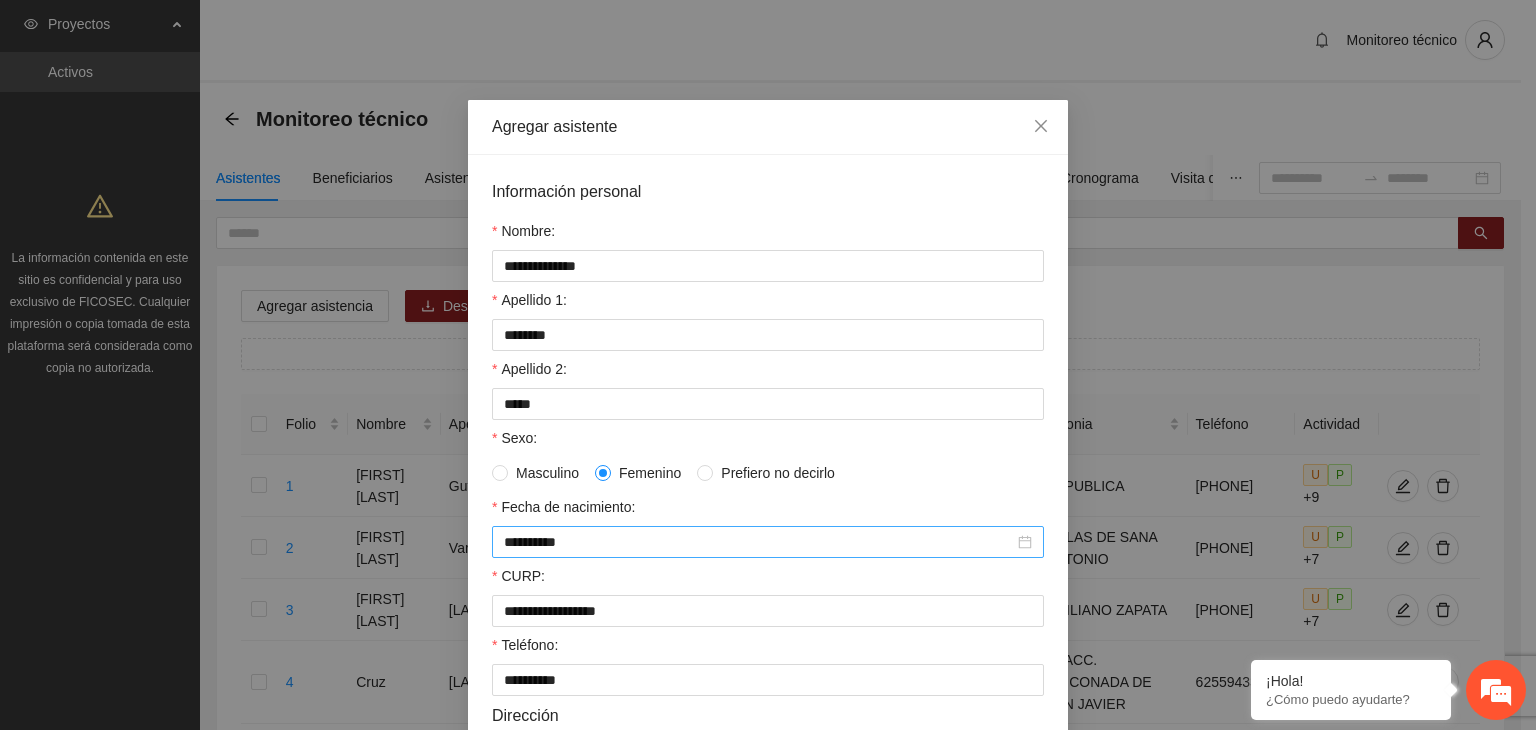 scroll, scrollTop: 432, scrollLeft: 0, axis: vertical 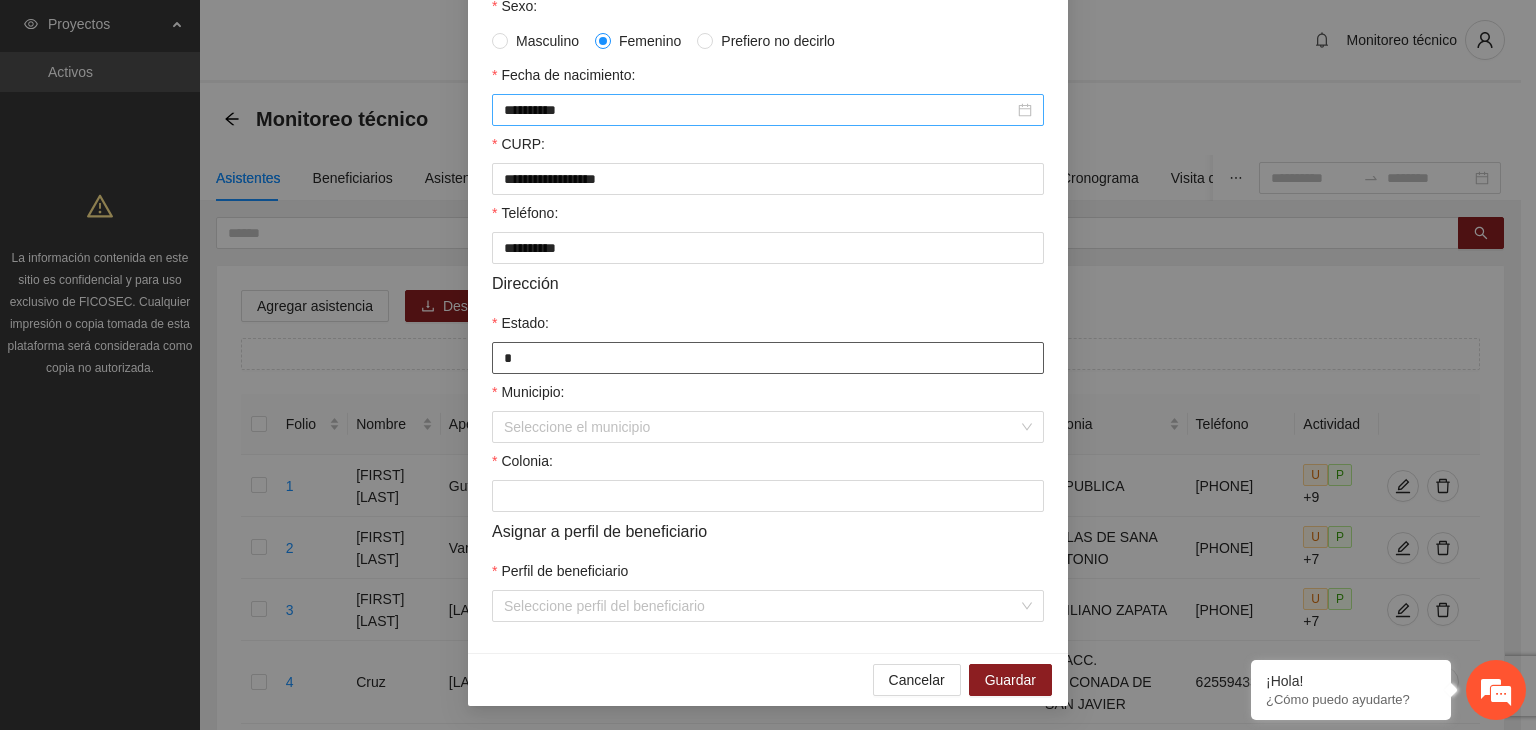 type on "*********" 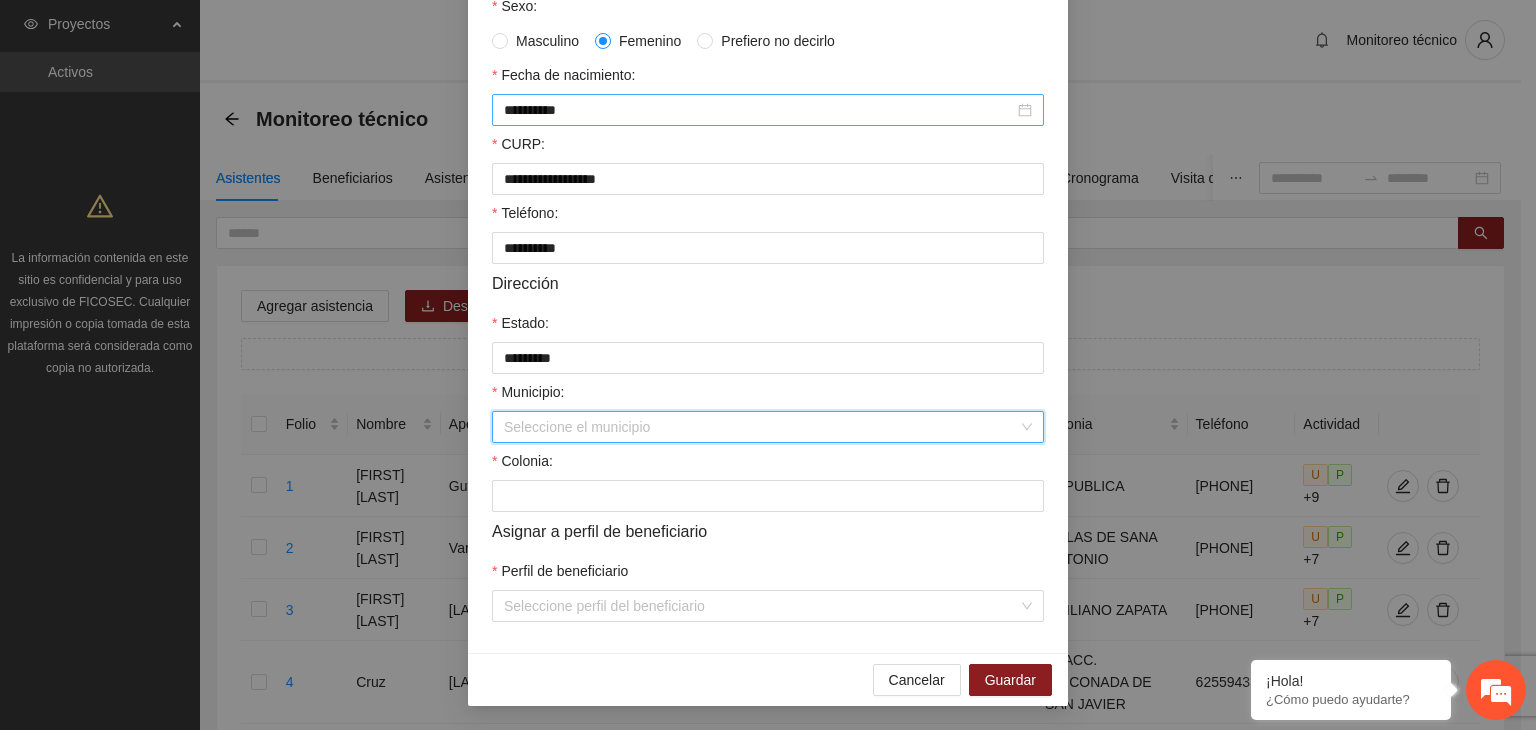 type on "*" 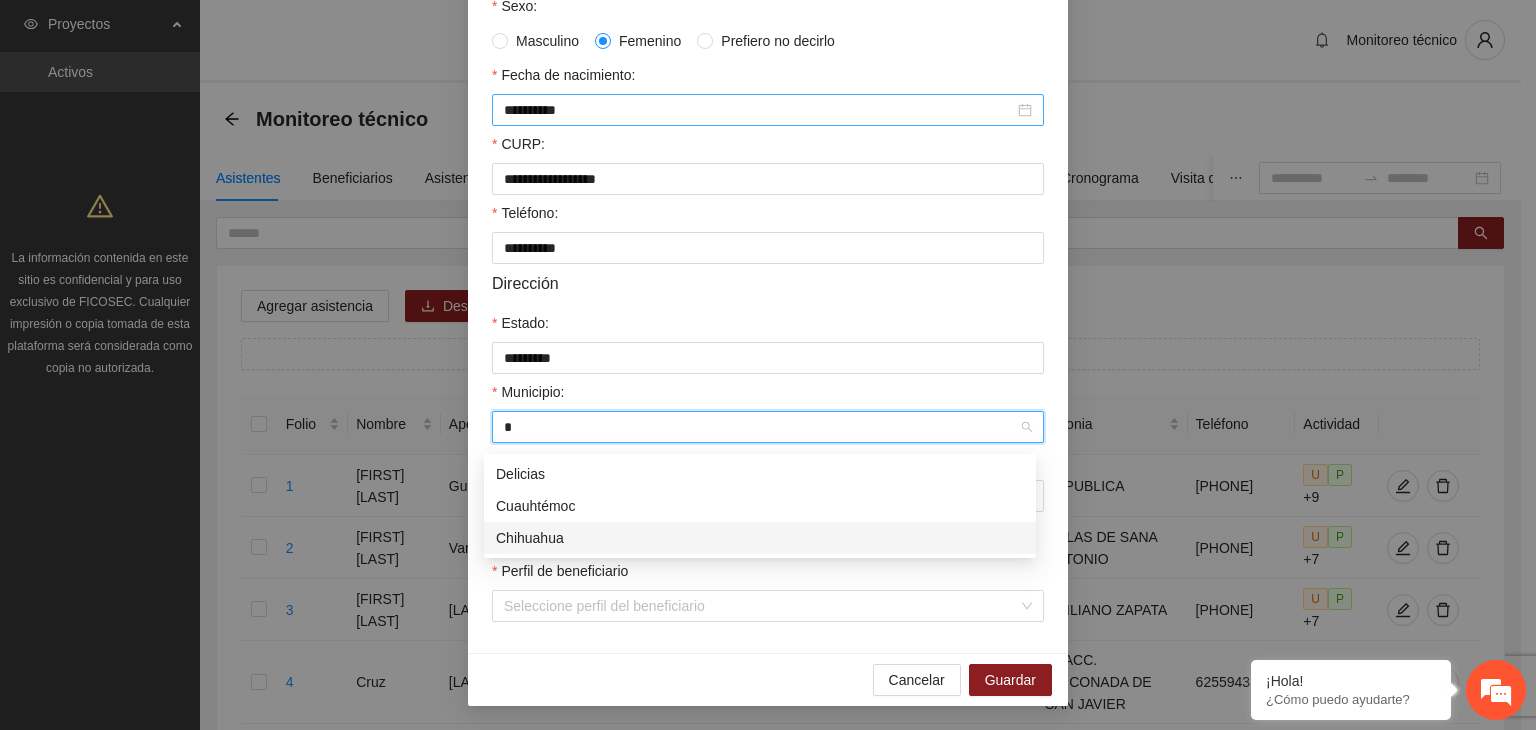 type 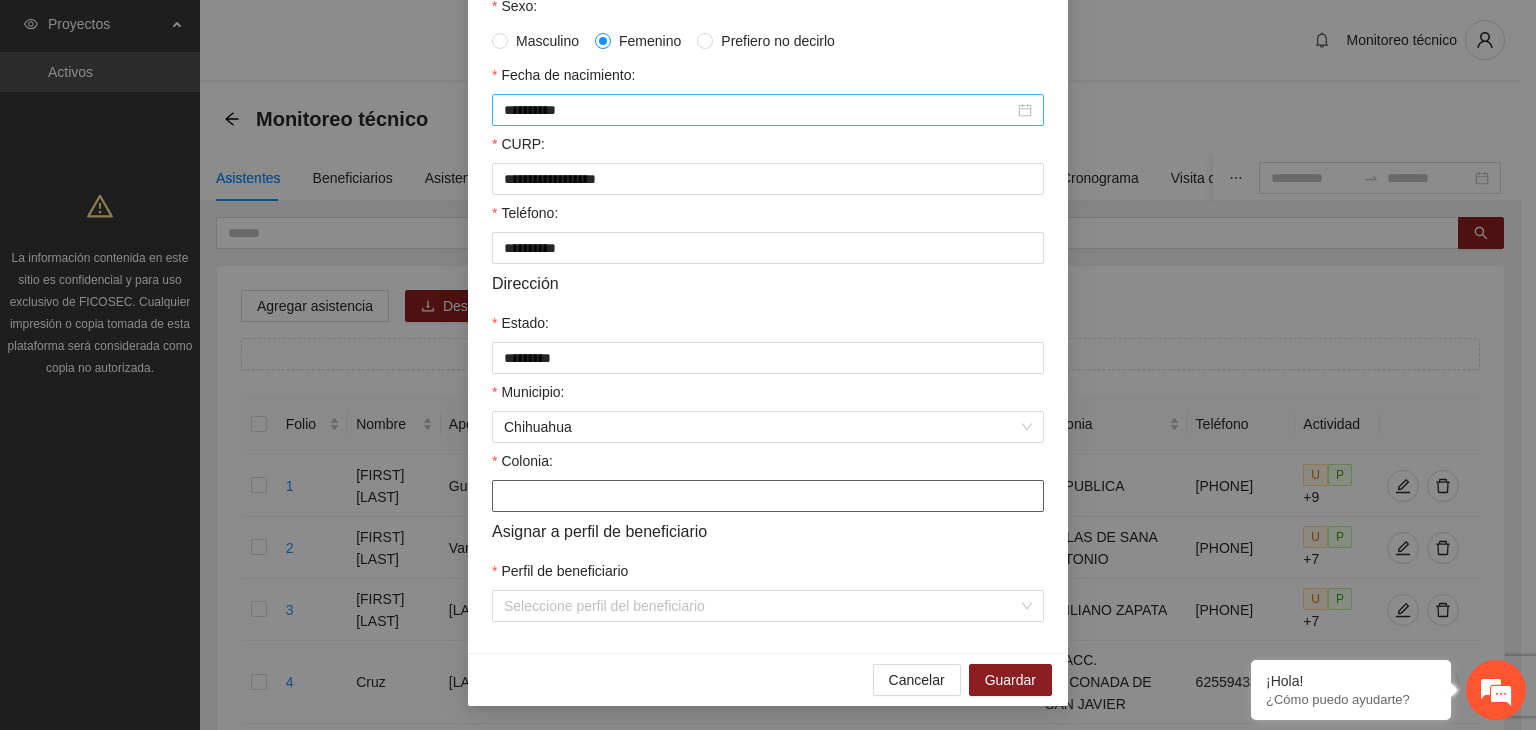 paste on "**********" 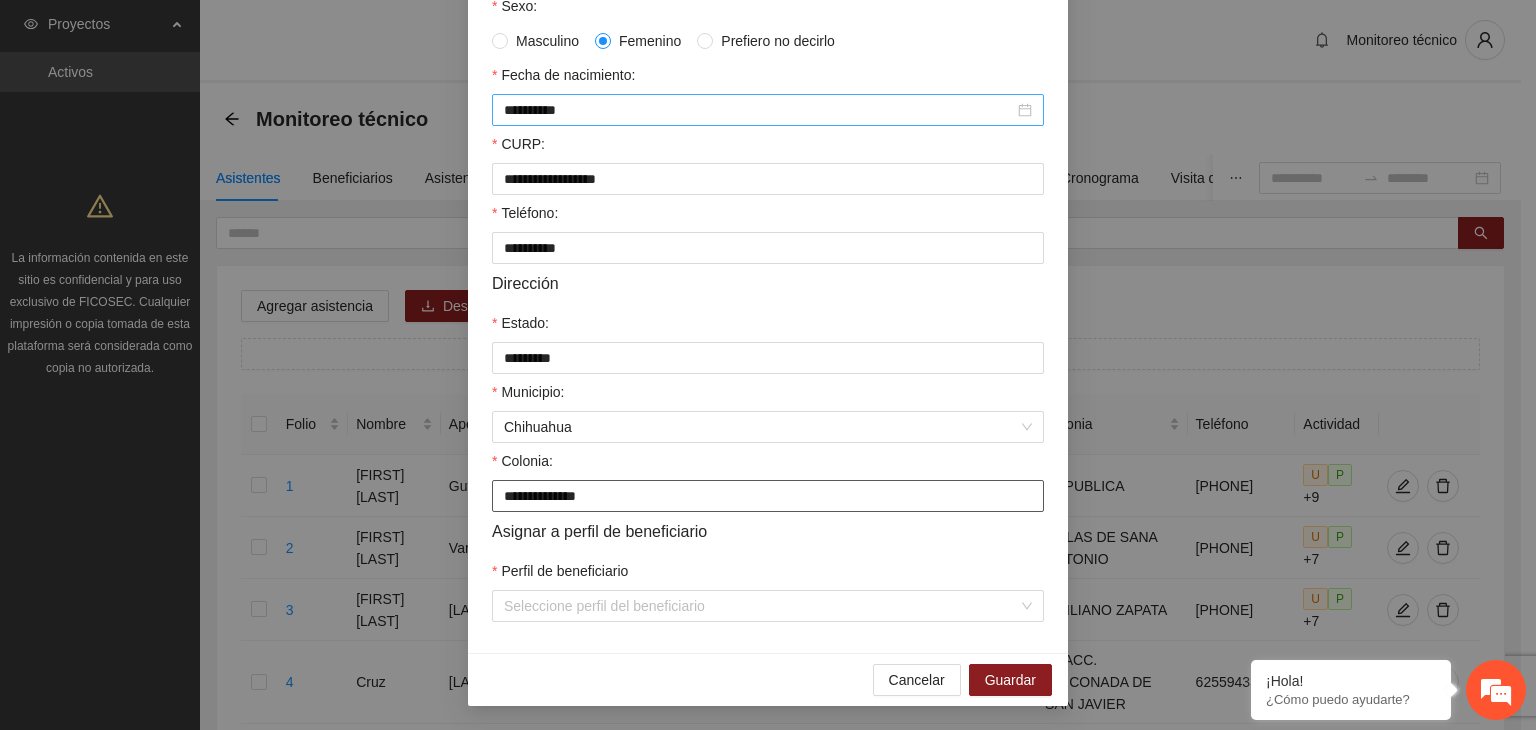 type on "**********" 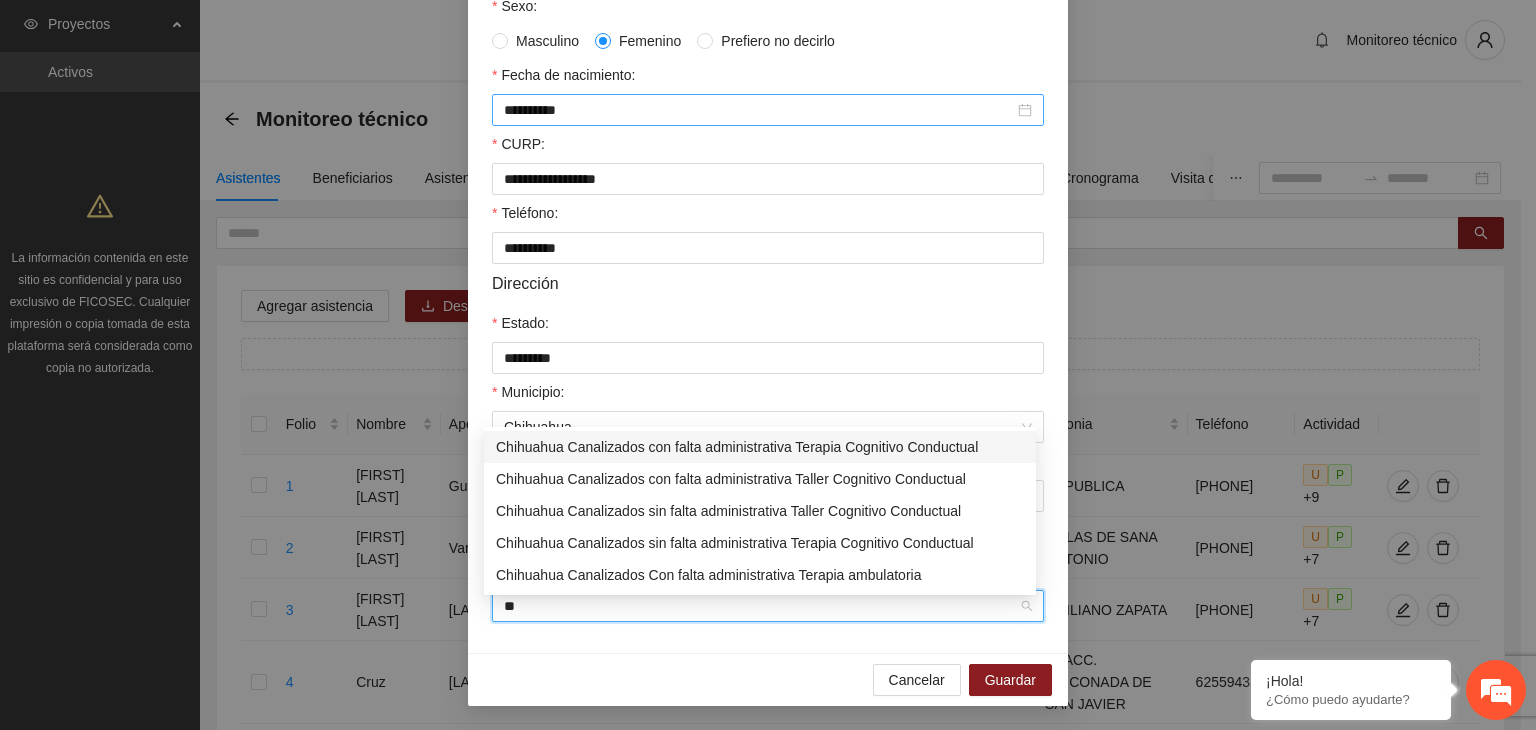 type on "***" 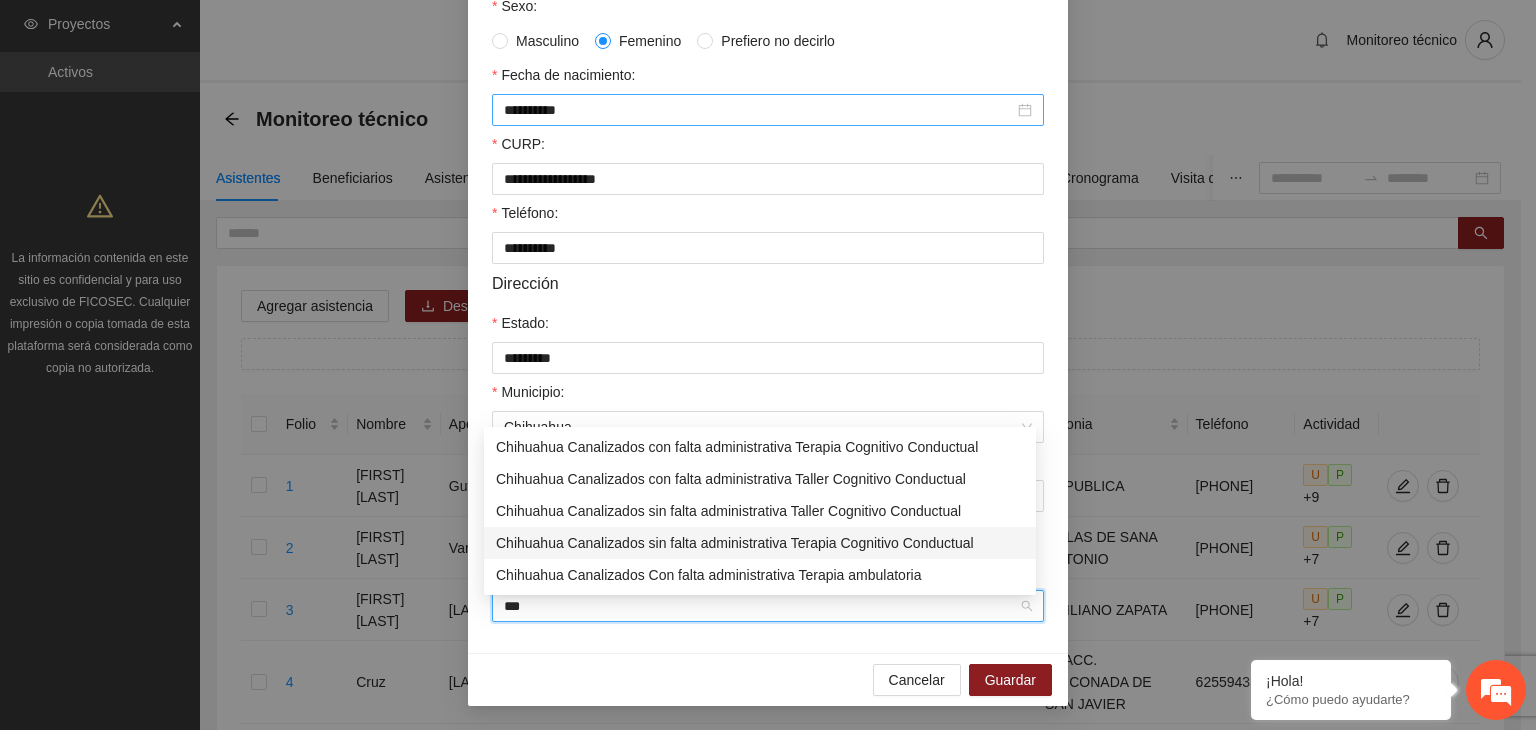 type 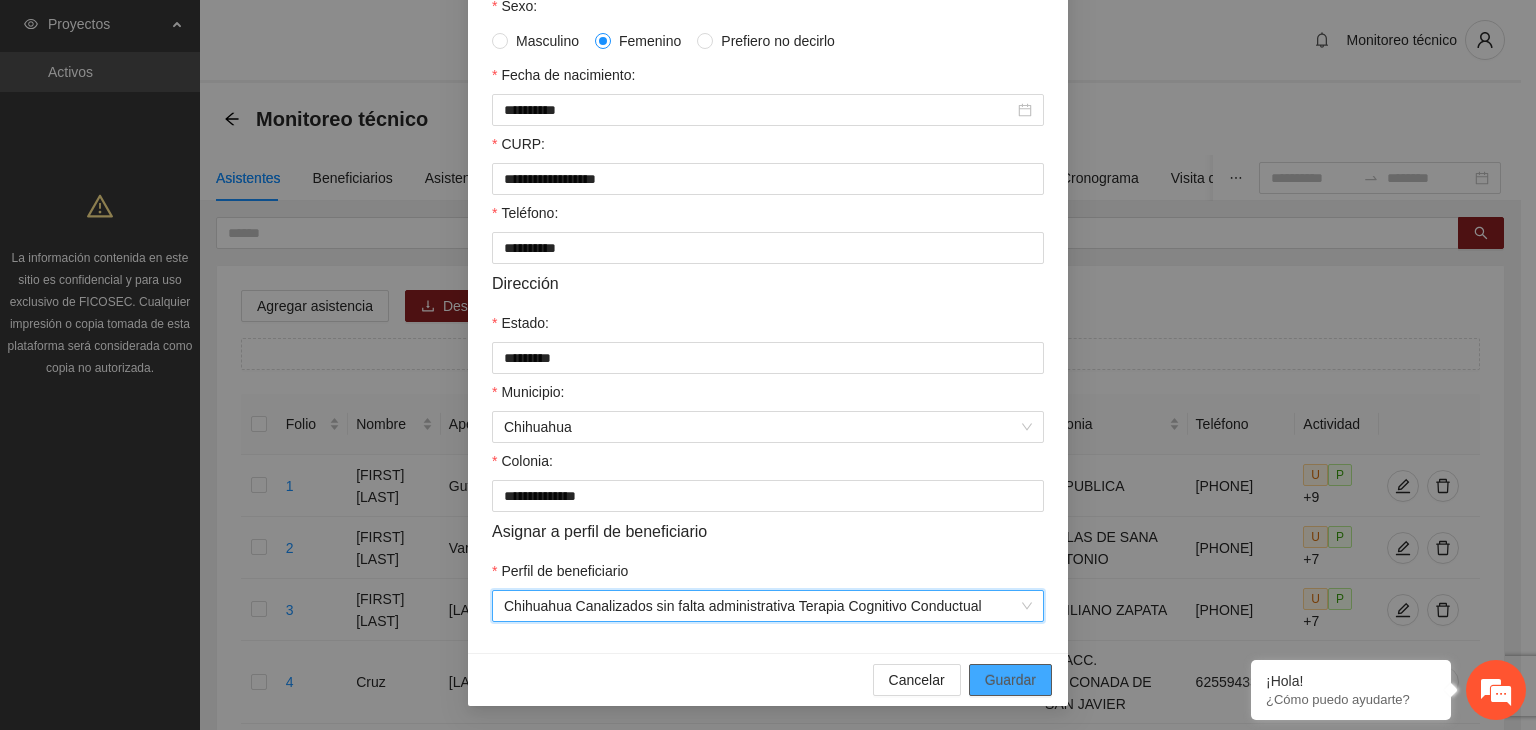 click on "Guardar" at bounding box center [1010, 680] 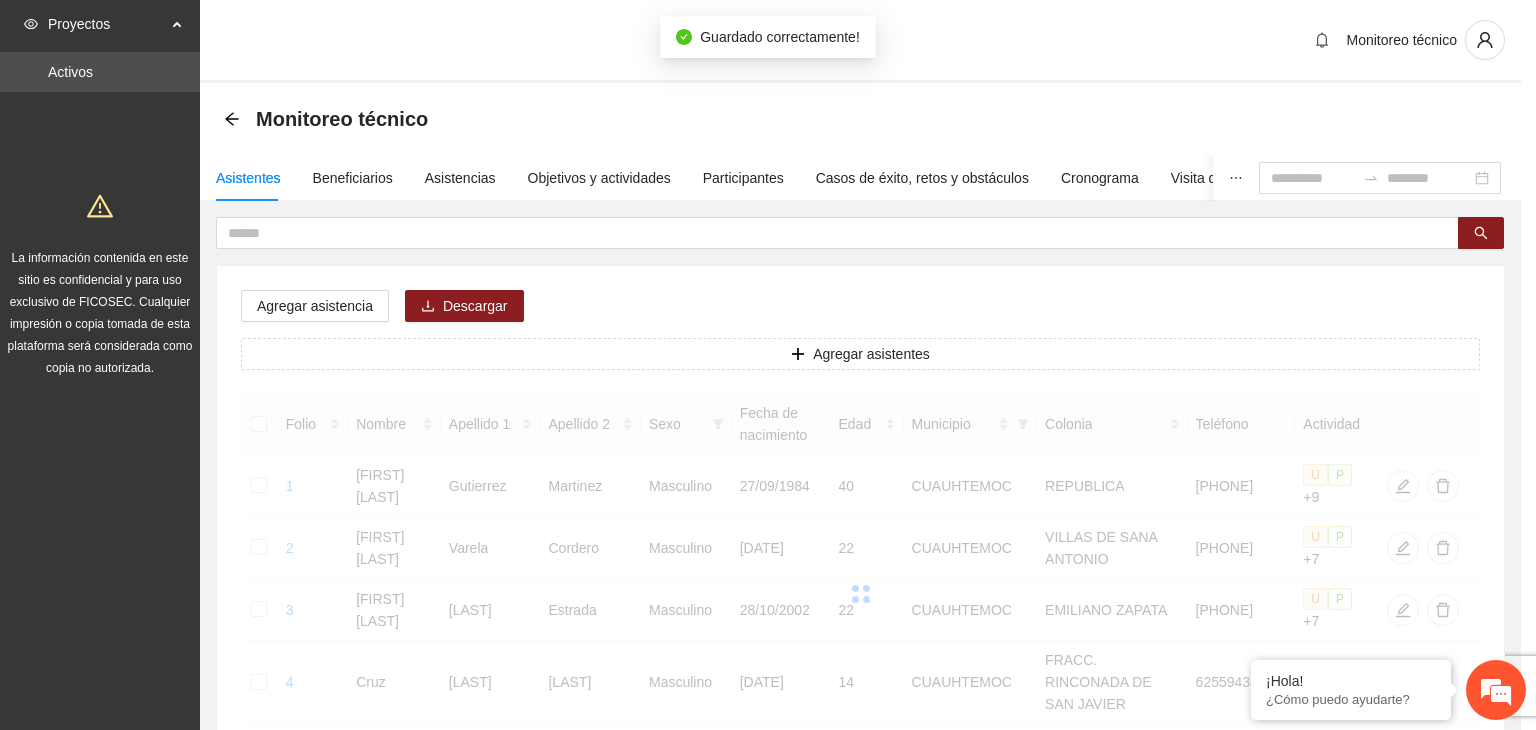 scroll, scrollTop: 341, scrollLeft: 0, axis: vertical 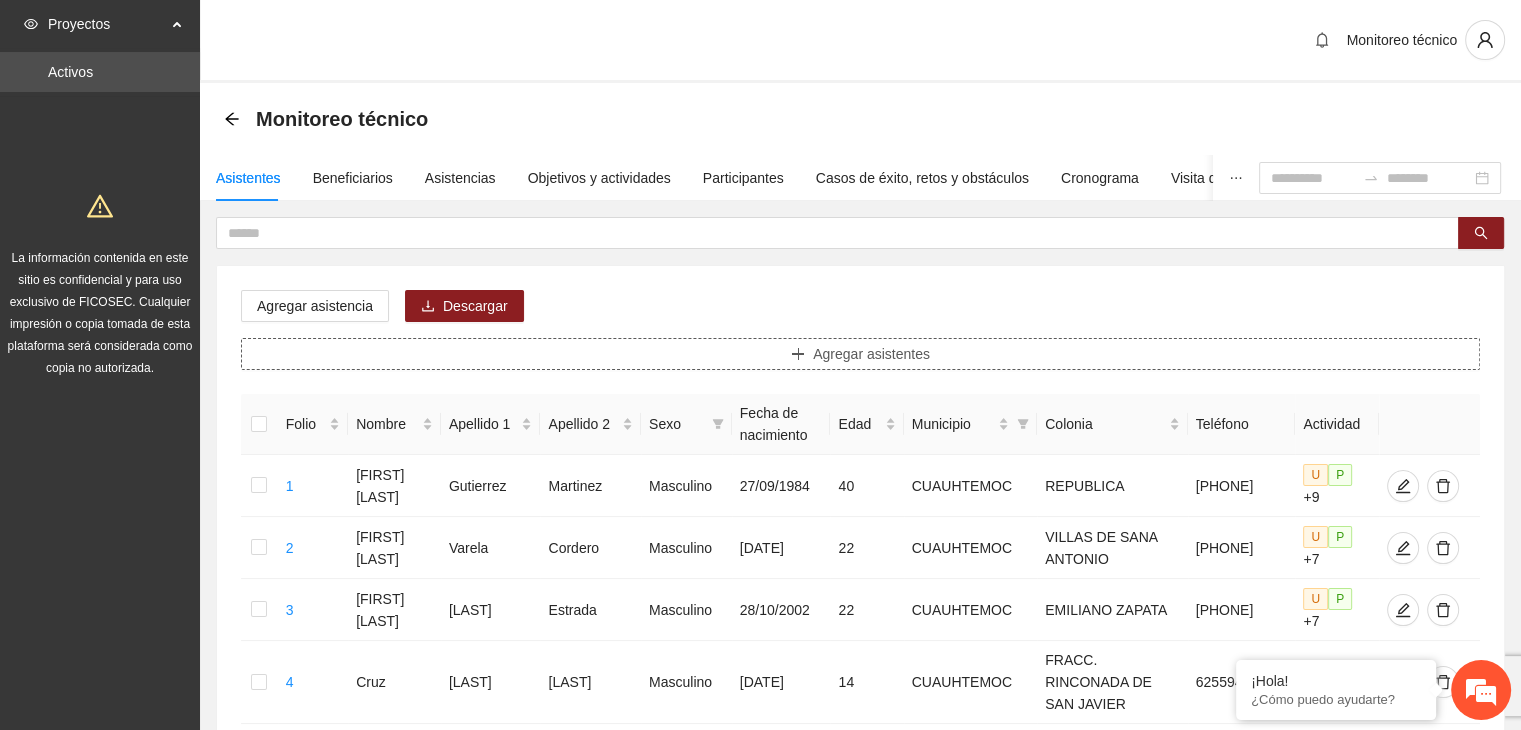 click on "Agregar asistentes" at bounding box center [860, 354] 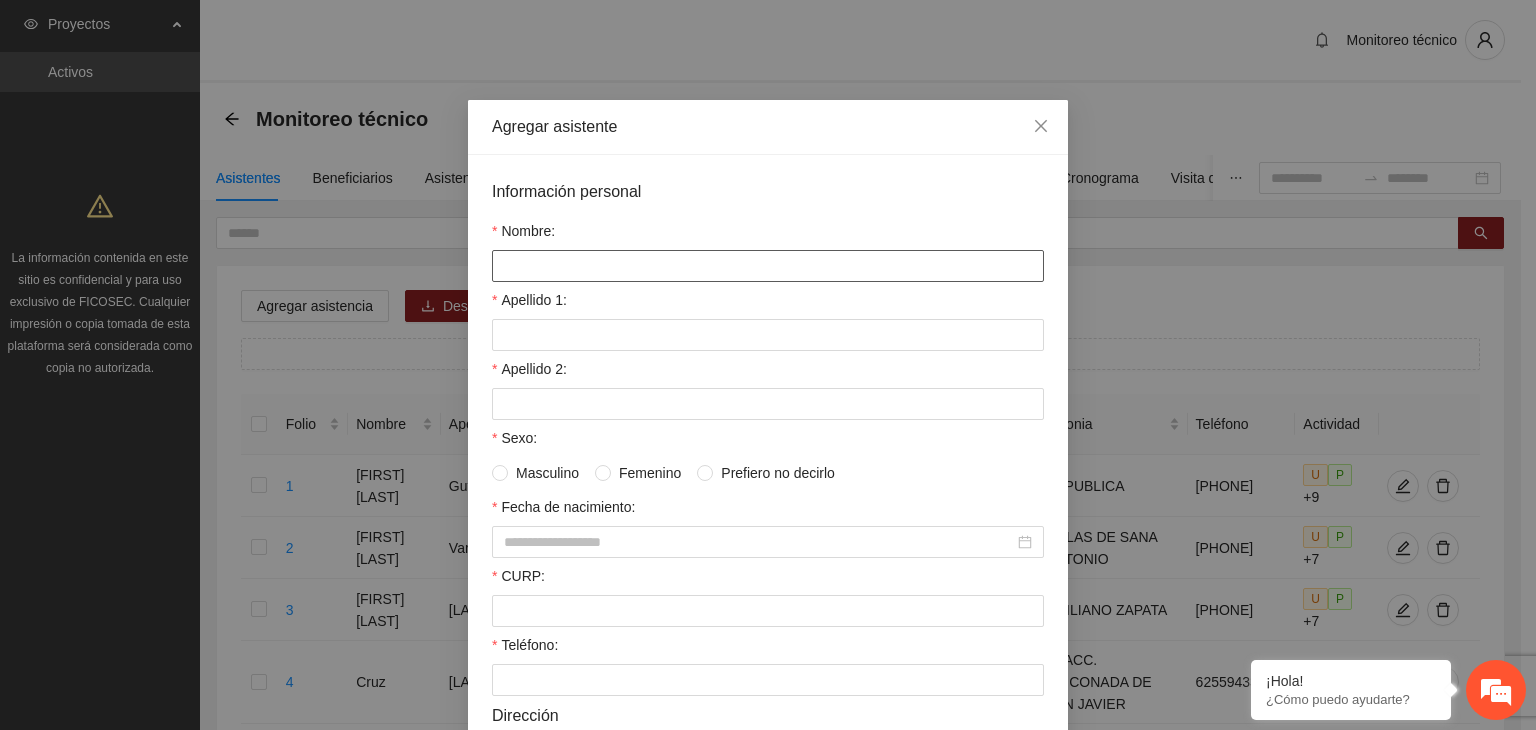 click on "Nombre:" at bounding box center [768, 266] 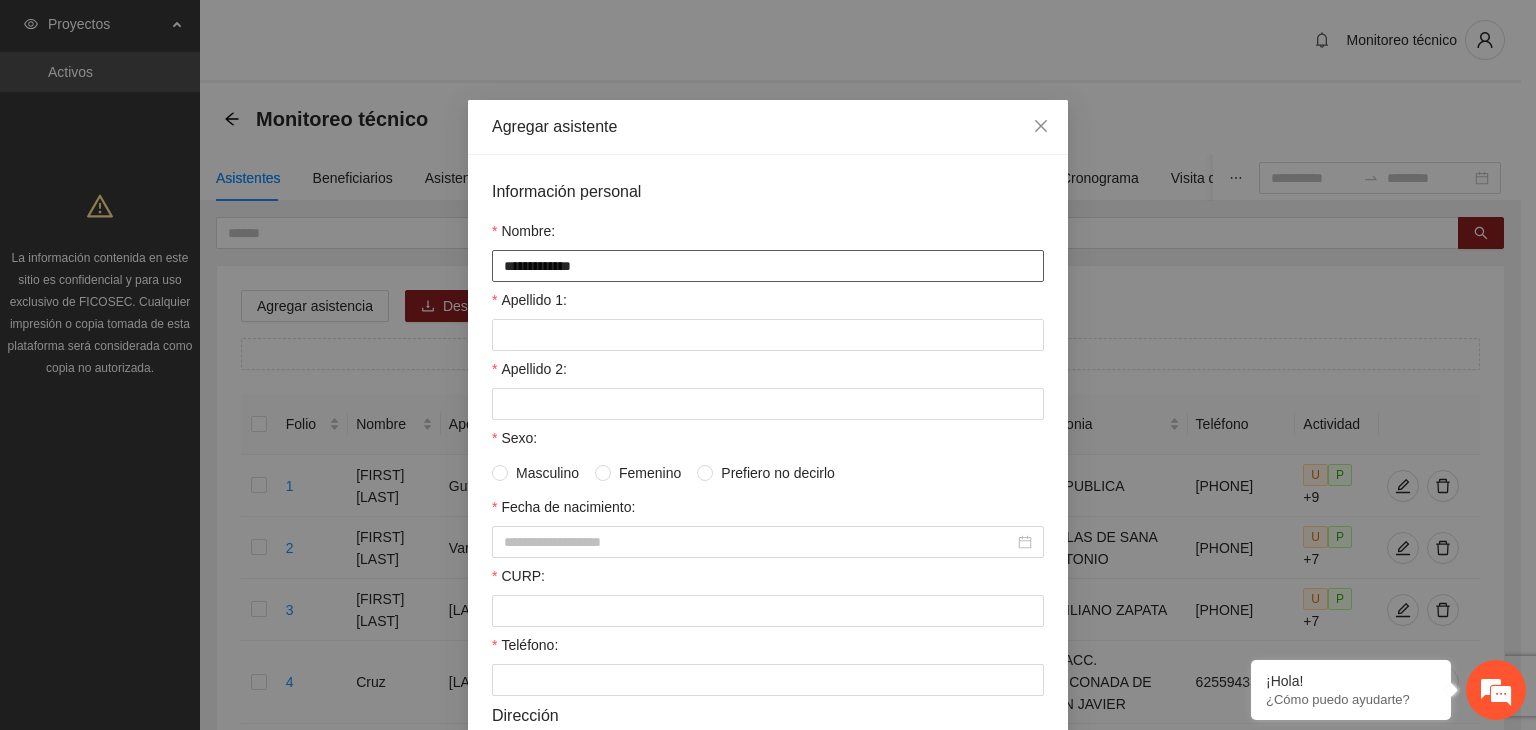 type on "**********" 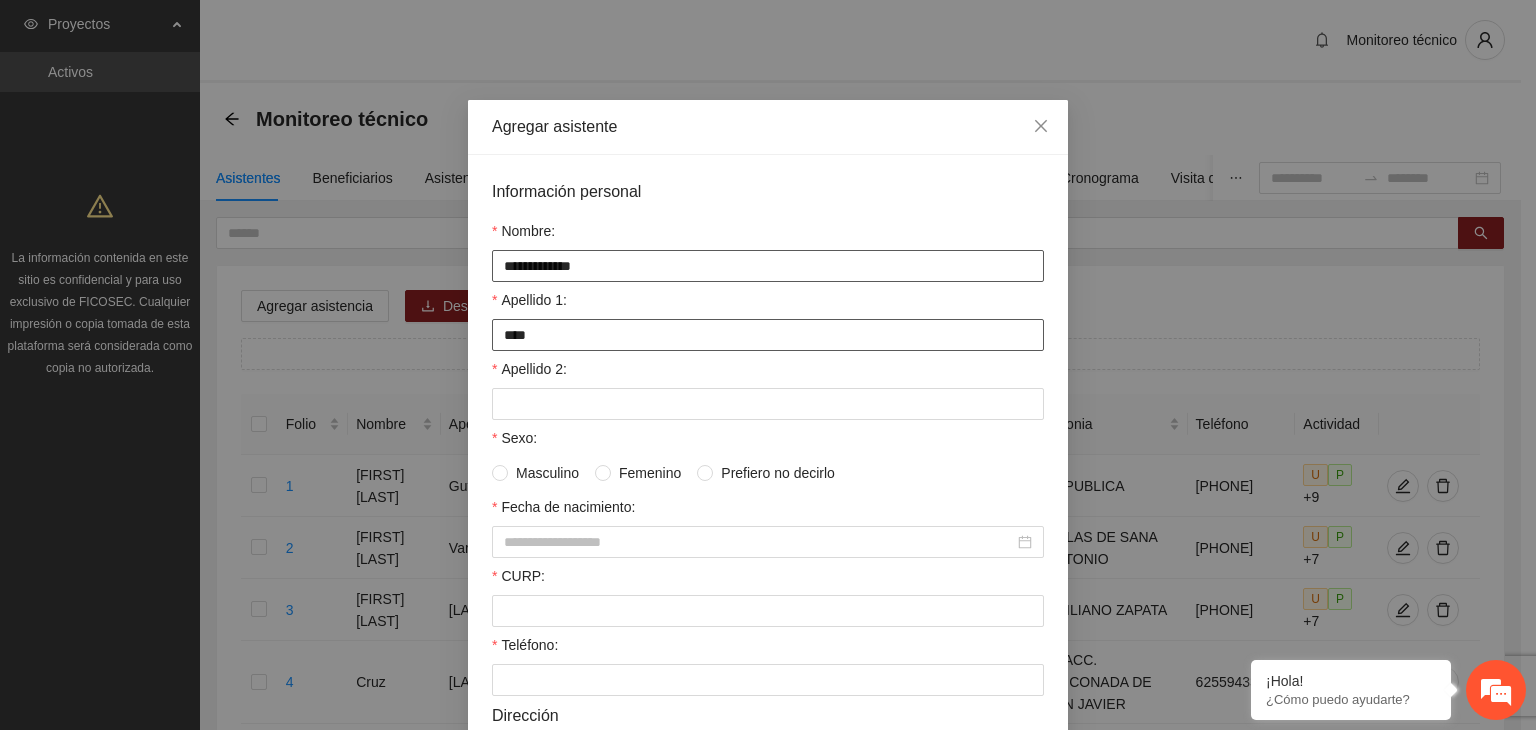 type on "****" 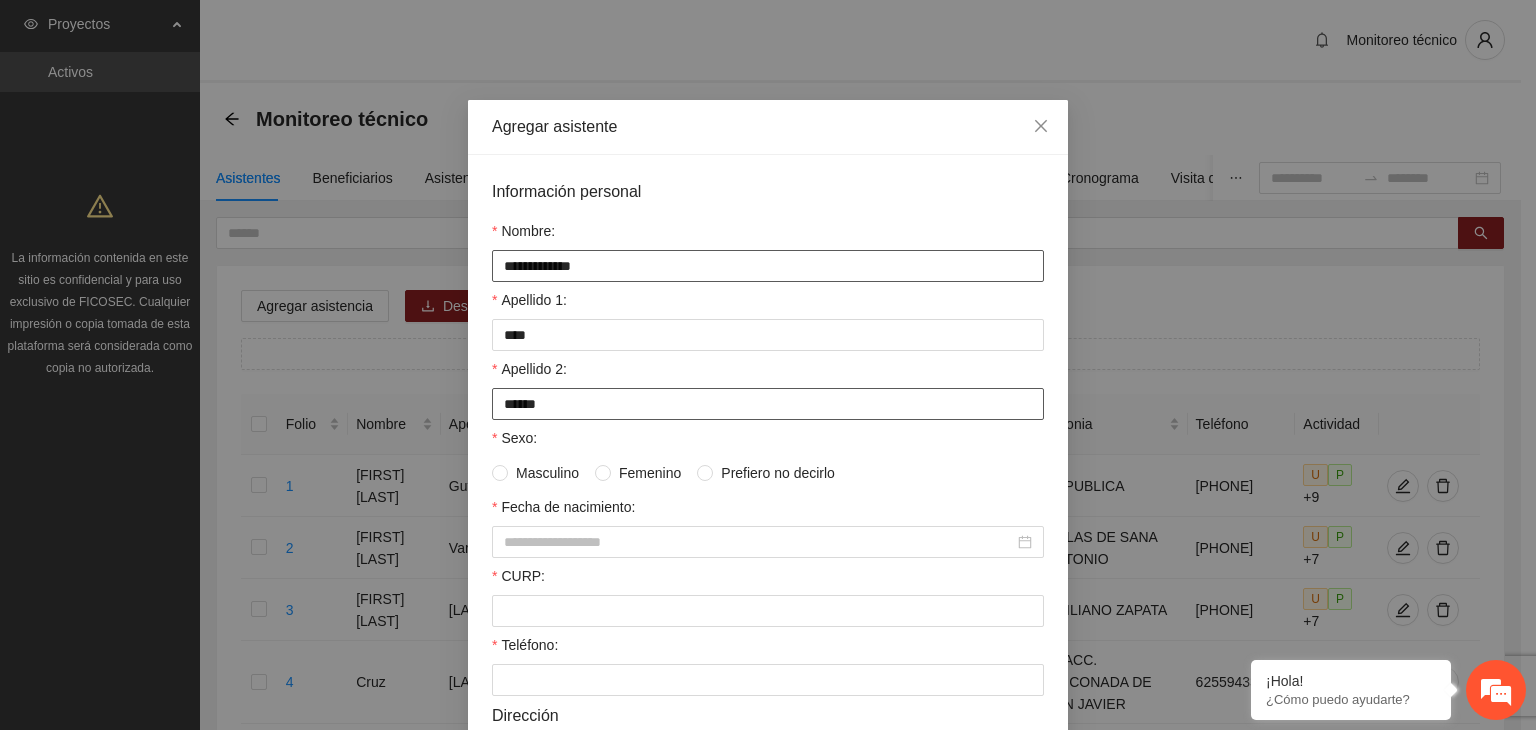 type on "******" 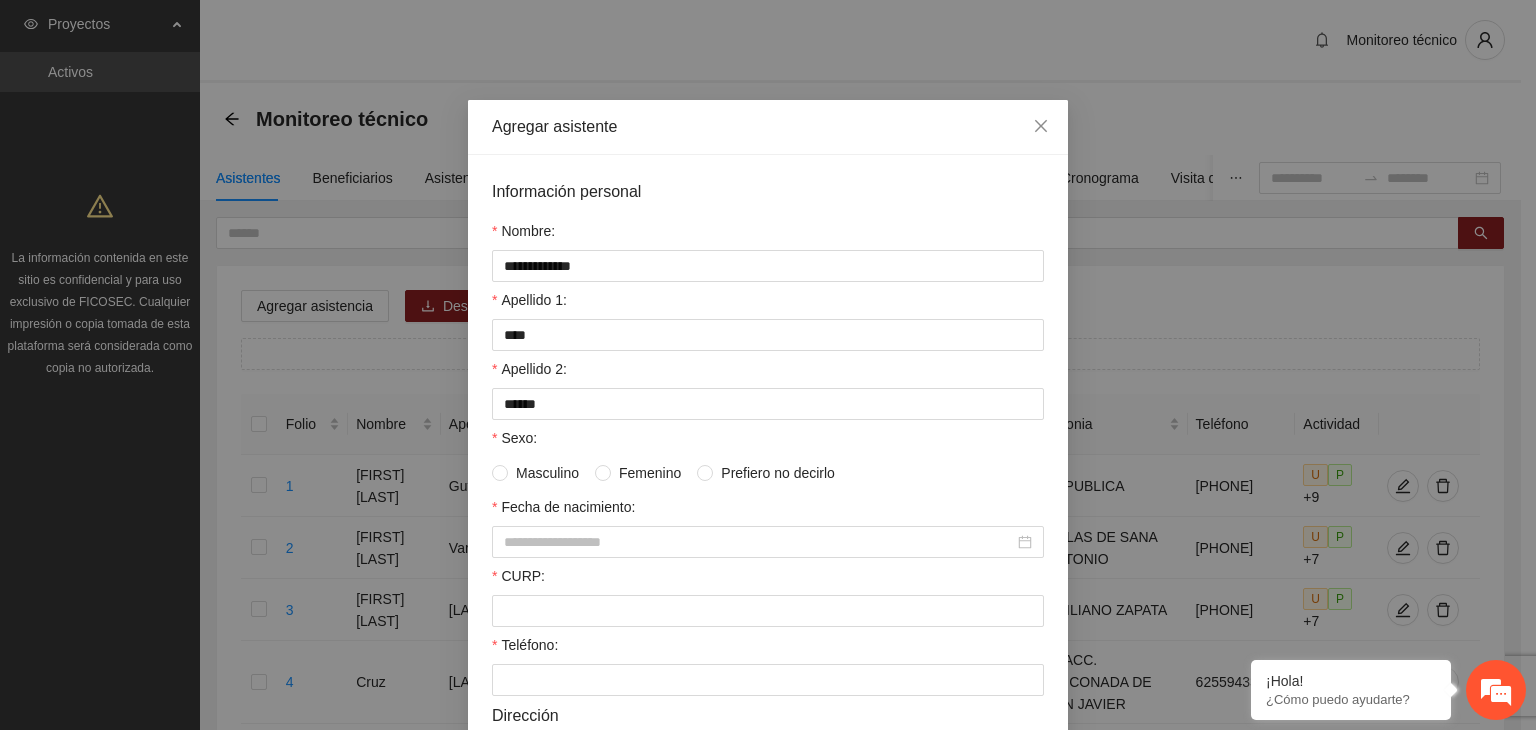 click on "Masculino Femenino Prefiero no decirlo" at bounding box center [768, 473] 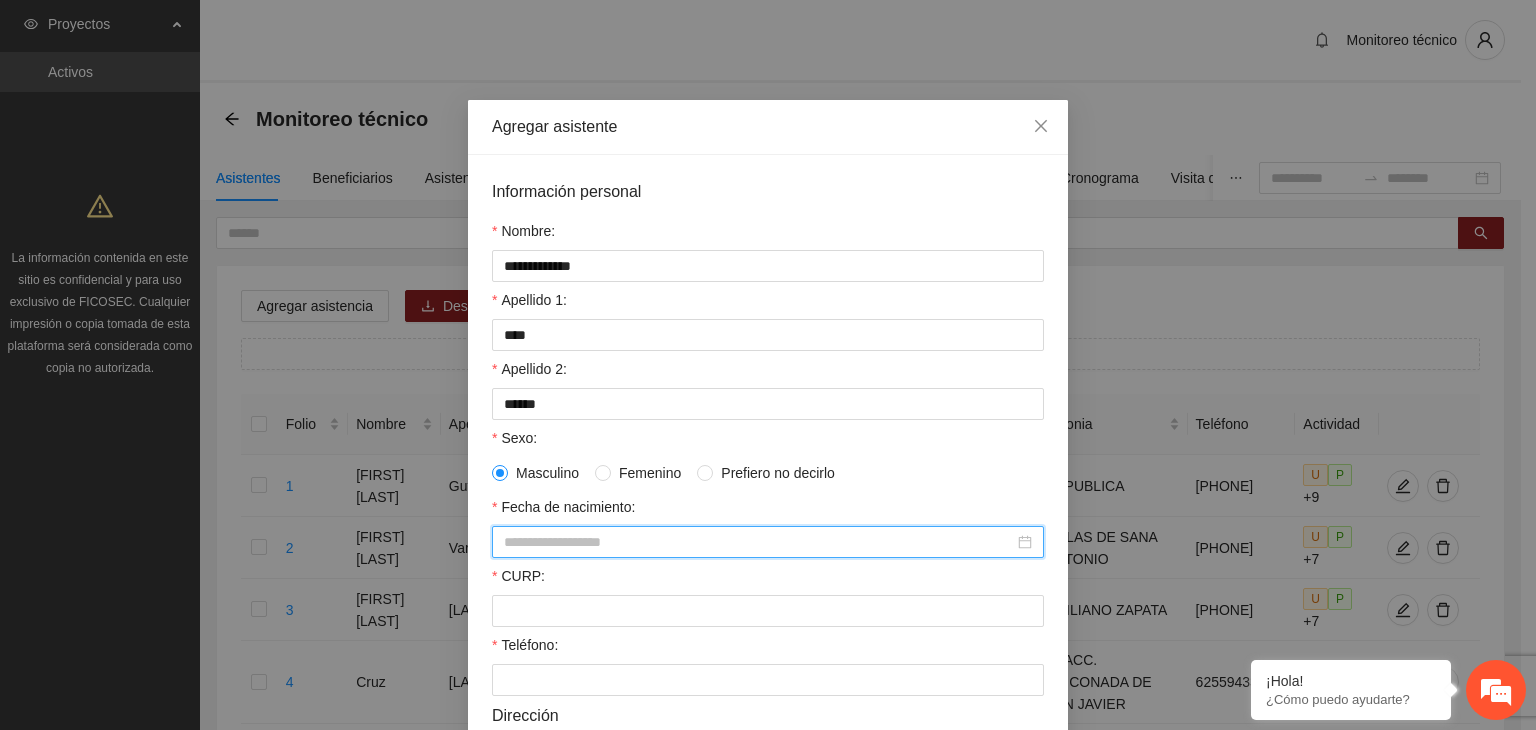click on "Fecha de nacimiento:" at bounding box center (759, 542) 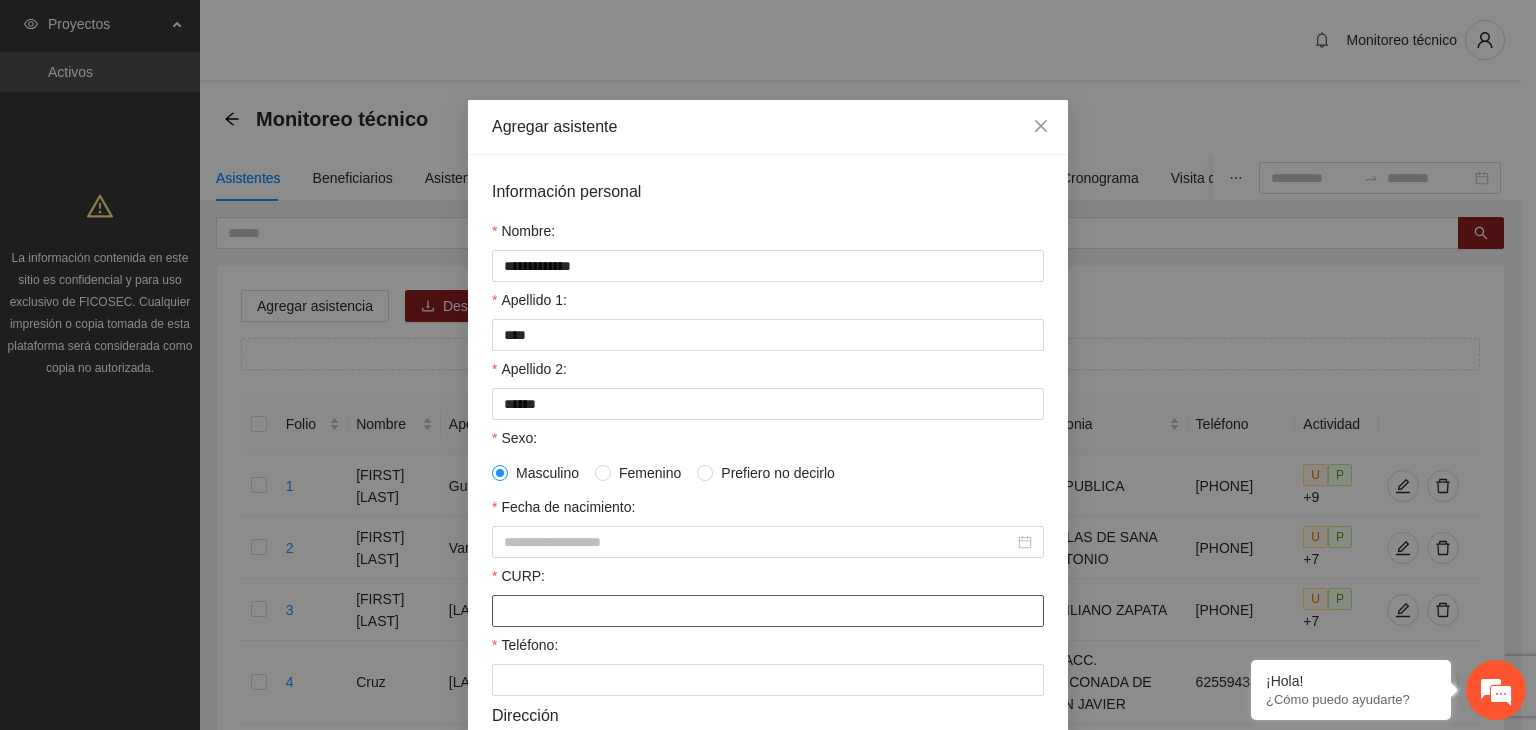 click on "CURP:" at bounding box center (768, 611) 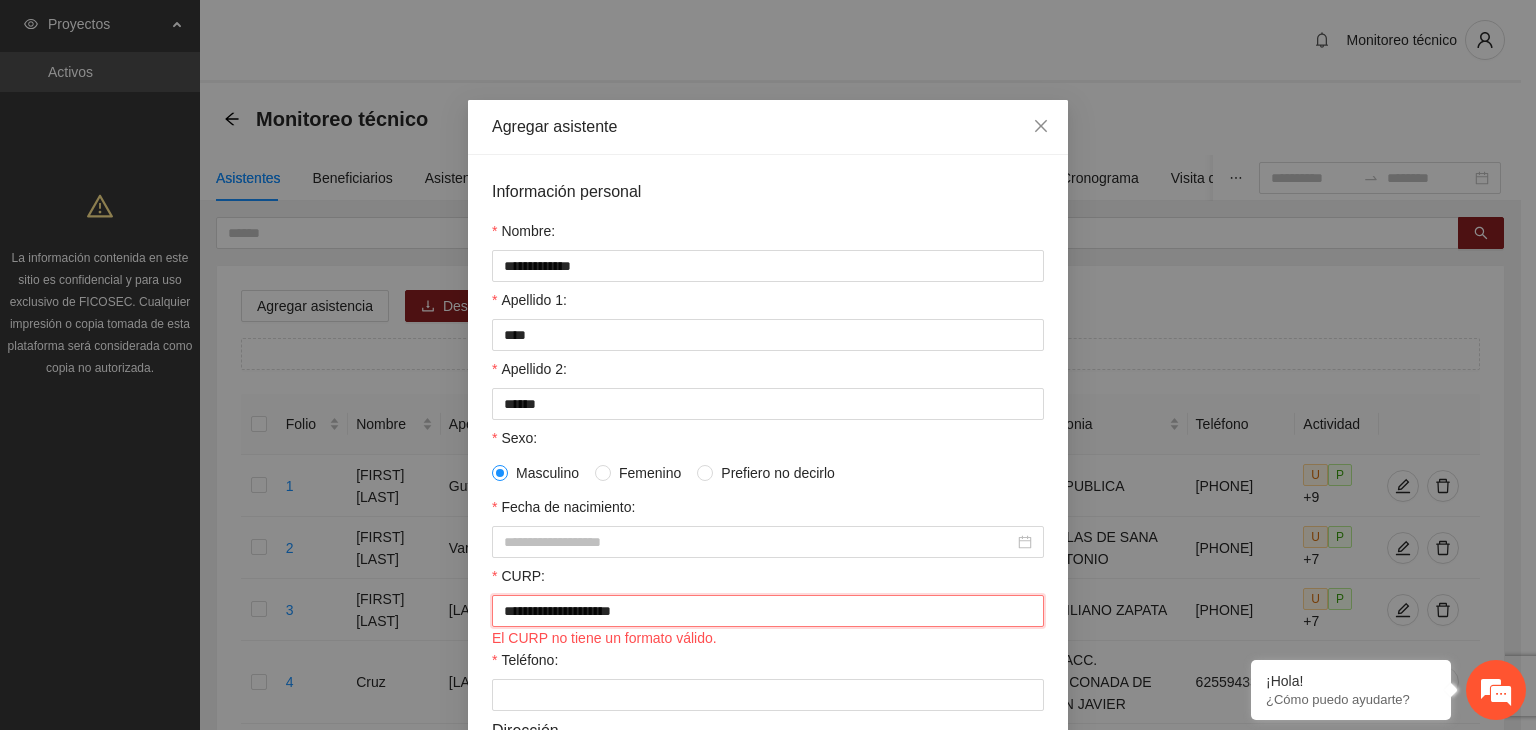 click on "**********" at bounding box center (768, 611) 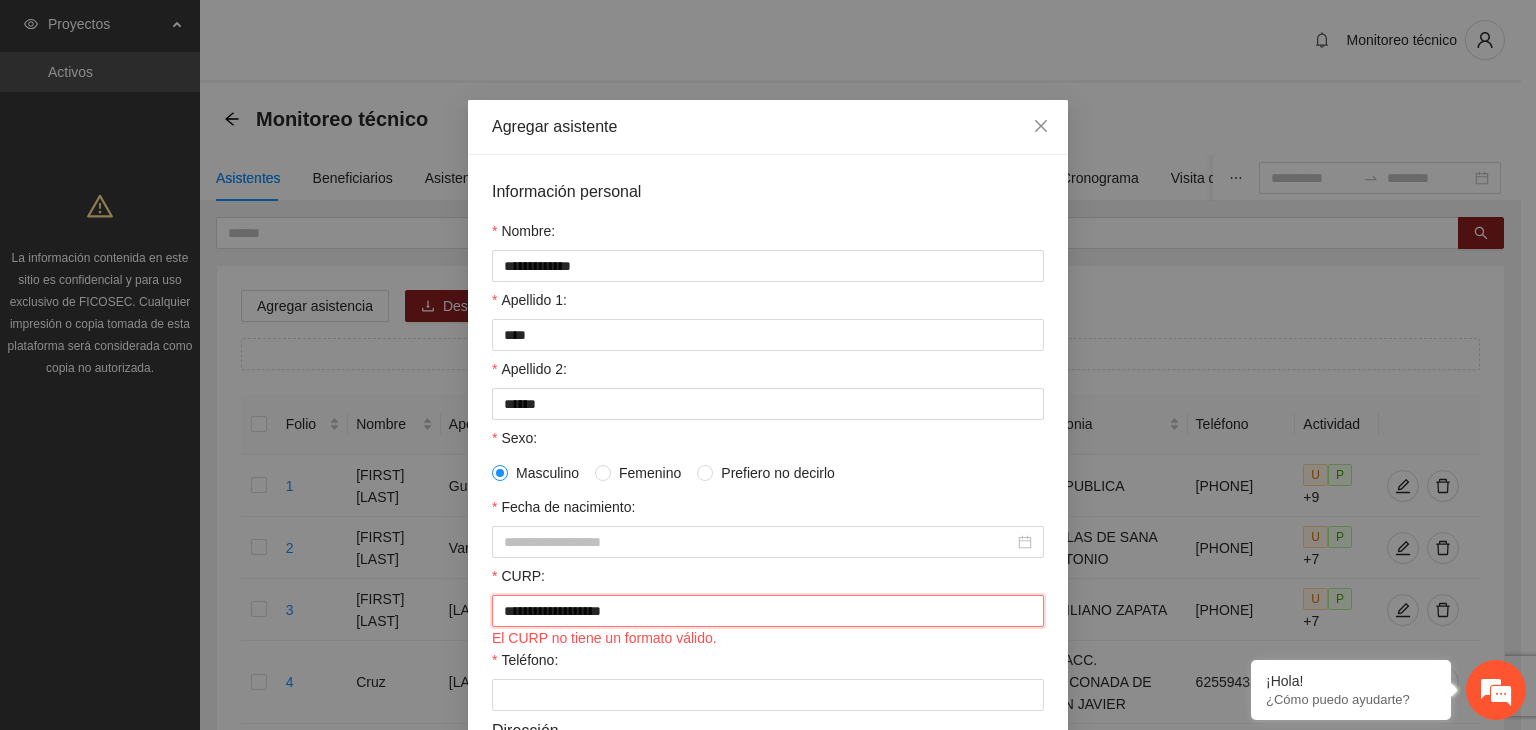 click on "**********" at bounding box center (768, 611) 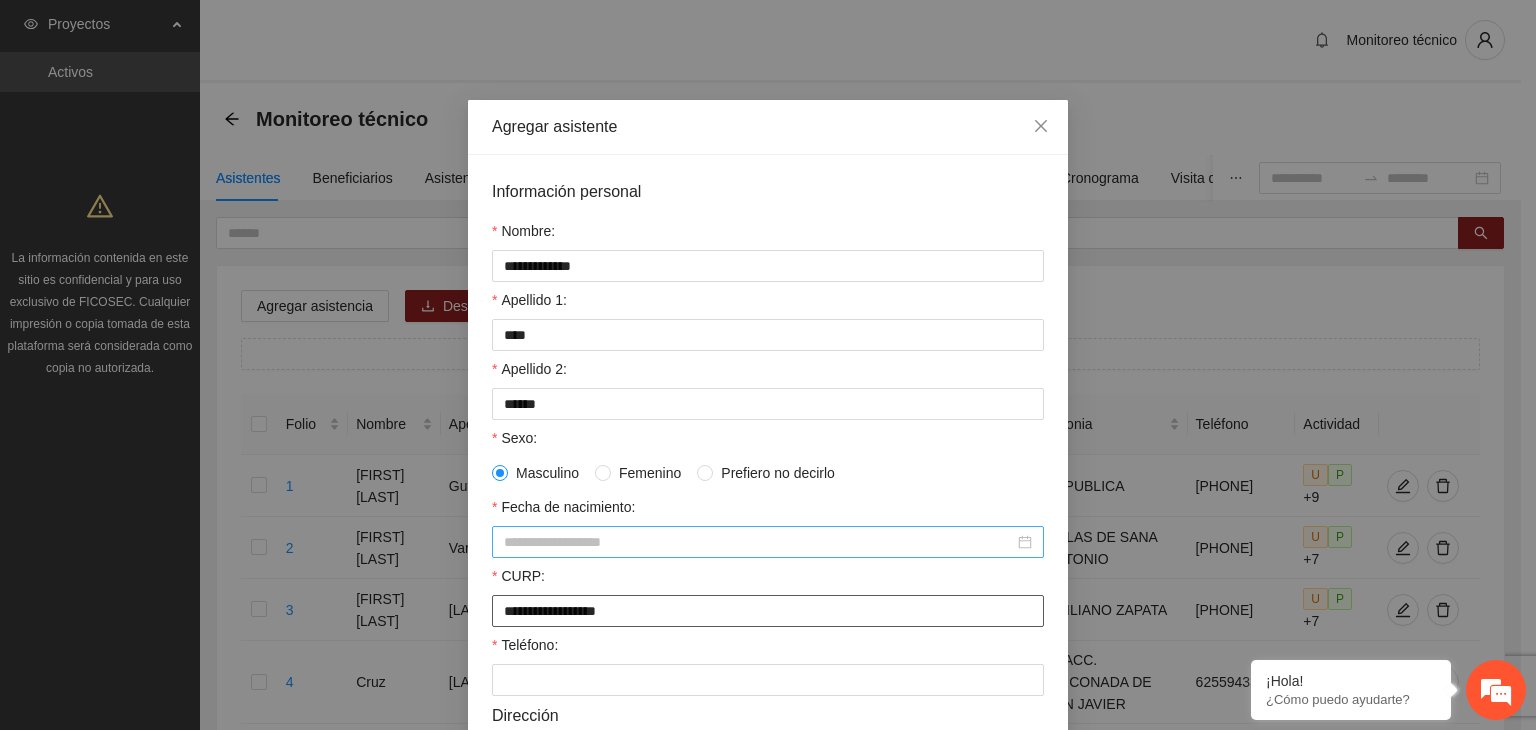 type on "**********" 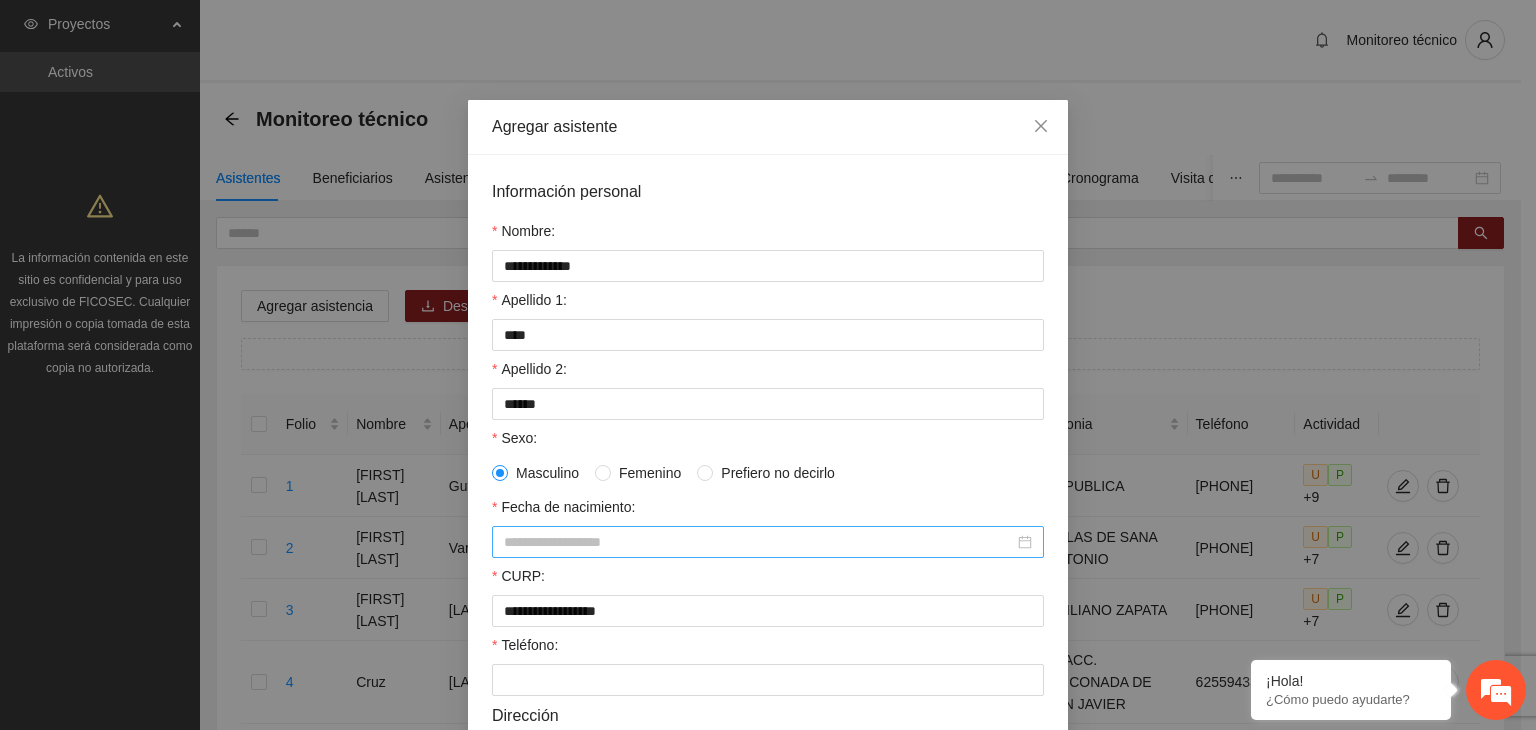 click on "Fecha de nacimiento:" at bounding box center [759, 542] 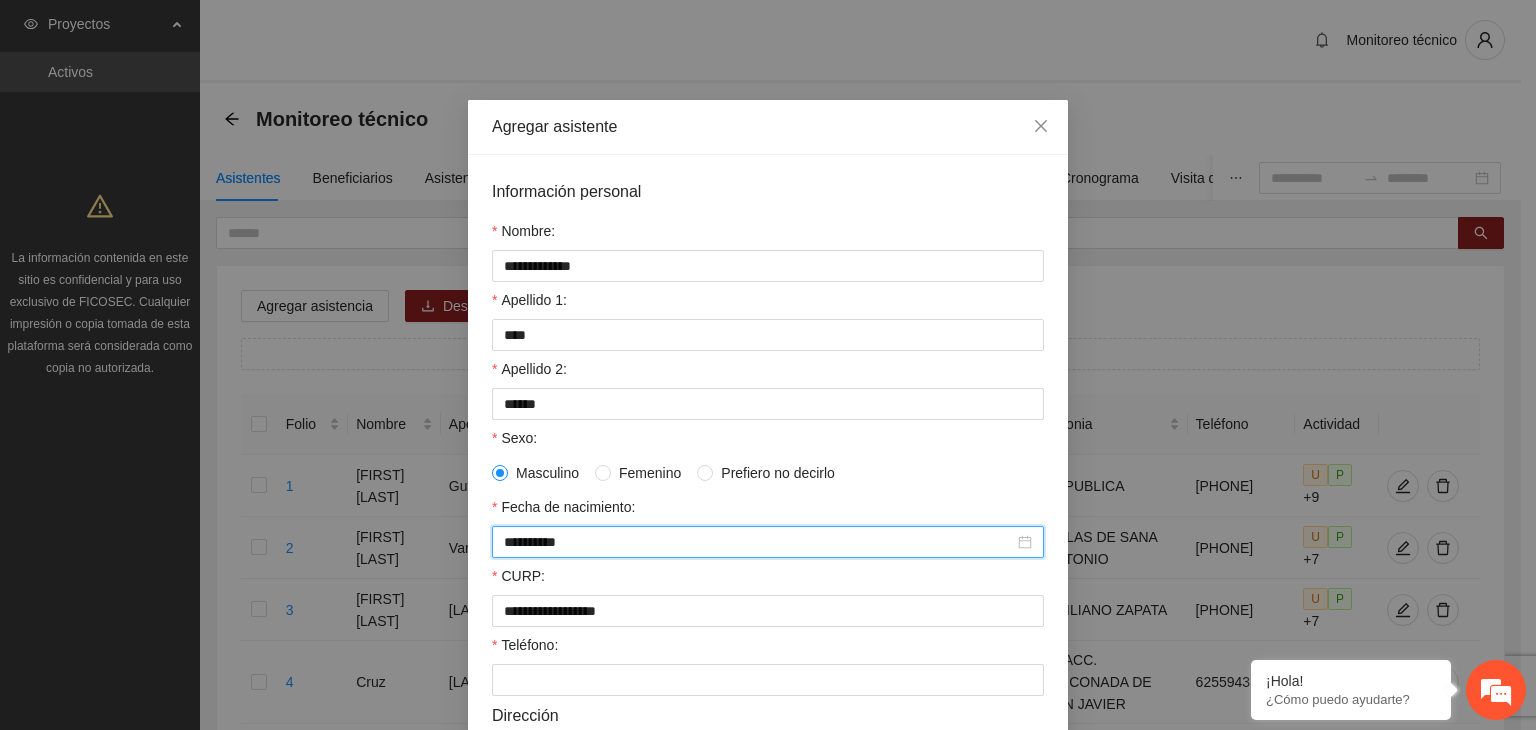 type on "**********" 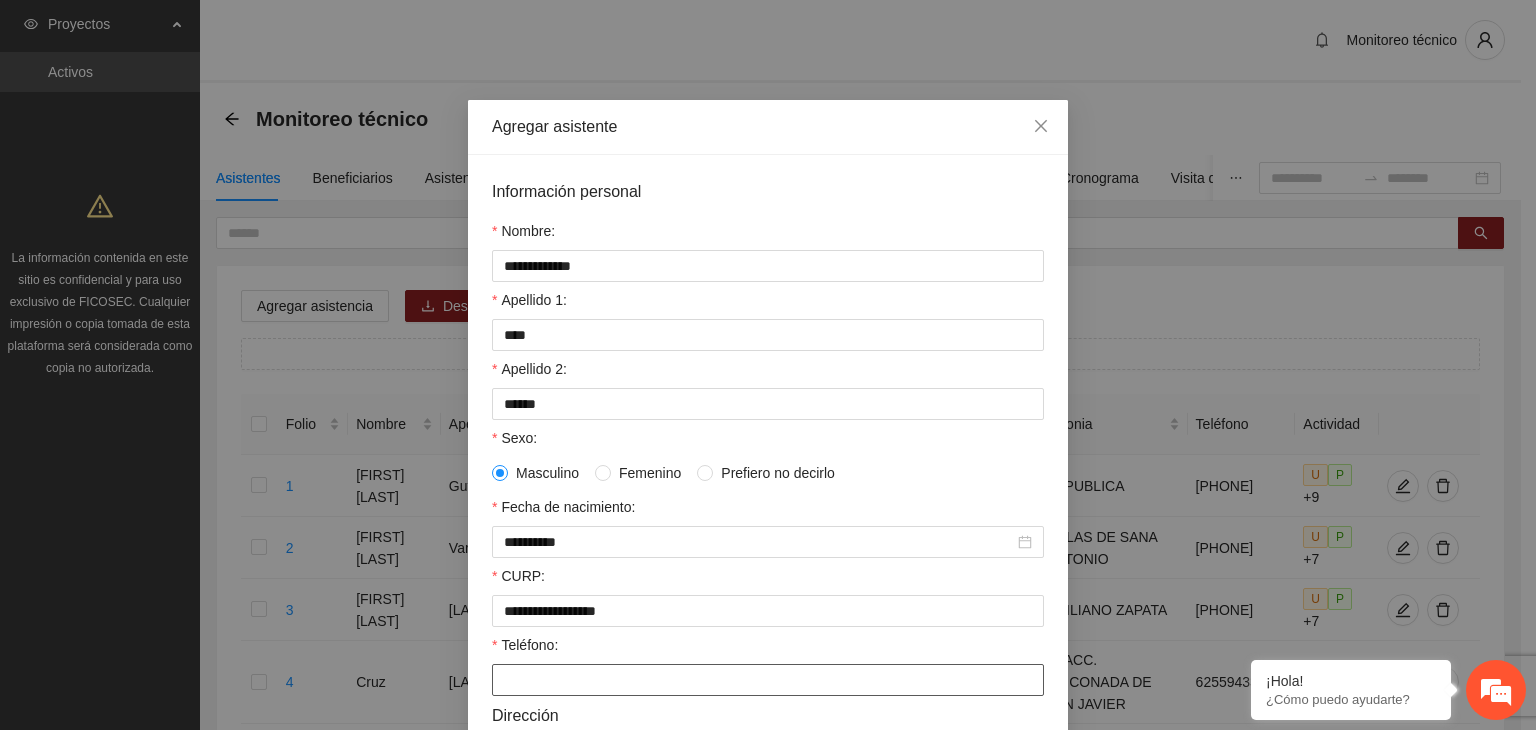 paste on "**********" 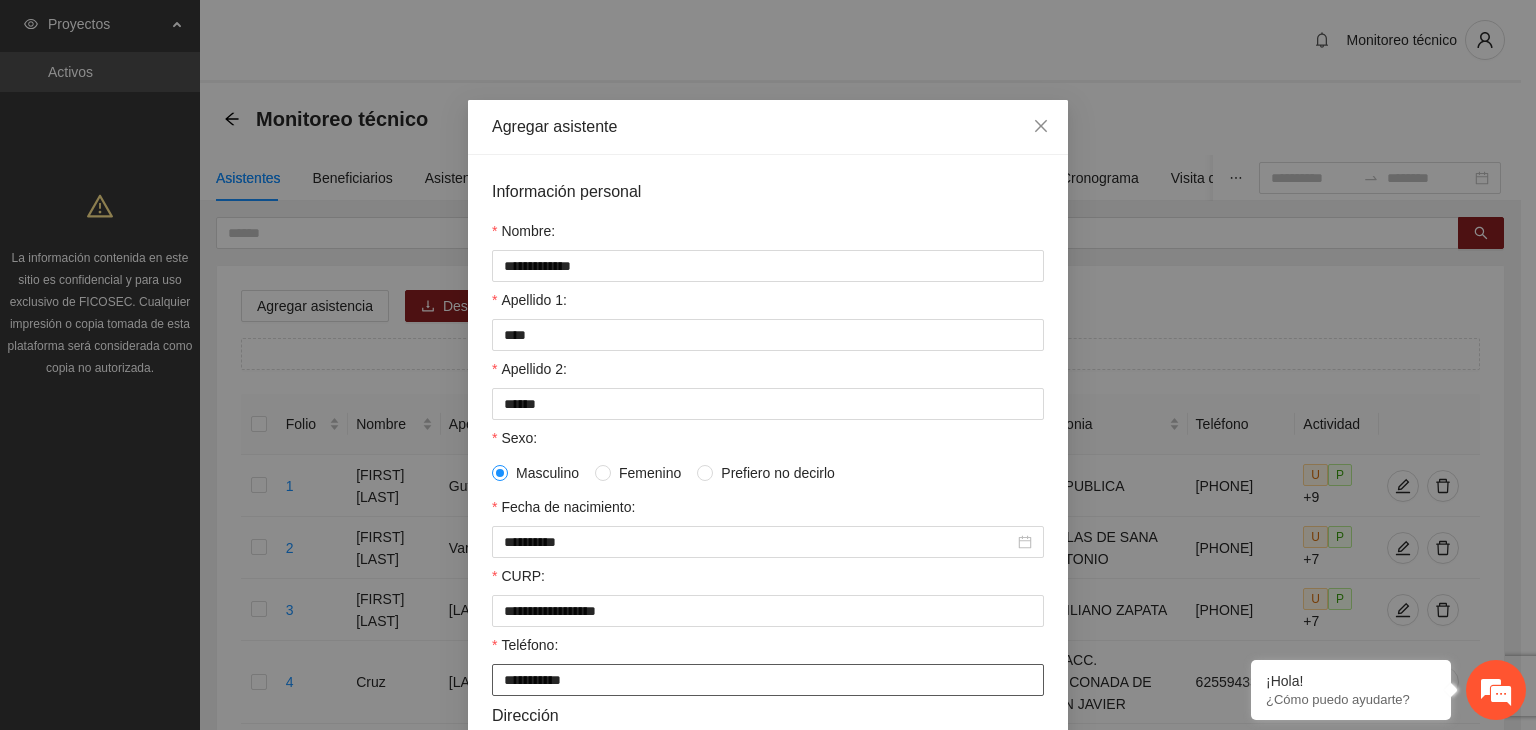 type on "**********" 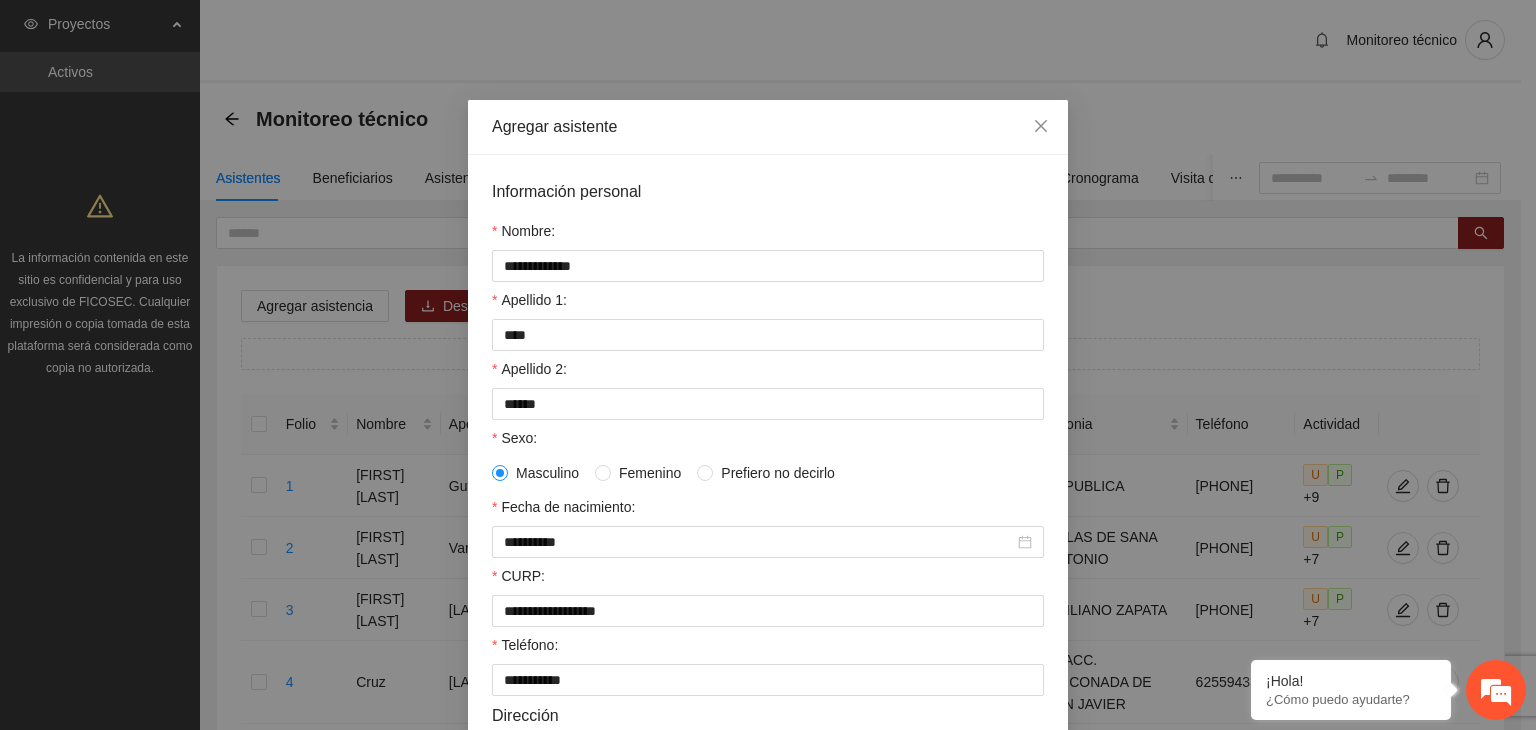 scroll, scrollTop: 432, scrollLeft: 0, axis: vertical 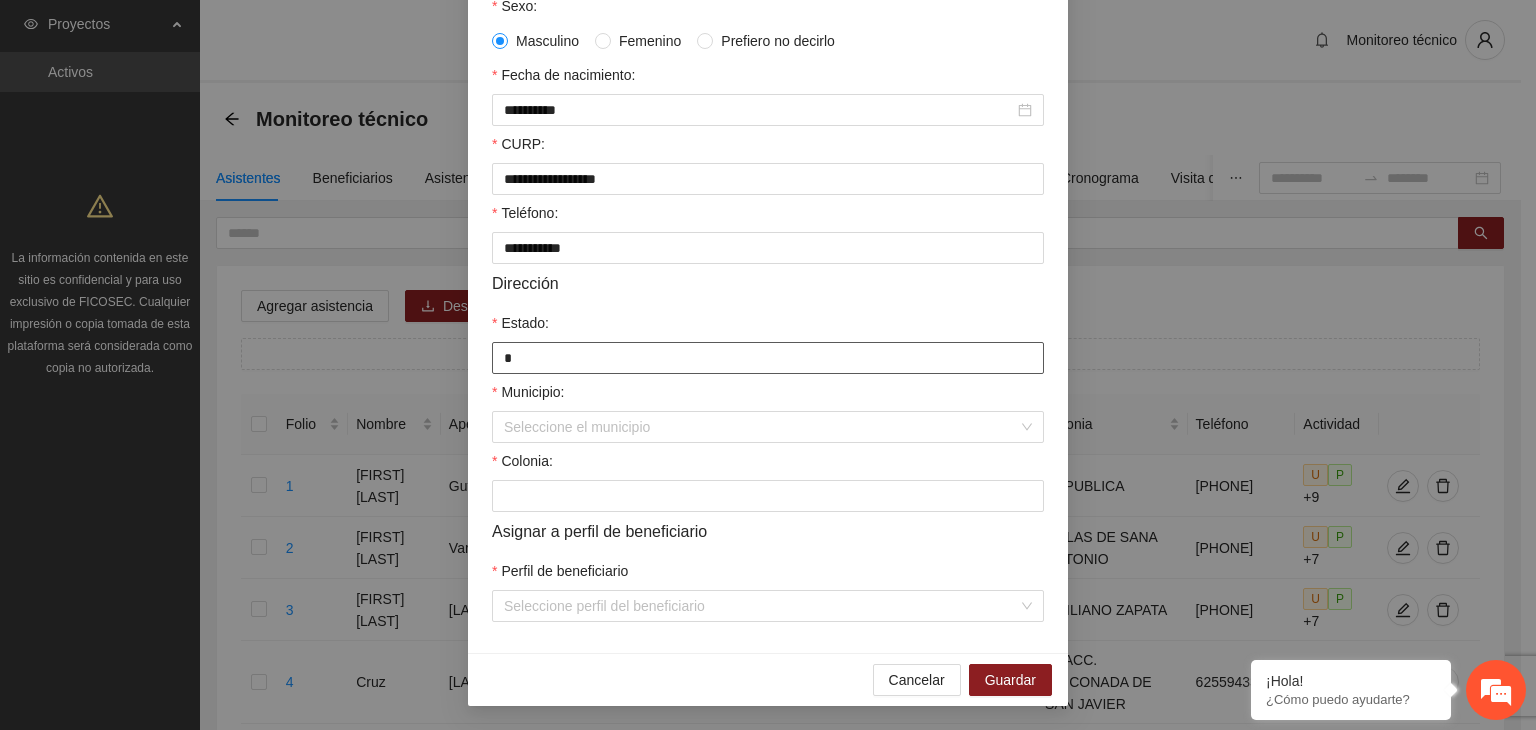 type on "*********" 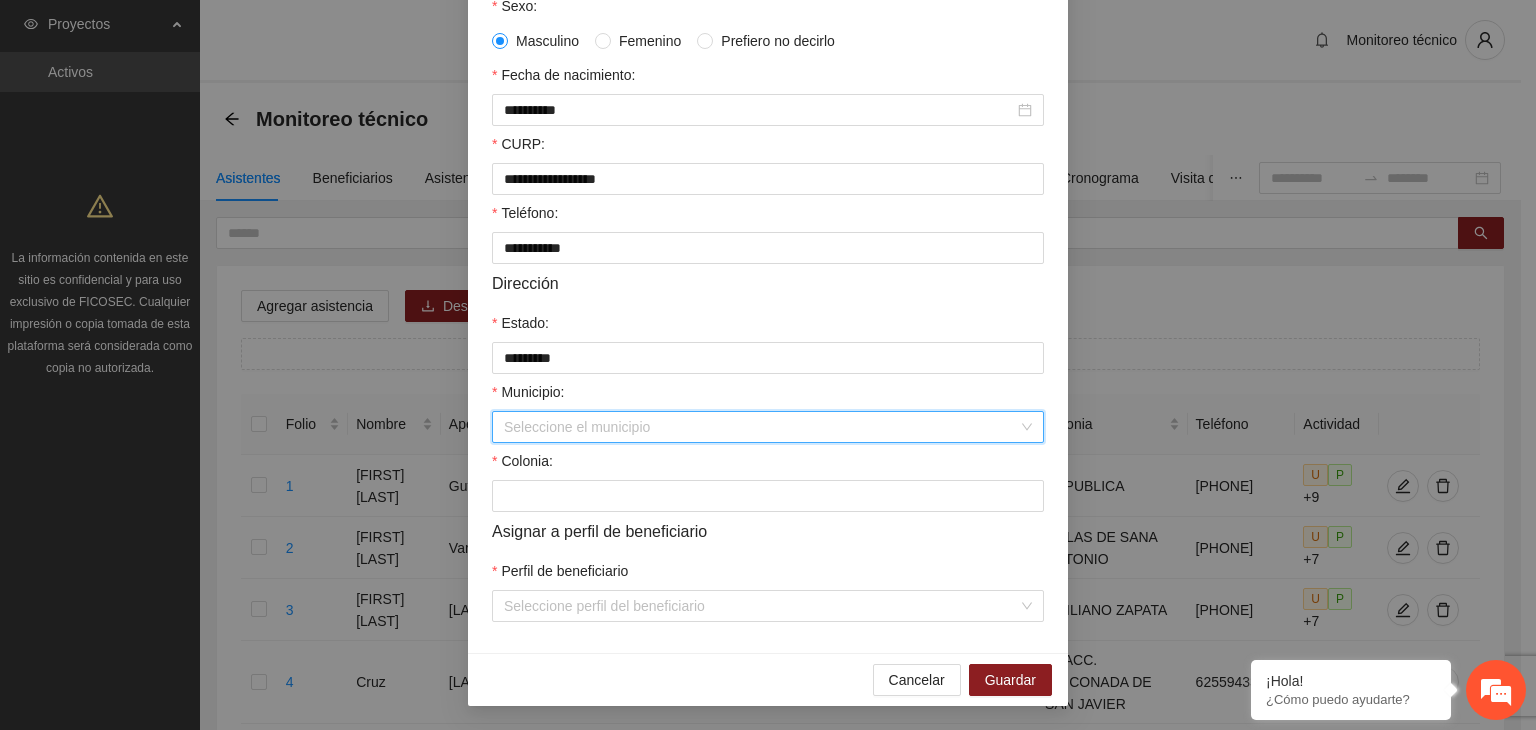 type on "*" 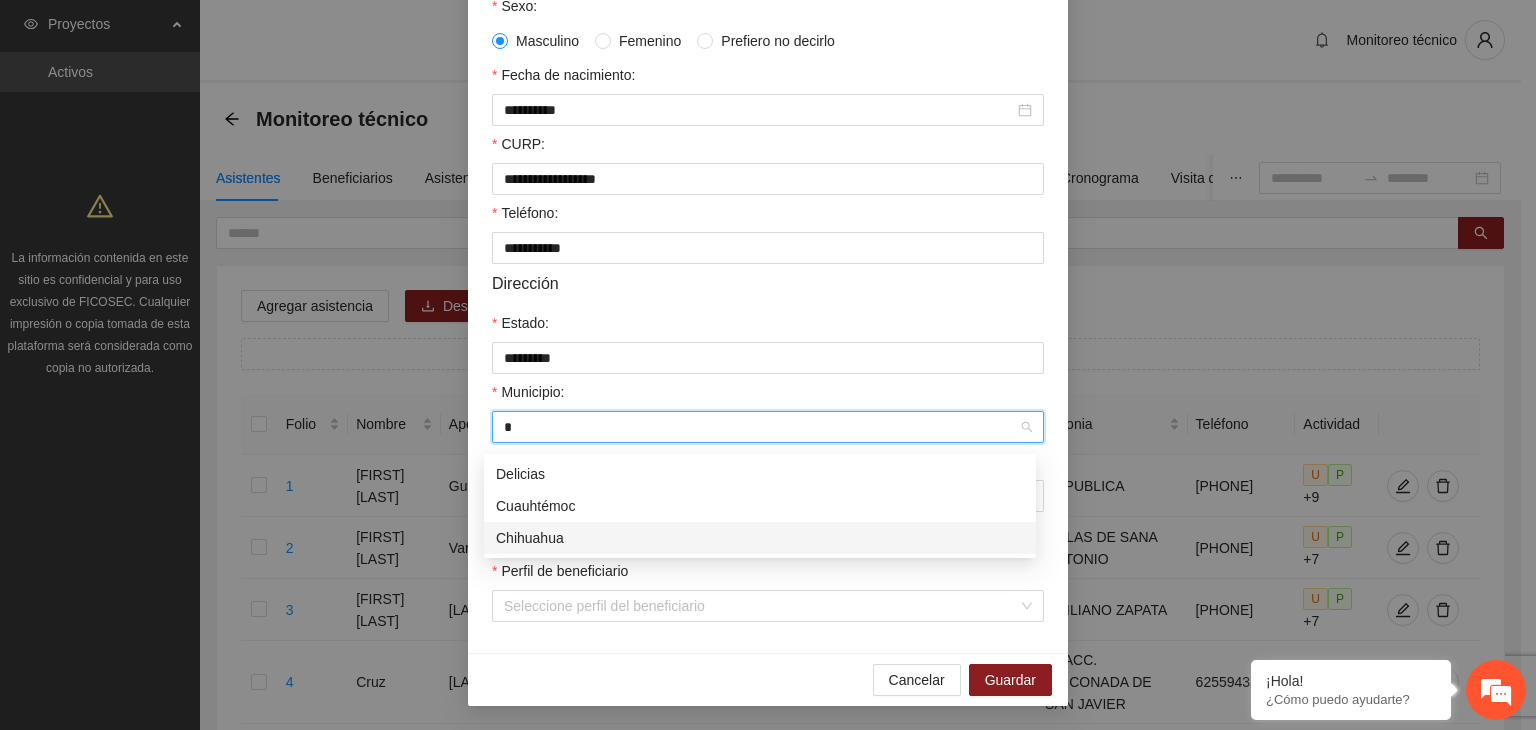 type 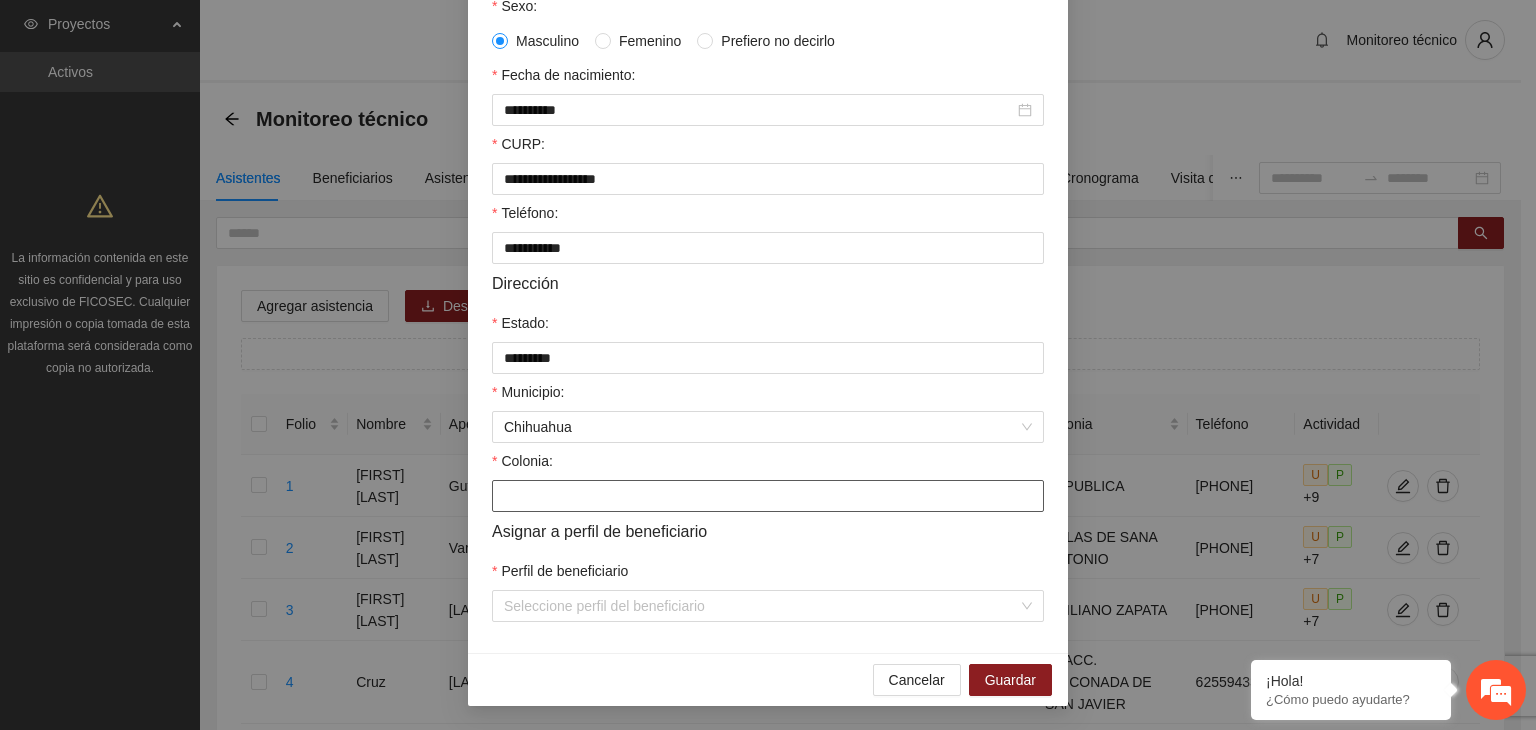 paste on "*******" 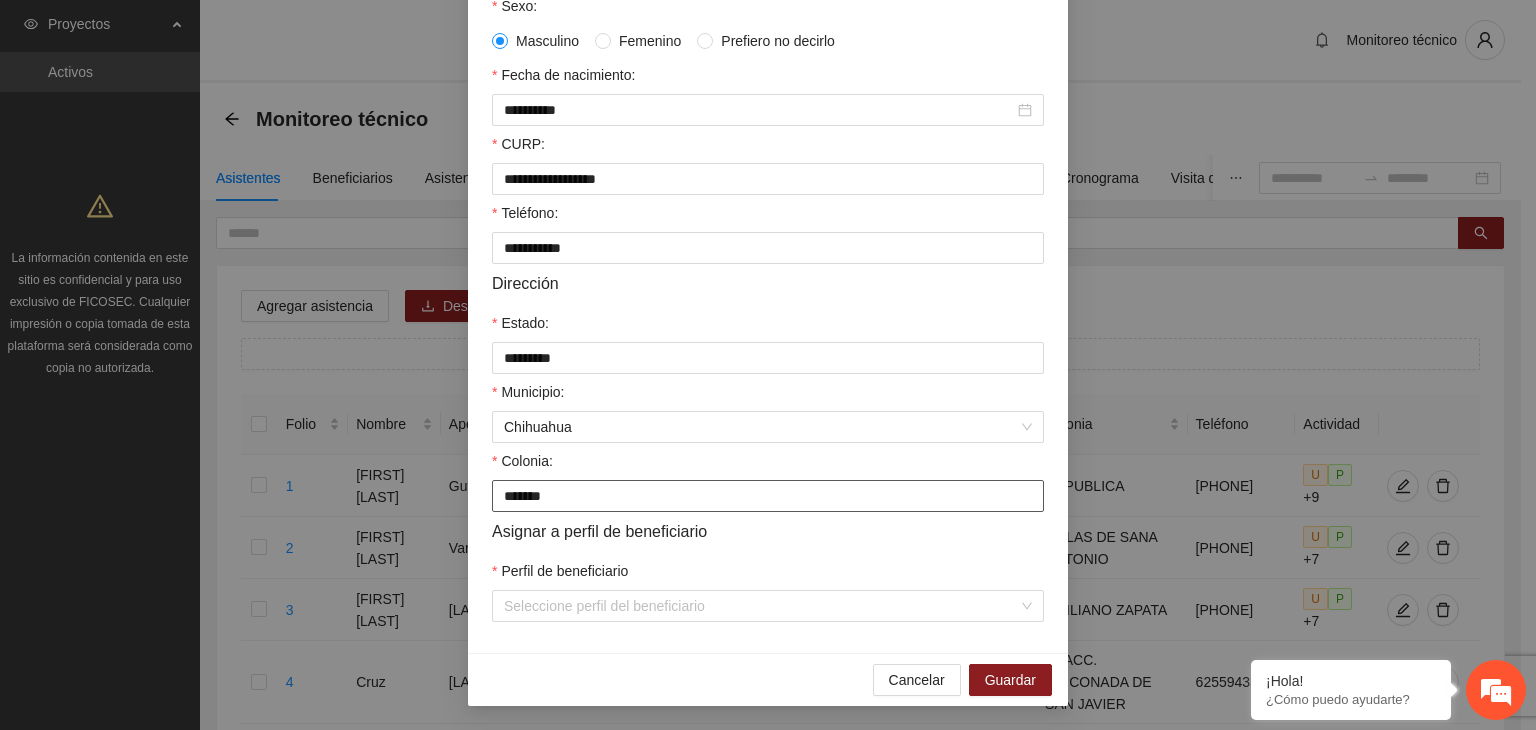 type on "*******" 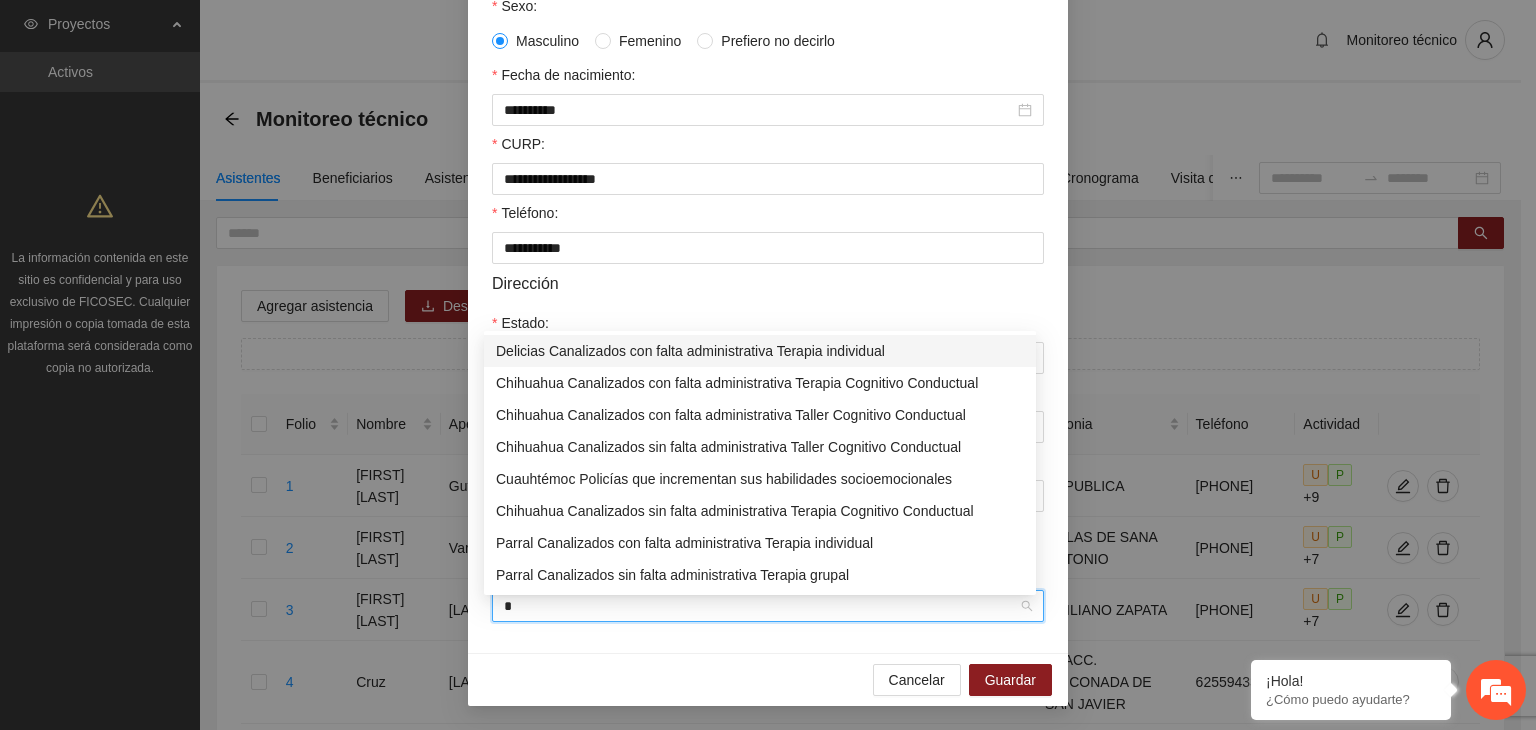 type on "**" 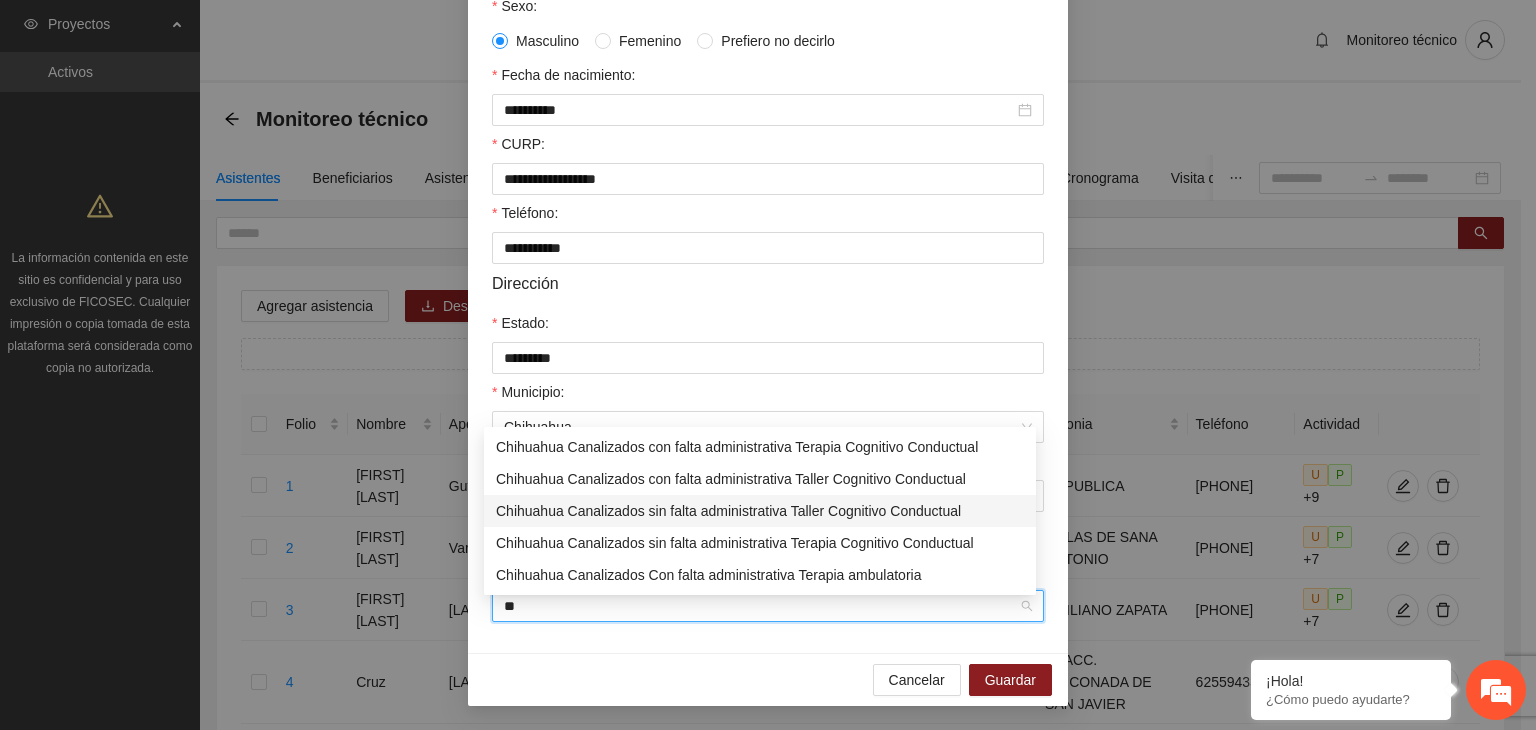 type 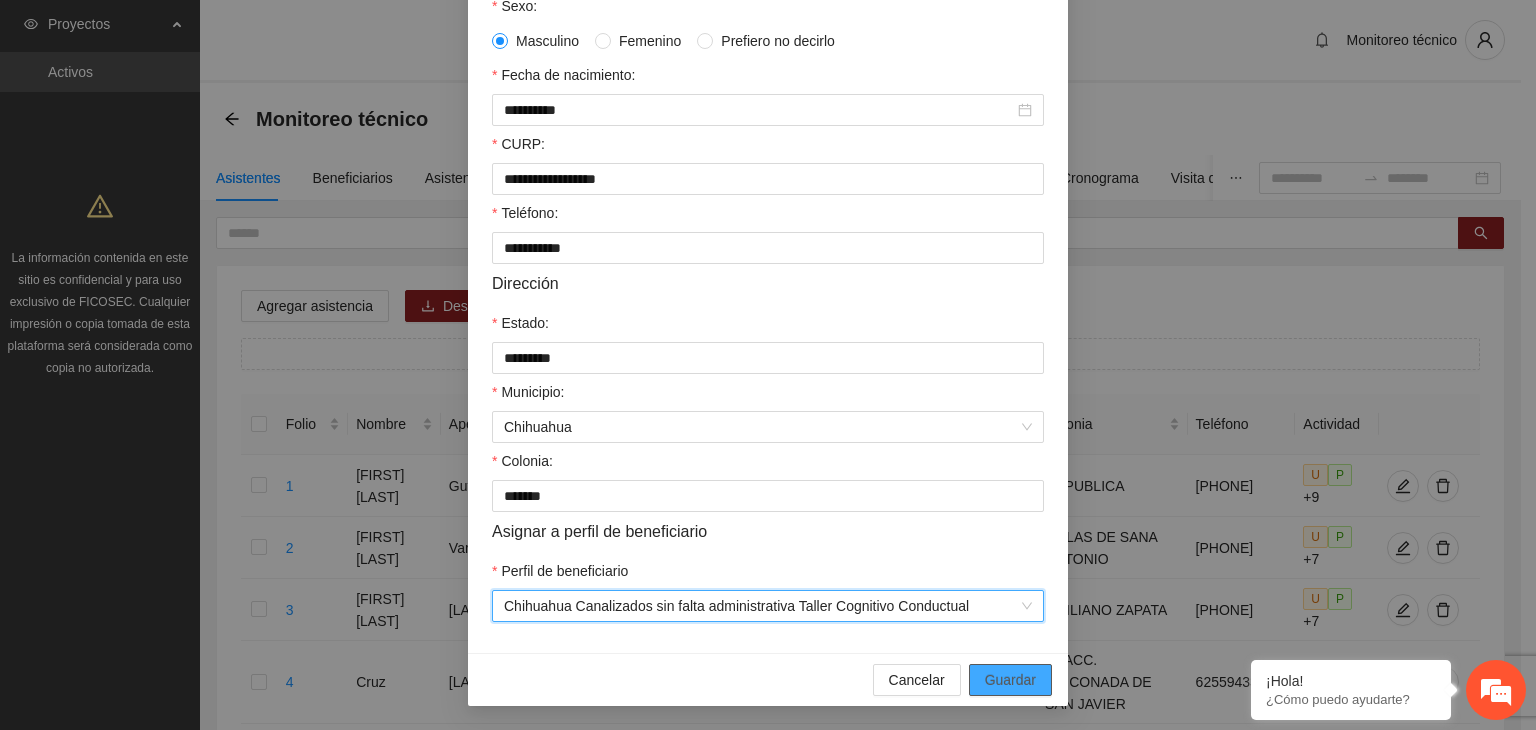 click on "Guardar" at bounding box center (1010, 680) 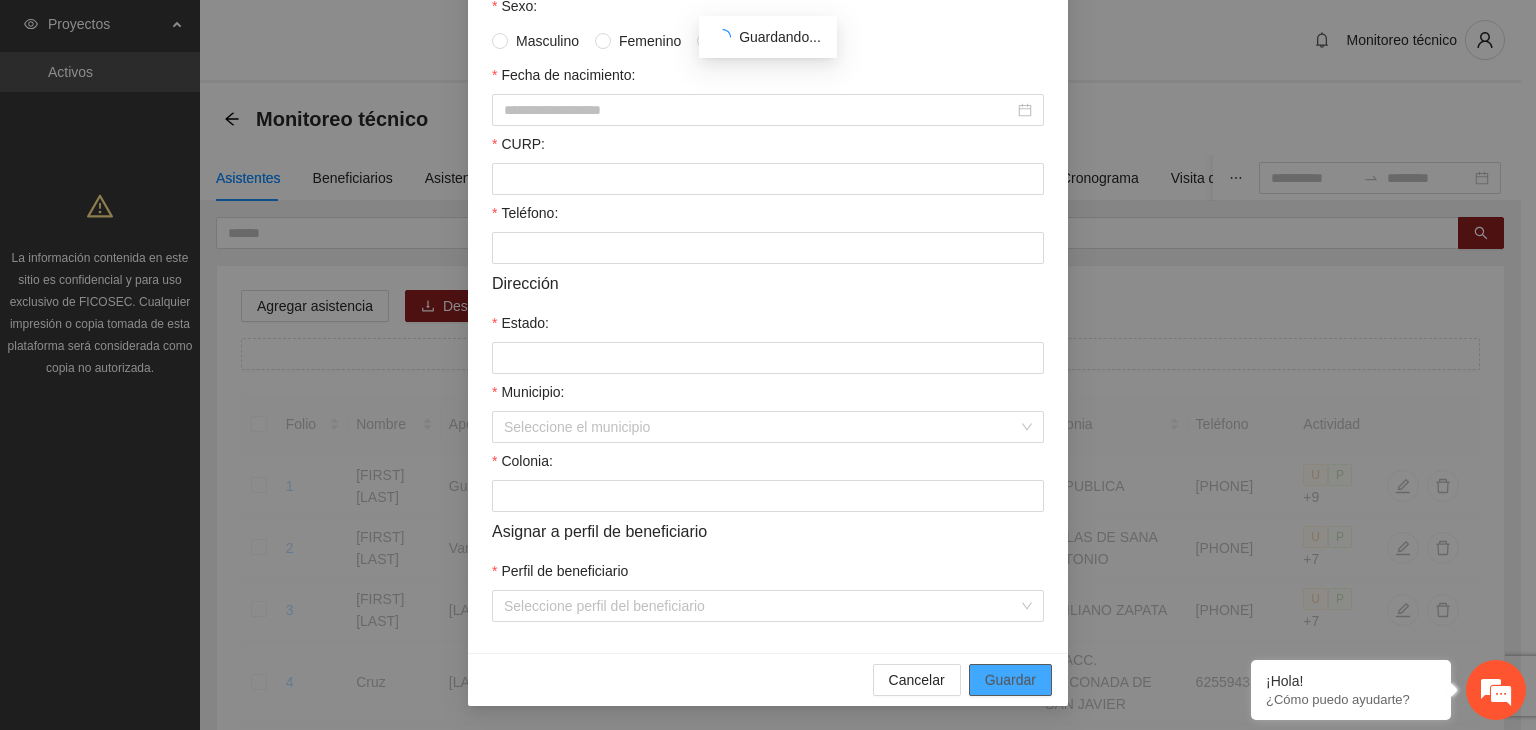 scroll, scrollTop: 341, scrollLeft: 0, axis: vertical 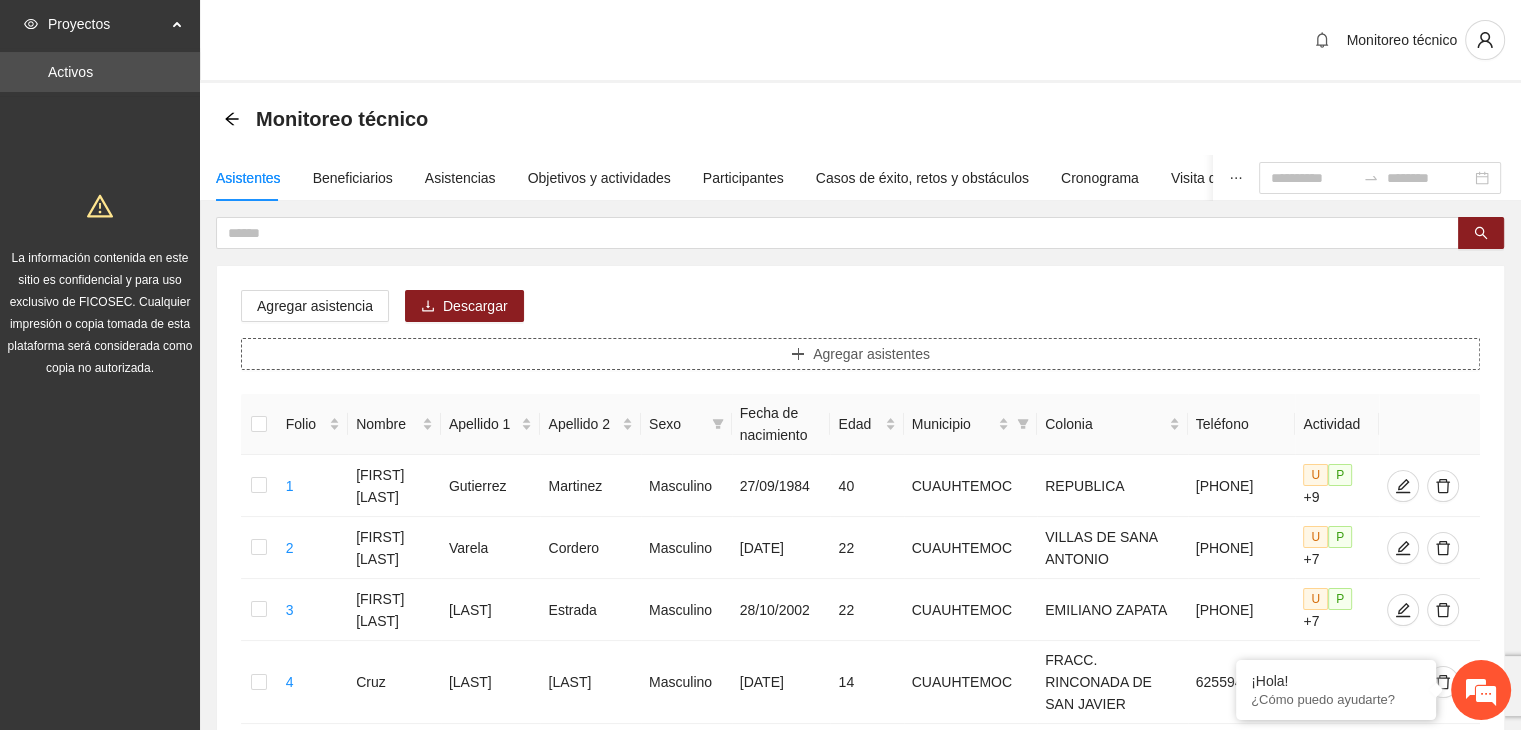 click on "Agregar asistentes" at bounding box center [860, 354] 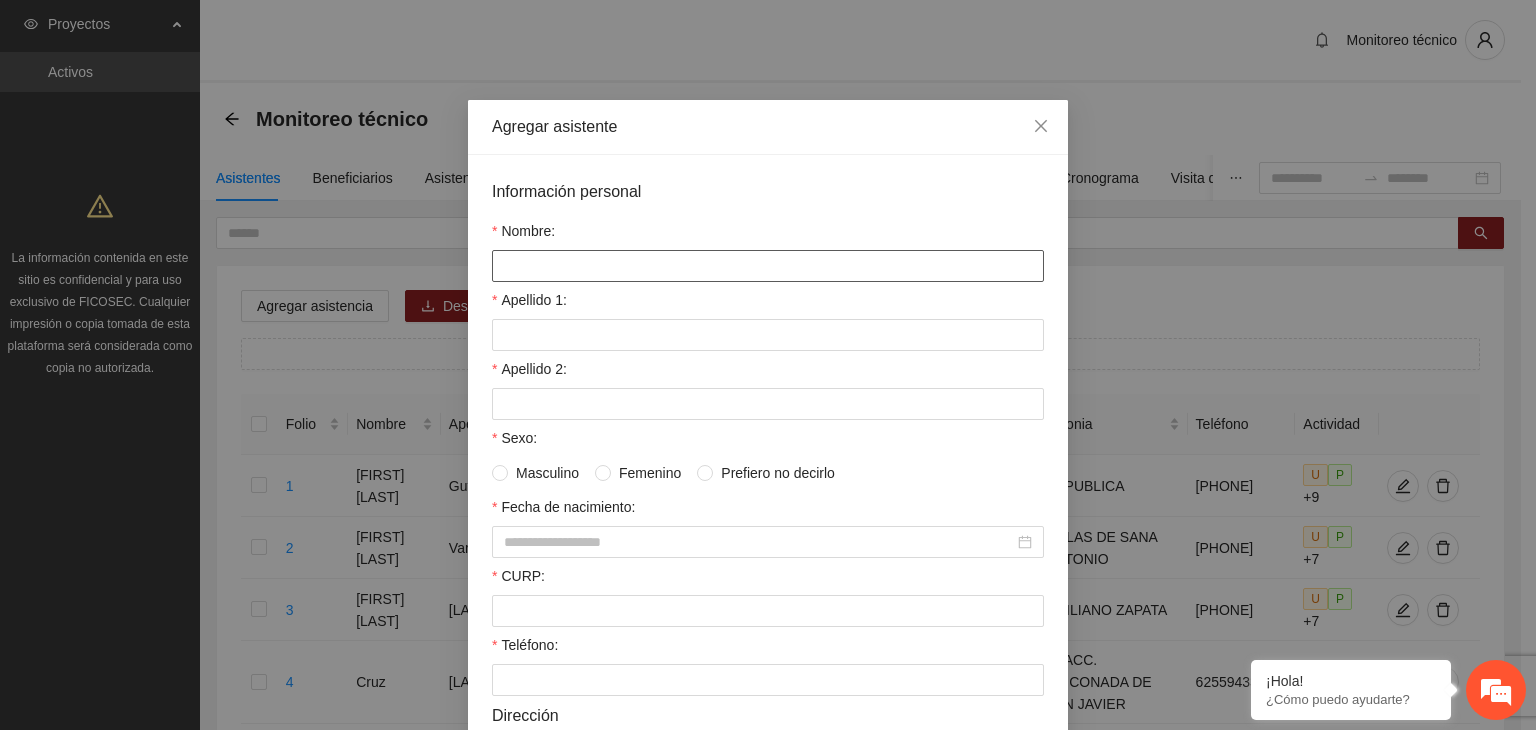 click on "Nombre:" at bounding box center [768, 266] 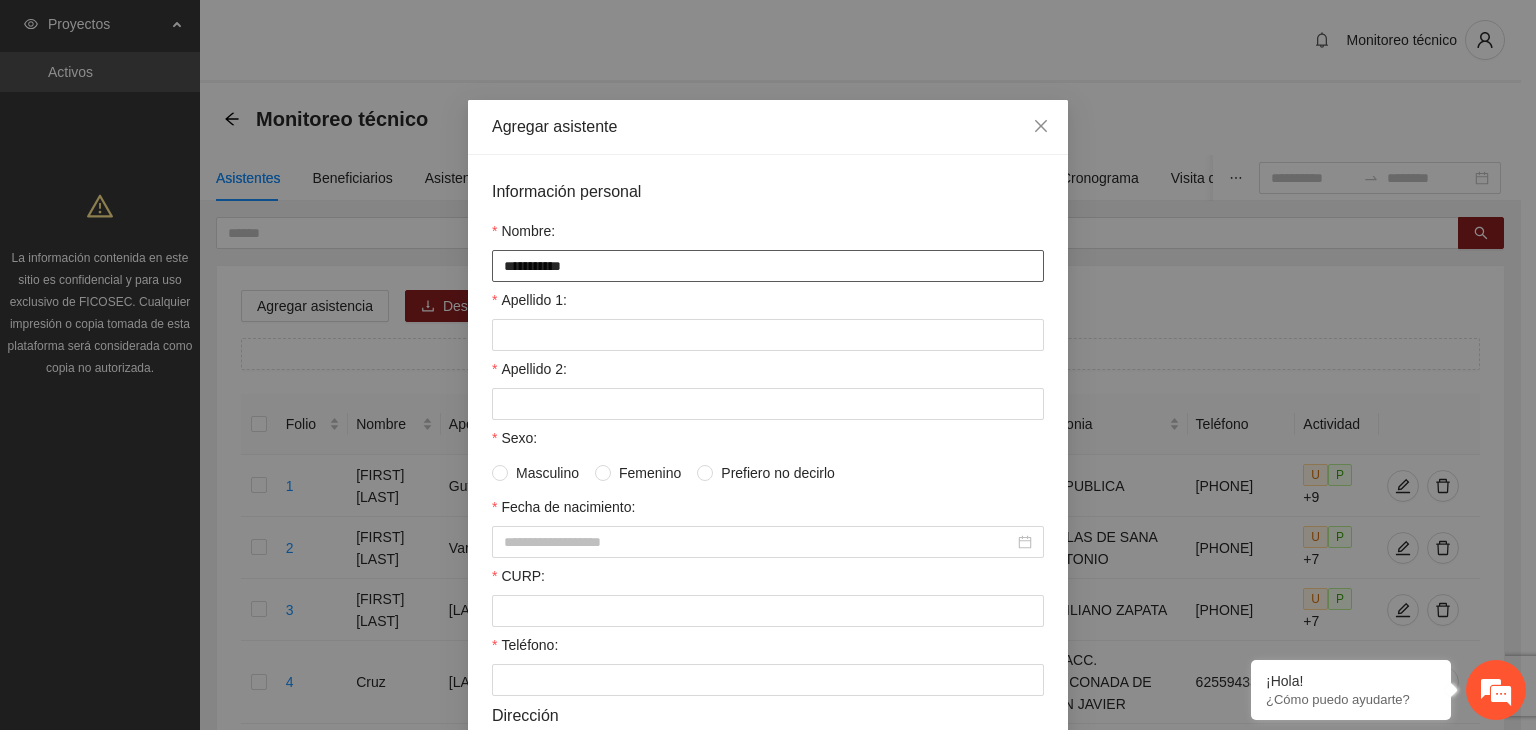 type on "**********" 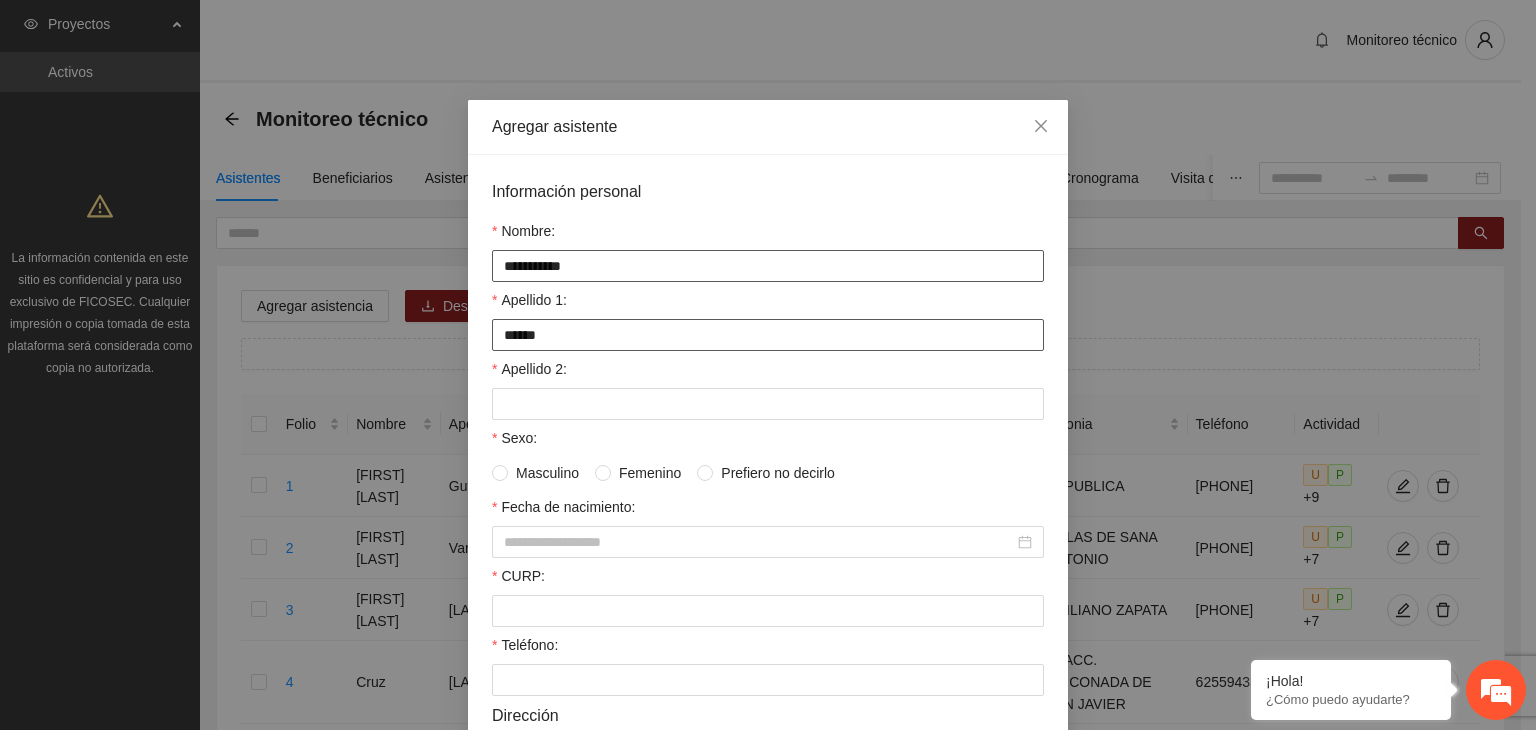 type on "******" 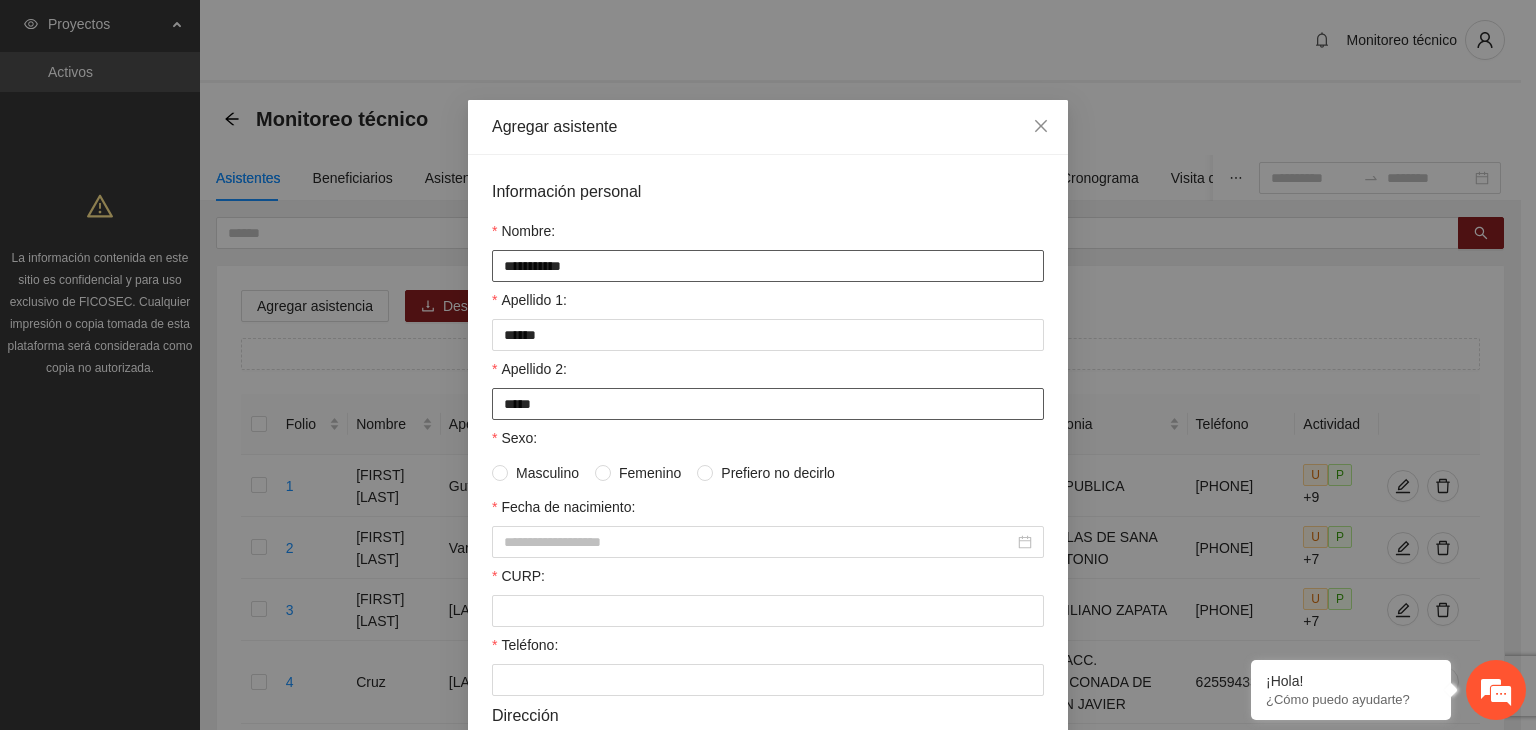 type on "*****" 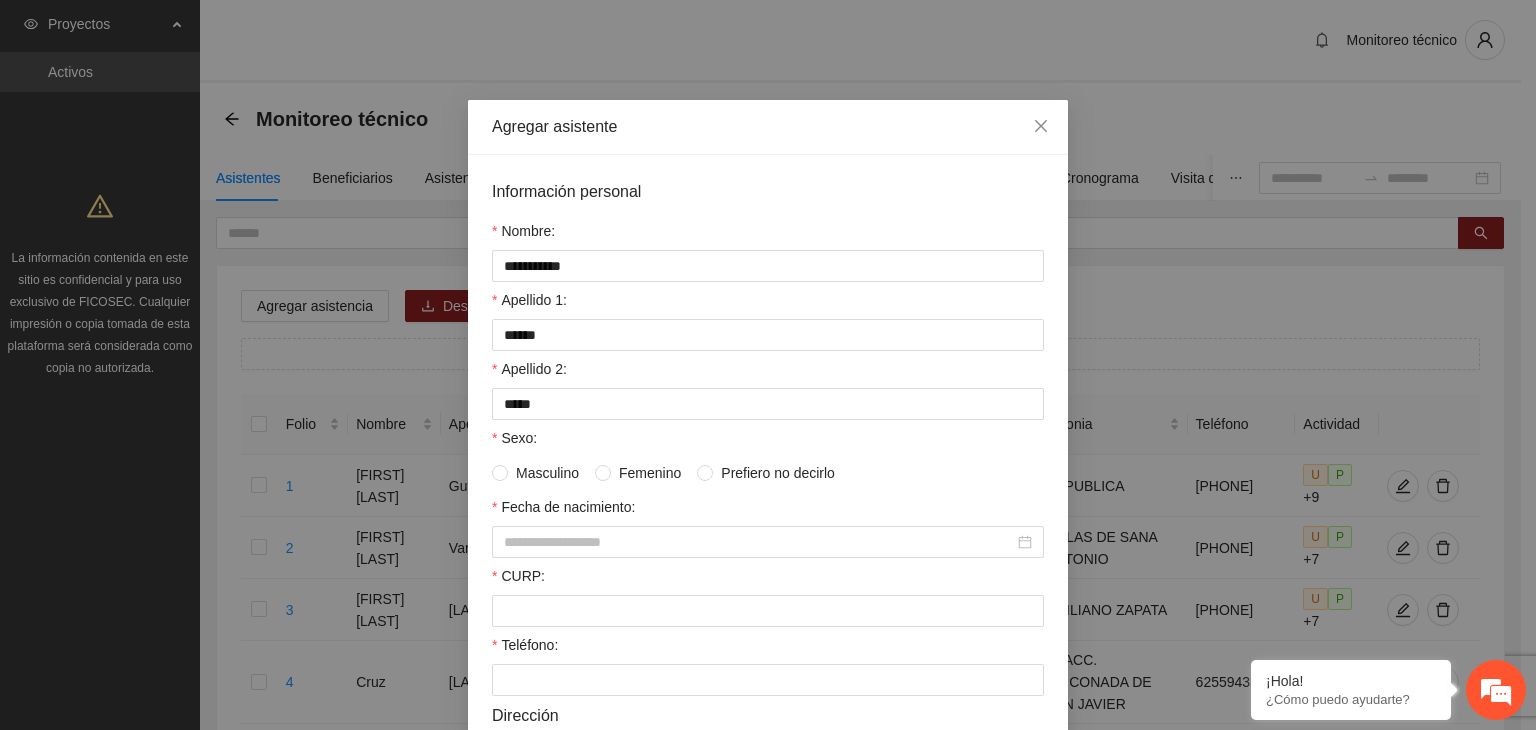 click on "Masculino" at bounding box center [547, 473] 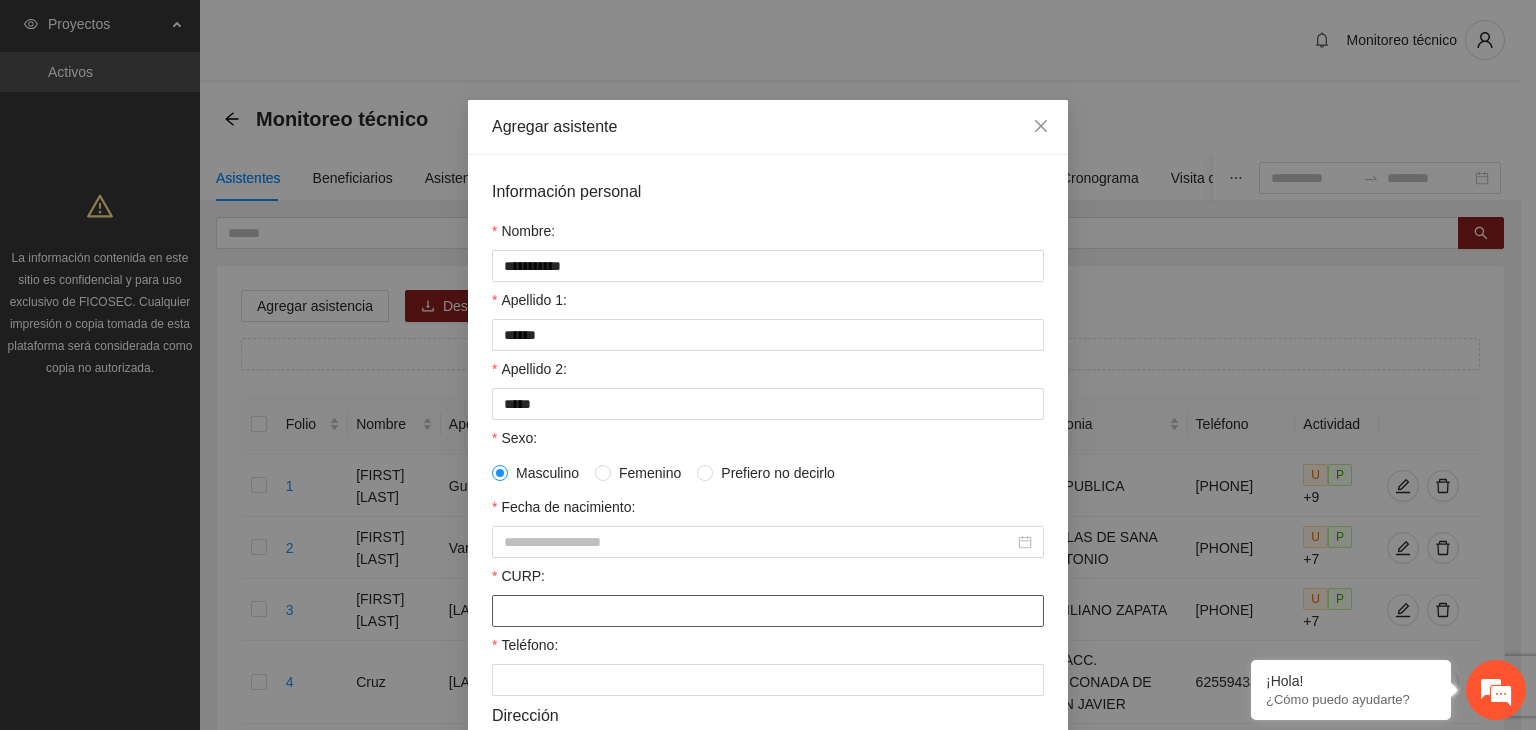 click on "CURP:" at bounding box center (768, 611) 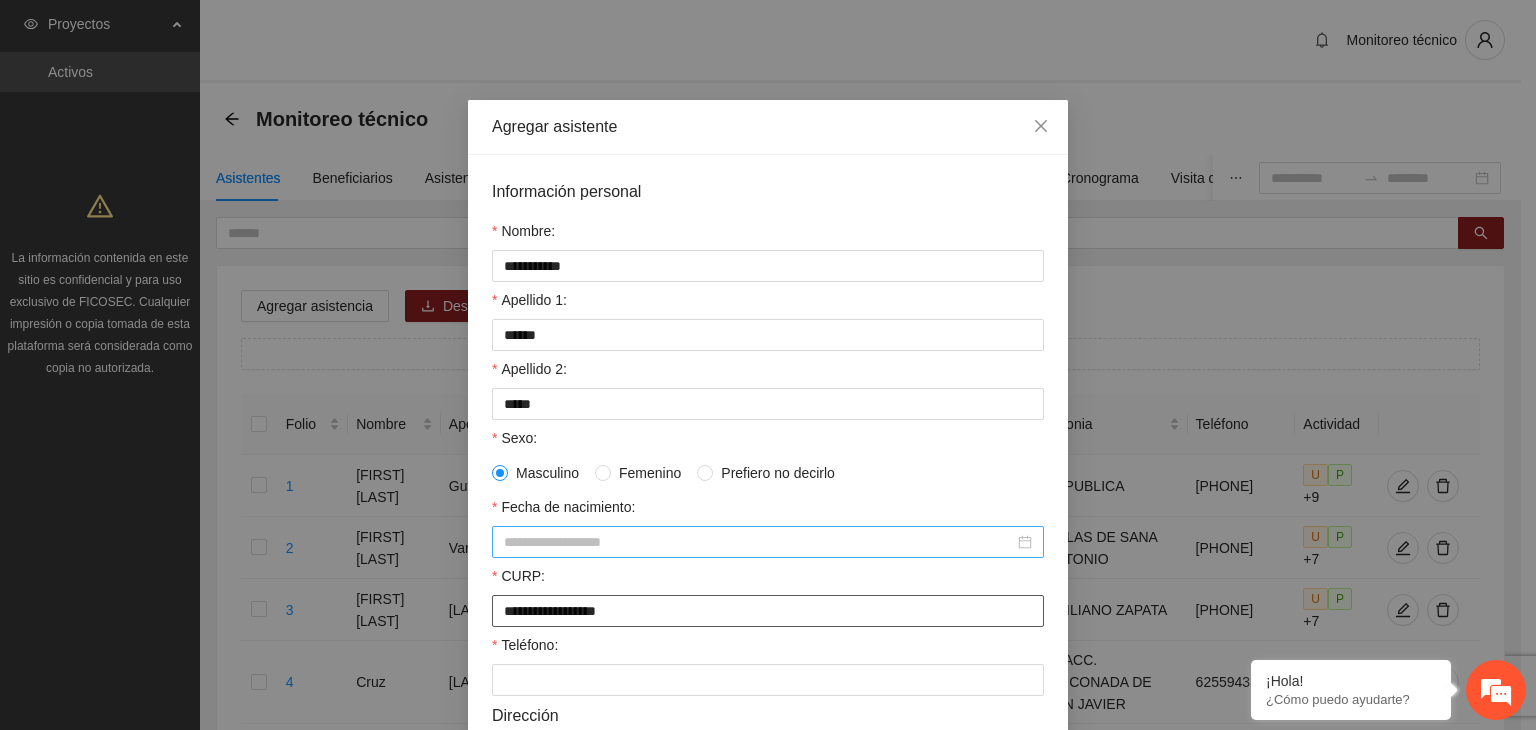 type on "**********" 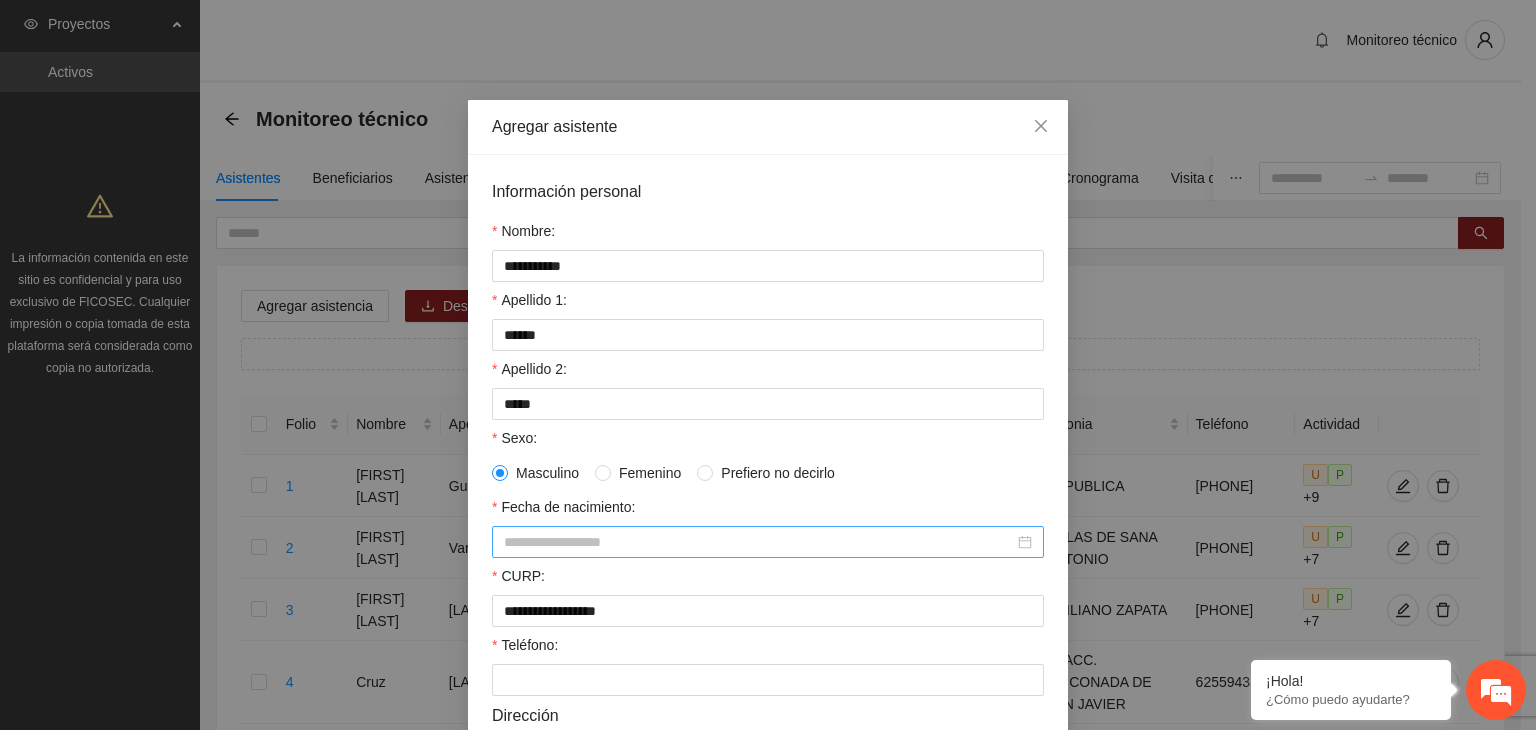 click on "Fecha de nacimiento:" at bounding box center [759, 542] 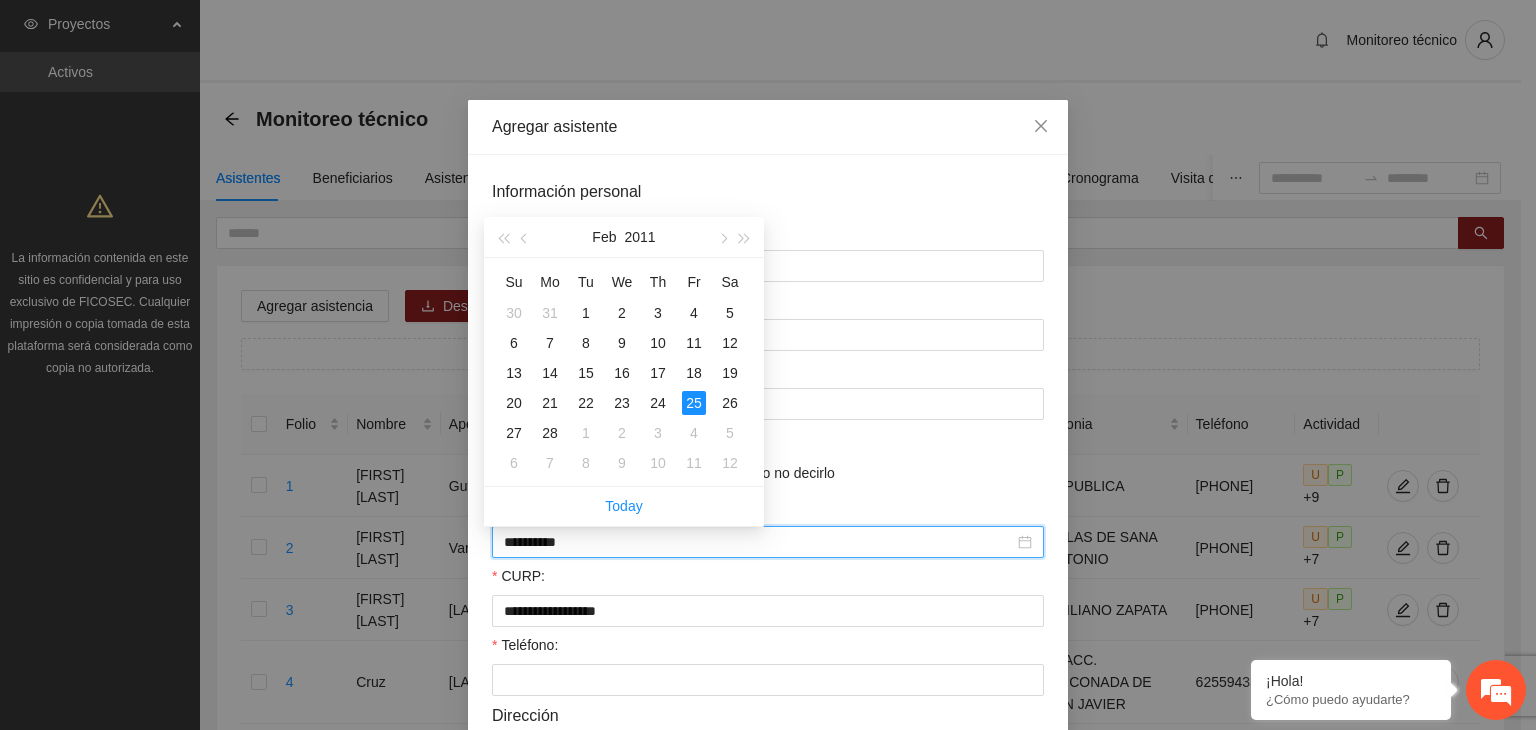 type on "**********" 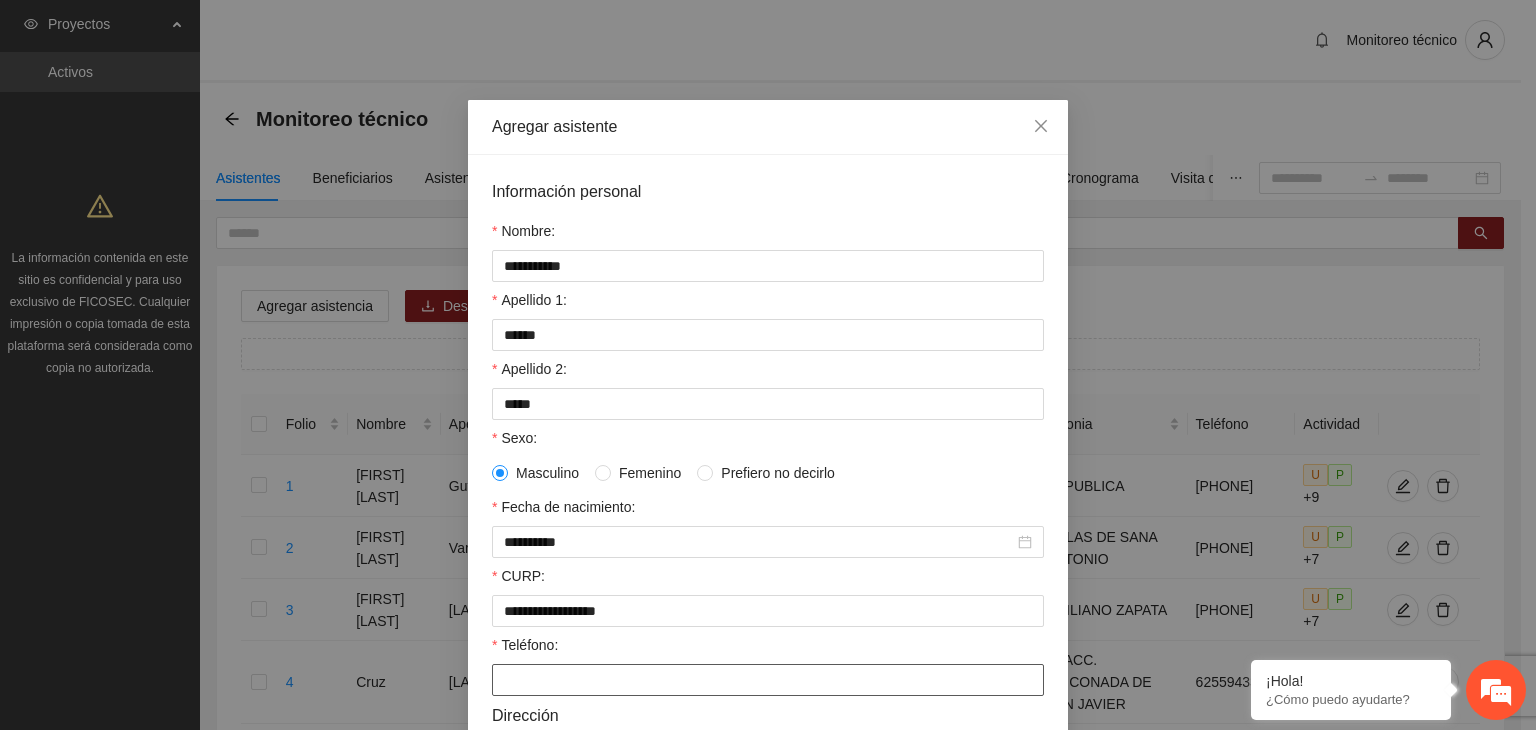 paste on "**********" 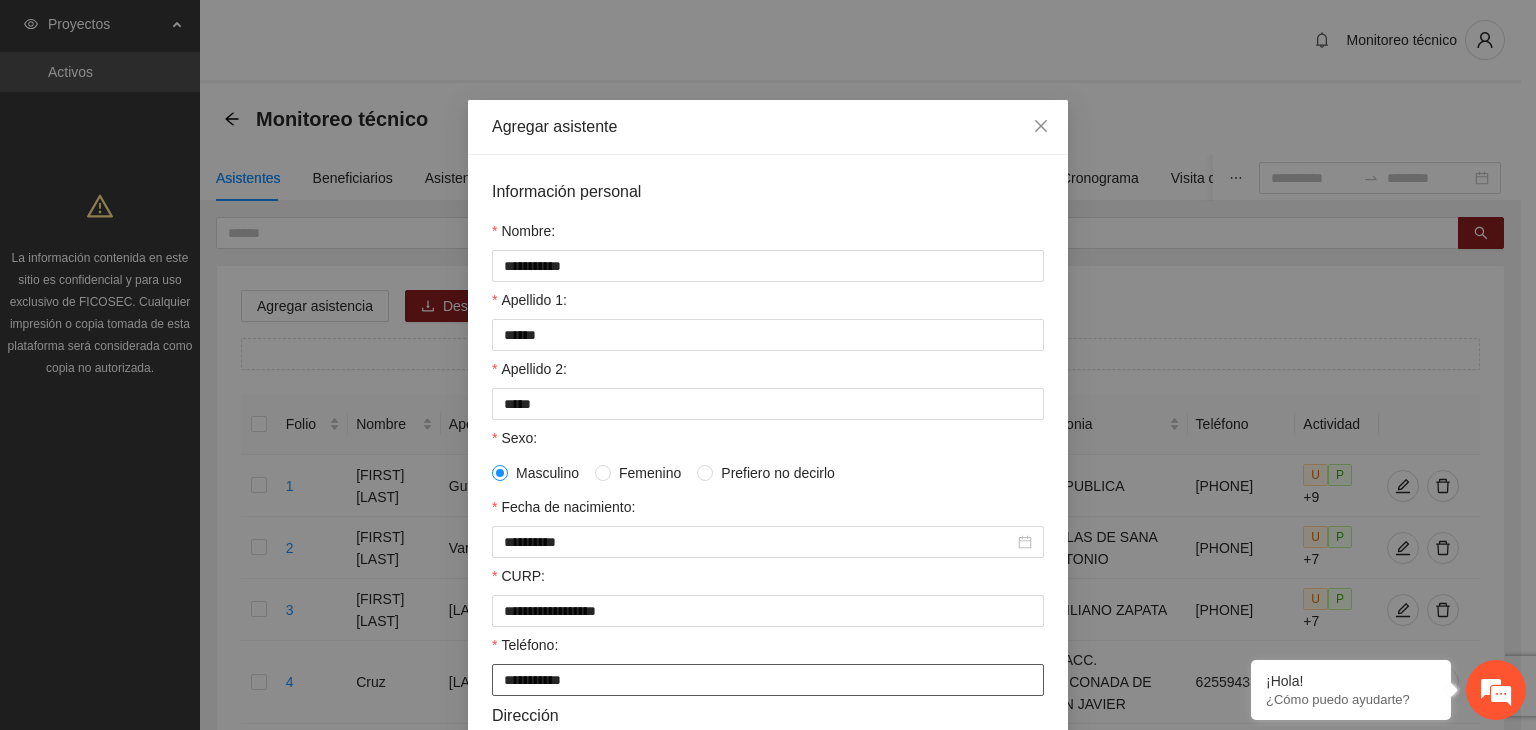 type on "**********" 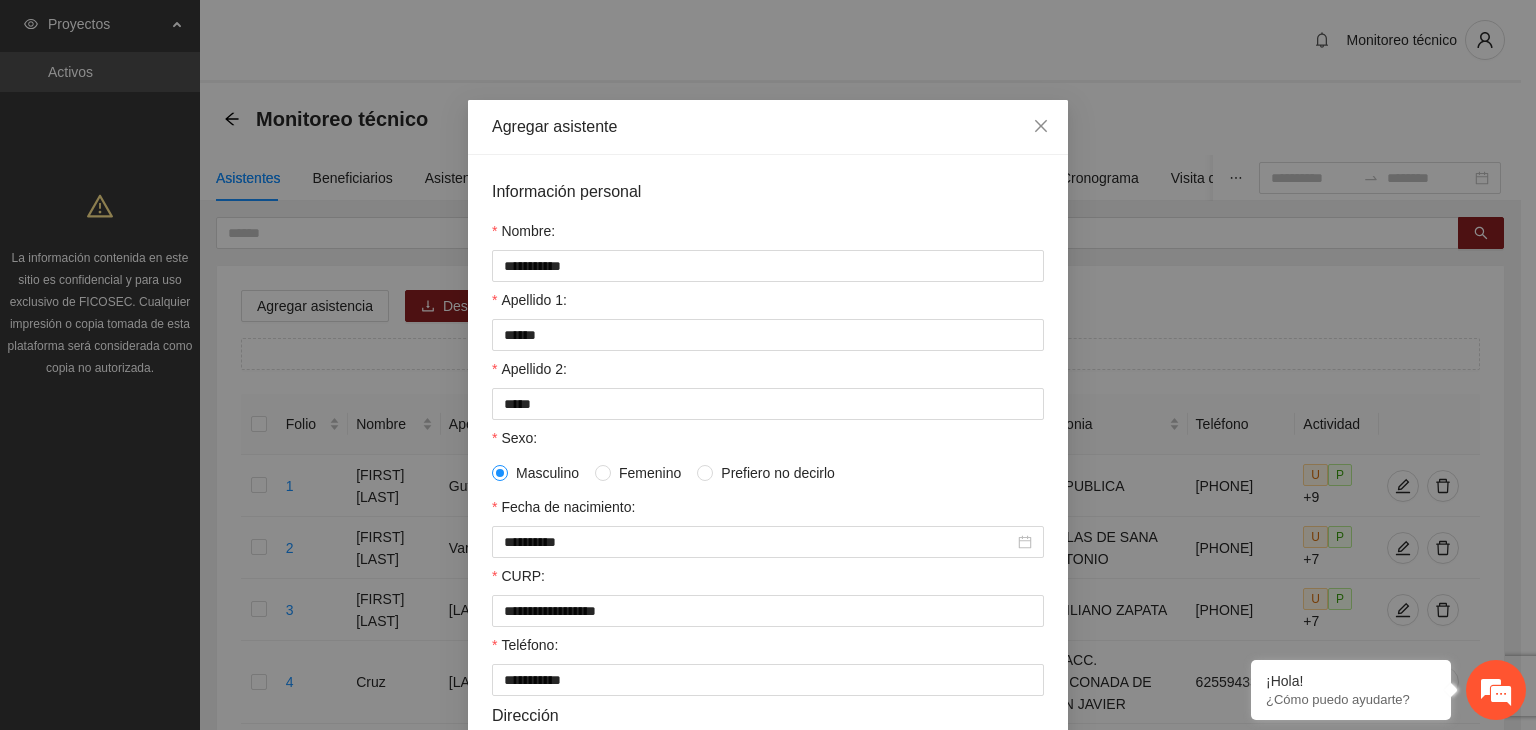 scroll, scrollTop: 432, scrollLeft: 0, axis: vertical 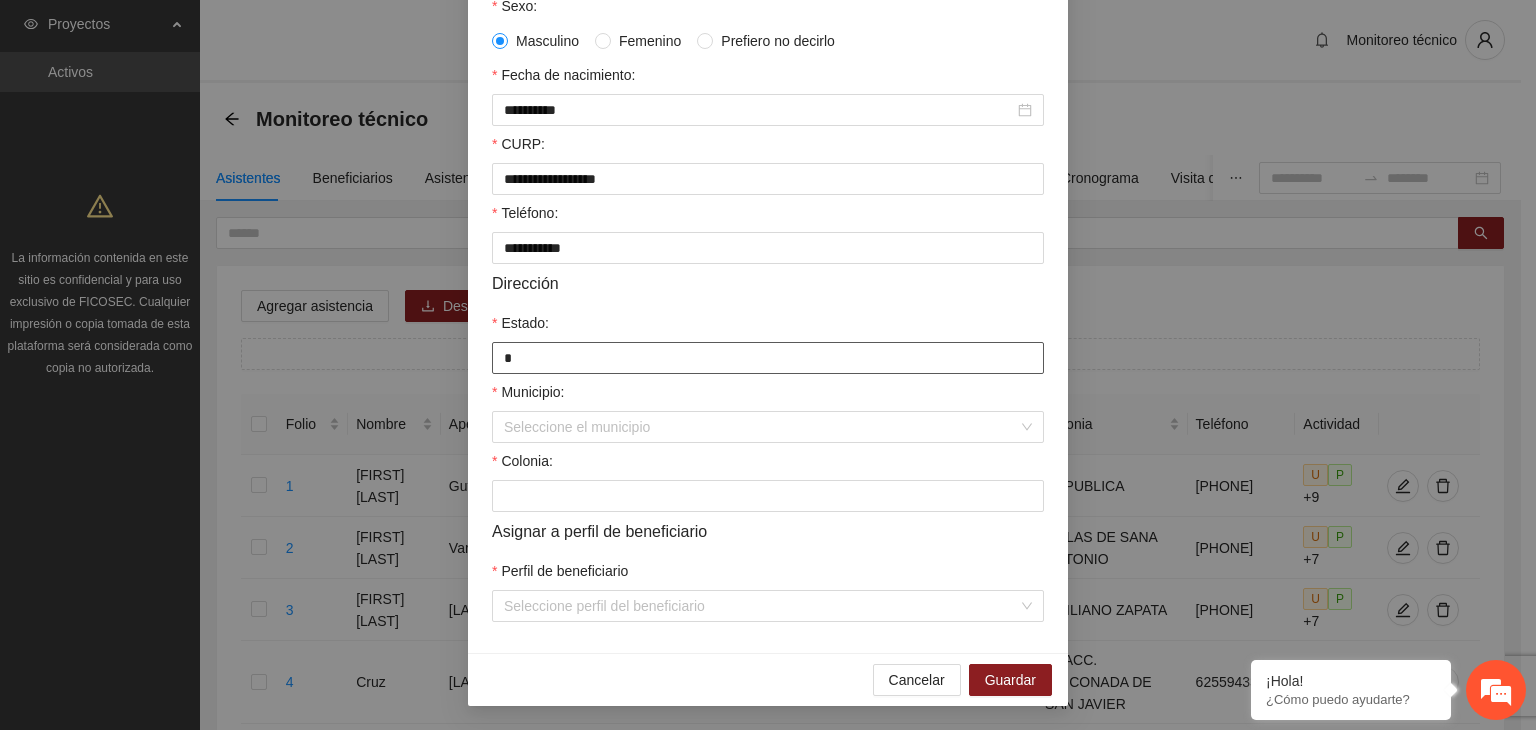 type on "*********" 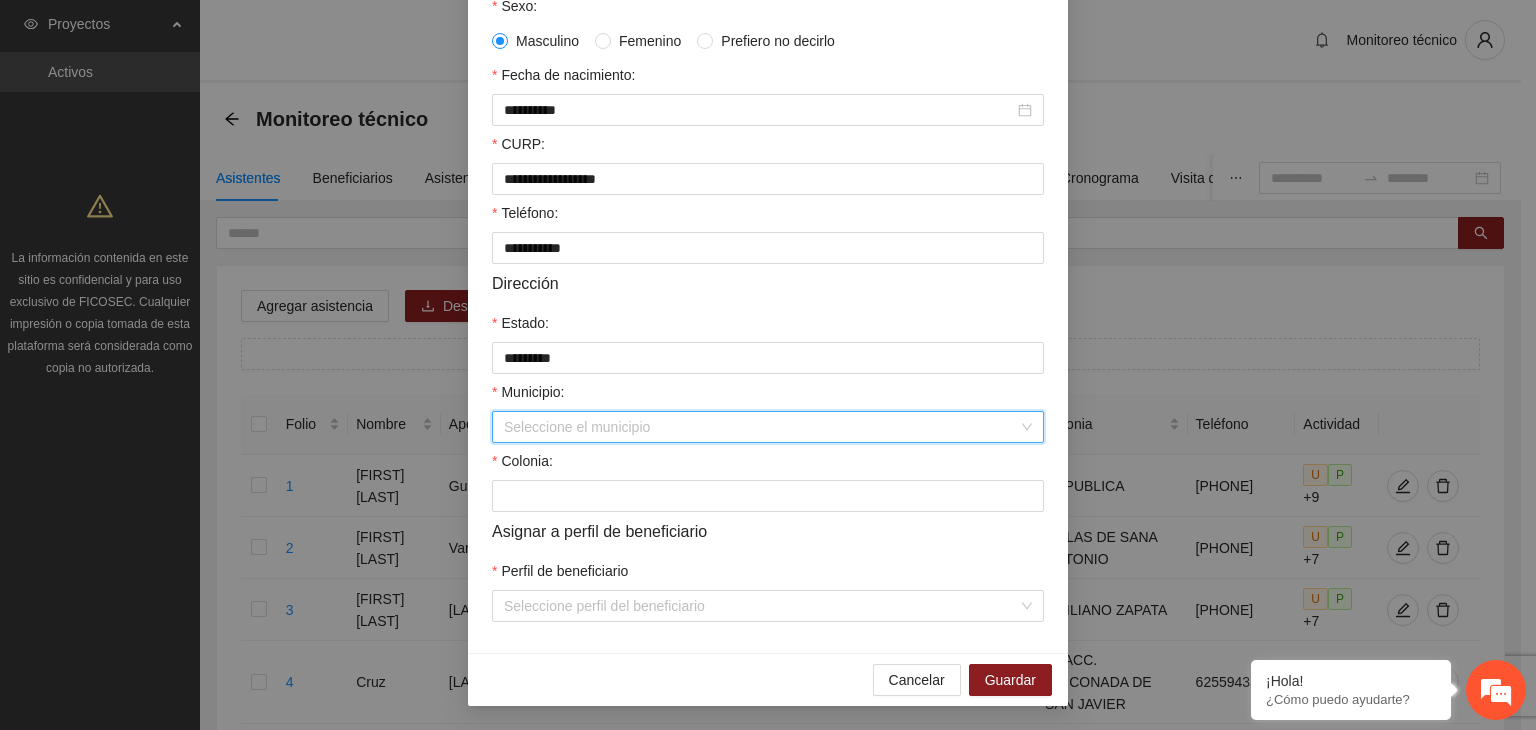 type on "*" 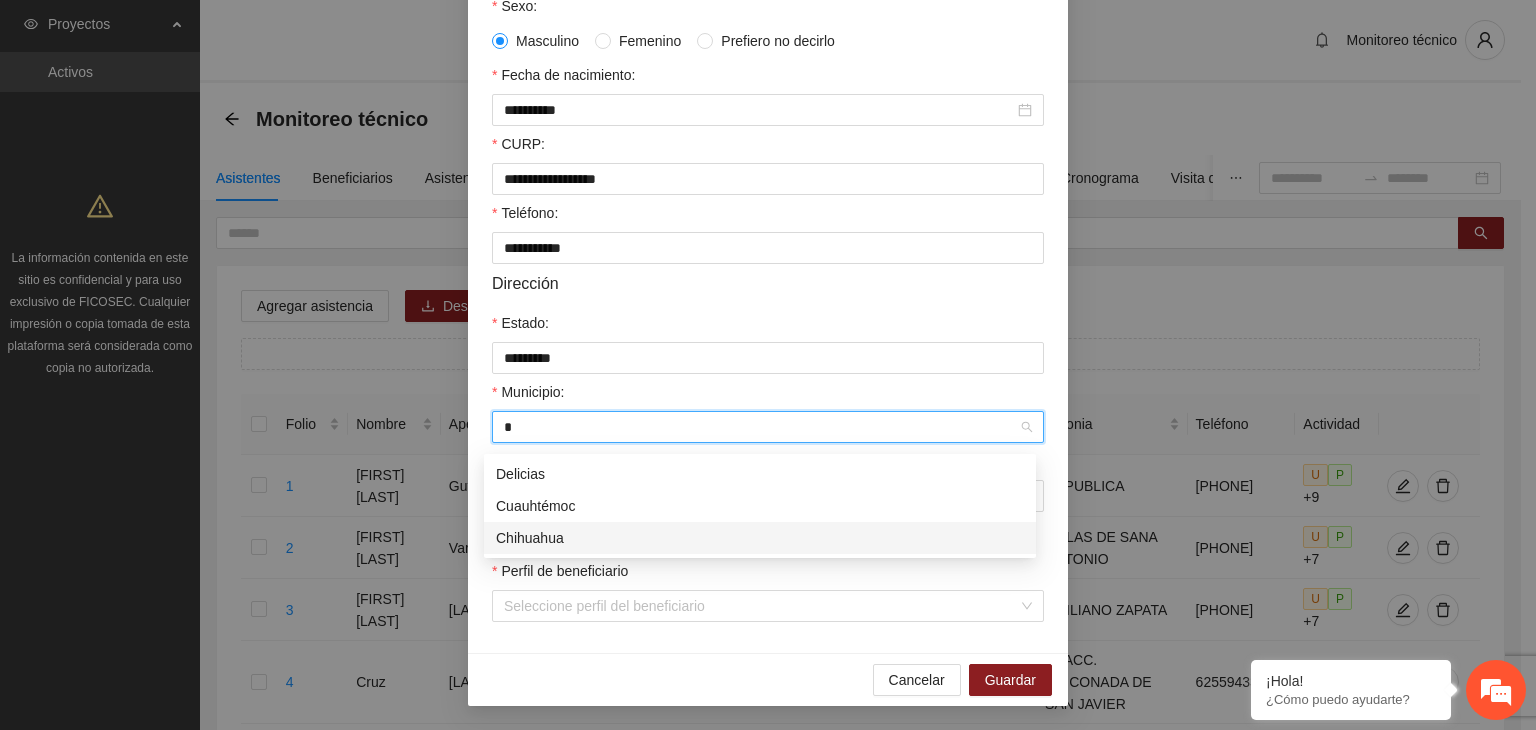 type 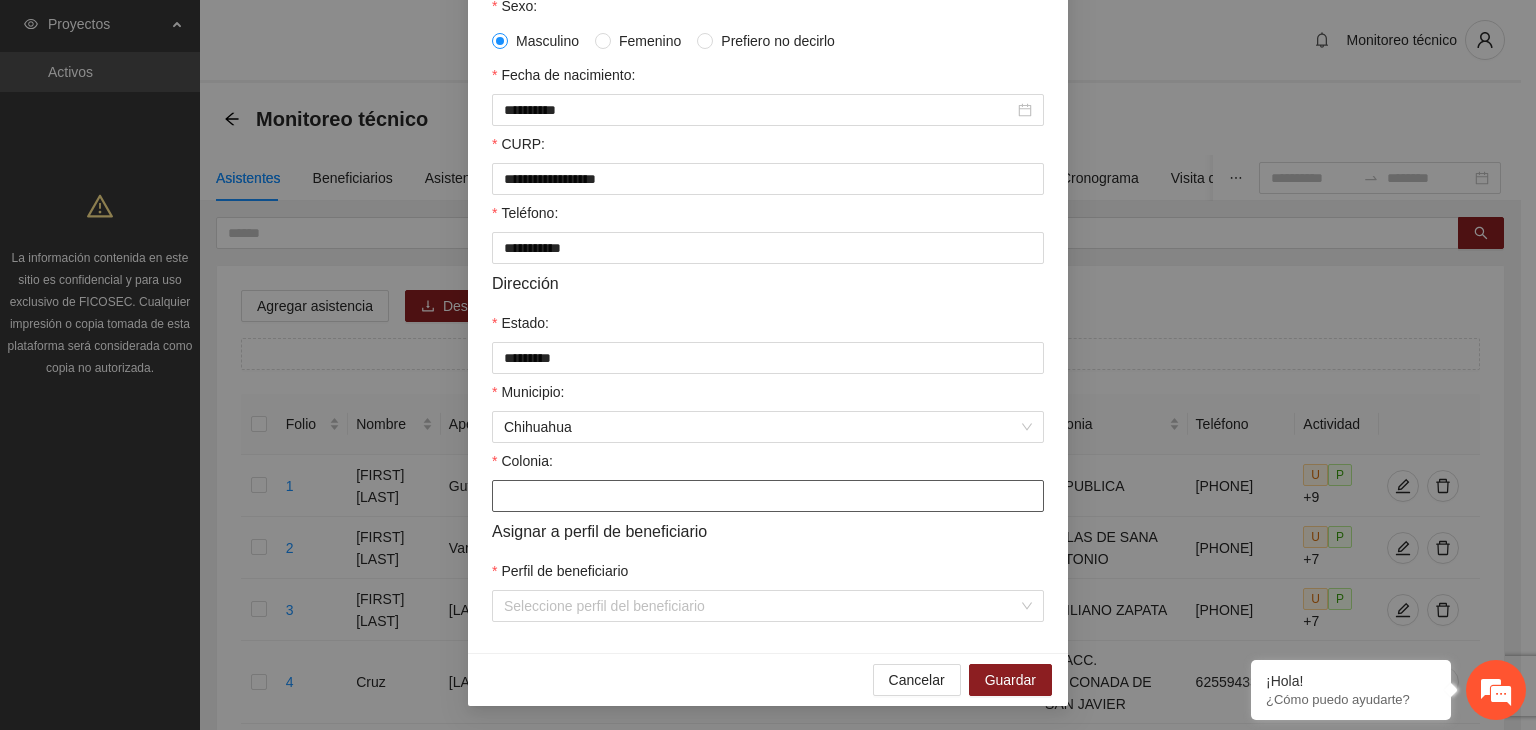 paste on "**********" 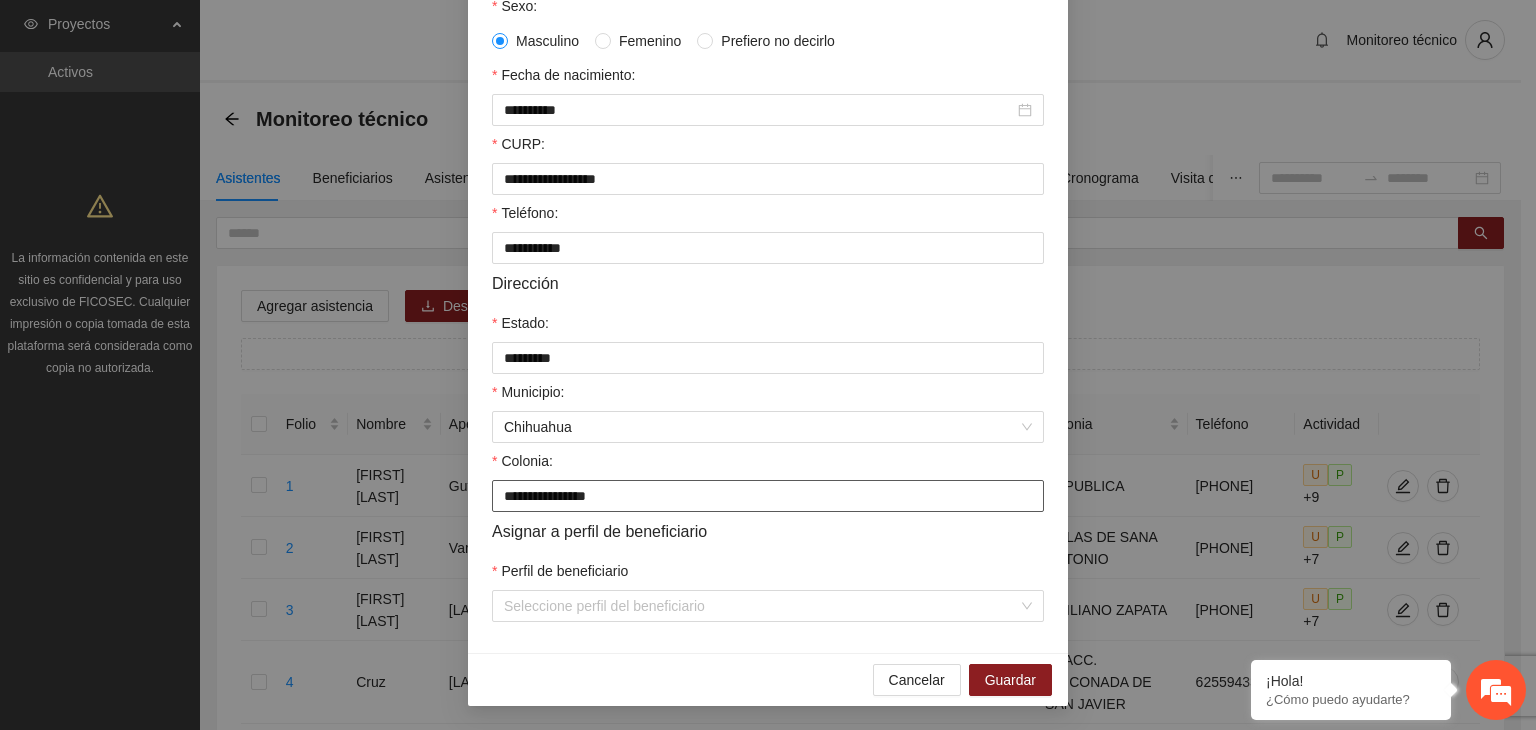 type on "**********" 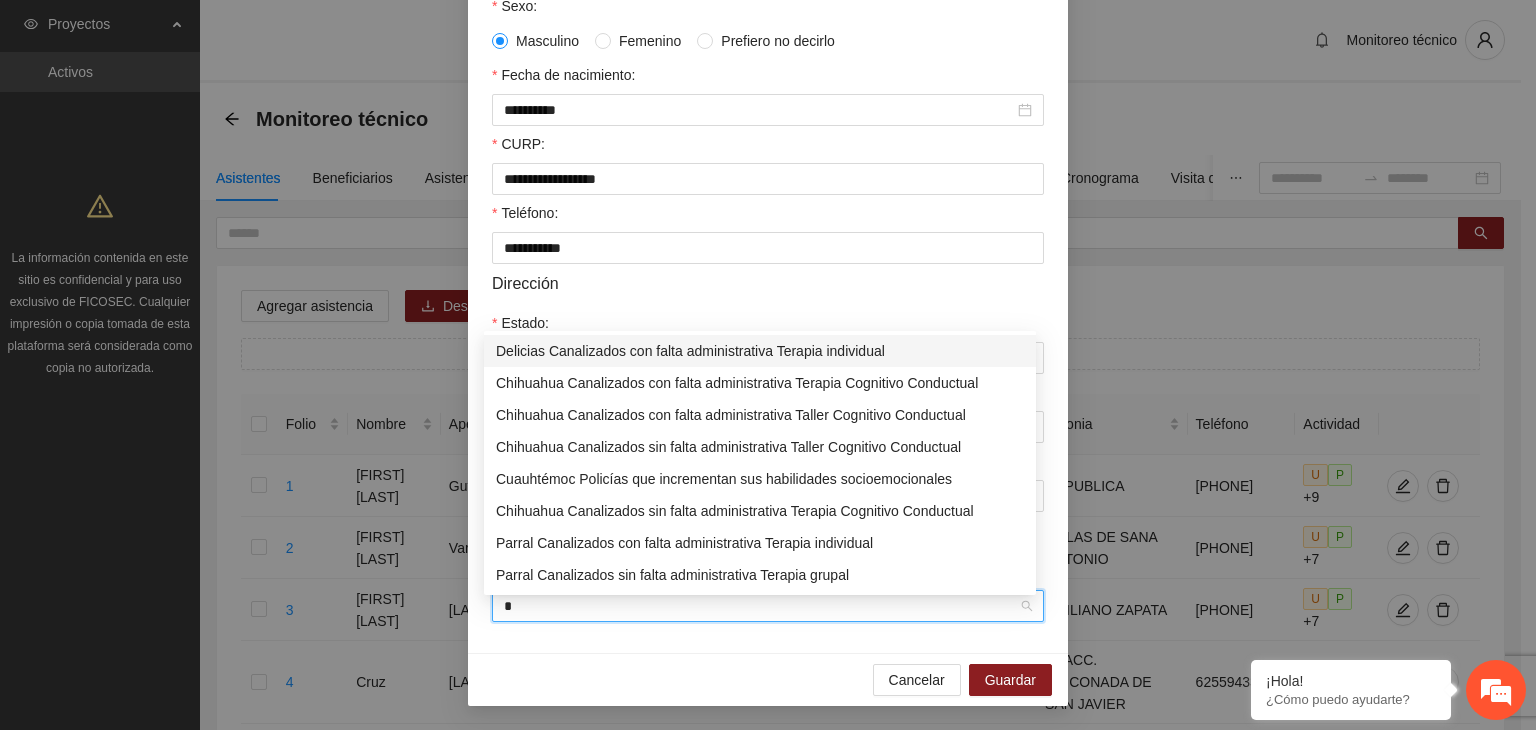 type on "**" 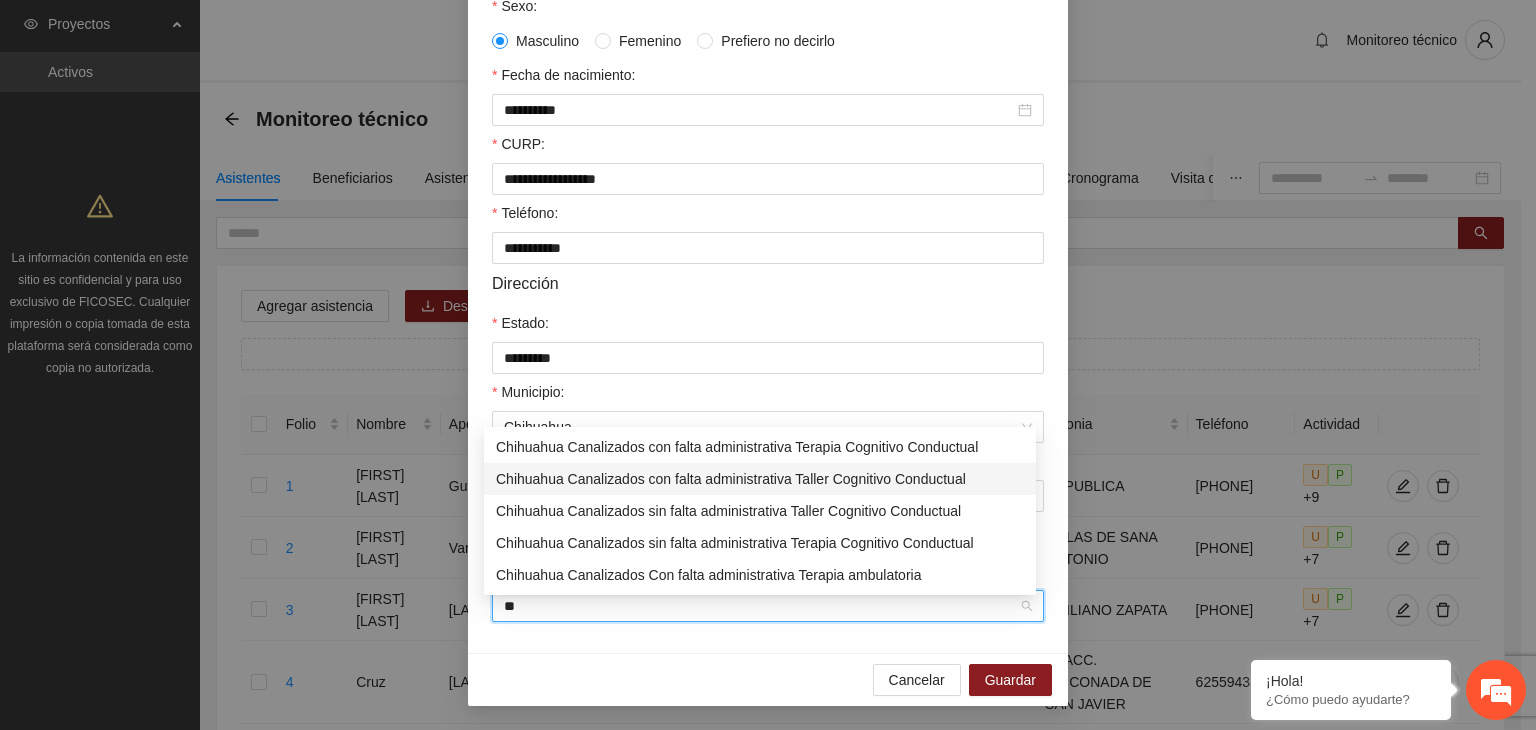 type 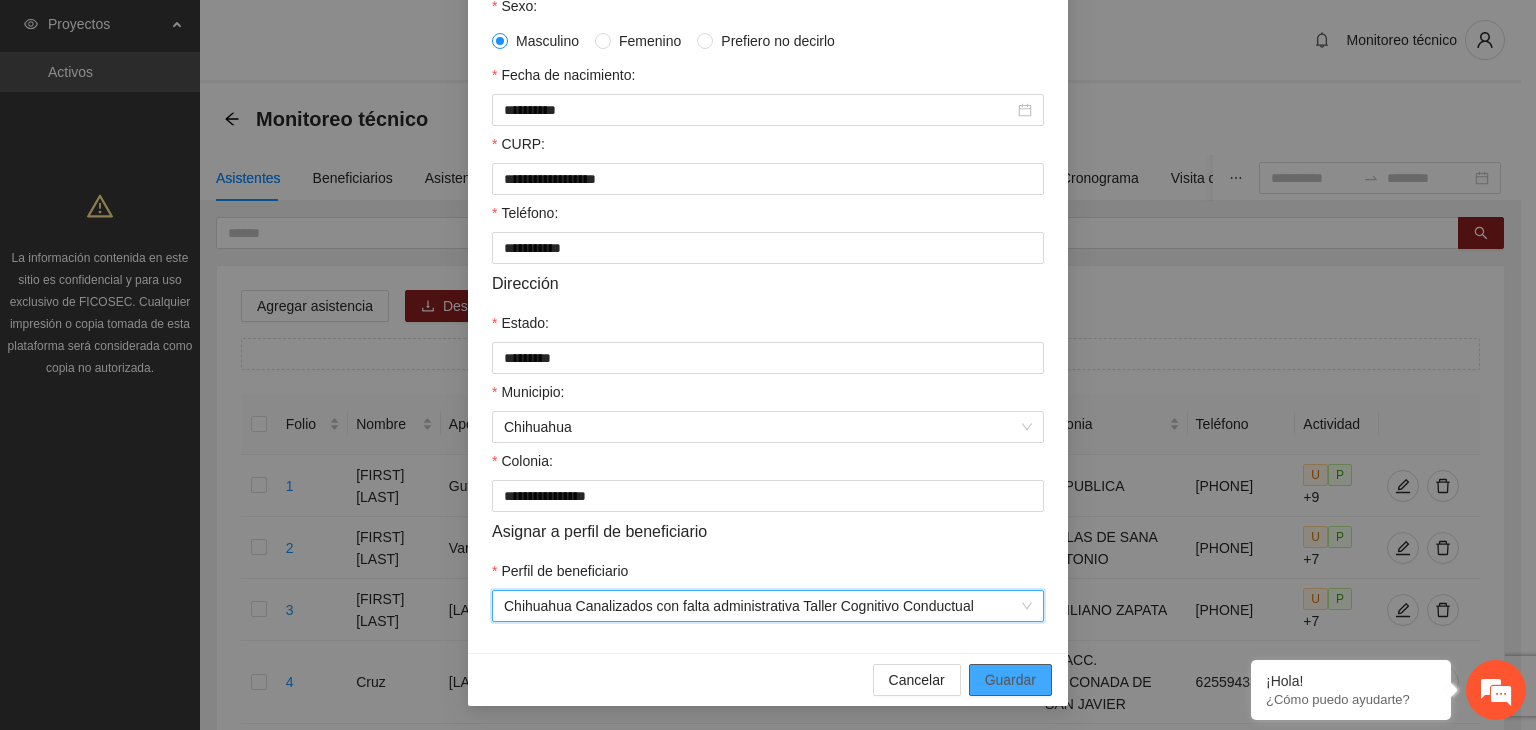 click on "Guardar" at bounding box center (1010, 680) 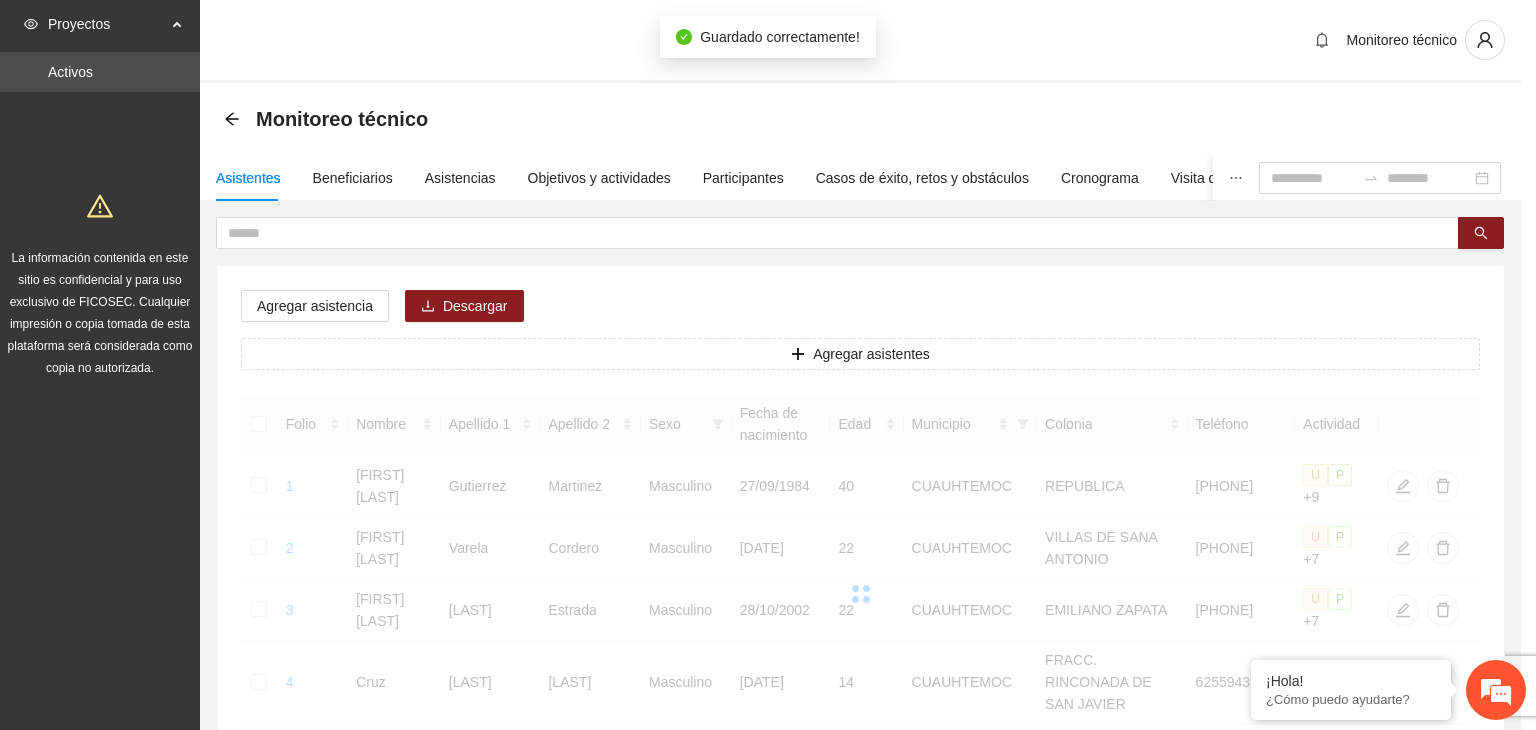 scroll, scrollTop: 341, scrollLeft: 0, axis: vertical 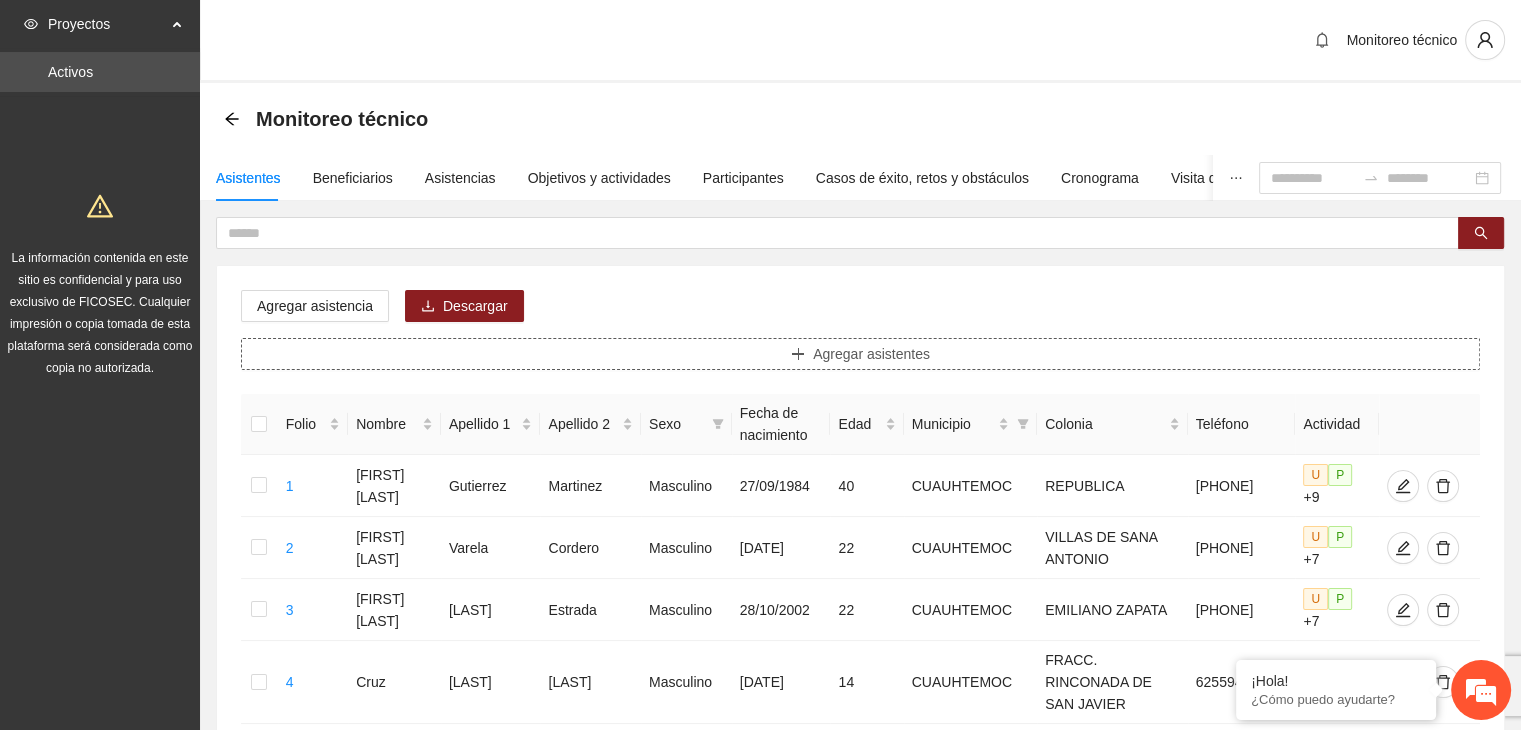 click on "Agregar asistentes" at bounding box center [860, 354] 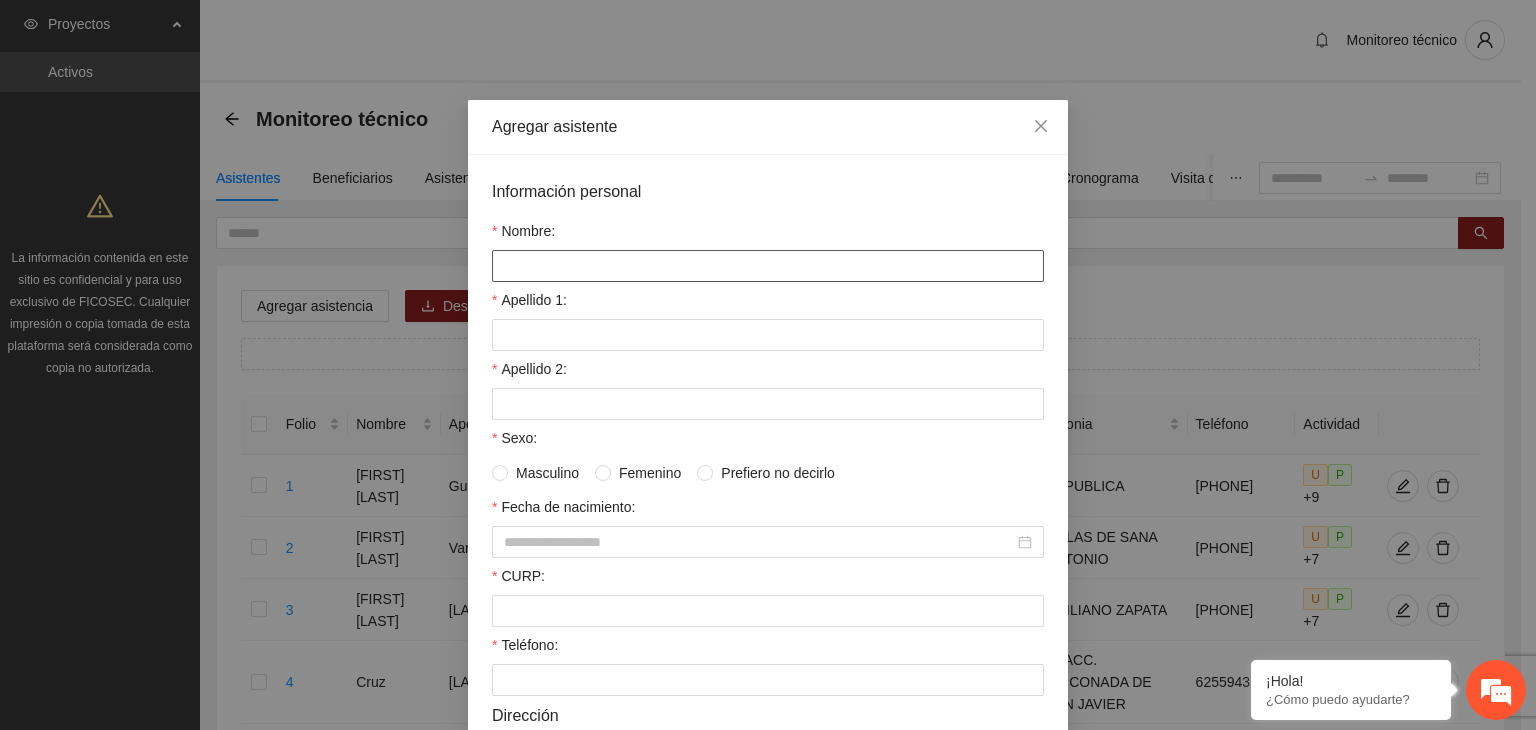 click on "Nombre:" at bounding box center [768, 266] 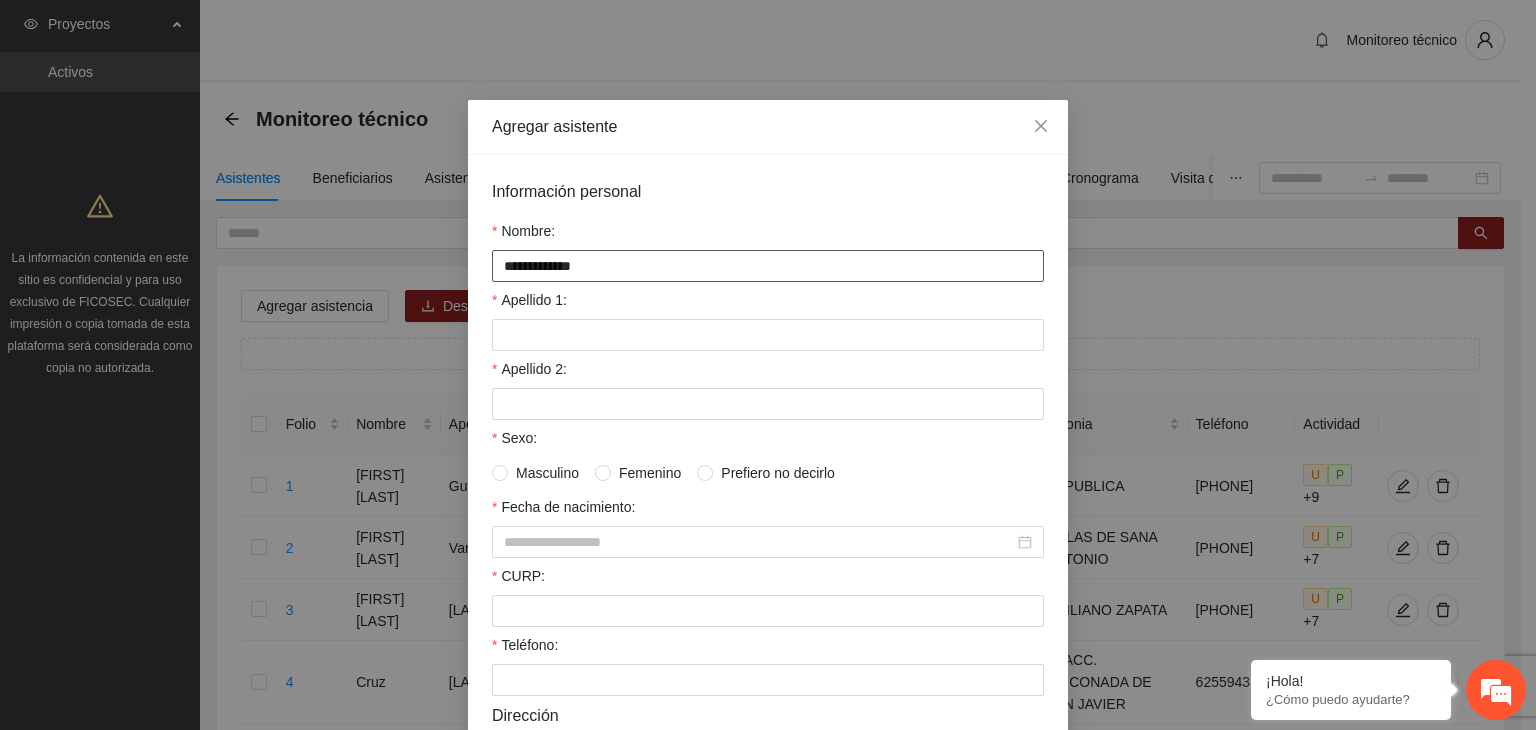type on "**********" 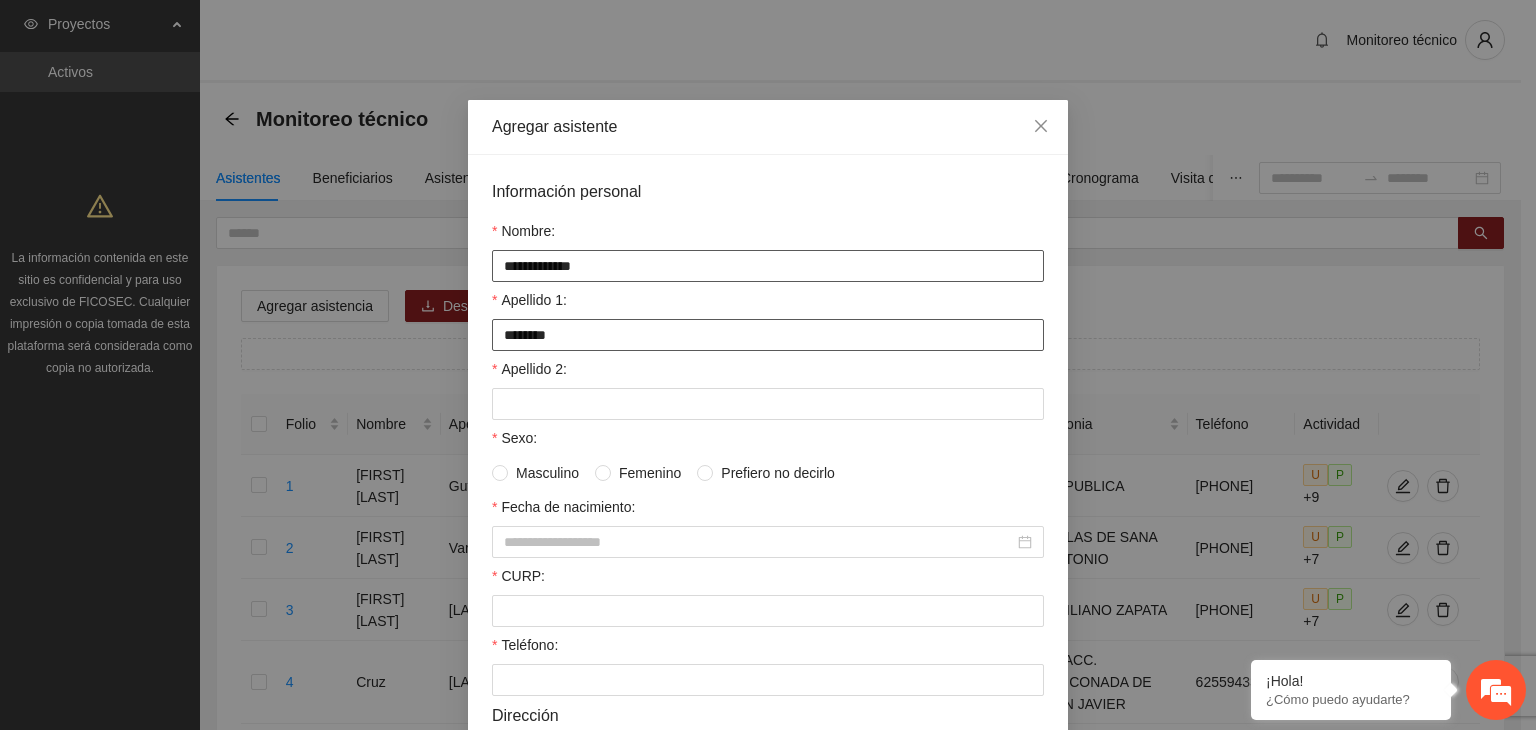type on "********" 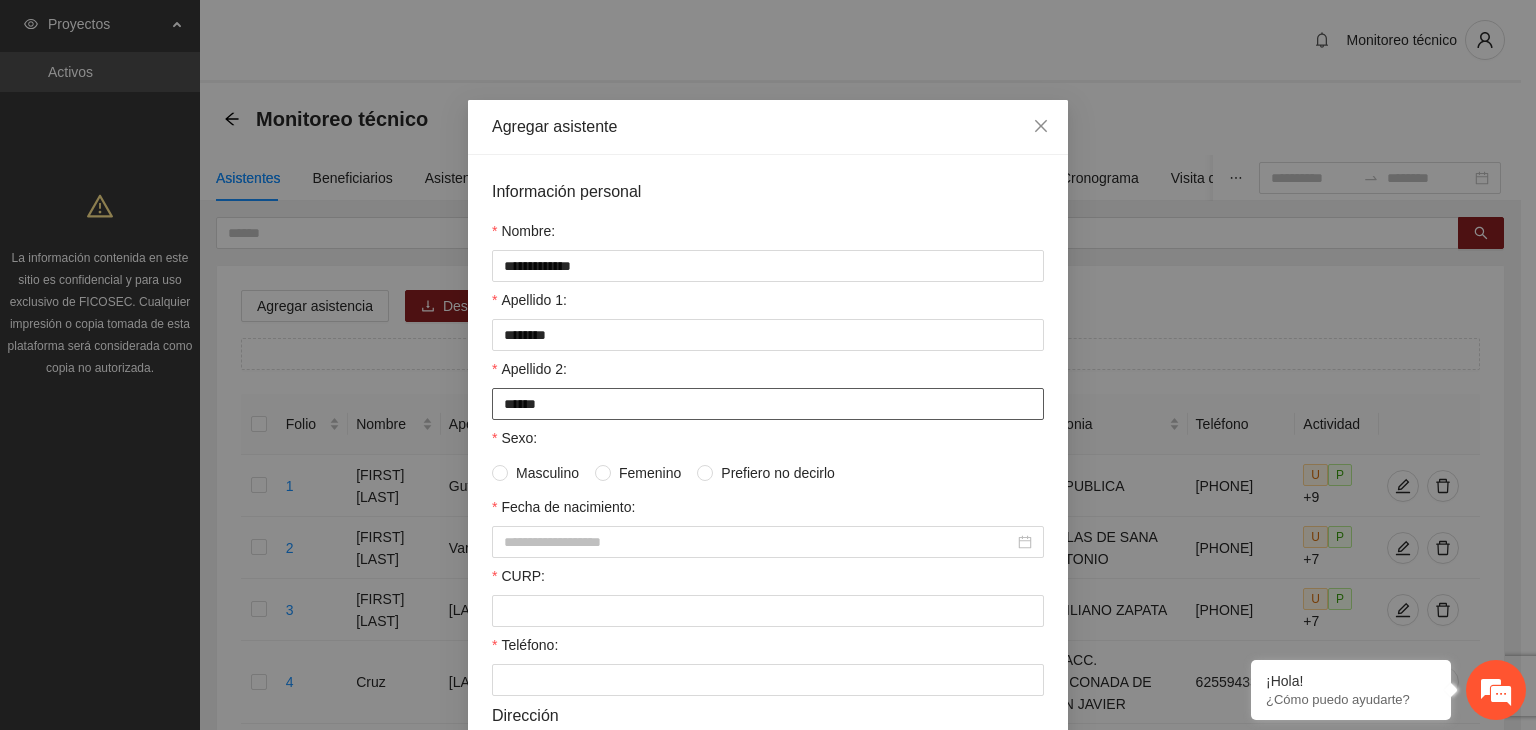 type on "******" 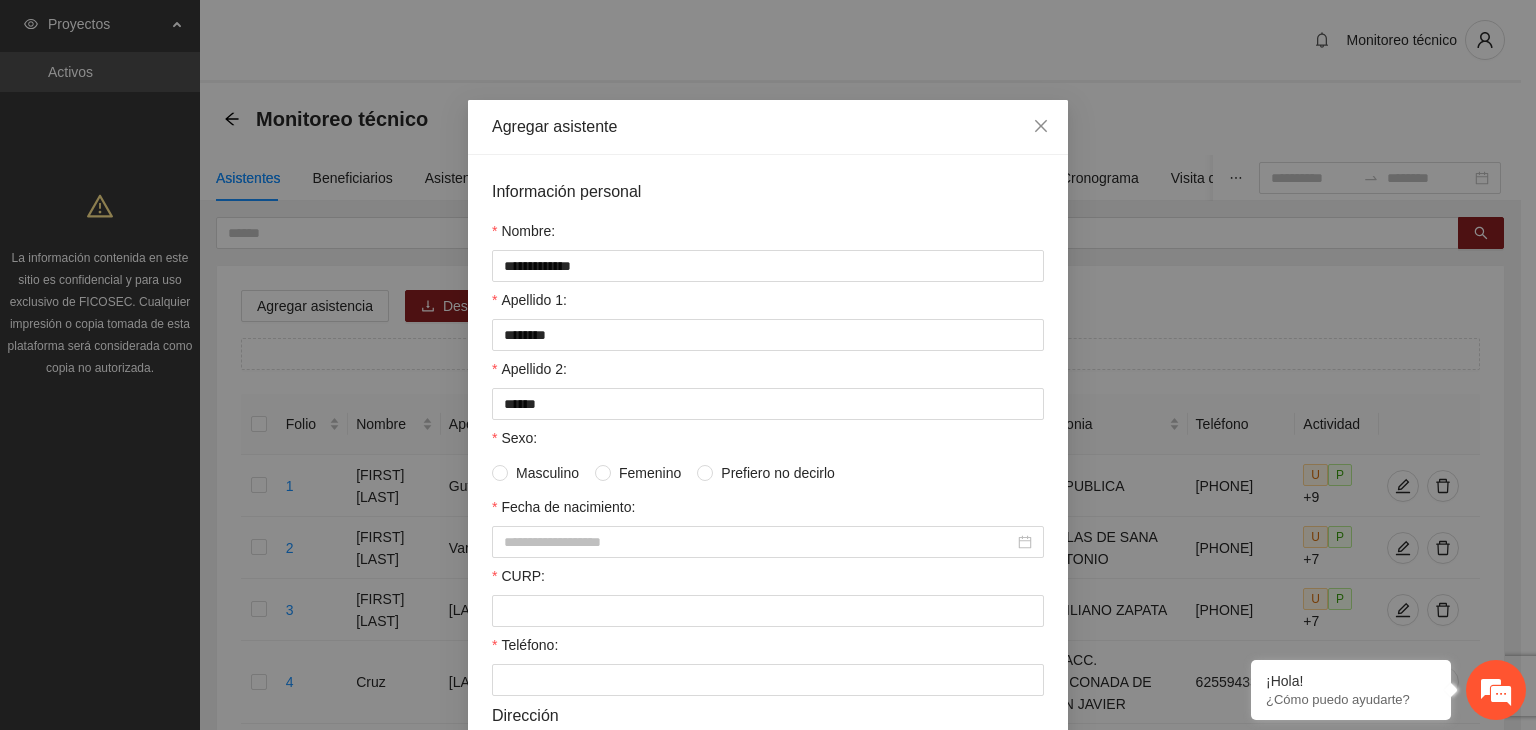 click on "Masculino" at bounding box center [547, 473] 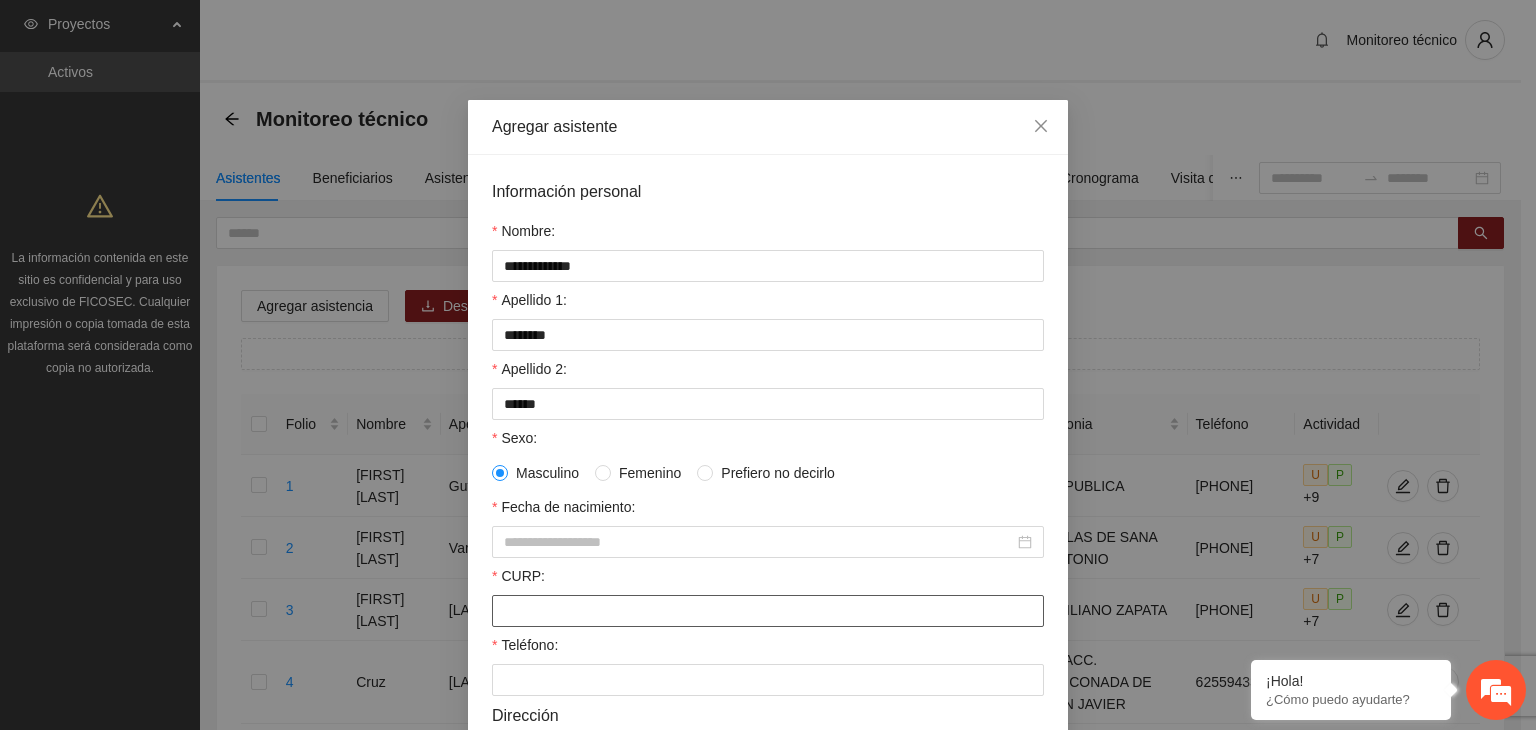 click on "CURP:" at bounding box center (768, 611) 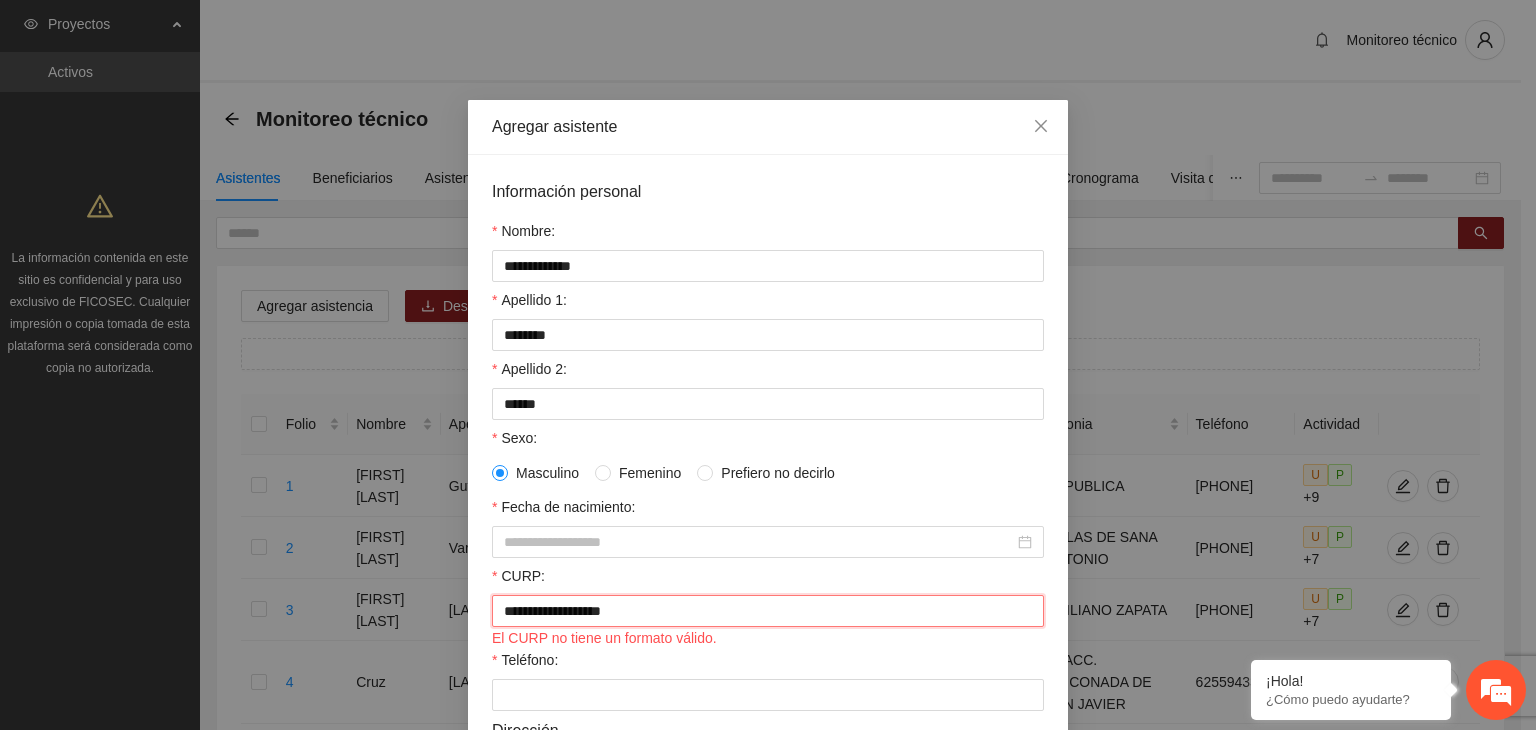 drag, startPoint x: 498, startPoint y: 620, endPoint x: 509, endPoint y: 636, distance: 19.416489 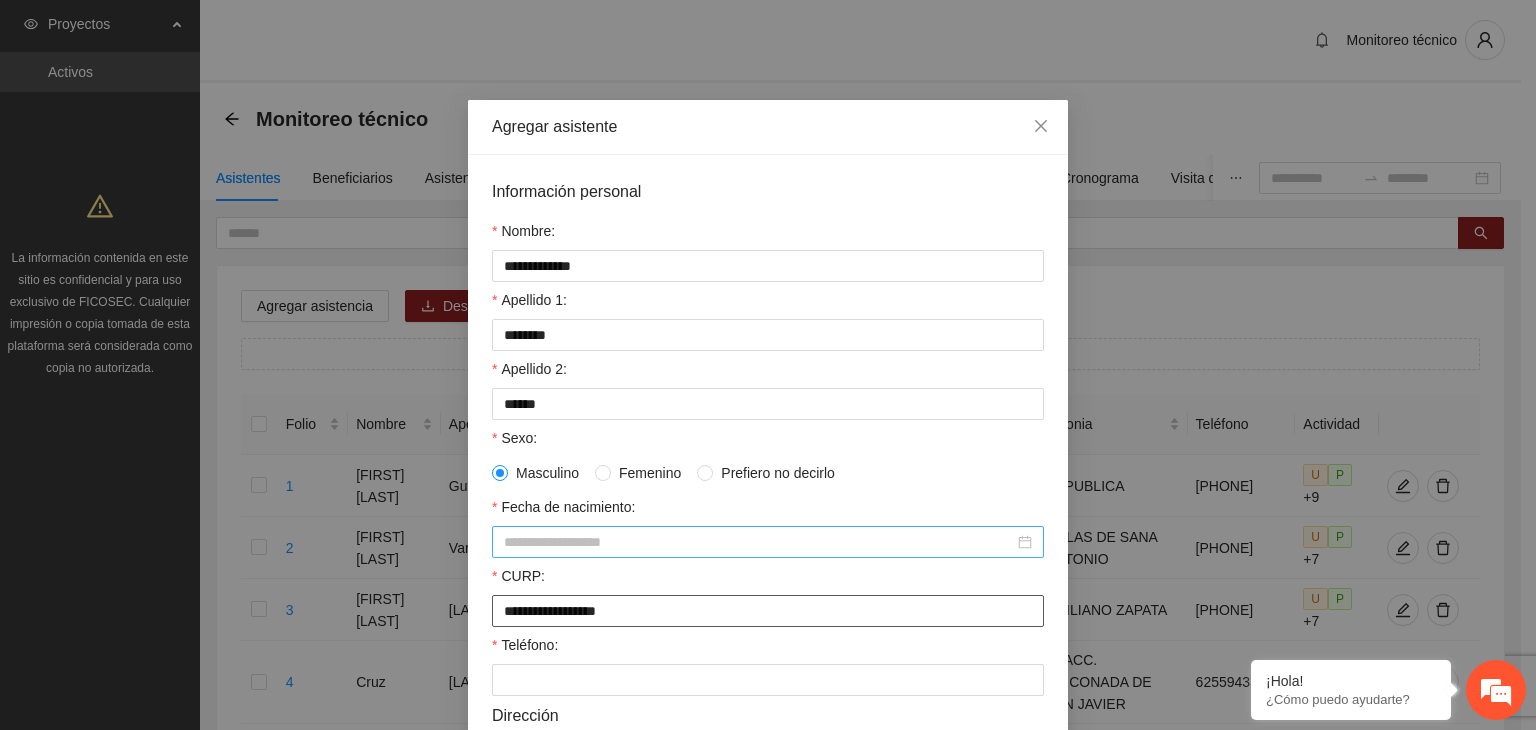 type on "**********" 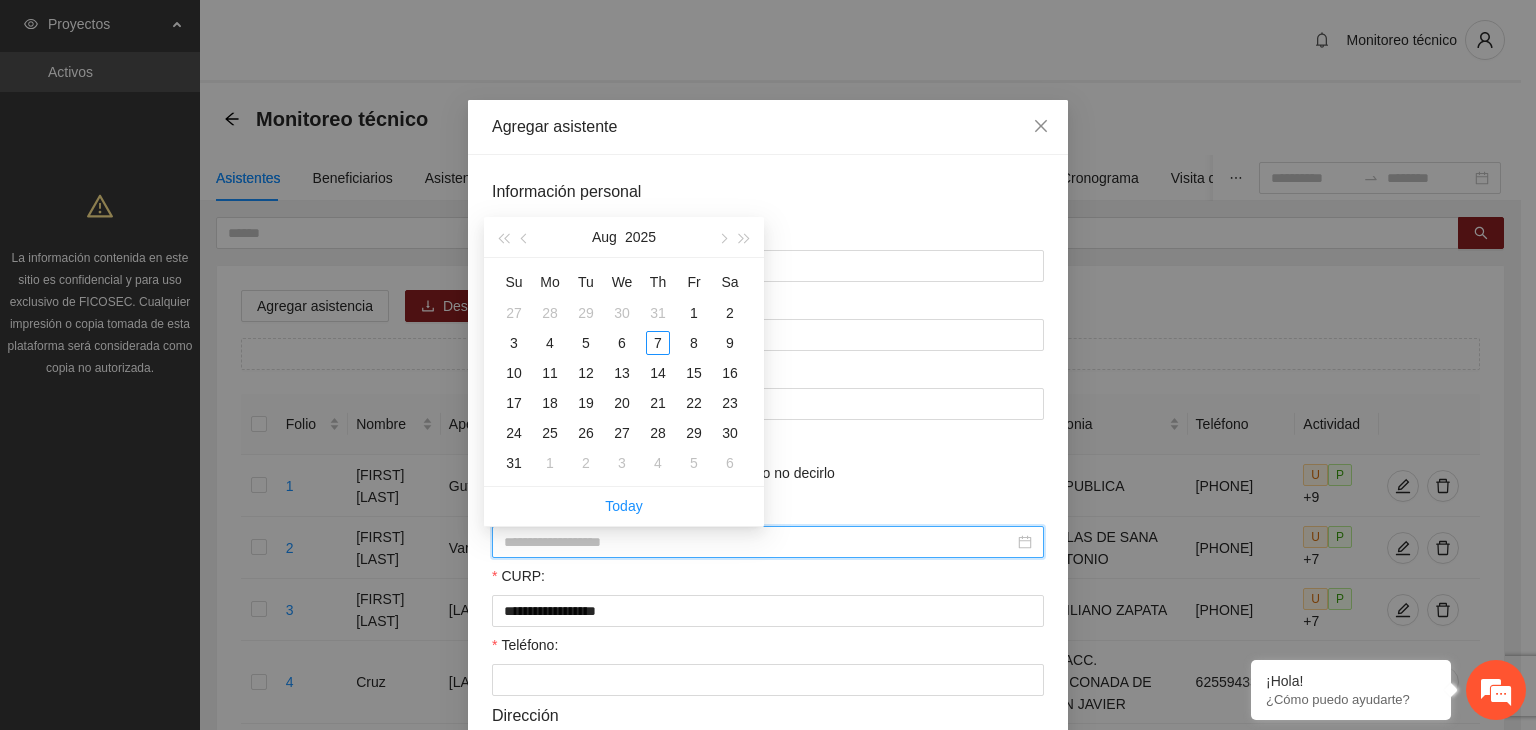 click on "Fecha de nacimiento:" at bounding box center [759, 542] 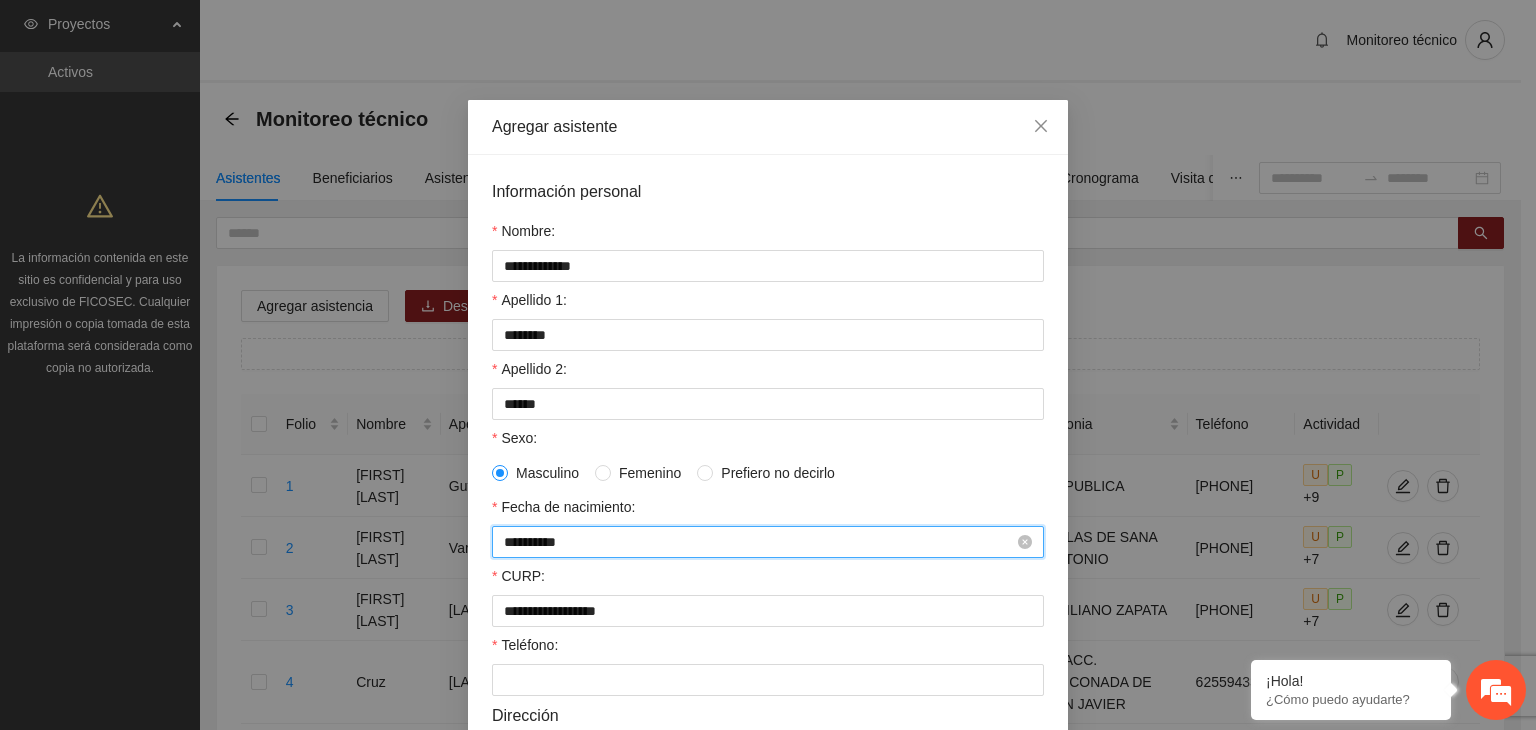 type on "**********" 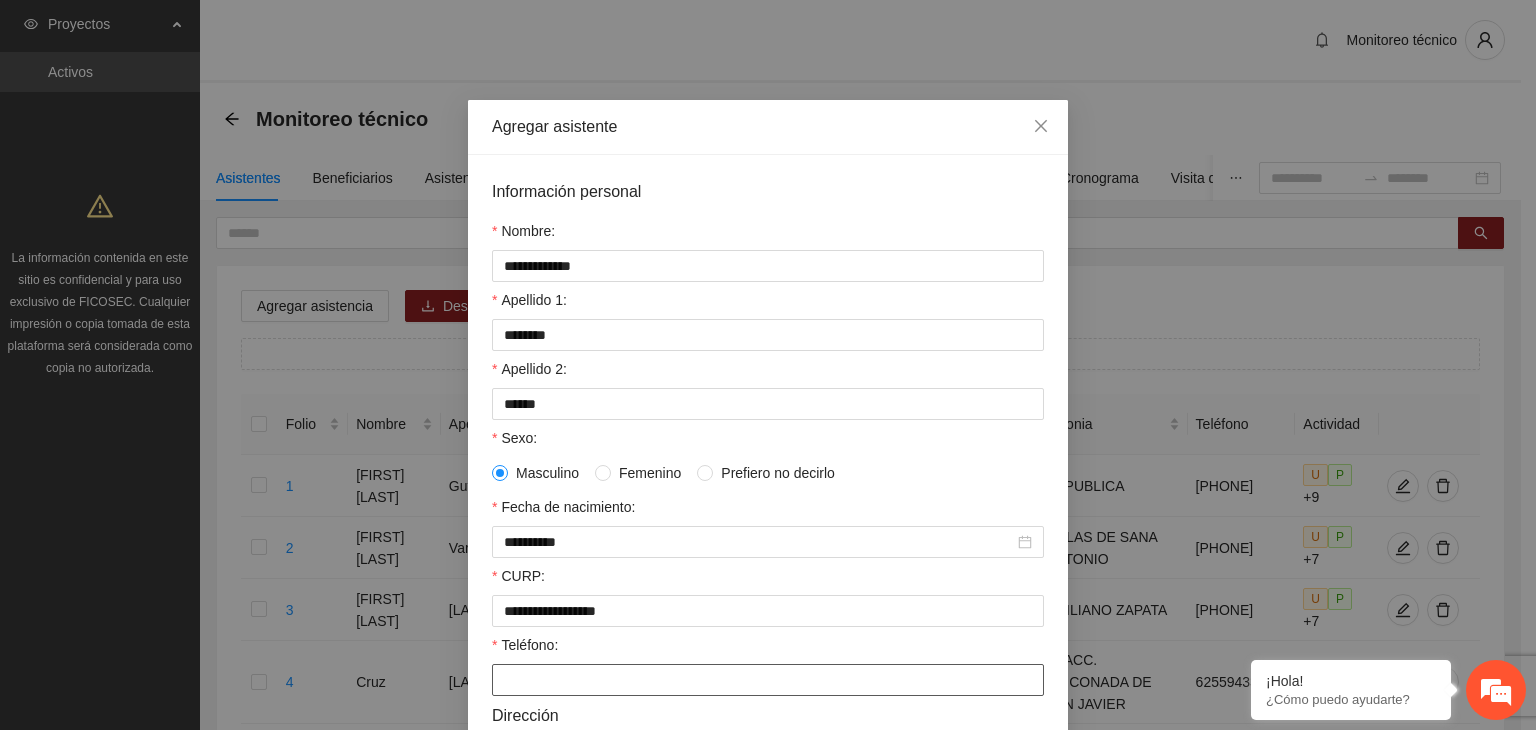 paste on "**********" 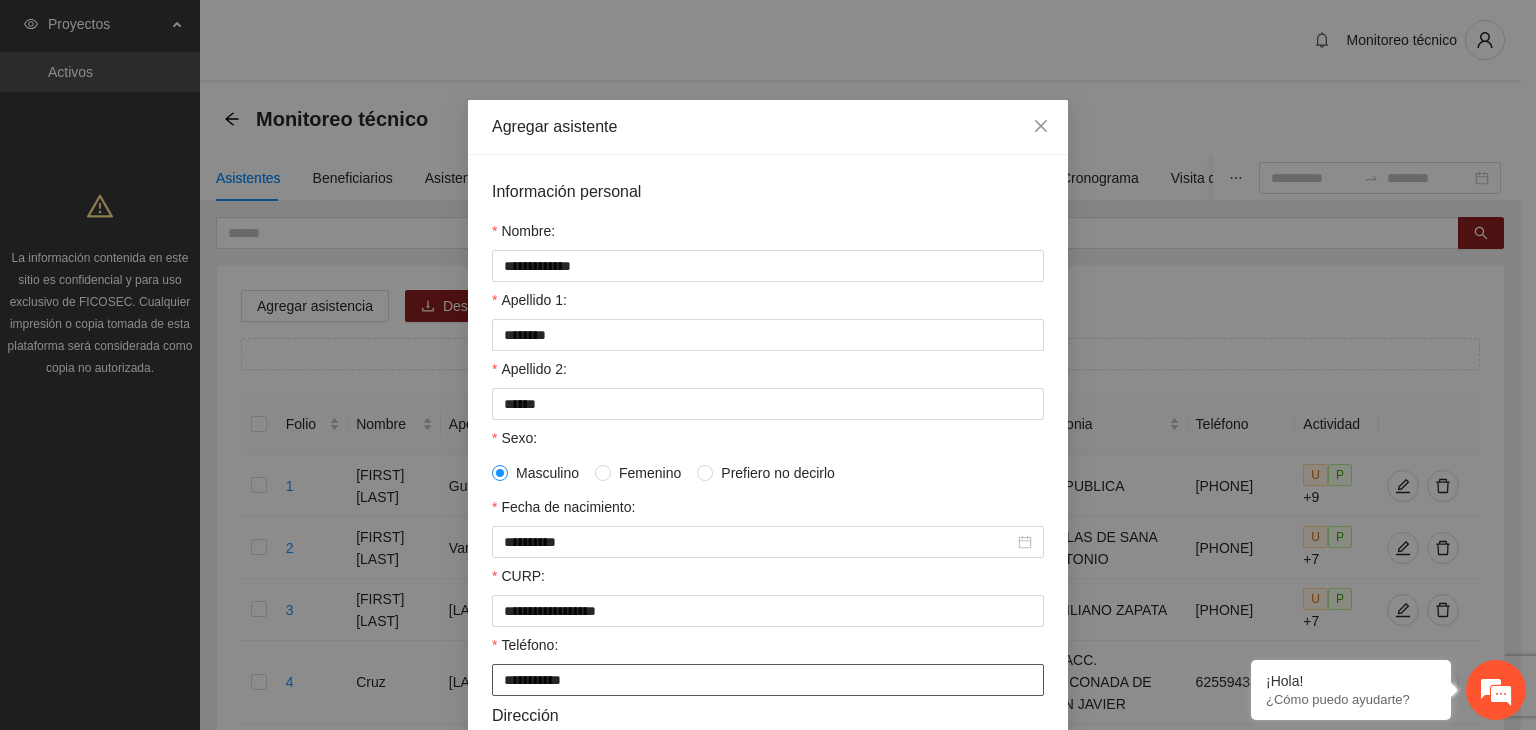 type on "**********" 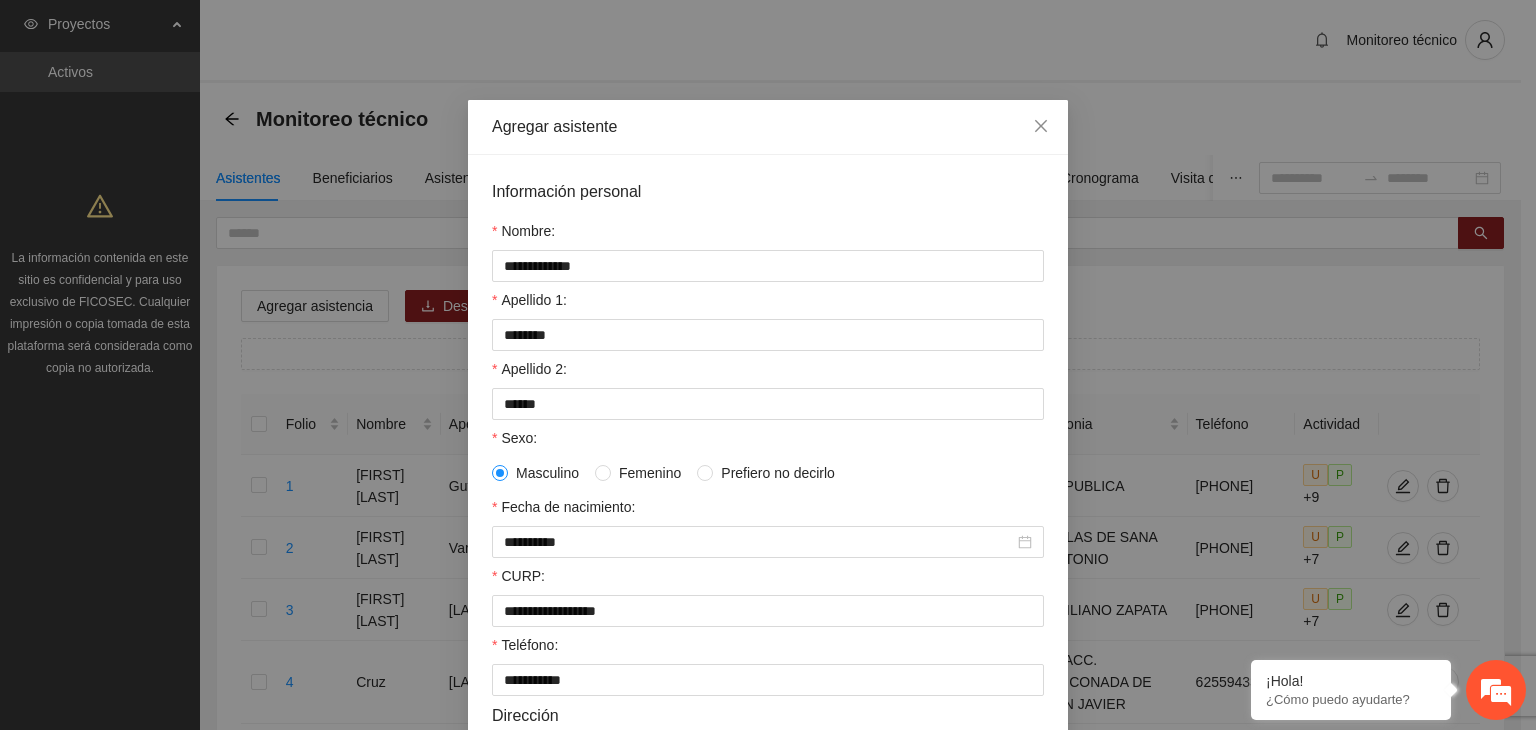scroll, scrollTop: 432, scrollLeft: 0, axis: vertical 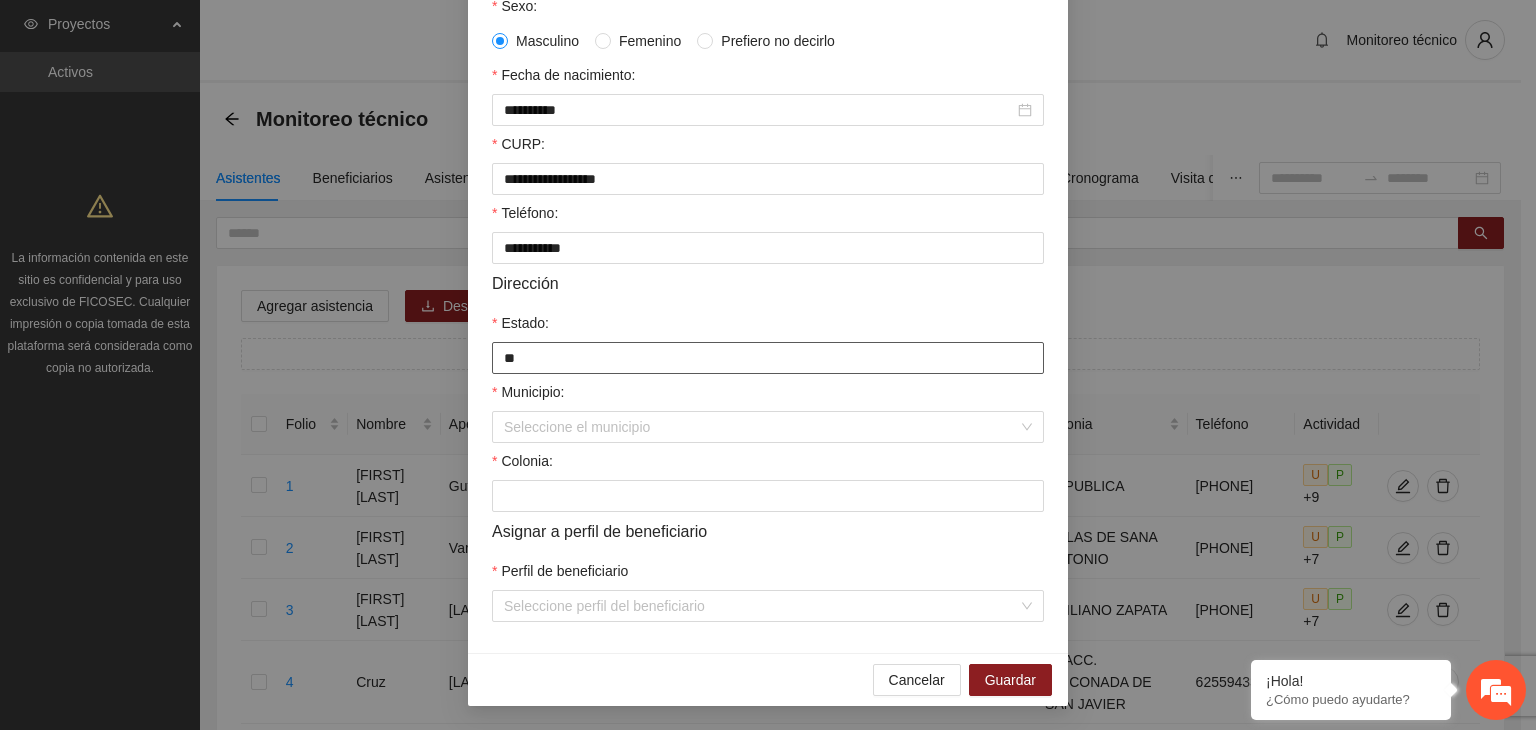 type on "*********" 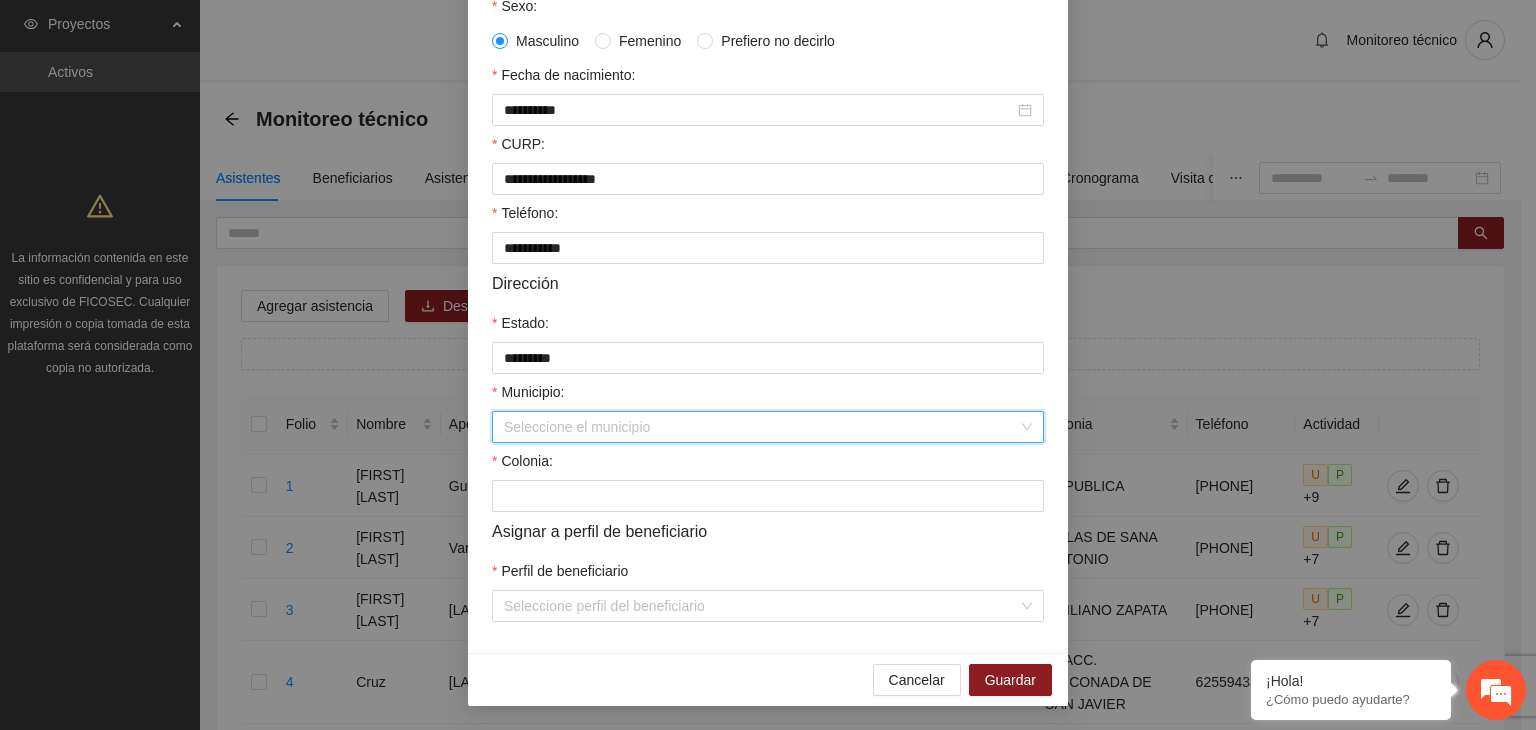 type on "*" 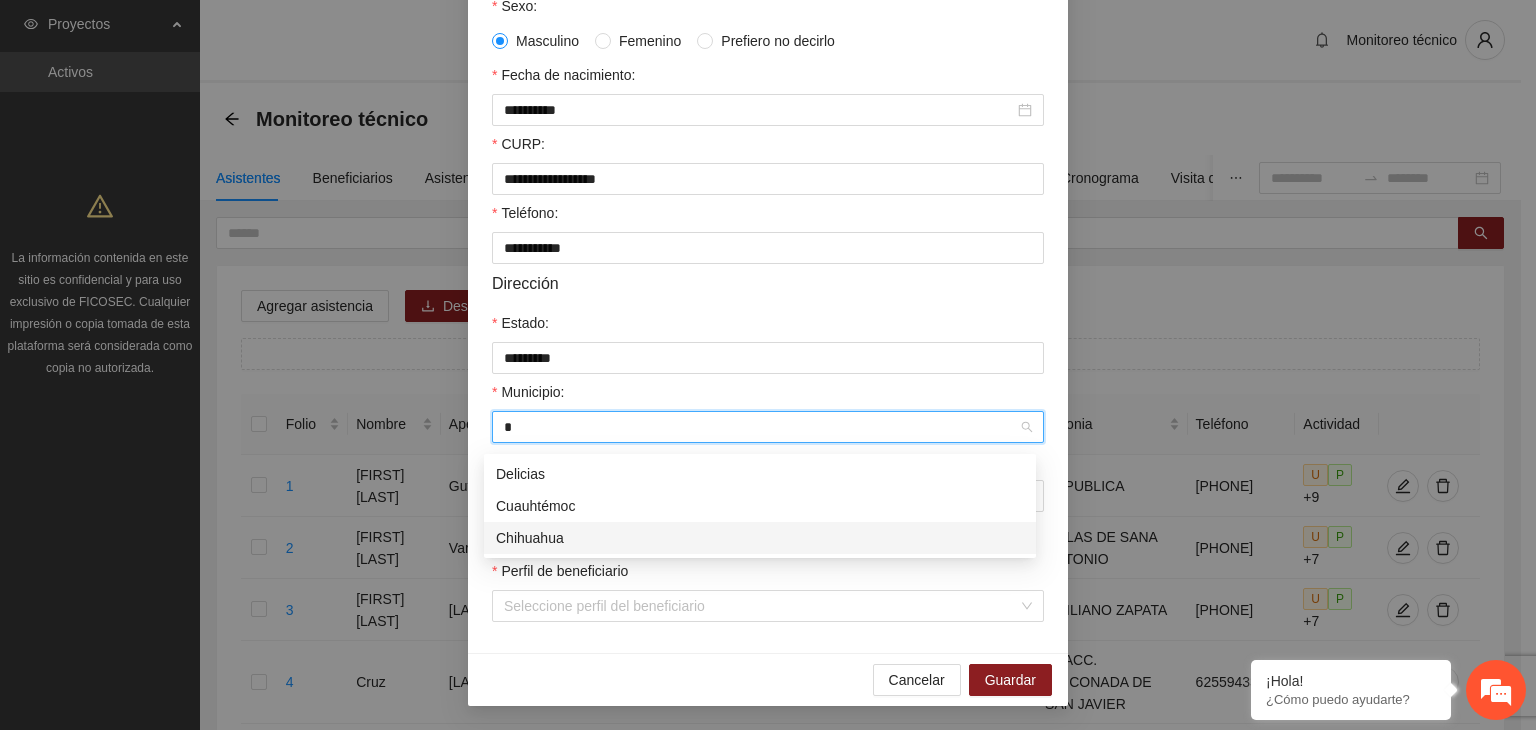 type 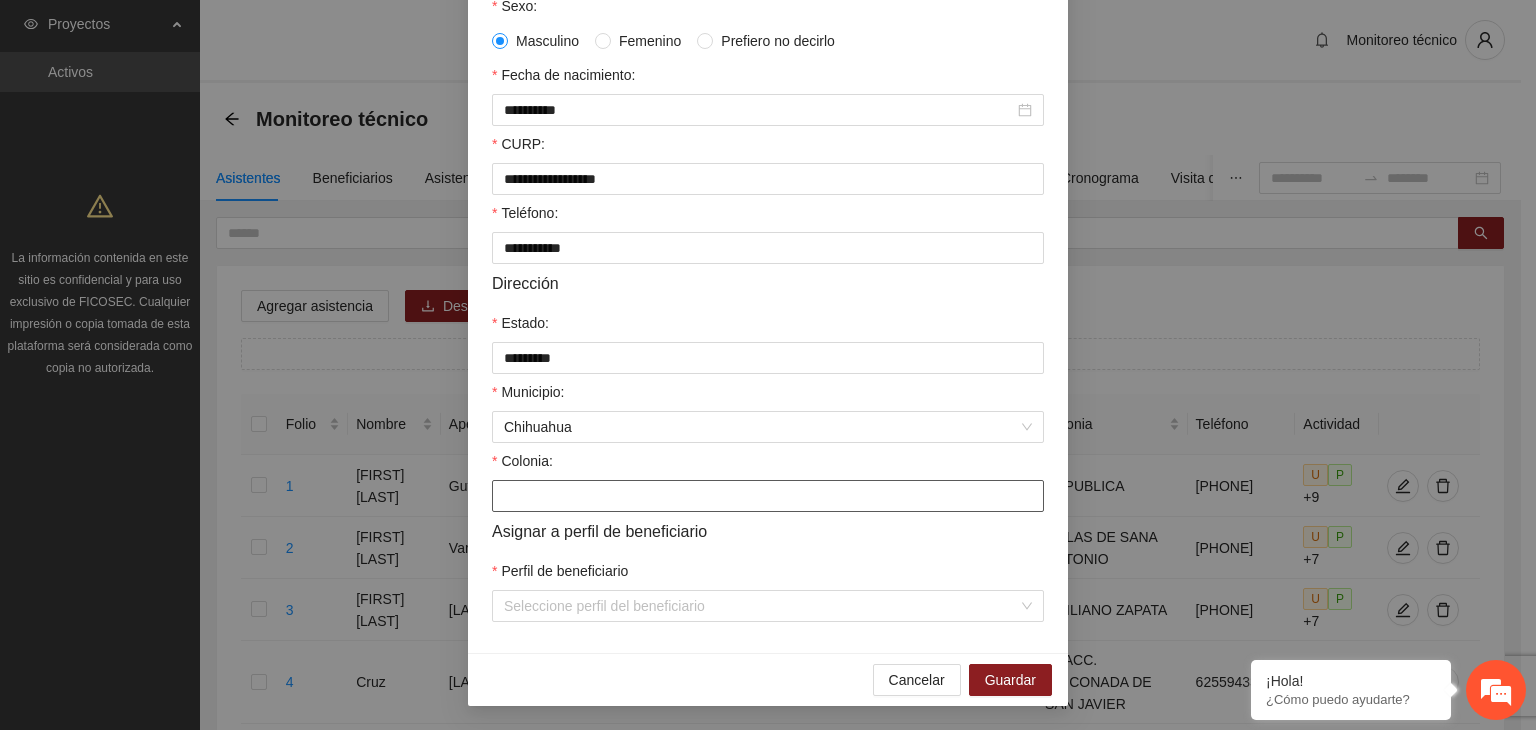 paste on "**********" 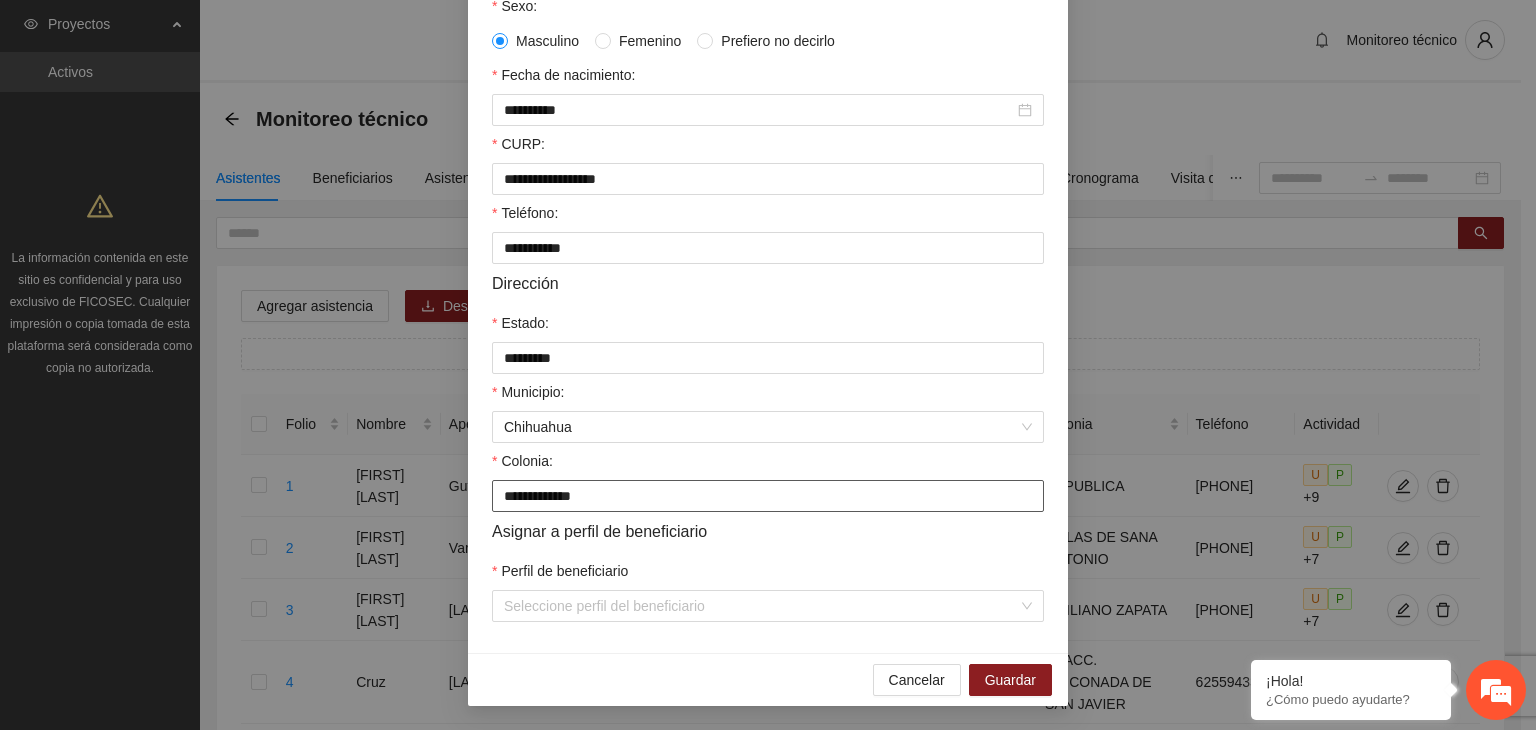 type on "**********" 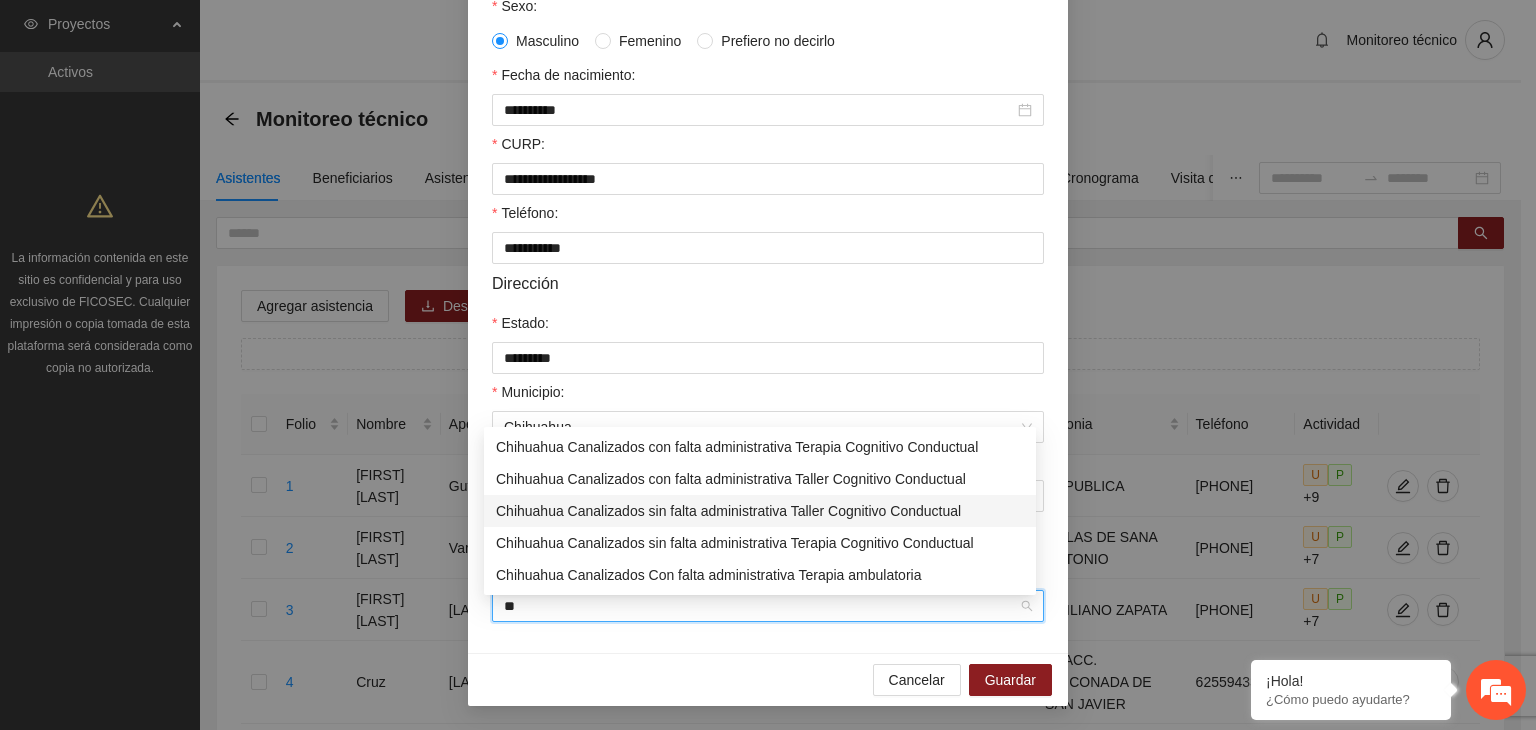 type on "**" 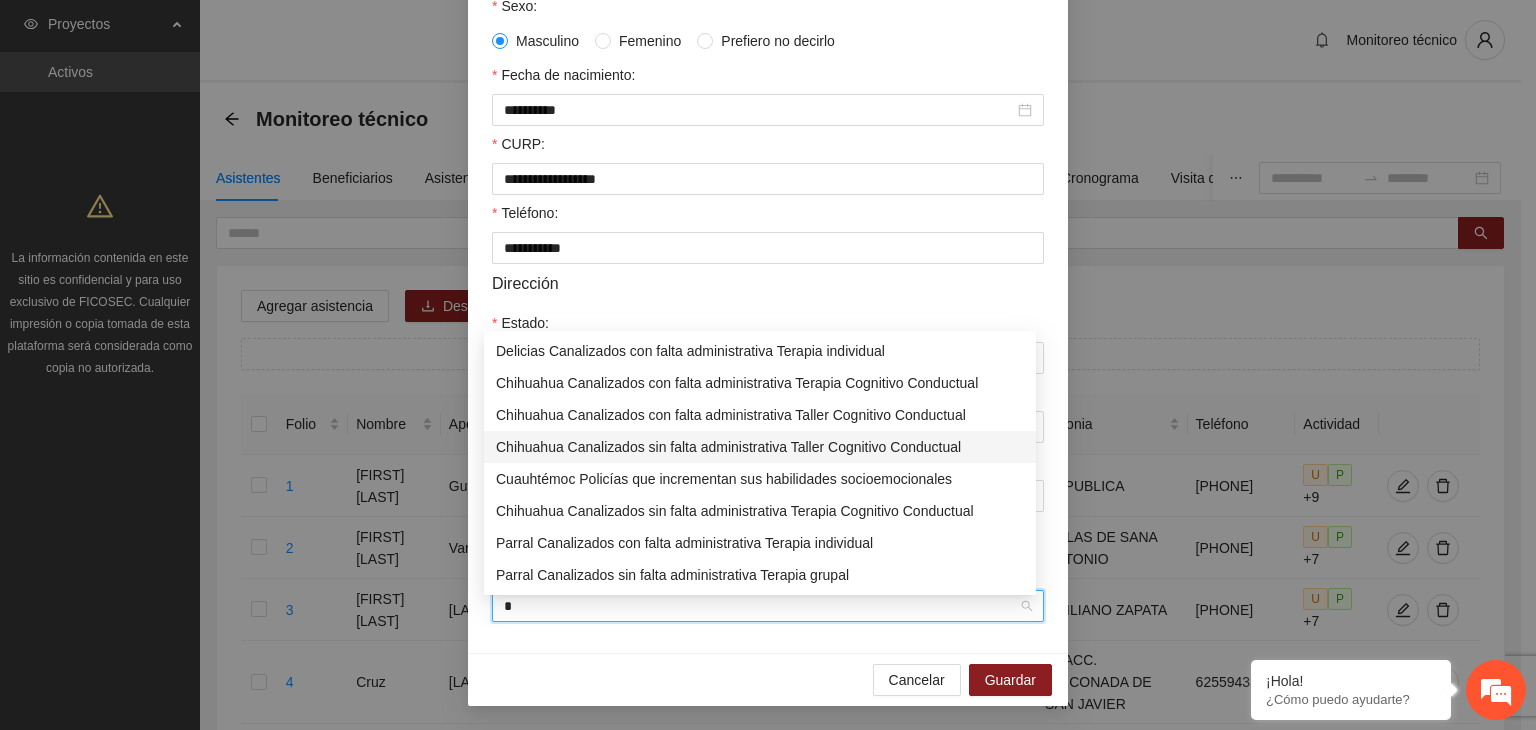 type on "**" 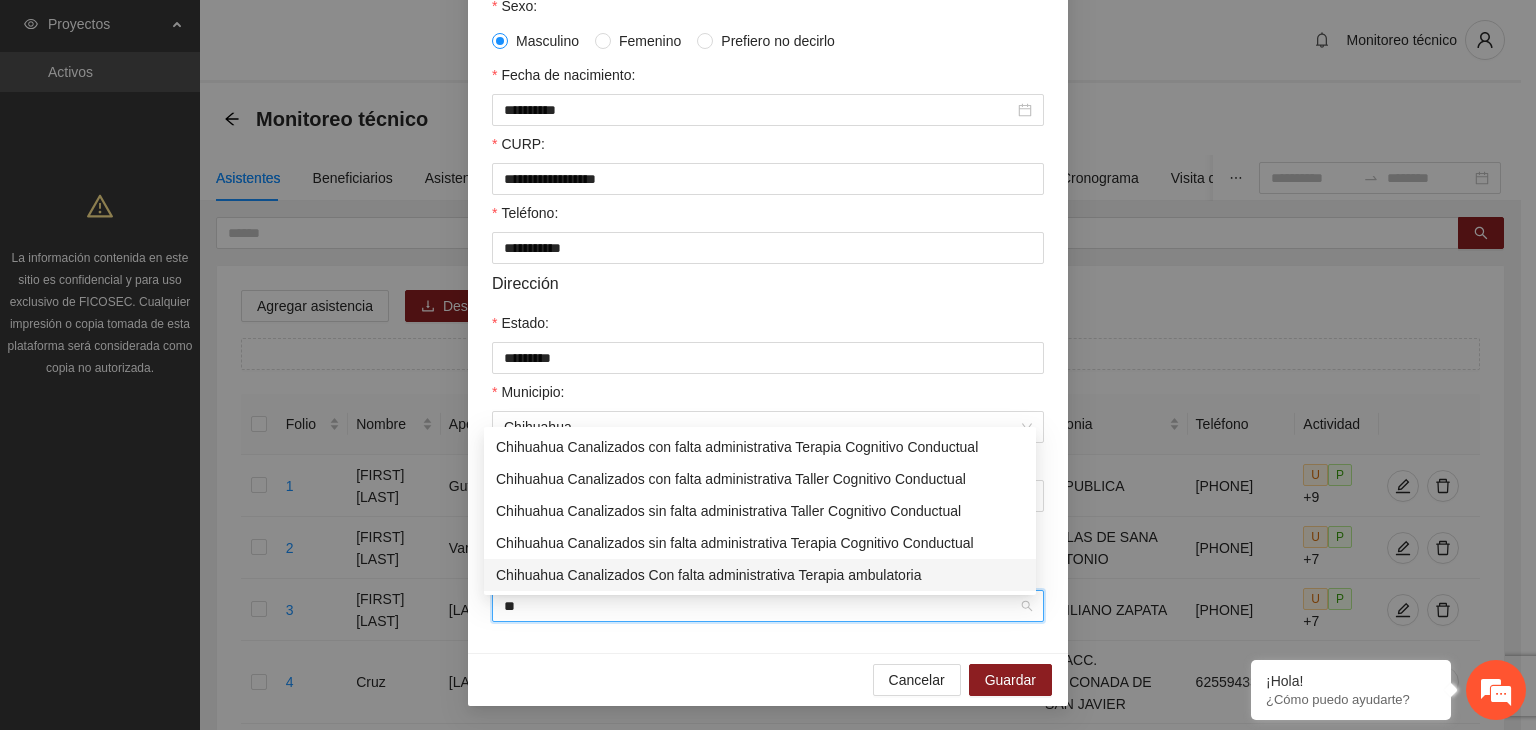 type 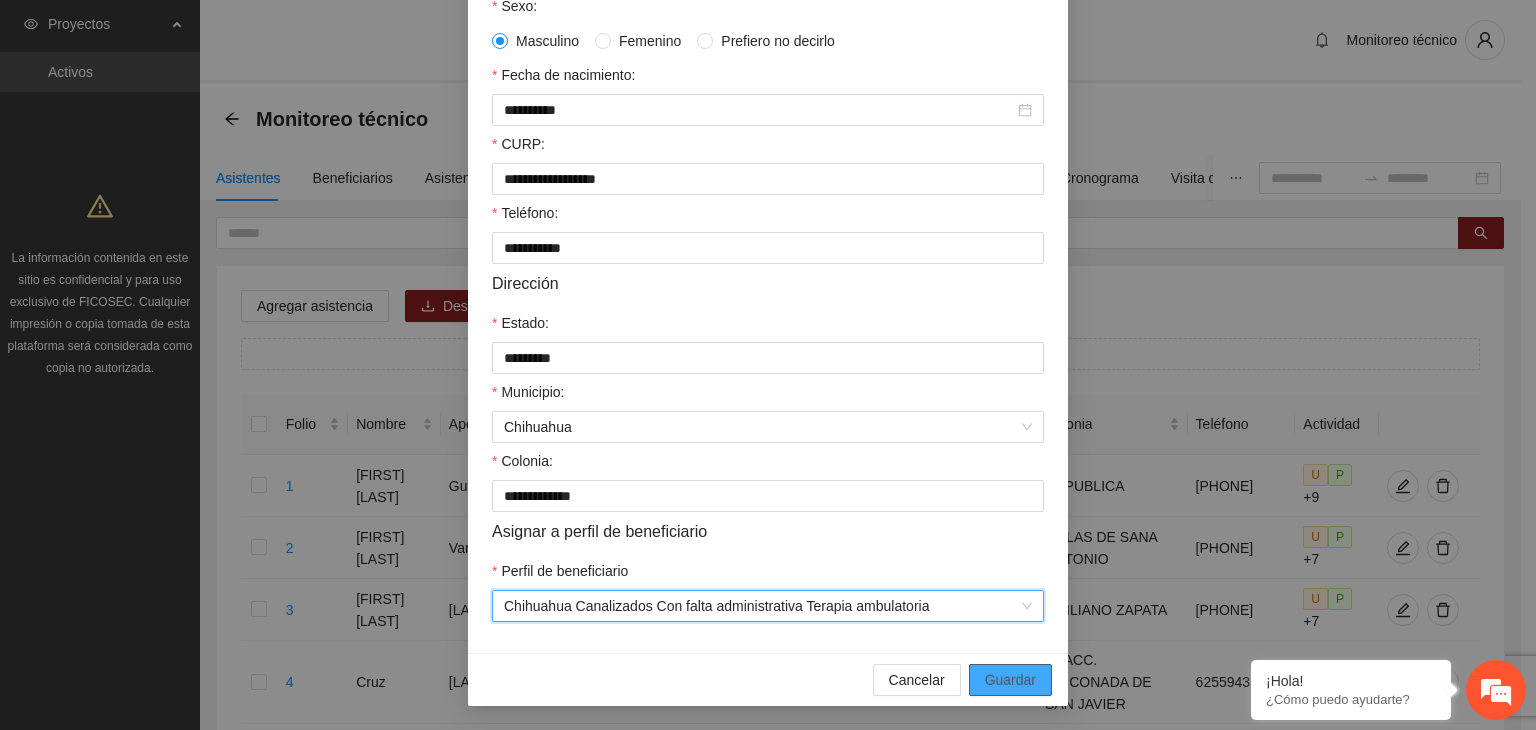 click on "Guardar" at bounding box center [1010, 680] 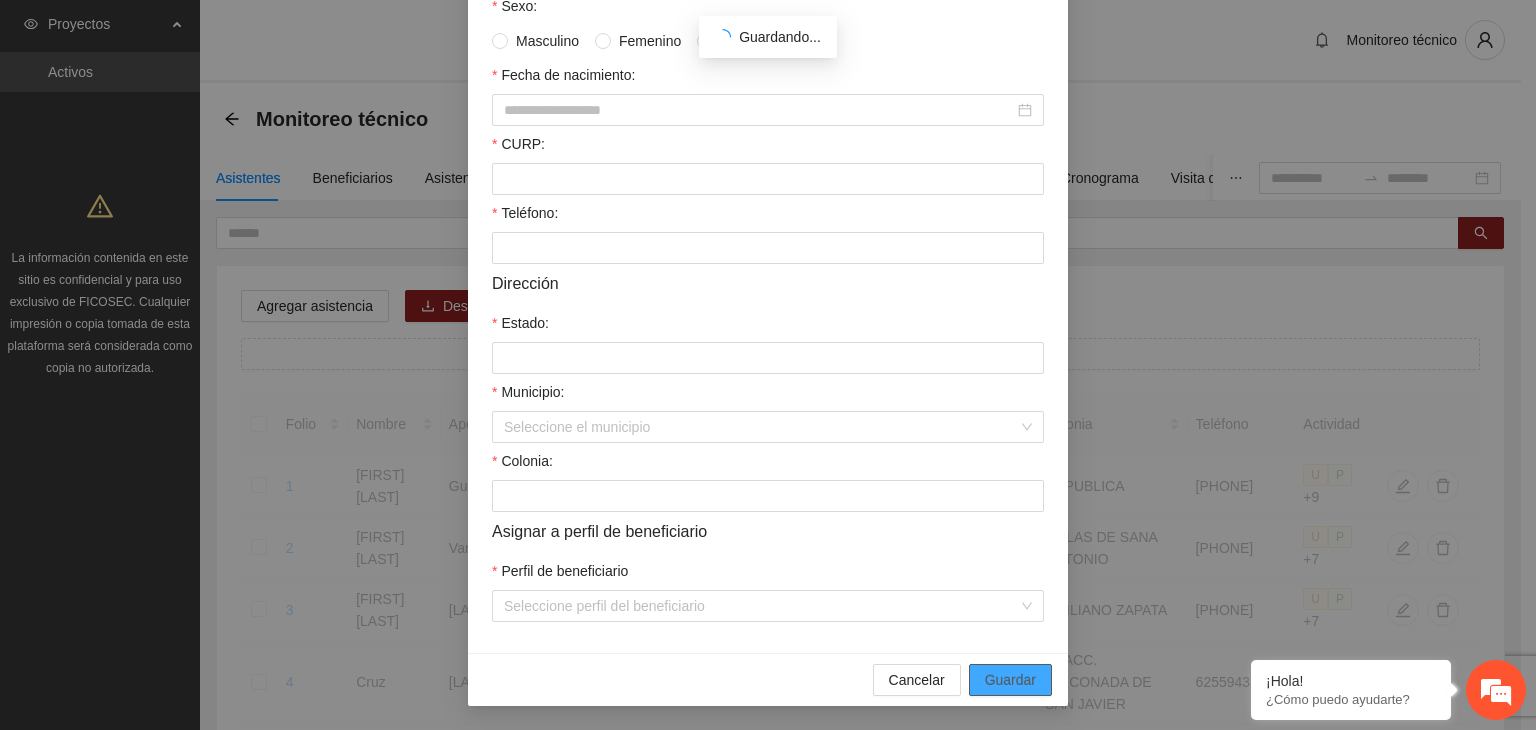 scroll, scrollTop: 341, scrollLeft: 0, axis: vertical 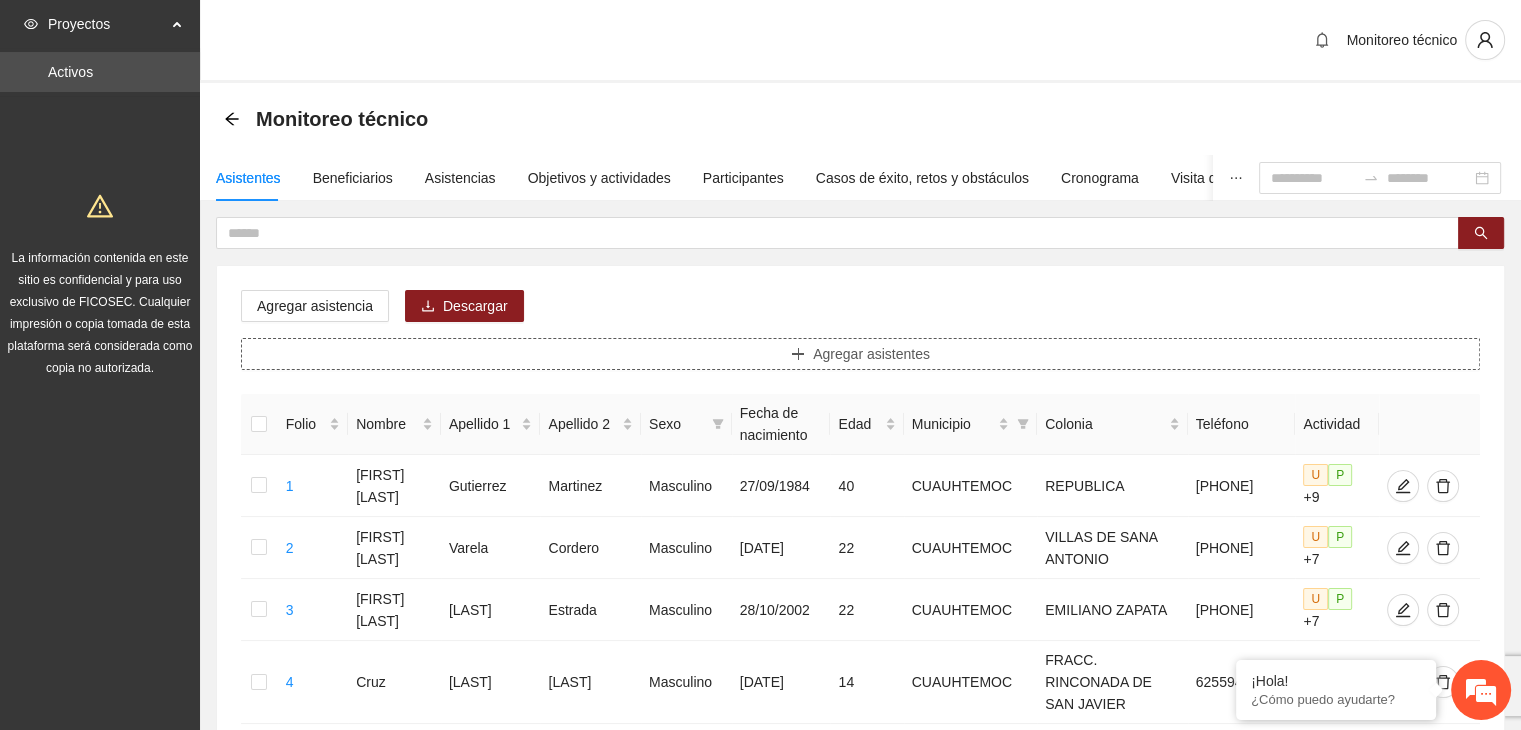 click on "Agregar asistentes" at bounding box center [860, 354] 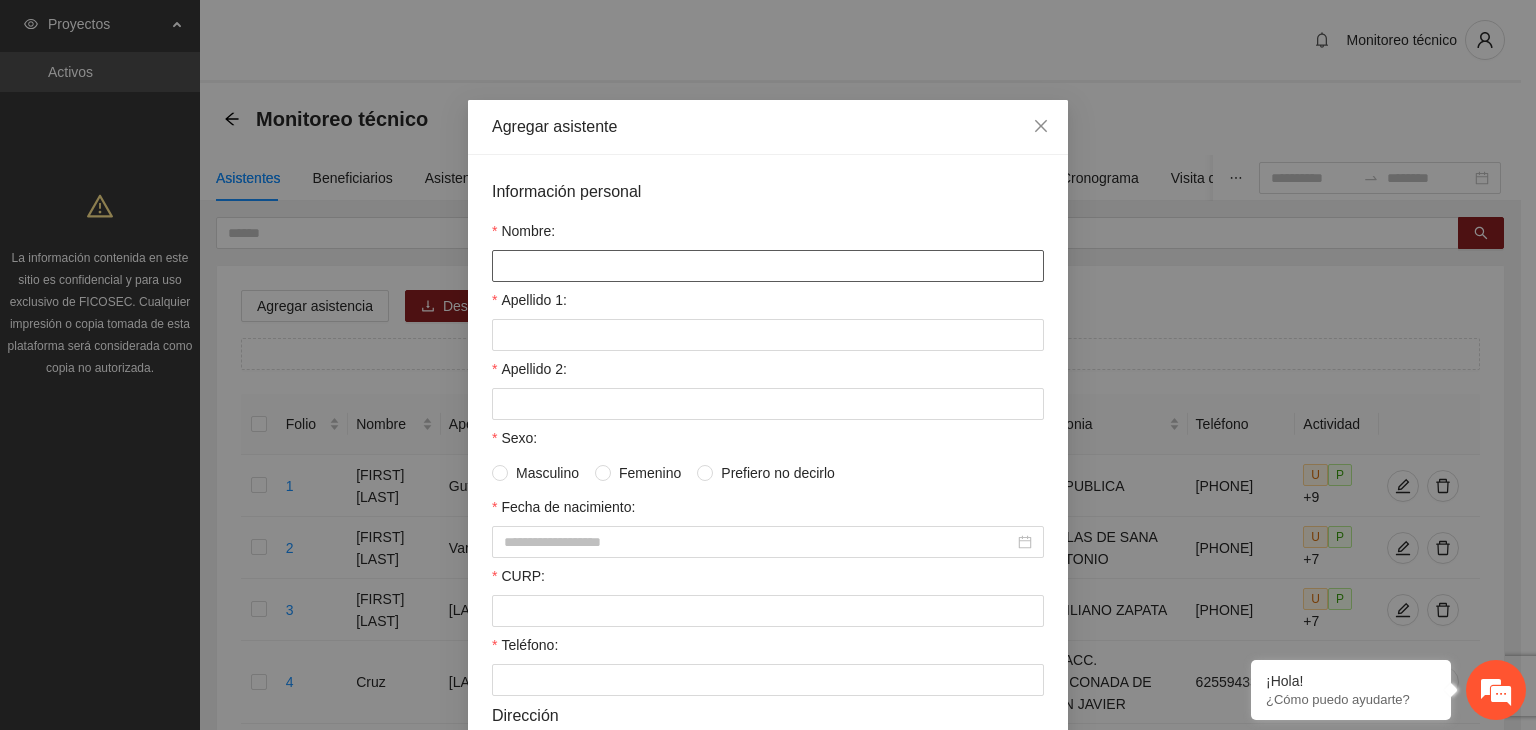 click on "Nombre:" at bounding box center [768, 266] 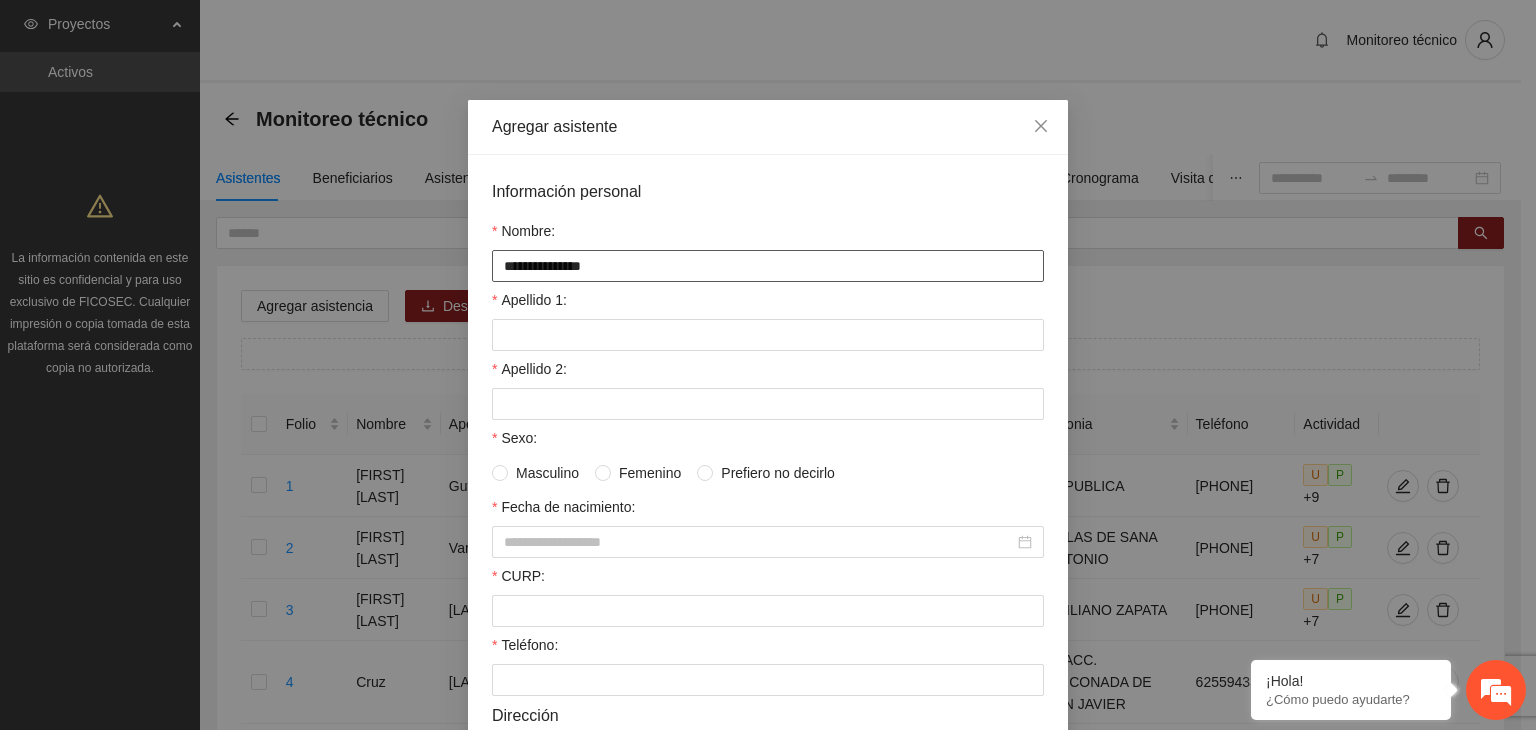 type on "**********" 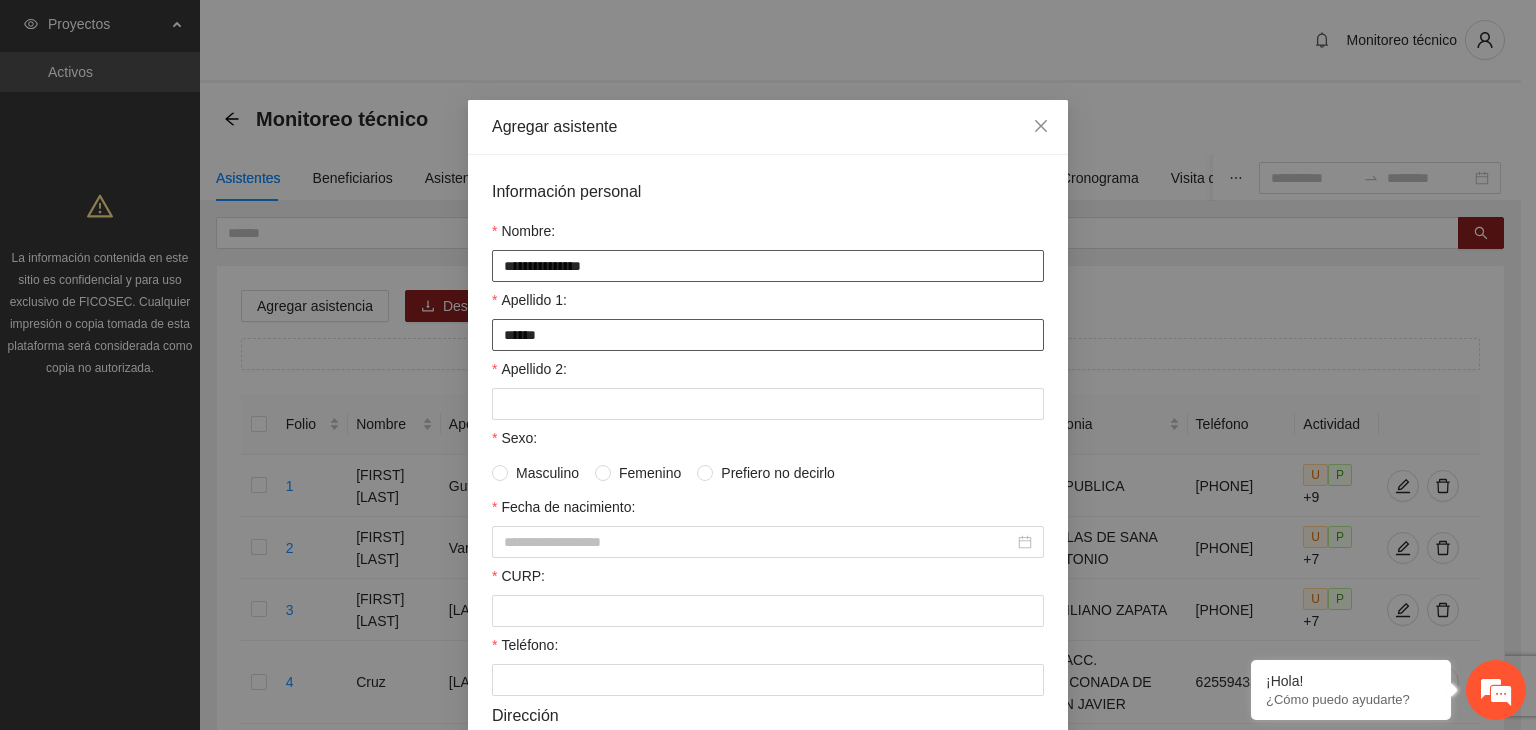 type on "******" 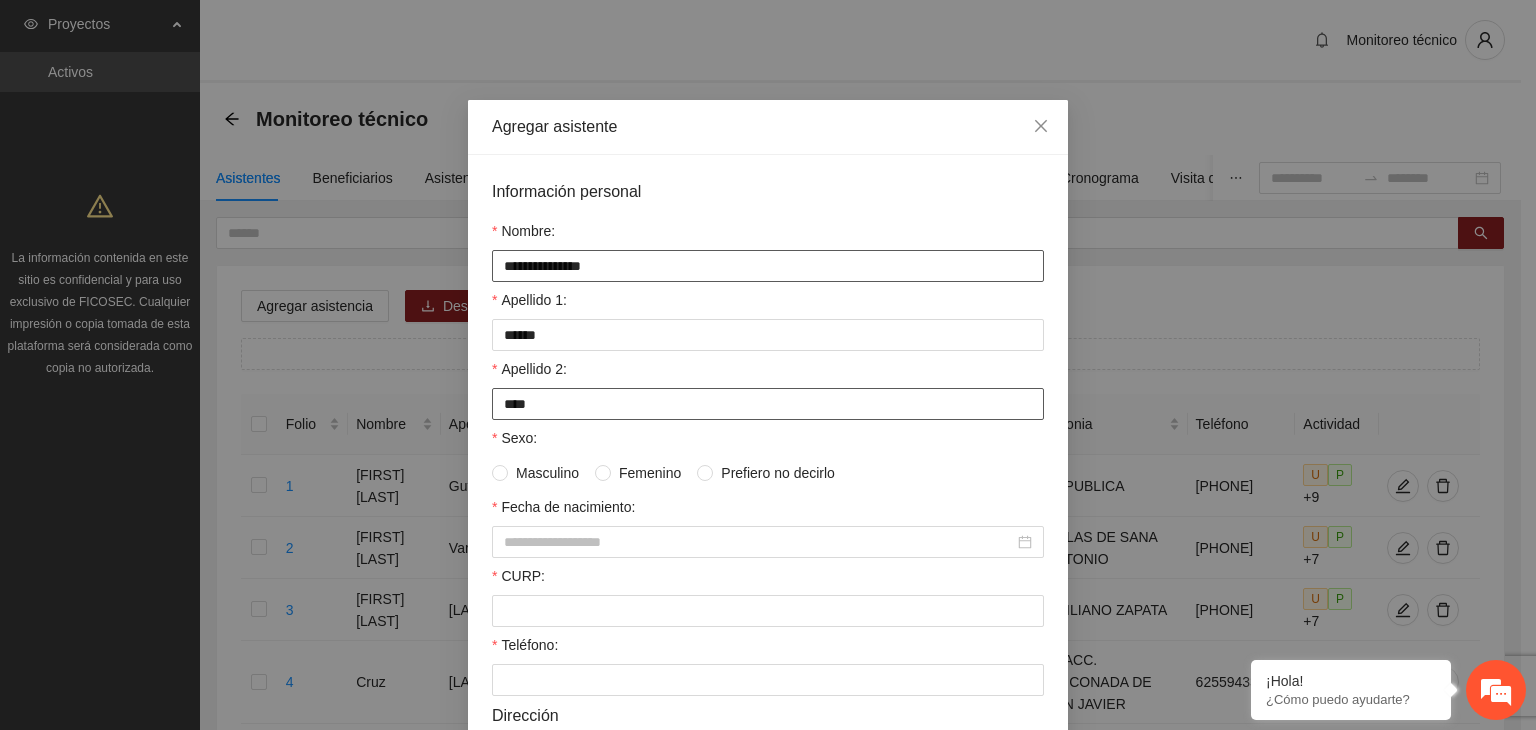 type on "****" 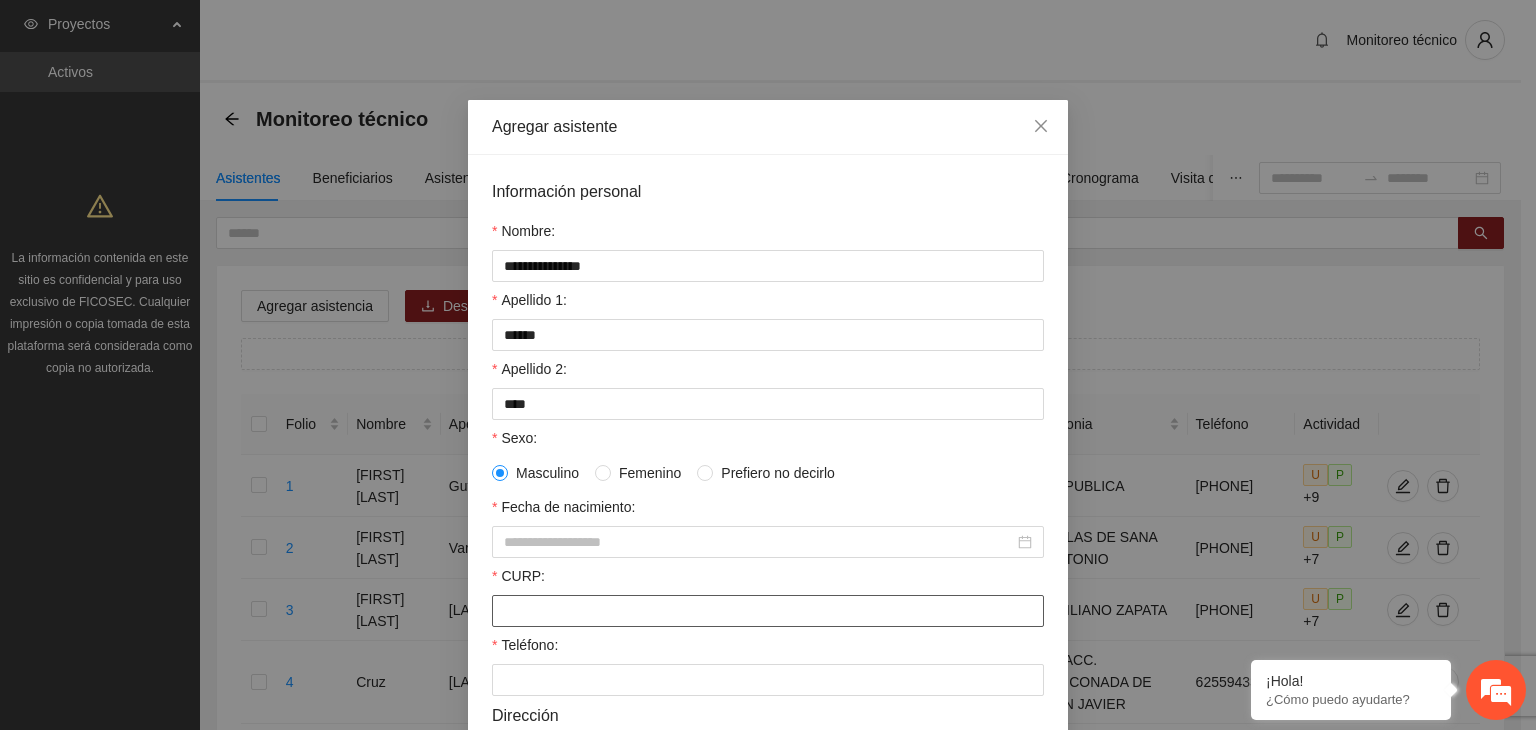 click on "CURP:" at bounding box center [768, 611] 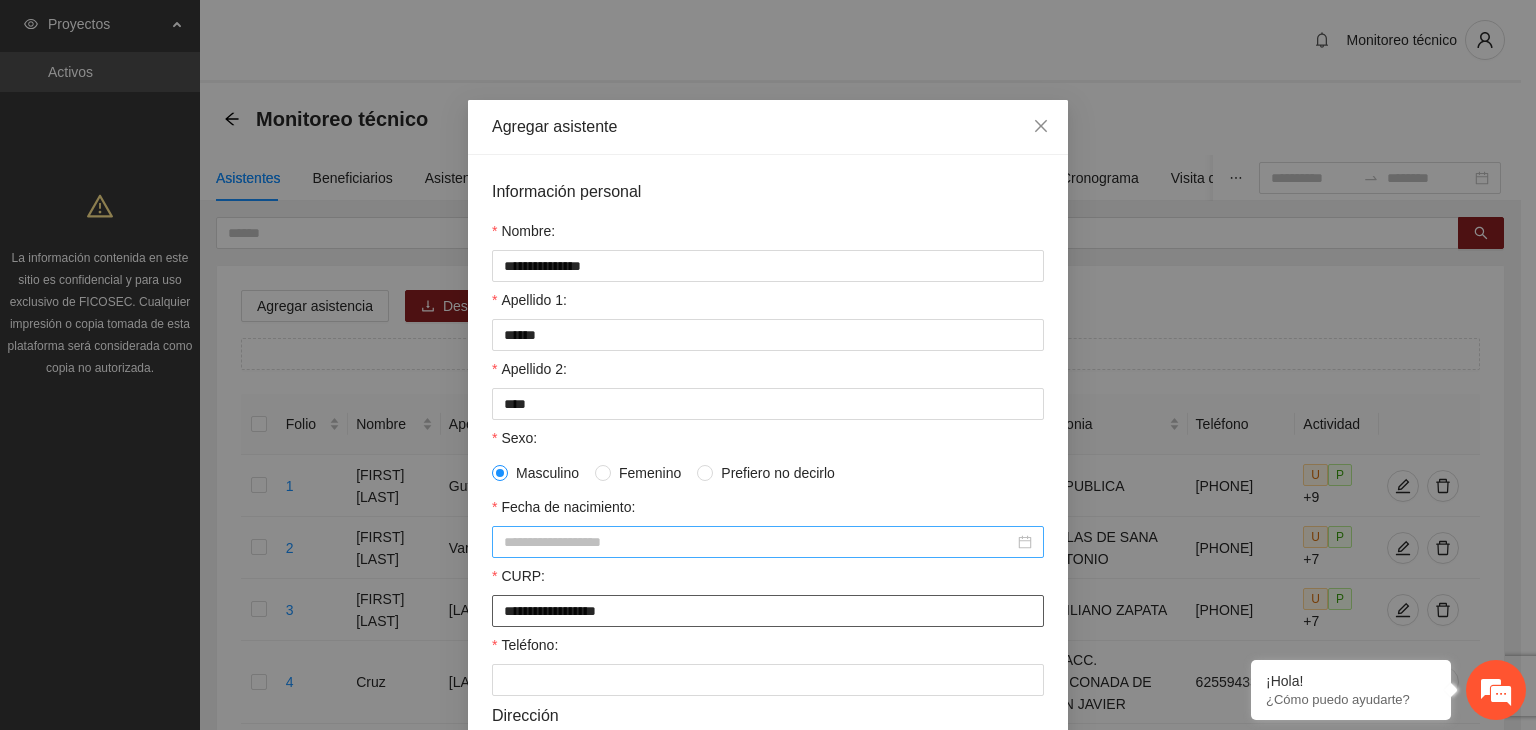 type on "**********" 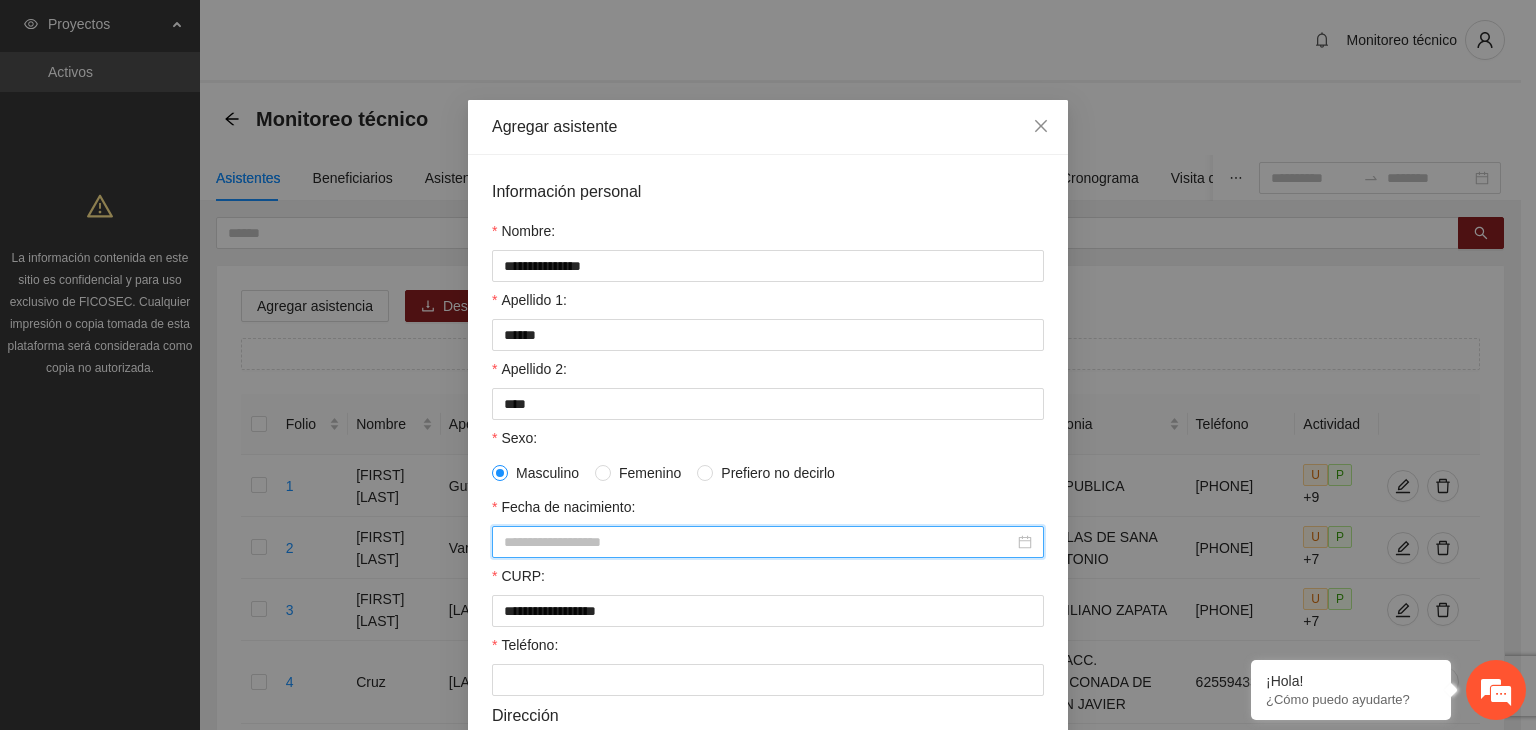 click on "Fecha de nacimiento:" at bounding box center (759, 542) 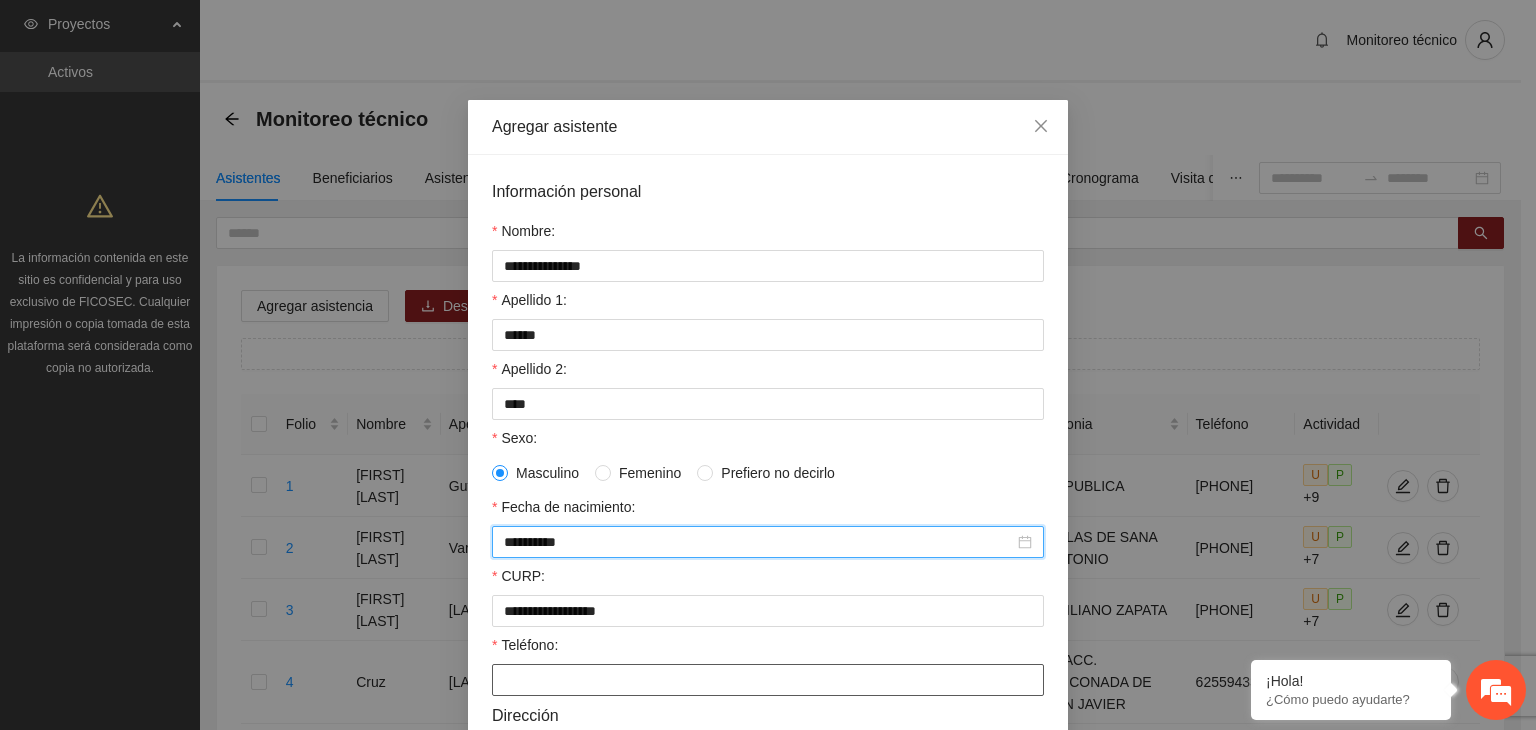 type on "**********" 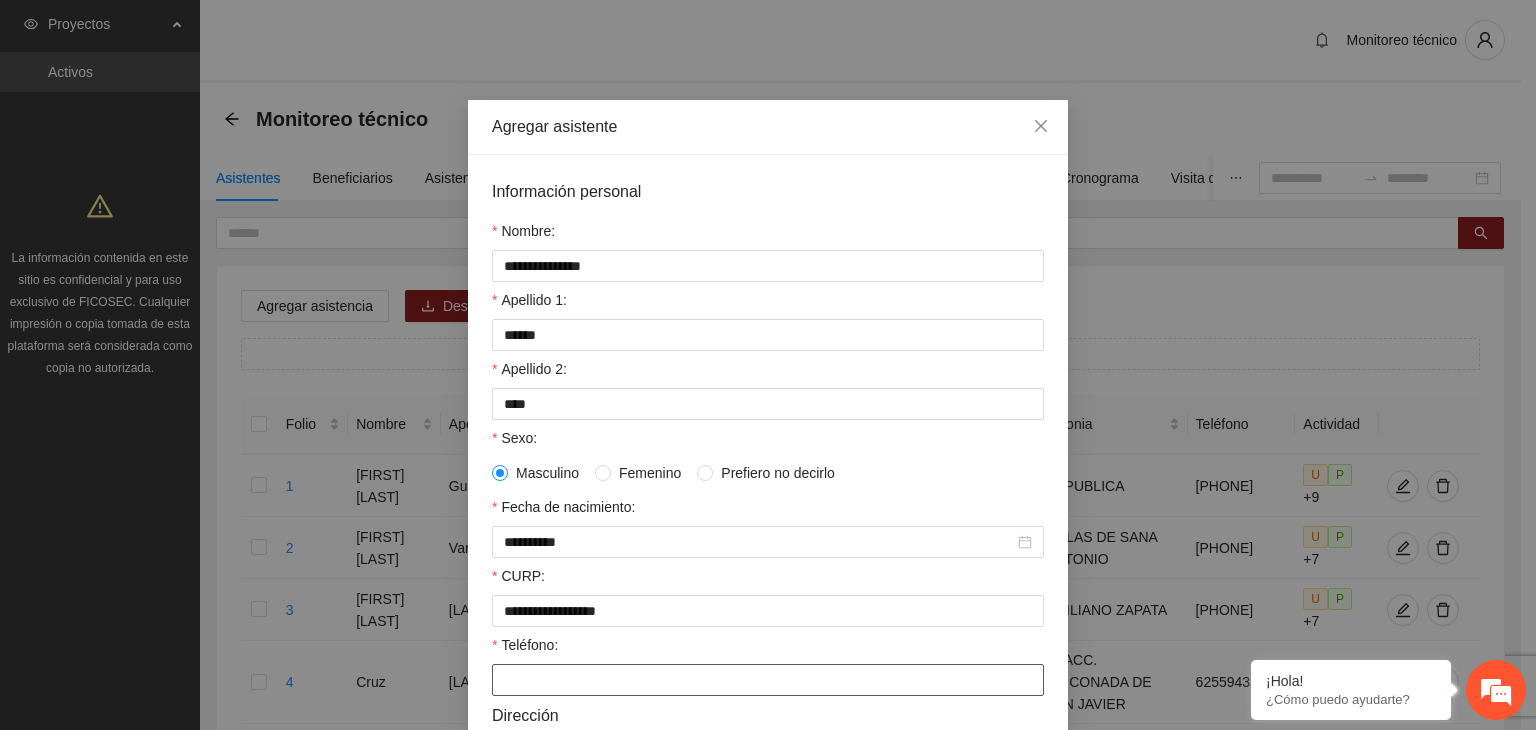 click on "Teléfono:" at bounding box center (768, 680) 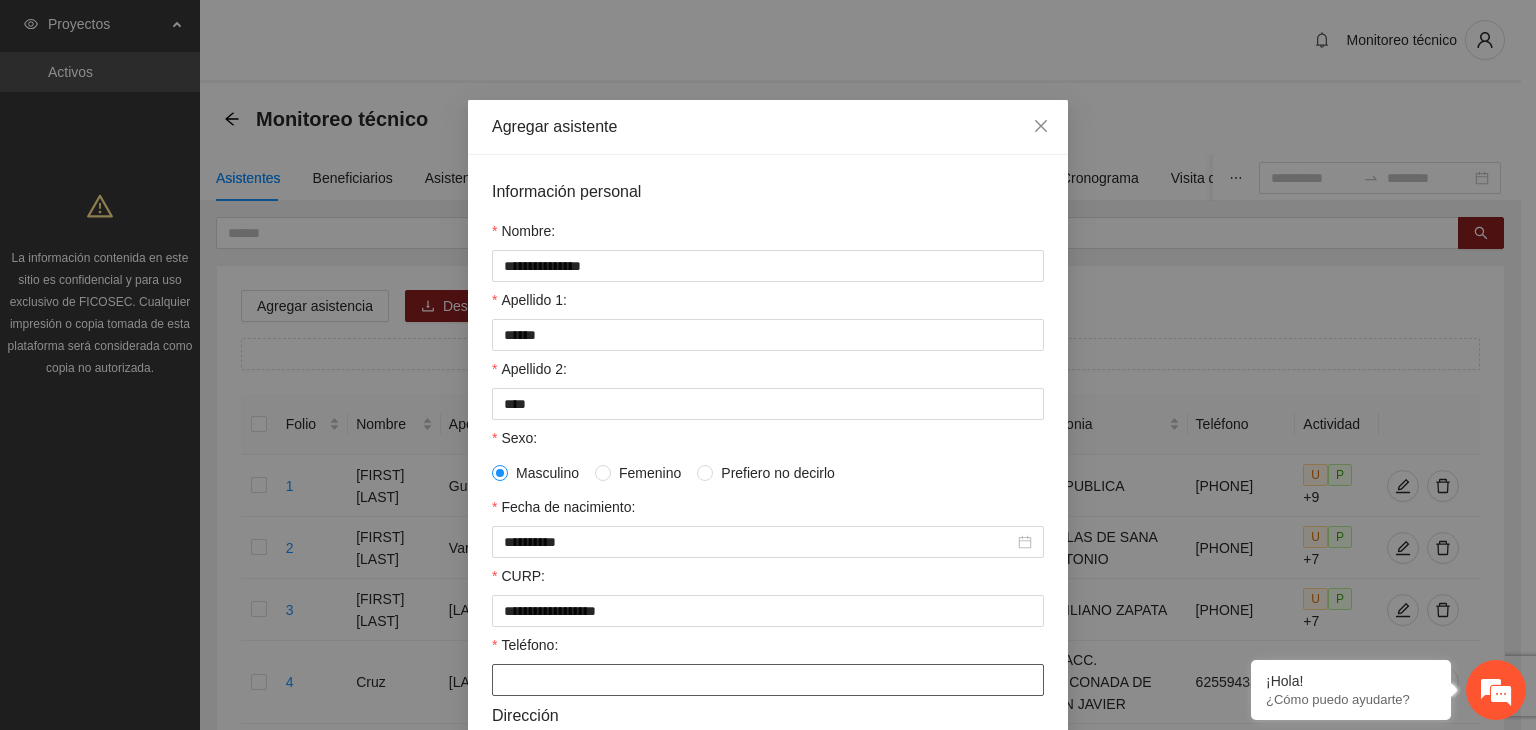 paste on "**********" 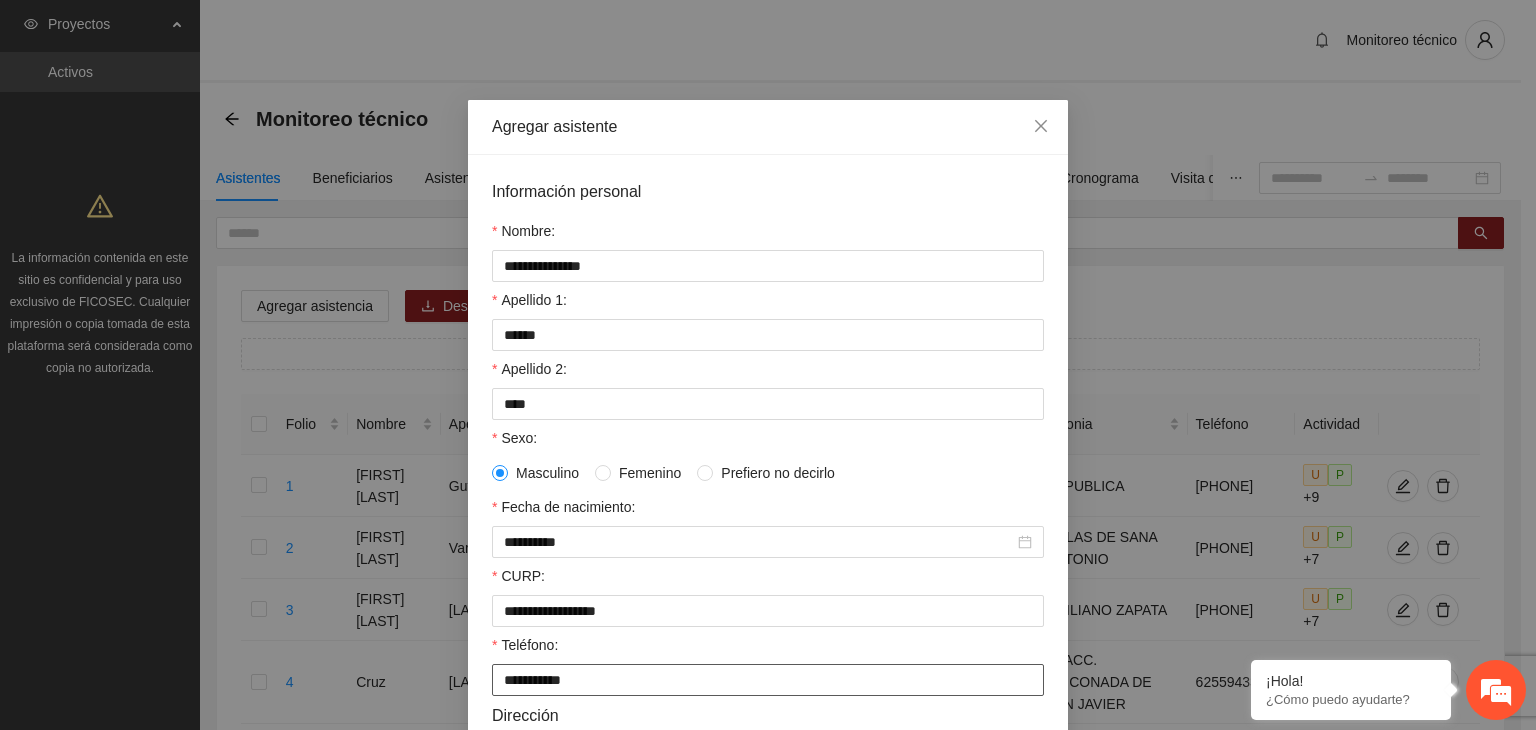 type on "**********" 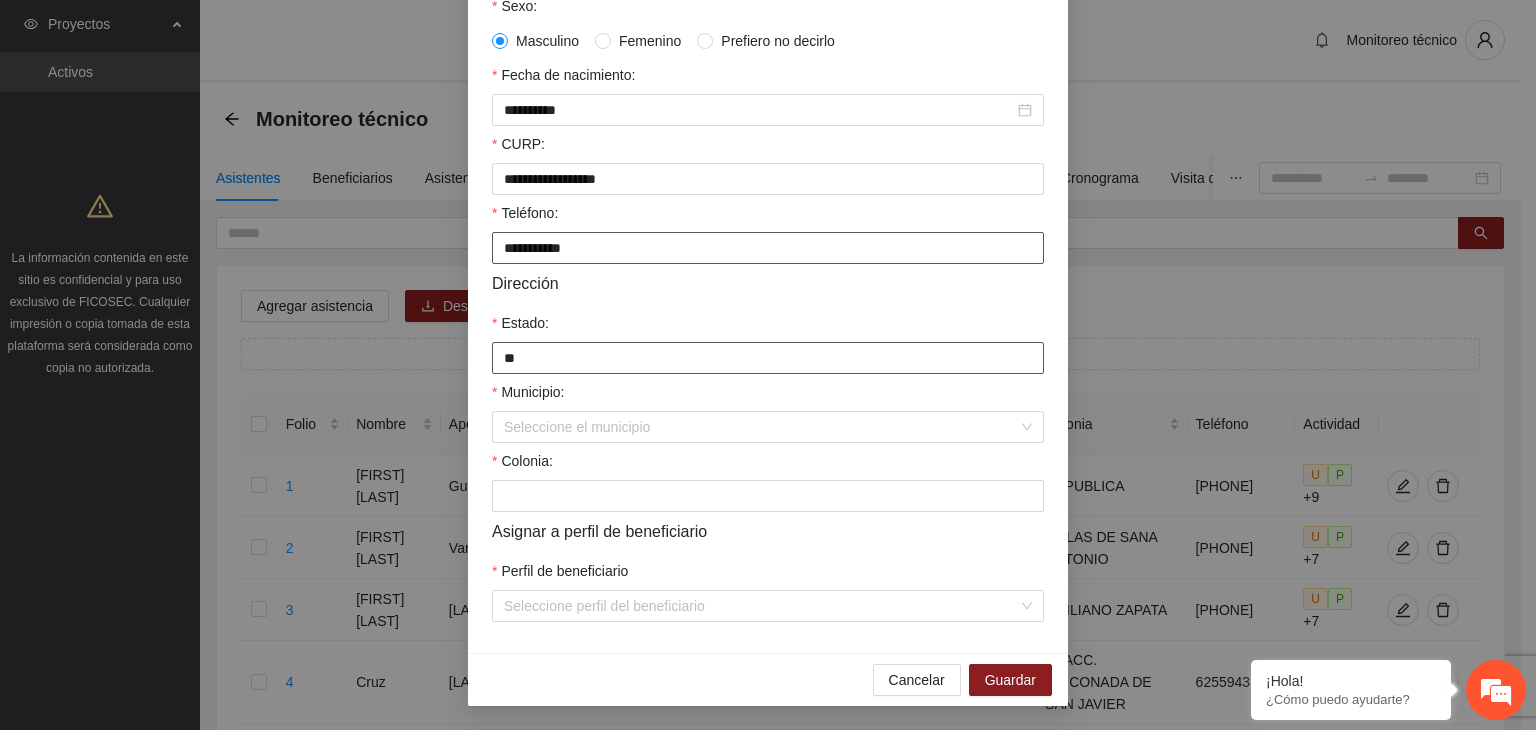 type on "*********" 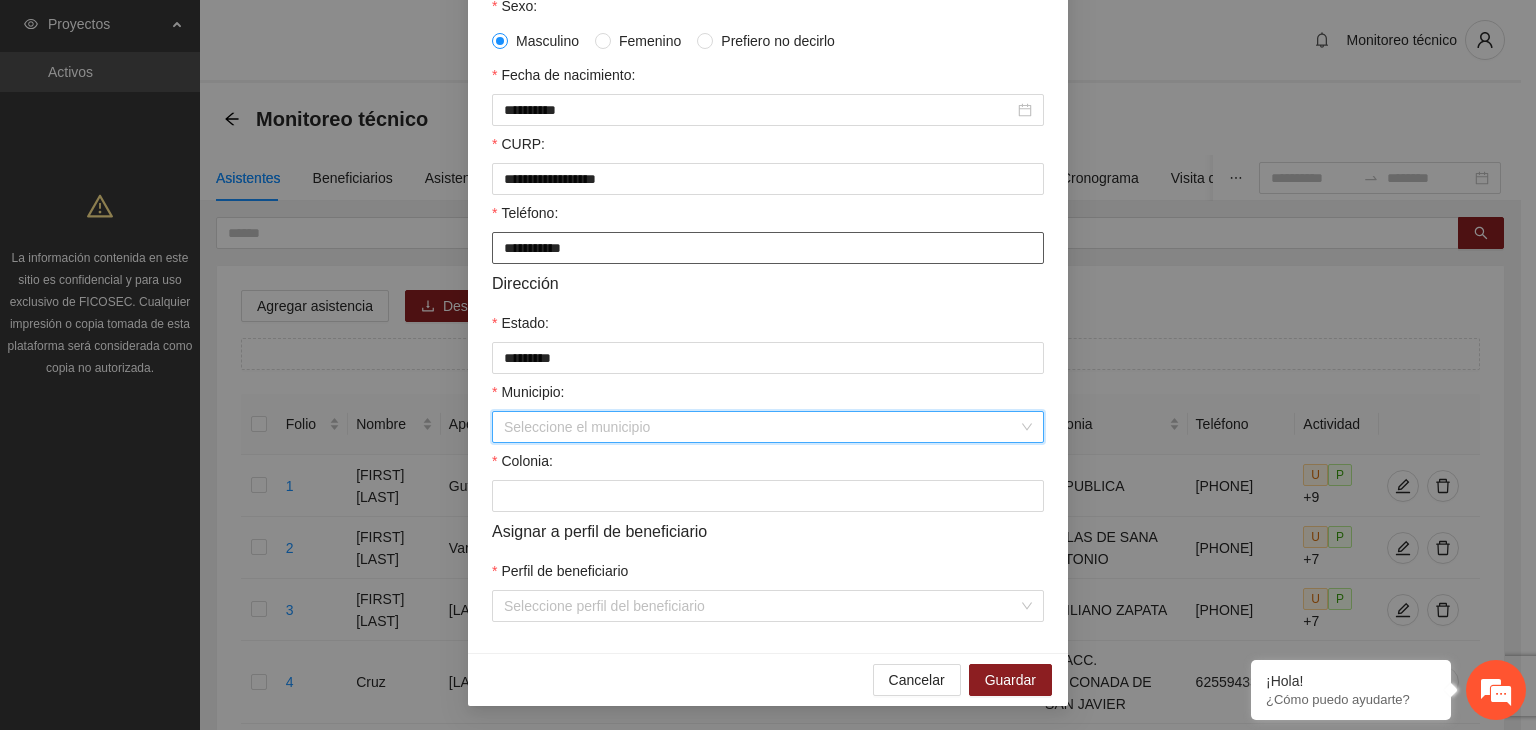 type on "*" 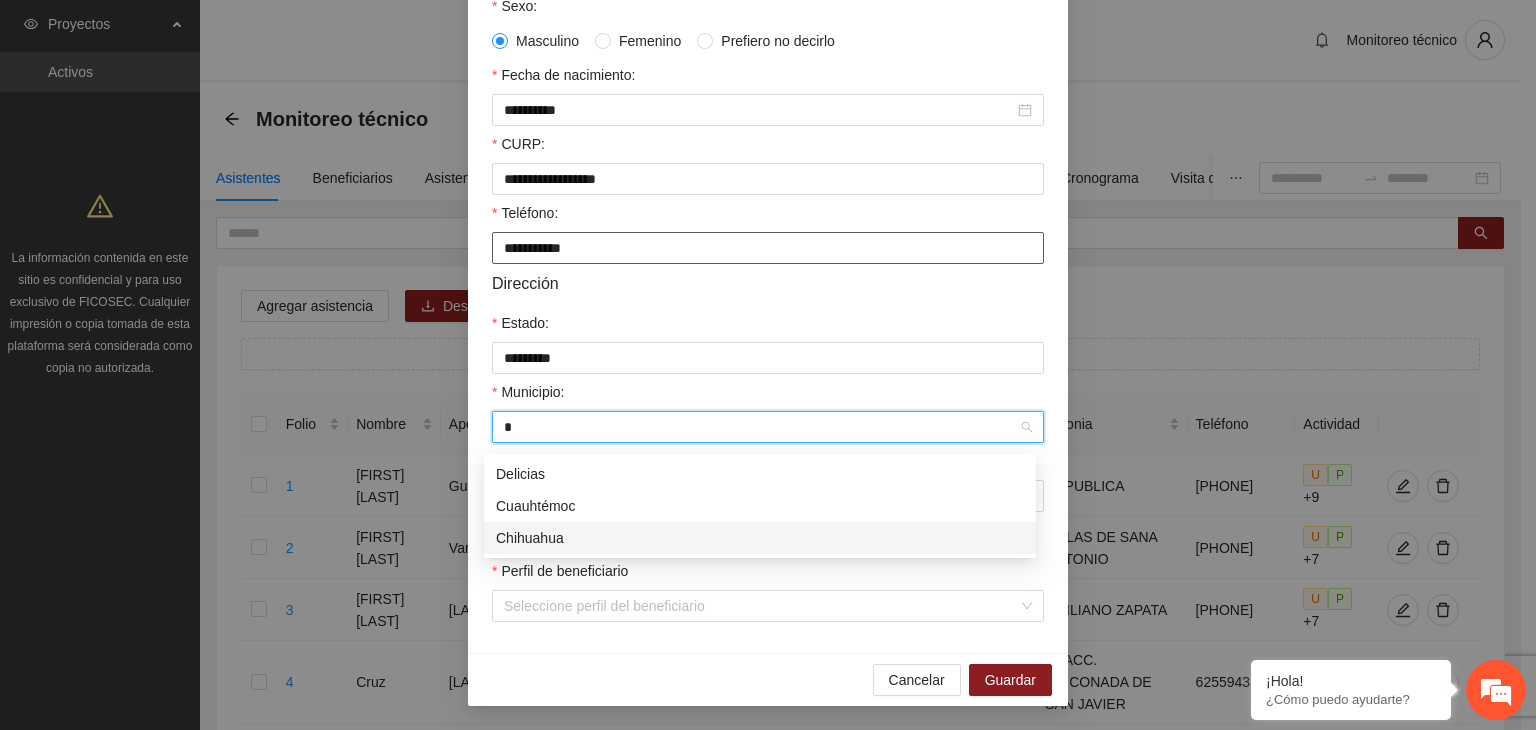 type 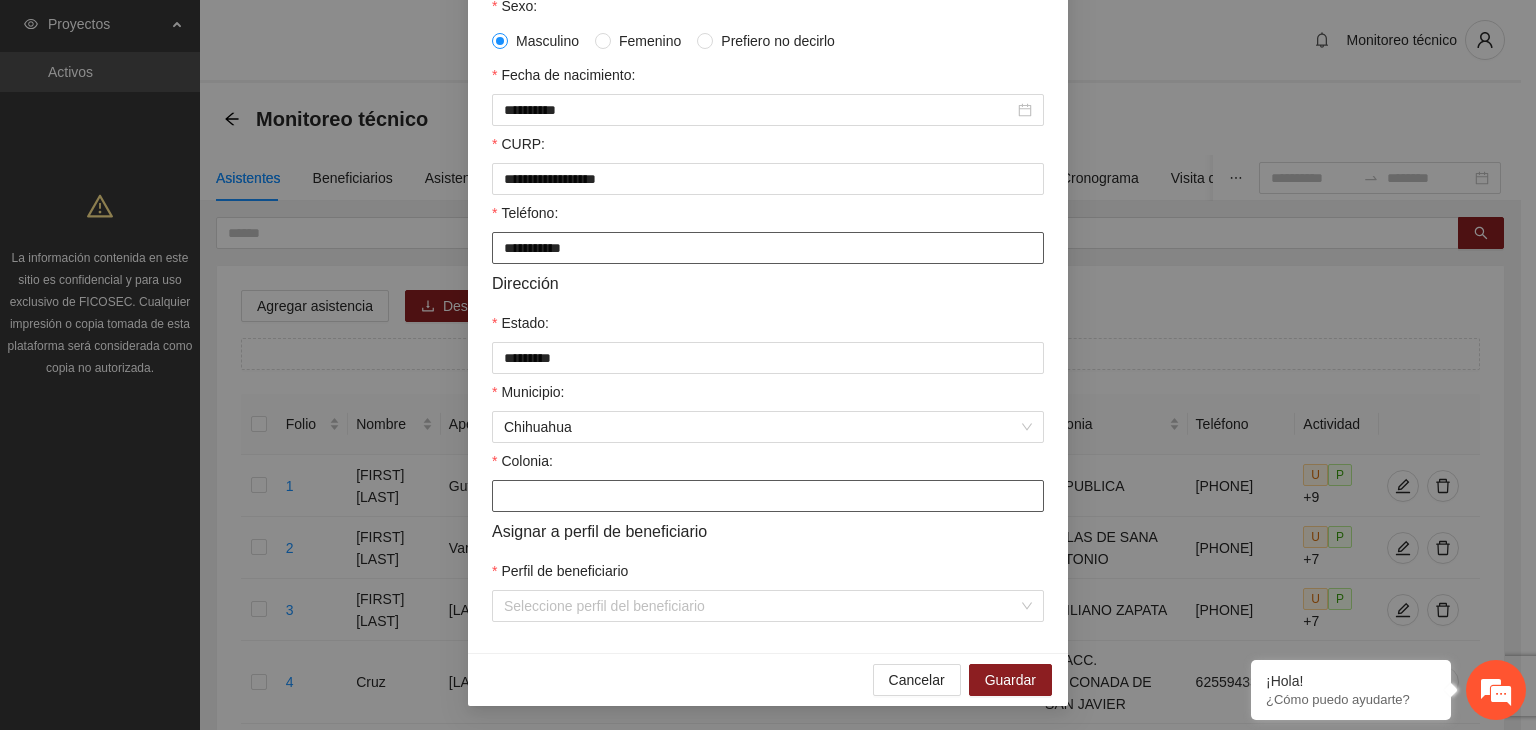 paste on "**********" 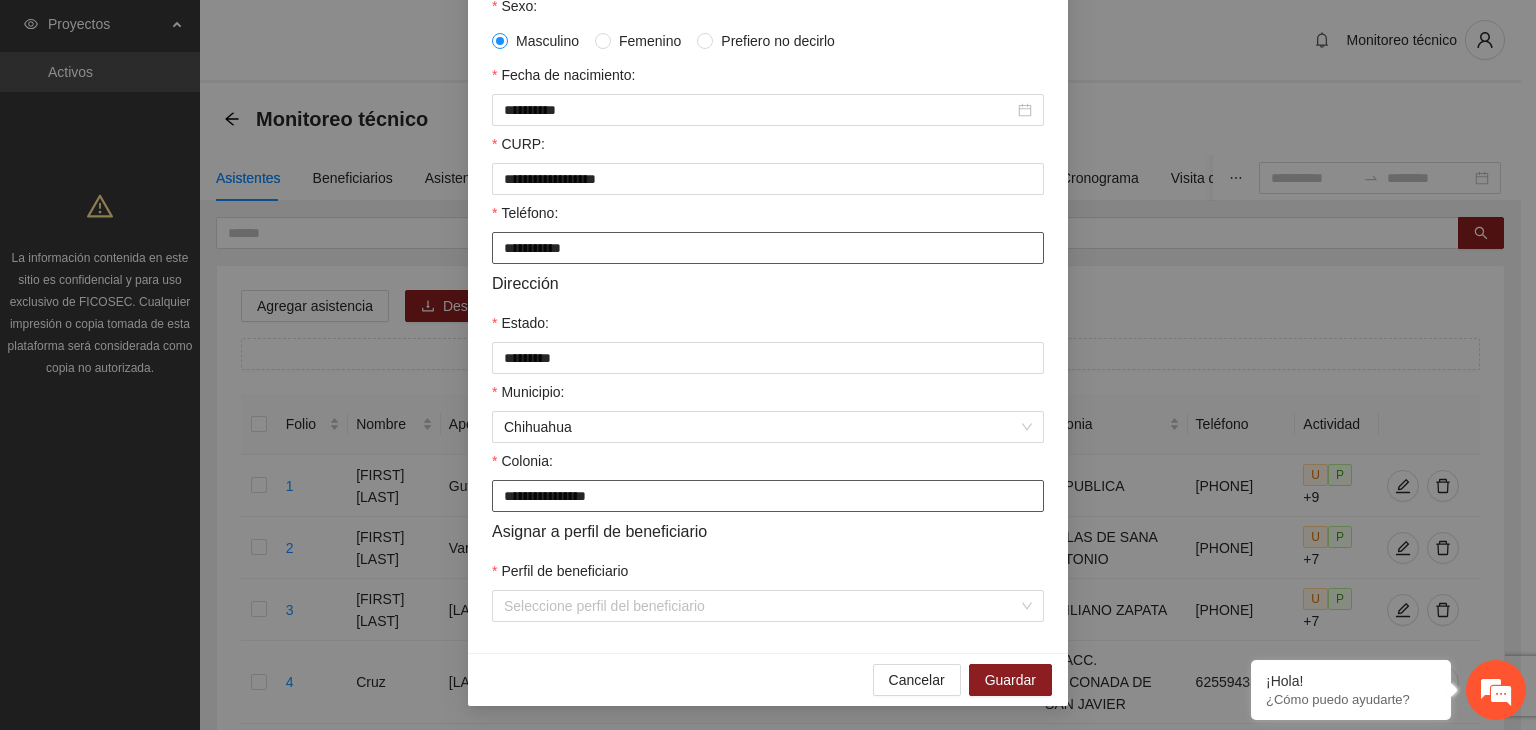type on "**********" 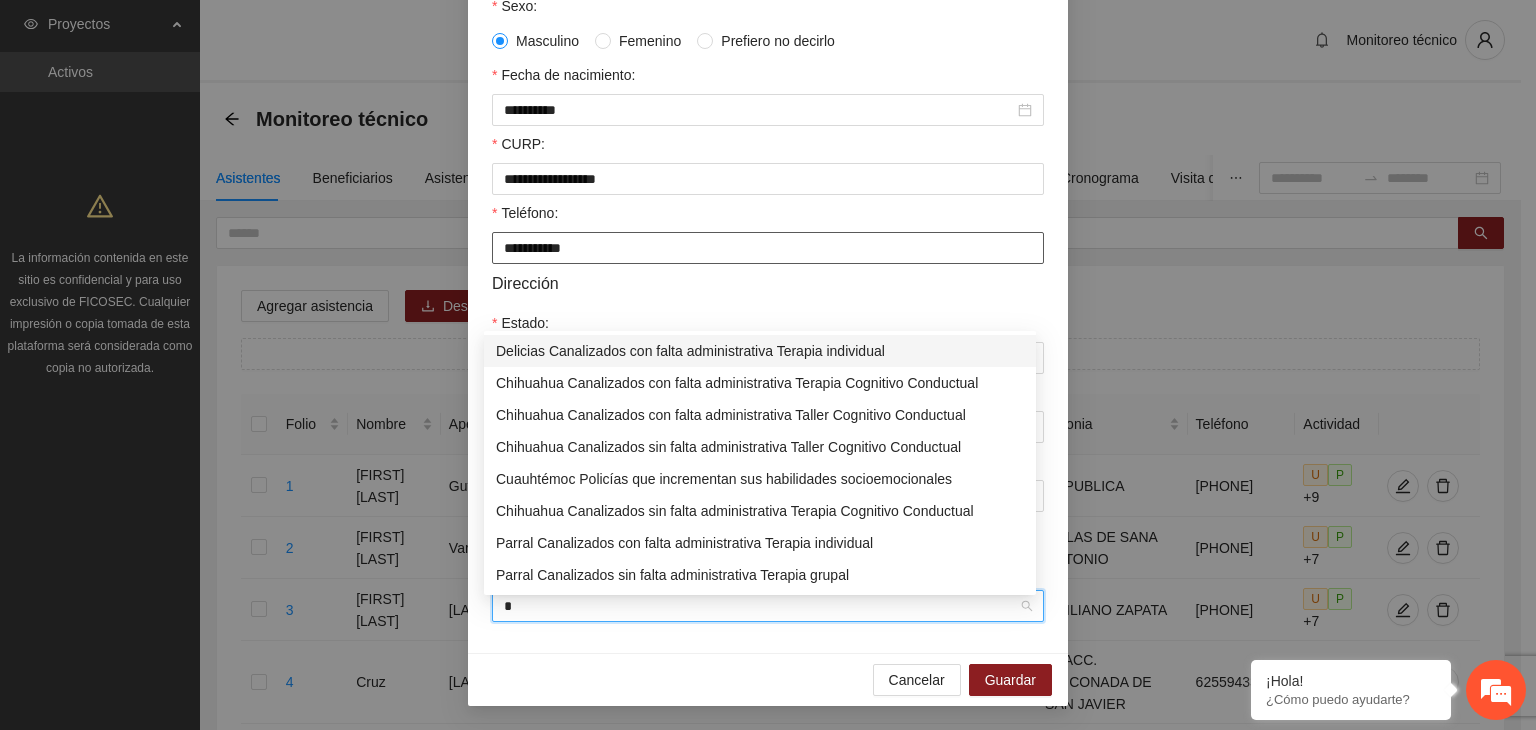 type on "**" 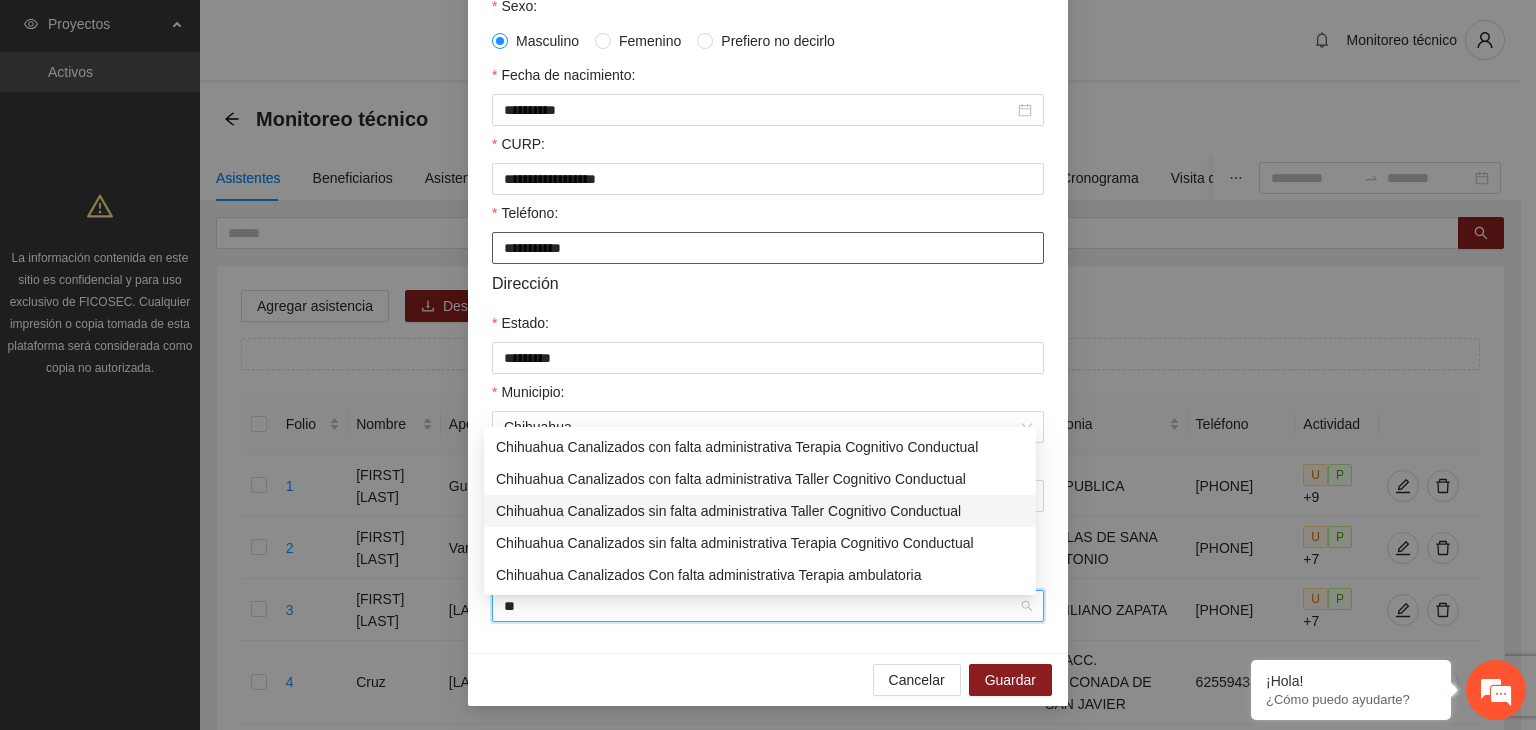 type 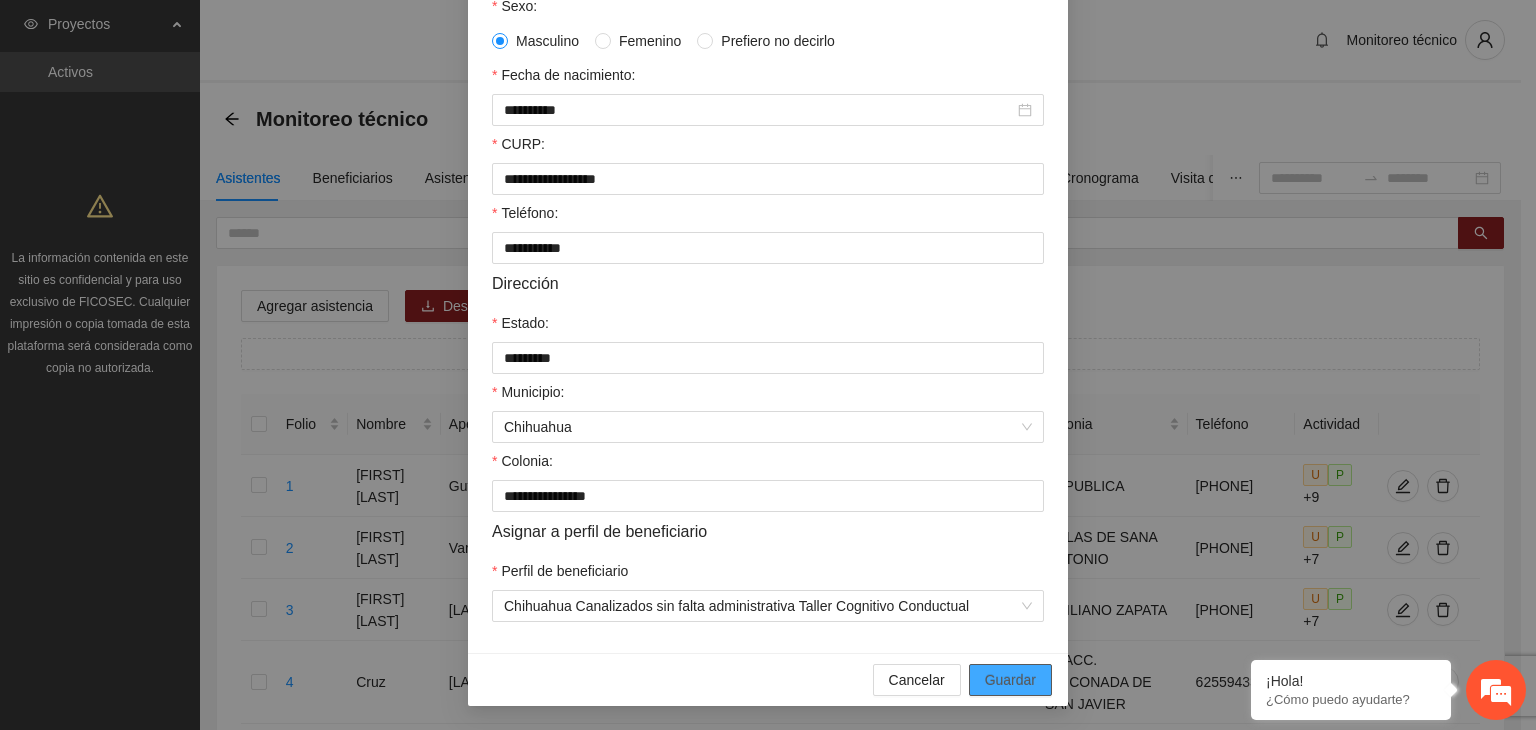 click on "Guardar" at bounding box center [1010, 680] 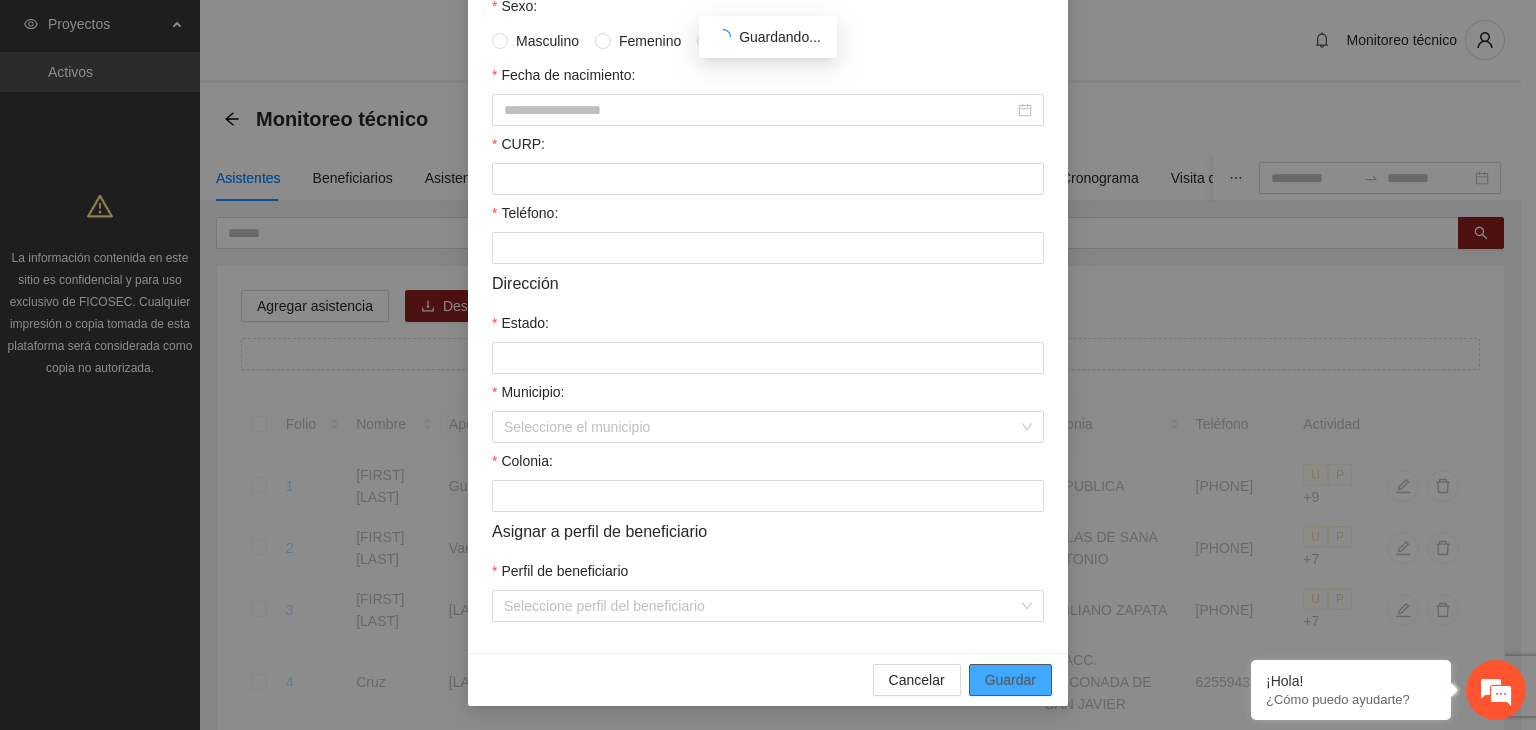 scroll, scrollTop: 341, scrollLeft: 0, axis: vertical 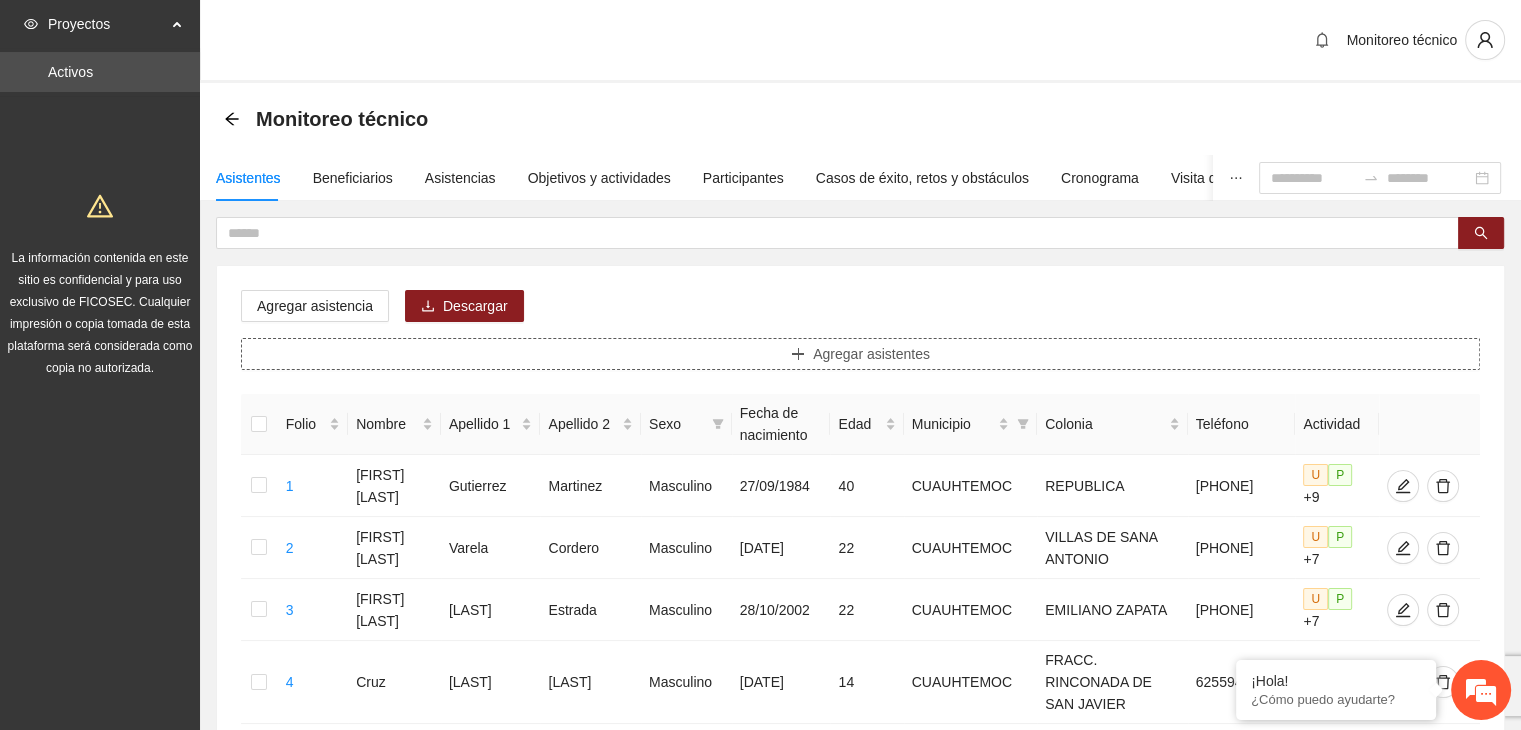 click on "Agregar asistentes" at bounding box center [860, 354] 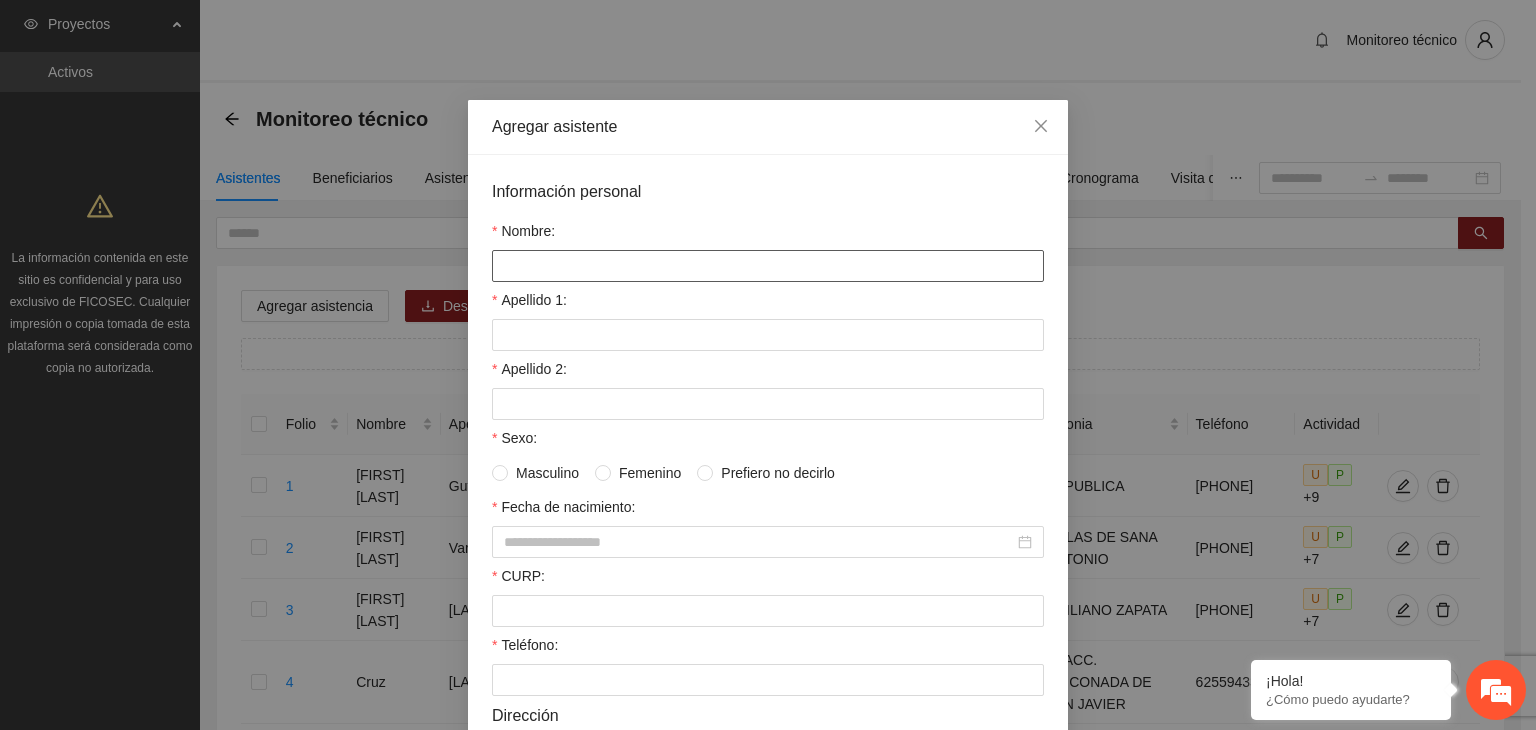 click on "Nombre:" at bounding box center [768, 266] 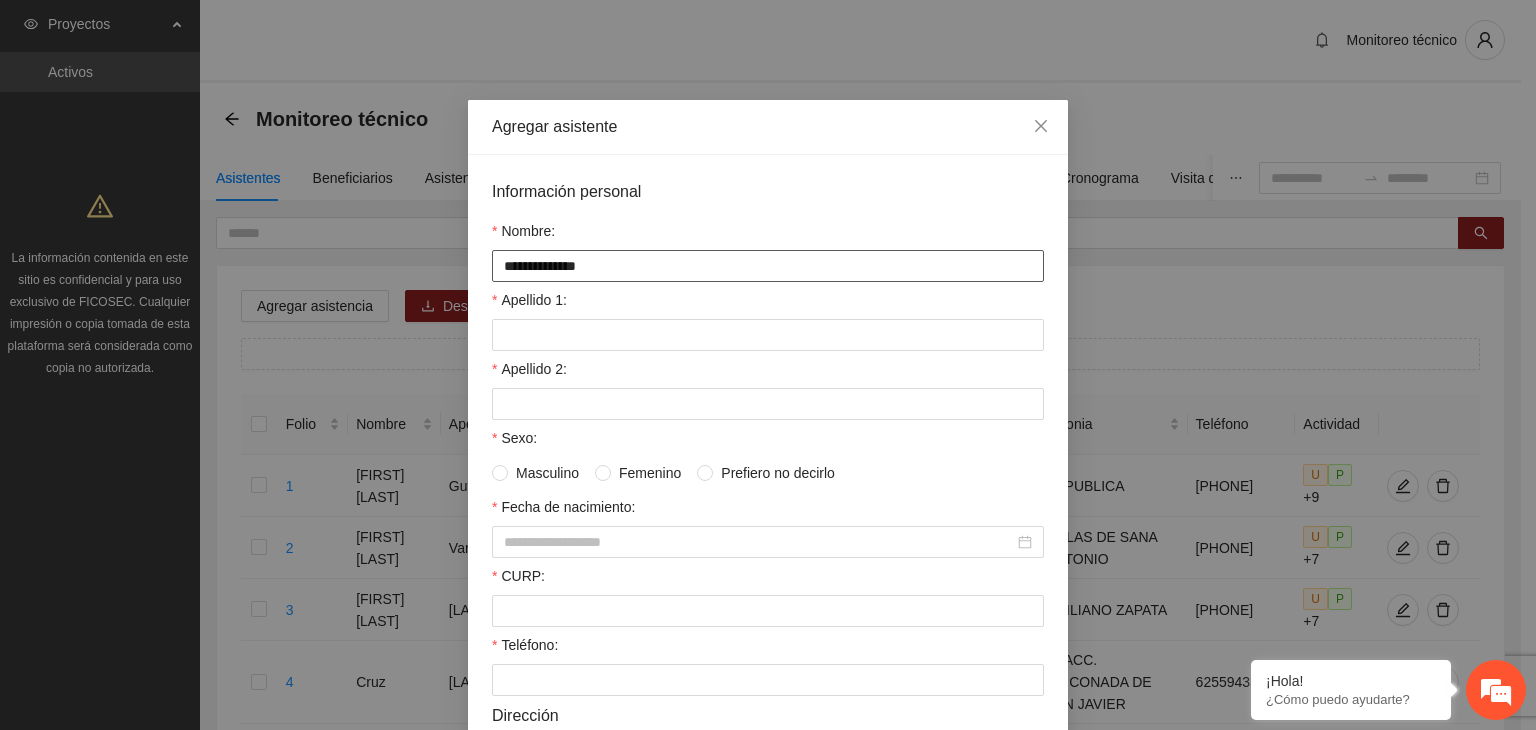type on "**********" 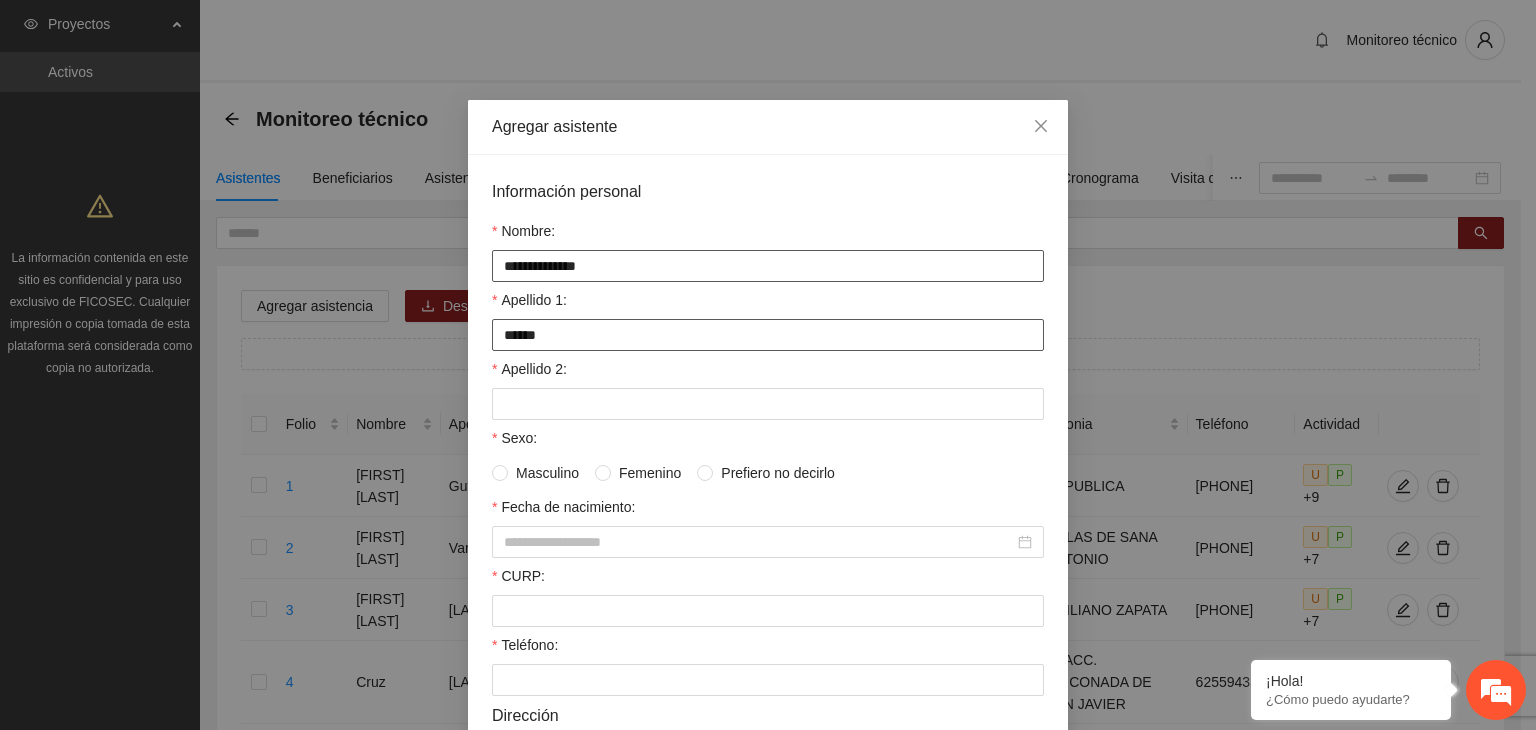 type on "*****" 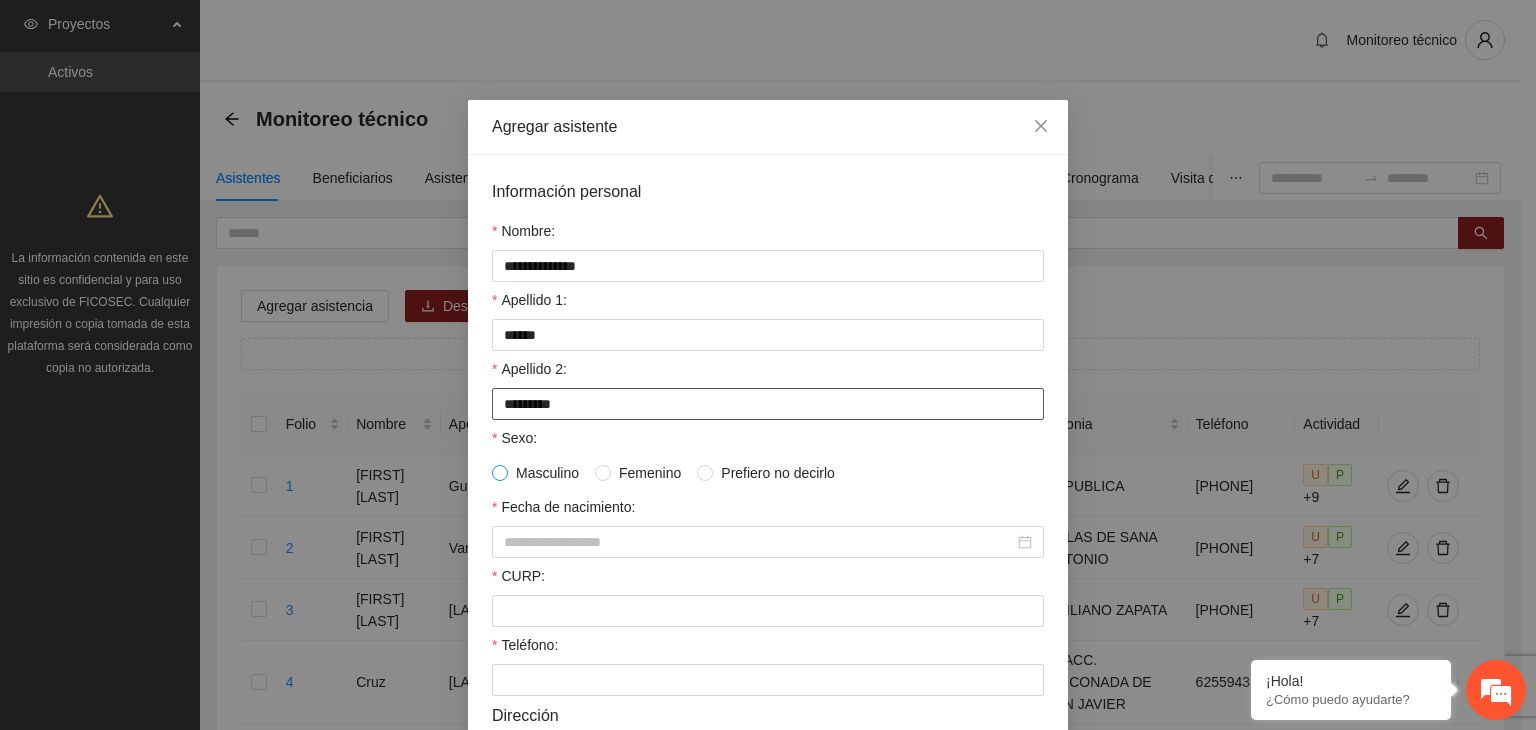 type on "*********" 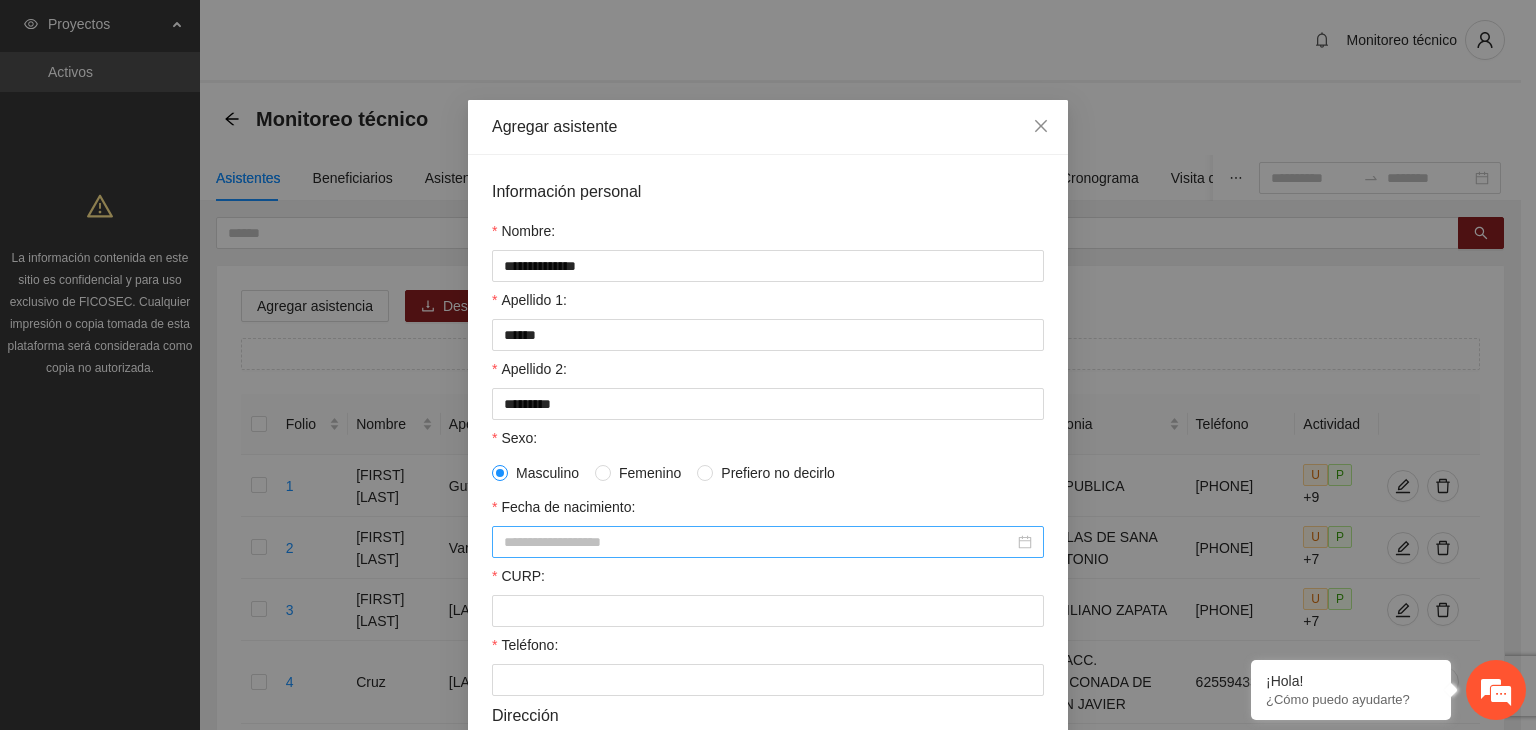 click on "Fecha de nacimiento:" at bounding box center [759, 542] 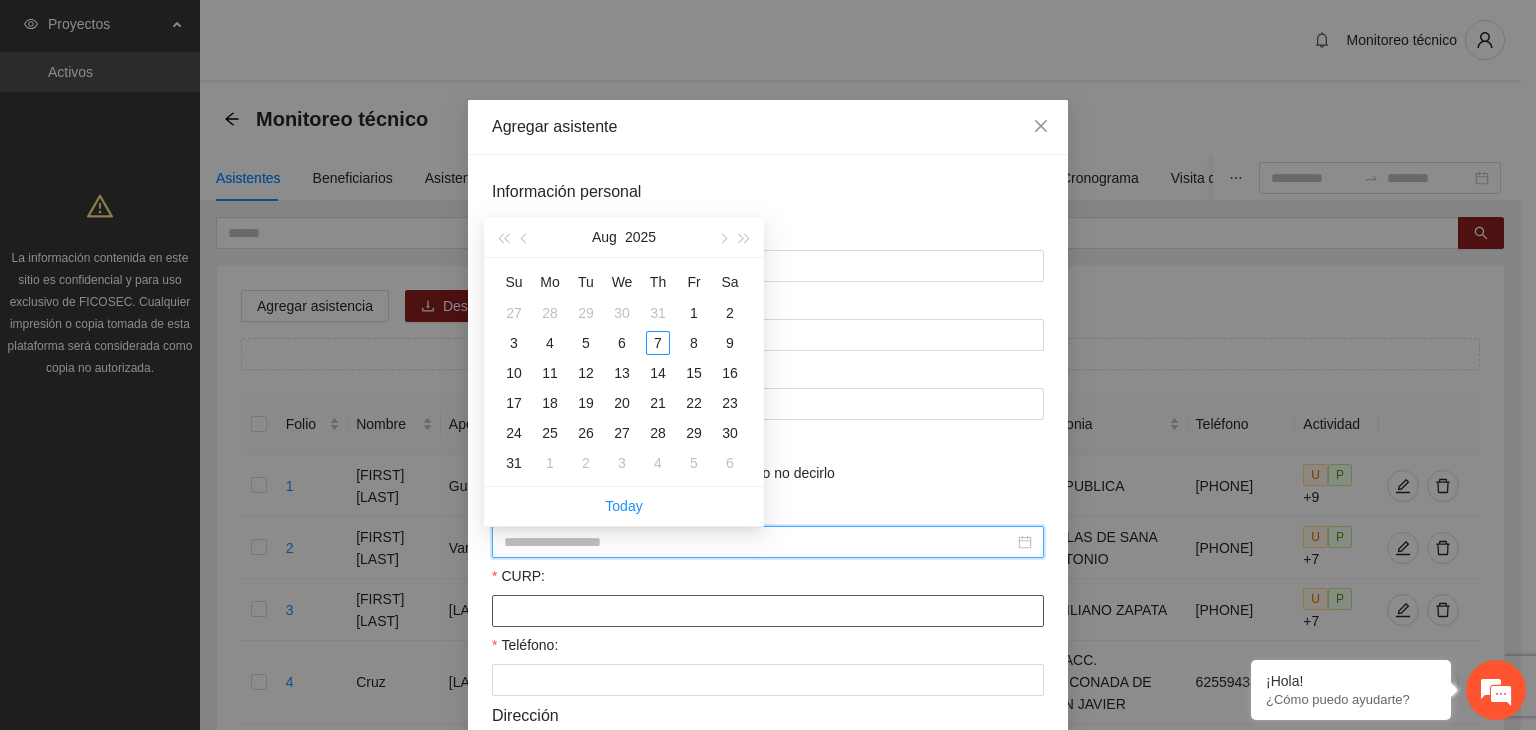 click on "CURP:" at bounding box center [768, 611] 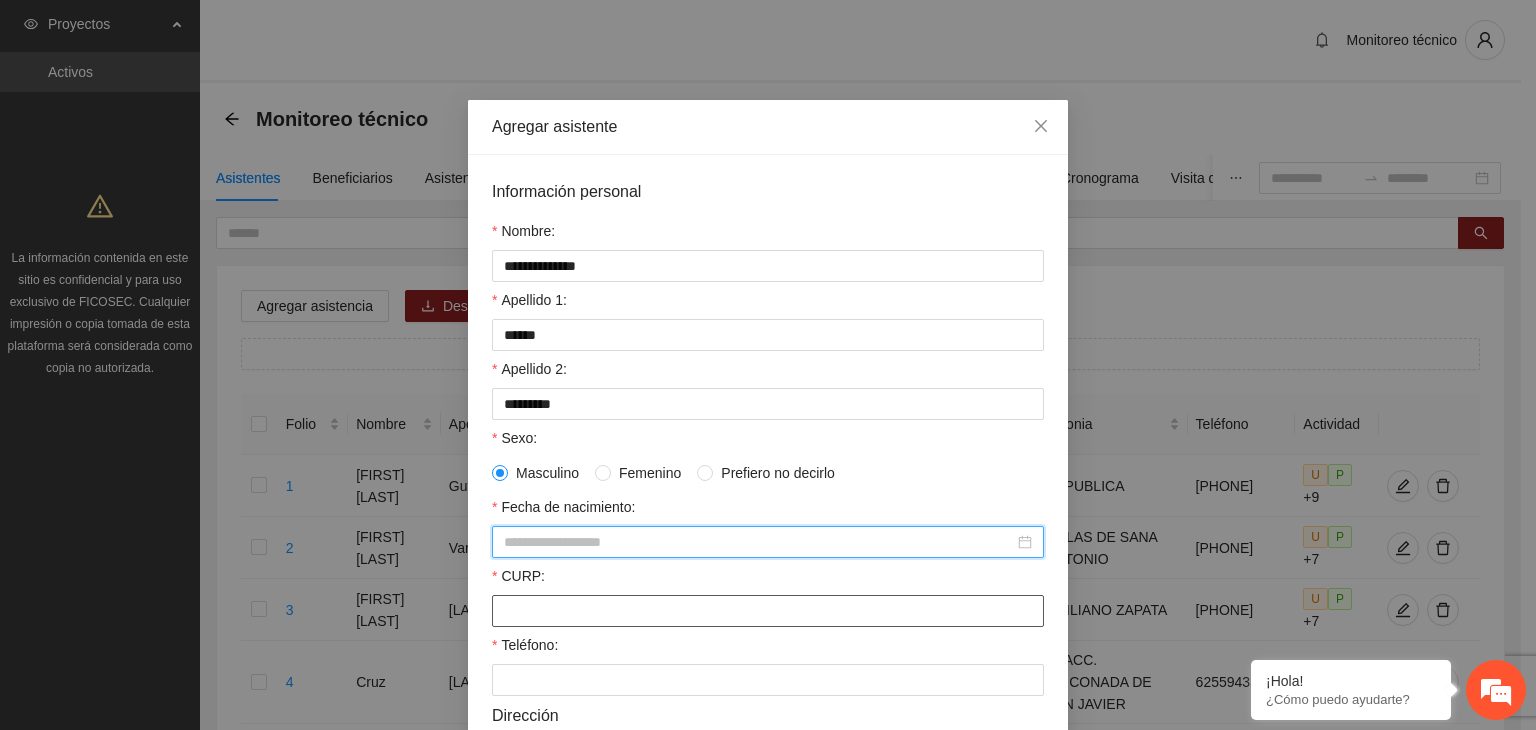paste on "**********" 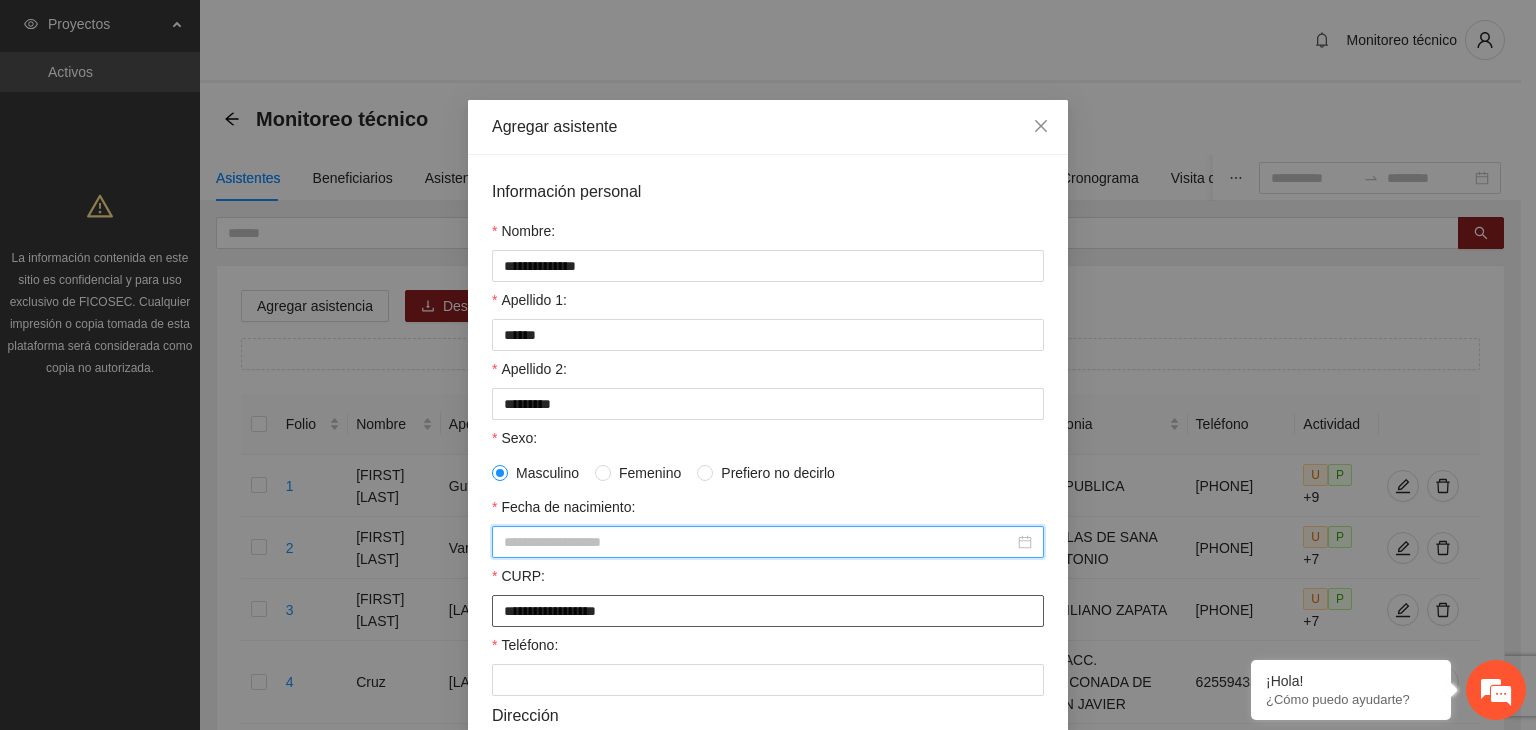 type on "**********" 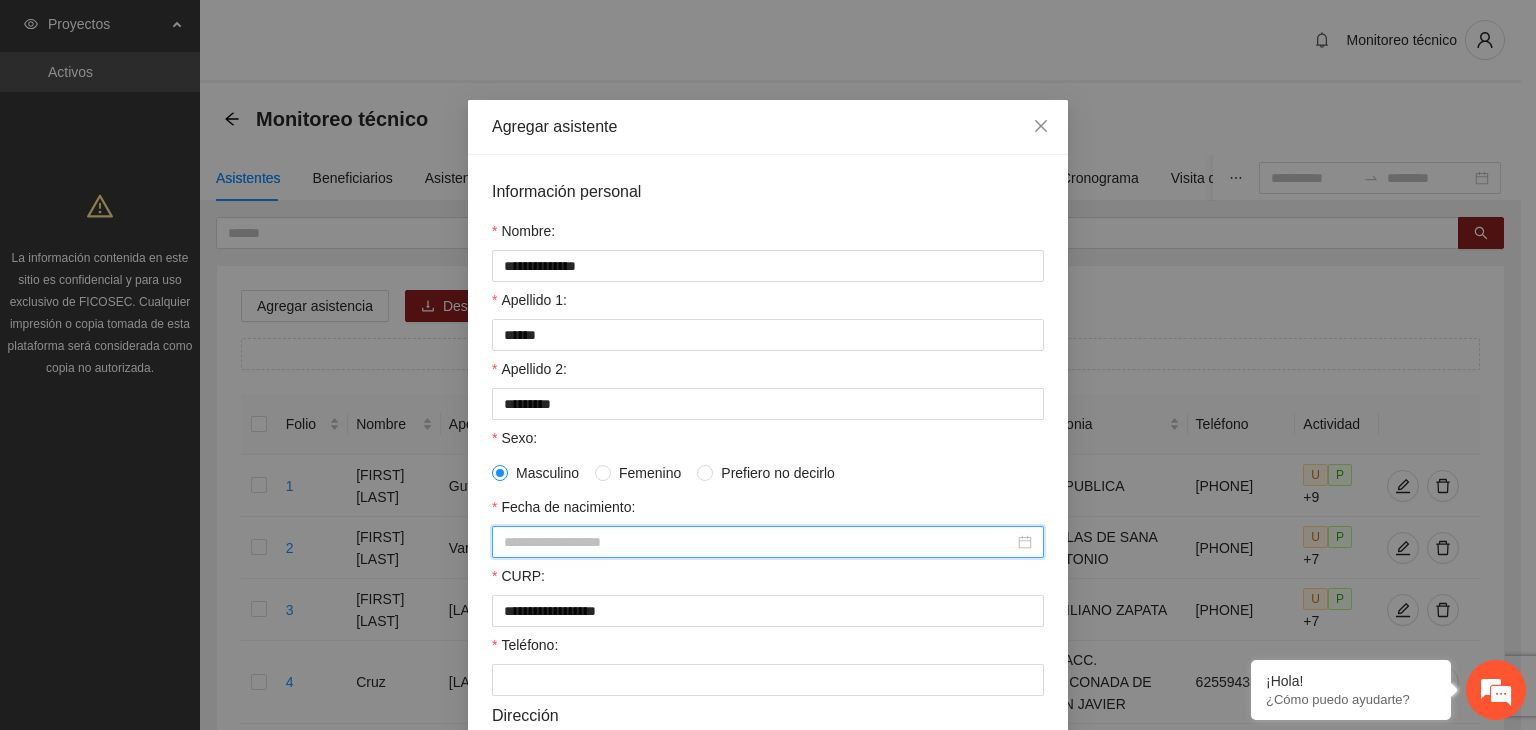 click on "Fecha de nacimiento:" at bounding box center [759, 542] 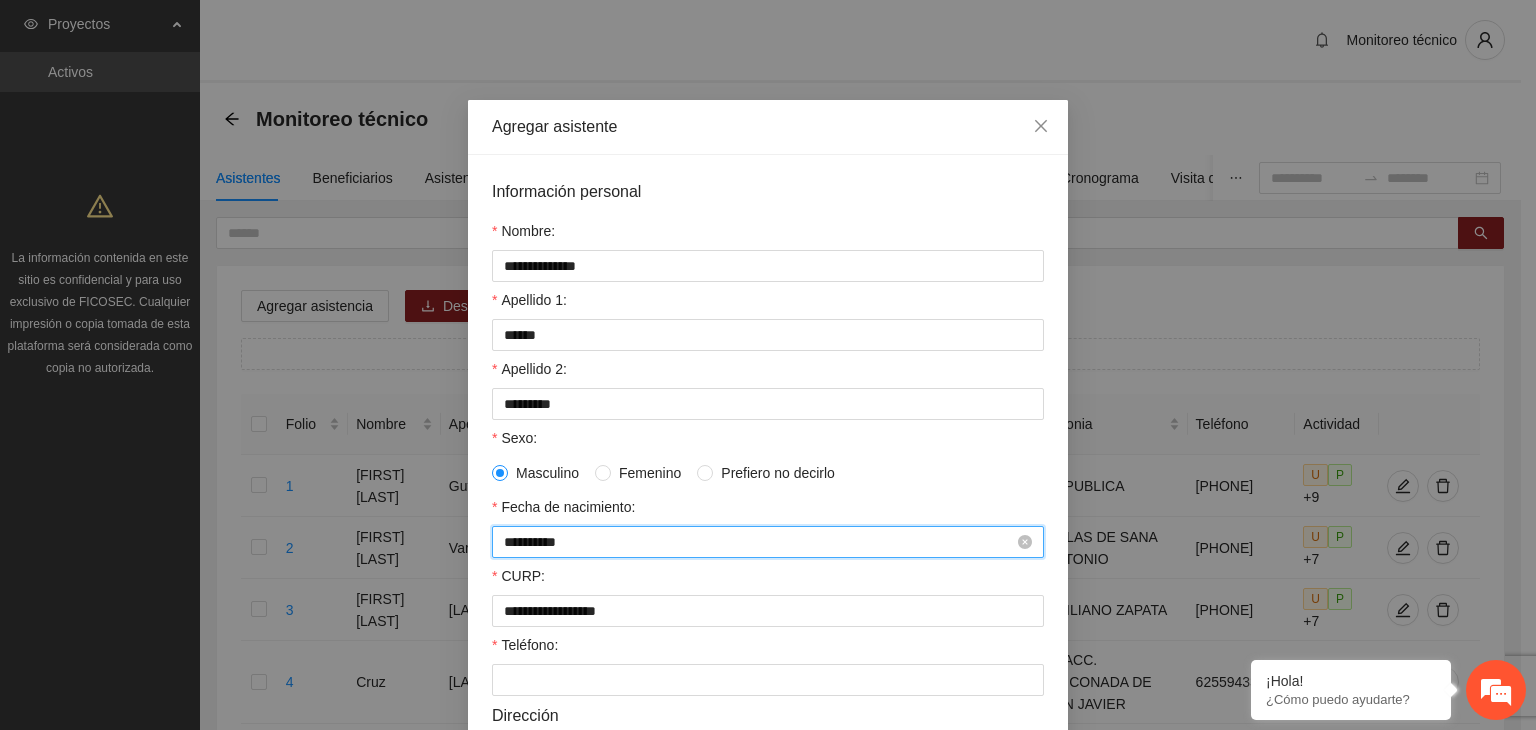 type on "**********" 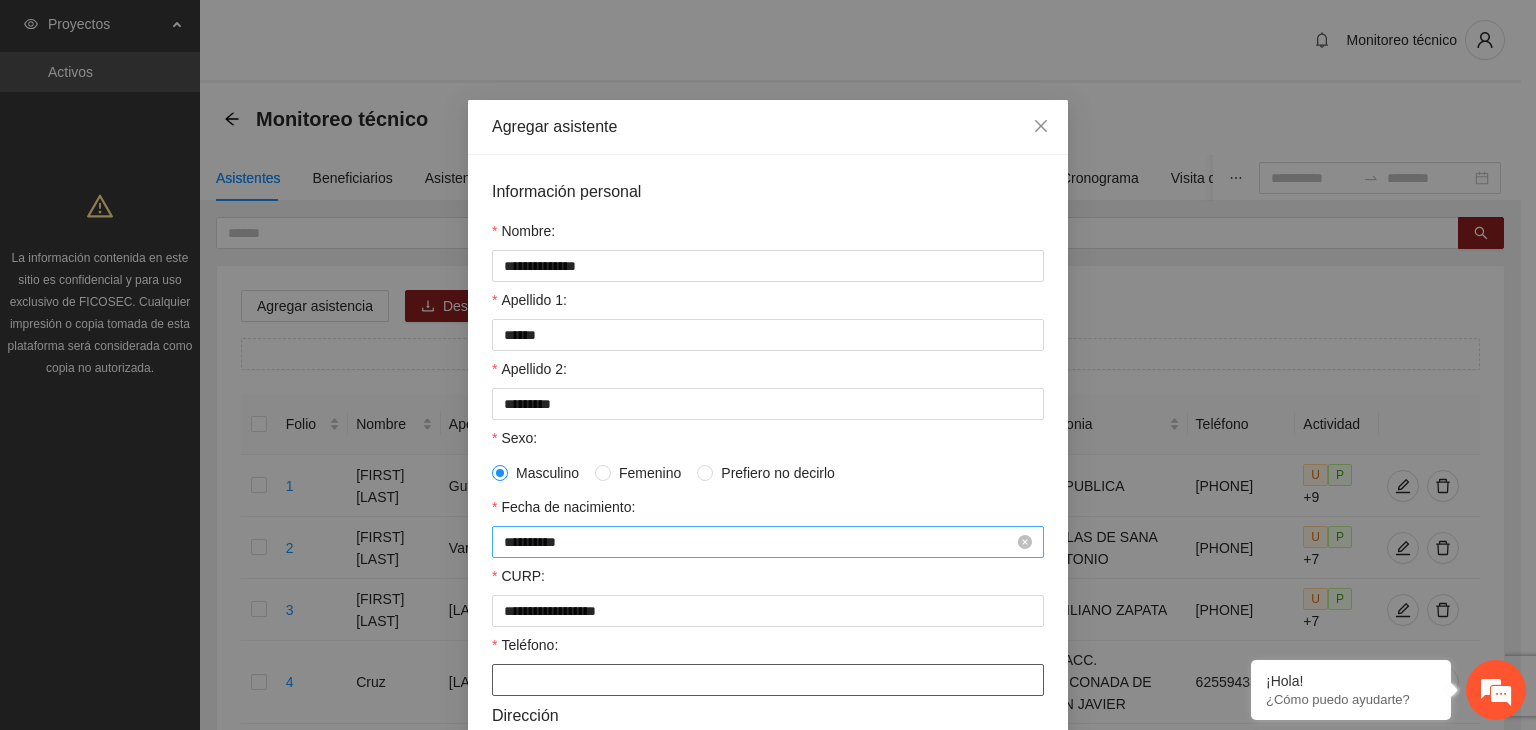 paste on "**********" 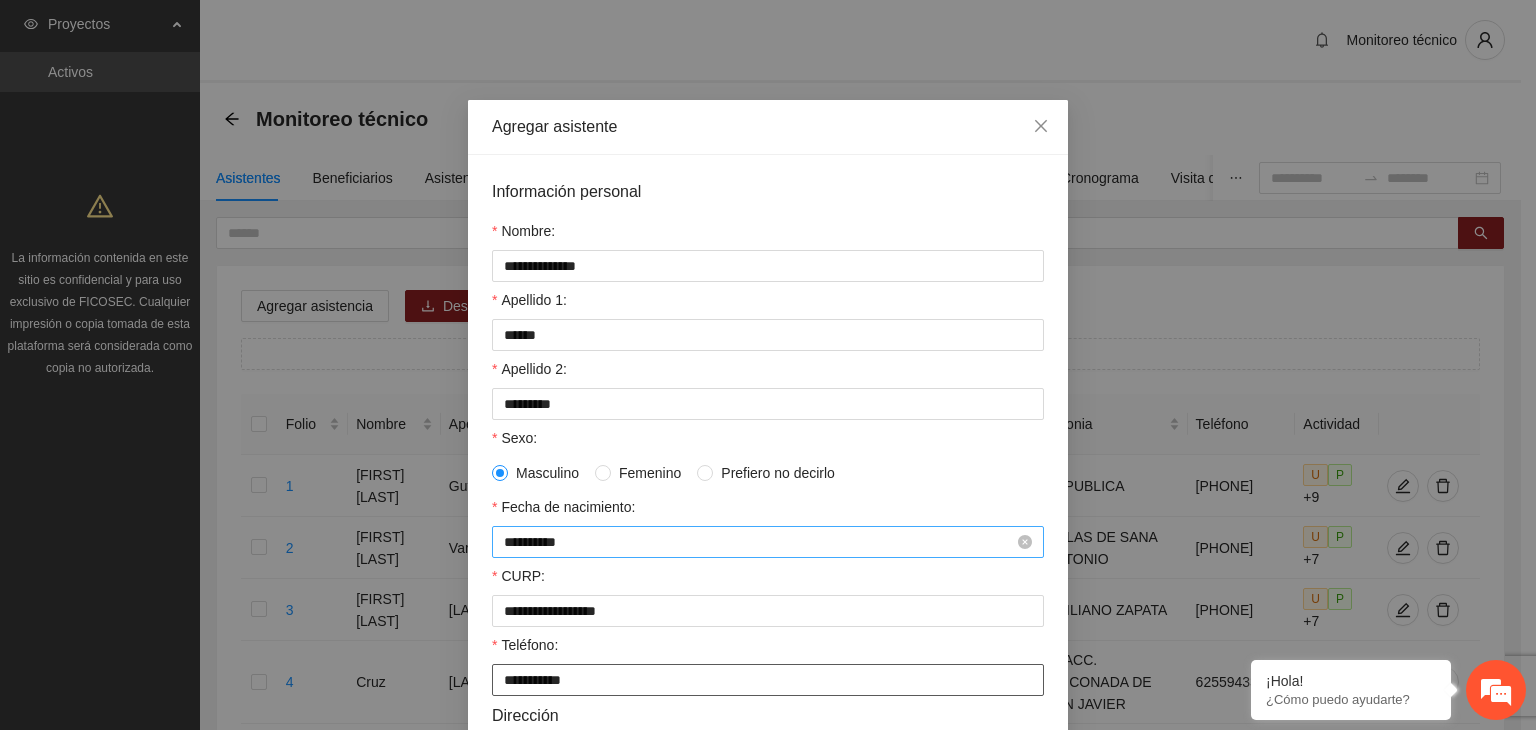 type on "**********" 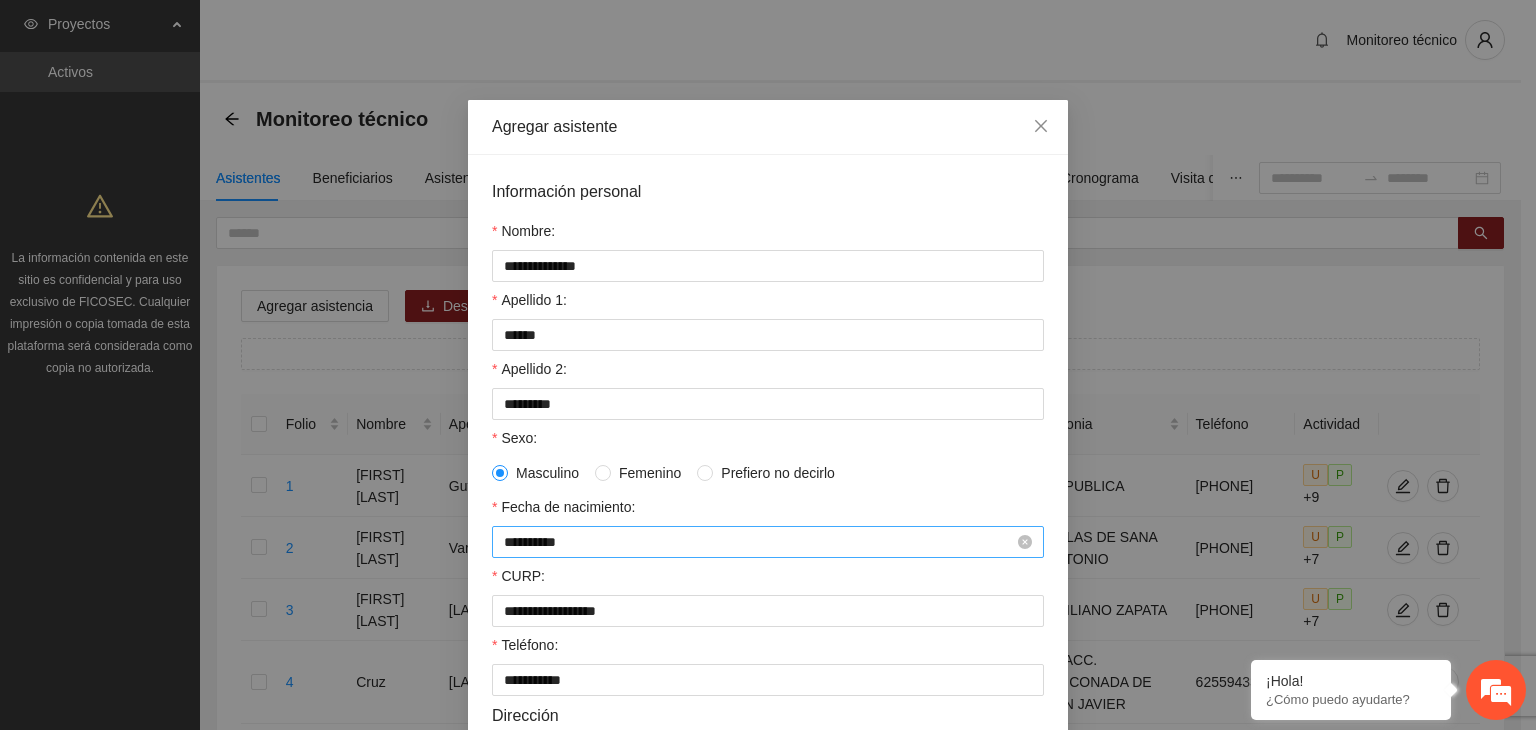 scroll, scrollTop: 432, scrollLeft: 0, axis: vertical 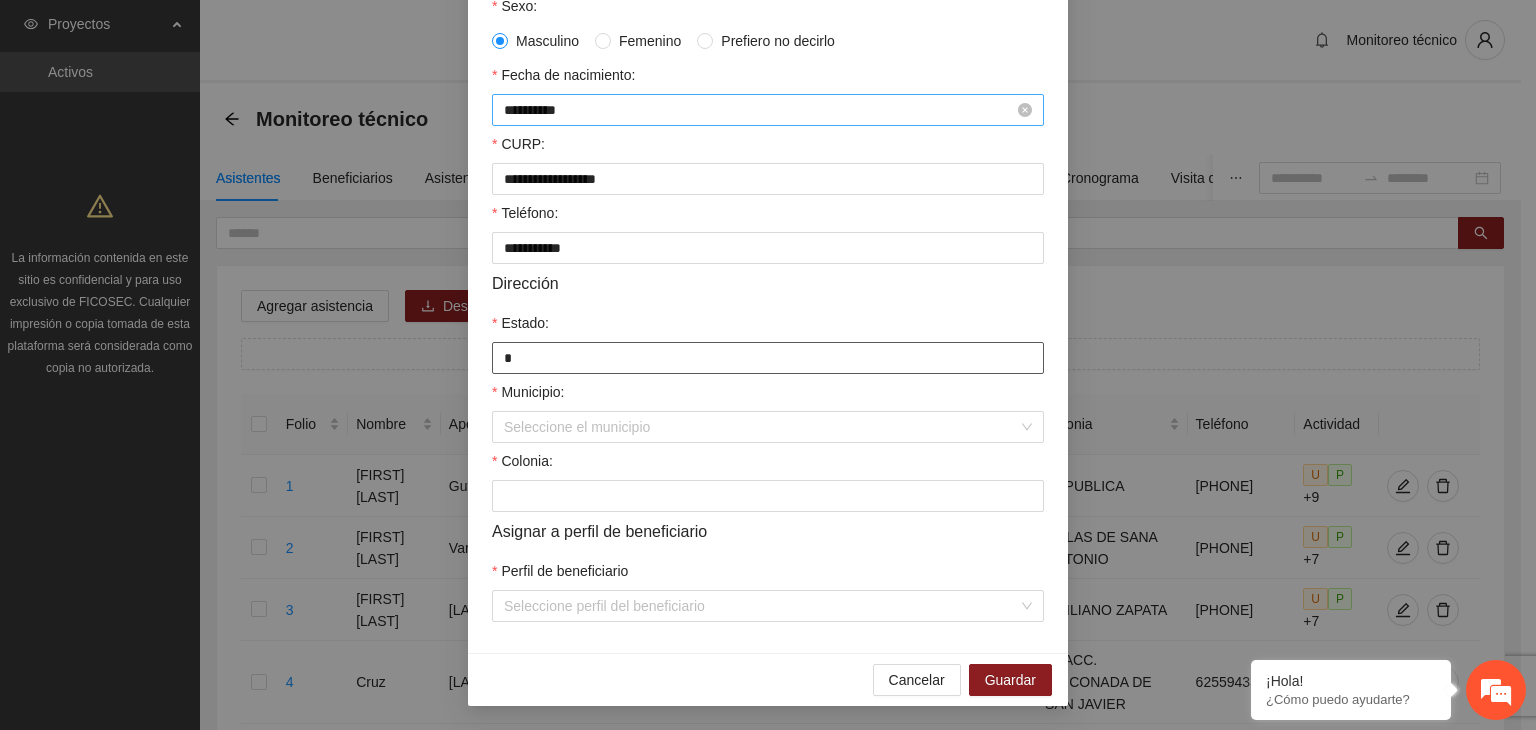type on "*********" 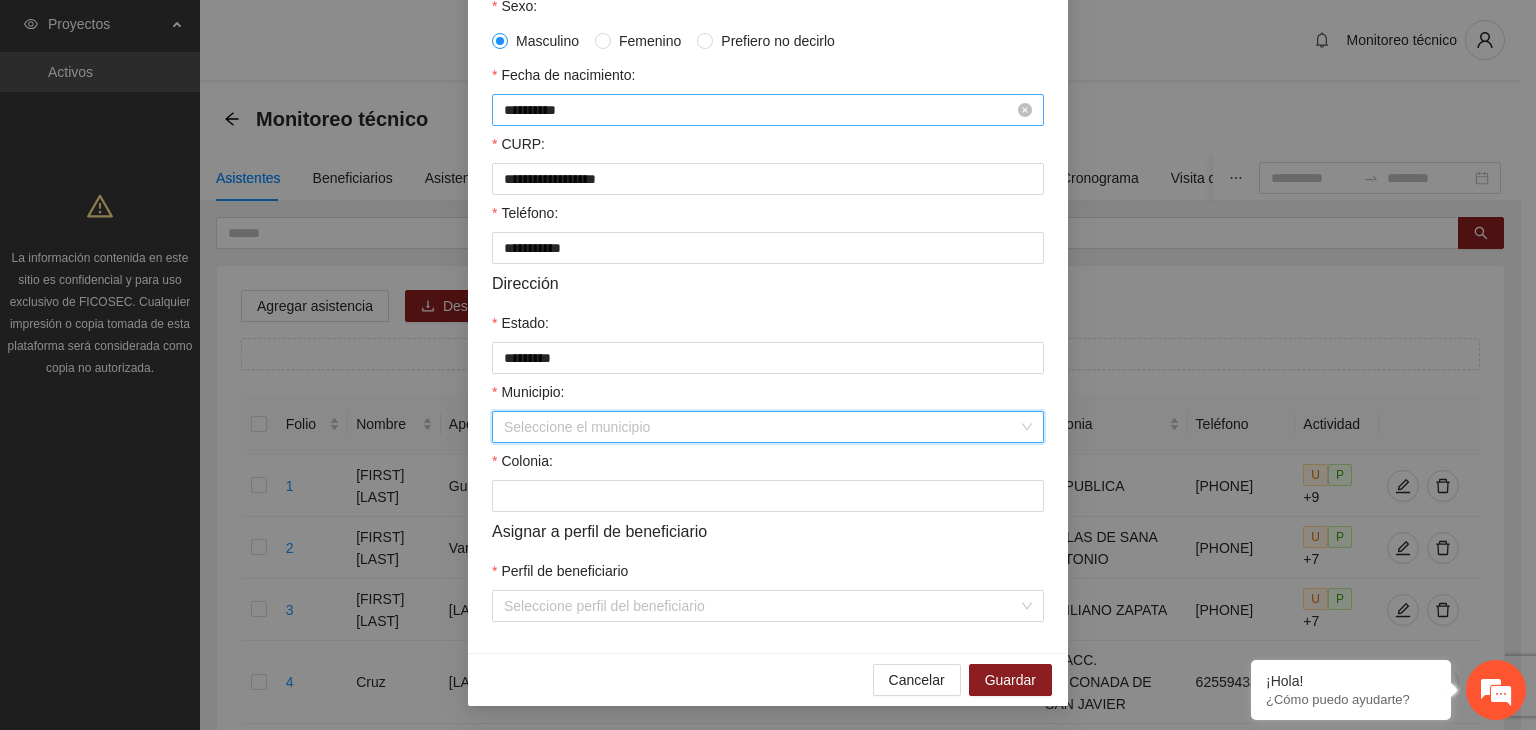 type on "*" 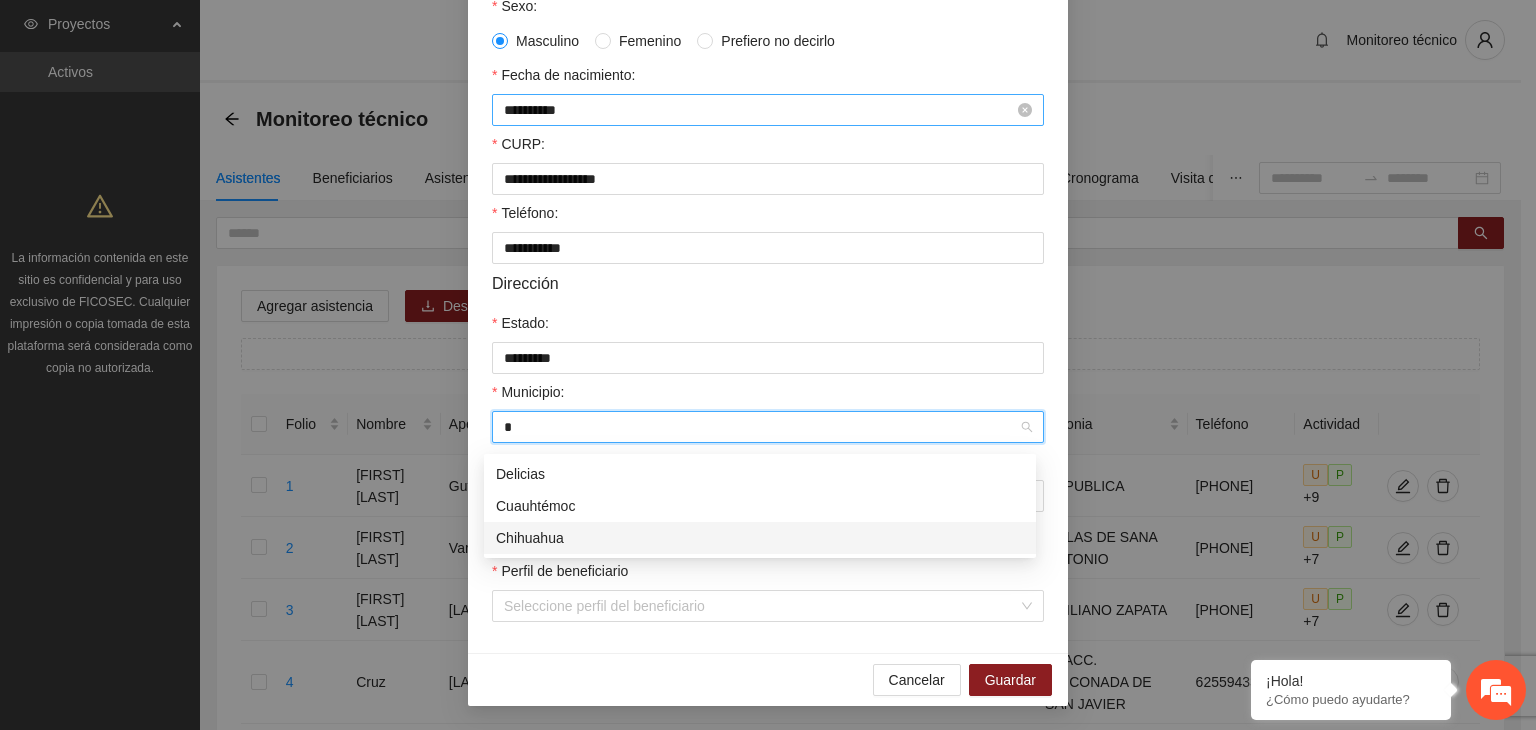 type 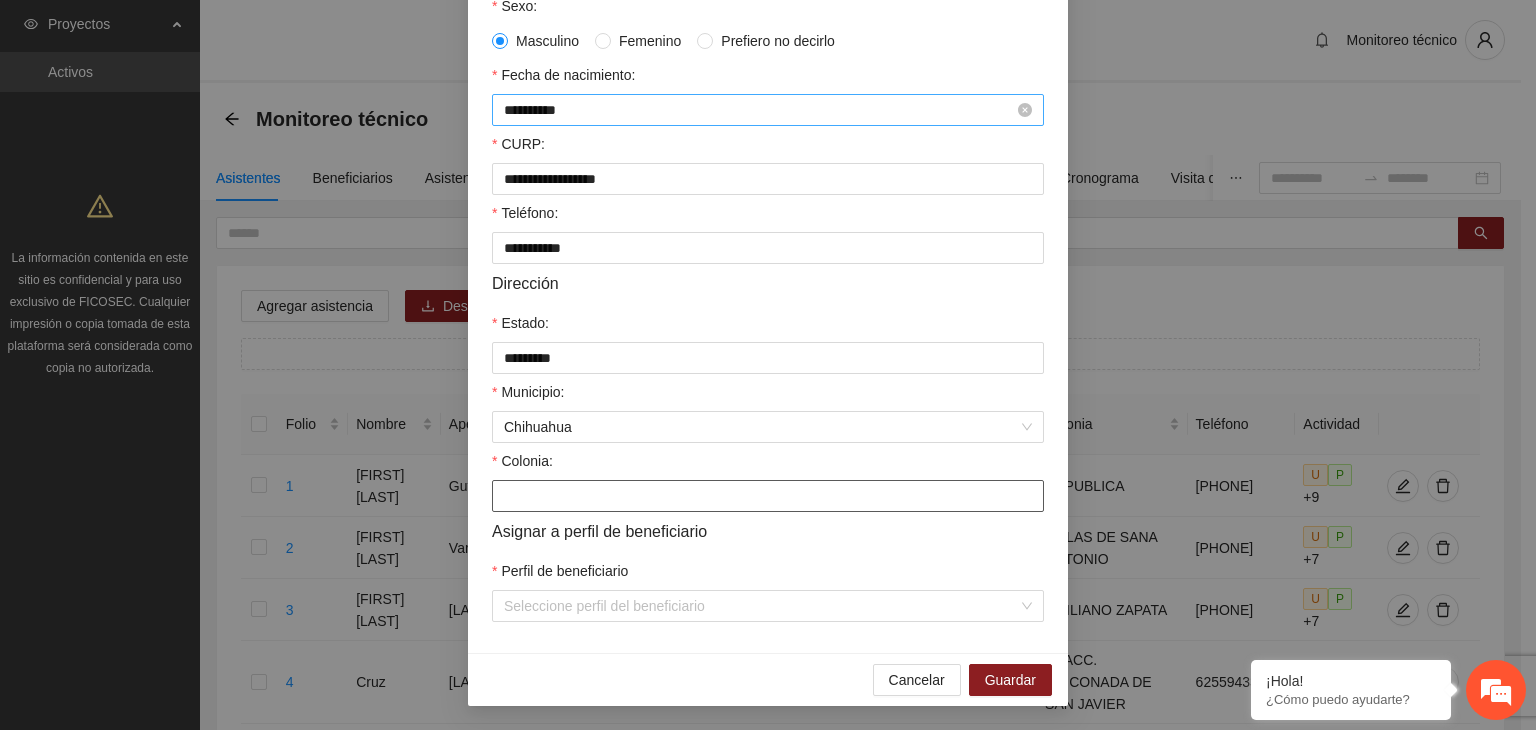 paste on "******" 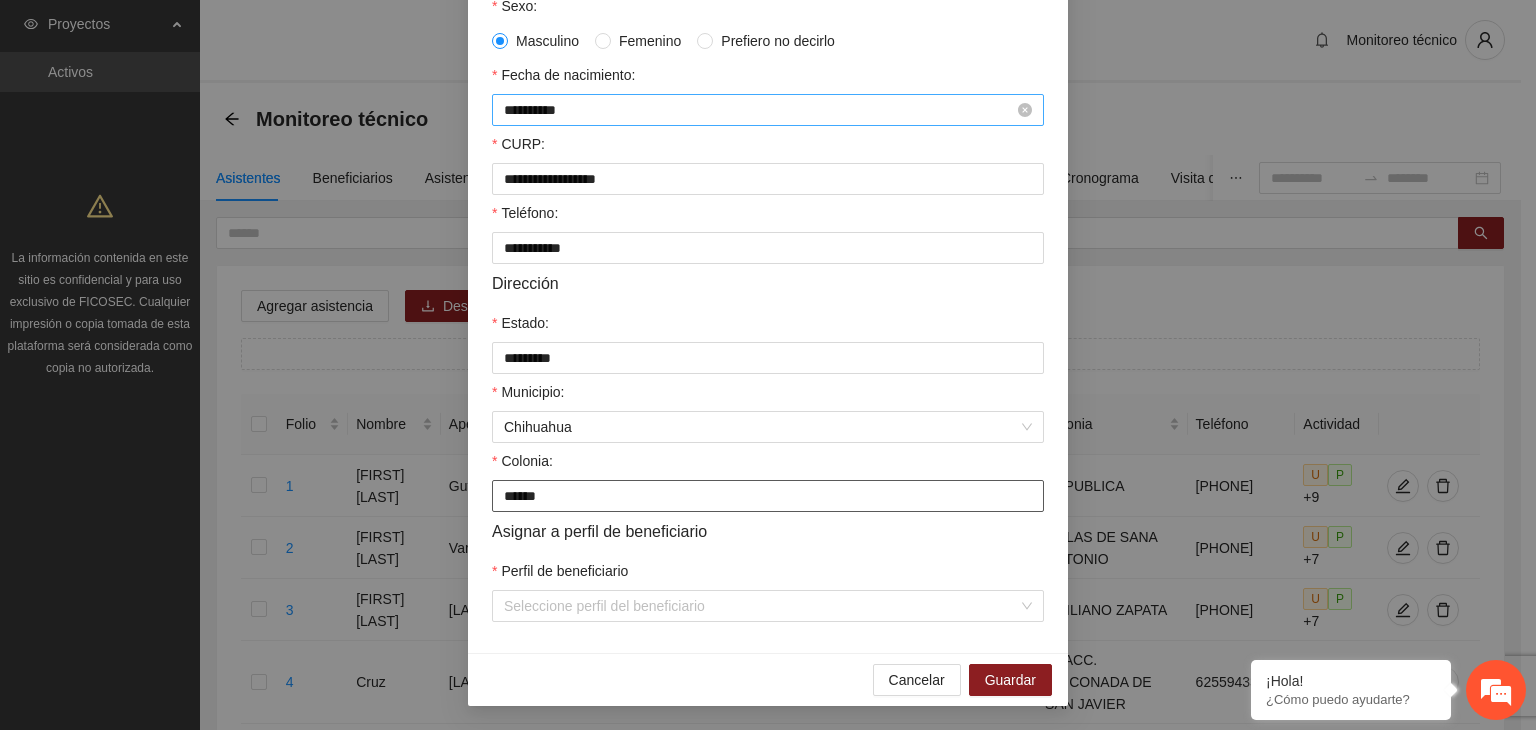 type on "******" 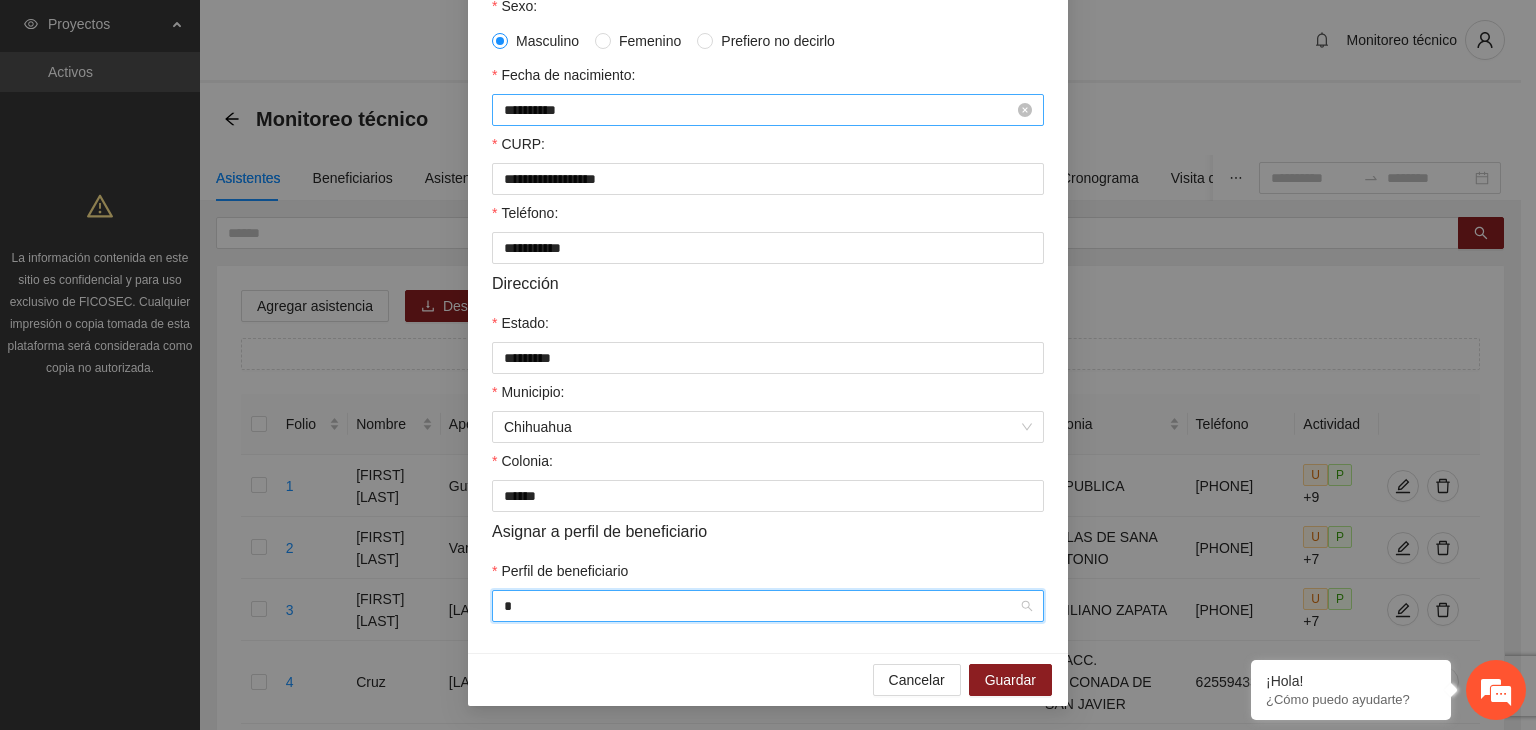 type on "**" 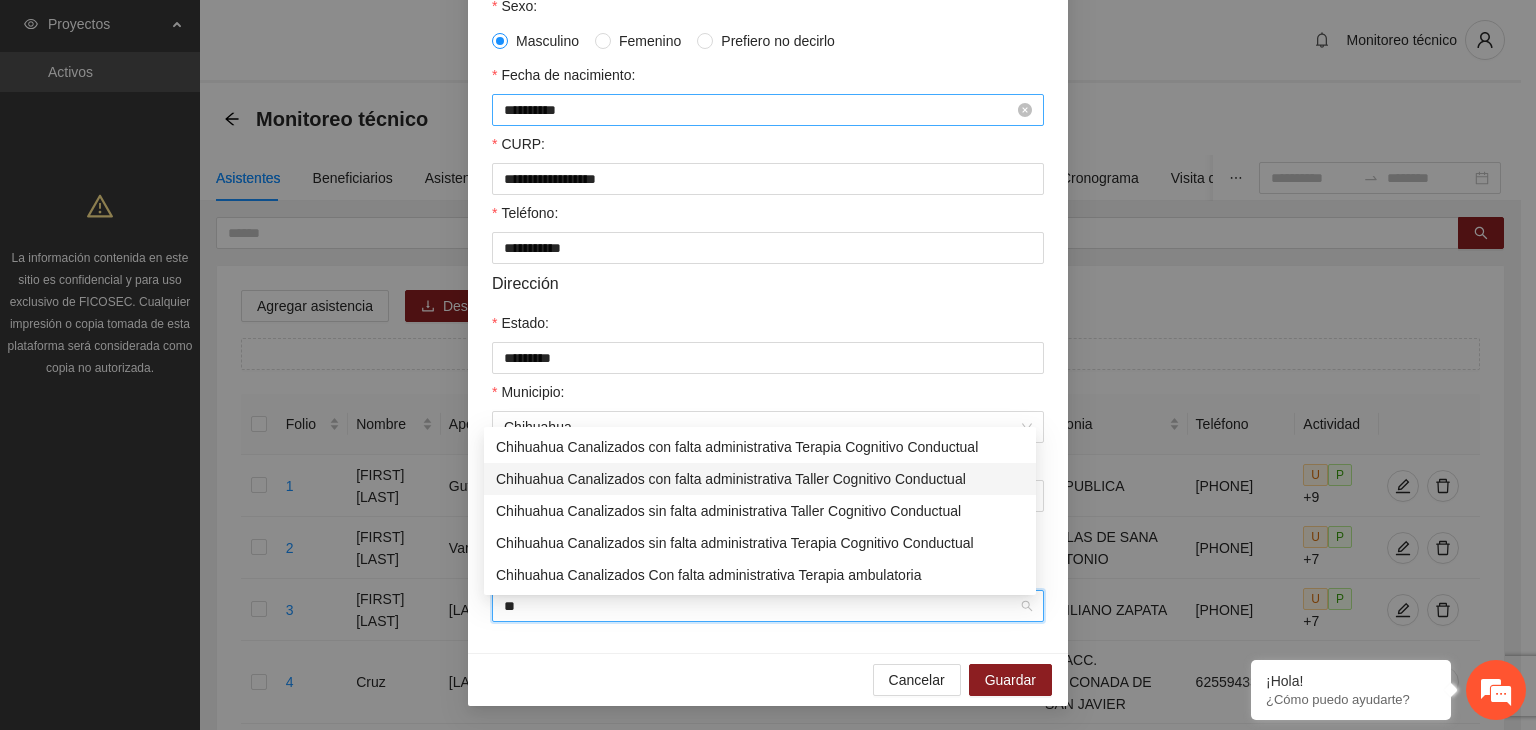 type 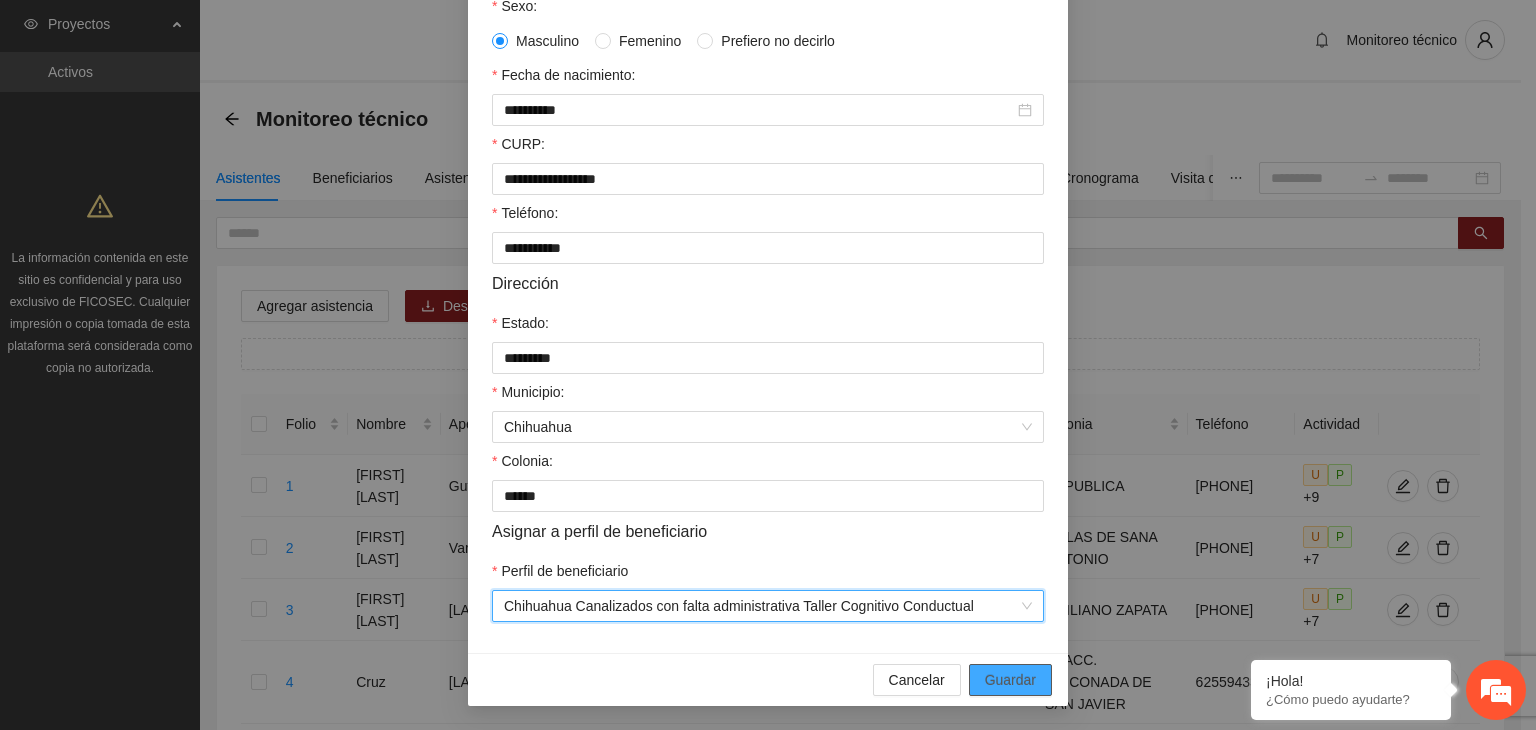 click on "Guardar" at bounding box center (1010, 680) 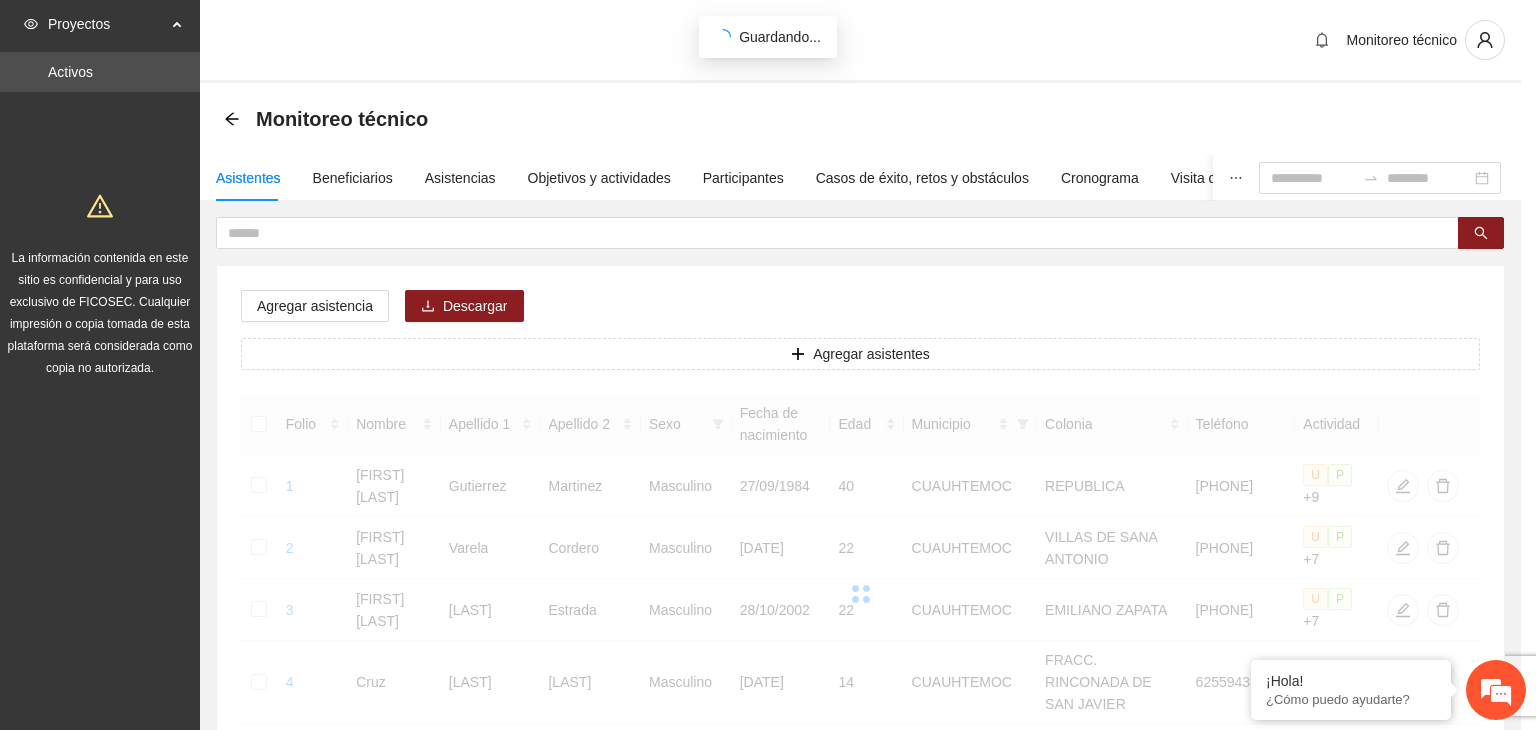 scroll, scrollTop: 341, scrollLeft: 0, axis: vertical 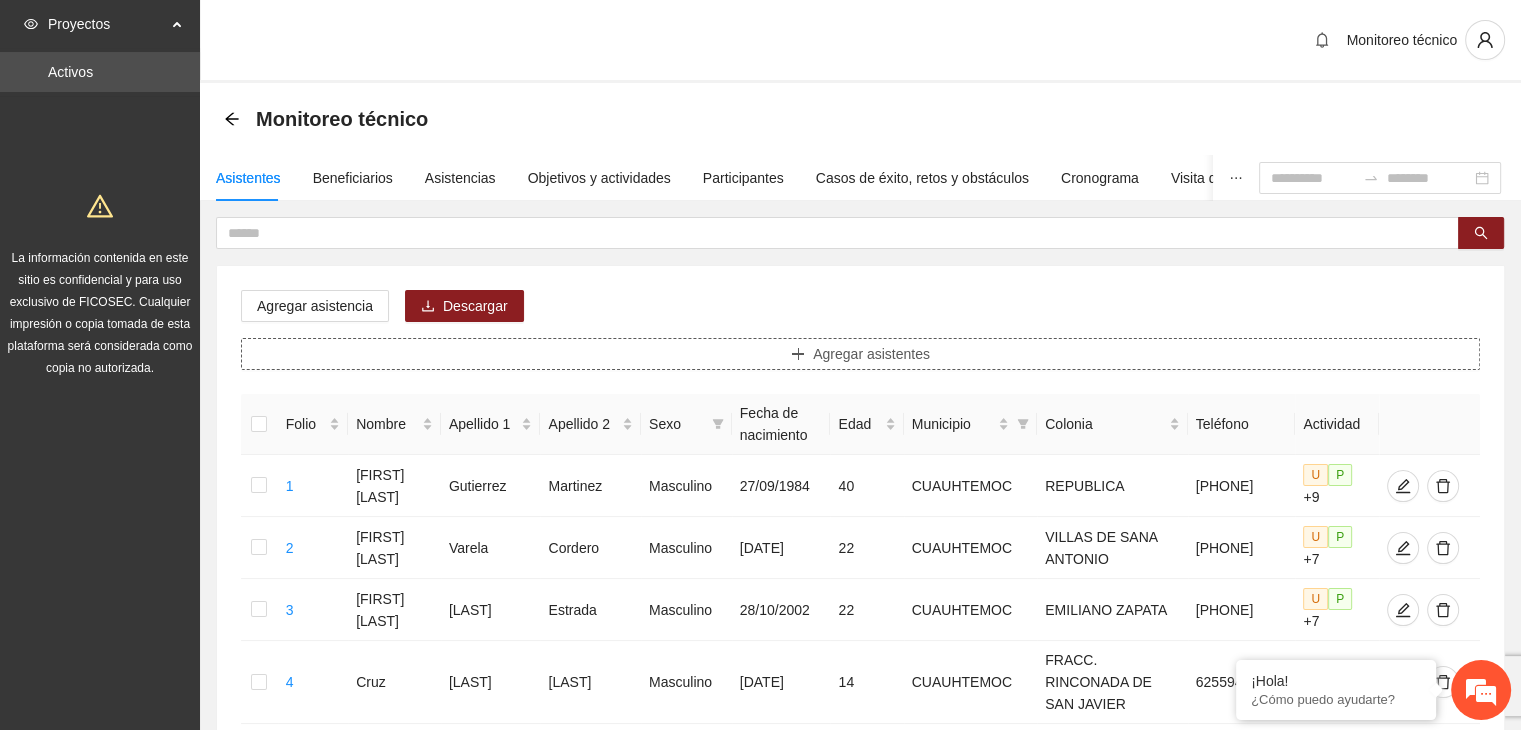 click on "Agregar asistentes" at bounding box center (860, 354) 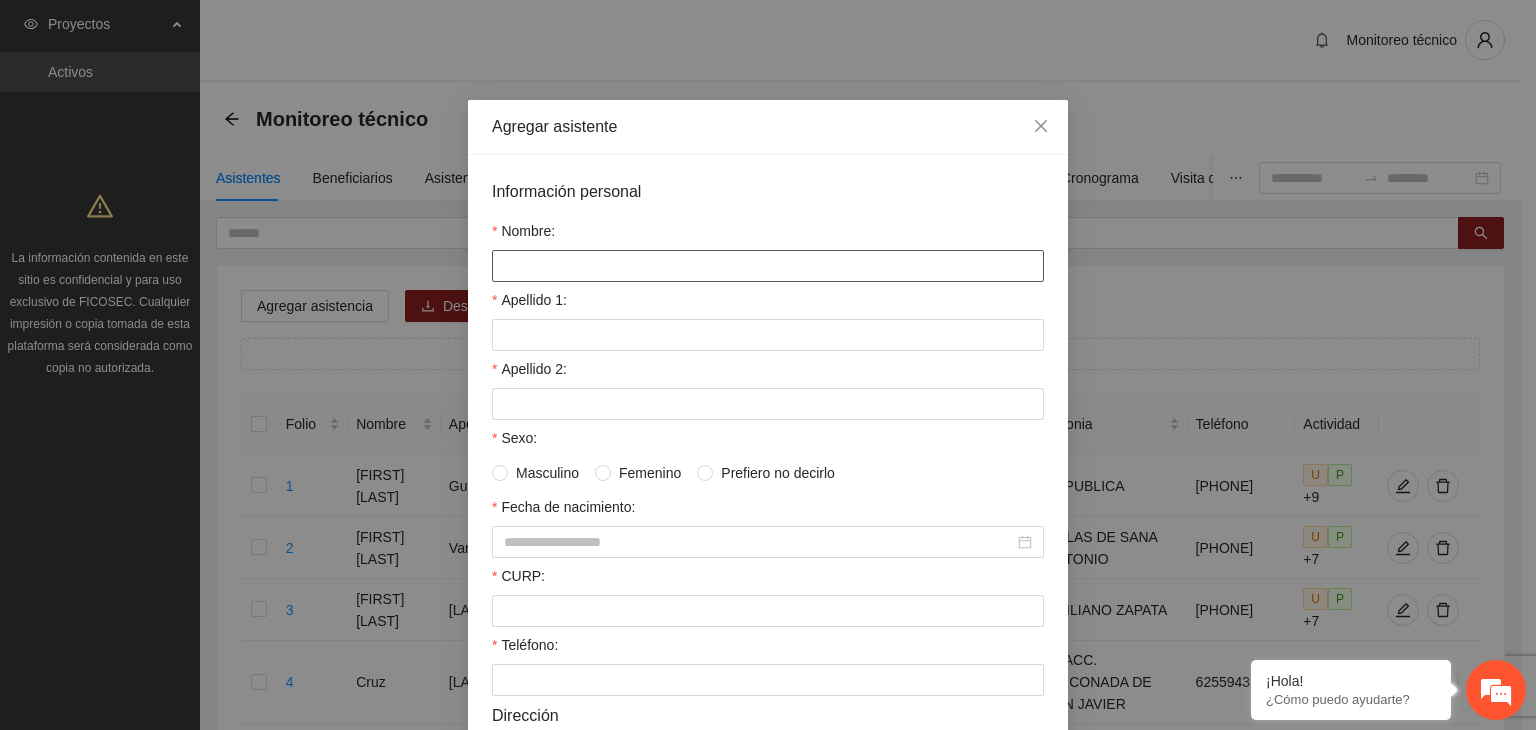 click on "Nombre:" at bounding box center [768, 266] 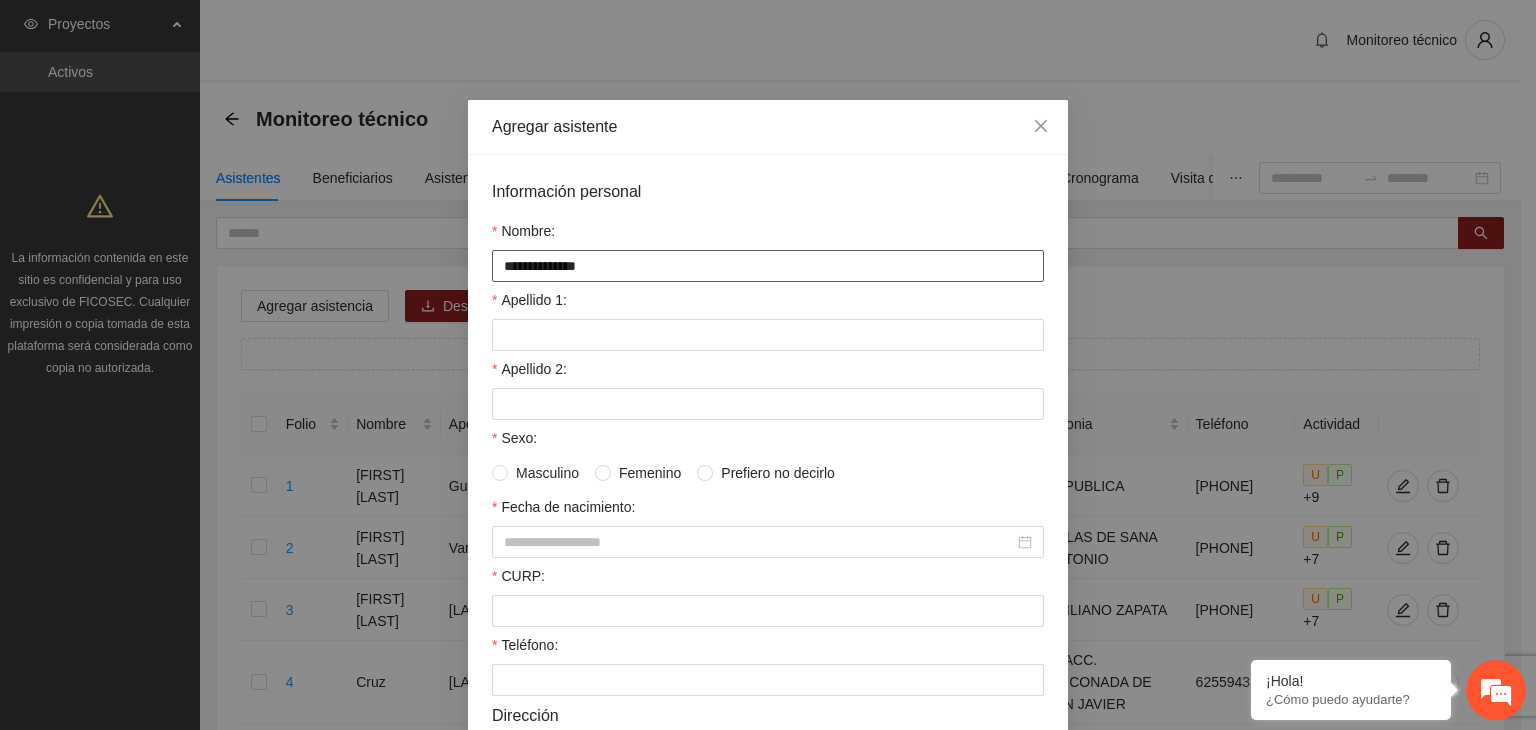 type on "**********" 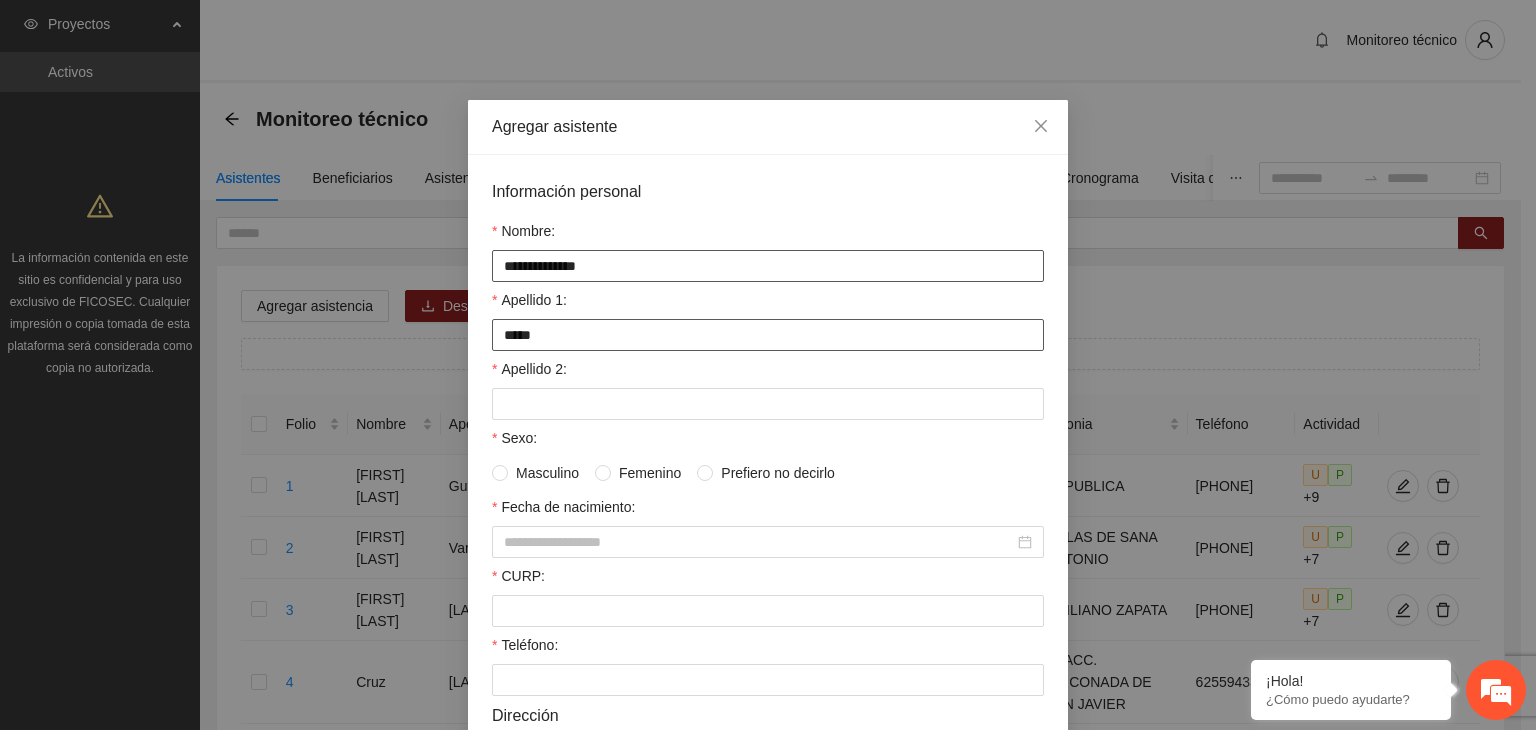type on "*****" 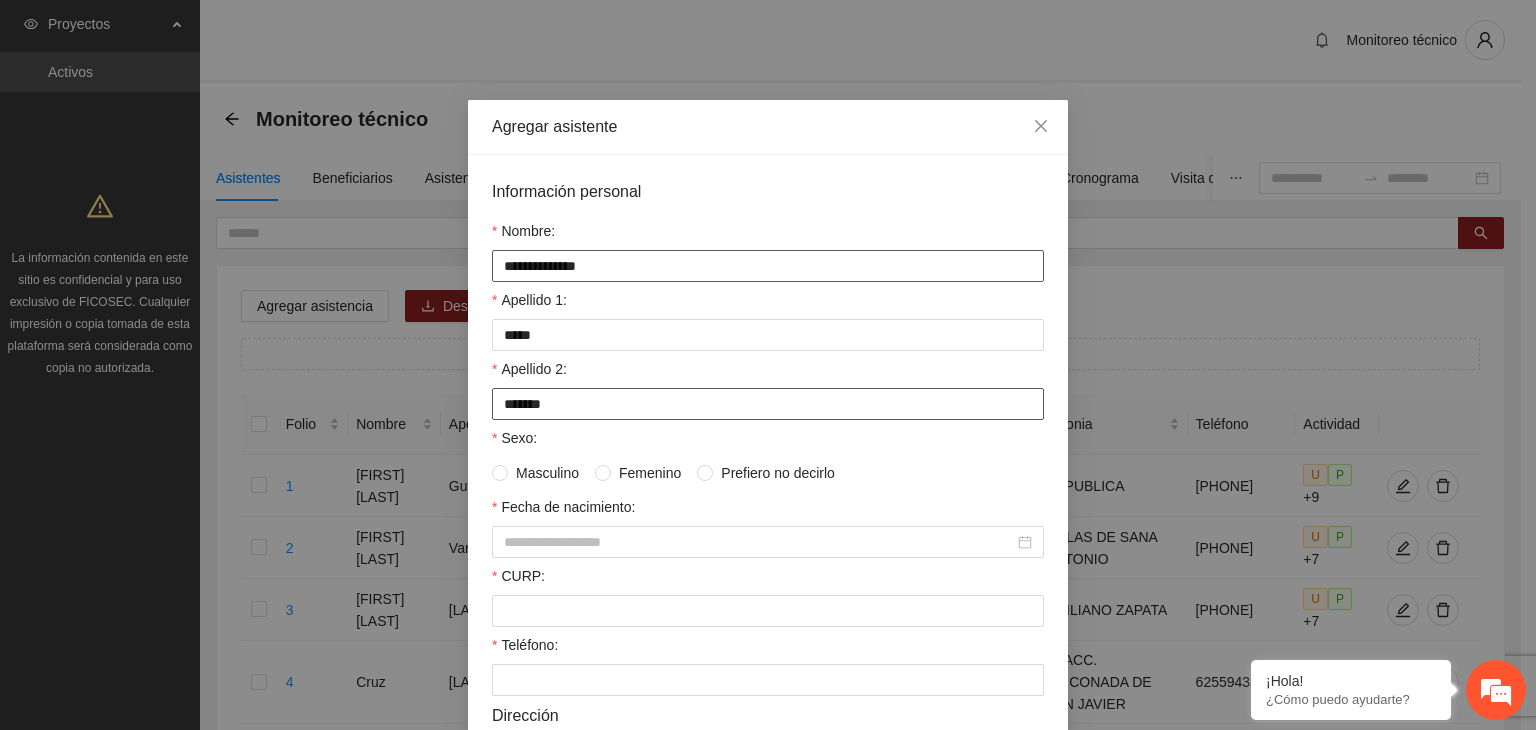 type on "*******" 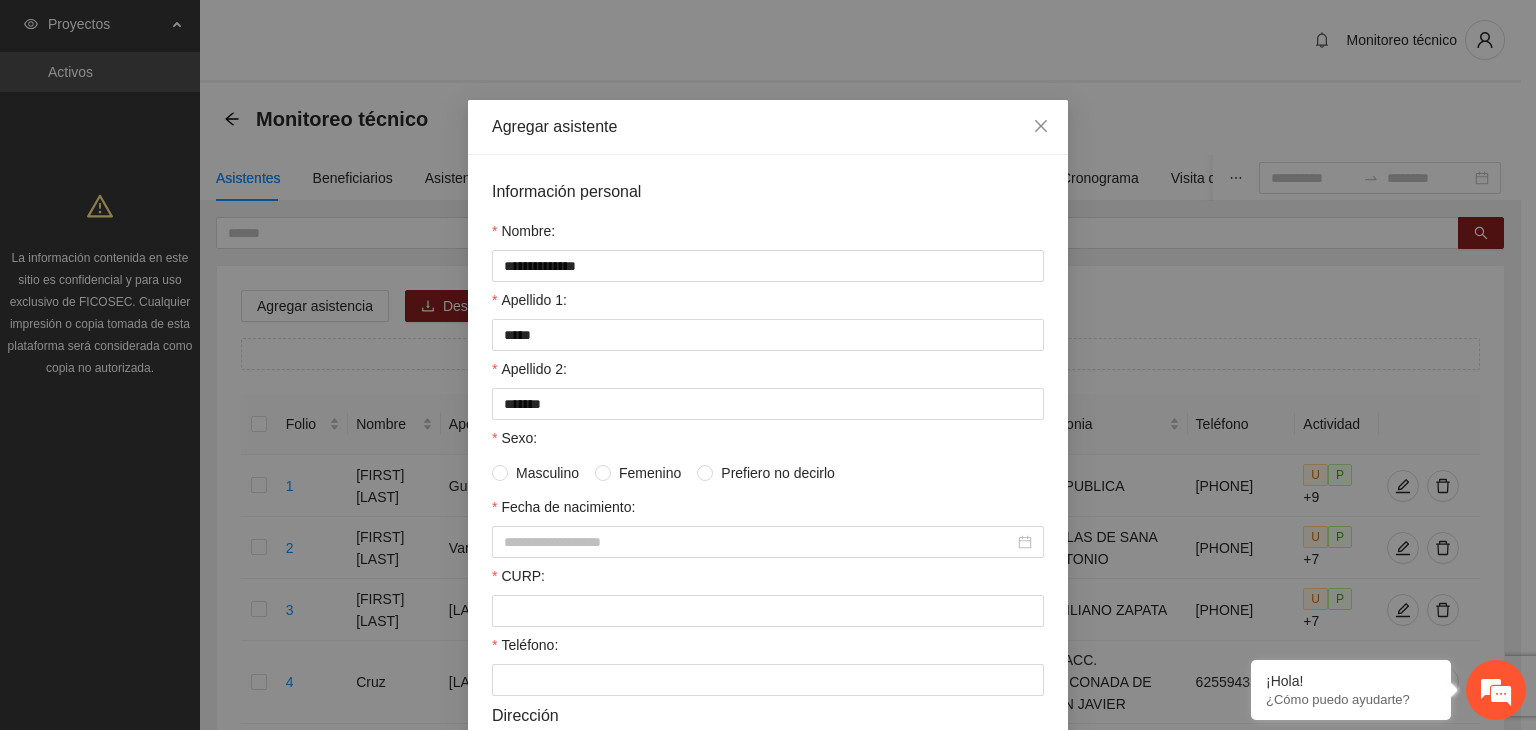 click on "Femenino" at bounding box center (650, 473) 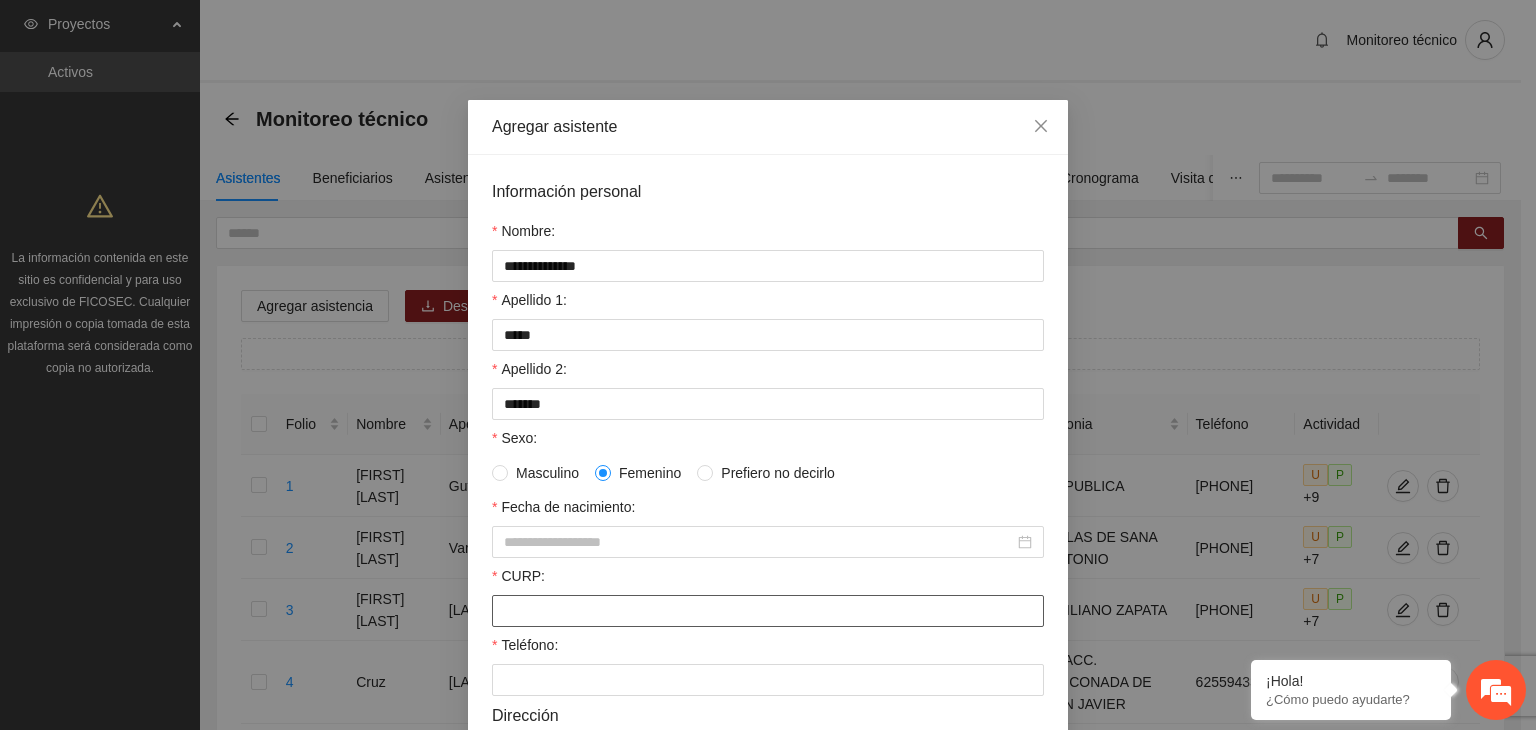 click on "CURP:" at bounding box center (768, 611) 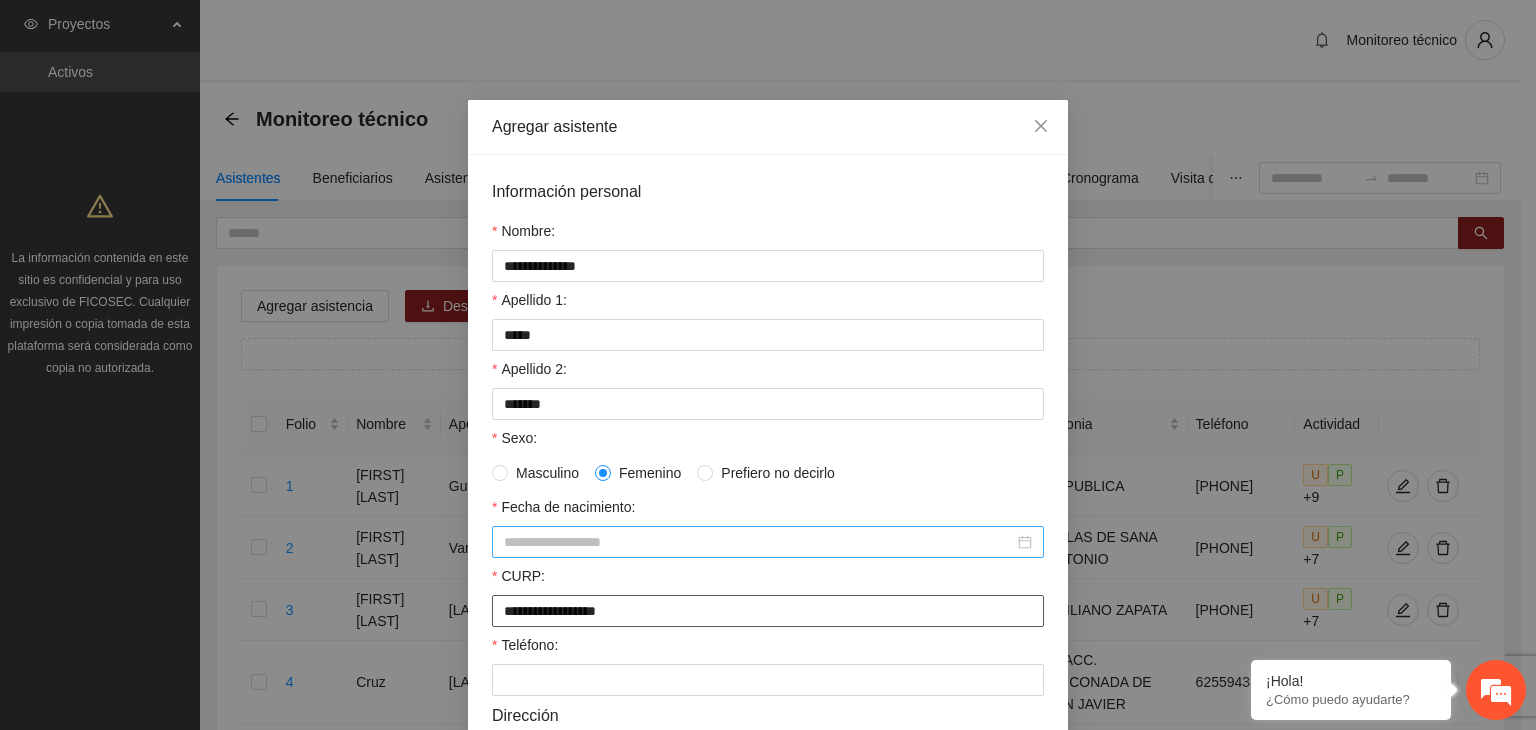 type on "**********" 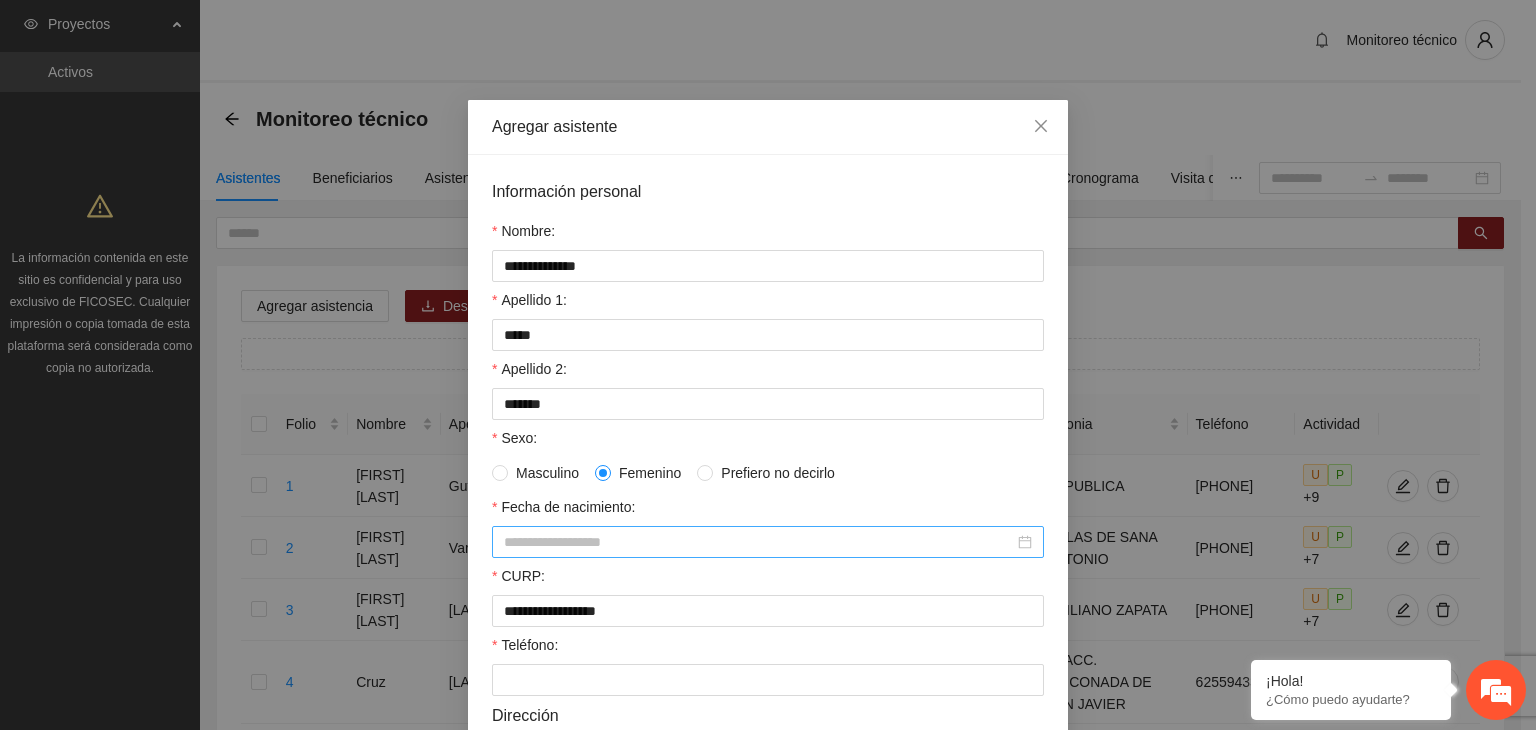click on "Fecha de nacimiento:" at bounding box center (759, 542) 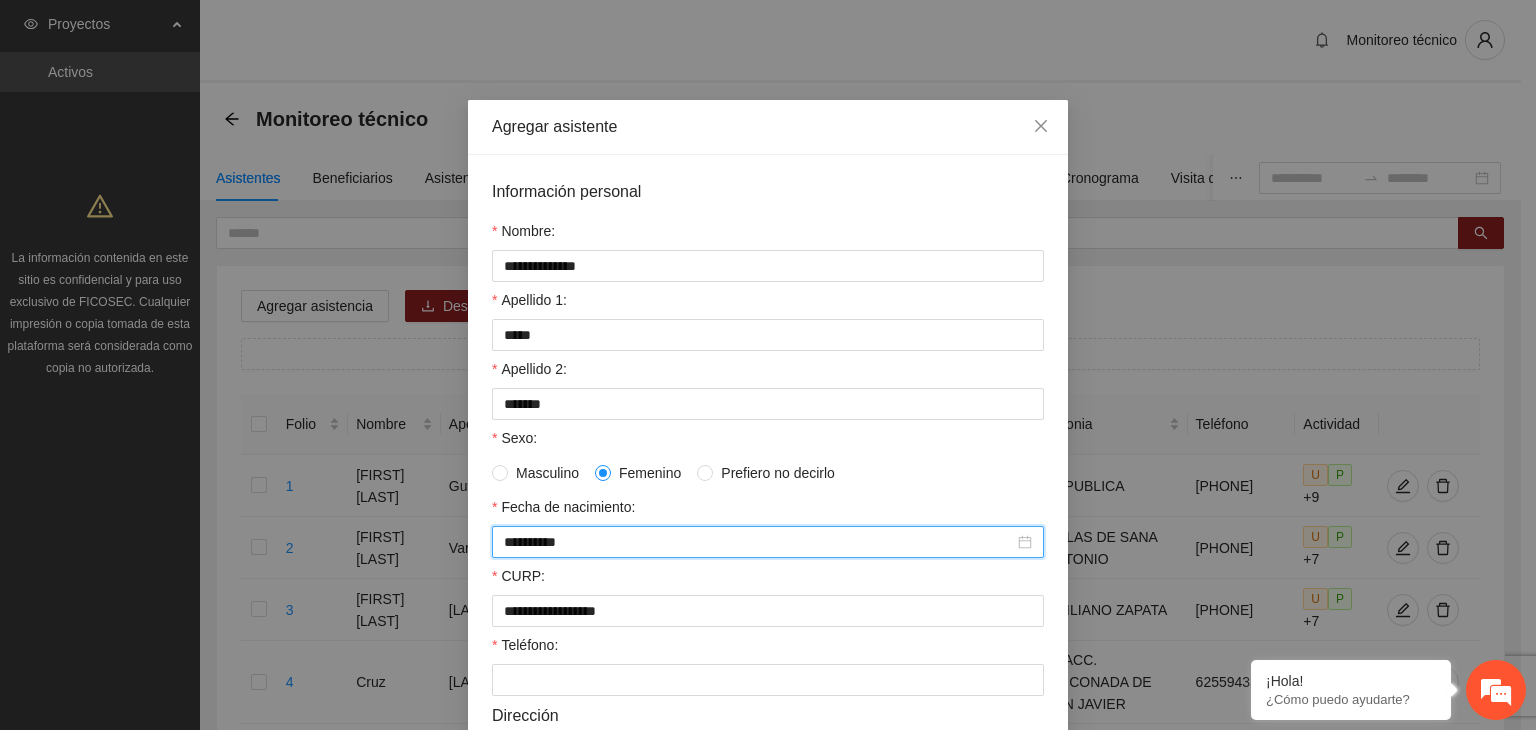 type on "**********" 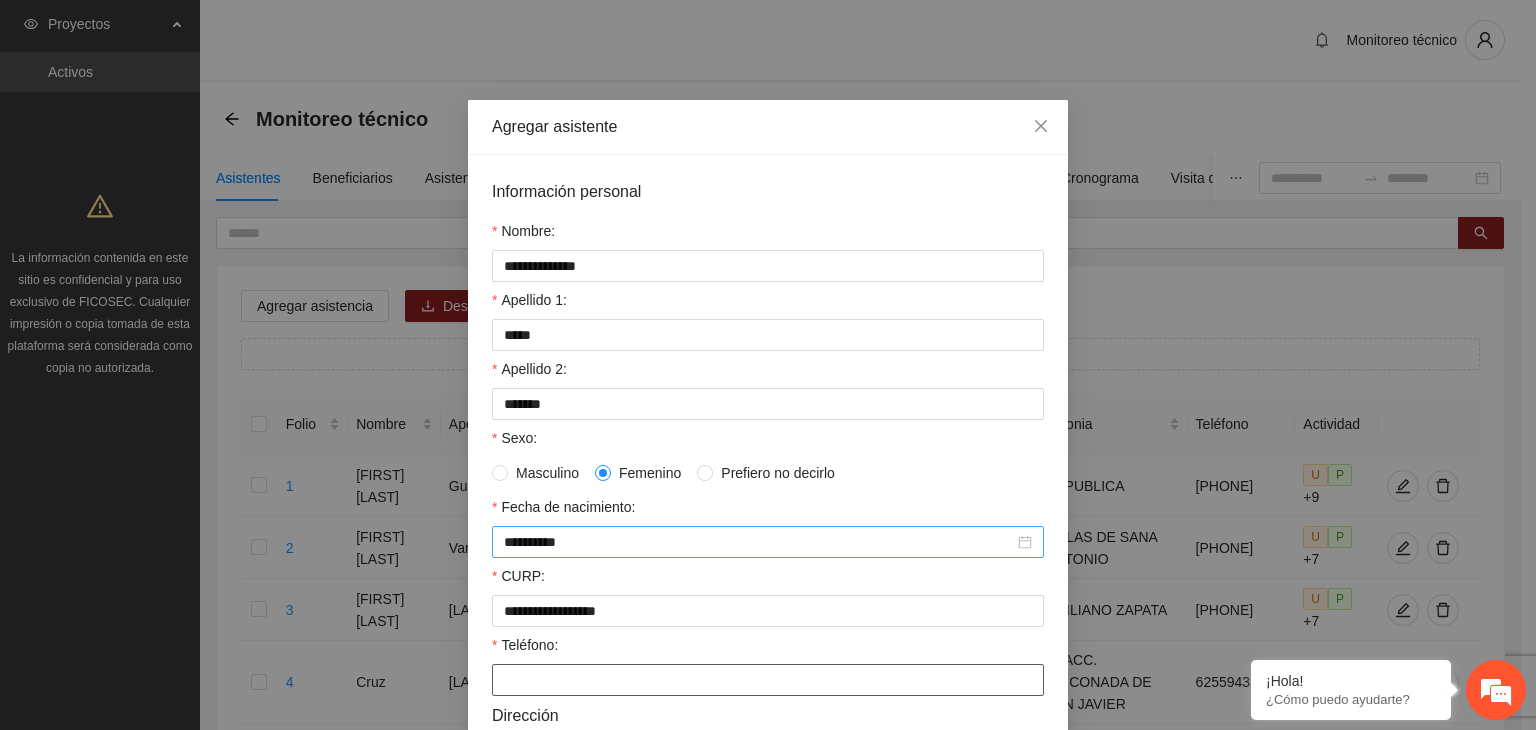 paste on "**********" 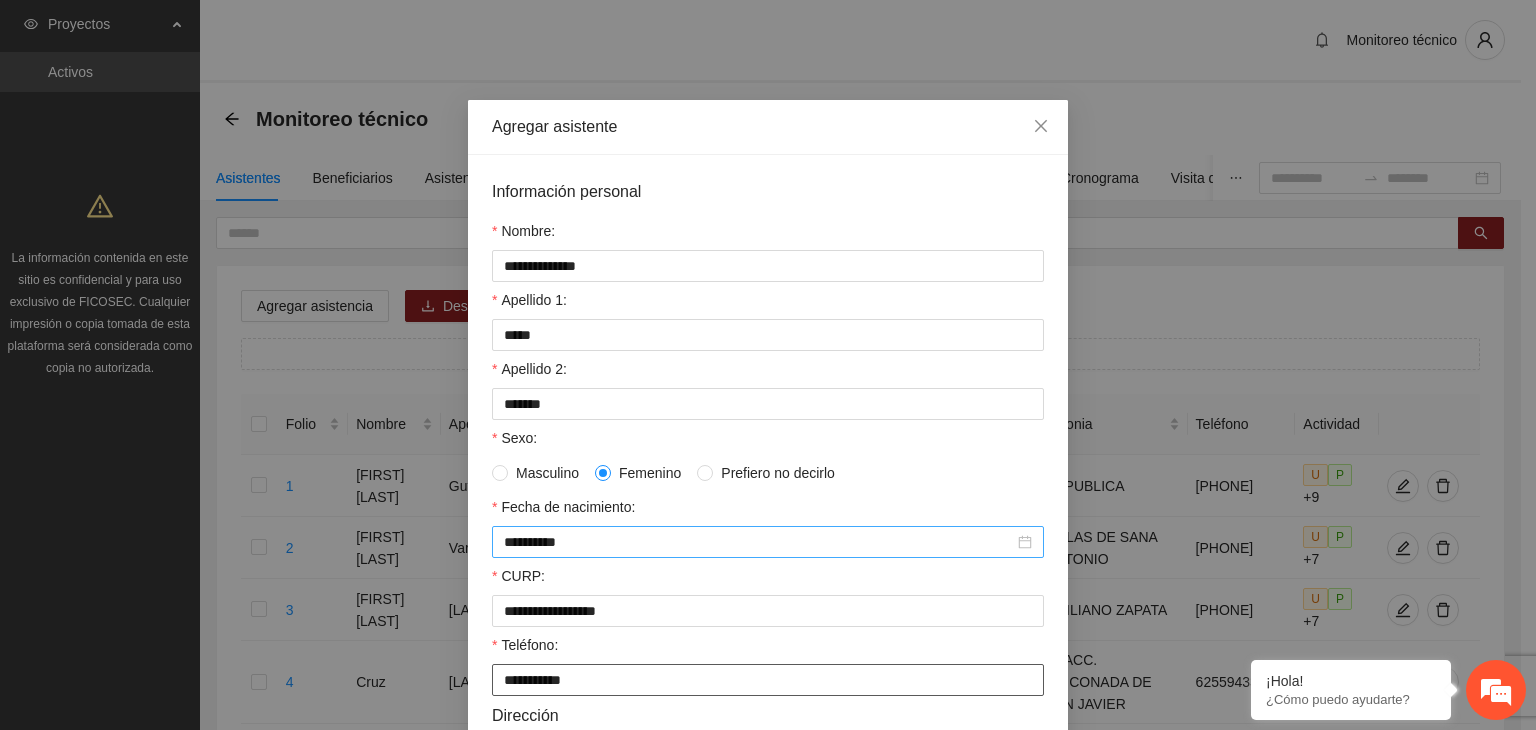 type on "**********" 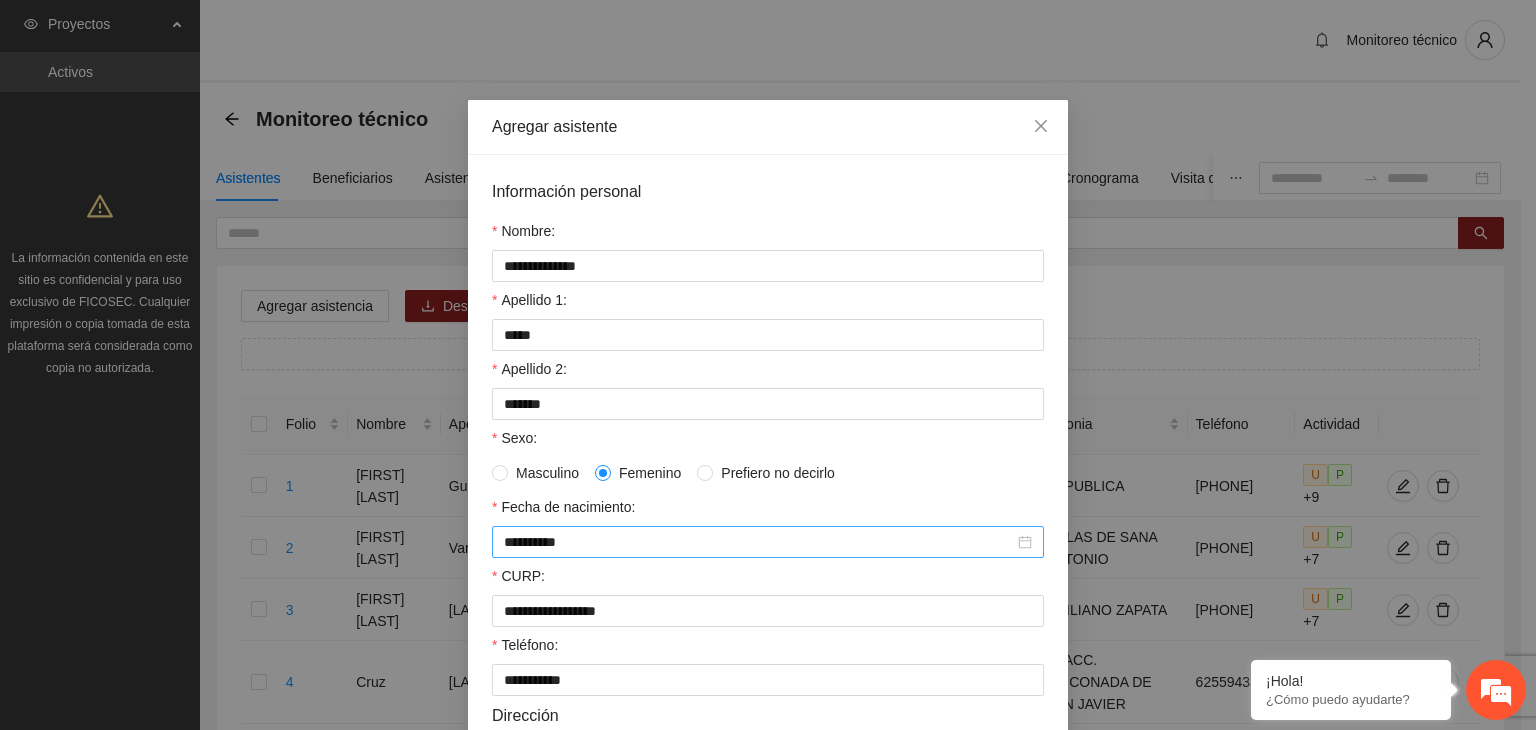 scroll, scrollTop: 432, scrollLeft: 0, axis: vertical 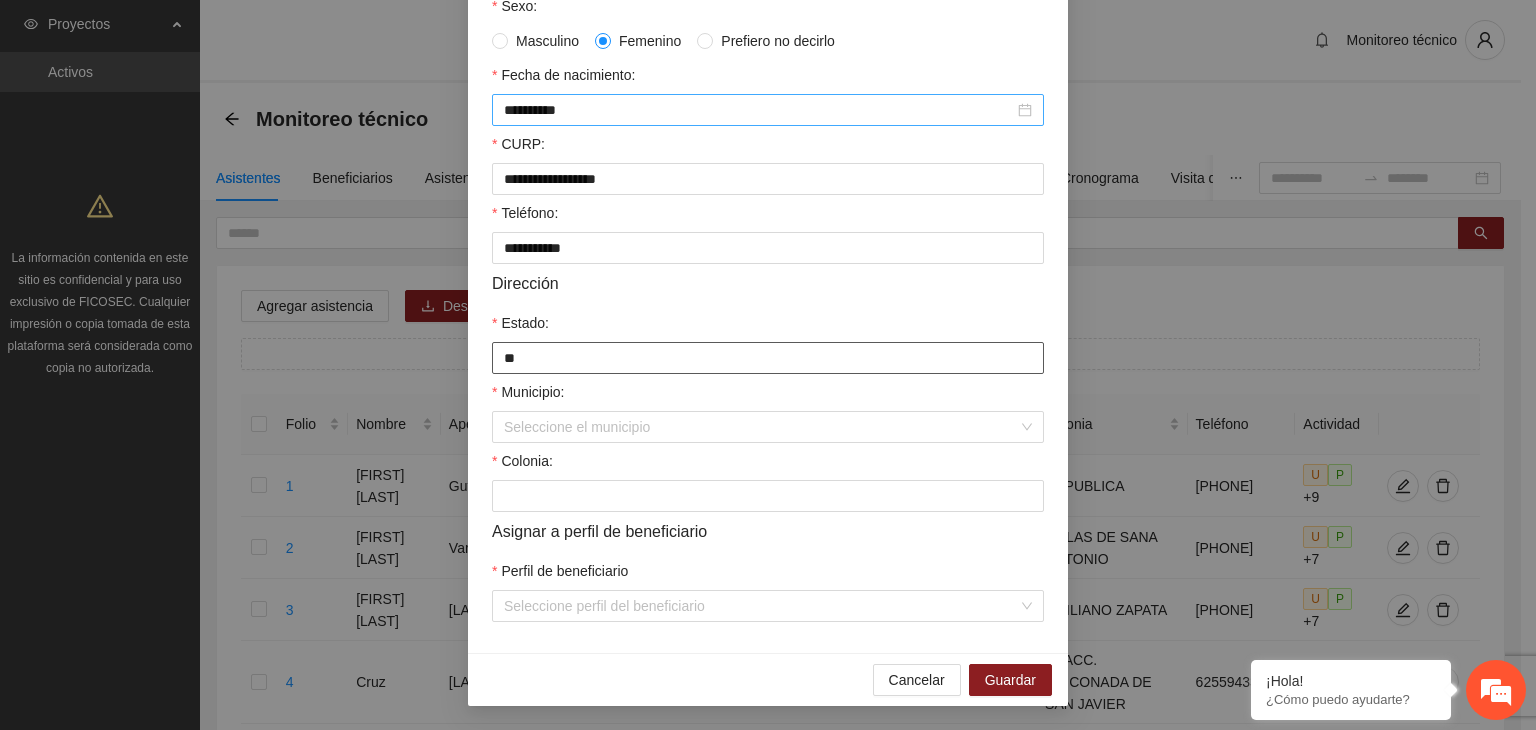 type on "*********" 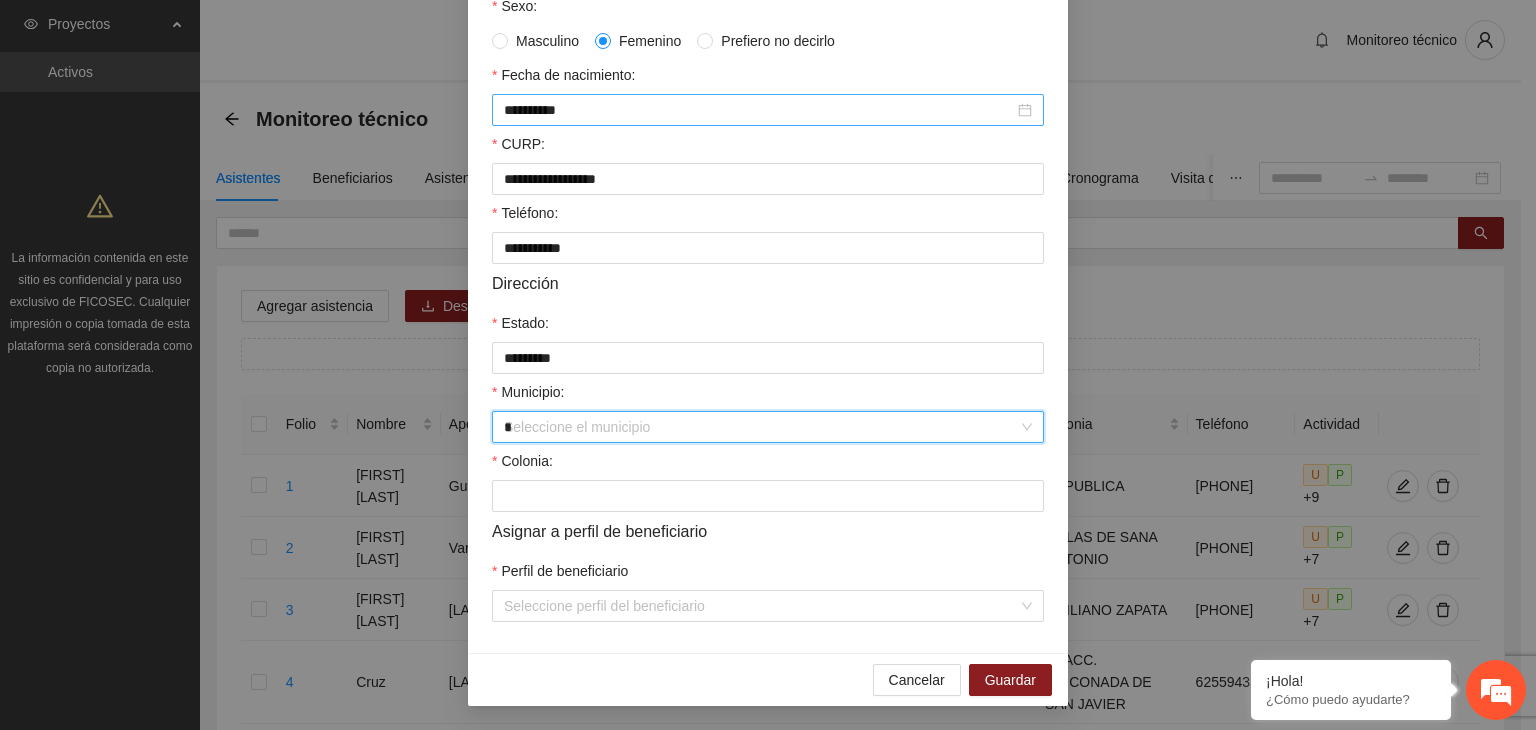 type on "**" 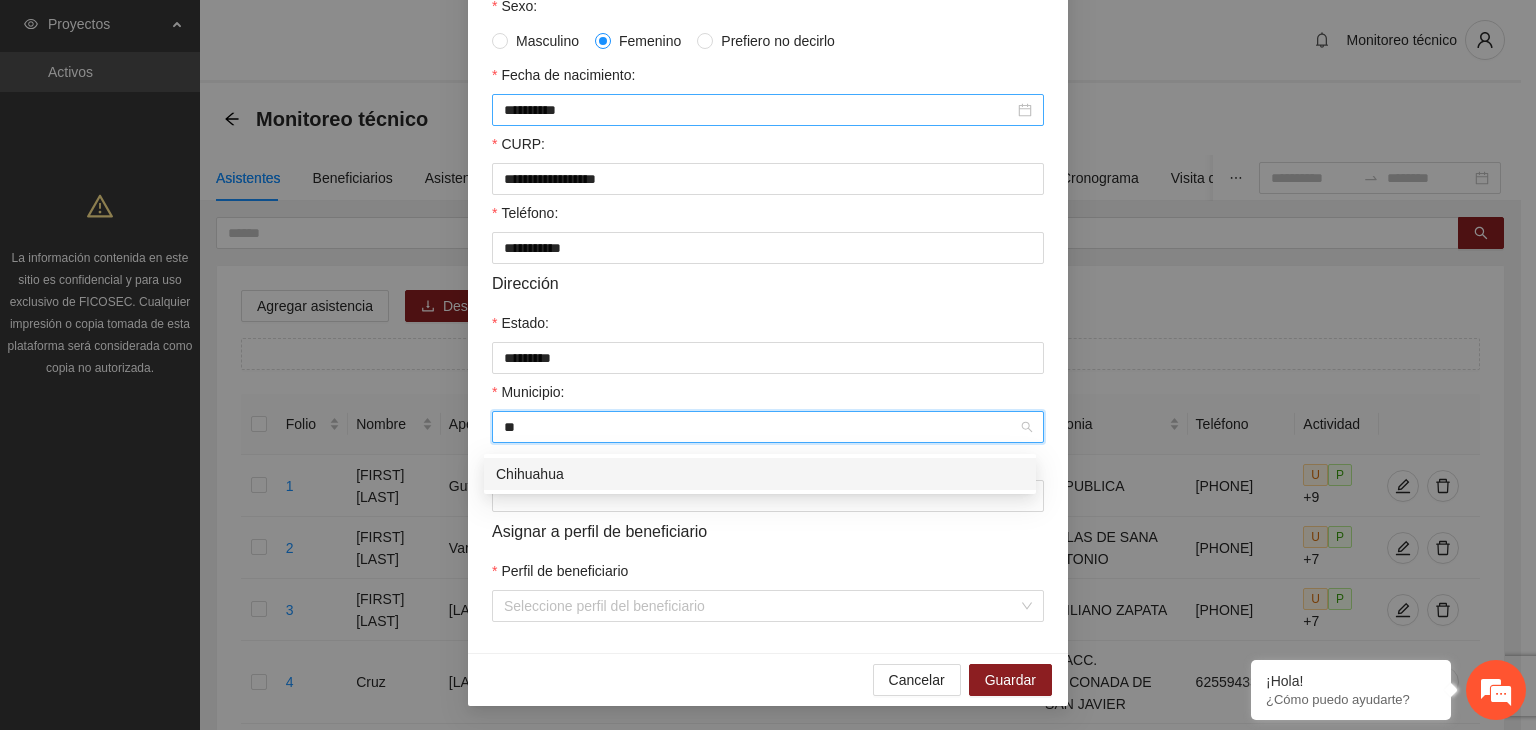 type 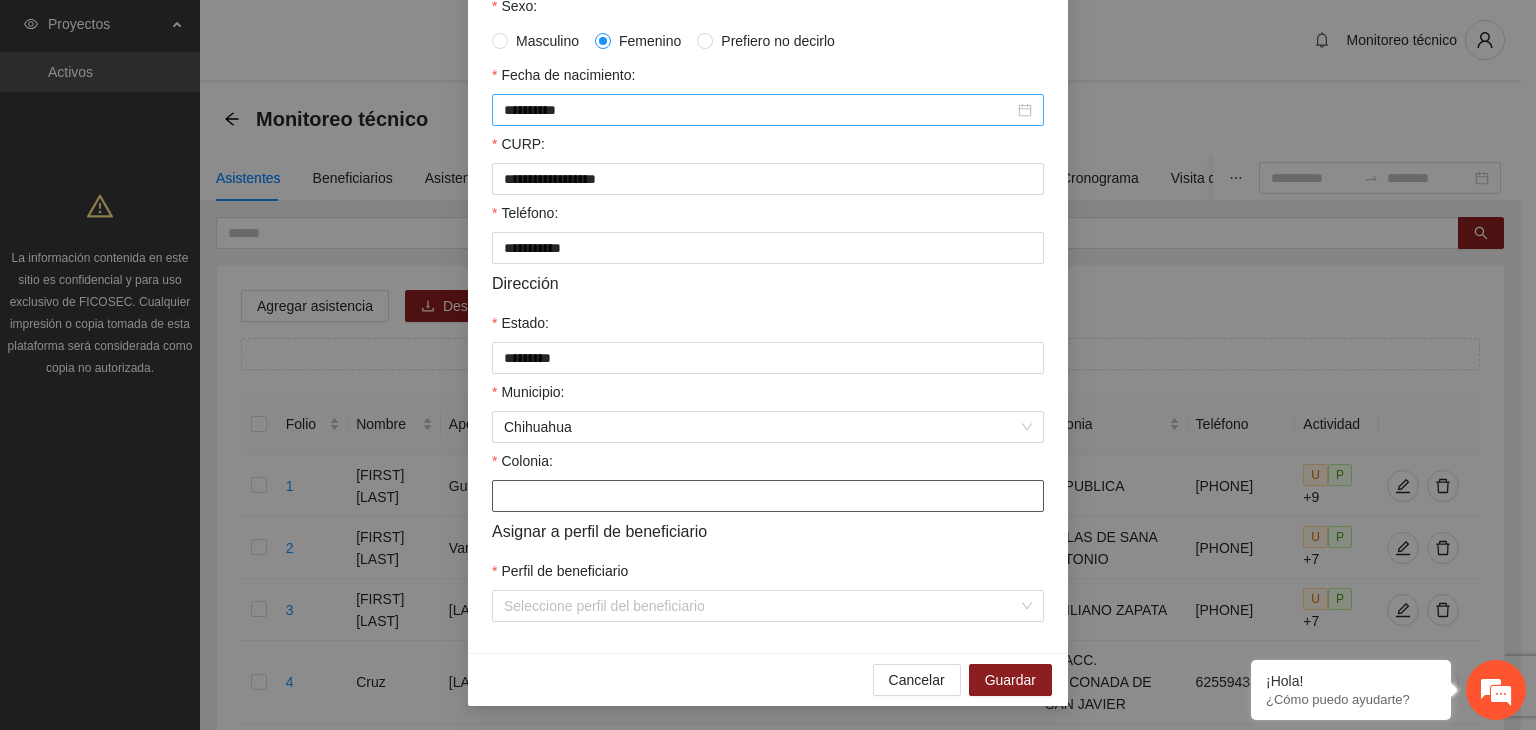 paste on "*********" 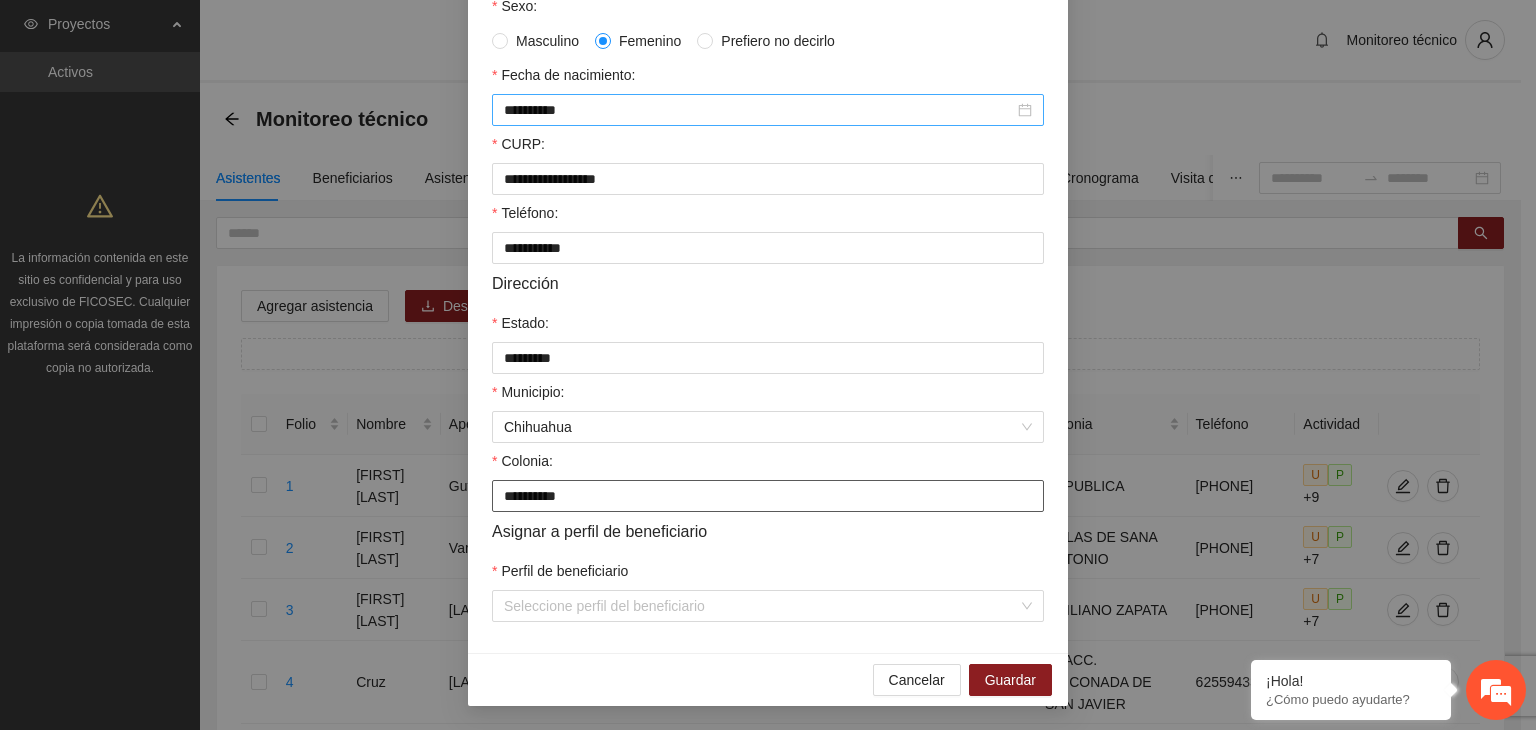 type on "*********" 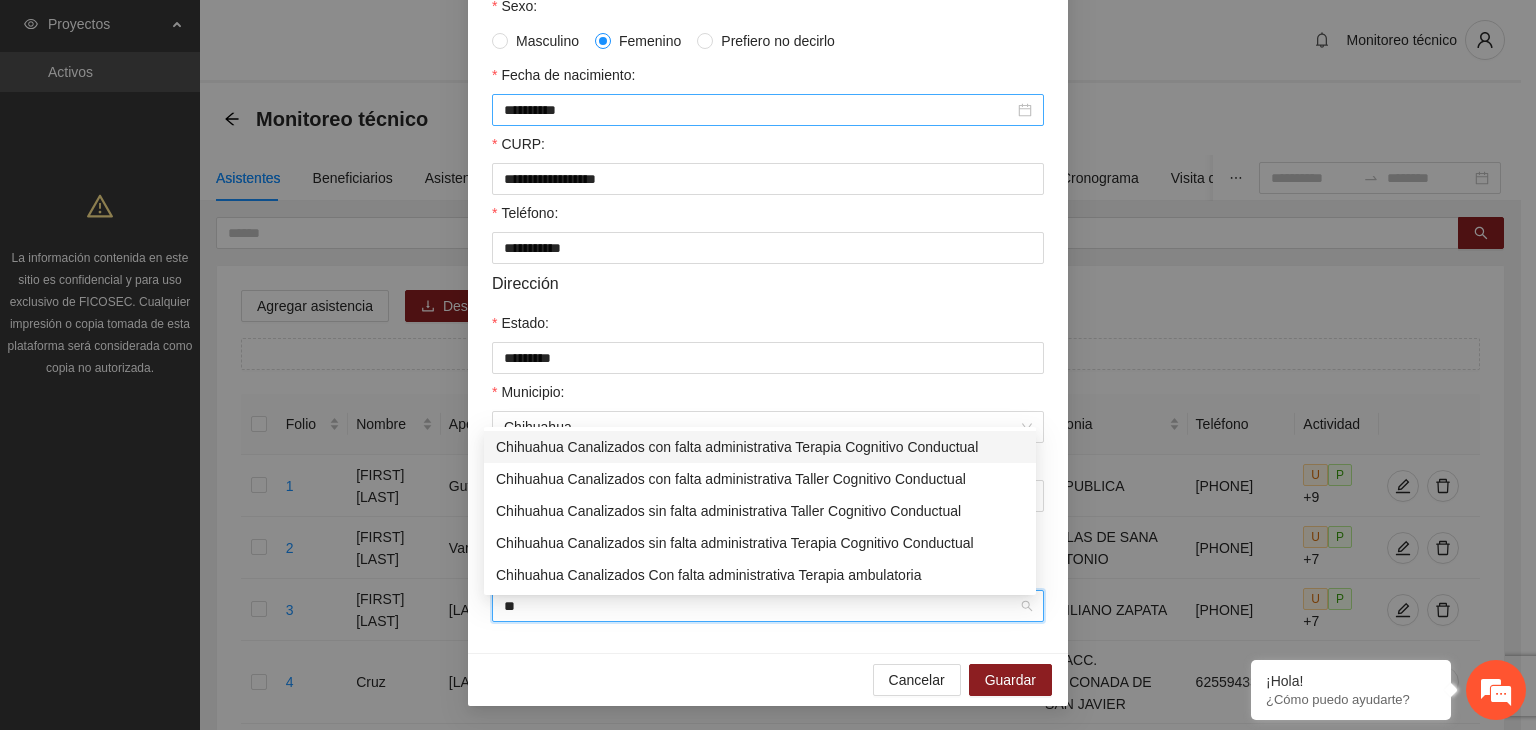 type on "**" 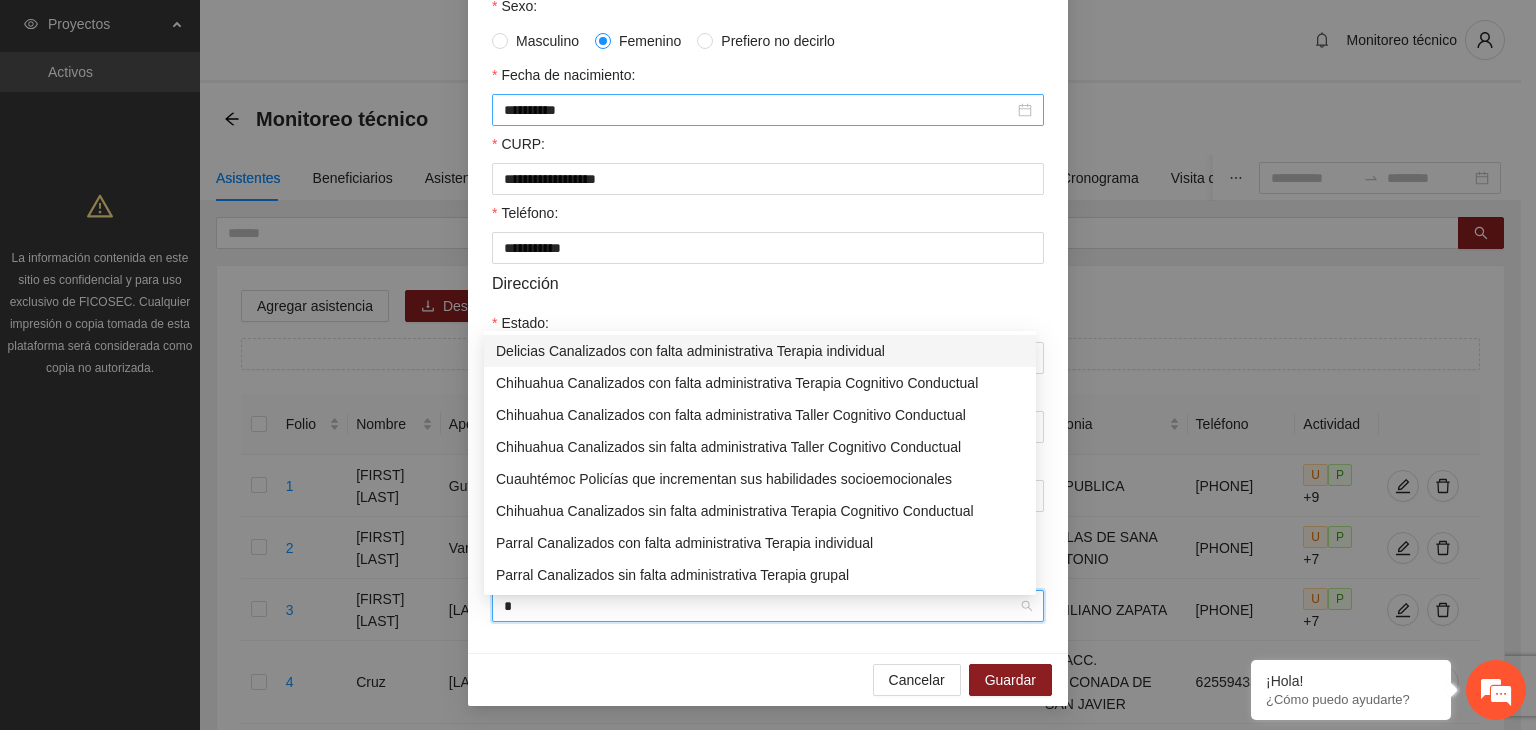 type on "**" 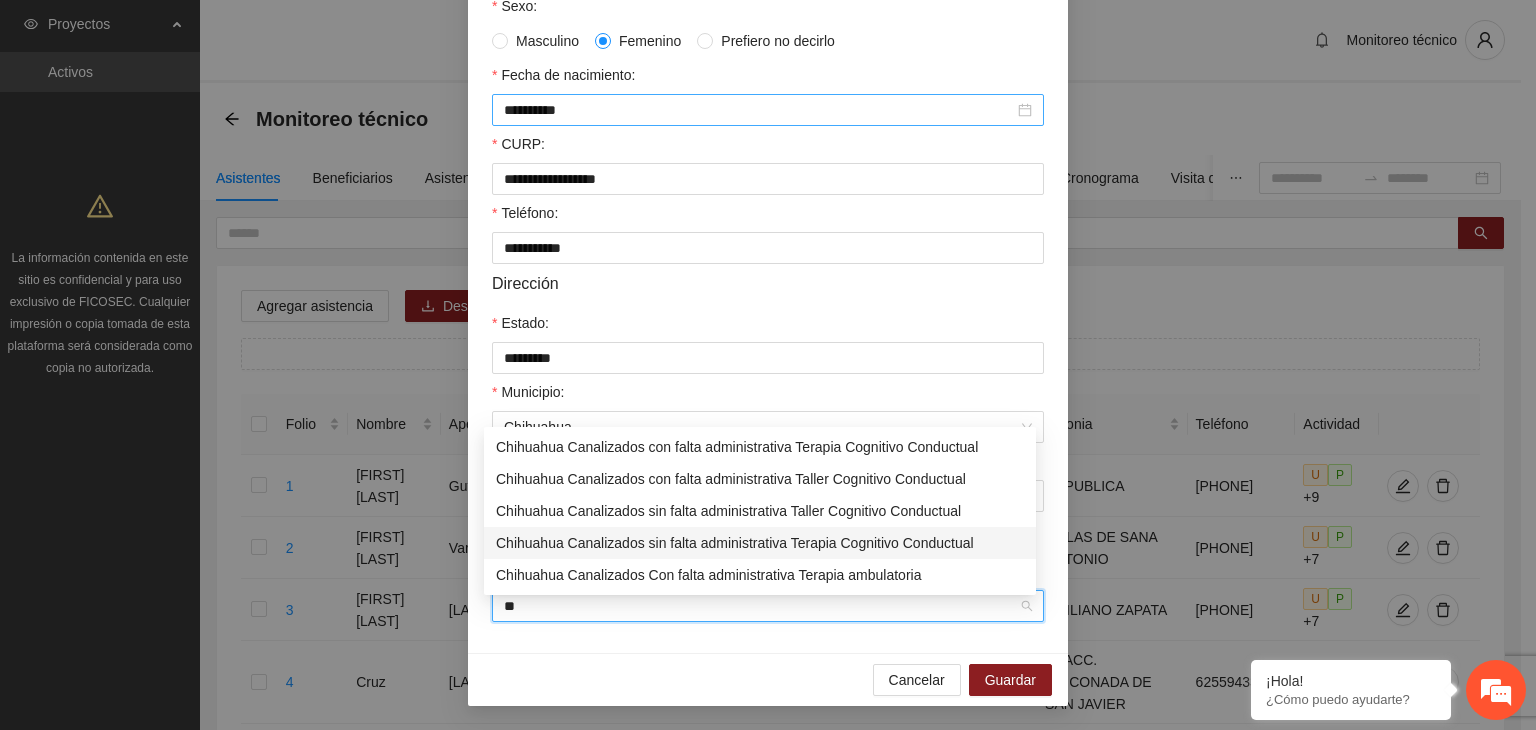 type 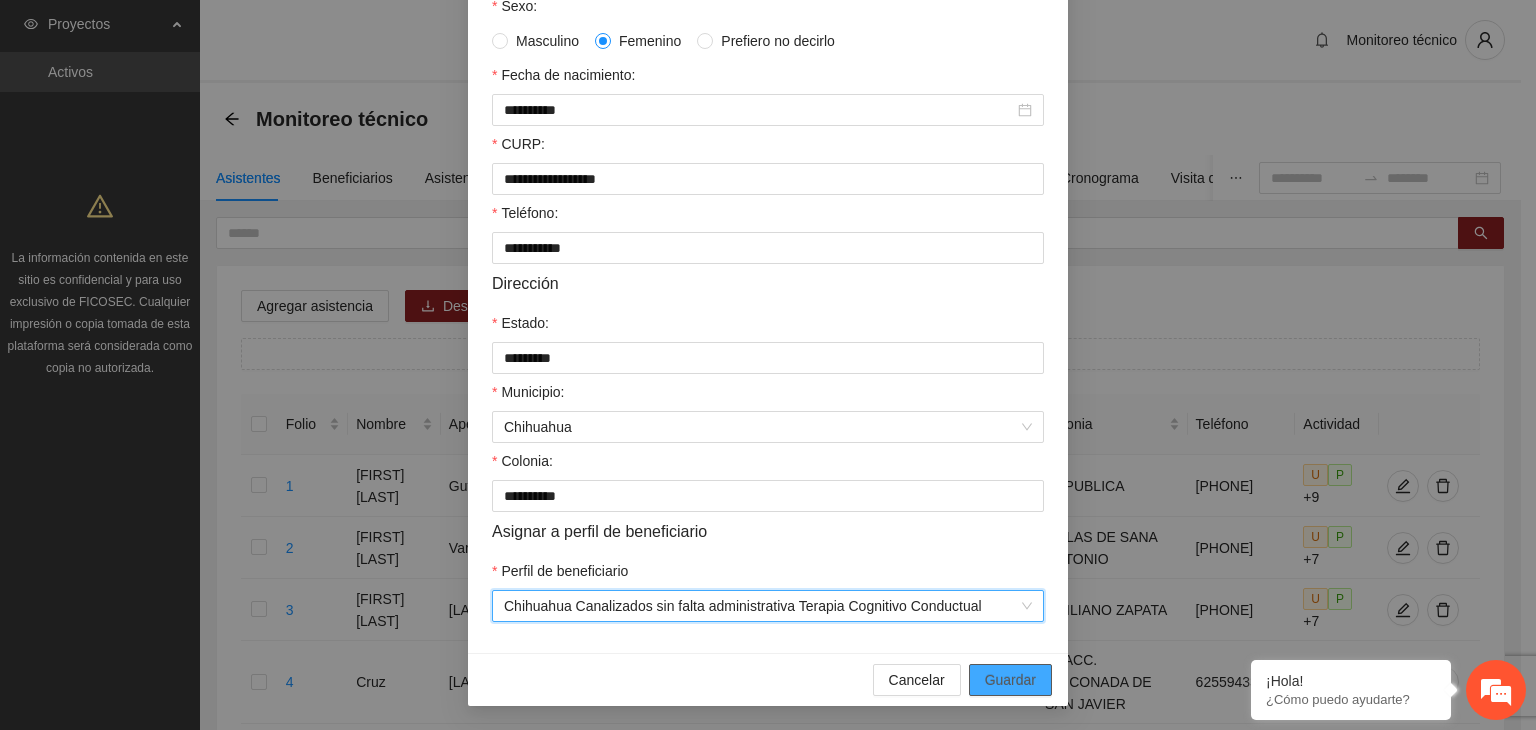 click on "Guardar" at bounding box center [1010, 680] 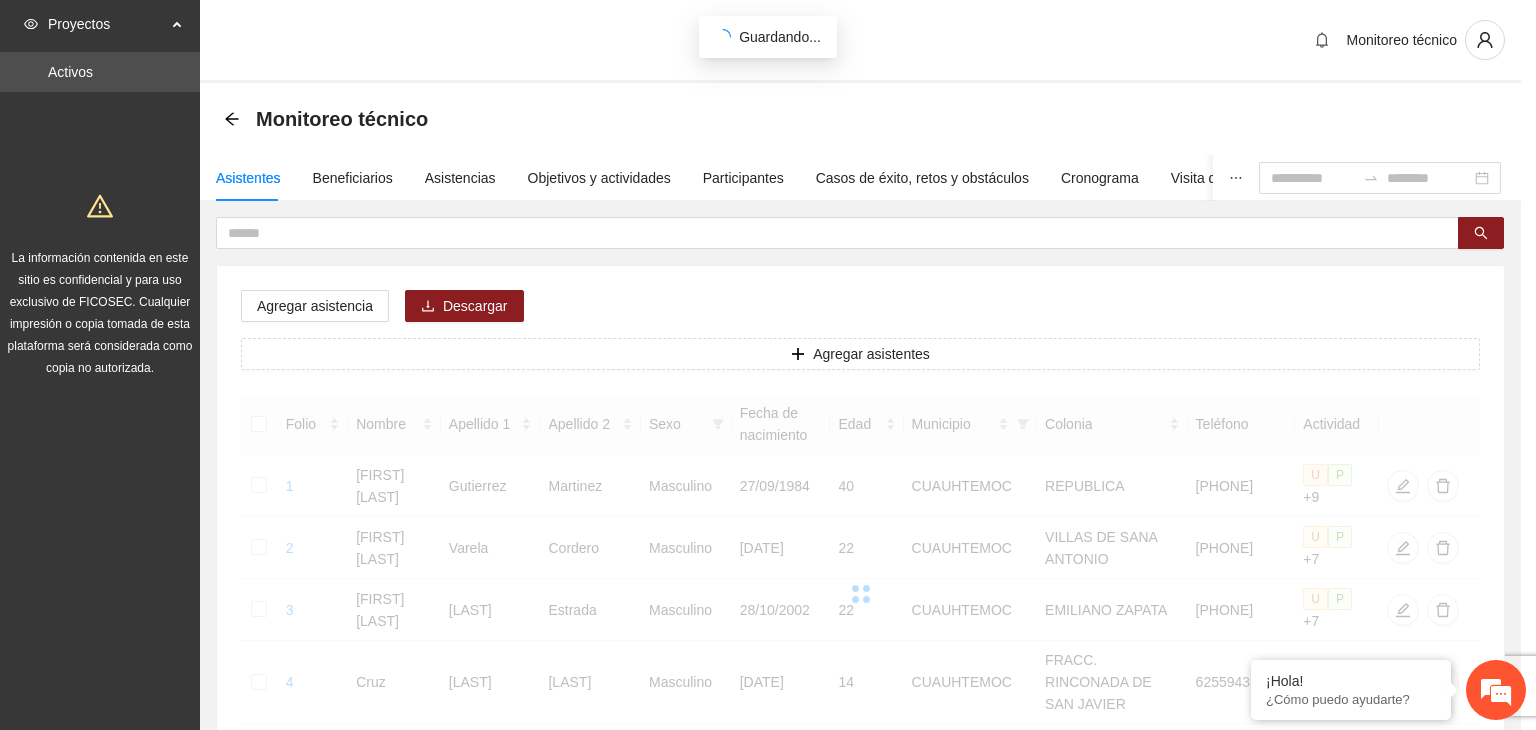 scroll, scrollTop: 341, scrollLeft: 0, axis: vertical 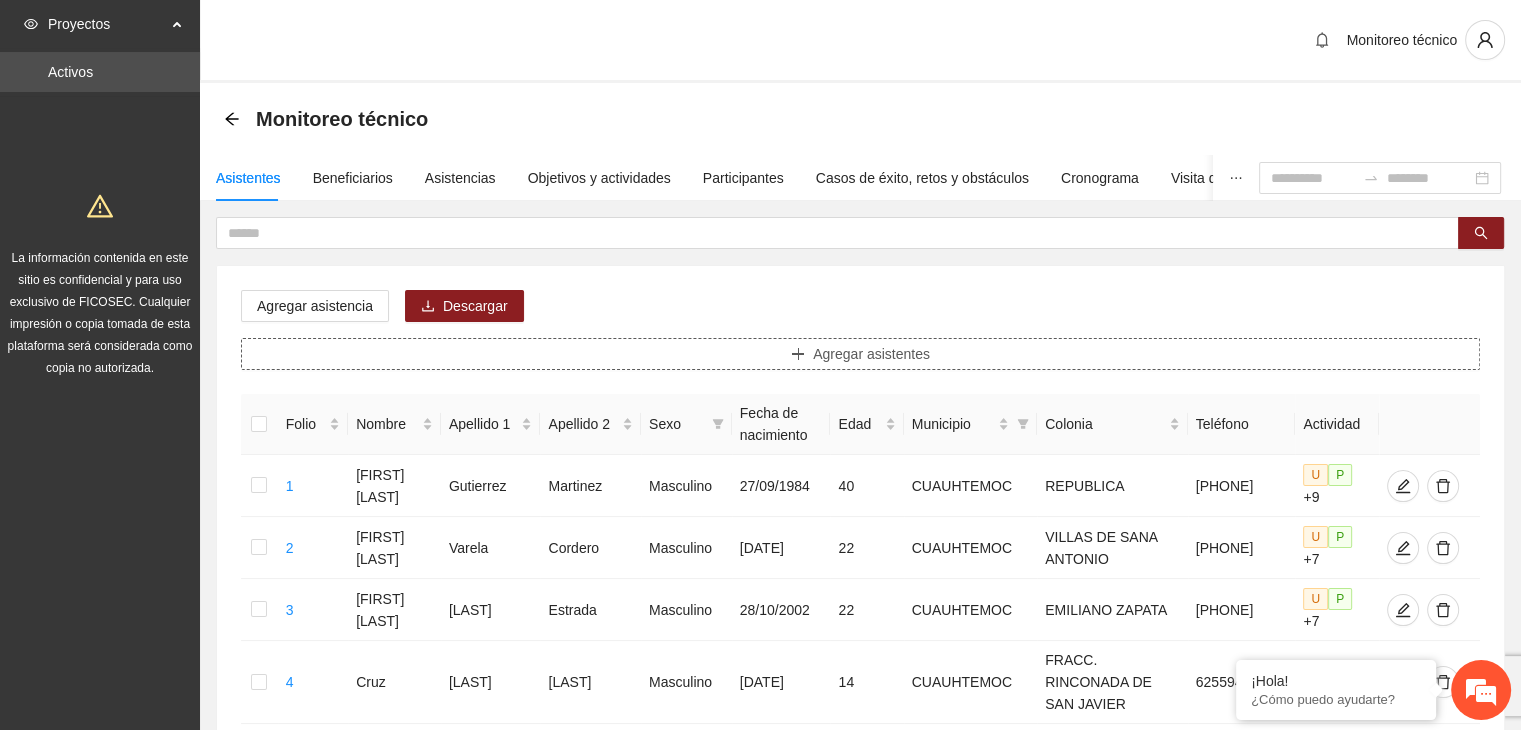 click on "Agregar asistentes" at bounding box center (860, 354) 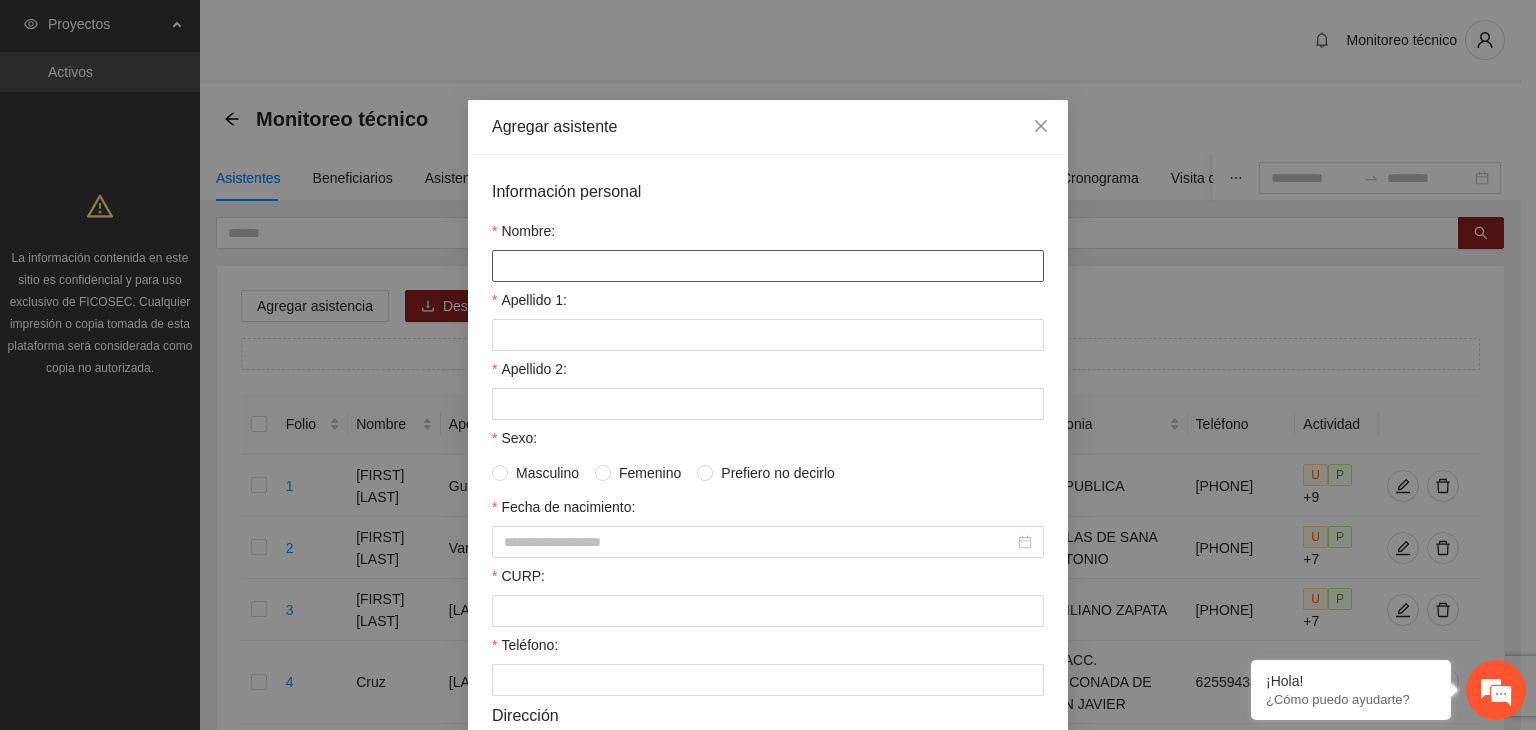 click at bounding box center [768, 266] 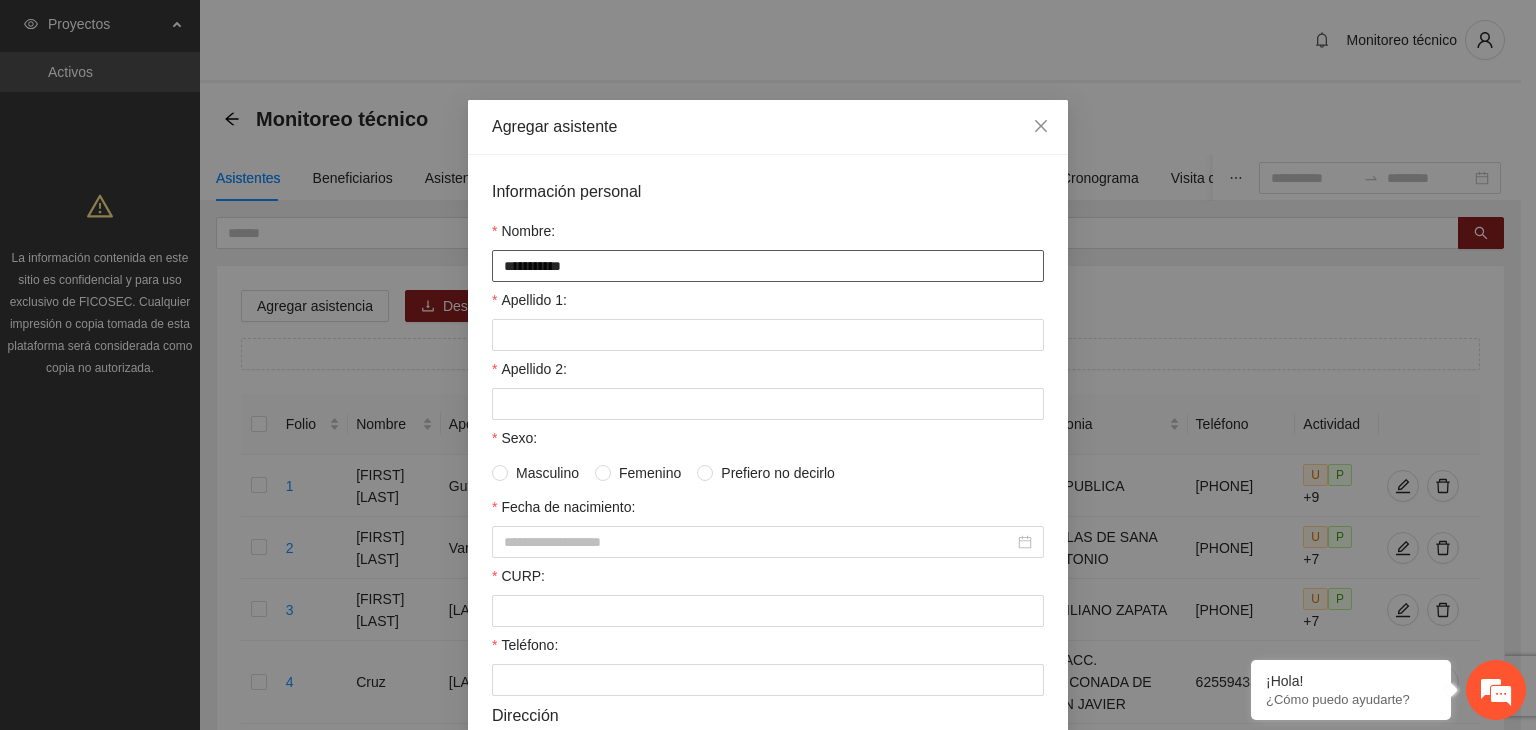 type on "**********" 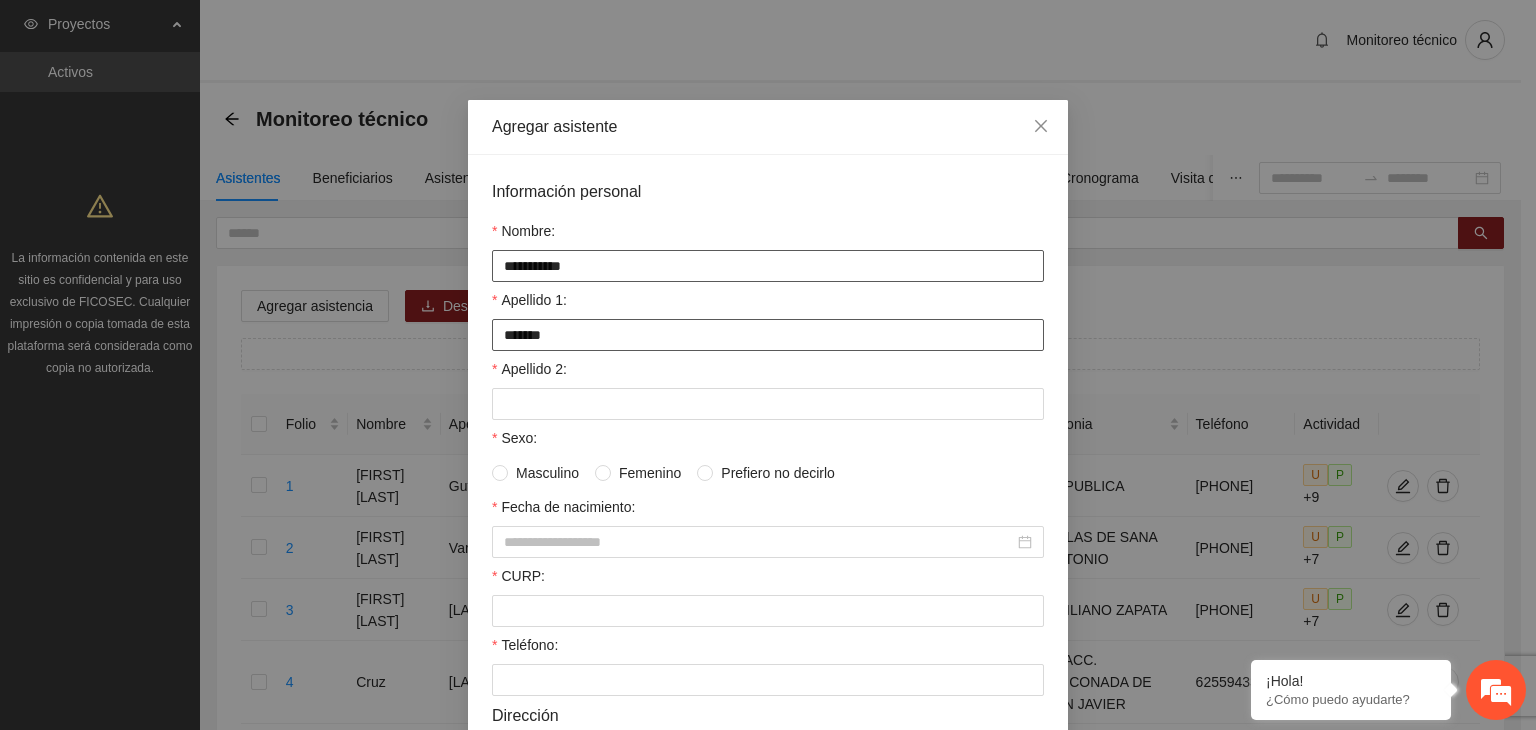 type on "*******" 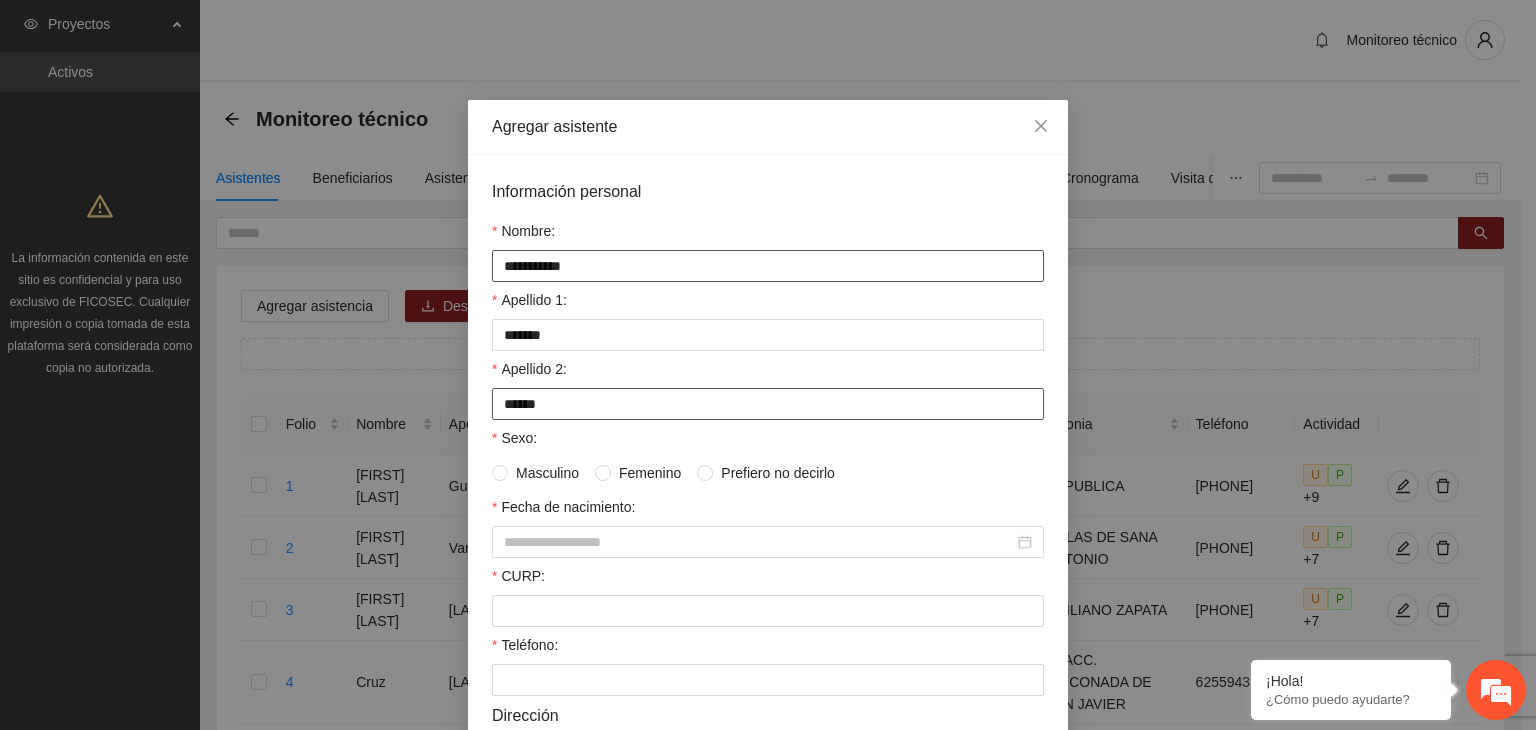 type on "******" 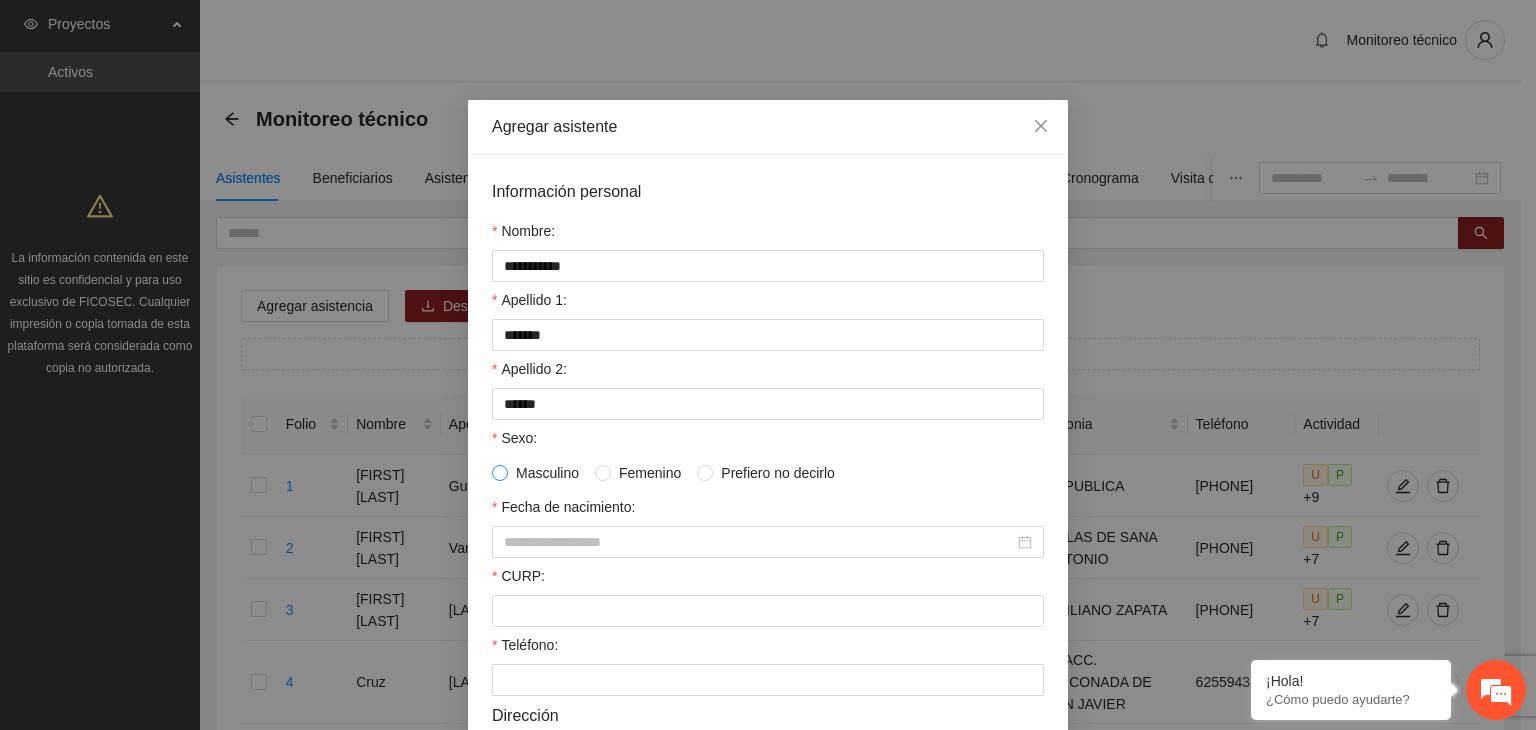 click at bounding box center [500, 473] 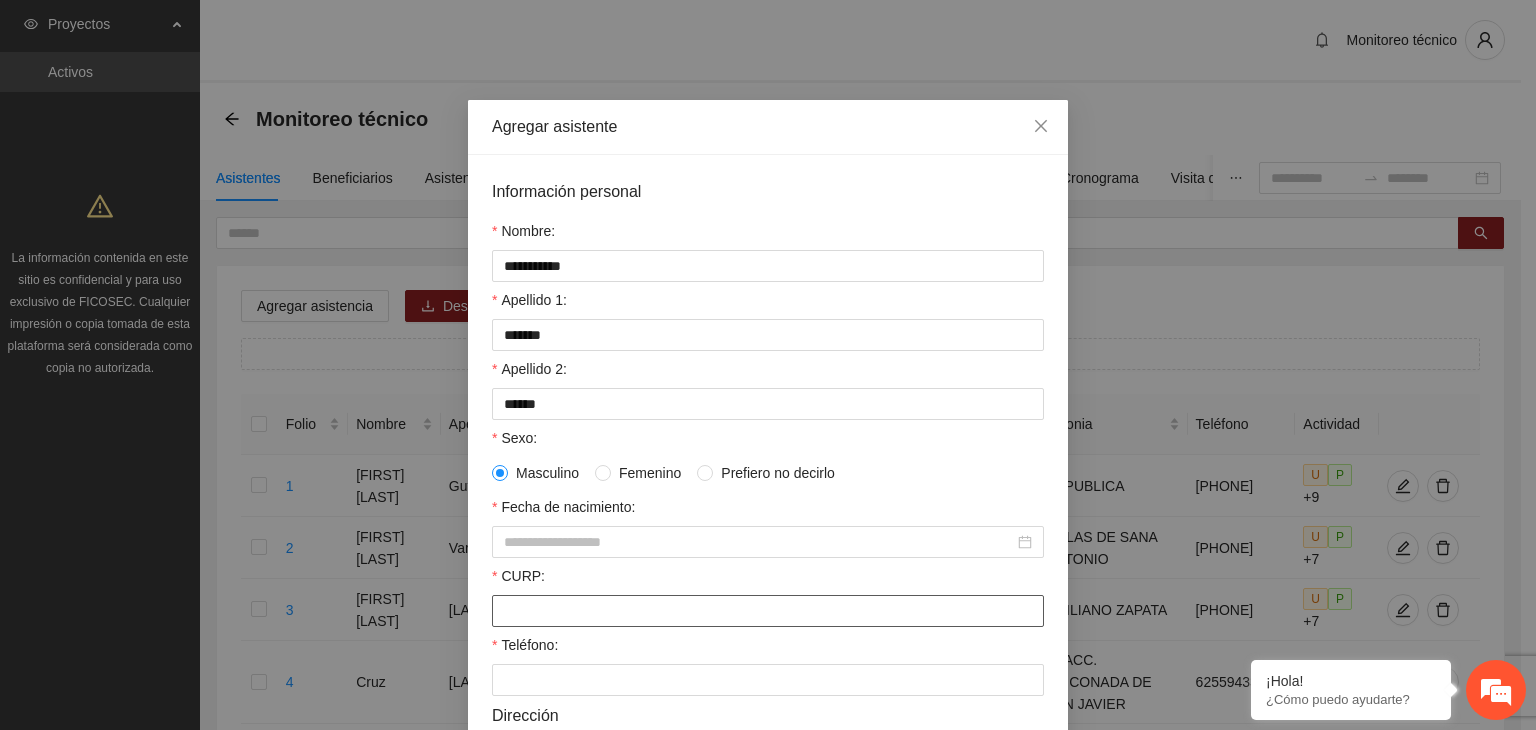 click on "CURP:" at bounding box center (768, 611) 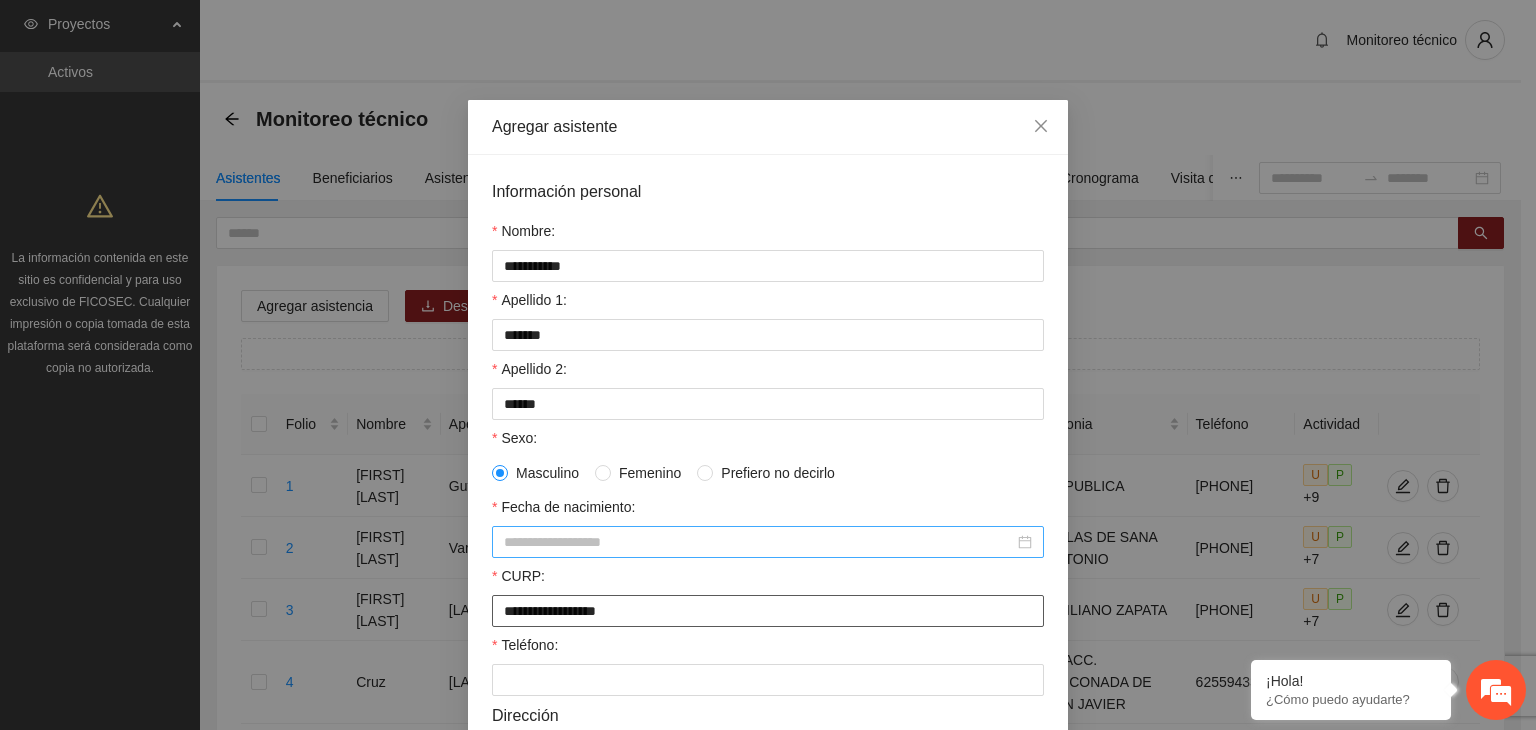 type on "**********" 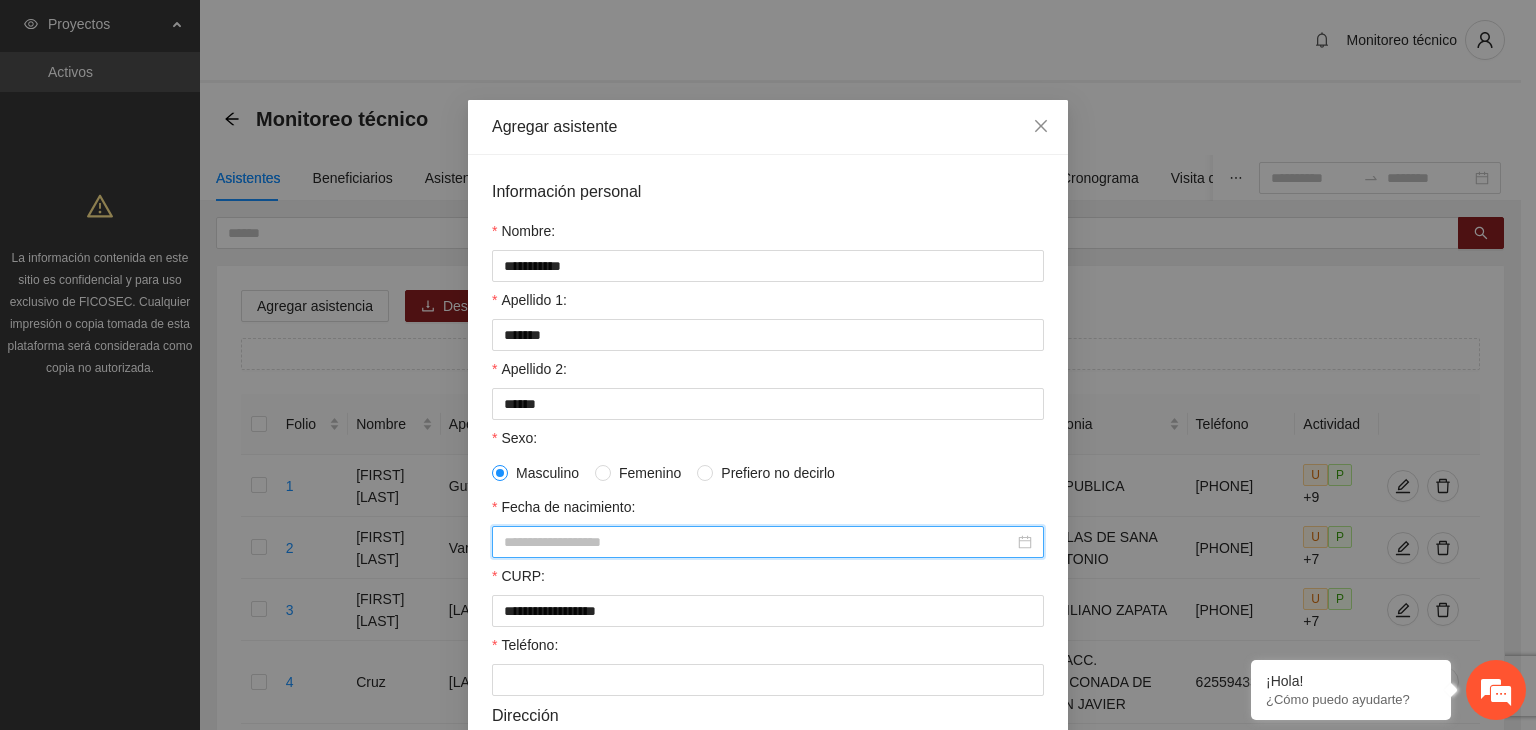 click on "Fecha de nacimiento:" at bounding box center (759, 542) 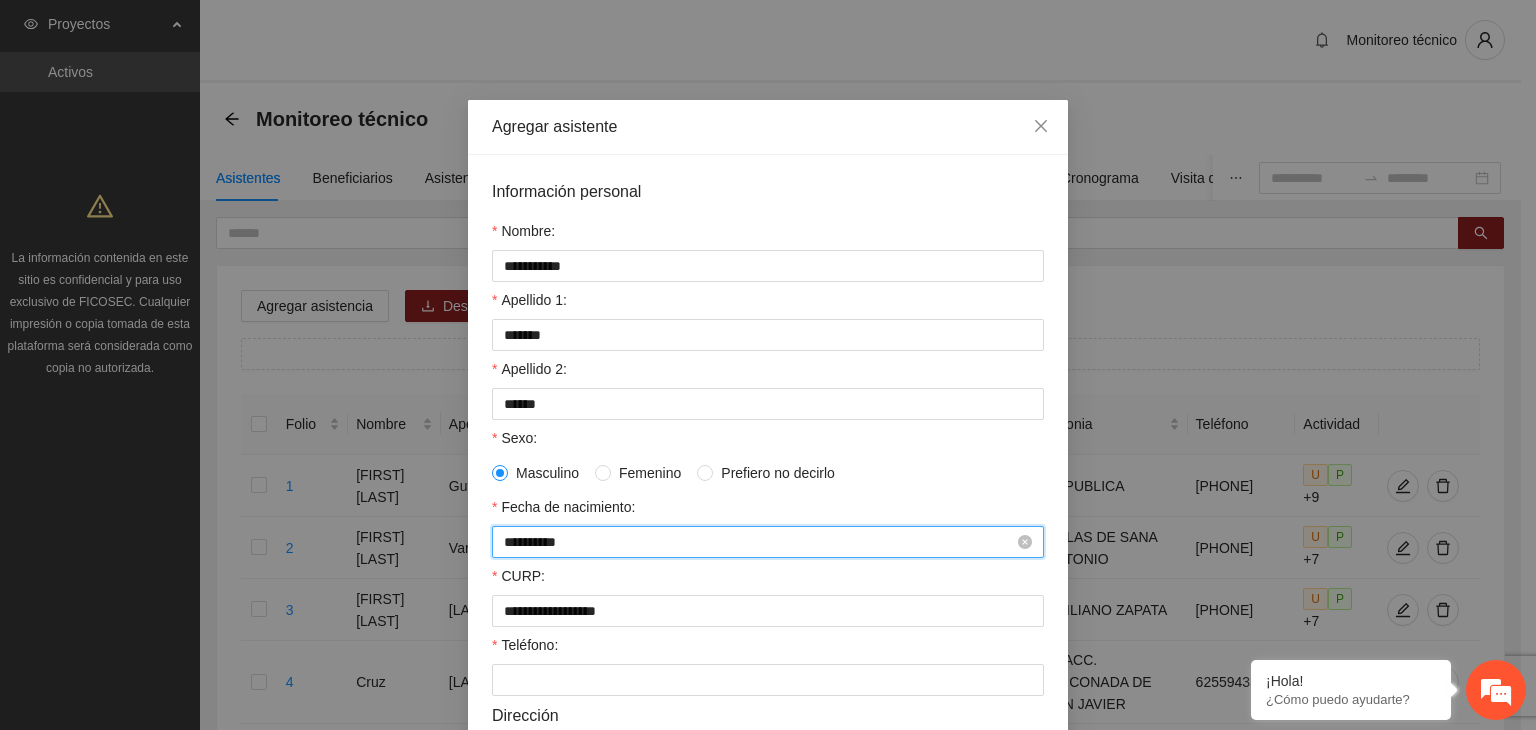 type on "**********" 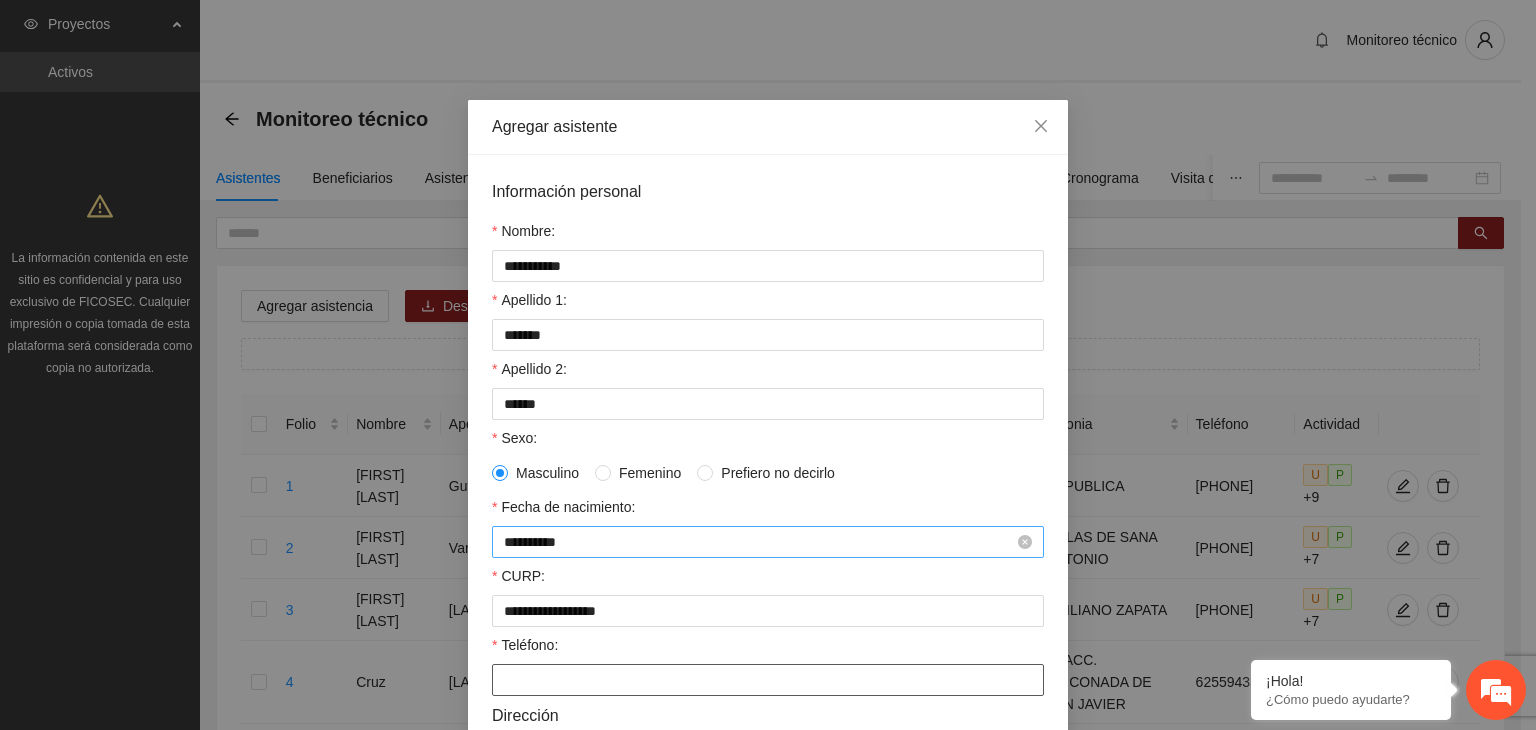 paste on "**********" 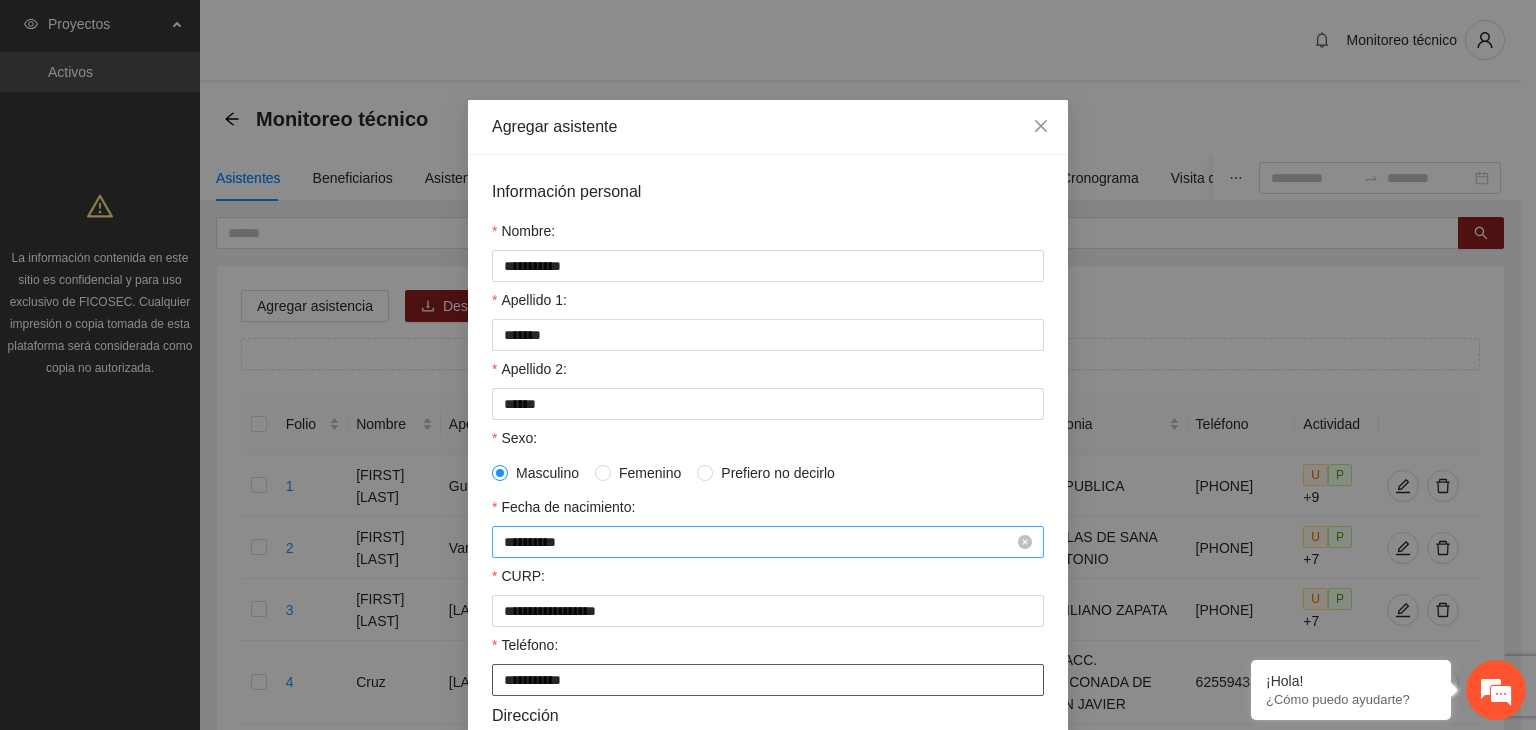 type on "**********" 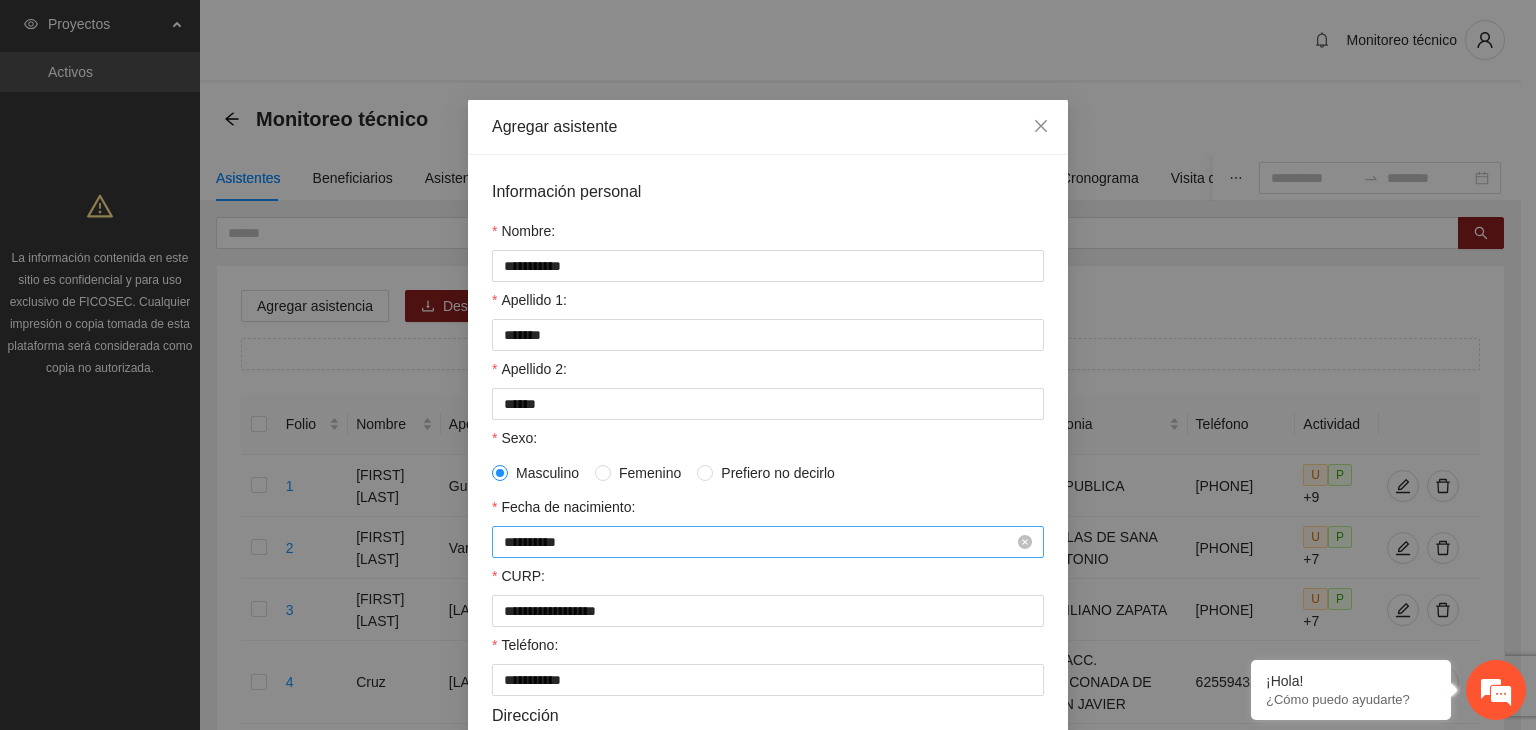scroll, scrollTop: 432, scrollLeft: 0, axis: vertical 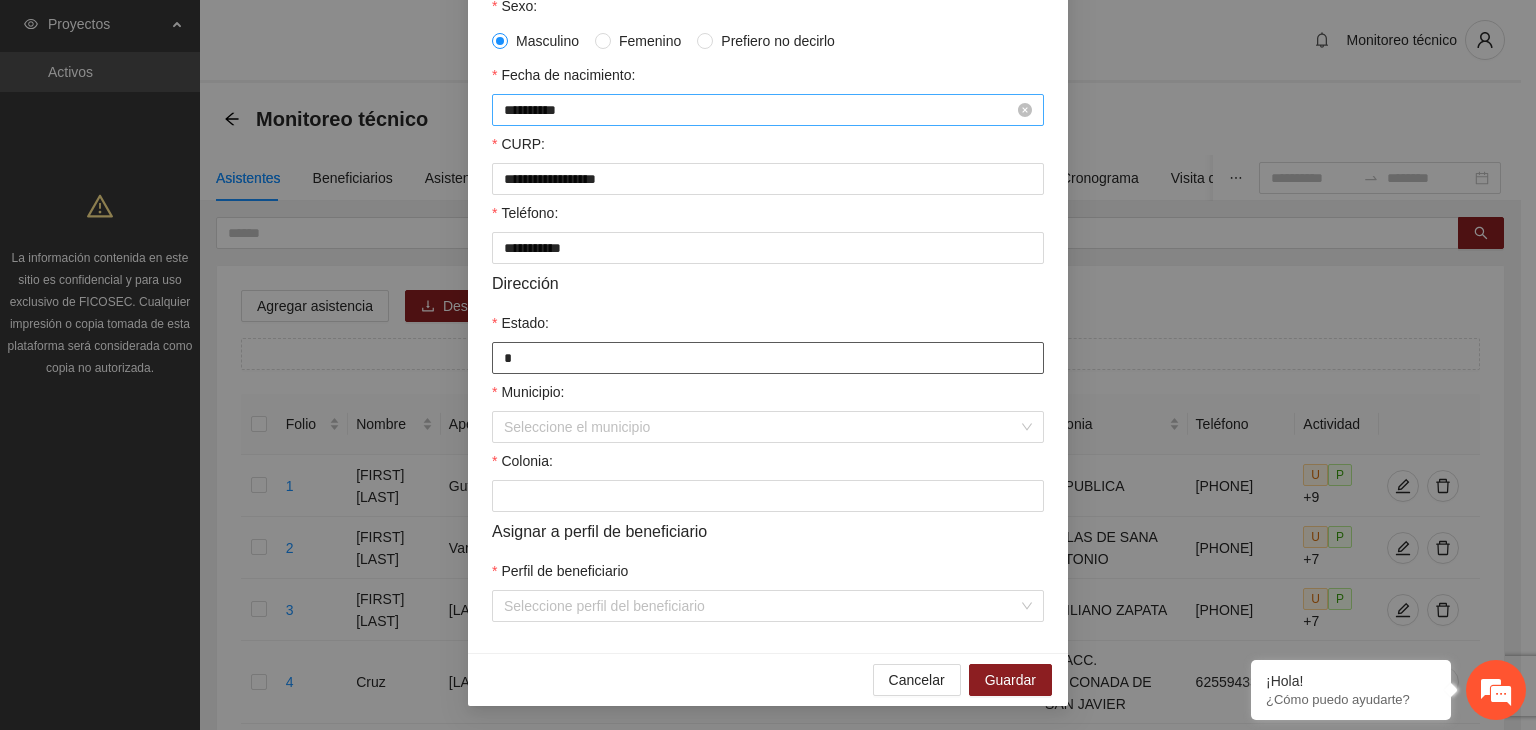 type on "*********" 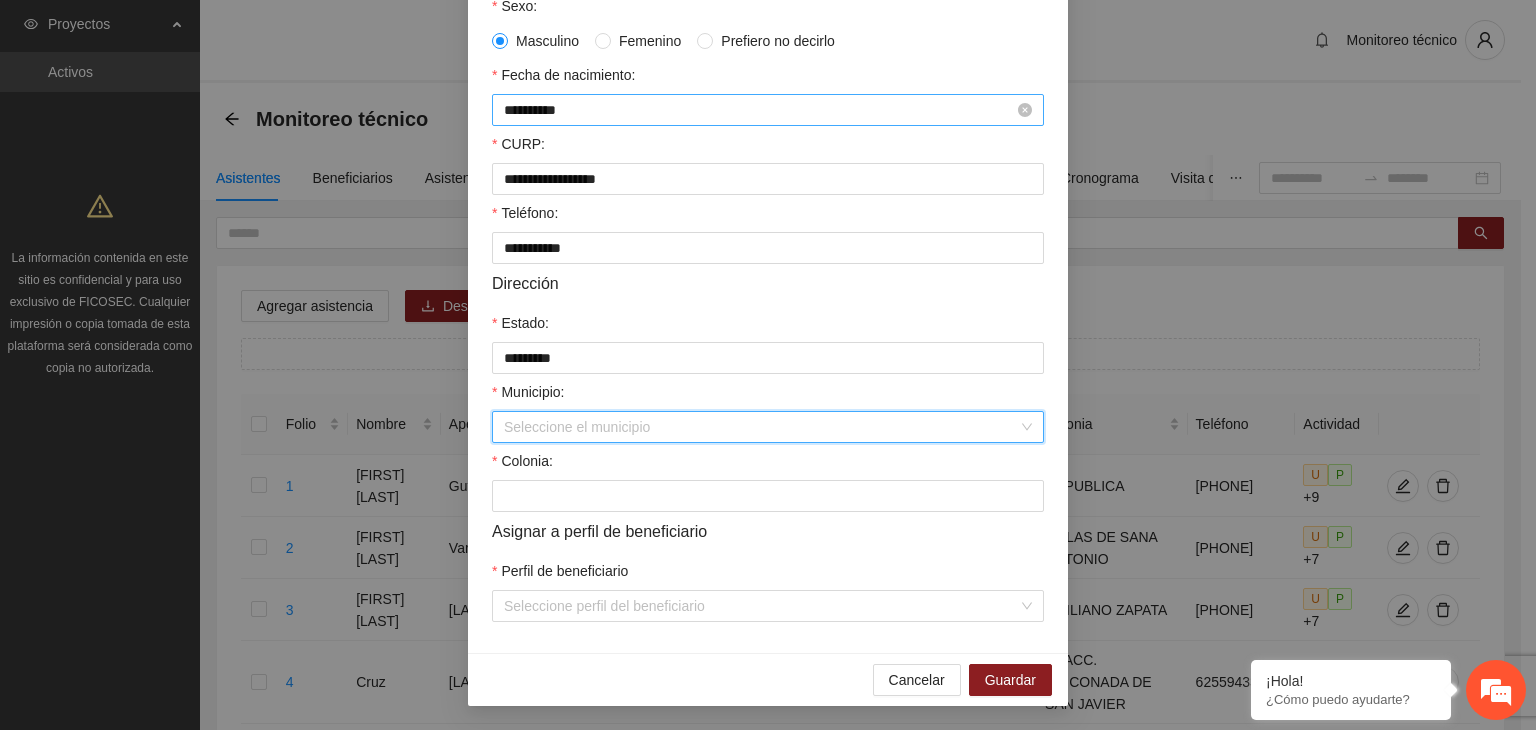 type on "*" 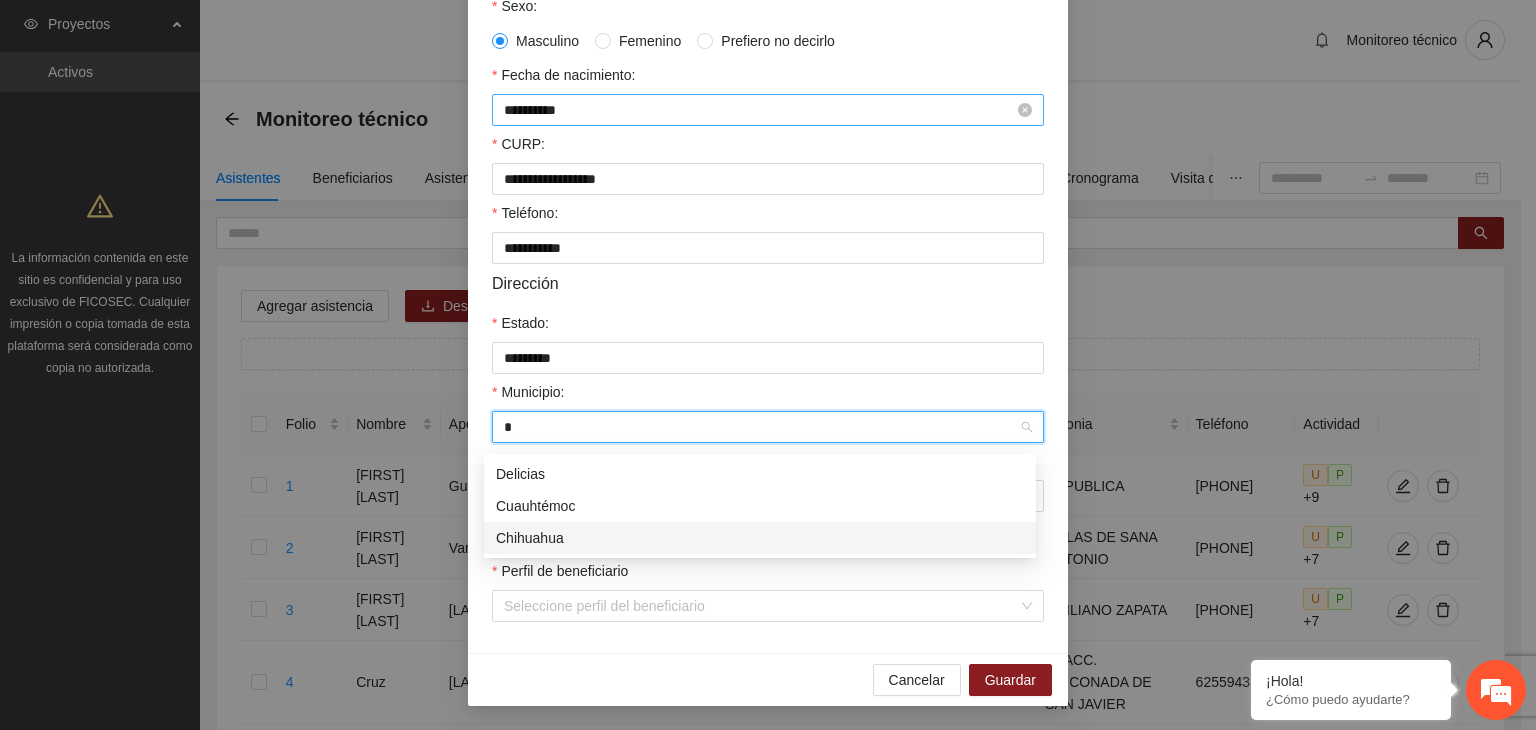 type 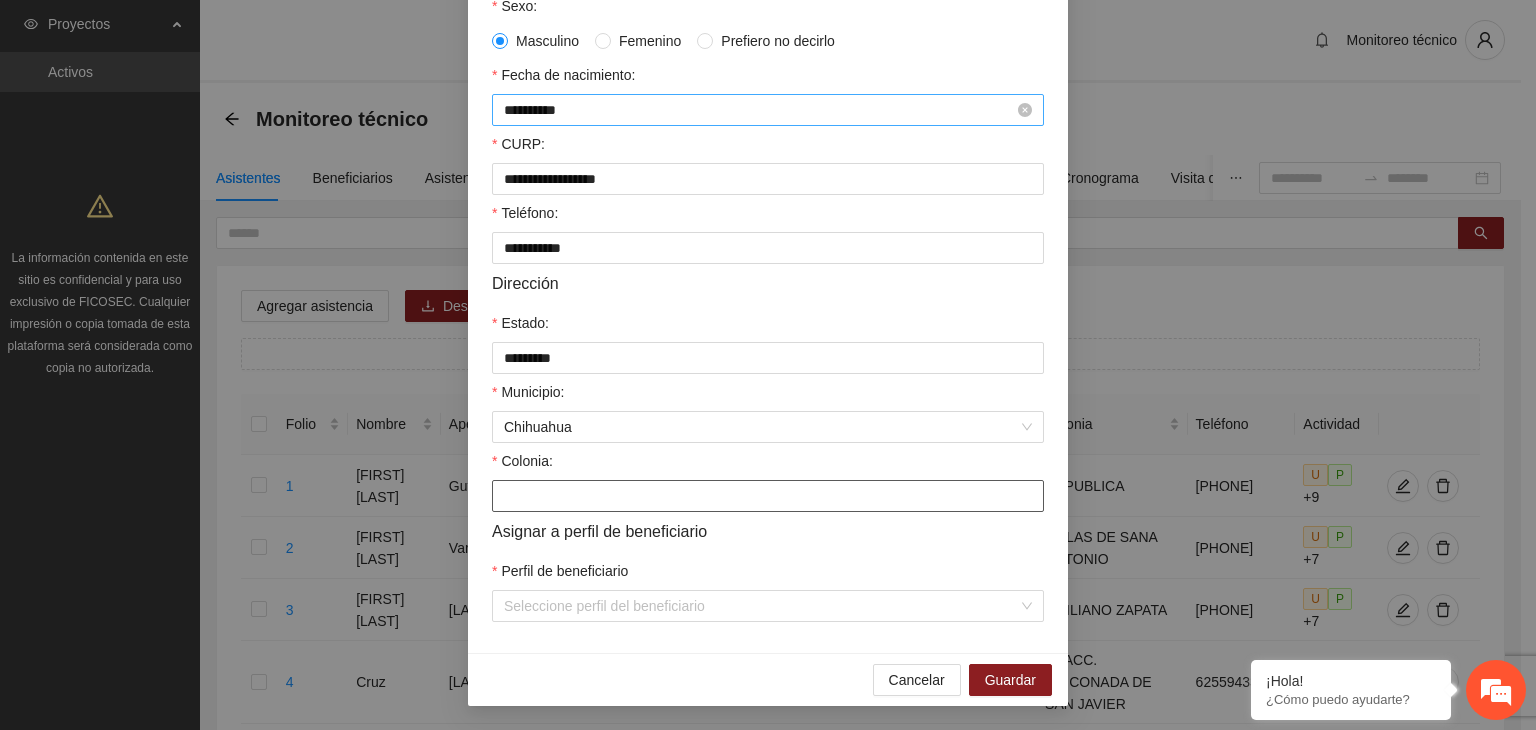 paste on "**********" 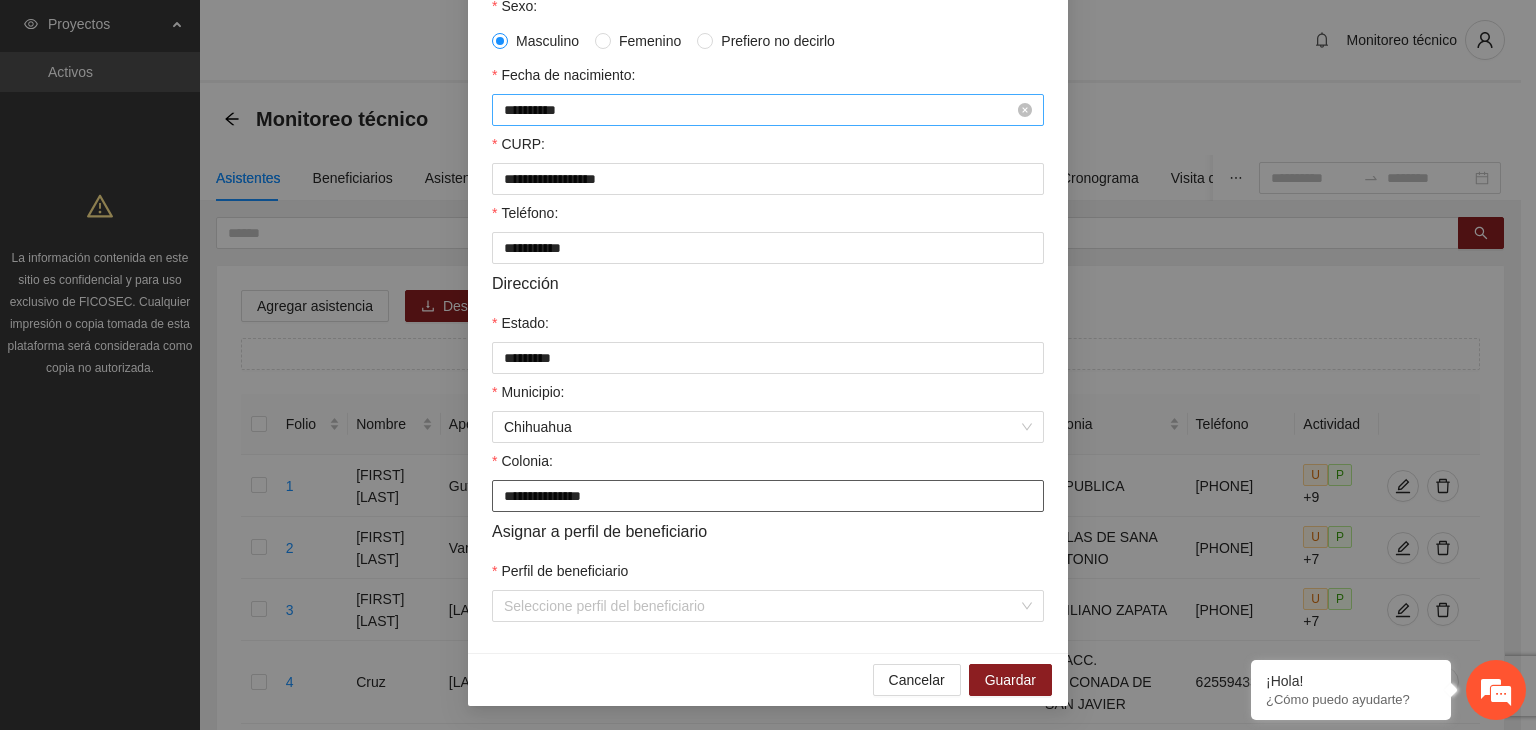 type on "**********" 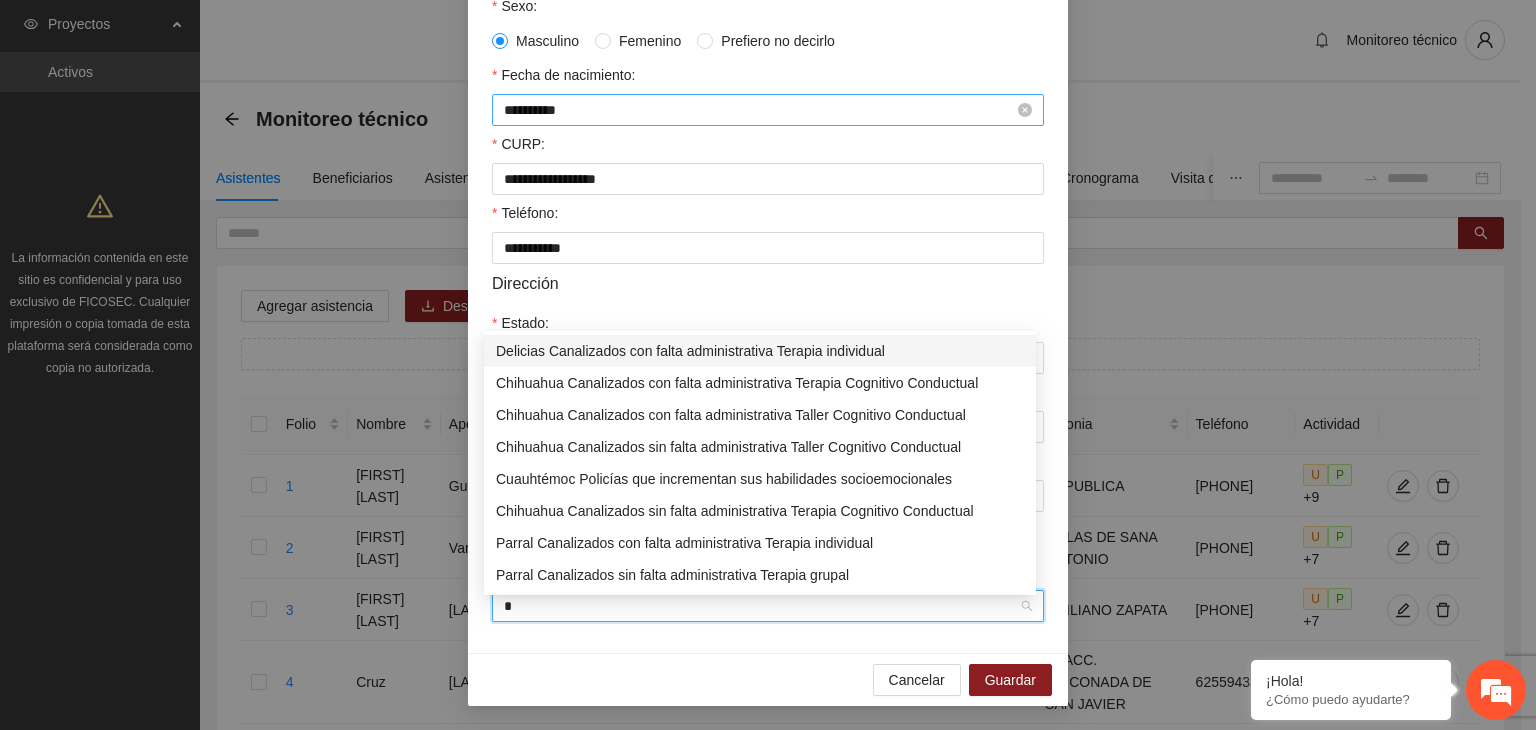type on "**" 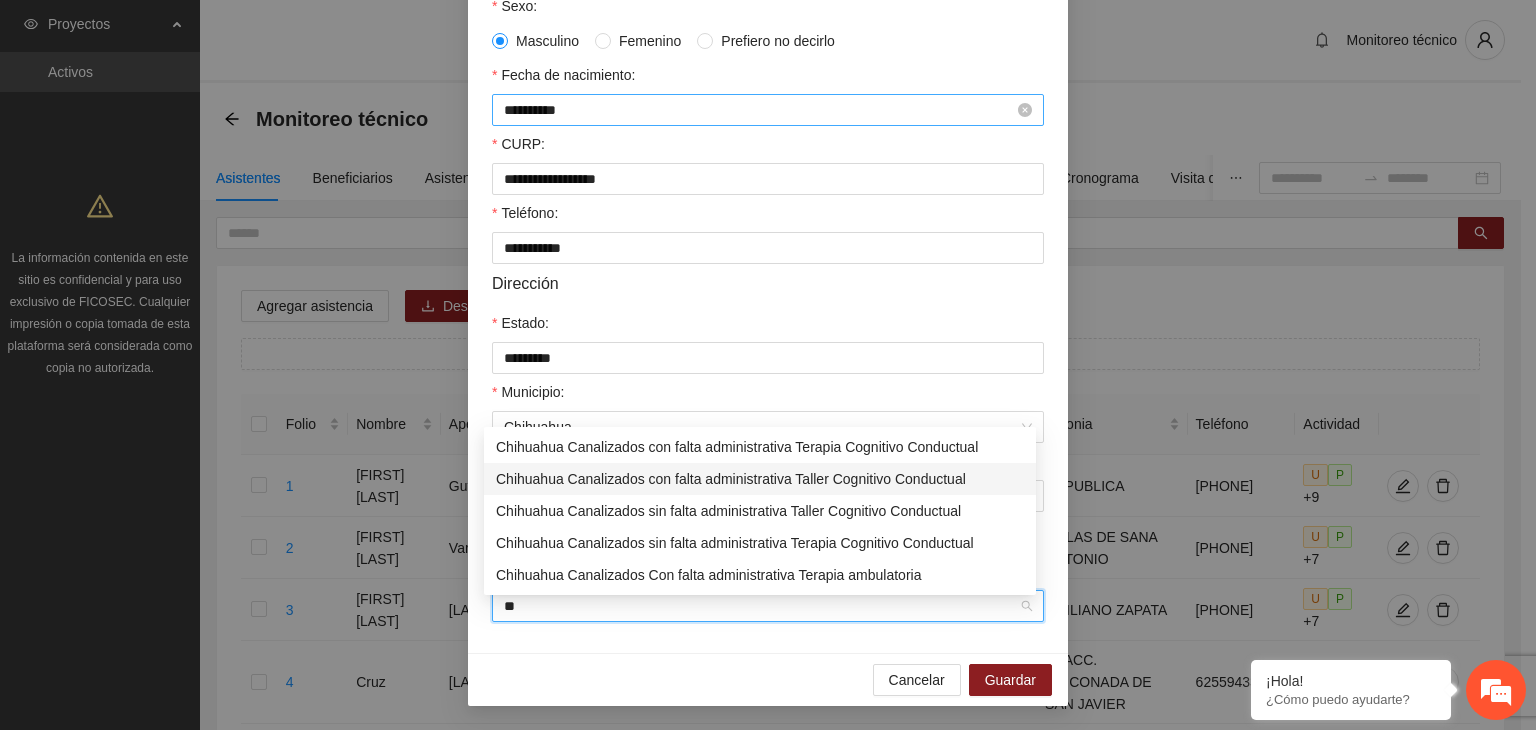 type 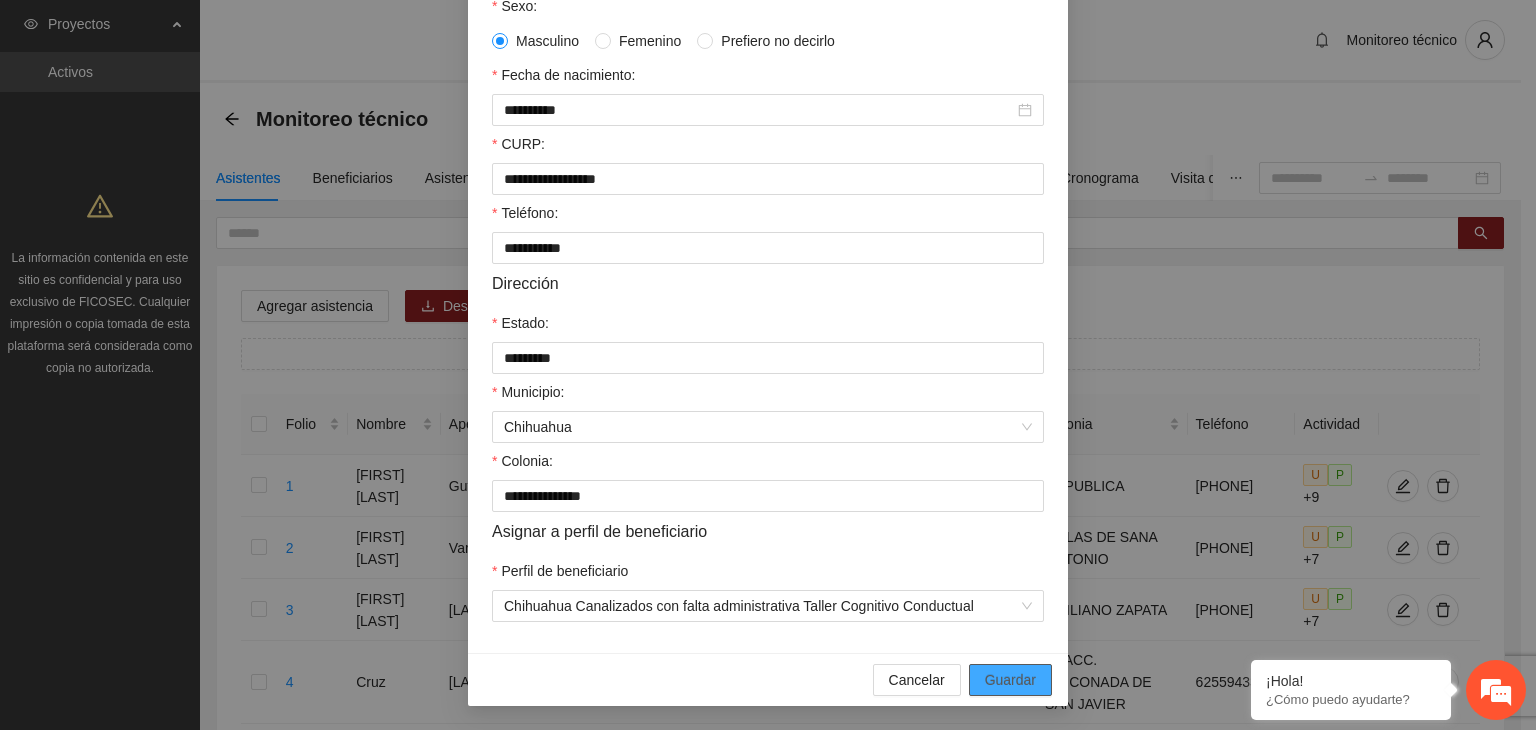 click on "Guardar" at bounding box center [1010, 680] 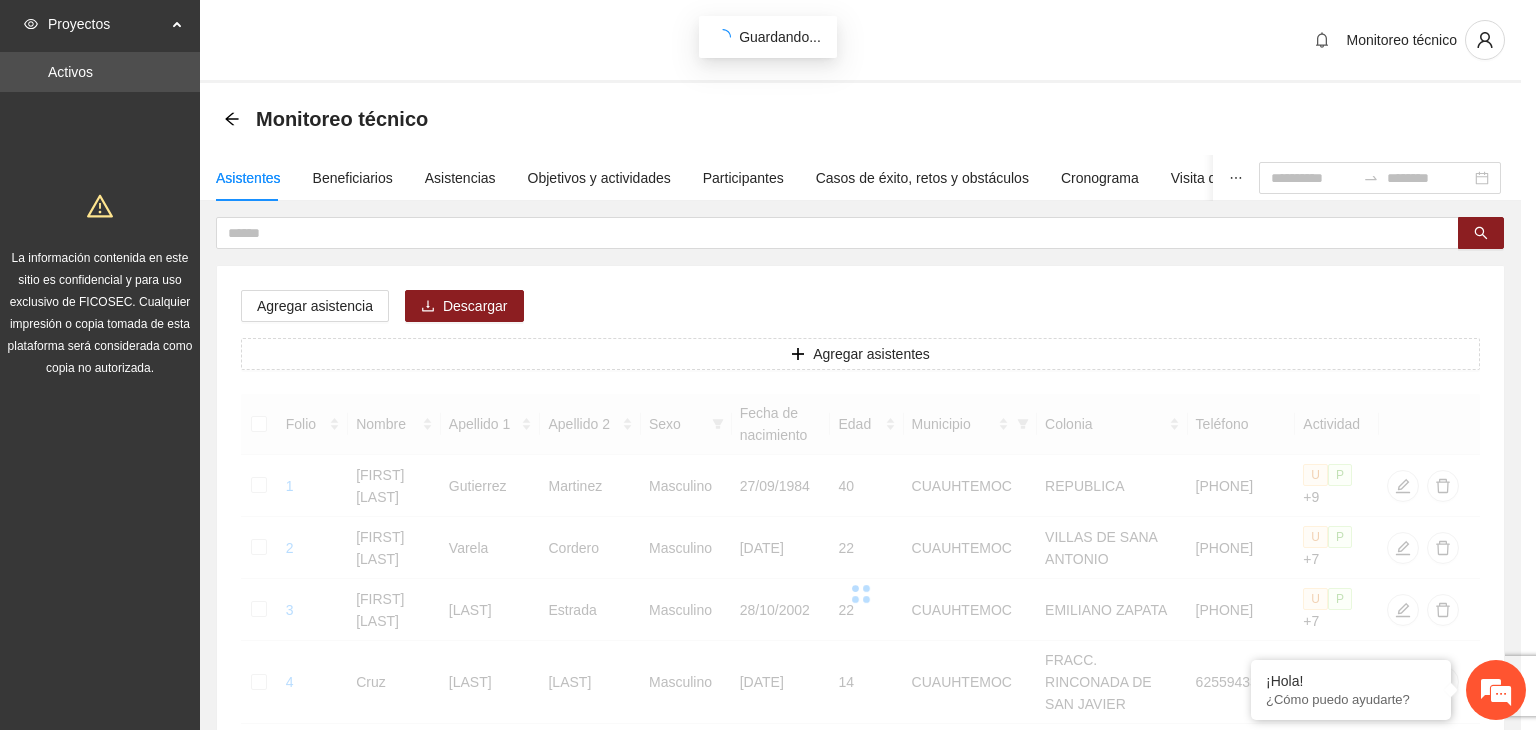 scroll, scrollTop: 341, scrollLeft: 0, axis: vertical 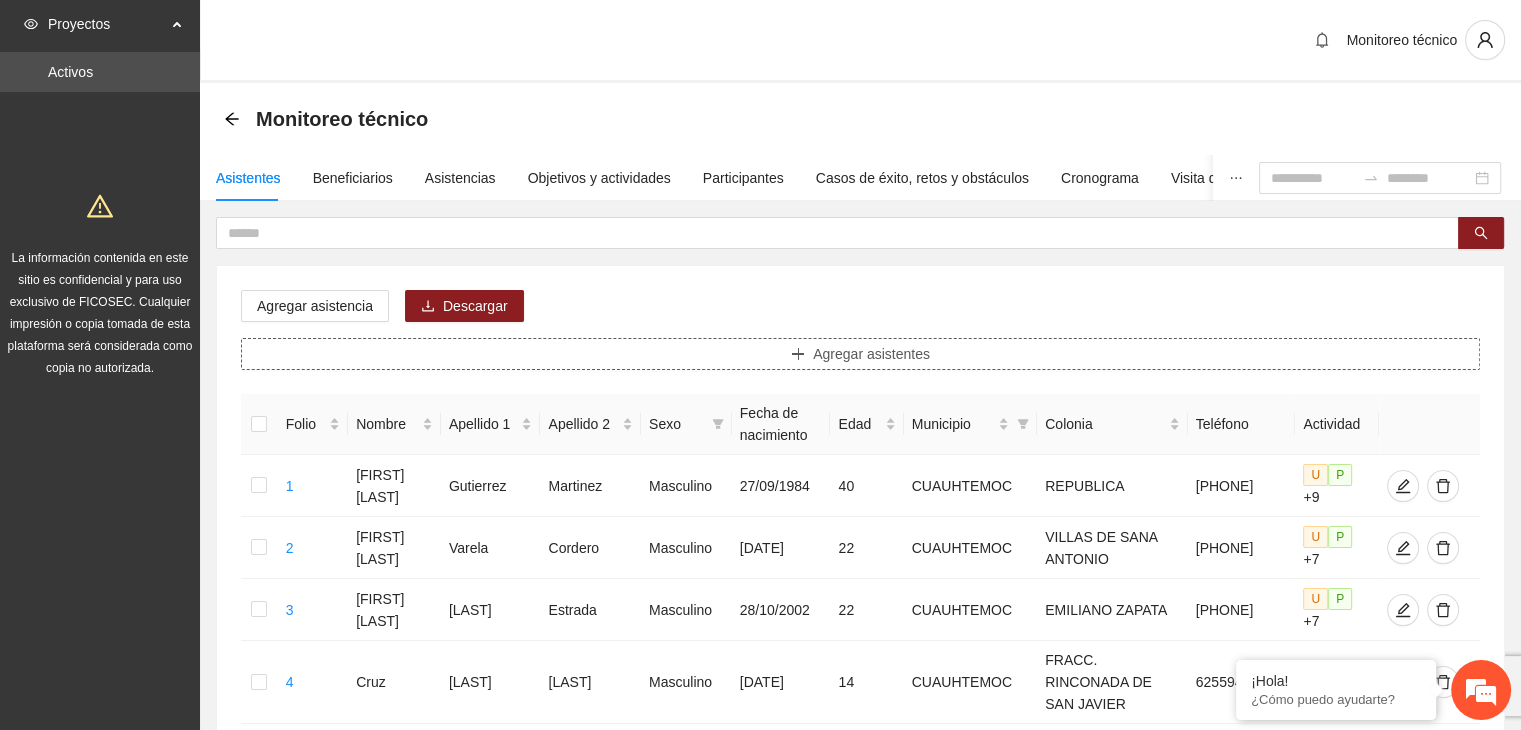 click on "Agregar asistentes" at bounding box center (860, 354) 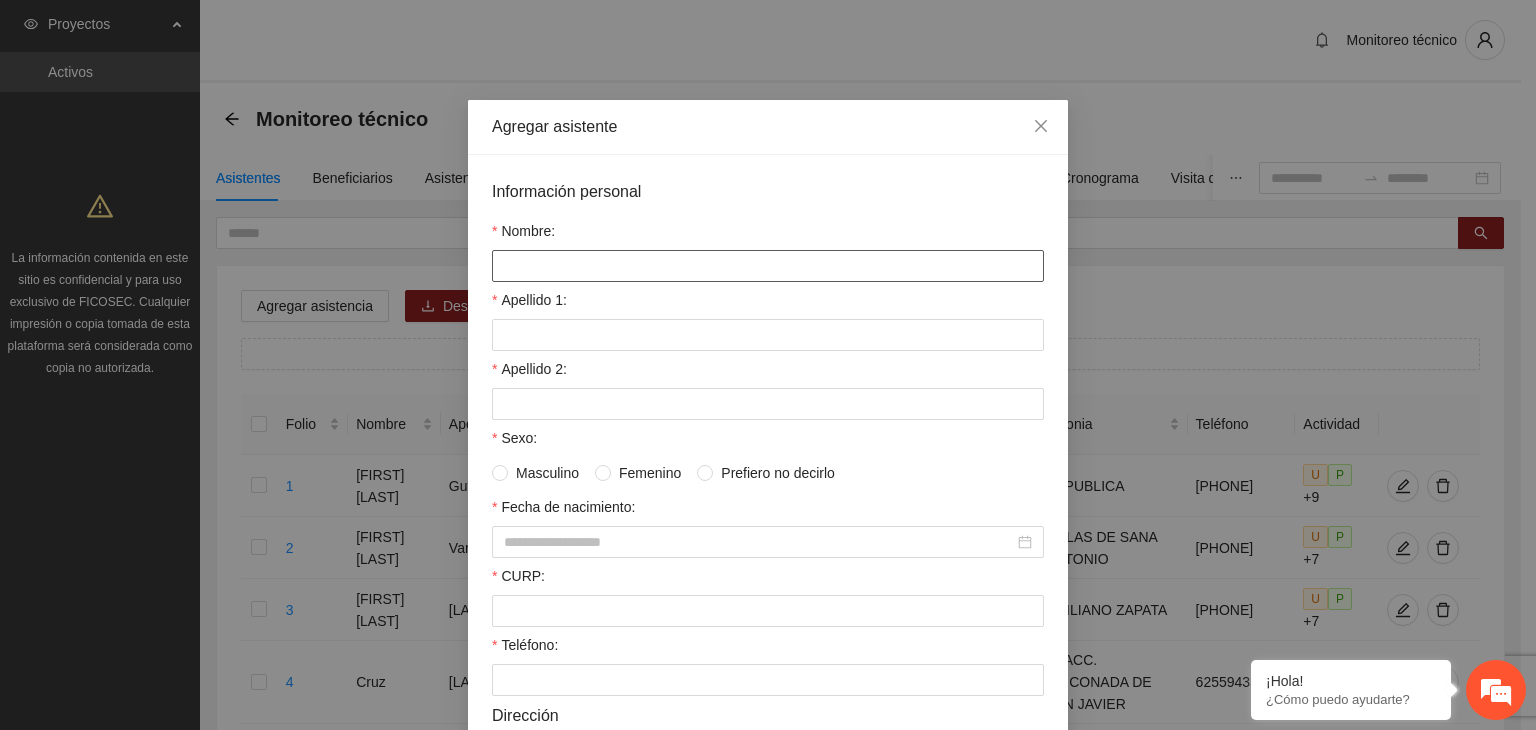 click on "Nombre:" at bounding box center [768, 266] 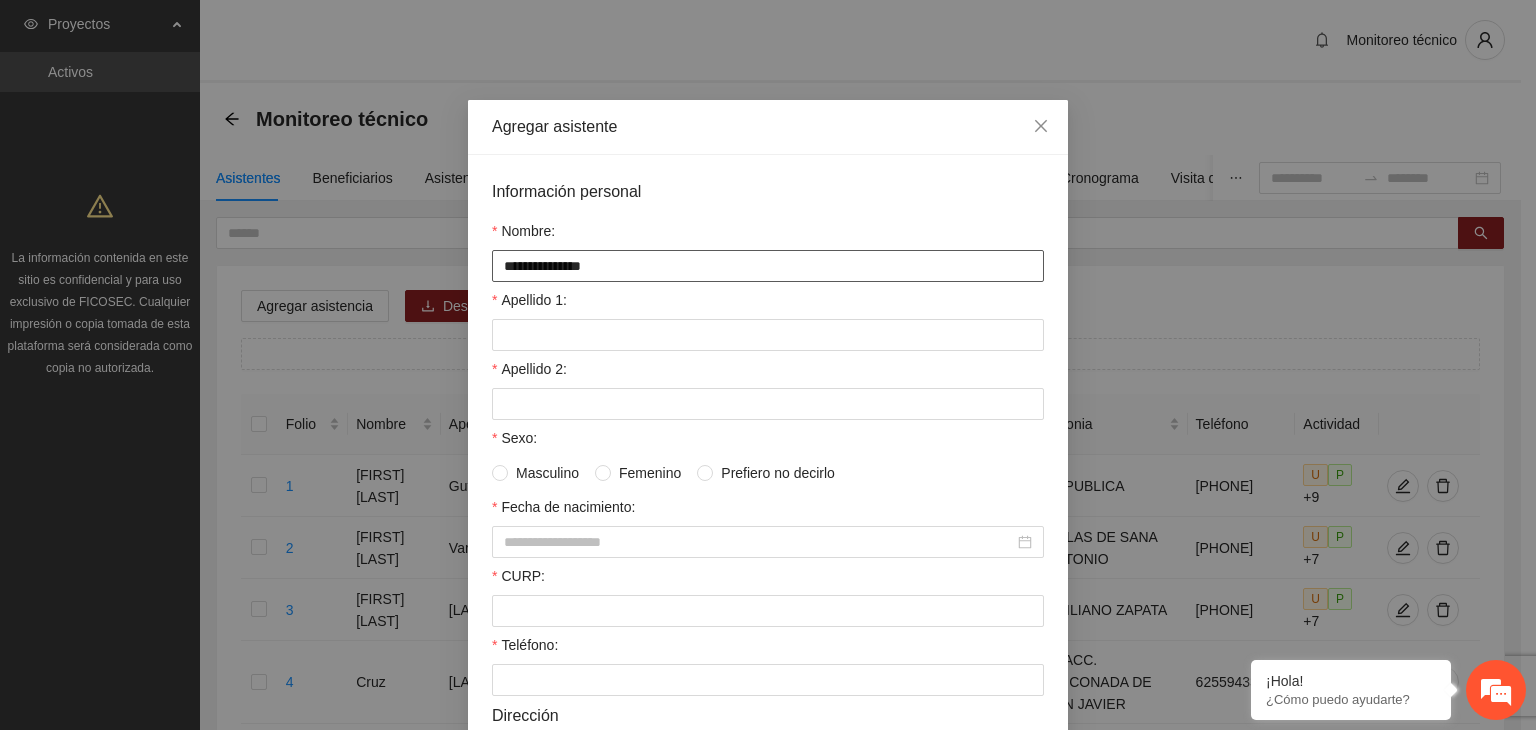 type on "**********" 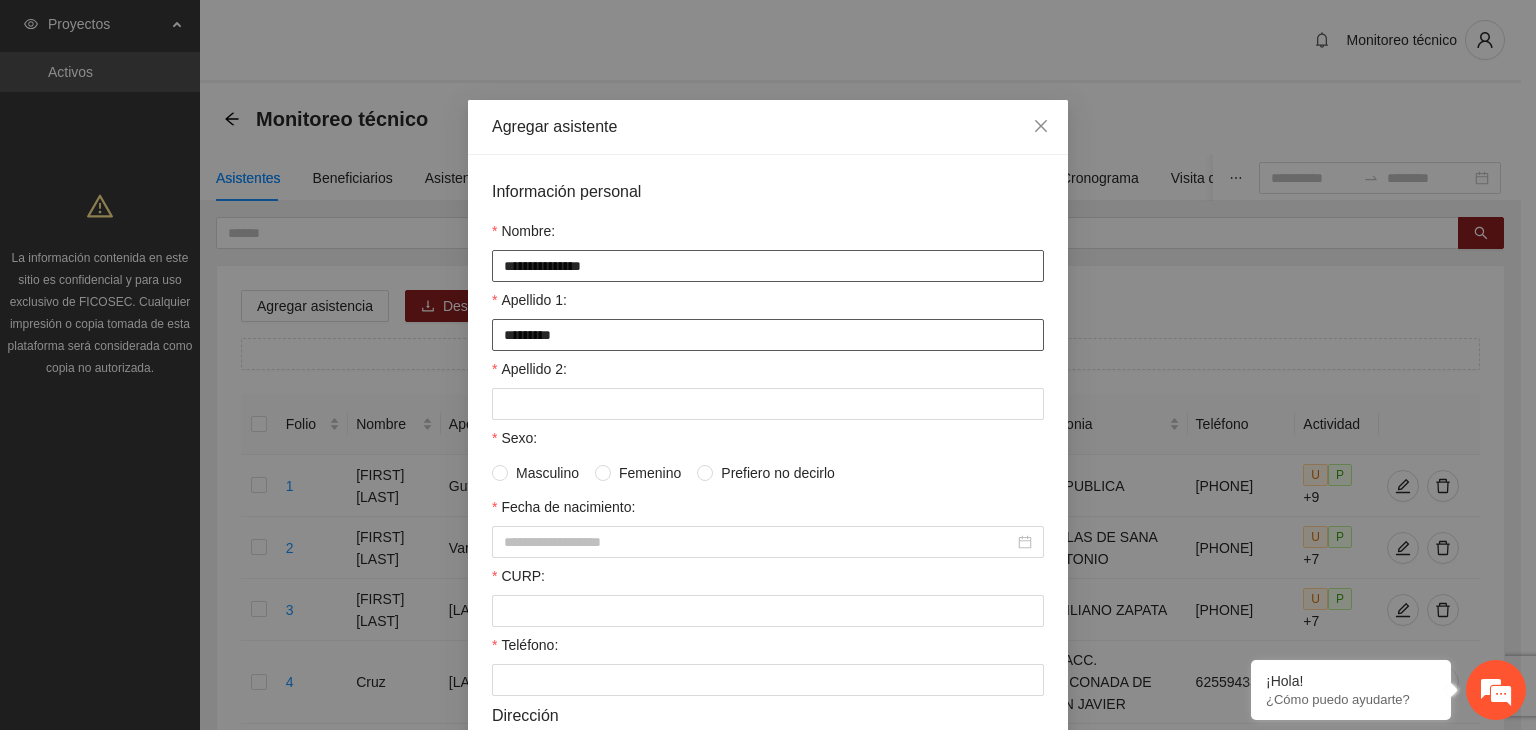 type on "********" 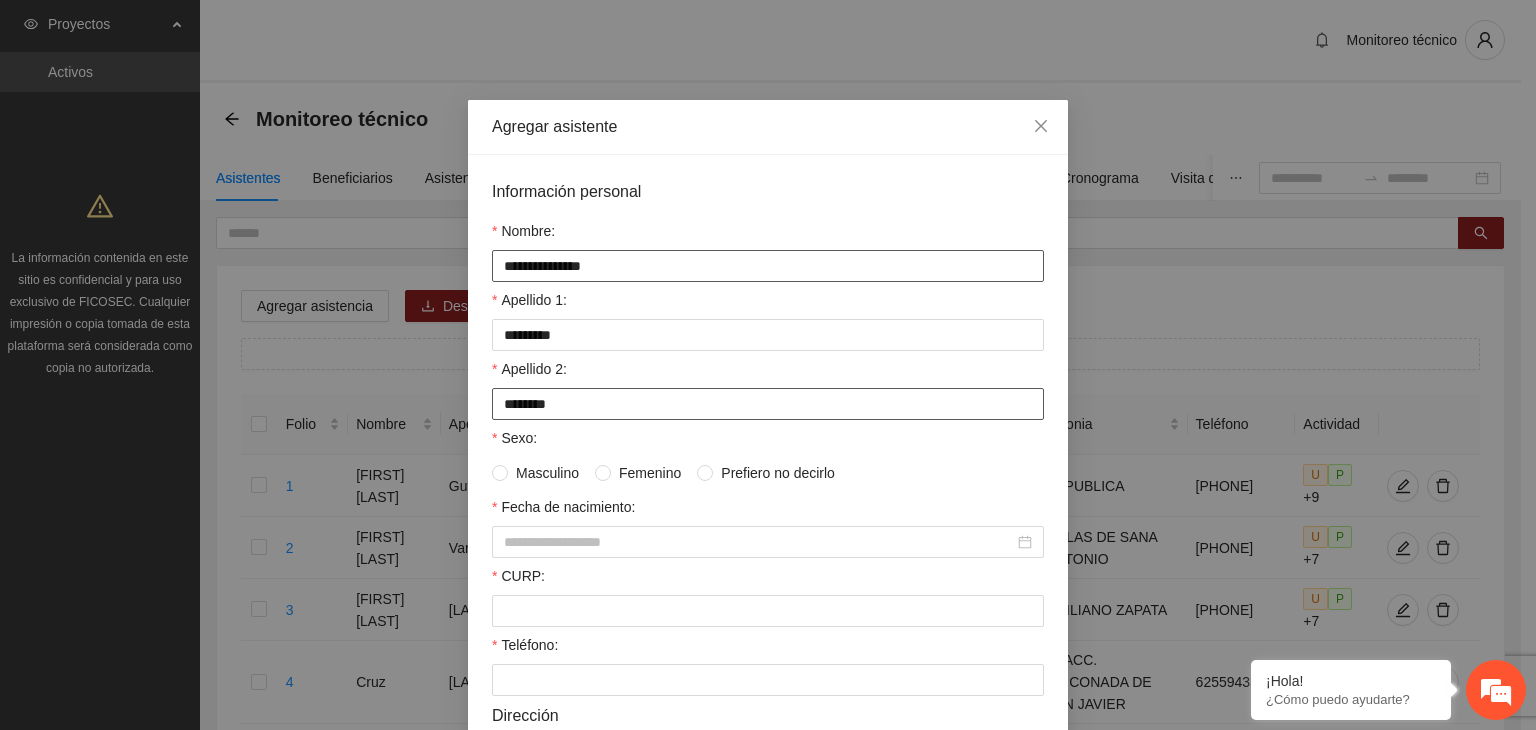 type on "********" 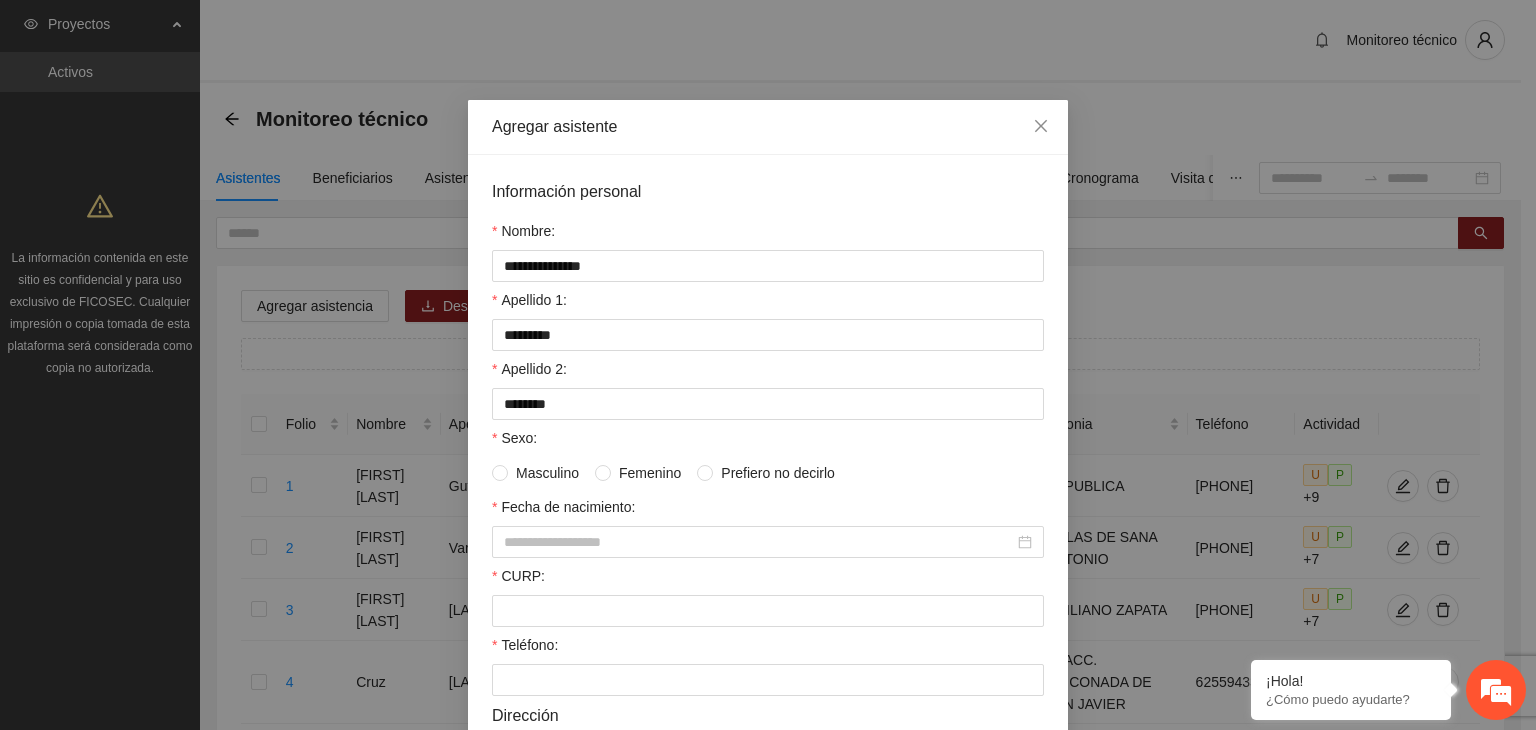 click on "**********" at bounding box center [768, 620] 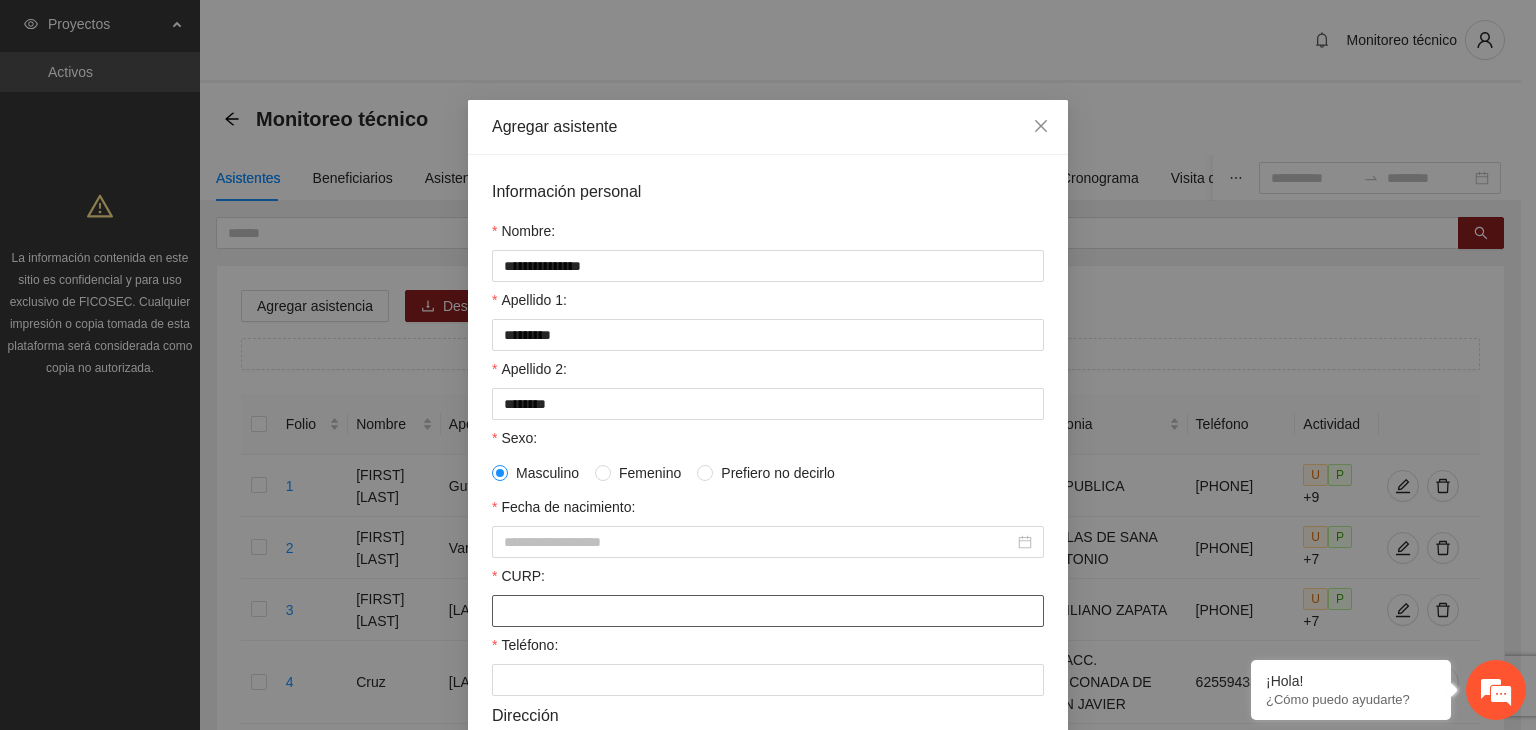 click on "CURP:" at bounding box center [768, 611] 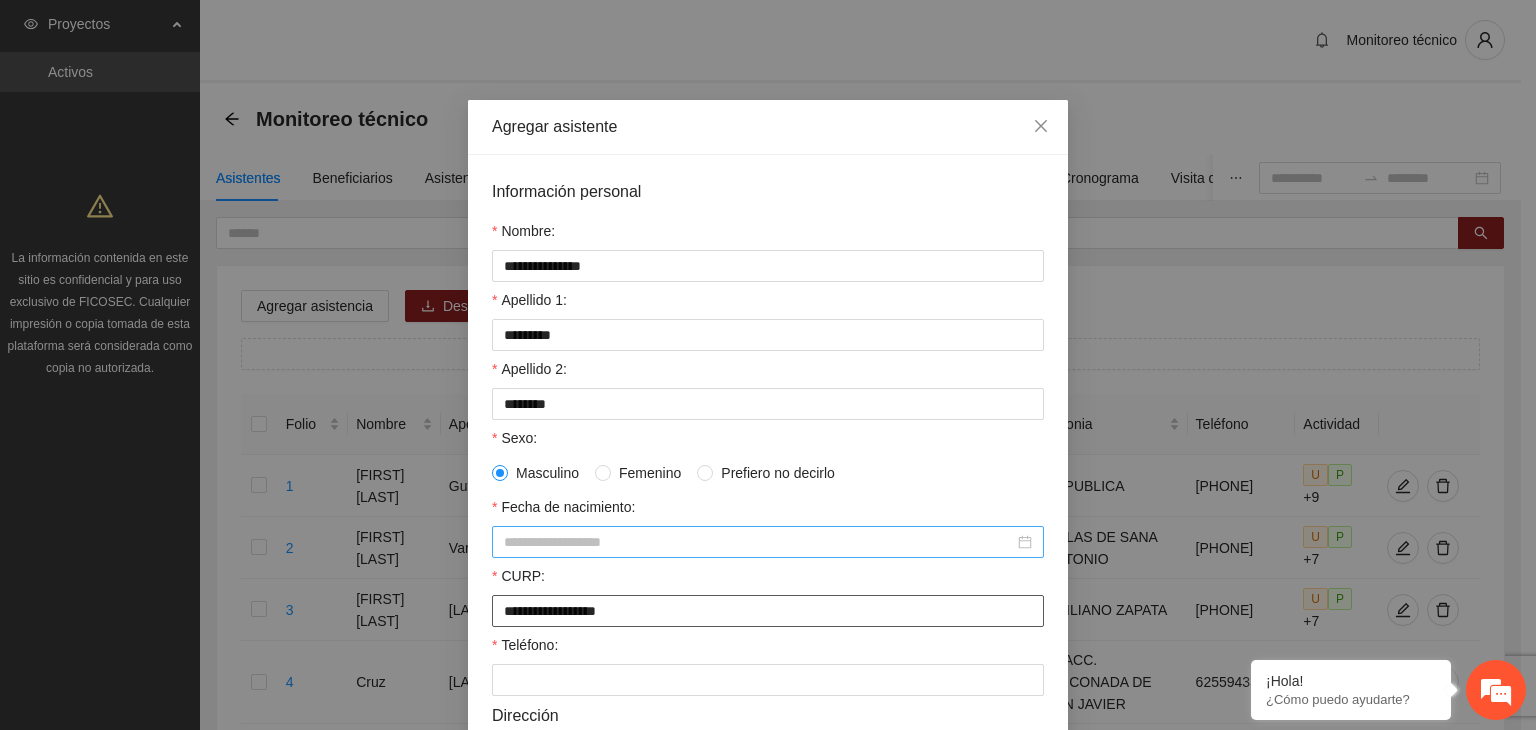 type on "**********" 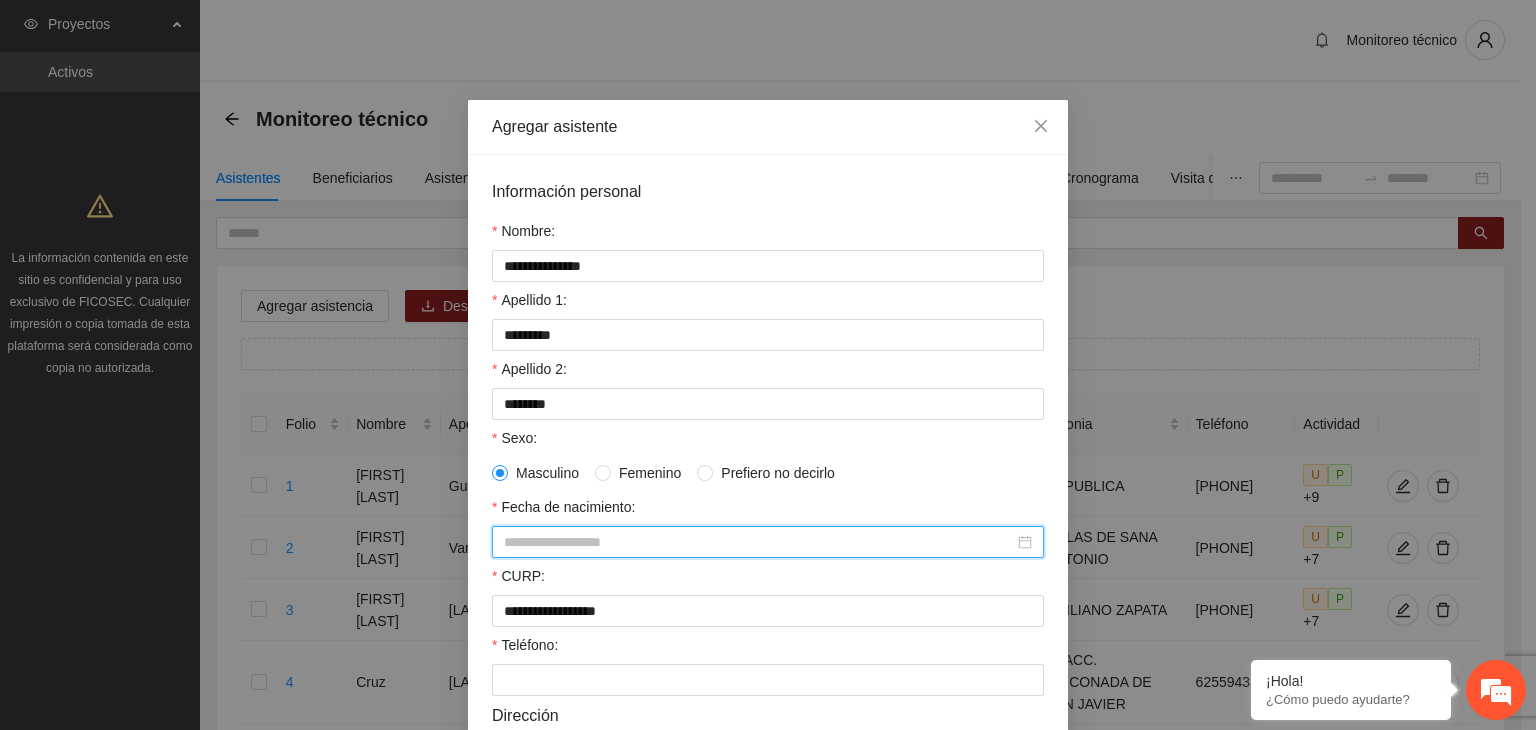 click on "Fecha de nacimiento:" at bounding box center [759, 542] 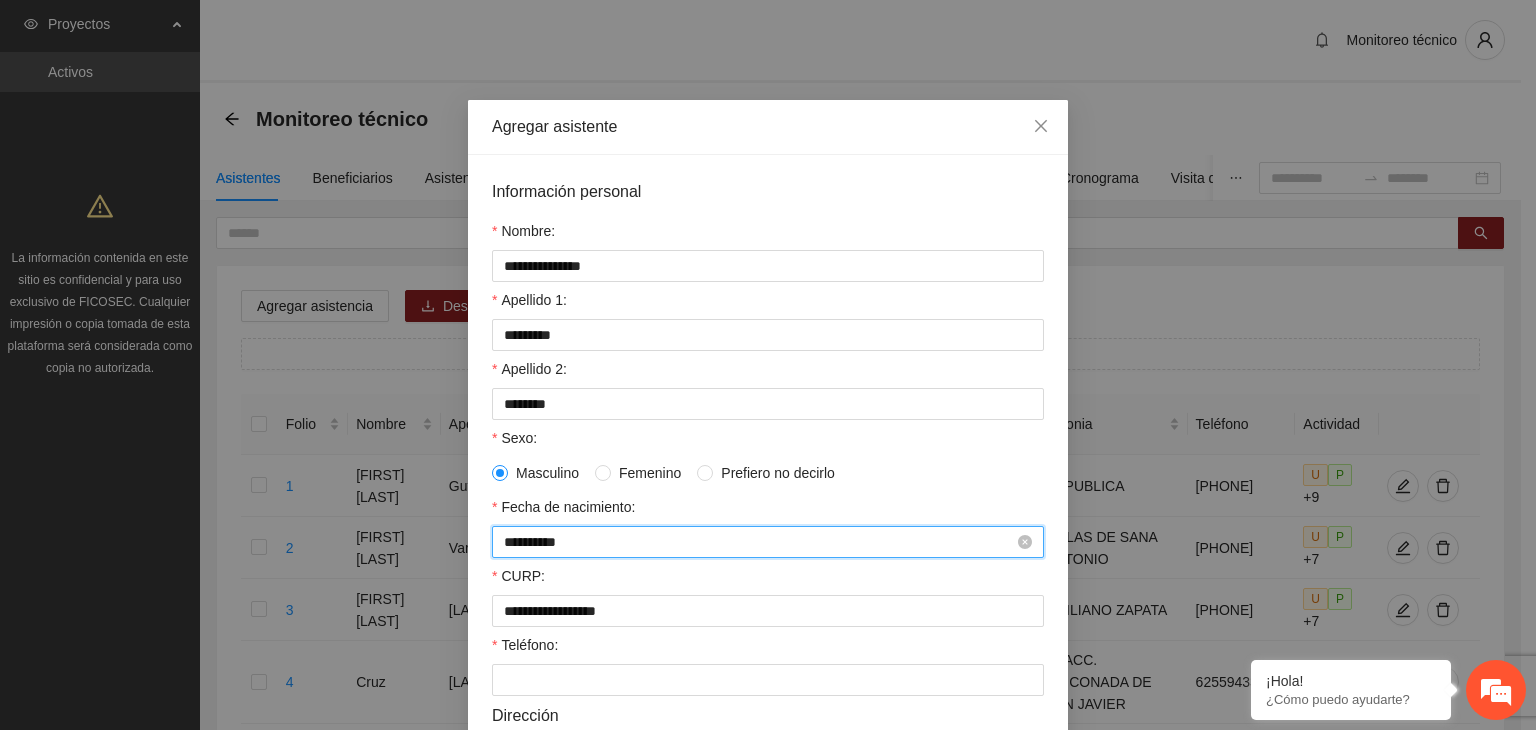type on "**********" 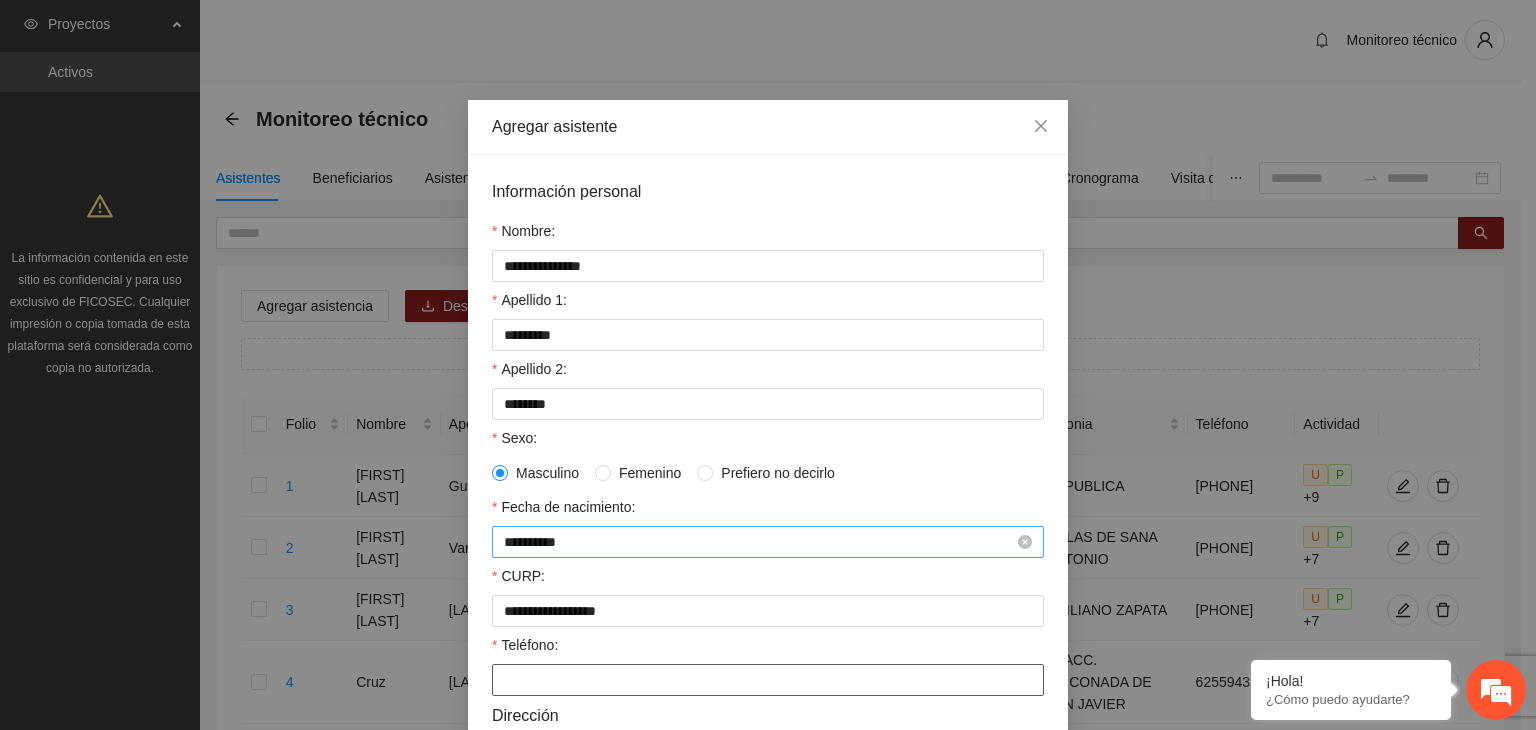 paste on "**********" 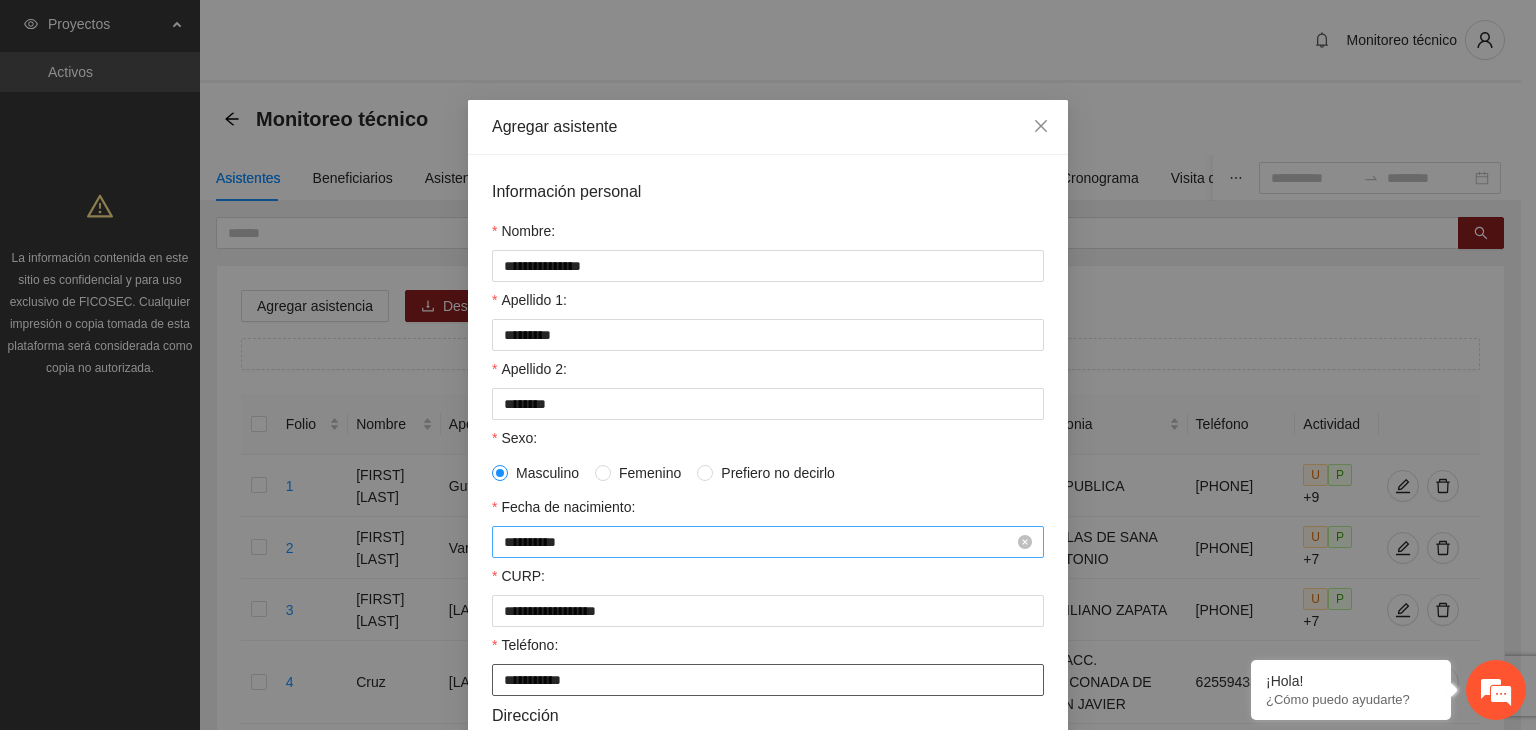 type on "**********" 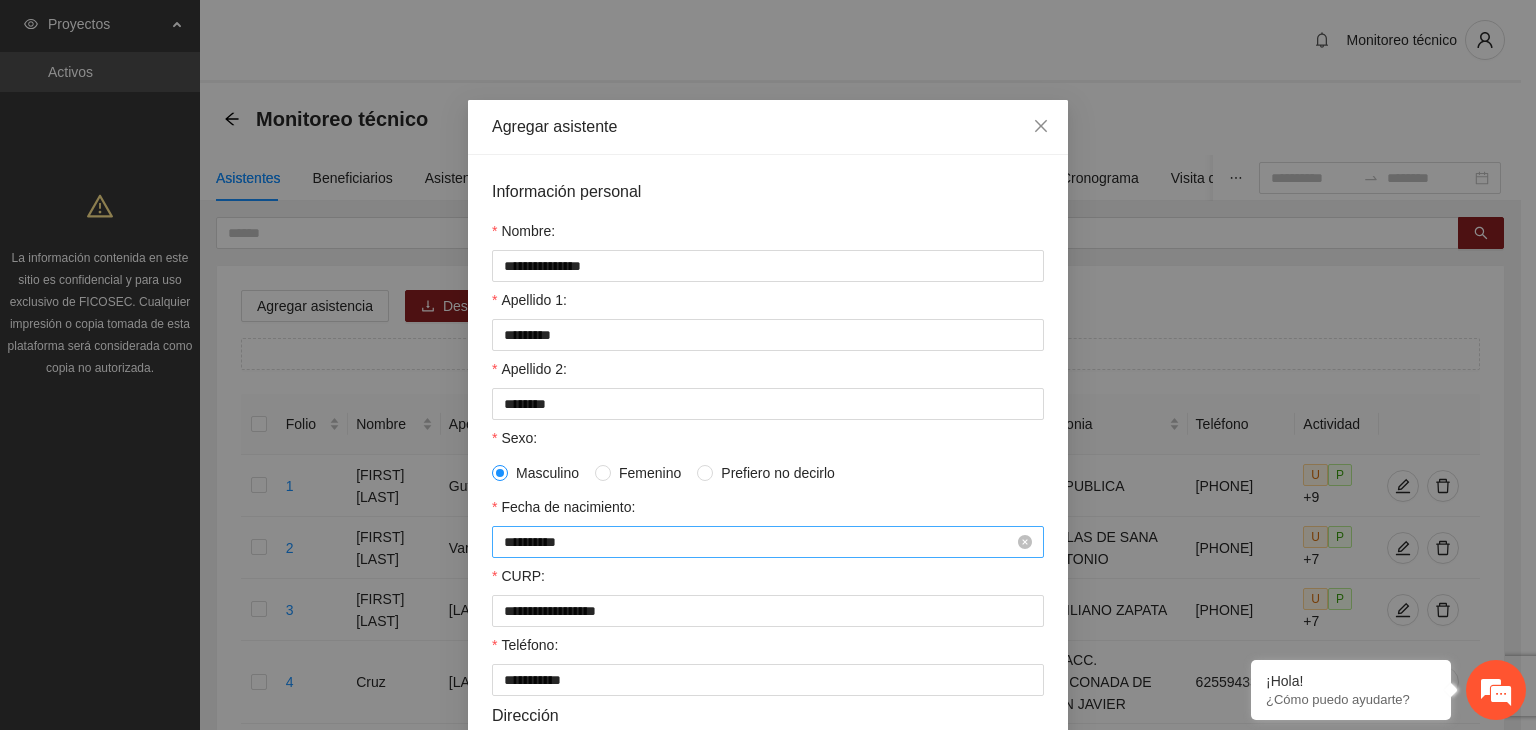 scroll, scrollTop: 432, scrollLeft: 0, axis: vertical 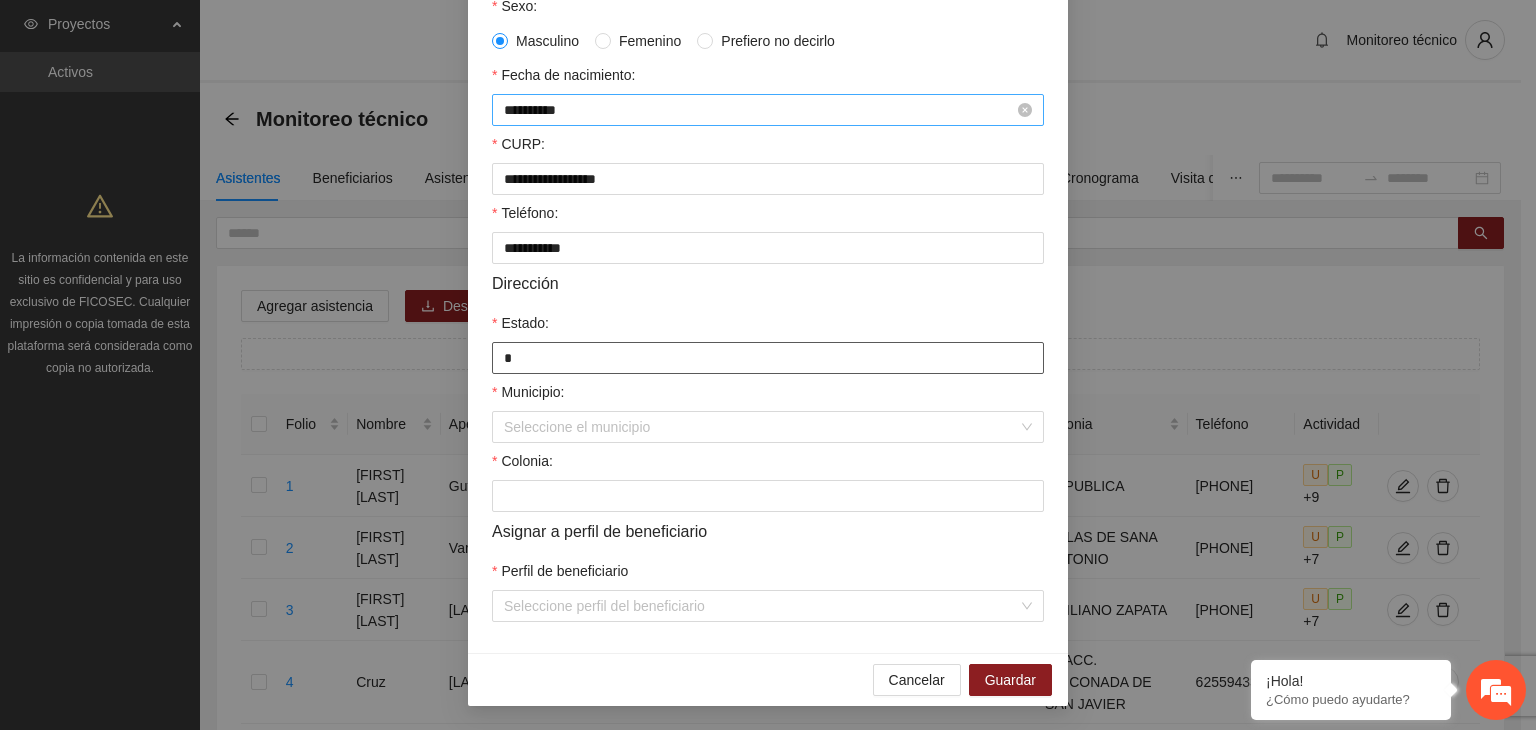 type on "*********" 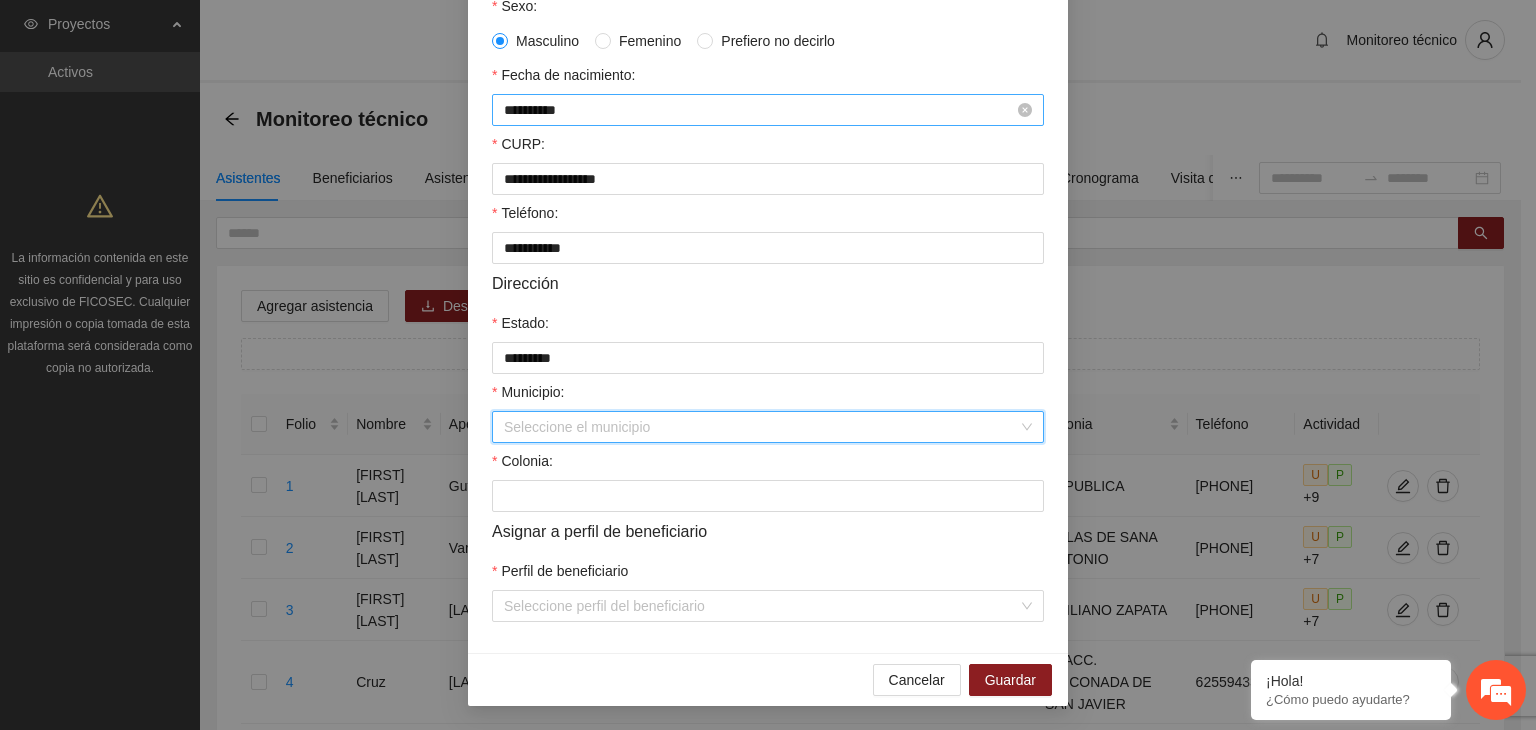 type on "*" 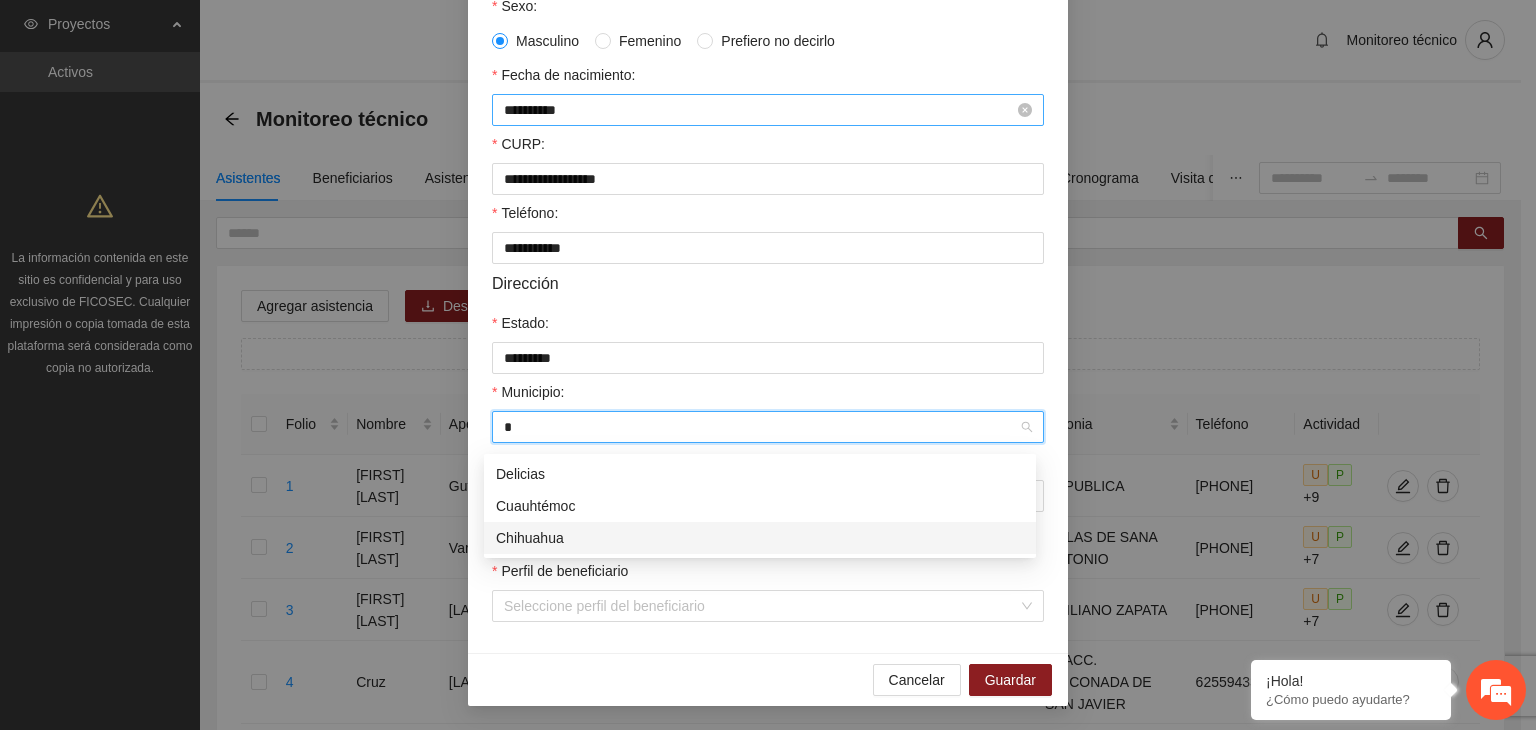 type 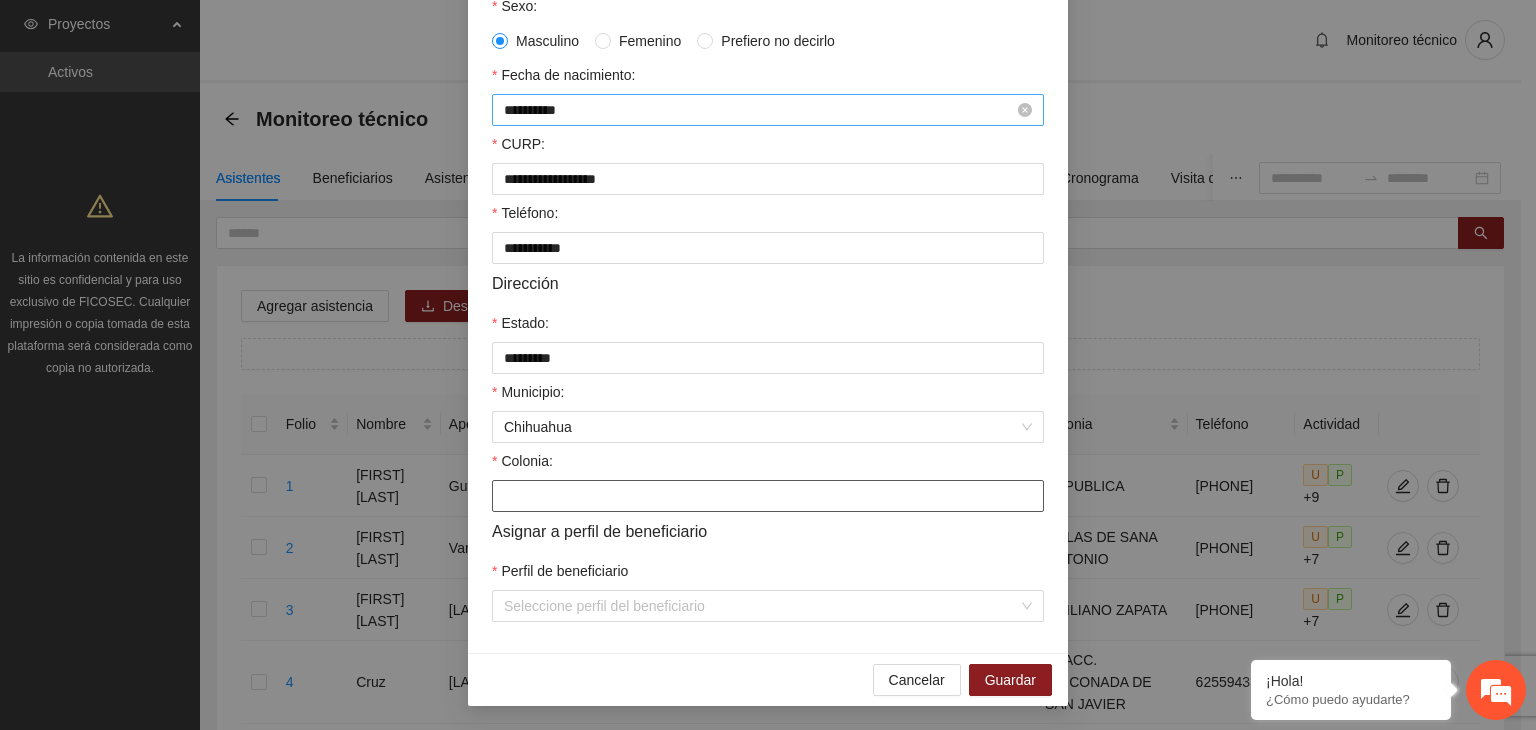 paste on "**********" 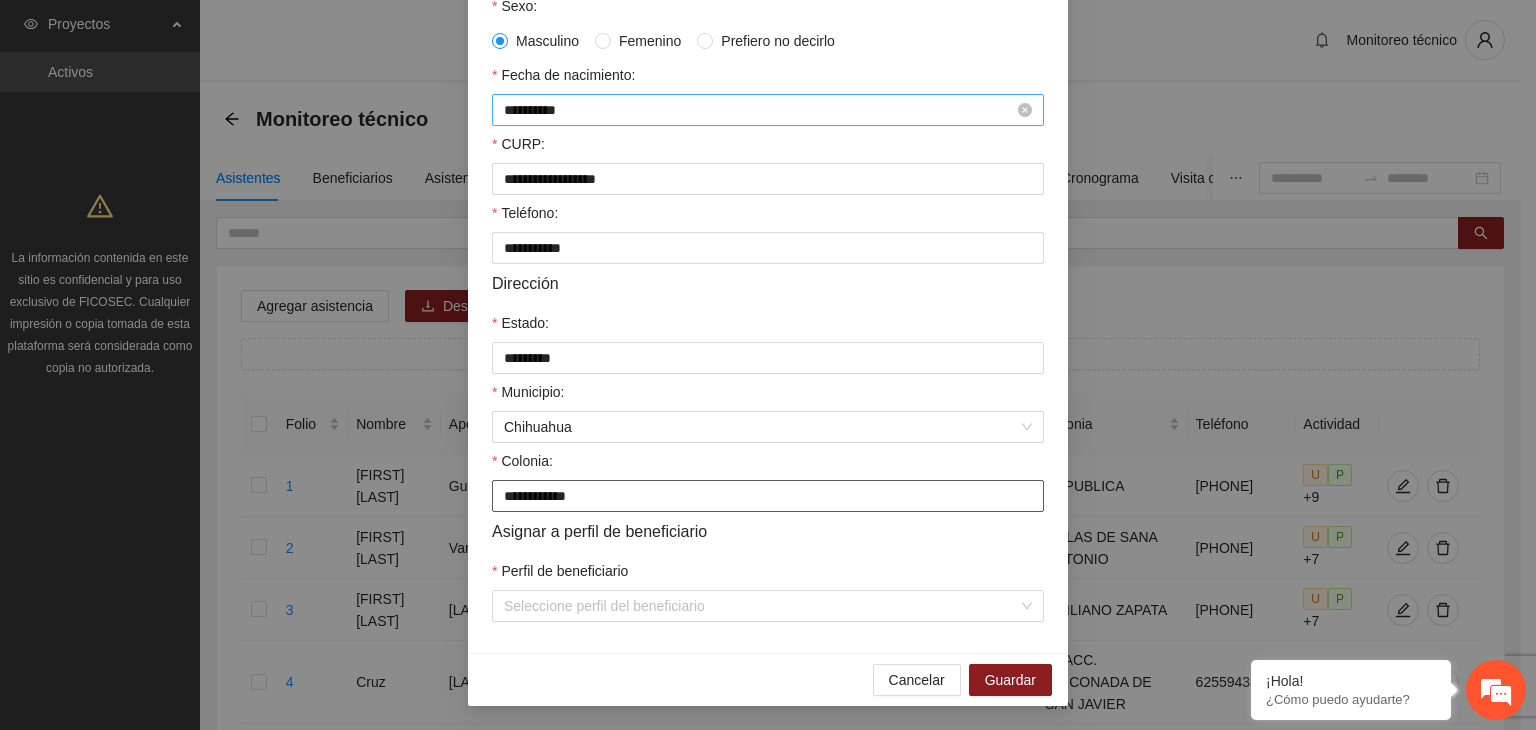 type on "**********" 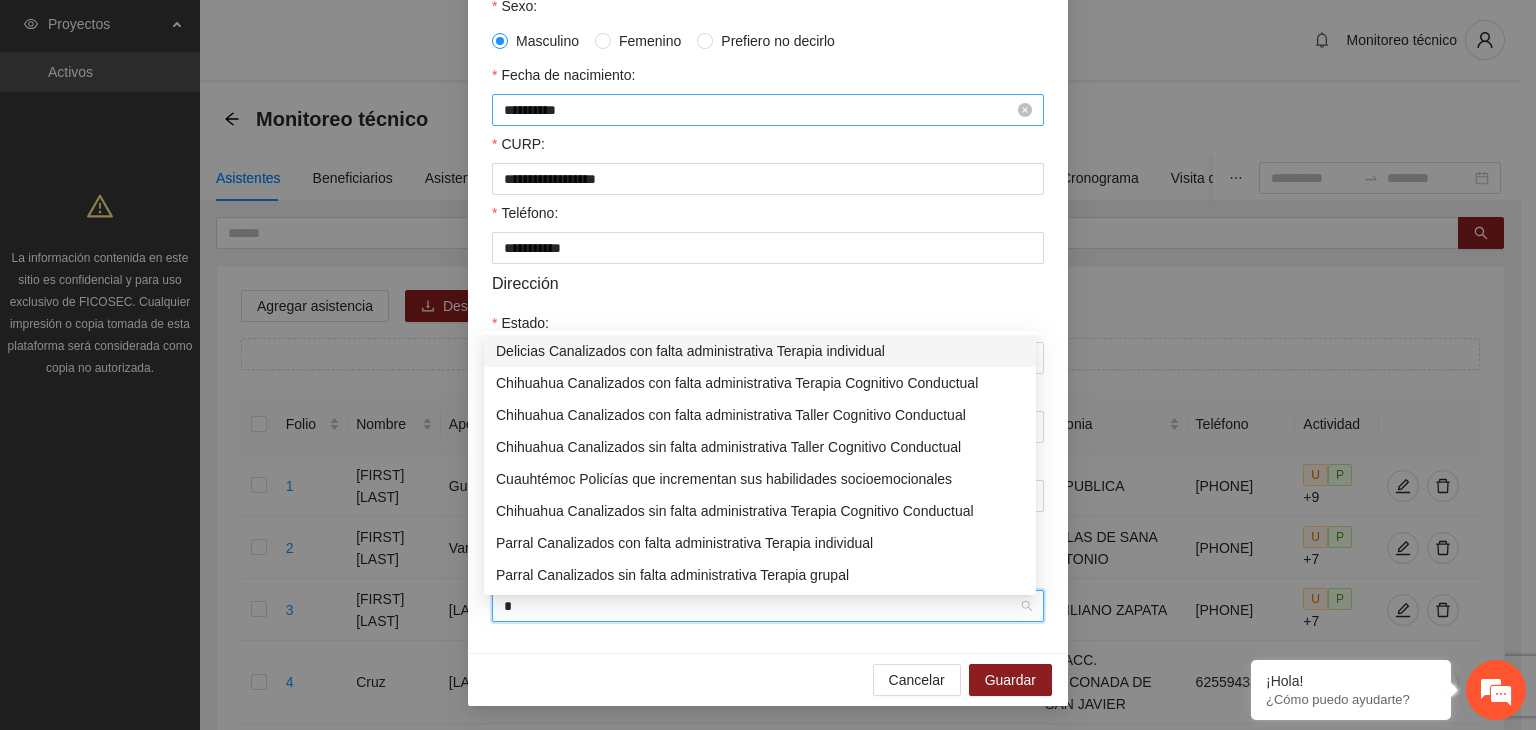 type on "**" 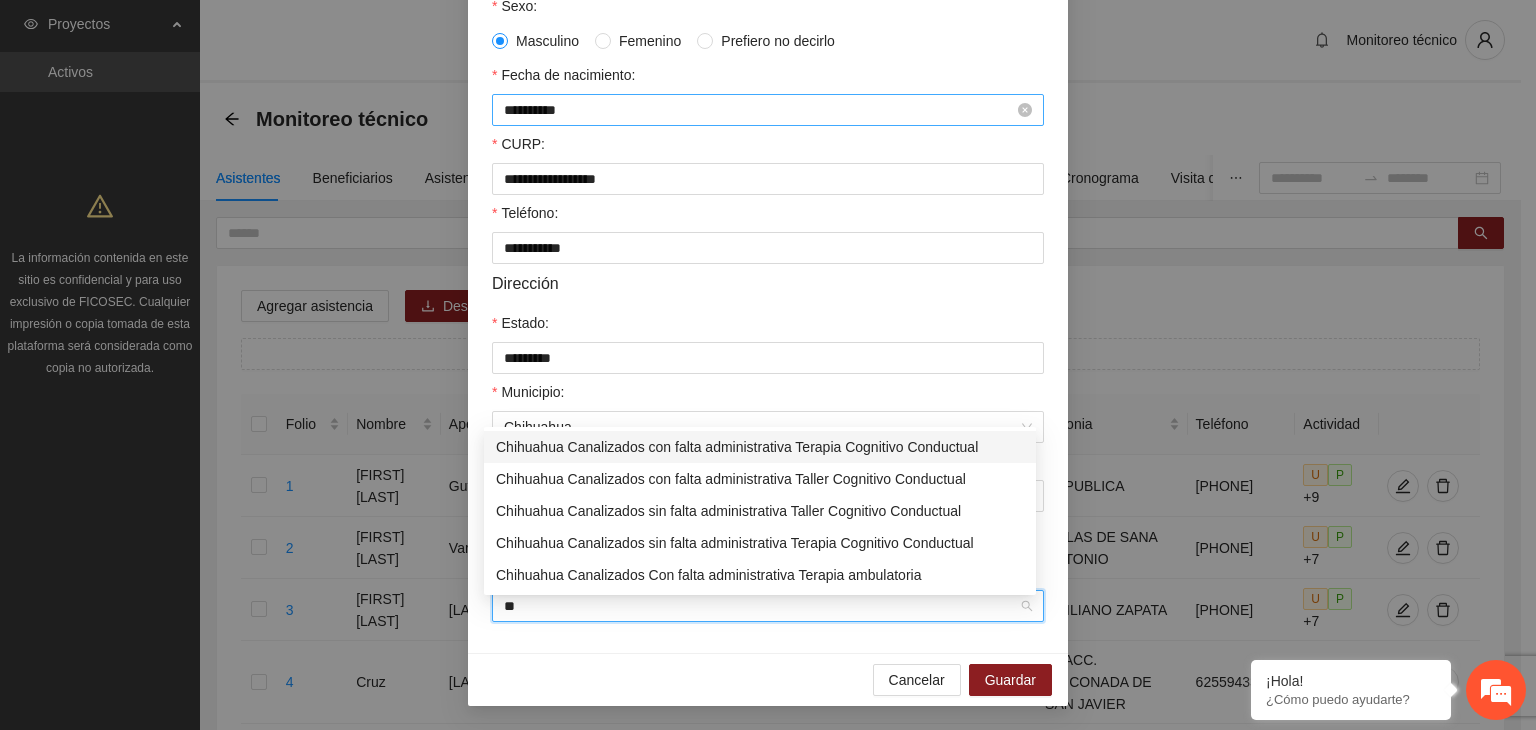 type 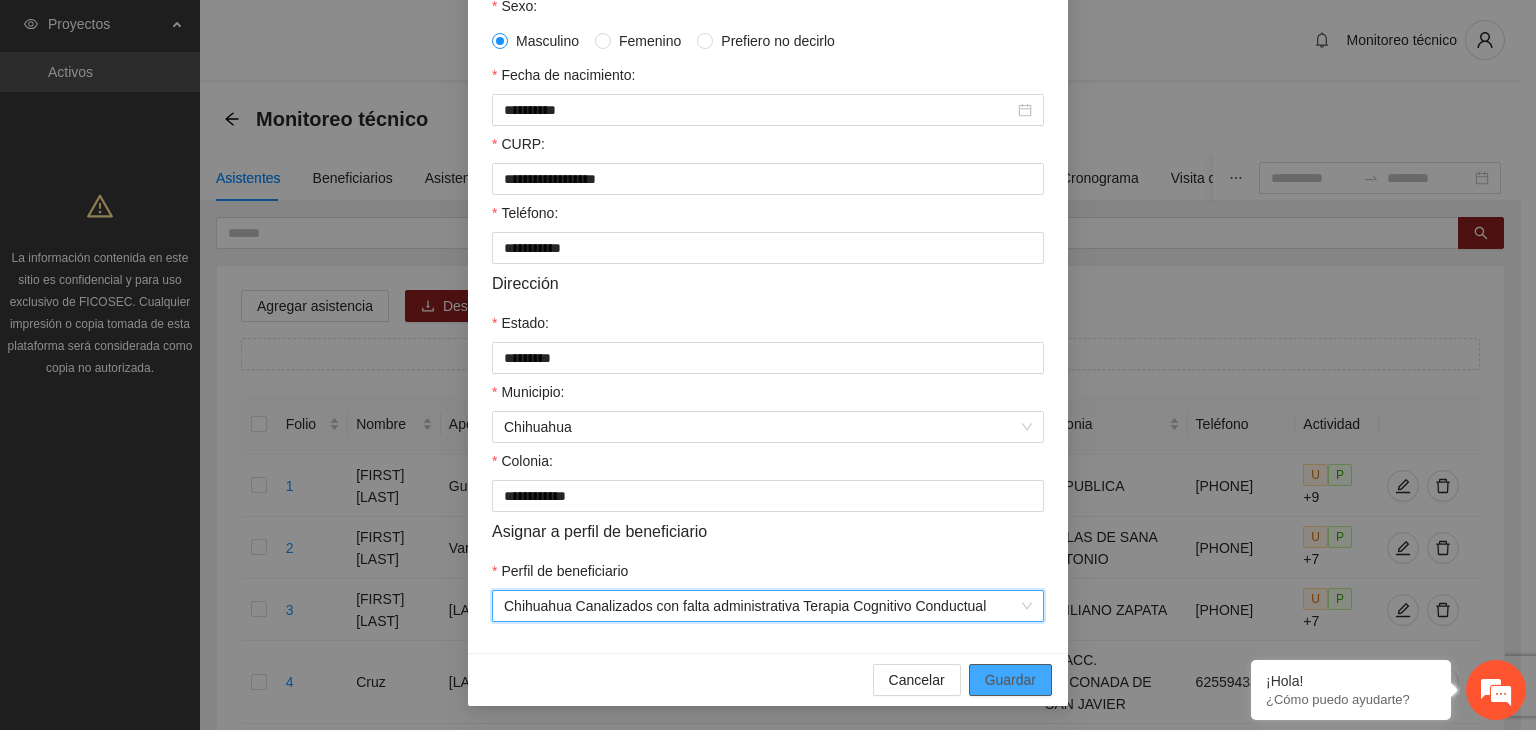 click on "Guardar" at bounding box center (1010, 680) 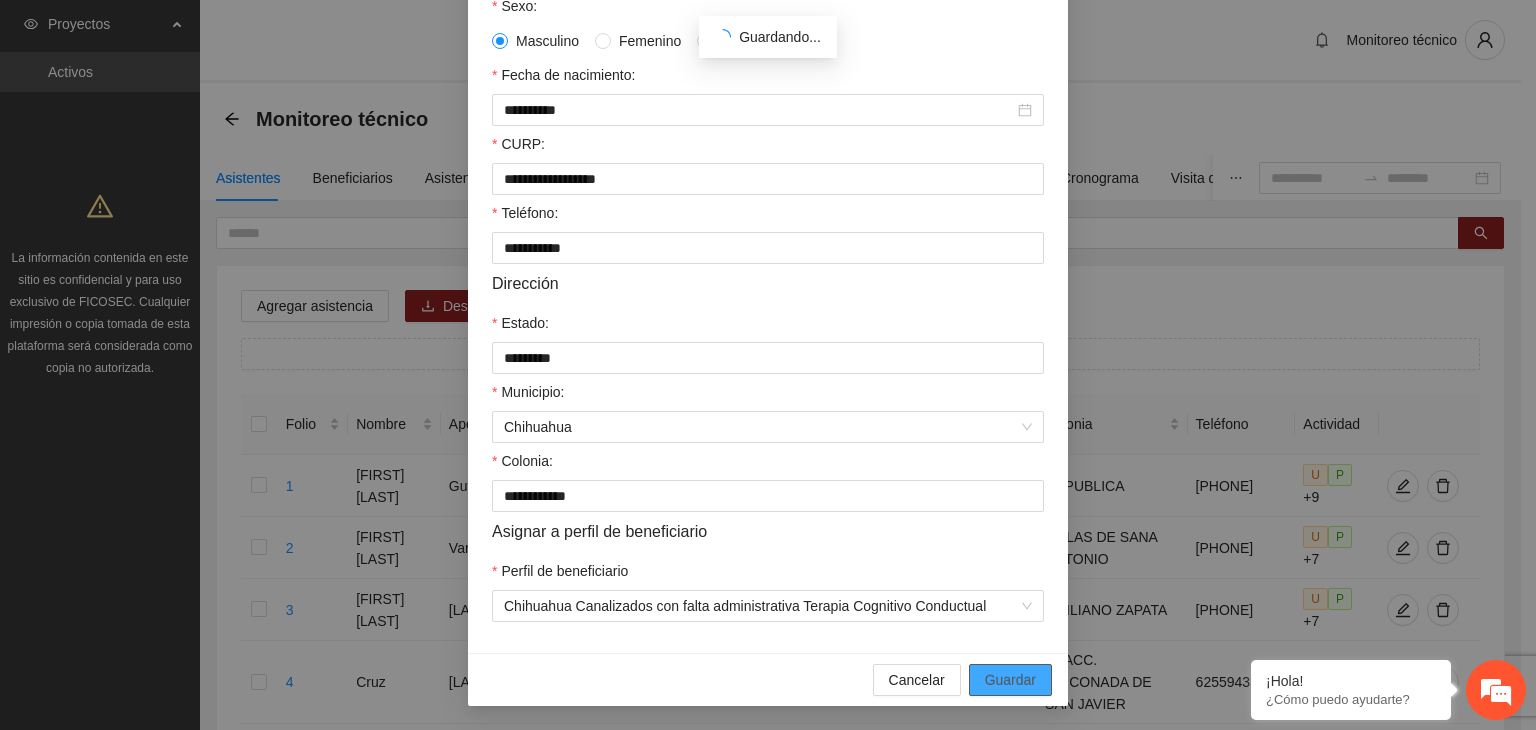 scroll, scrollTop: 341, scrollLeft: 0, axis: vertical 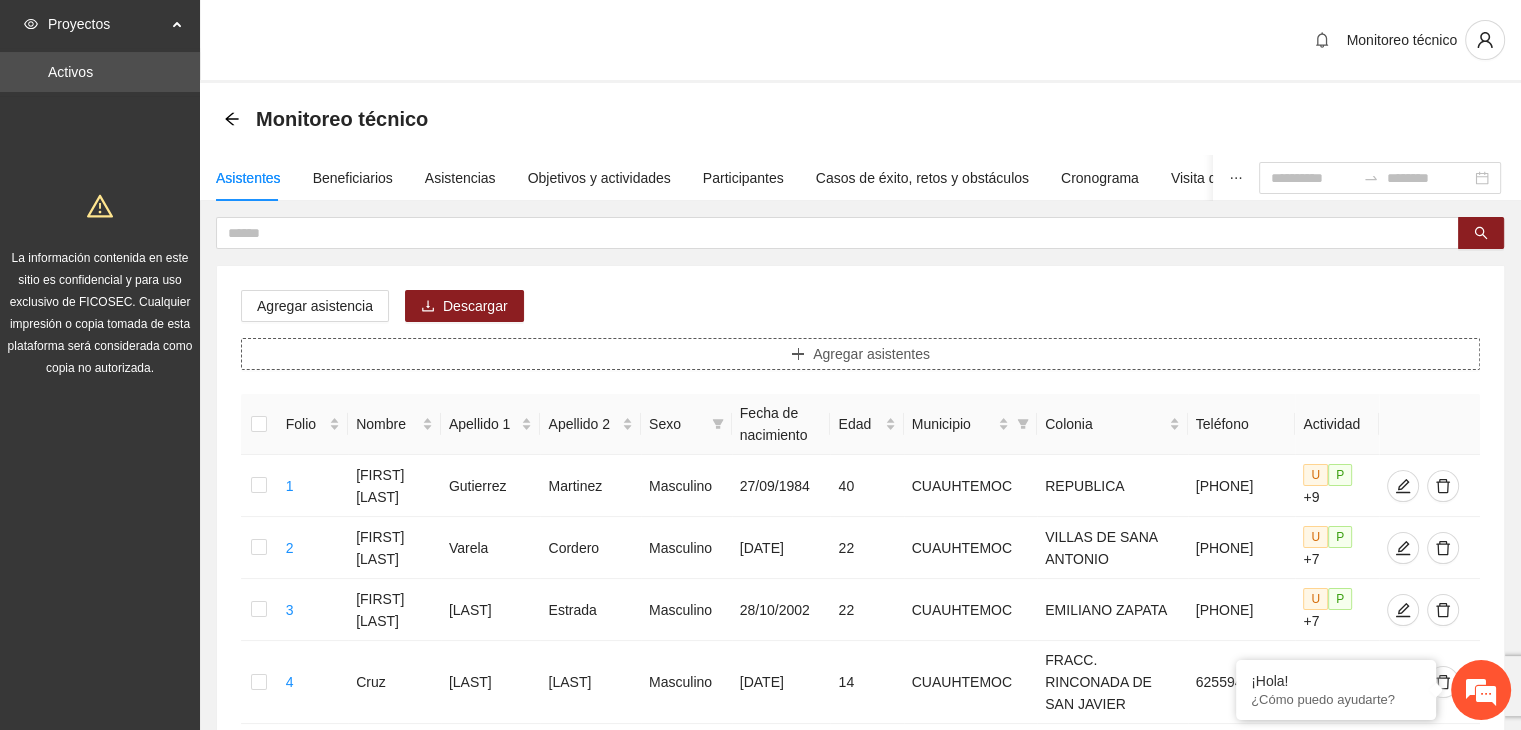 click on "Agregar asistentes" at bounding box center [860, 354] 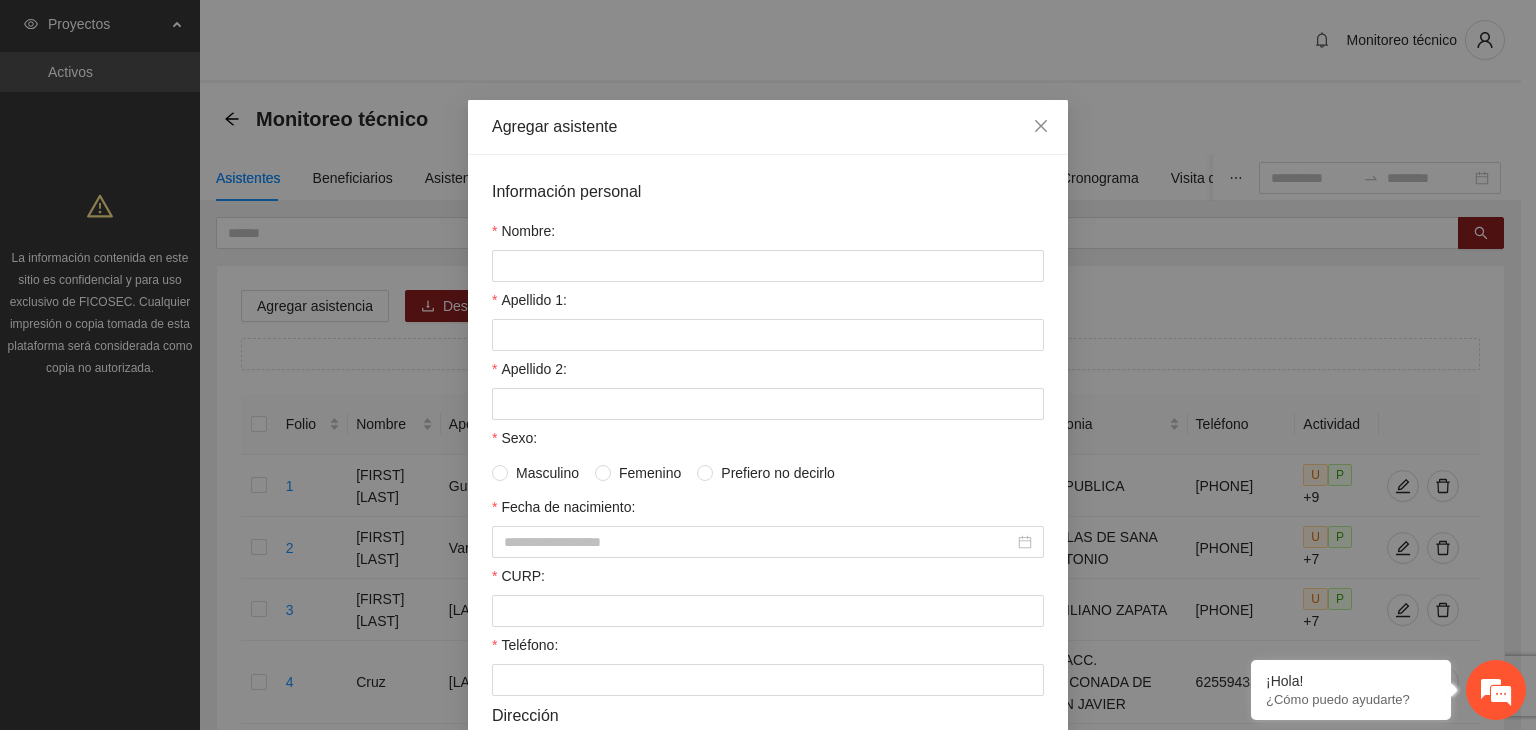 click on "Información personal Nombre: Apellido 1: Apellido 2: Sexo: Masculino Femenino Prefiero no decirlo Fecha de nacimiento: CURP: [CURP] Teléfono: [PHONE] Dirección Estado: [STATE] Municipio: [CITY] Colonia: [COLONY] Asignar a perfil de beneficiario Perfil de beneficiario Seleccione perfil del beneficiario" at bounding box center [768, 616] 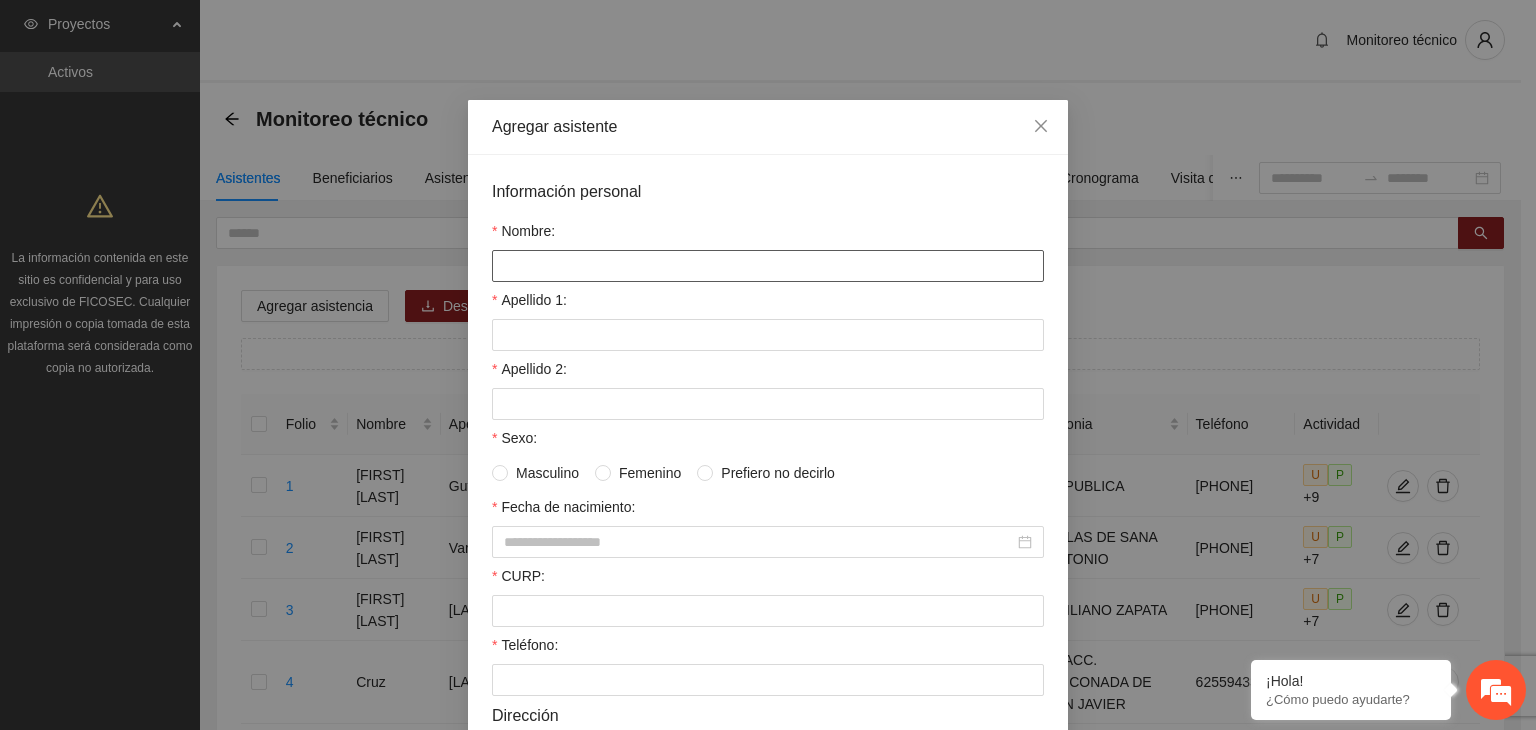 click on "Nombre:" at bounding box center (768, 266) 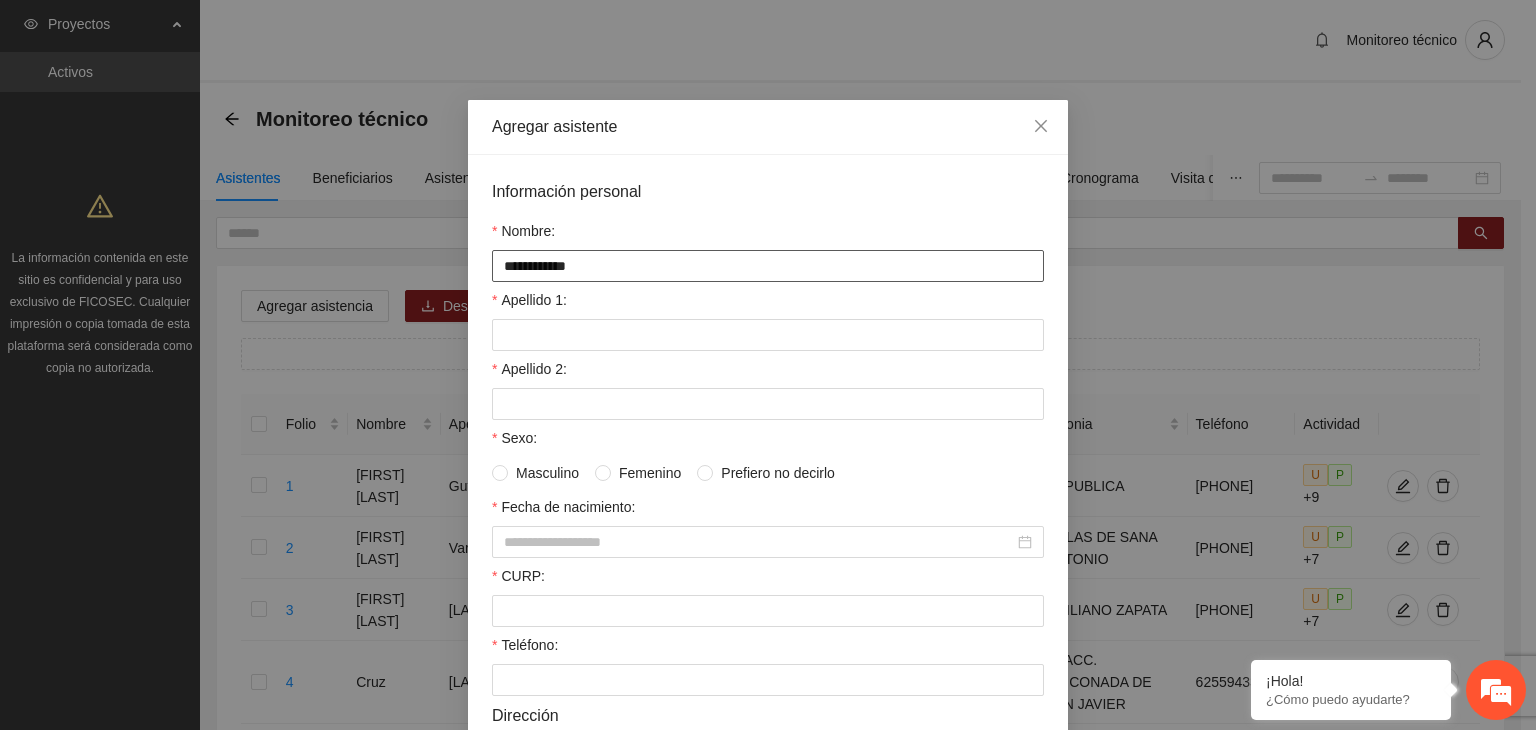 type on "**********" 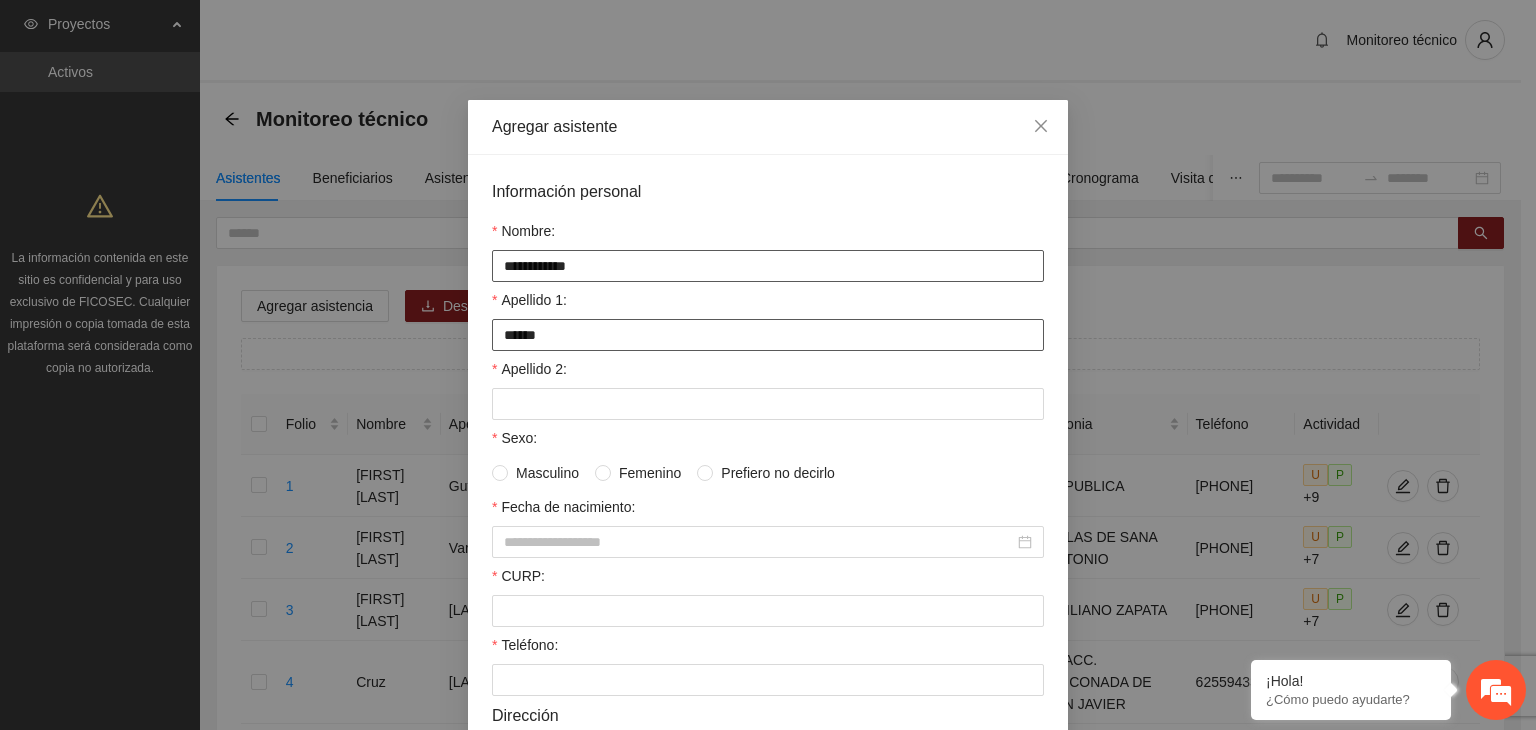 type on "******" 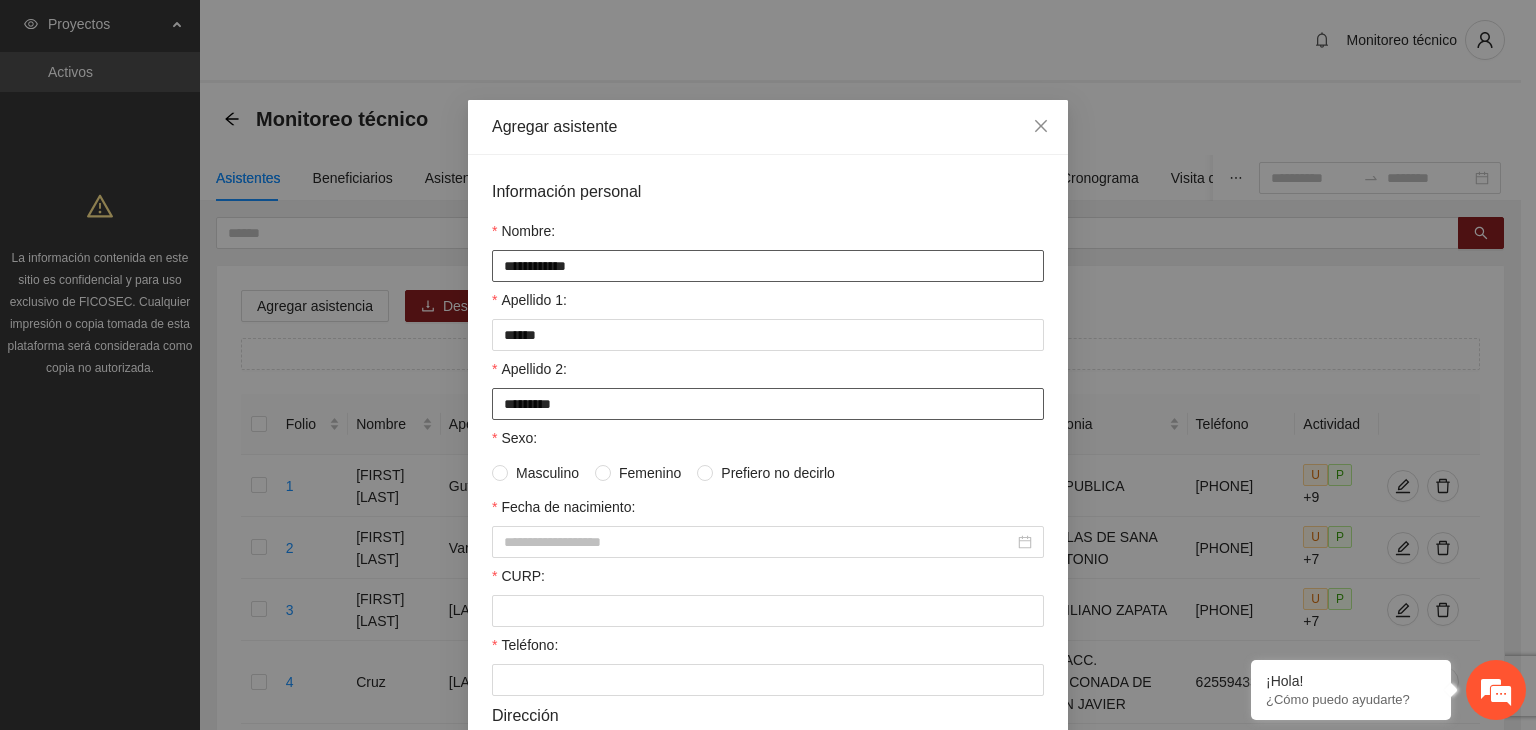 type on "*********" 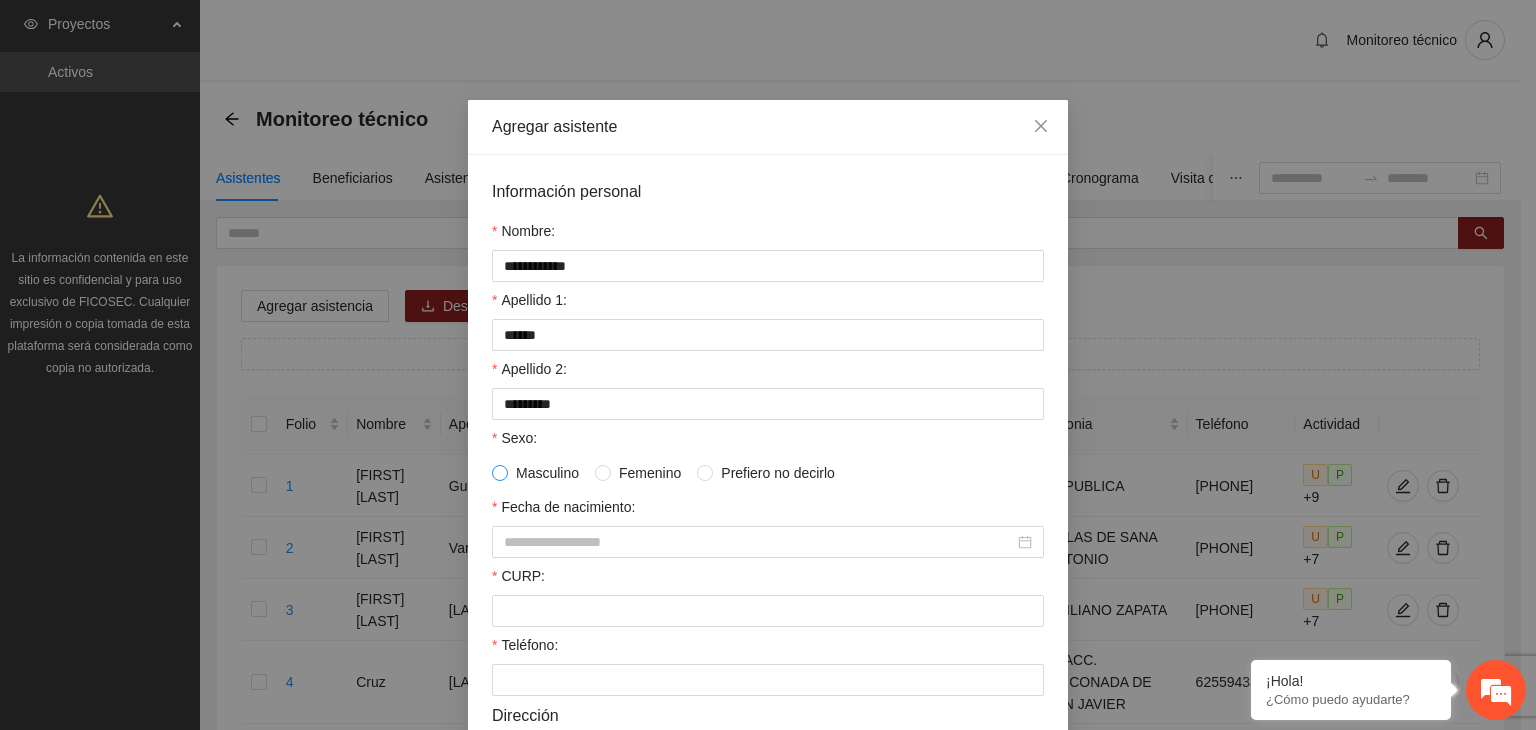 click at bounding box center (500, 473) 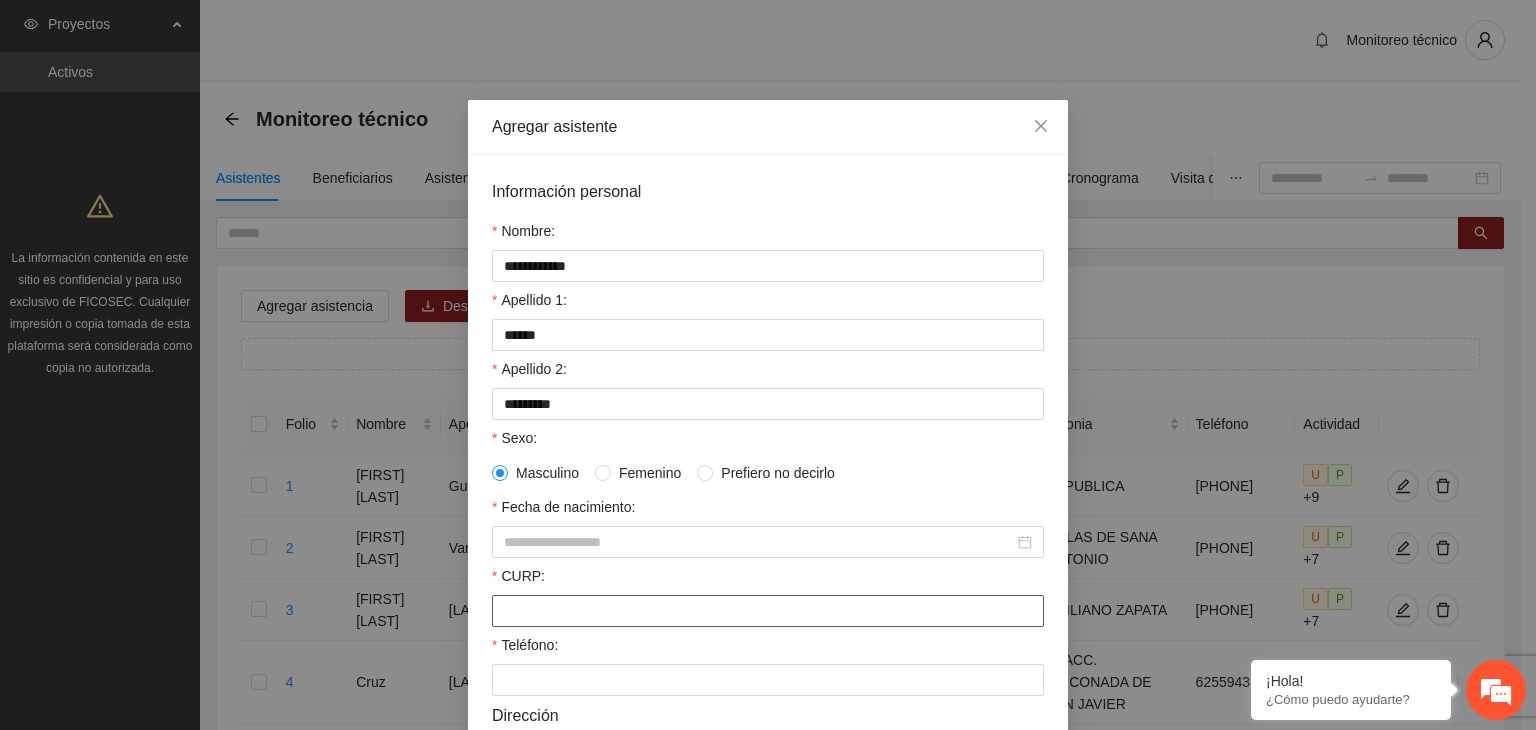 click on "CURP:" at bounding box center (768, 611) 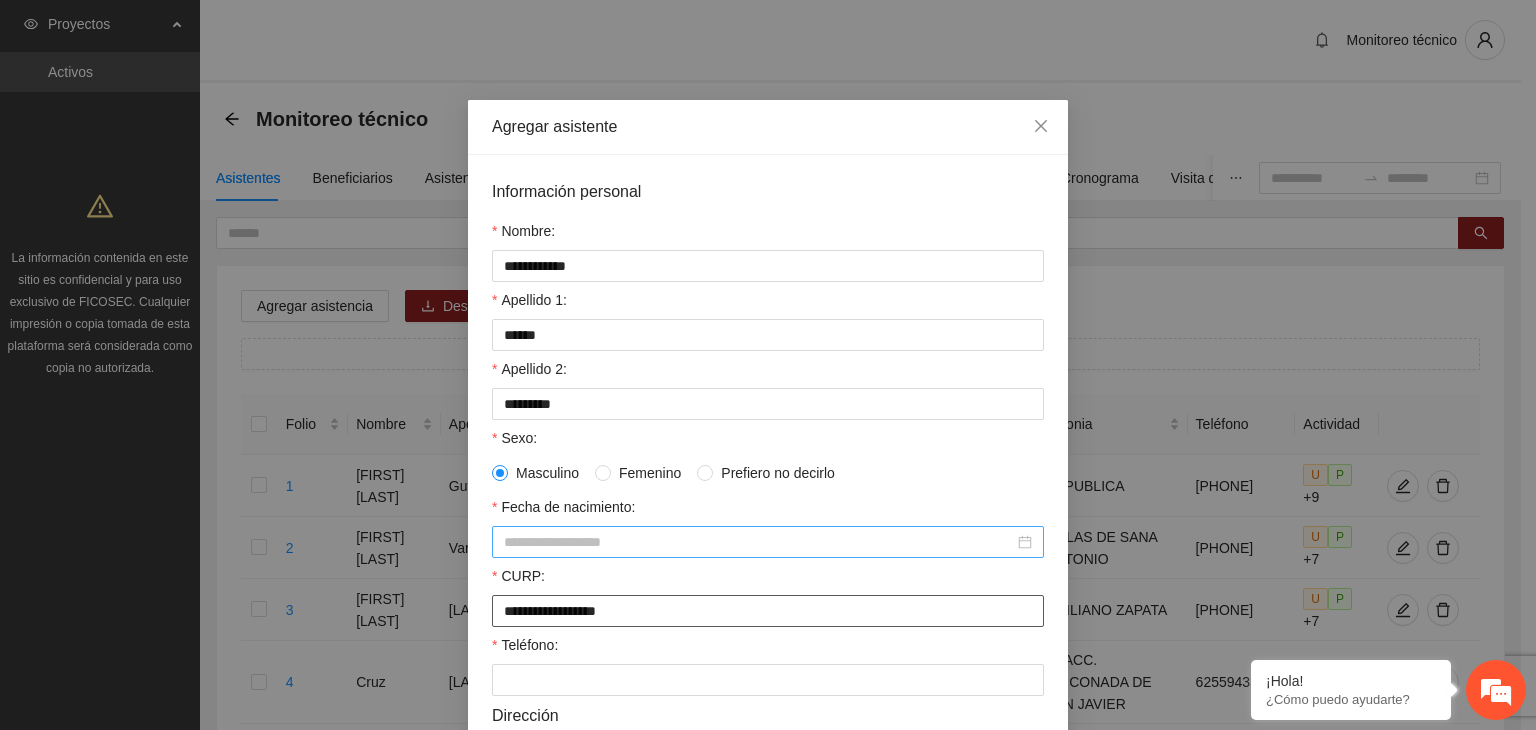 type on "**********" 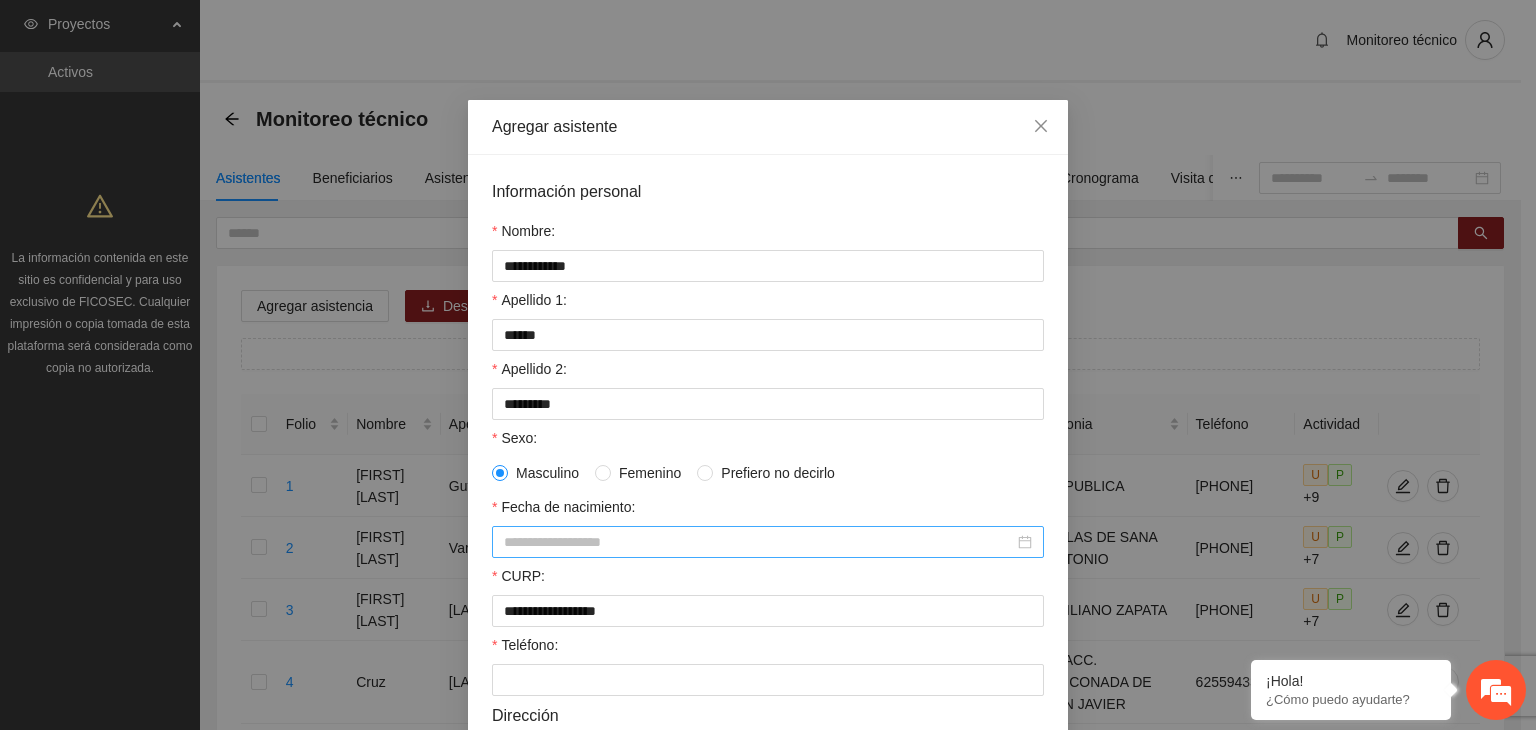 click on "Fecha de nacimiento:" at bounding box center [759, 542] 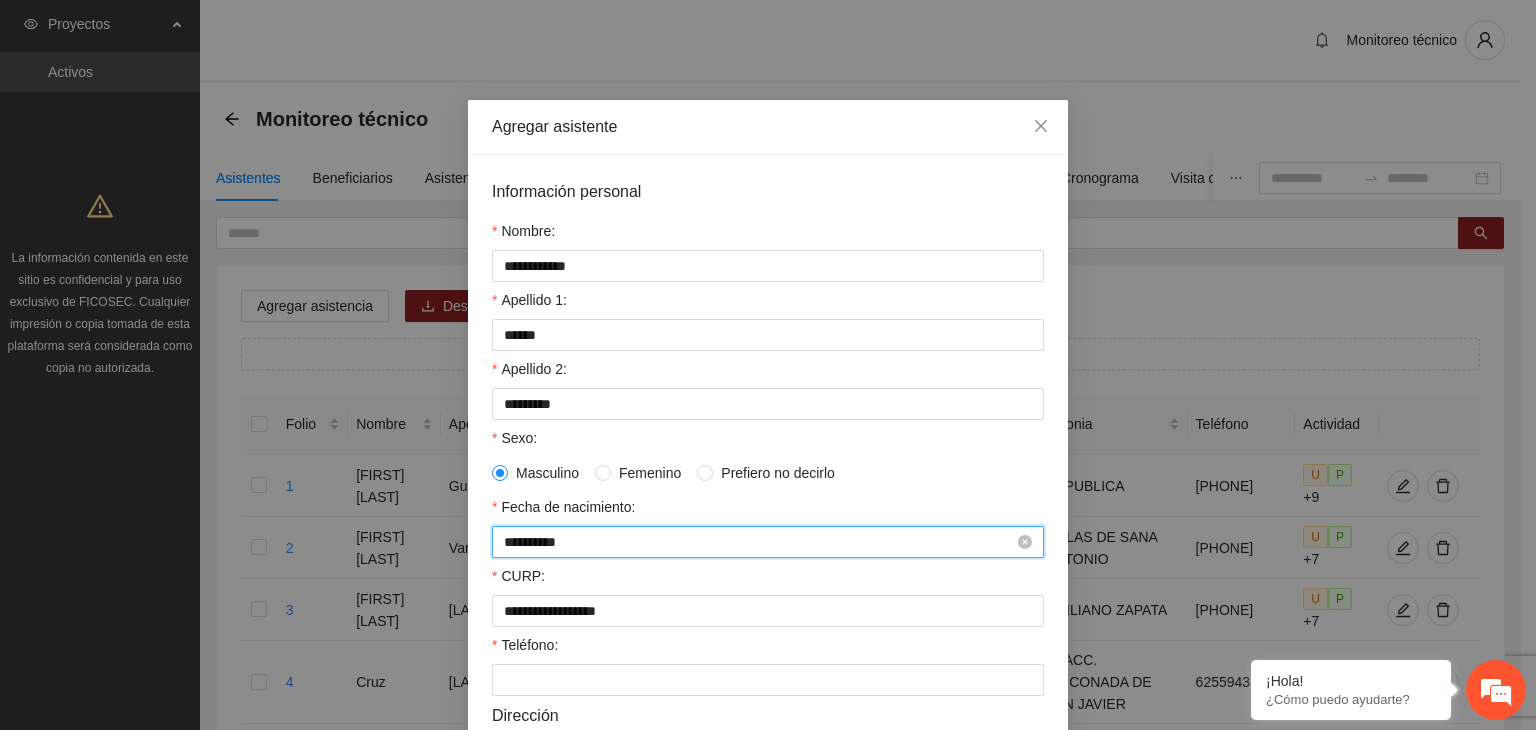 type on "**********" 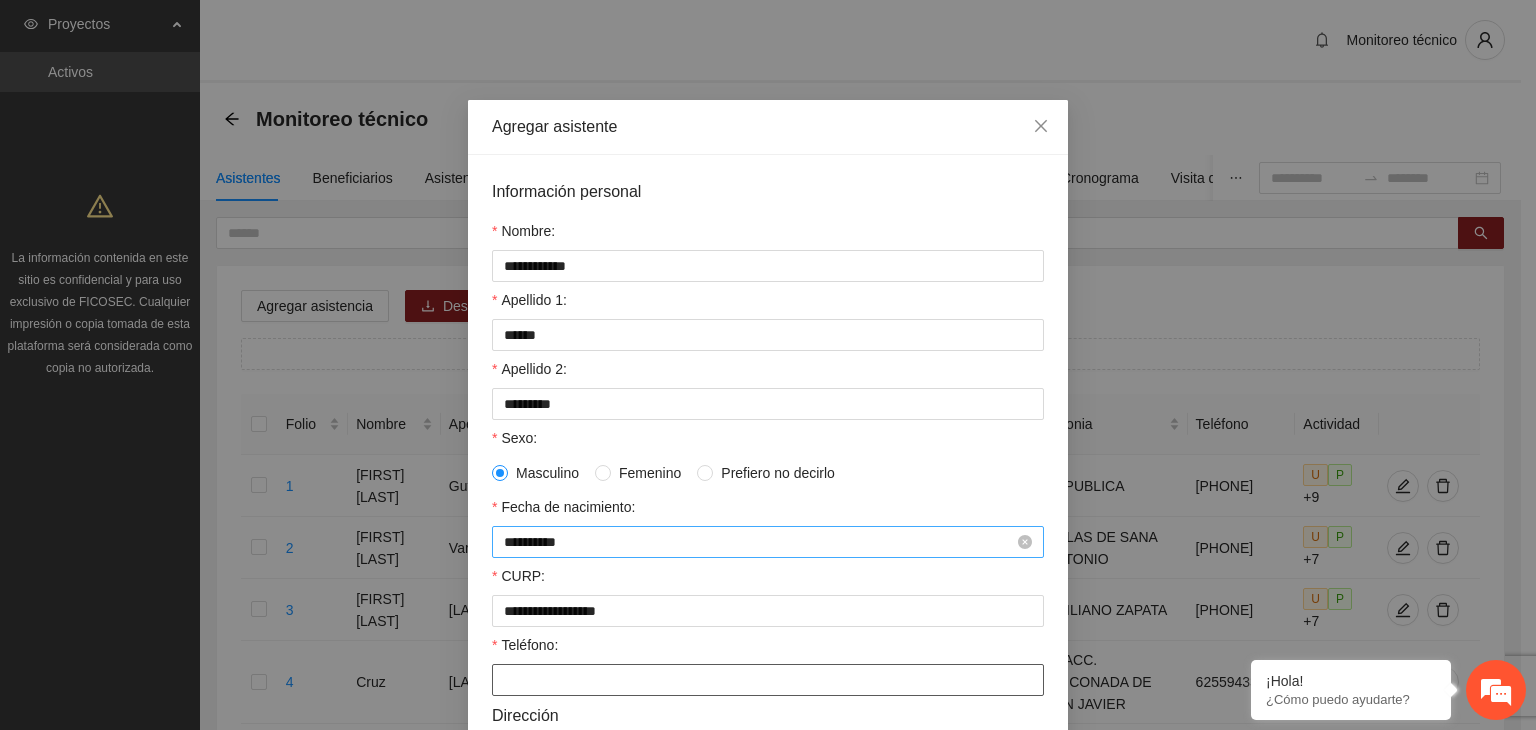 paste on "**********" 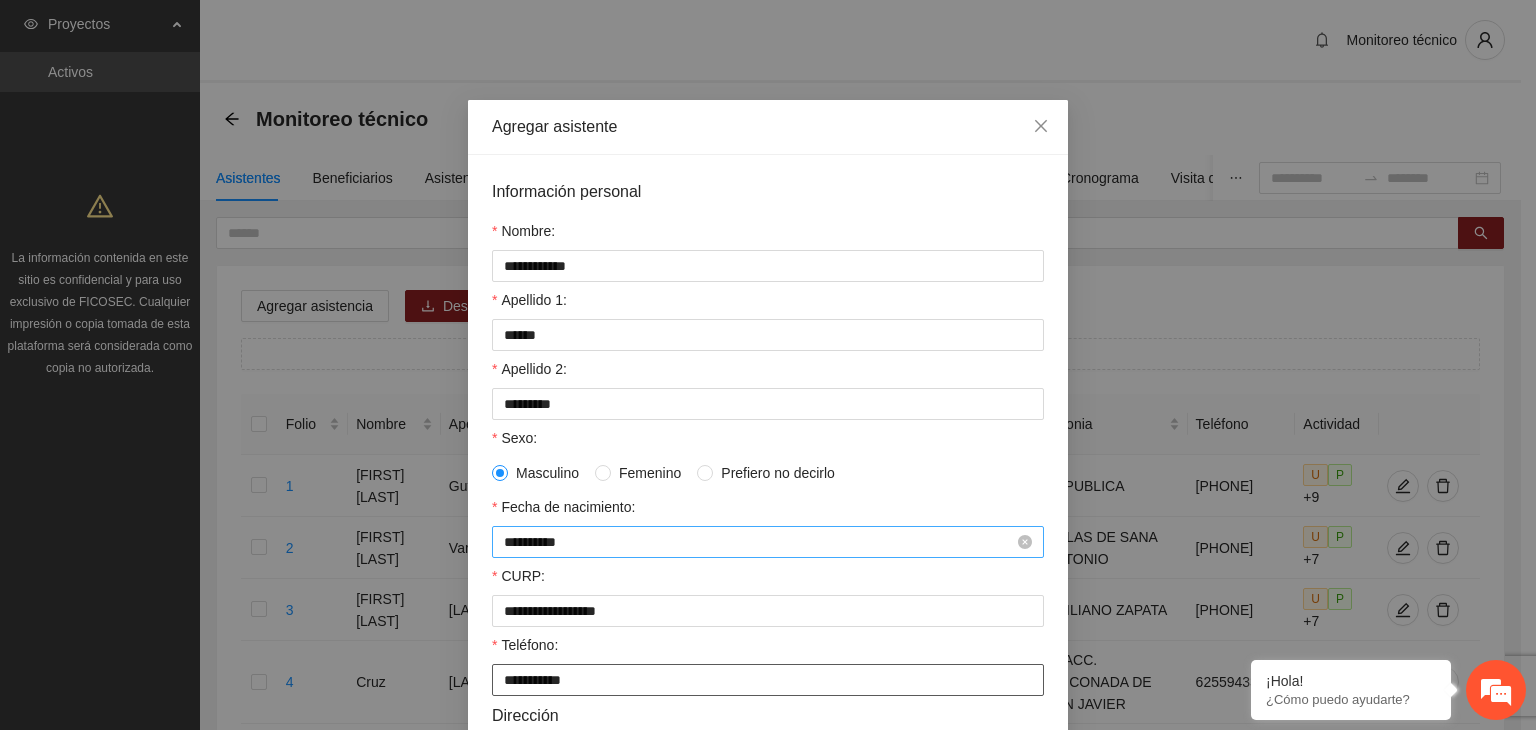 type on "**********" 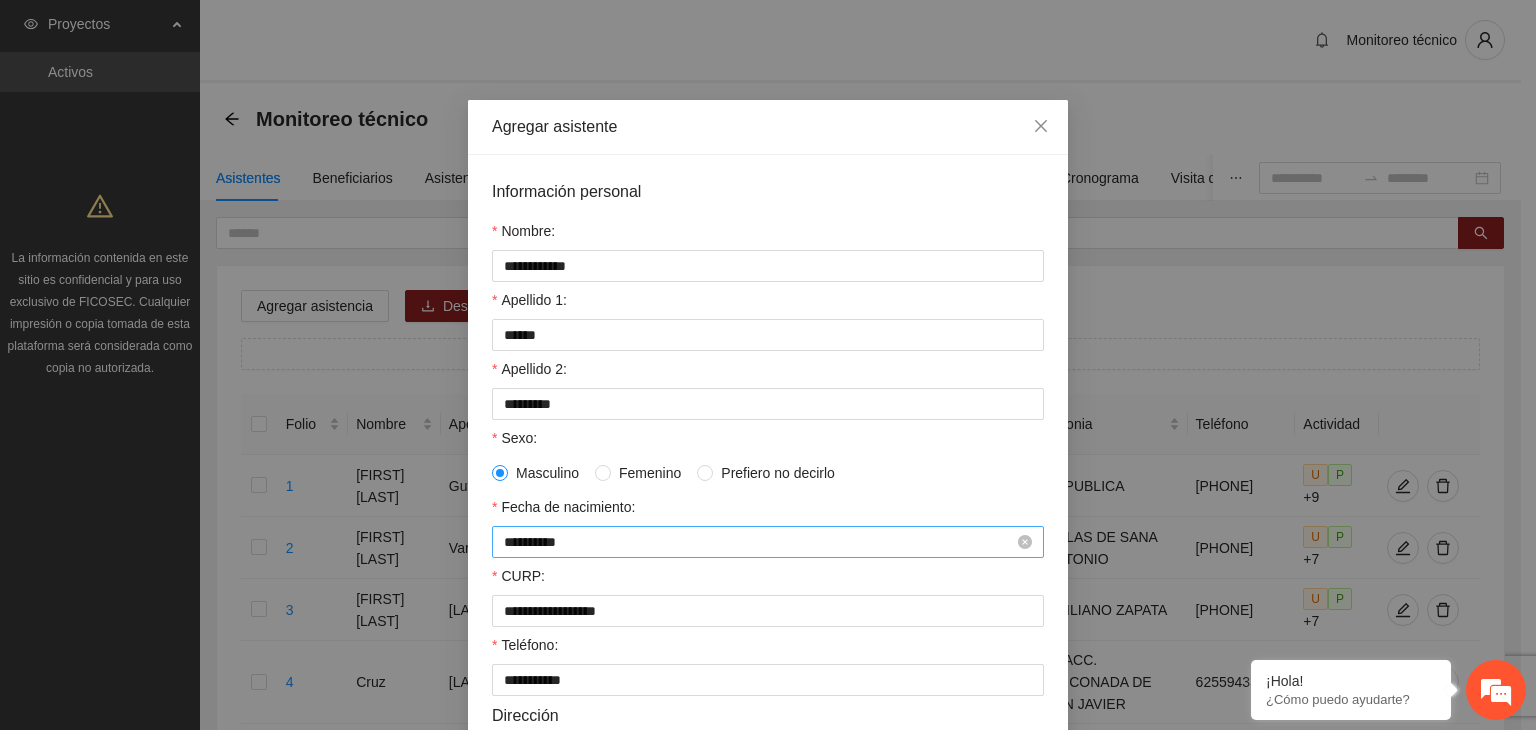 scroll, scrollTop: 432, scrollLeft: 0, axis: vertical 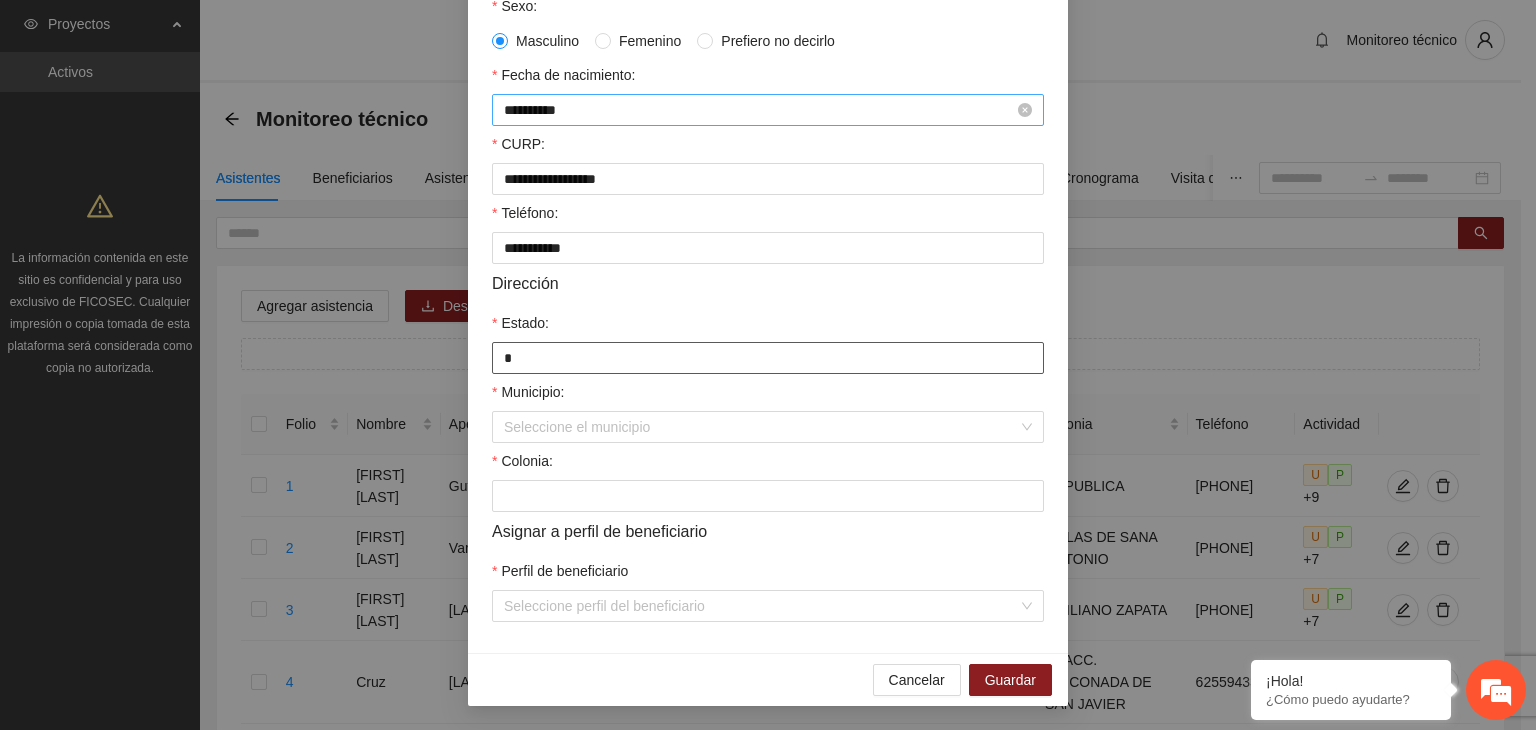 type on "*********" 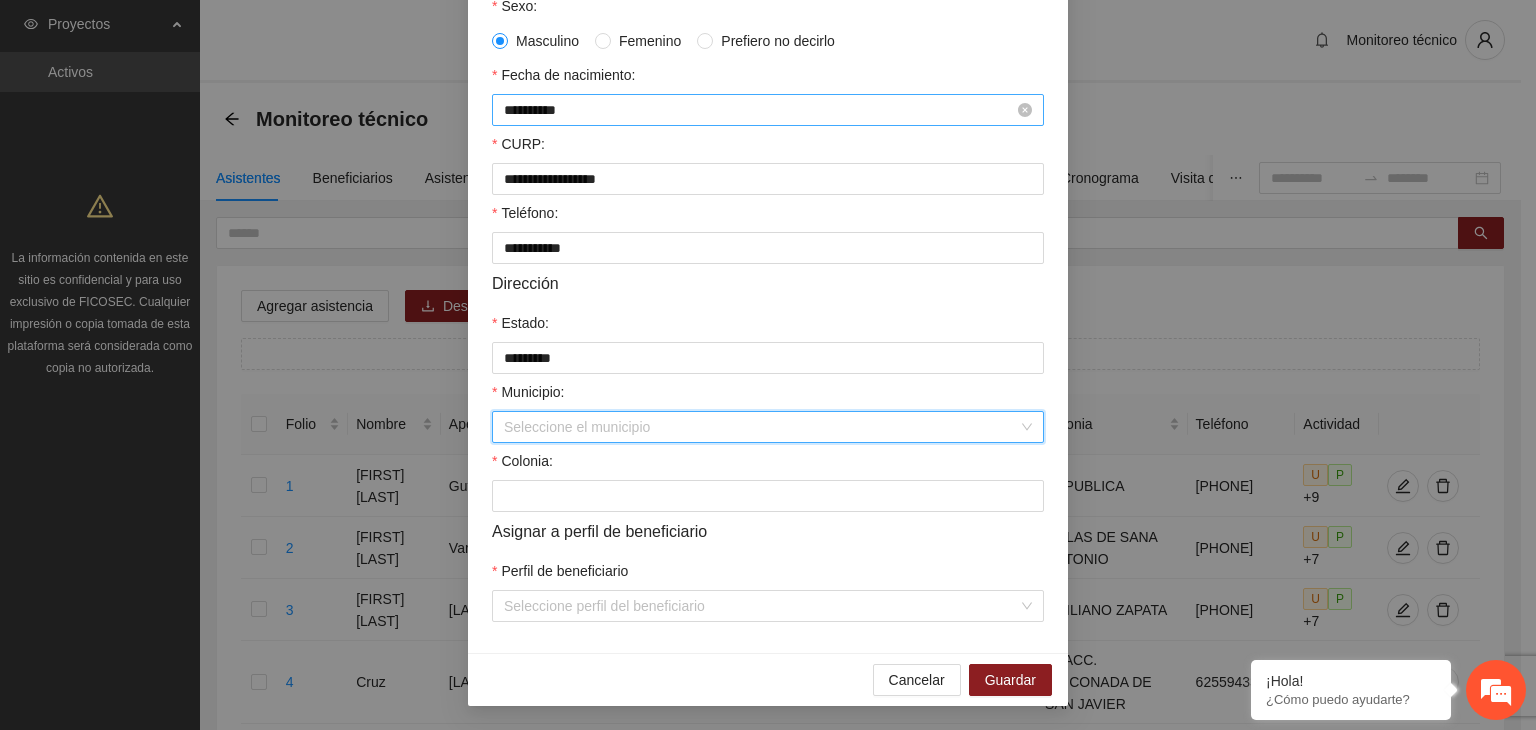 type on "*" 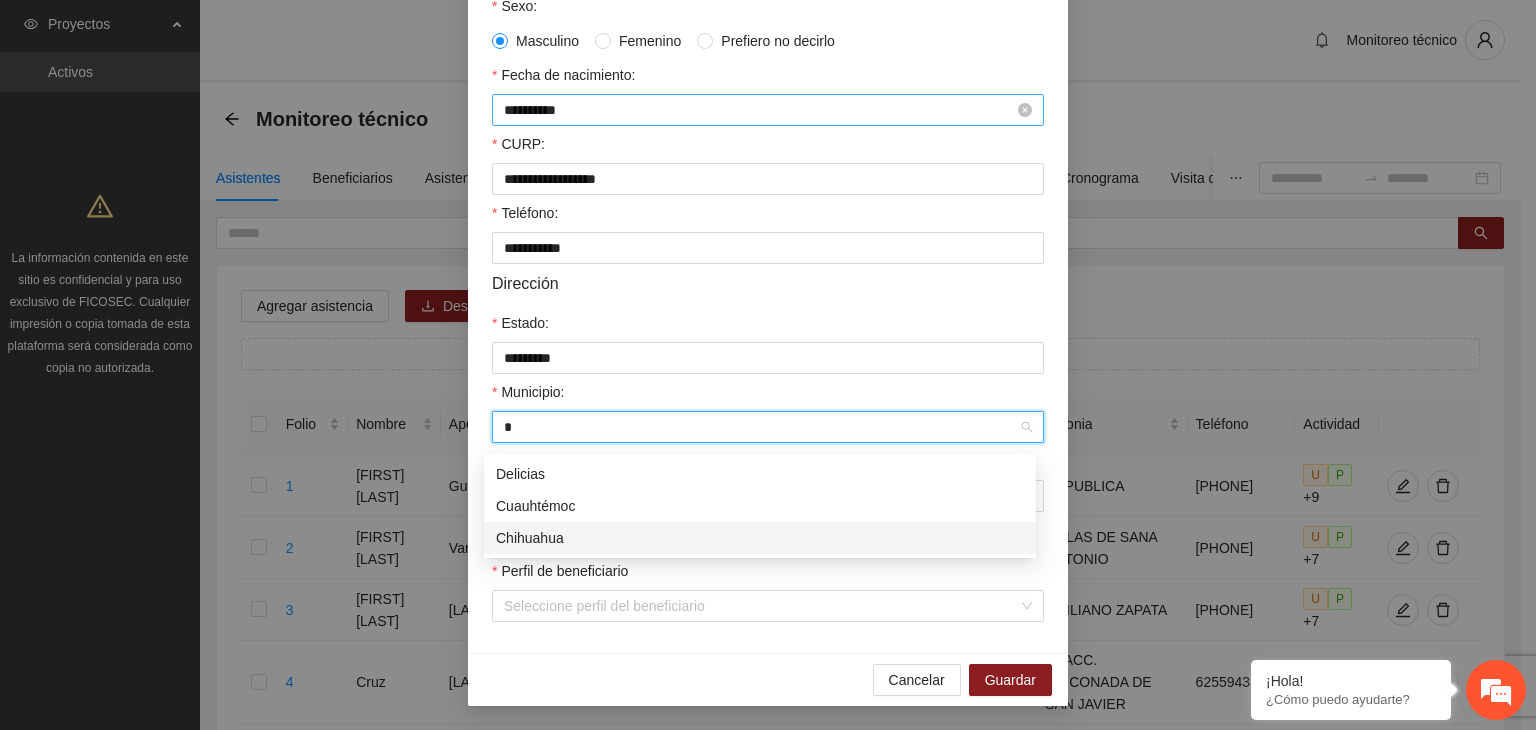 type 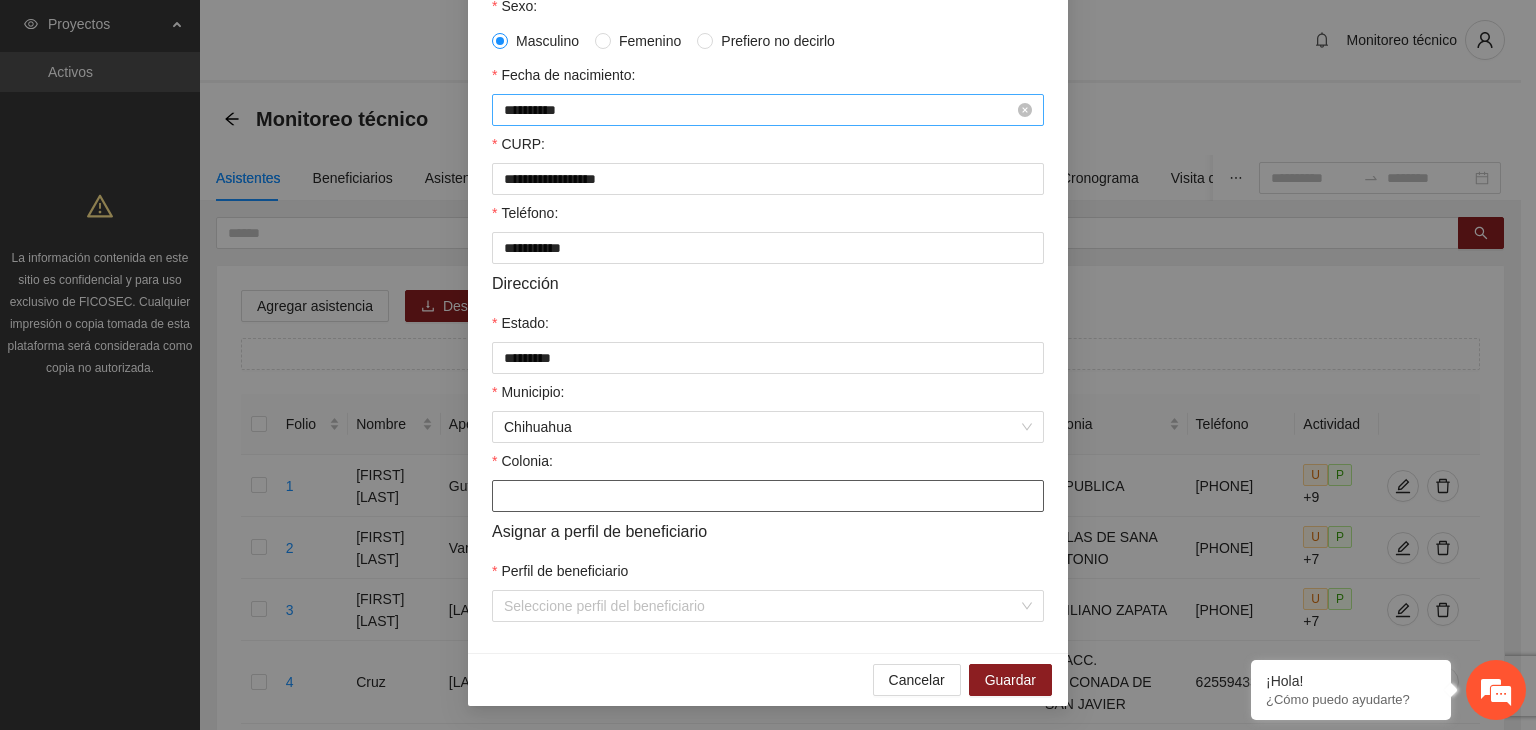 paste on "**********" 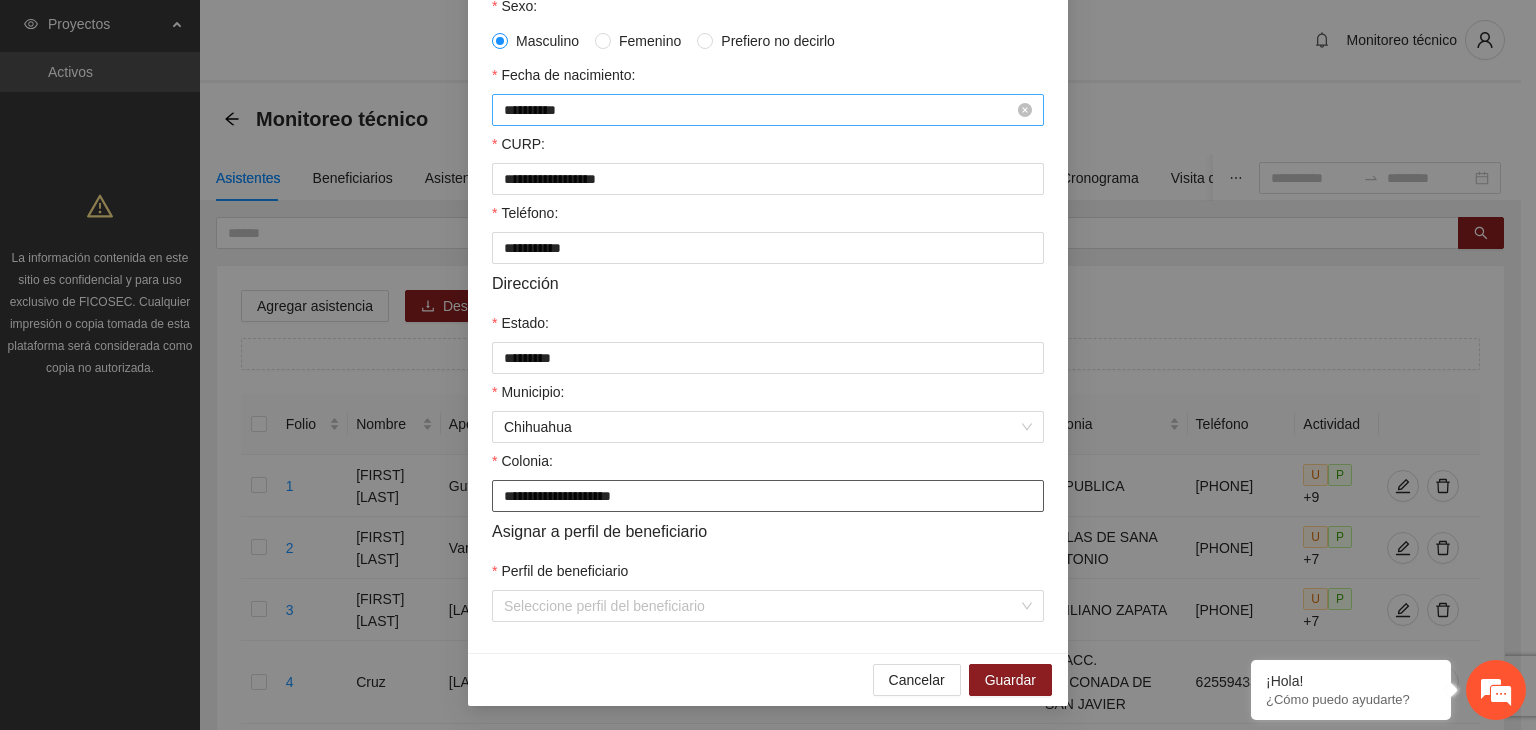 type on "**********" 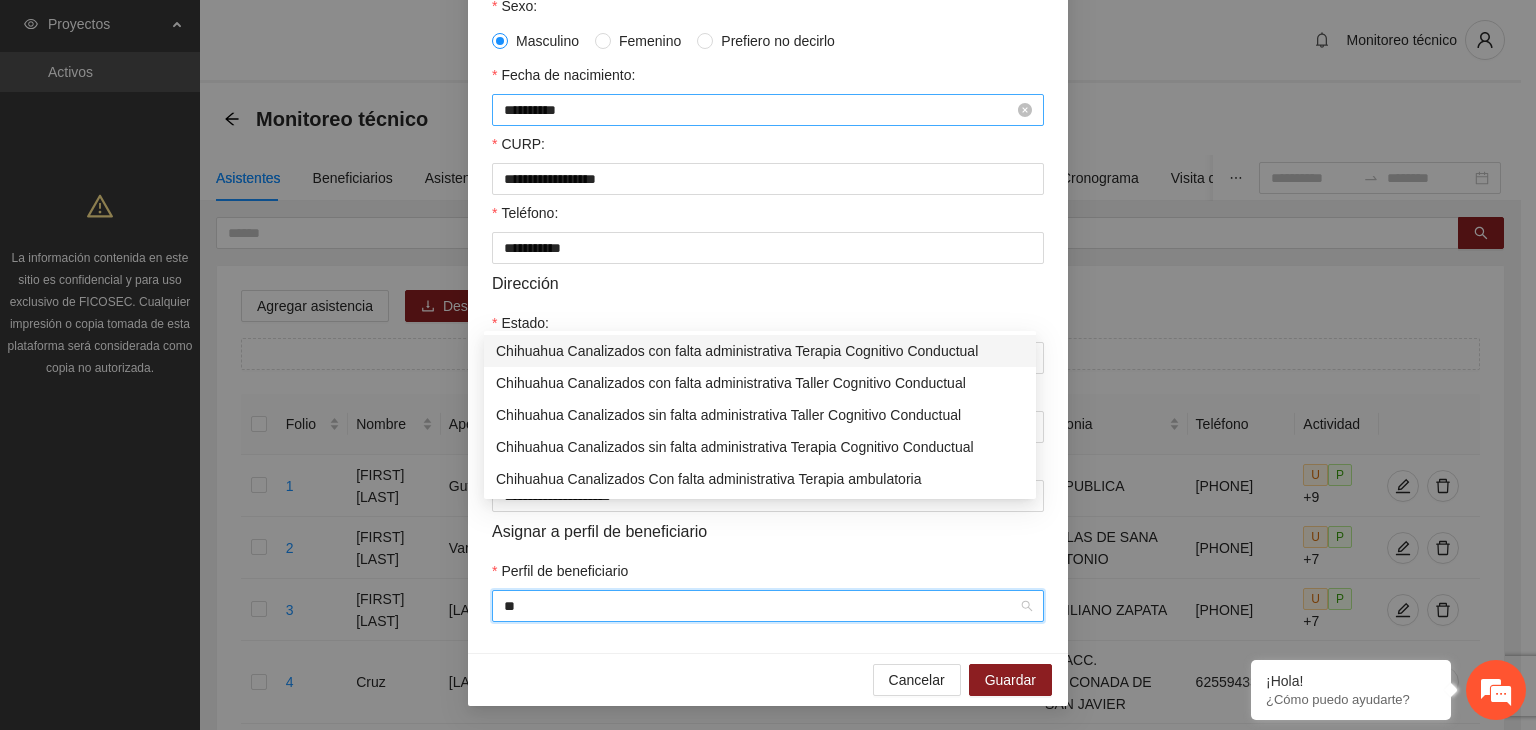 type on "***" 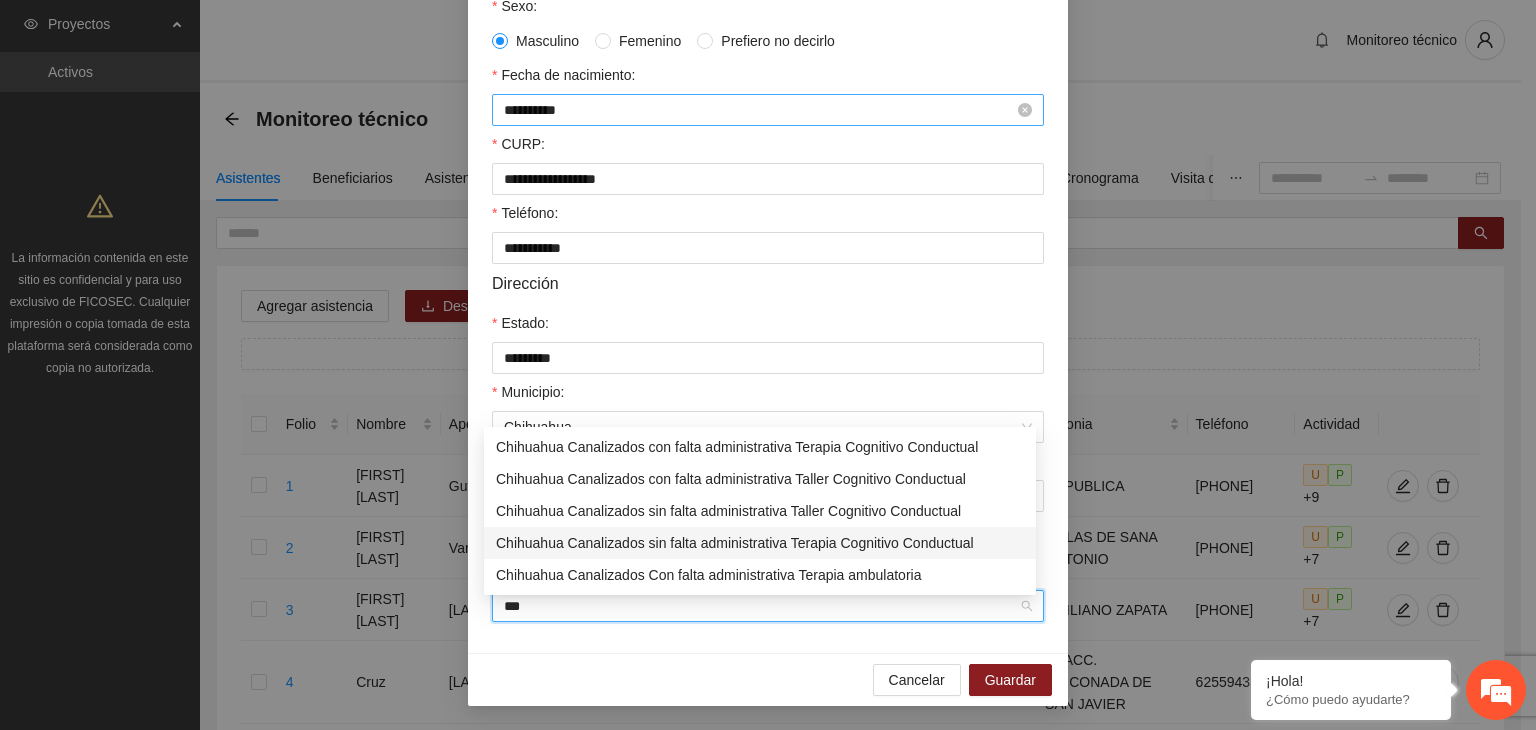 type 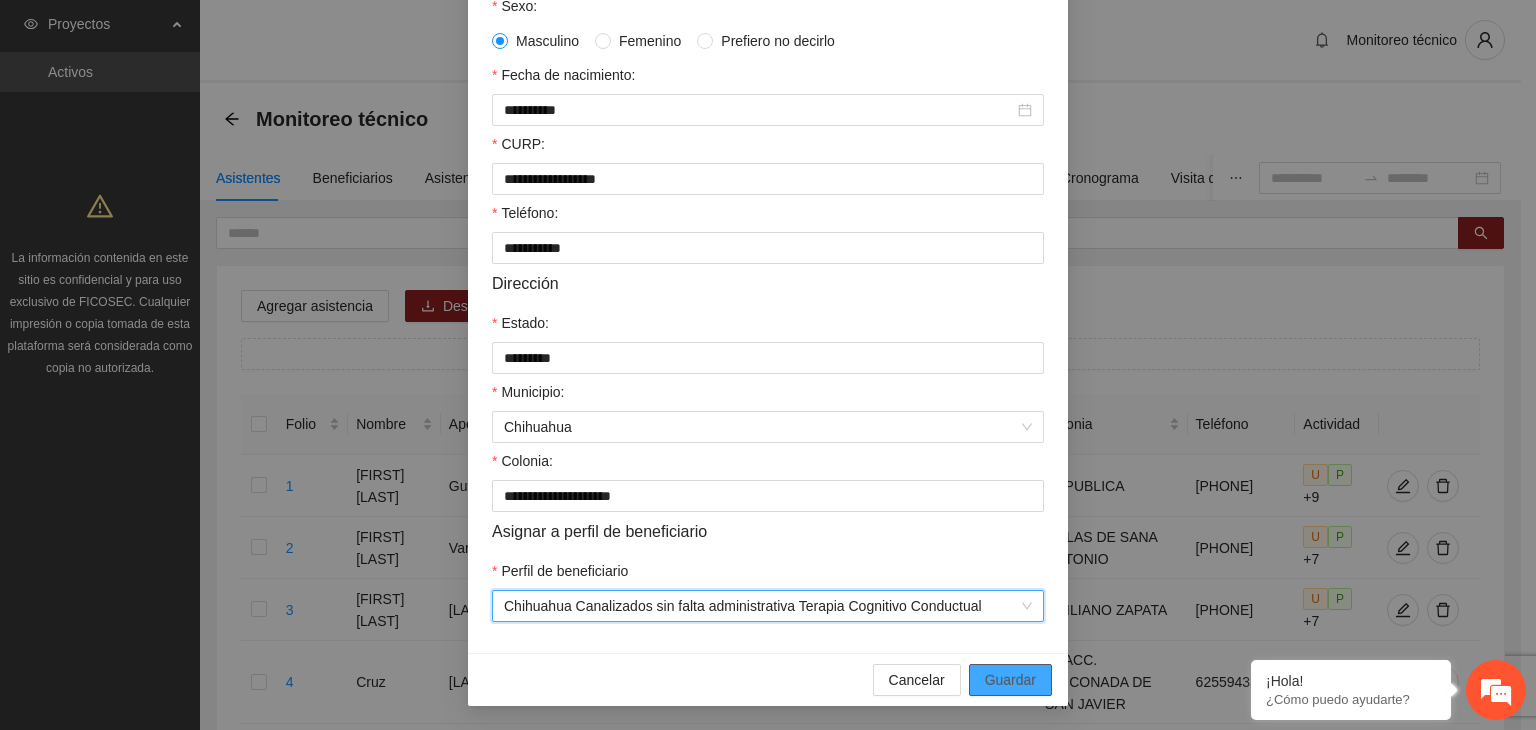 click on "Guardar" at bounding box center [1010, 680] 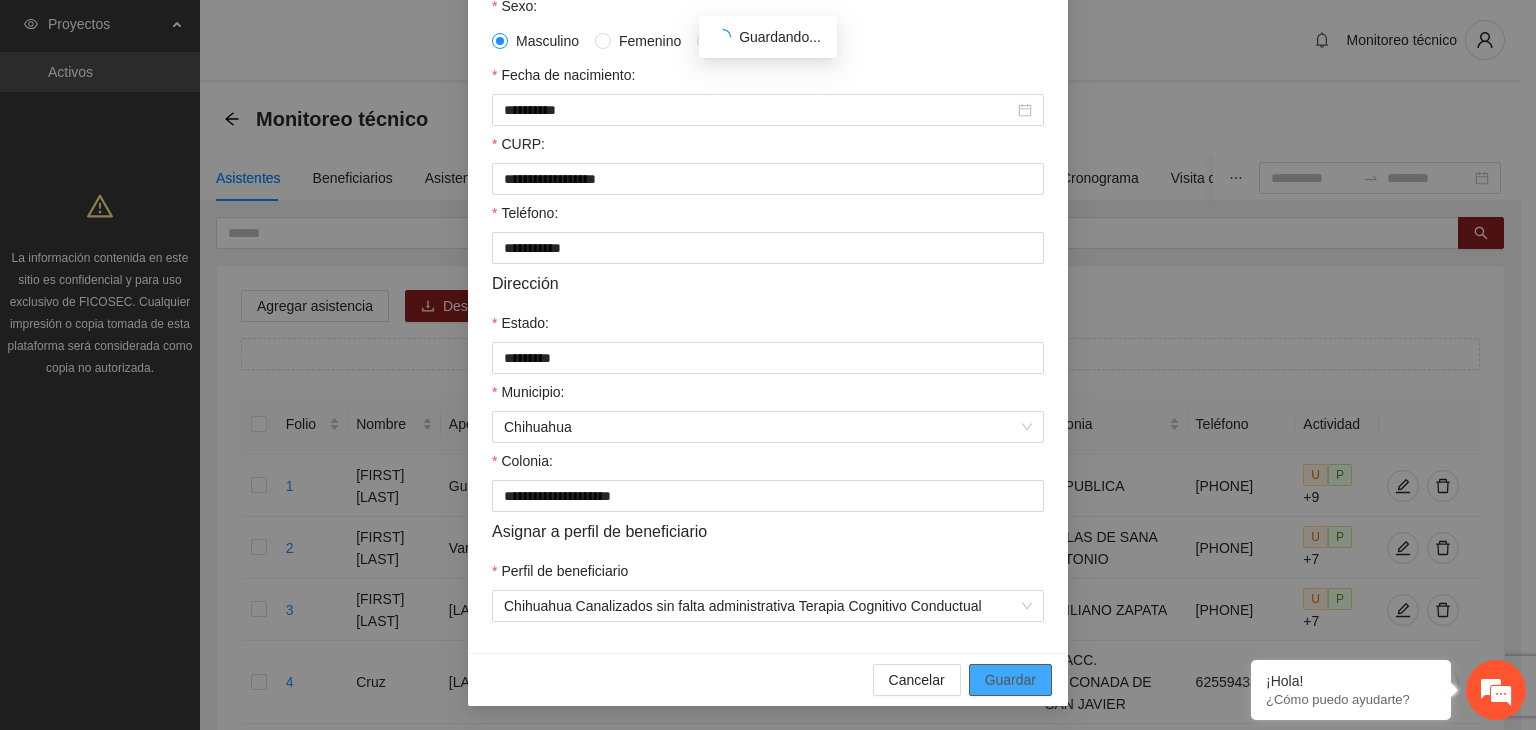 scroll, scrollTop: 341, scrollLeft: 0, axis: vertical 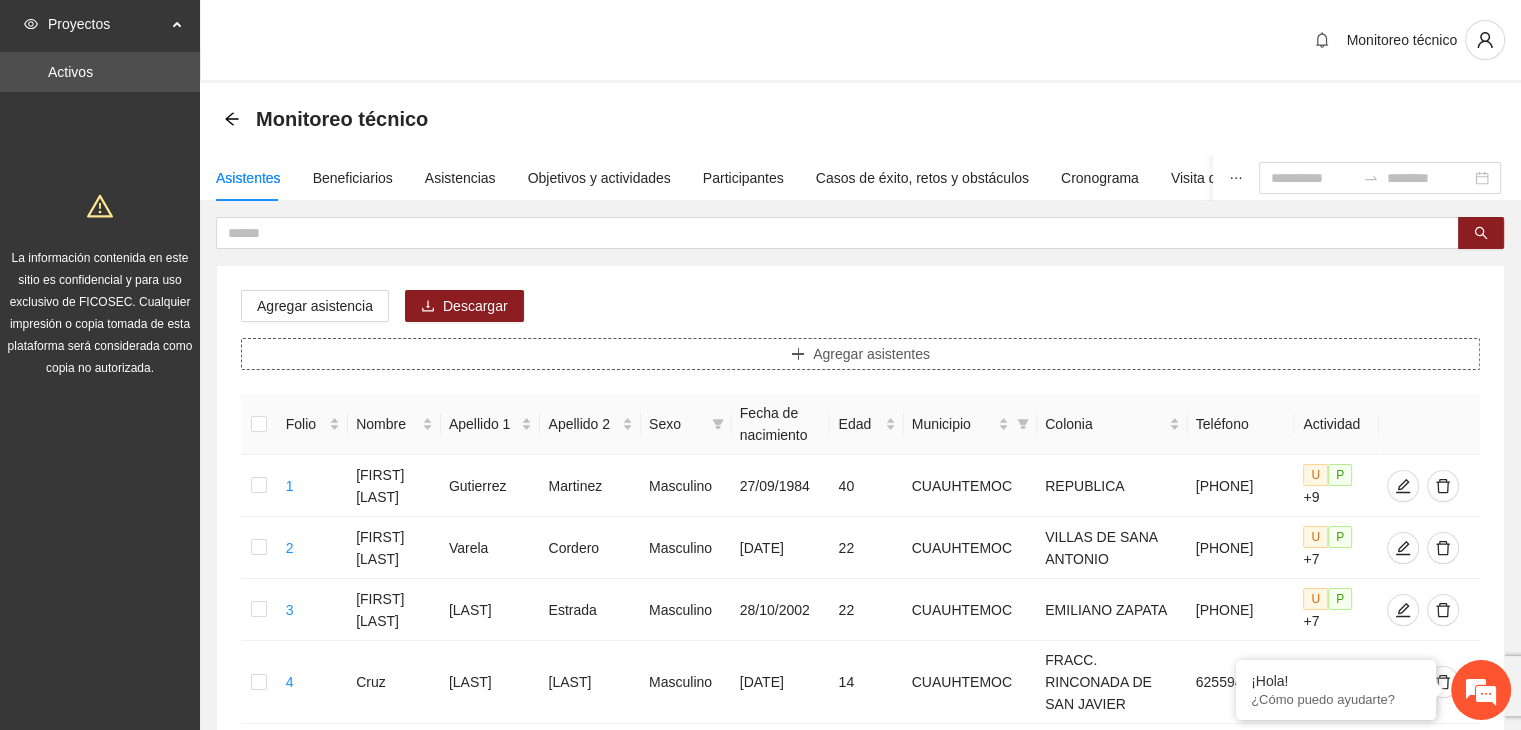 click on "Agregar asistentes" at bounding box center [860, 354] 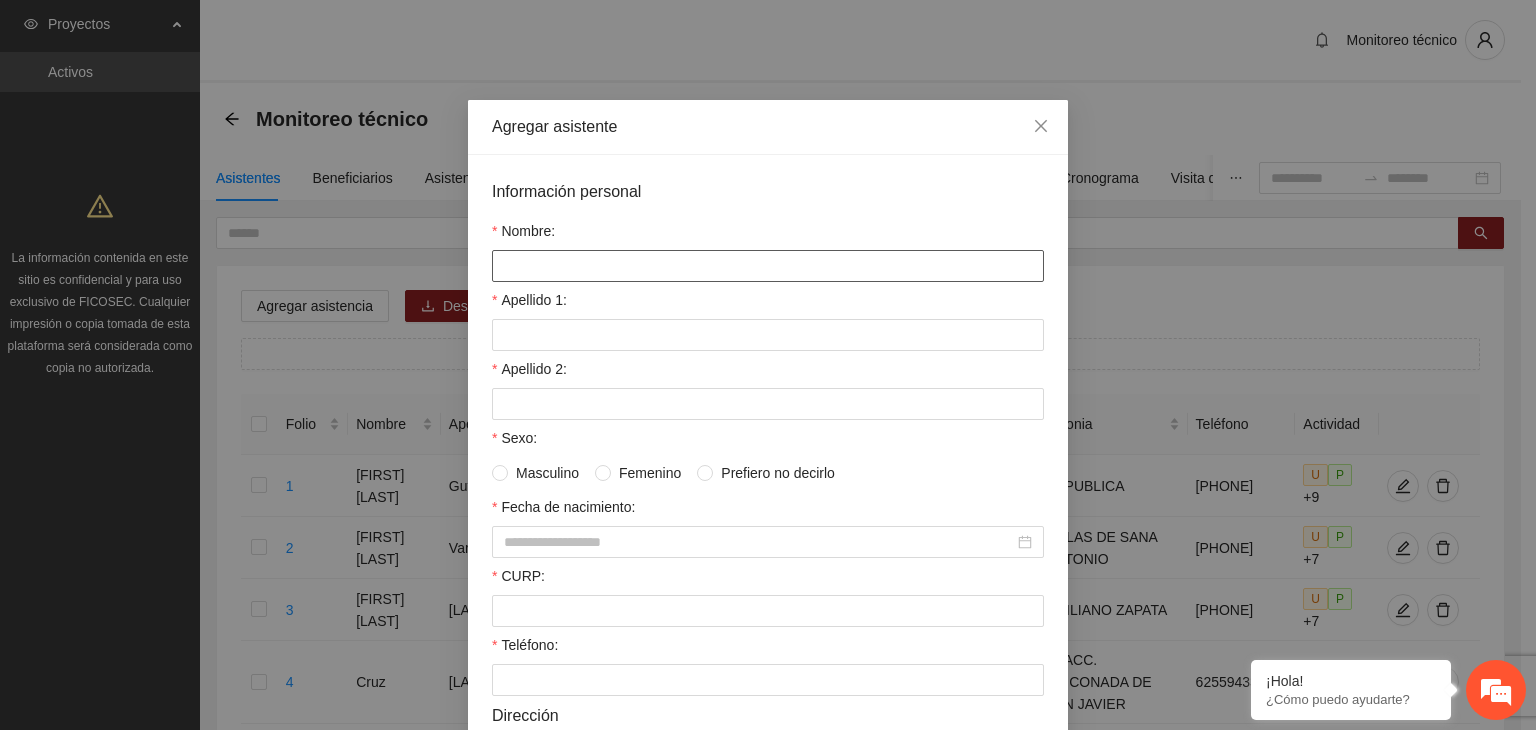 click on "Nombre:" at bounding box center [768, 266] 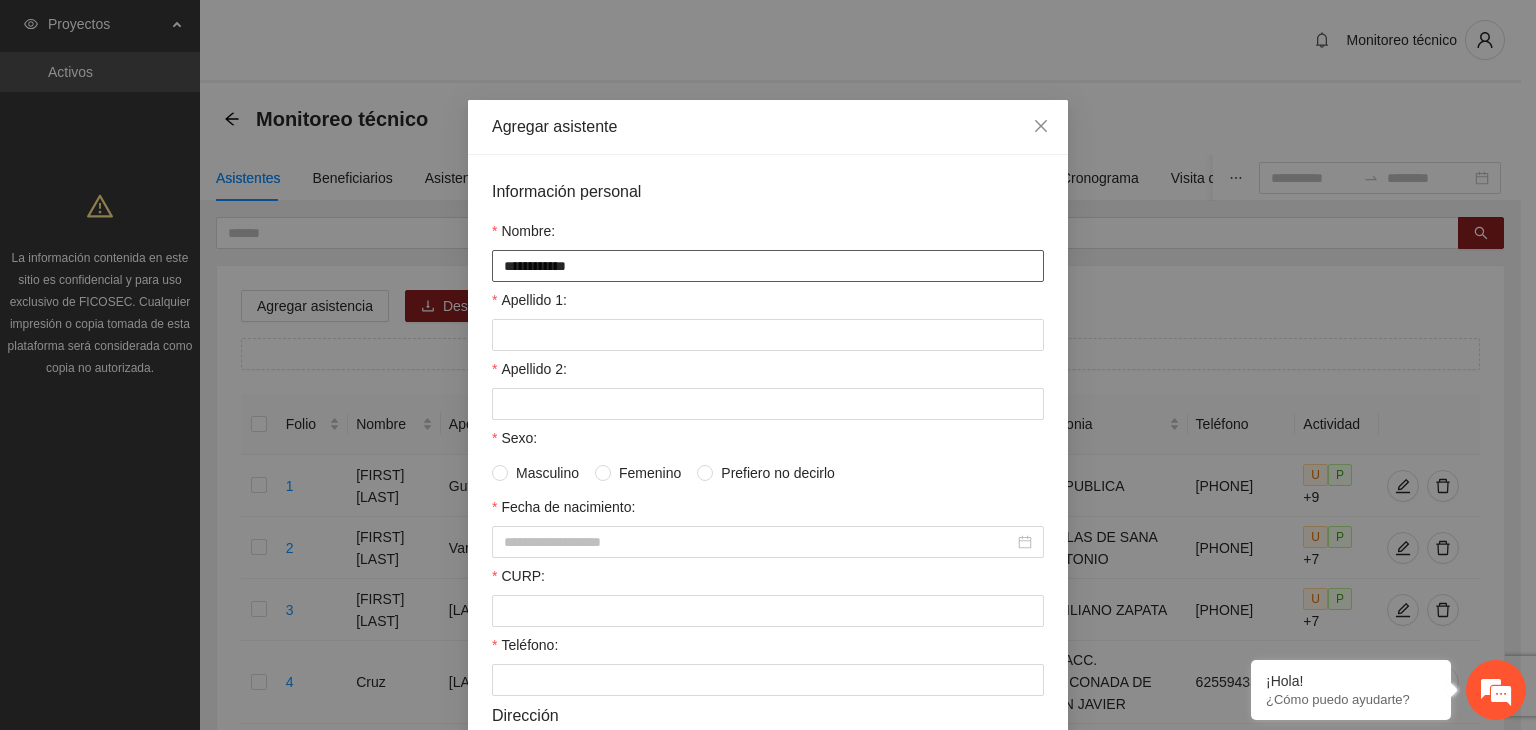 click on "**********" at bounding box center (768, 266) 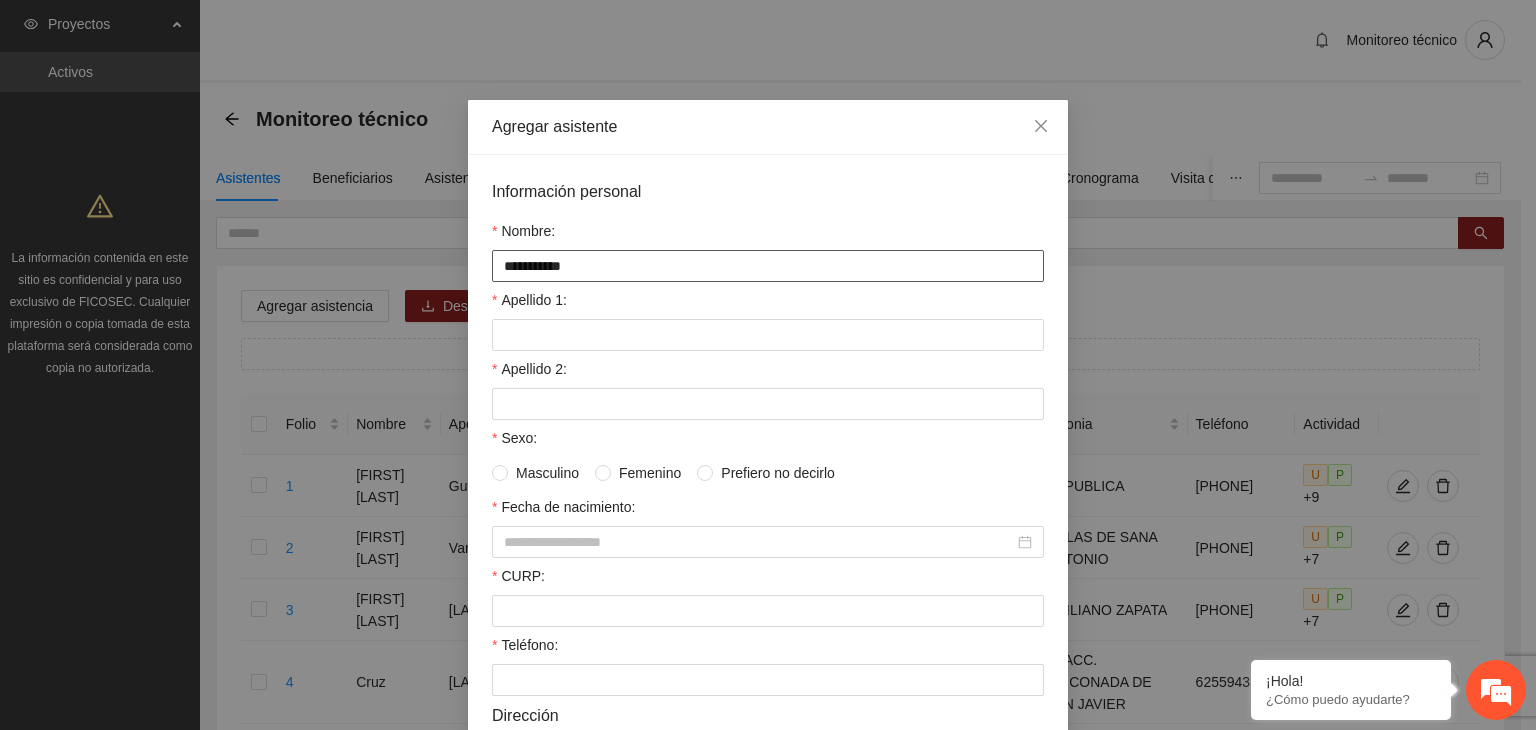 type on "**********" 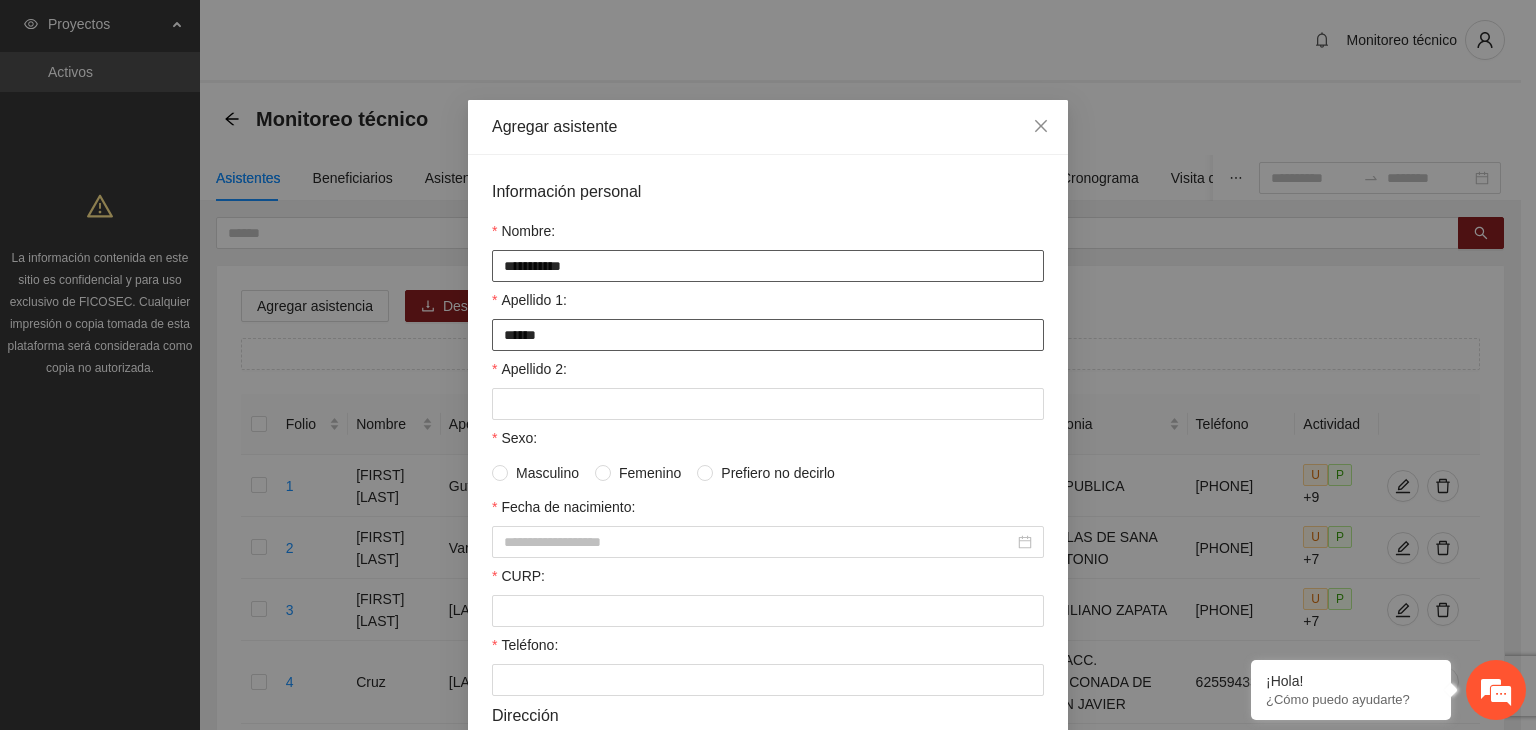 type on "******" 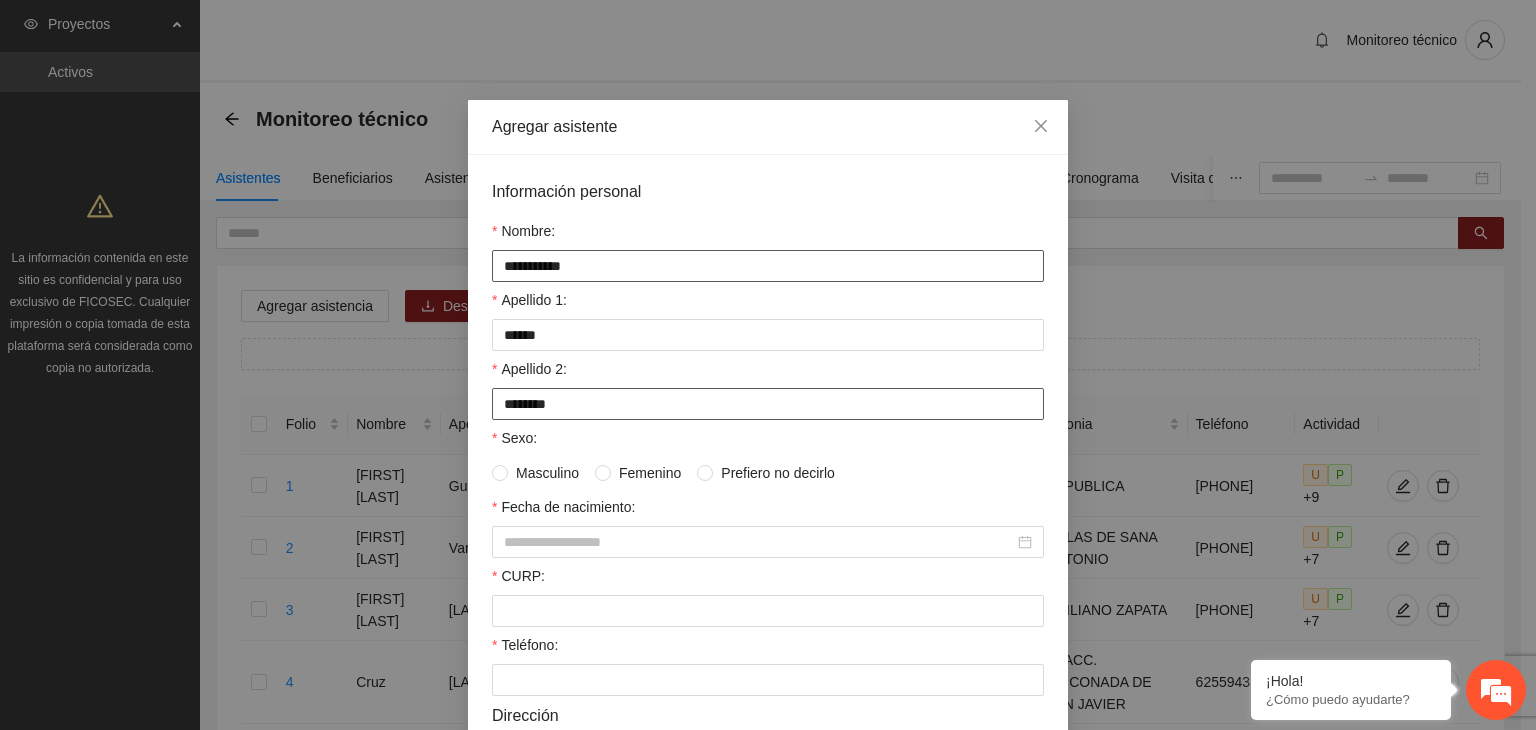 type on "********" 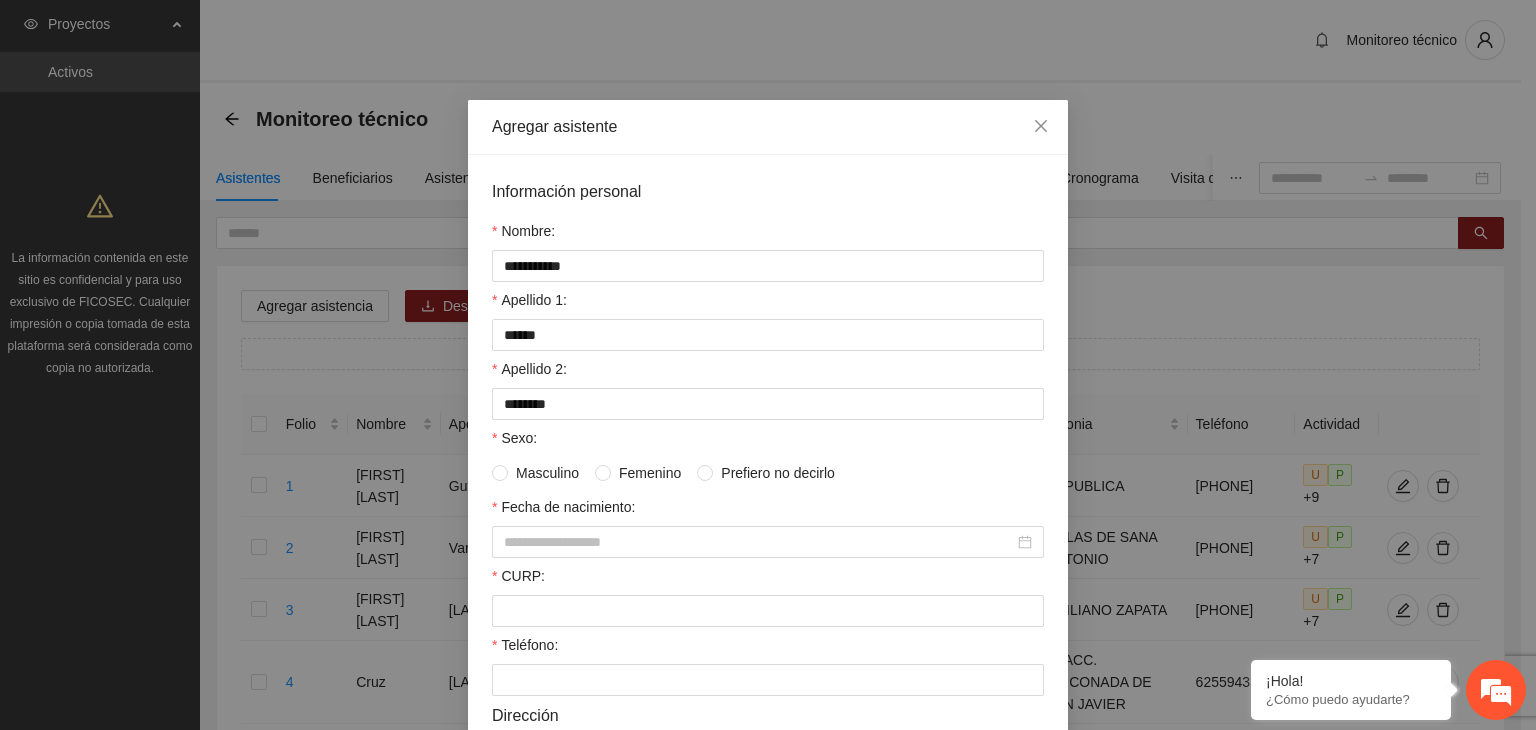 click on "Femenino" at bounding box center [650, 473] 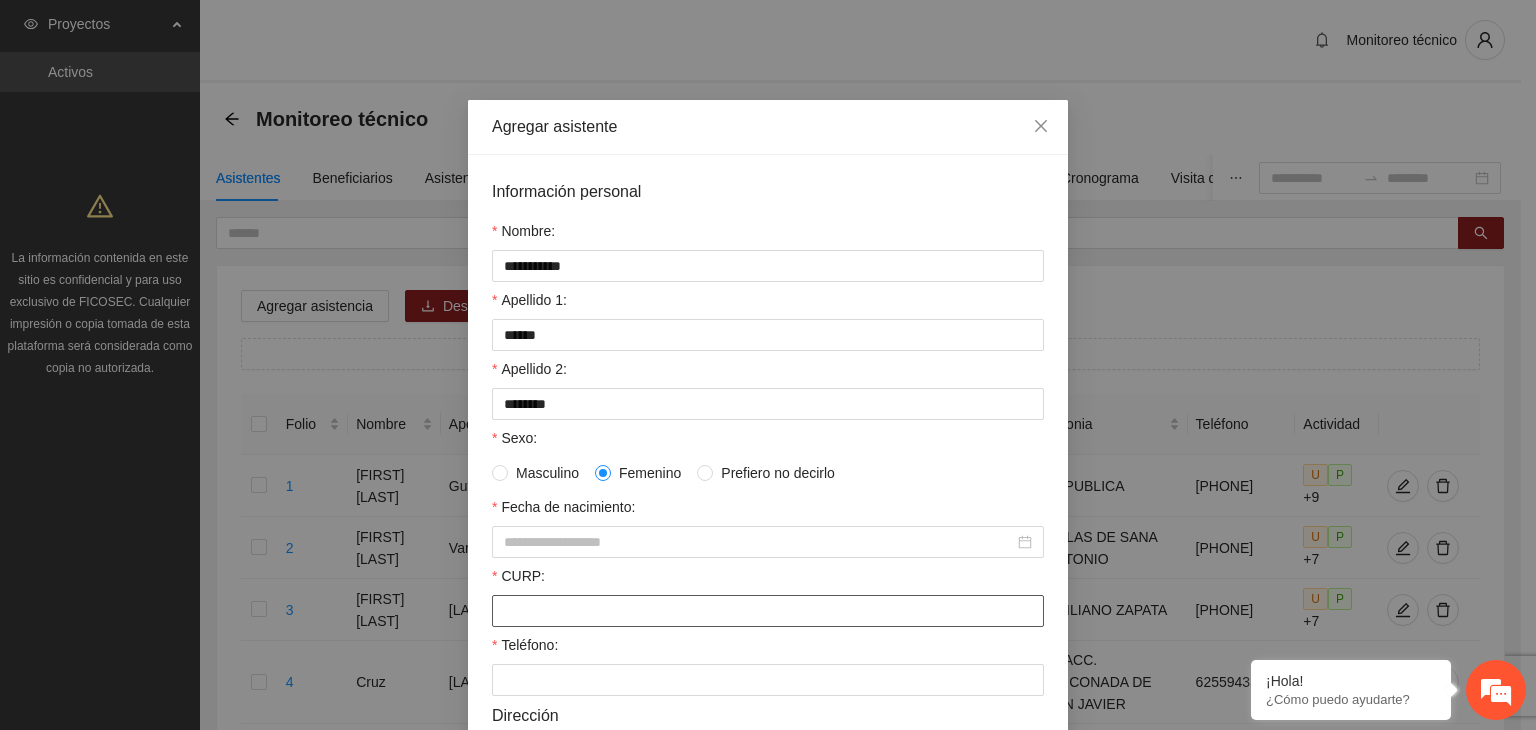 click on "CURP:" at bounding box center [768, 611] 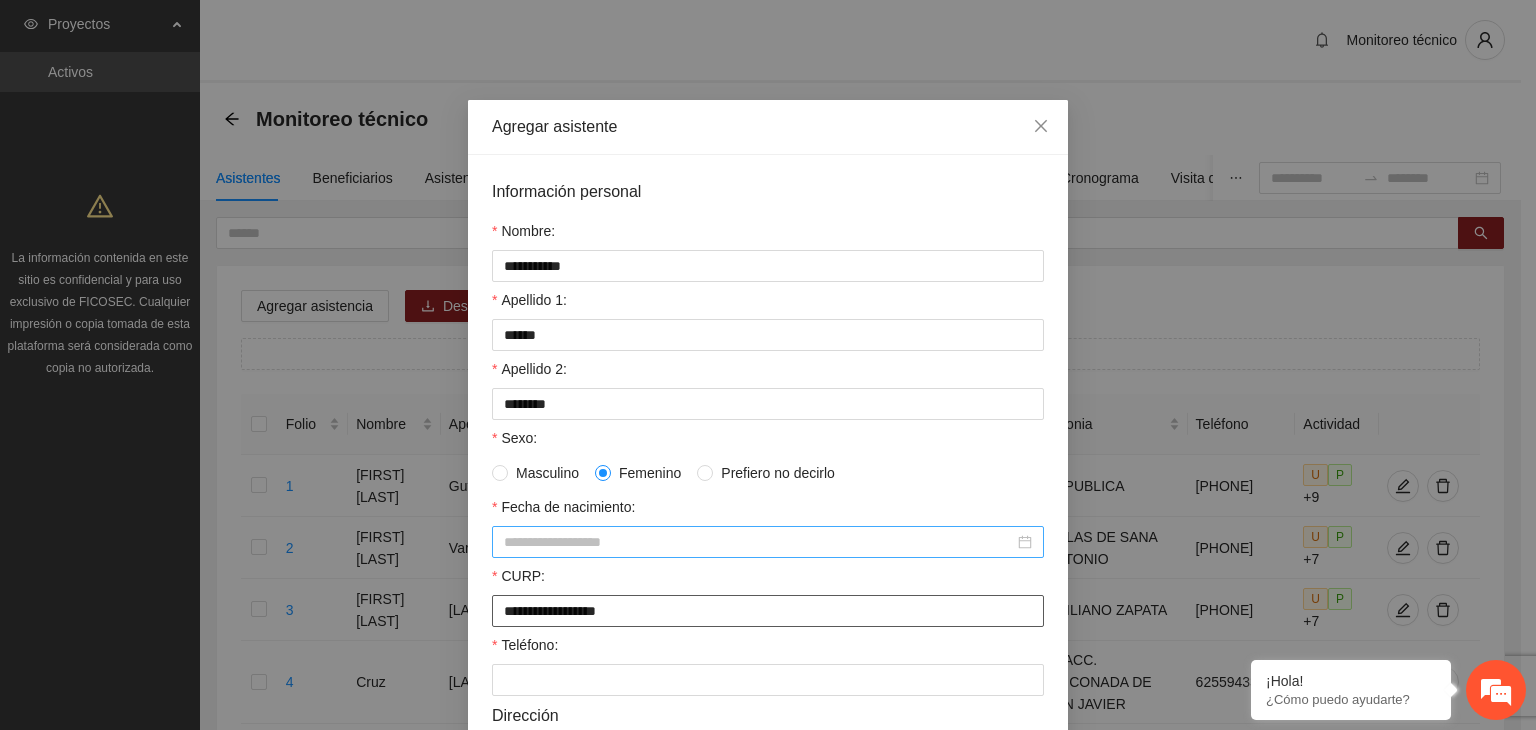 type on "**********" 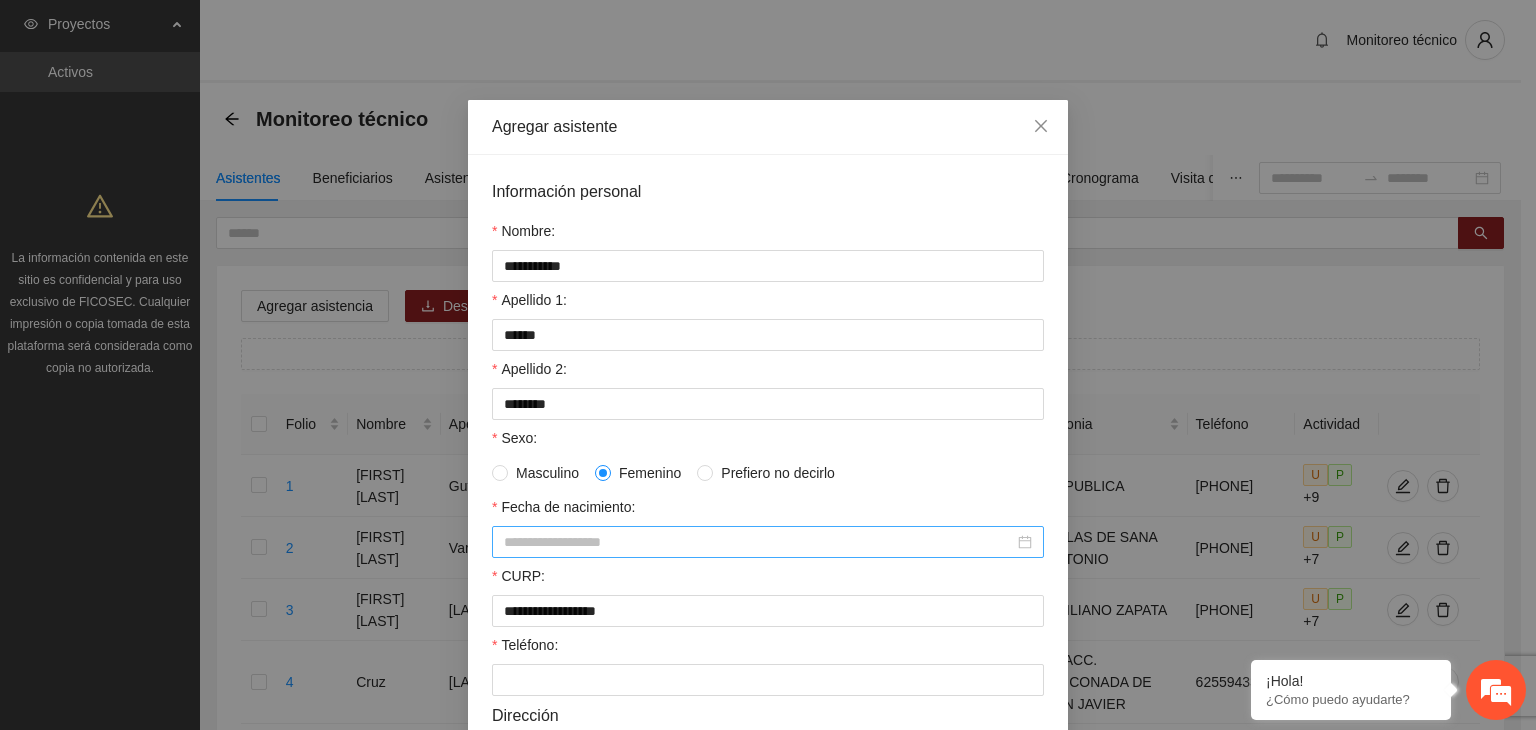 click on "Fecha de nacimiento:" at bounding box center [759, 542] 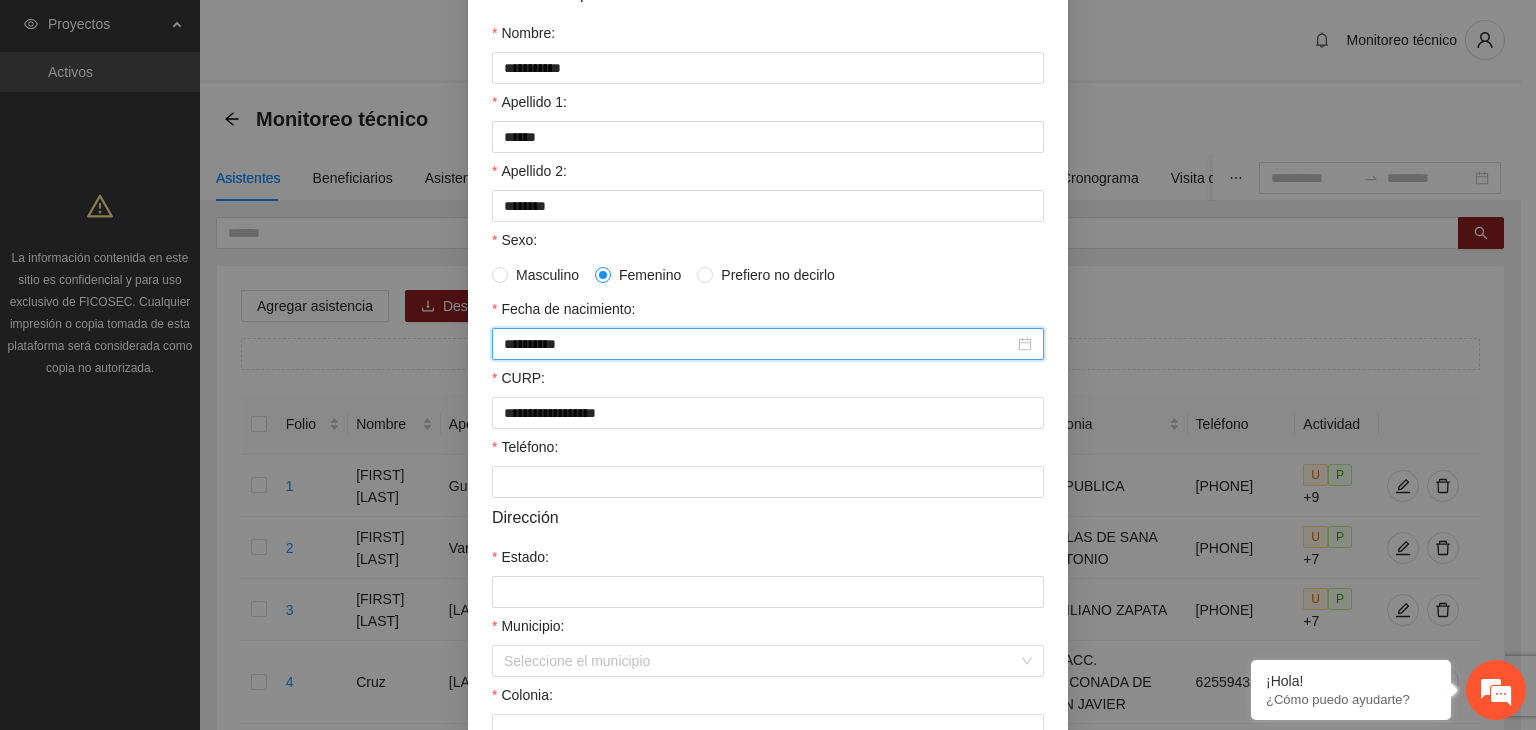 scroll, scrollTop: 200, scrollLeft: 0, axis: vertical 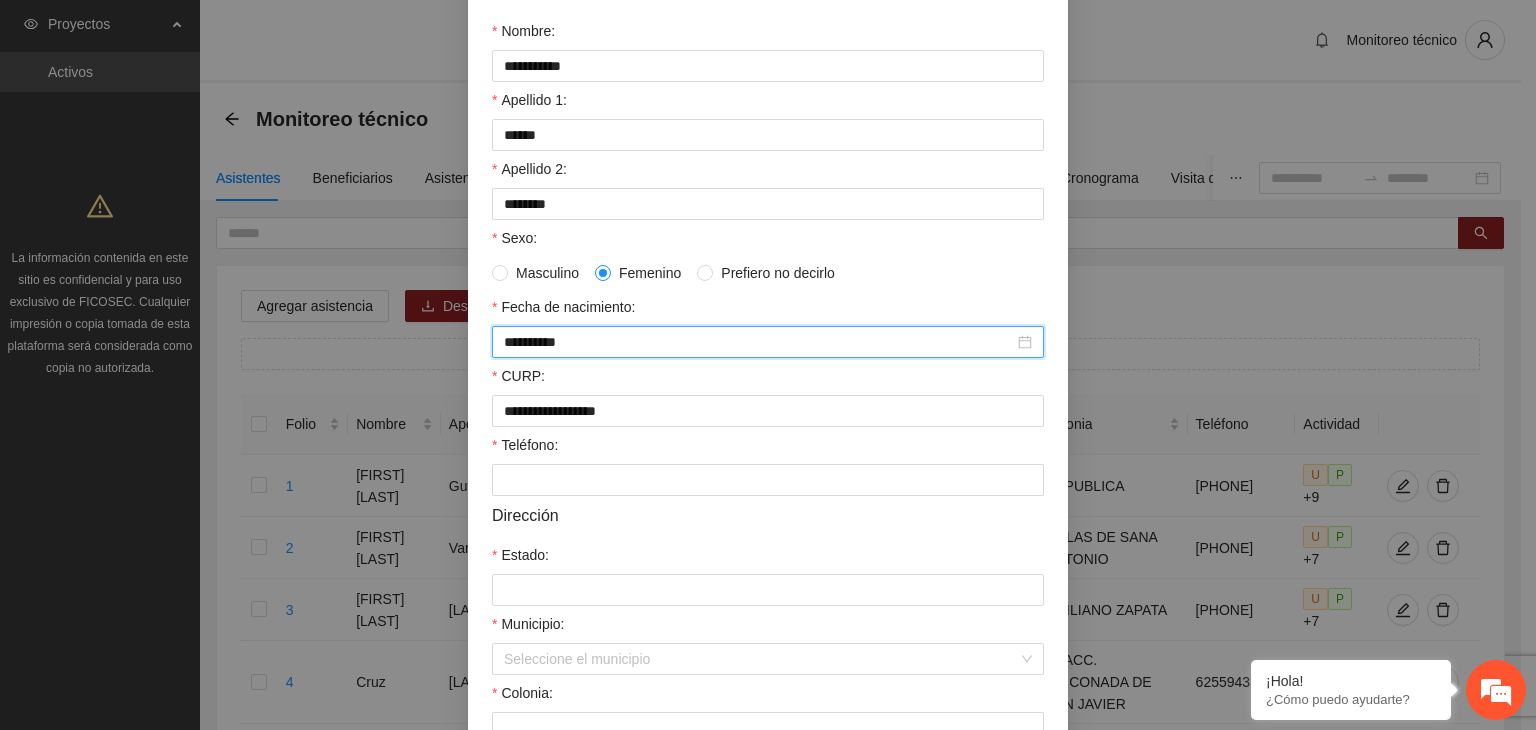 type on "**********" 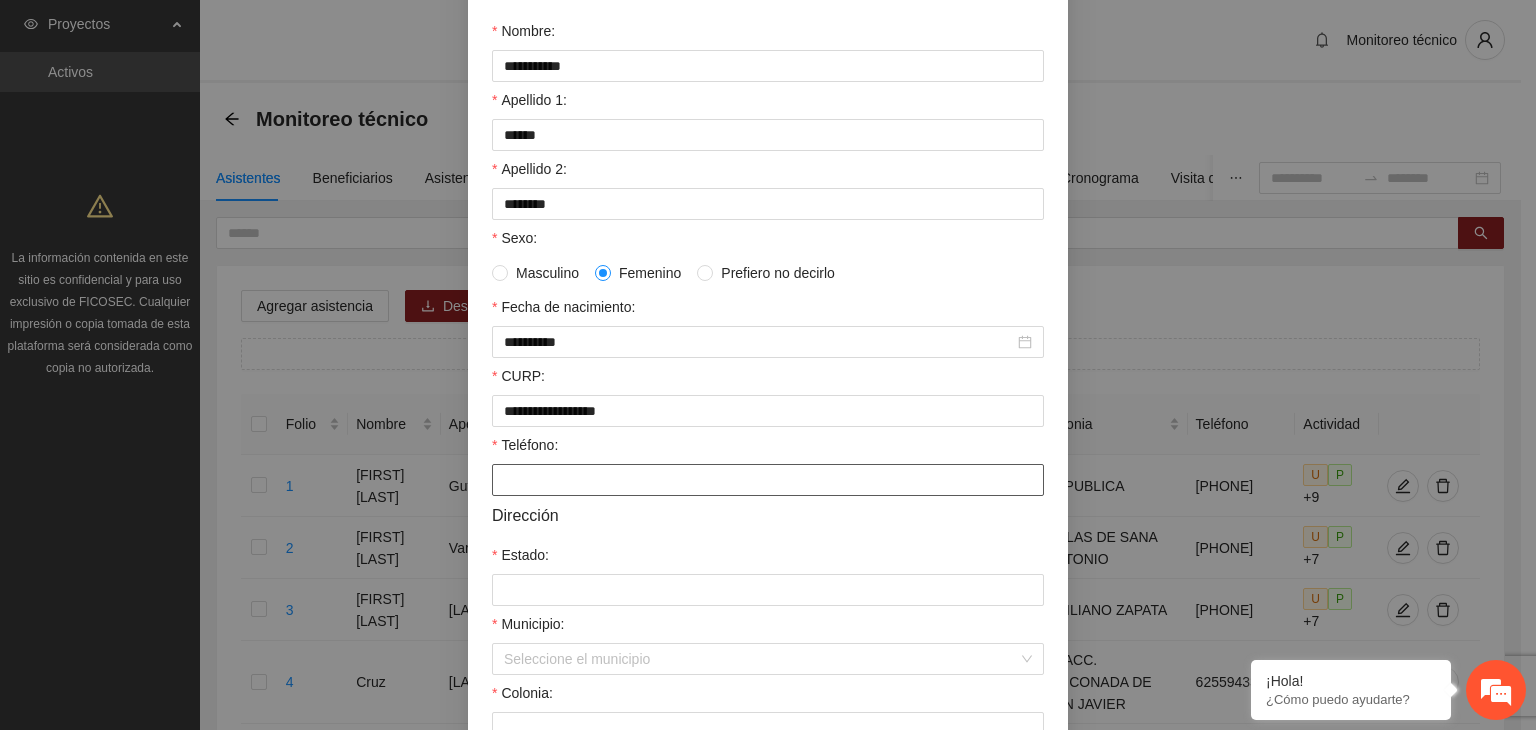 paste on "**********" 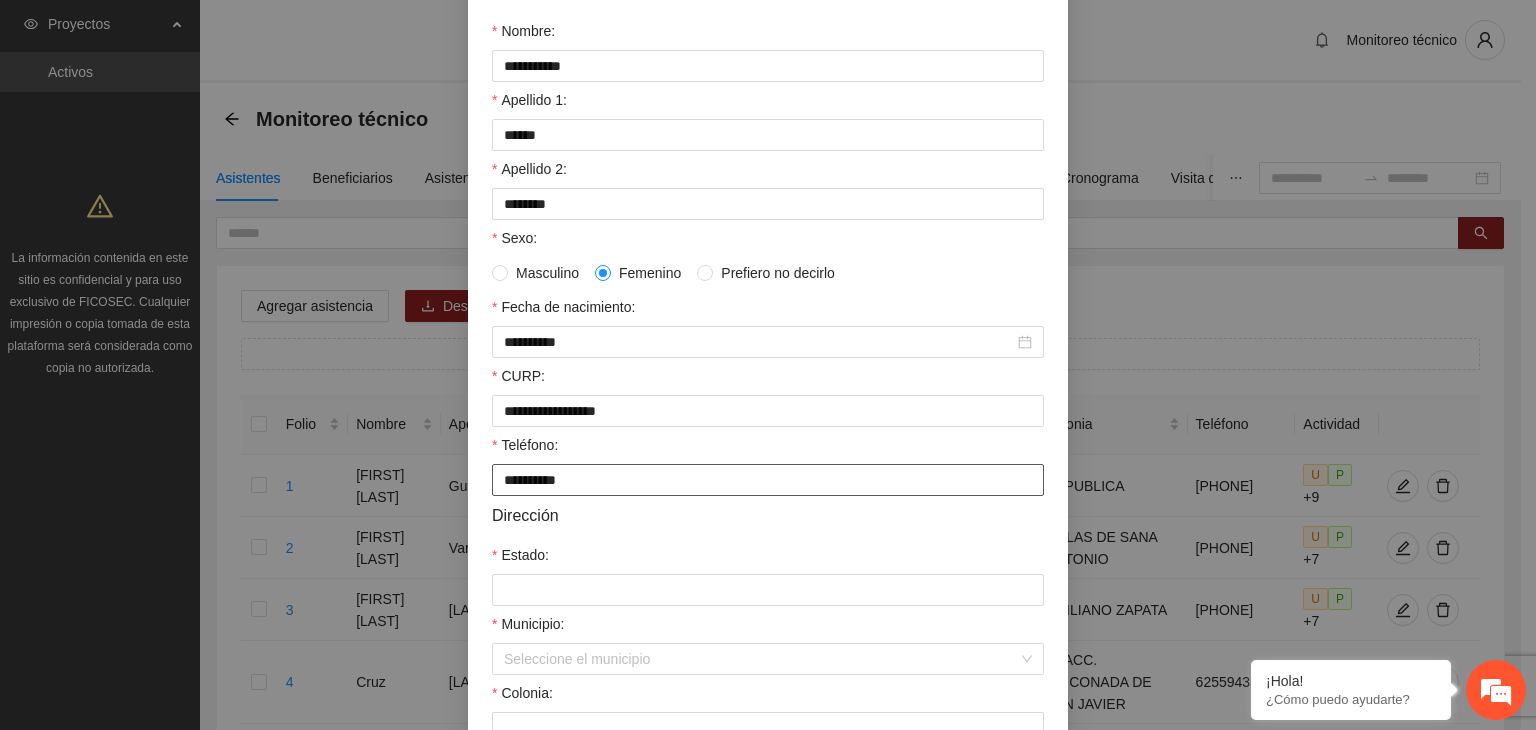 type on "**********" 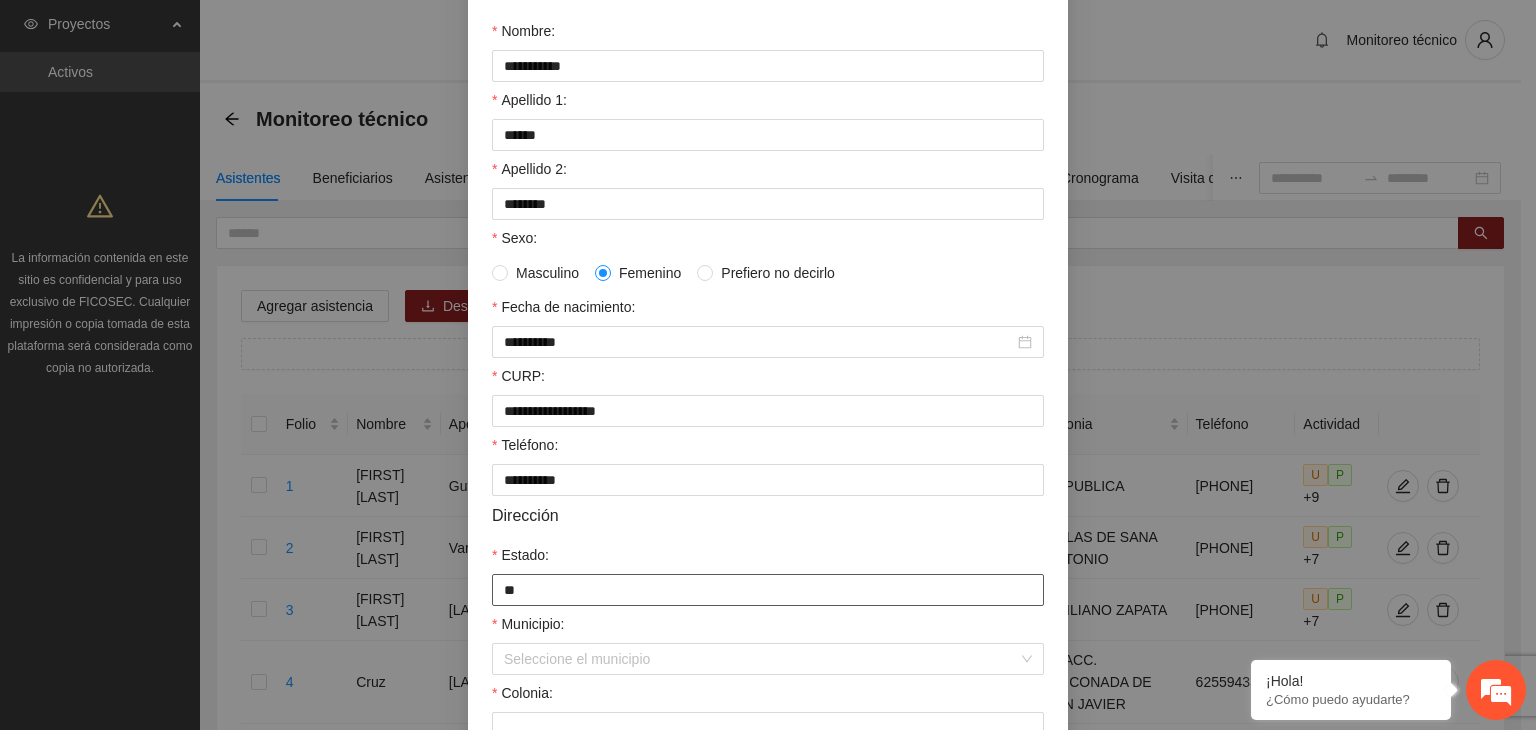 type on "*********" 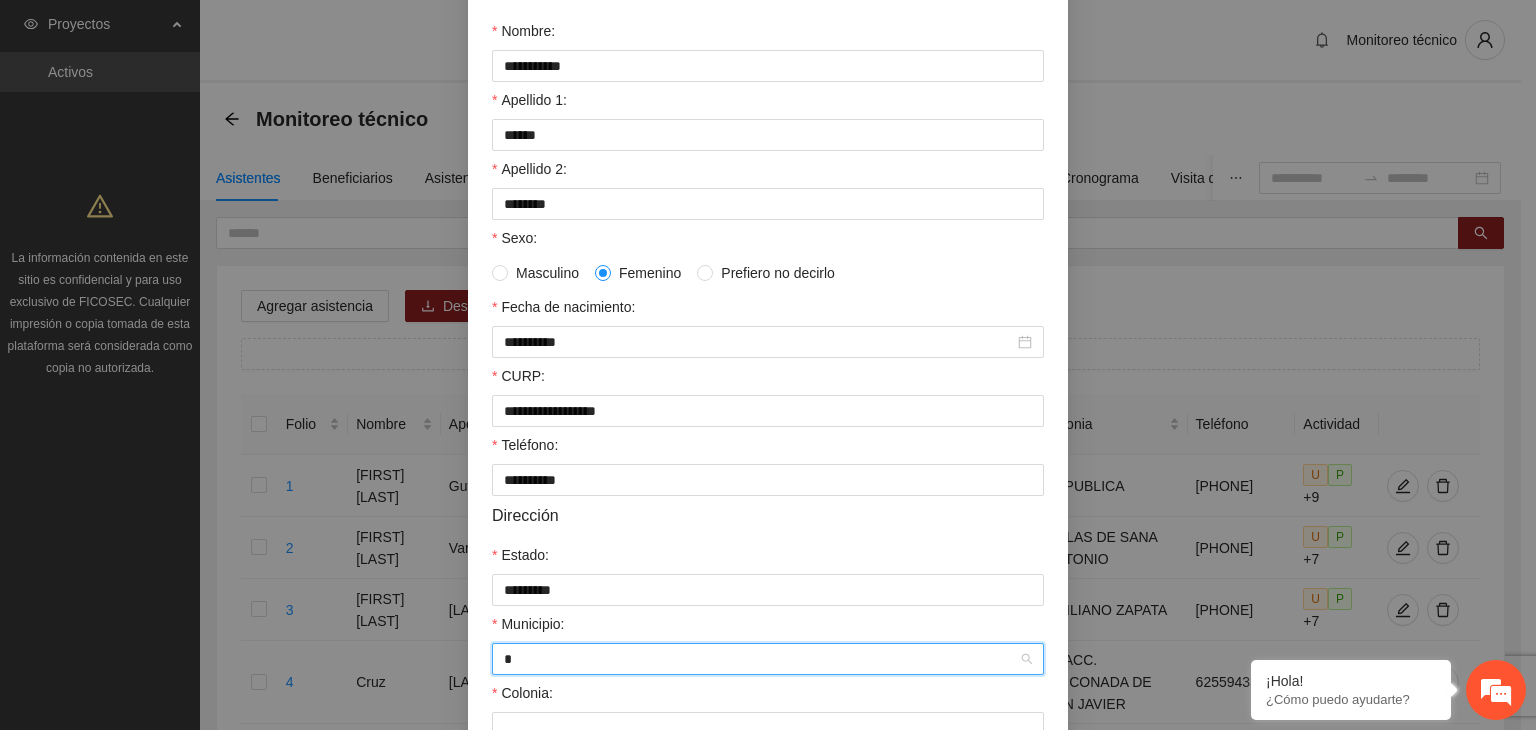 type on "**" 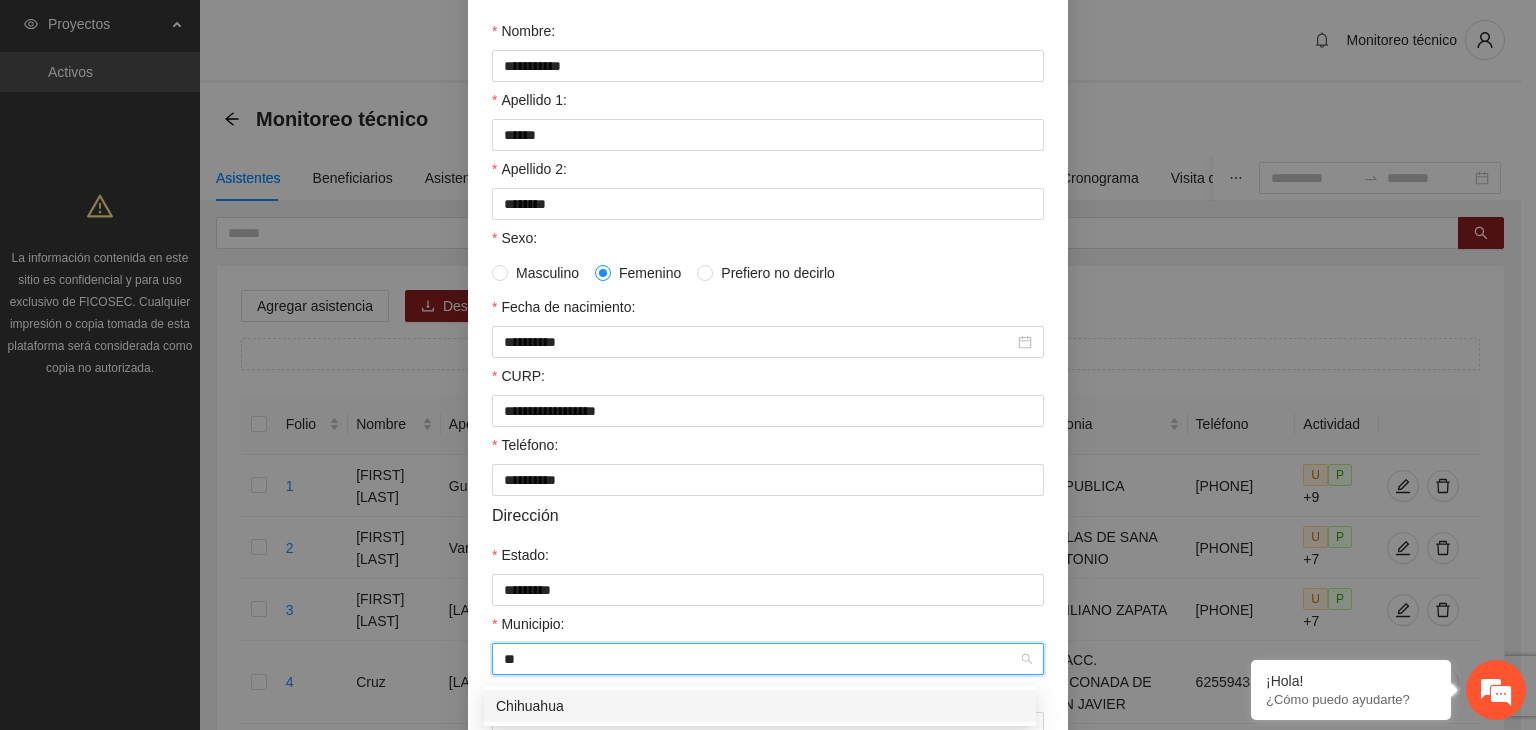 type 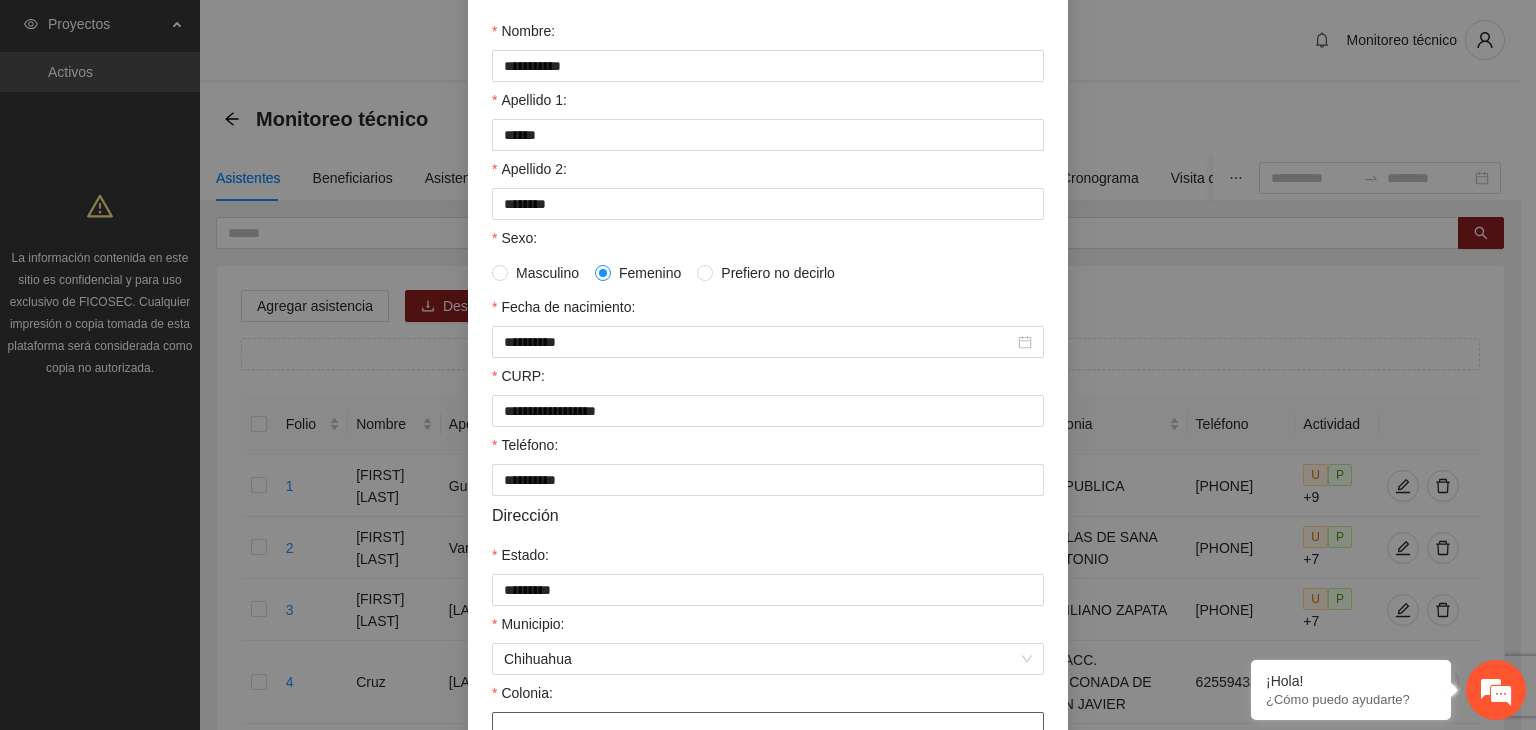 scroll, scrollTop: 222, scrollLeft: 0, axis: vertical 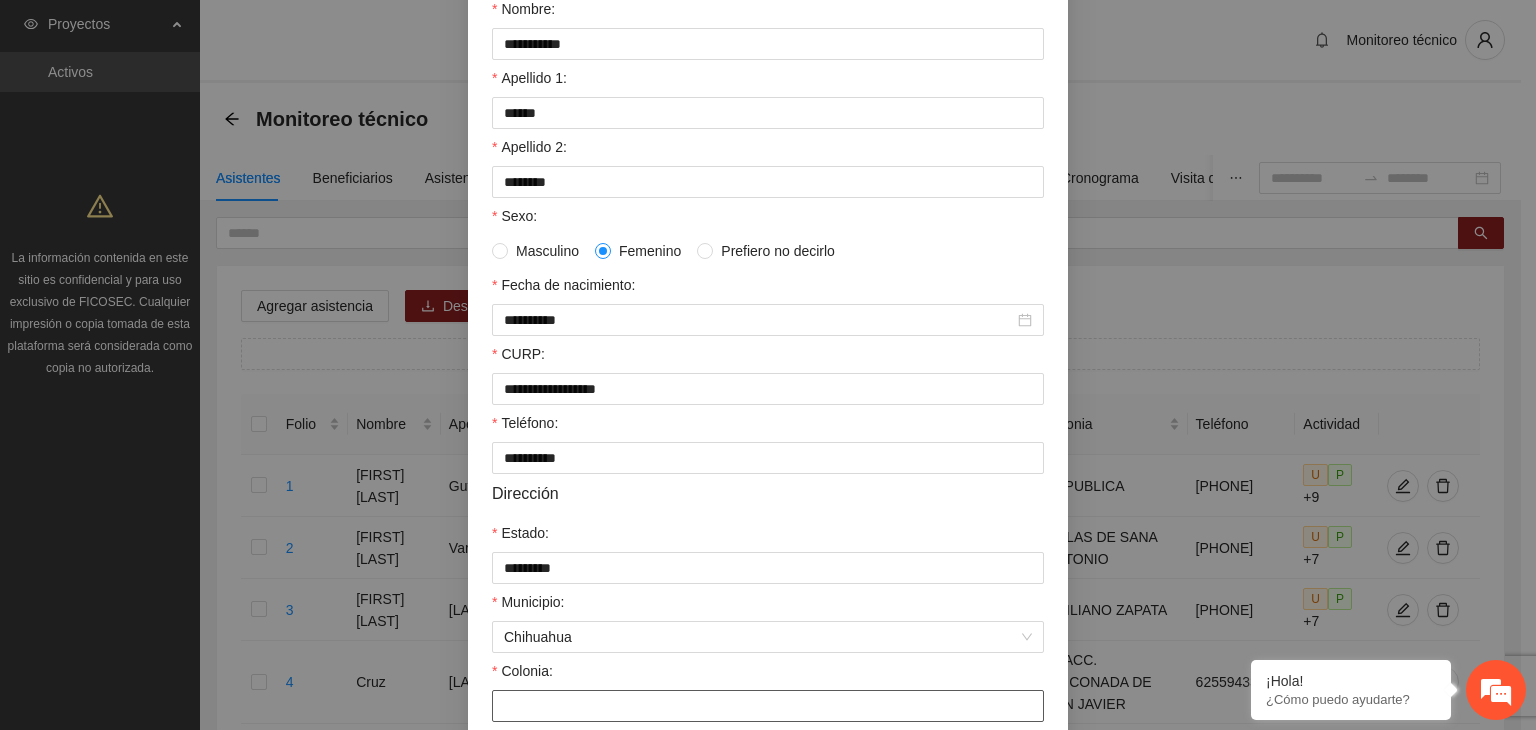 paste on "**********" 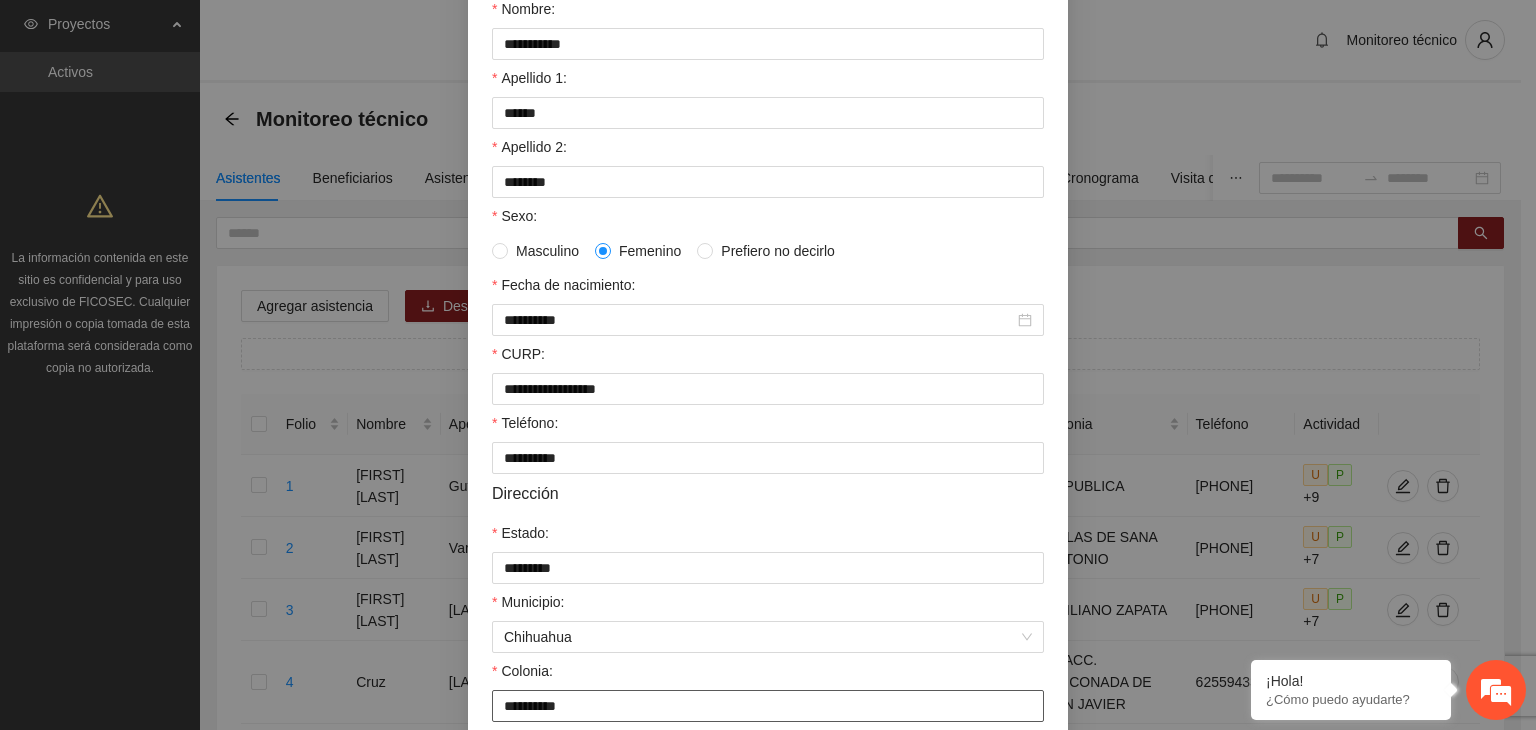 type on "**********" 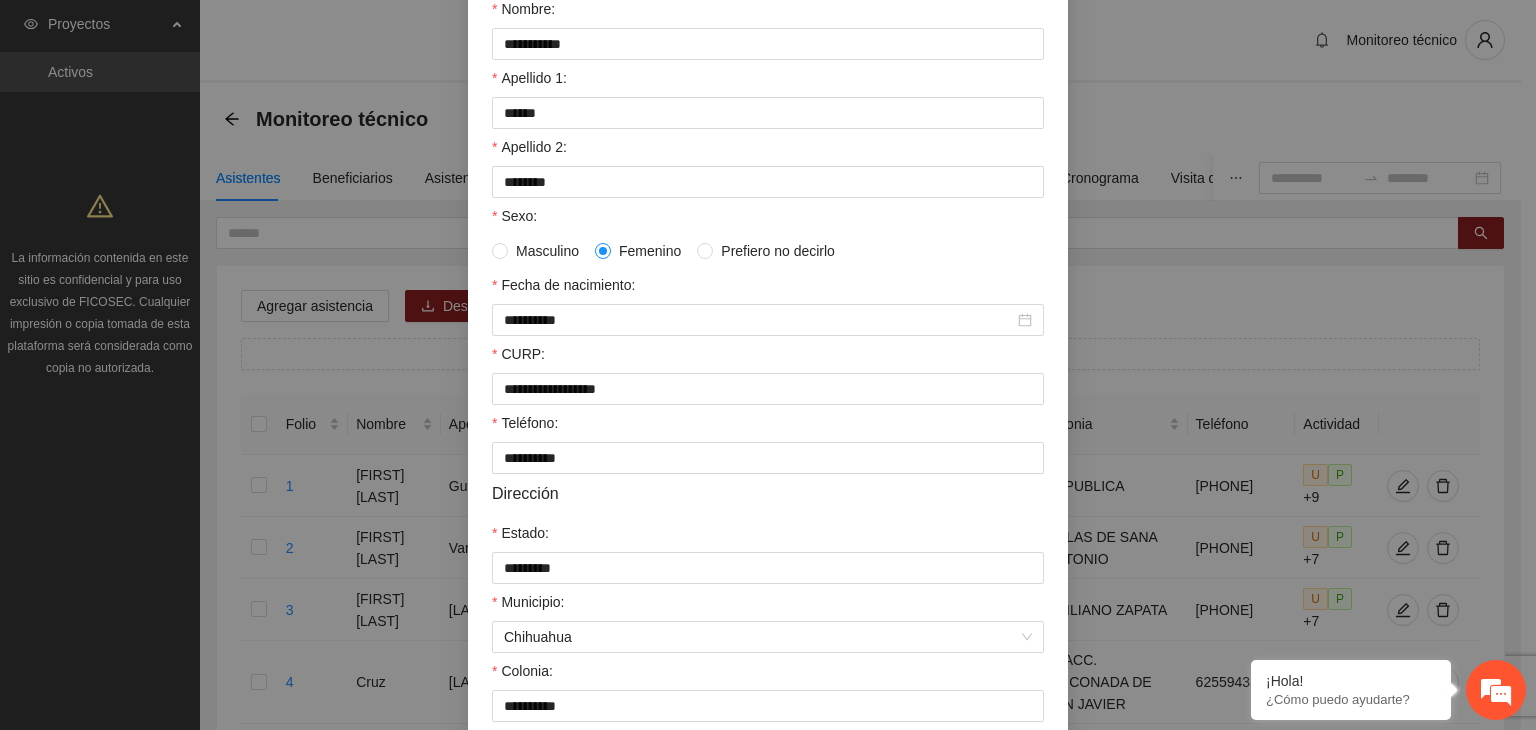 scroll, scrollTop: 441, scrollLeft: 0, axis: vertical 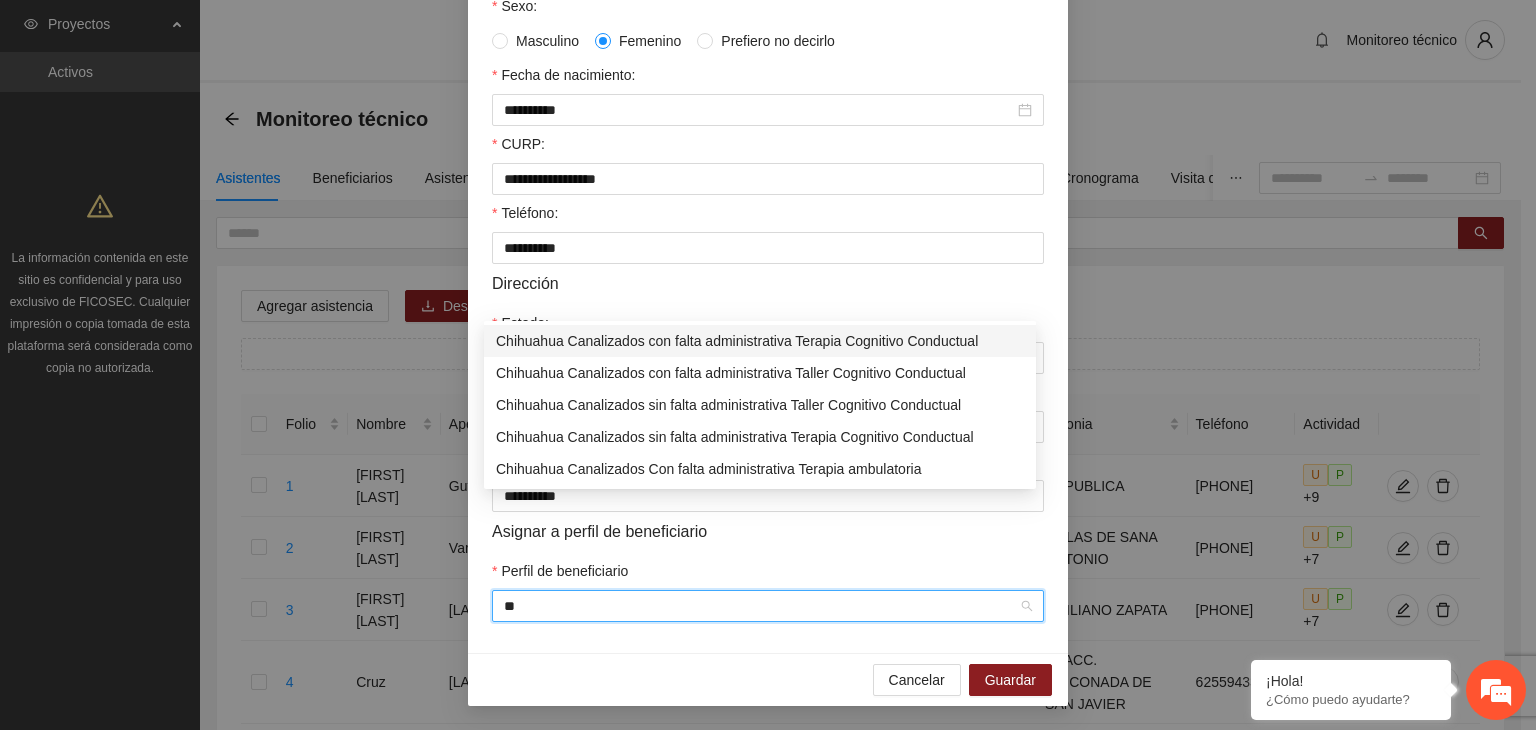 type on "***" 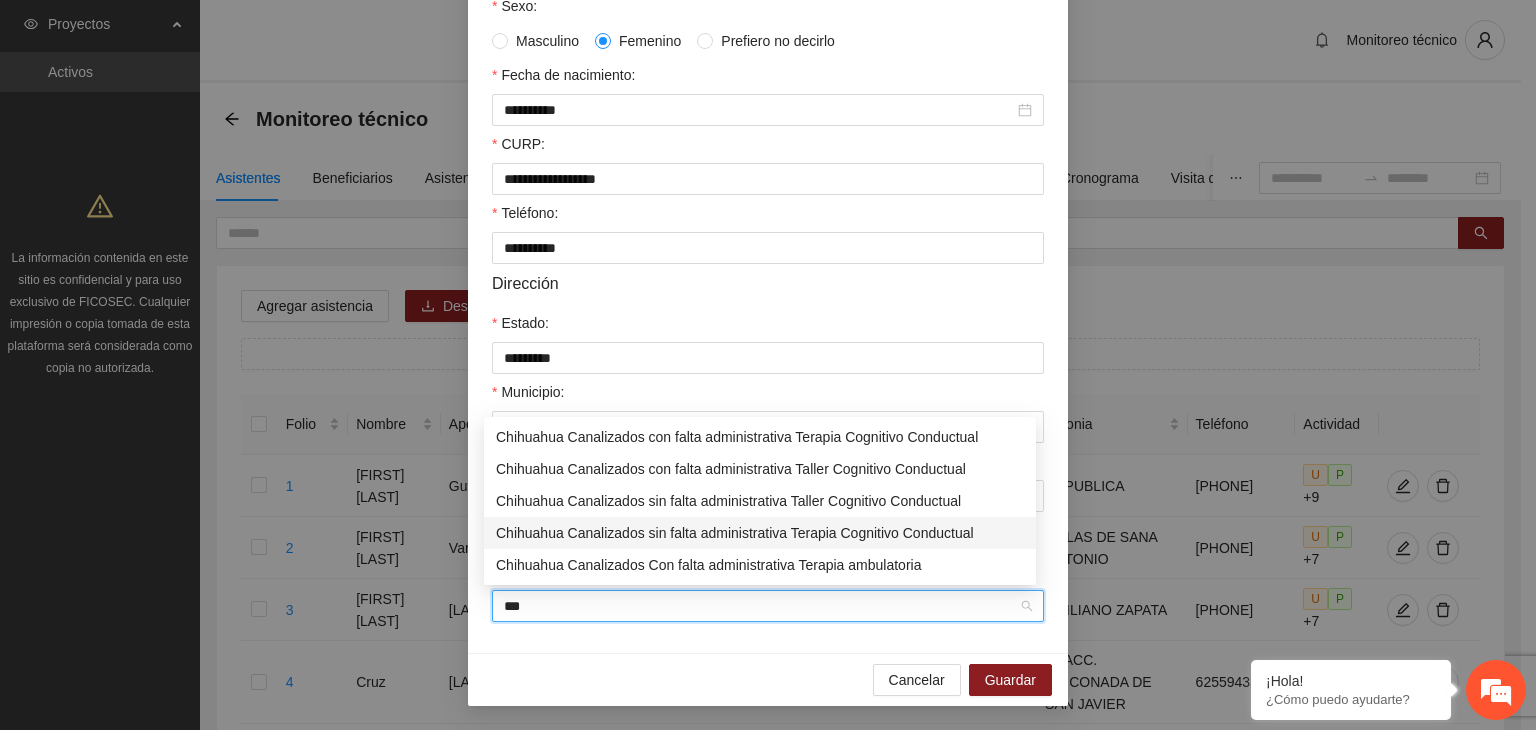 type 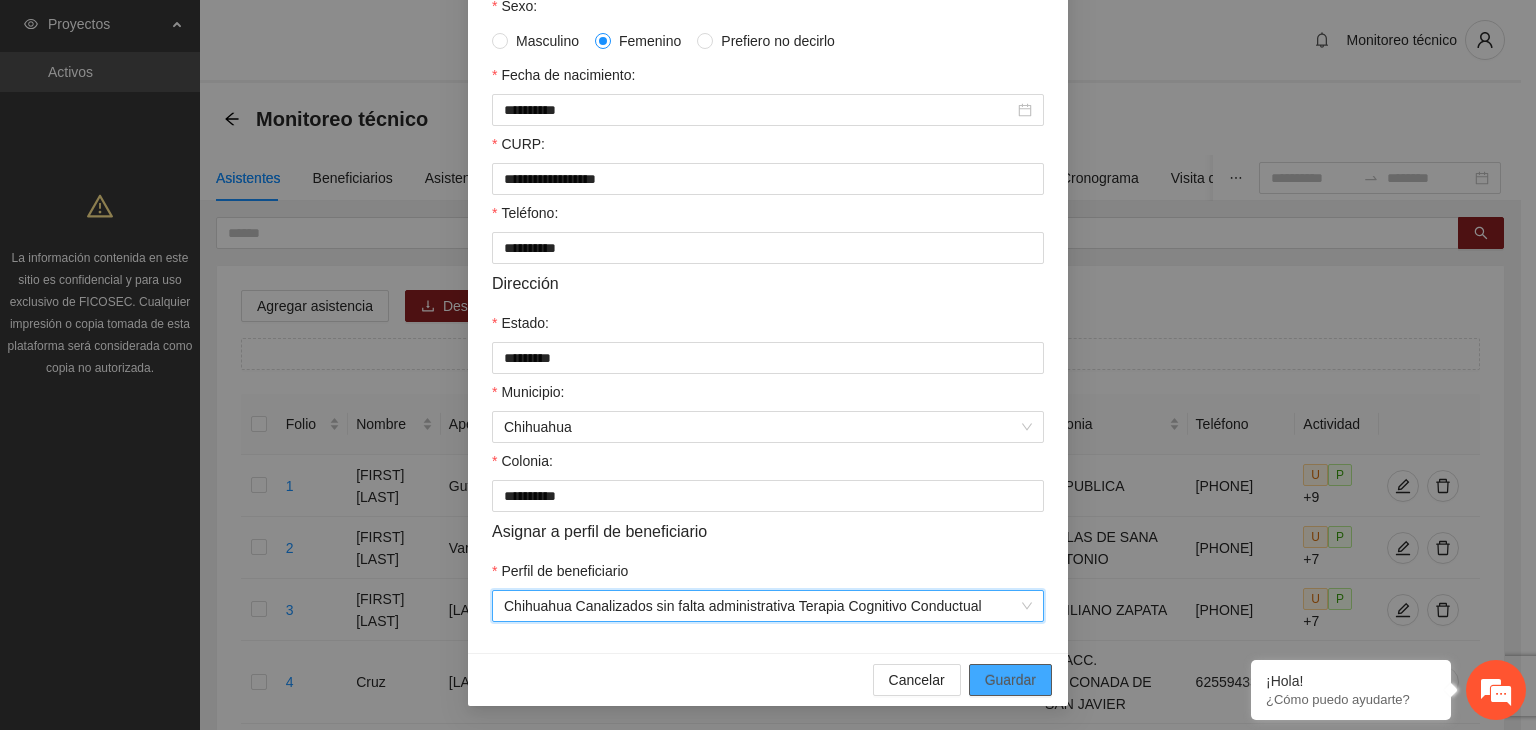 click on "Guardar" at bounding box center (1010, 680) 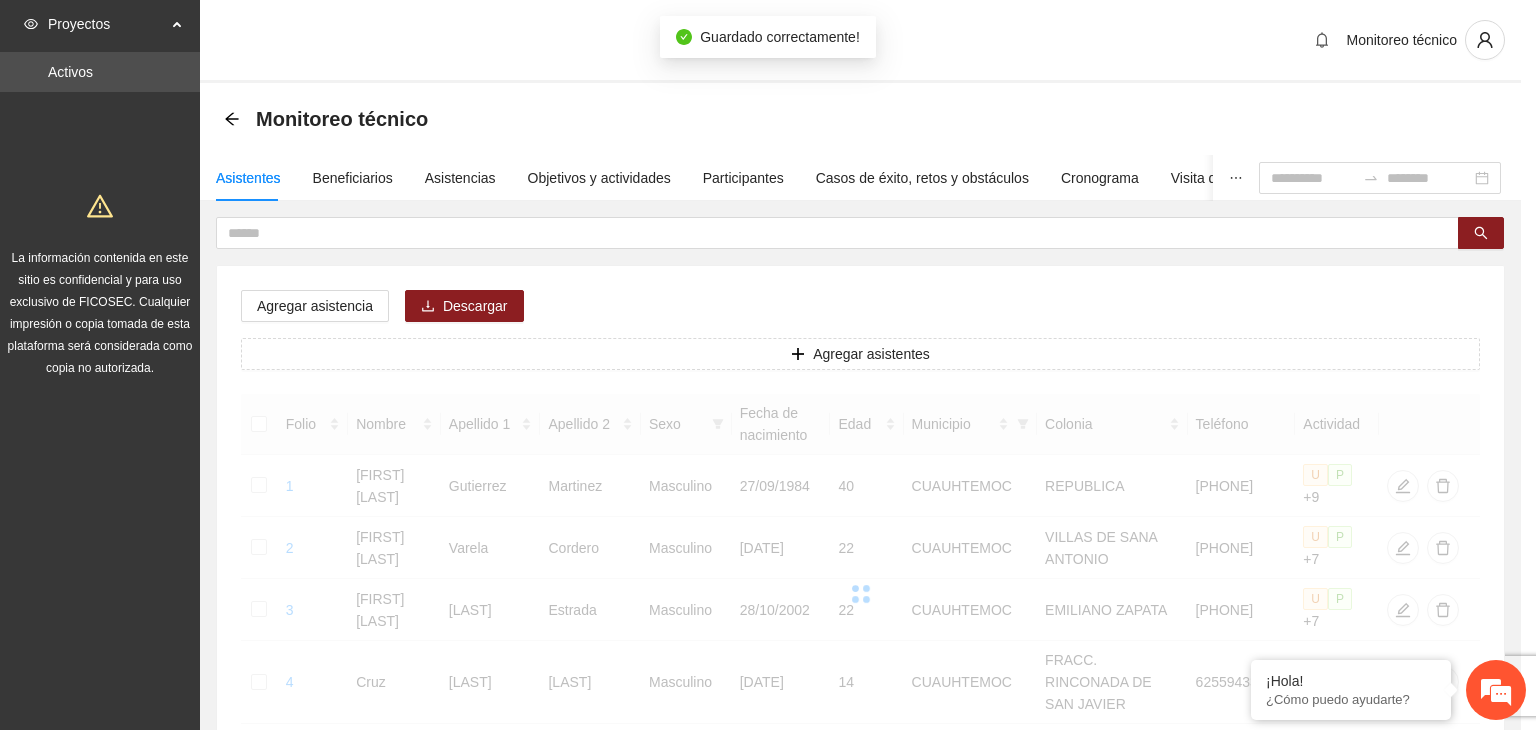 scroll, scrollTop: 341, scrollLeft: 0, axis: vertical 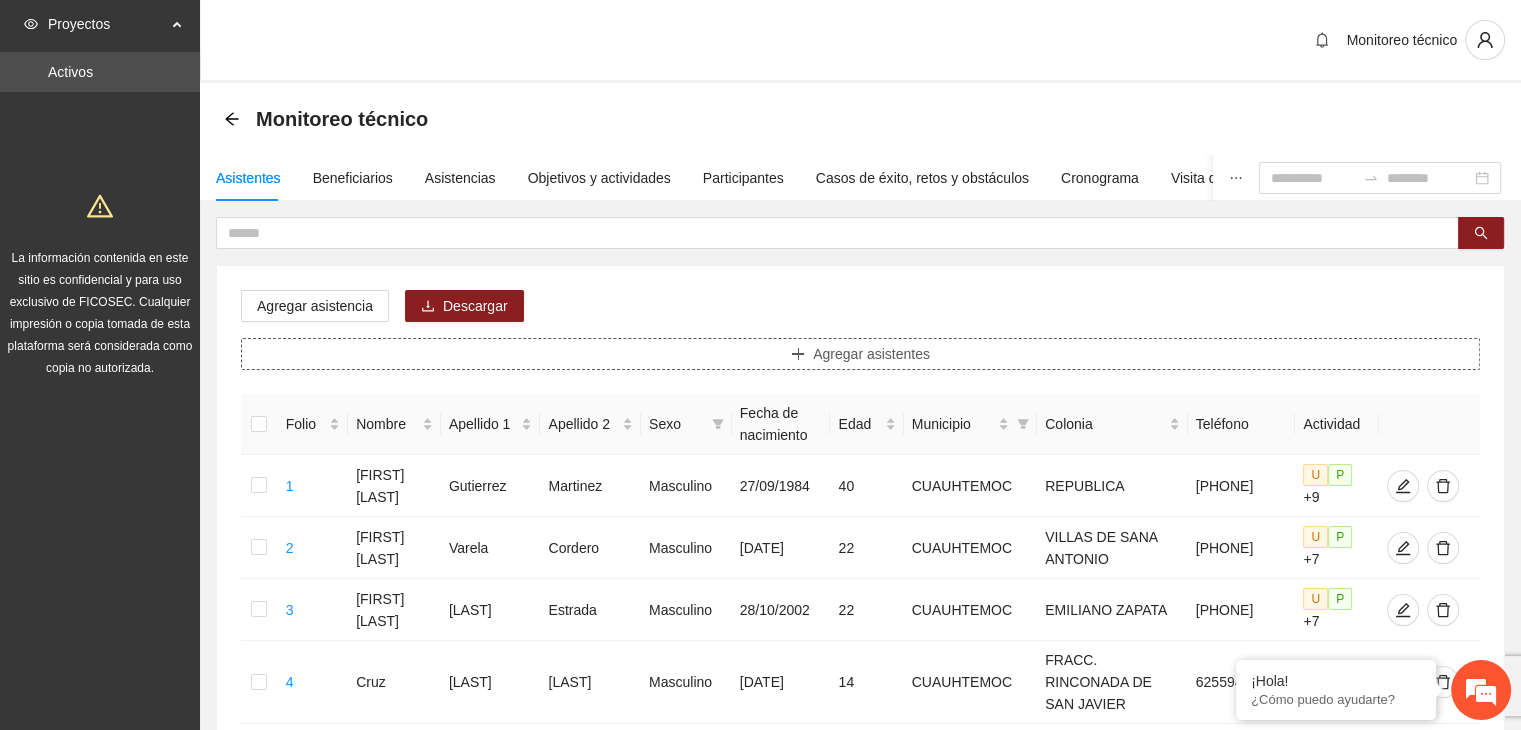 click on "Agregar asistentes" at bounding box center (860, 354) 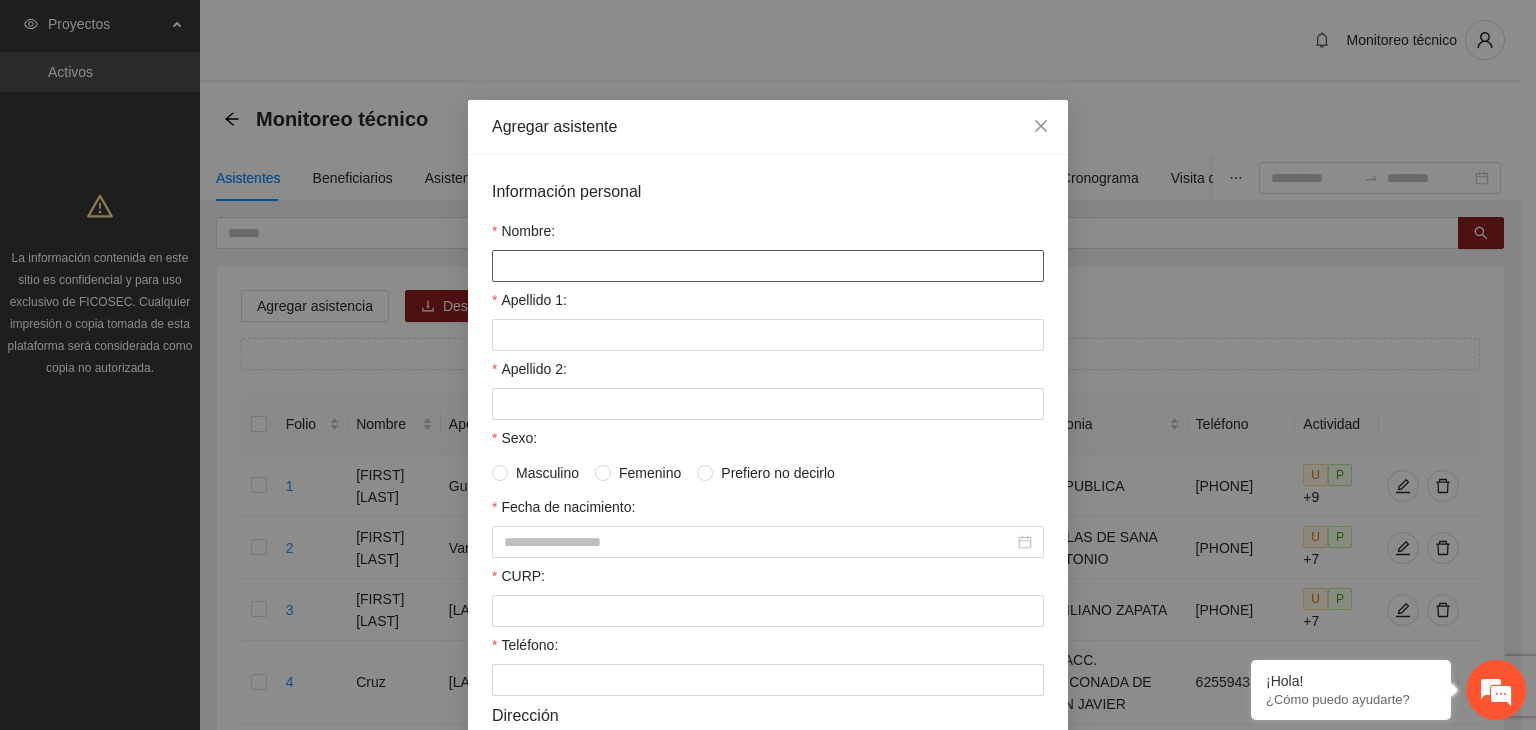 click on "Nombre:" at bounding box center [768, 266] 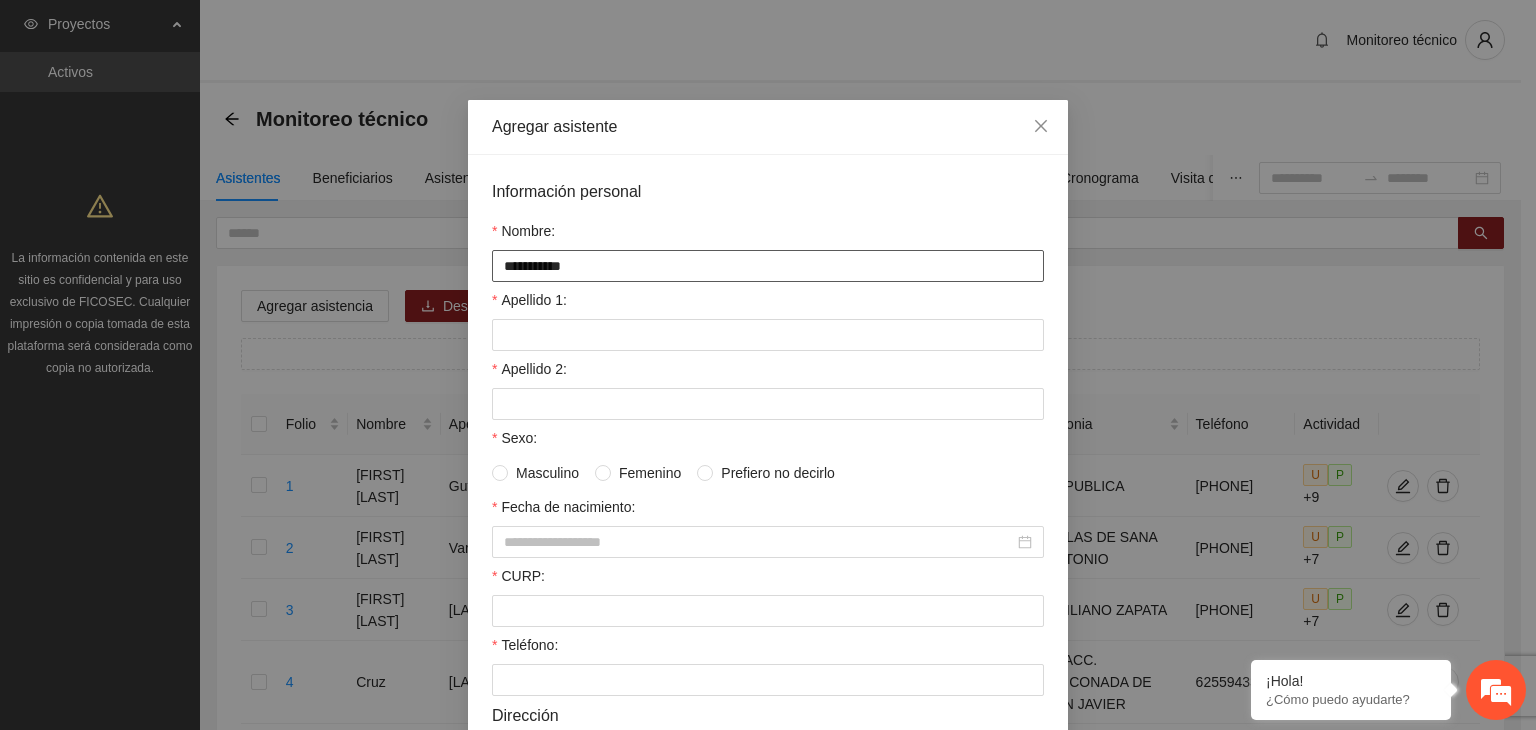 type on "**********" 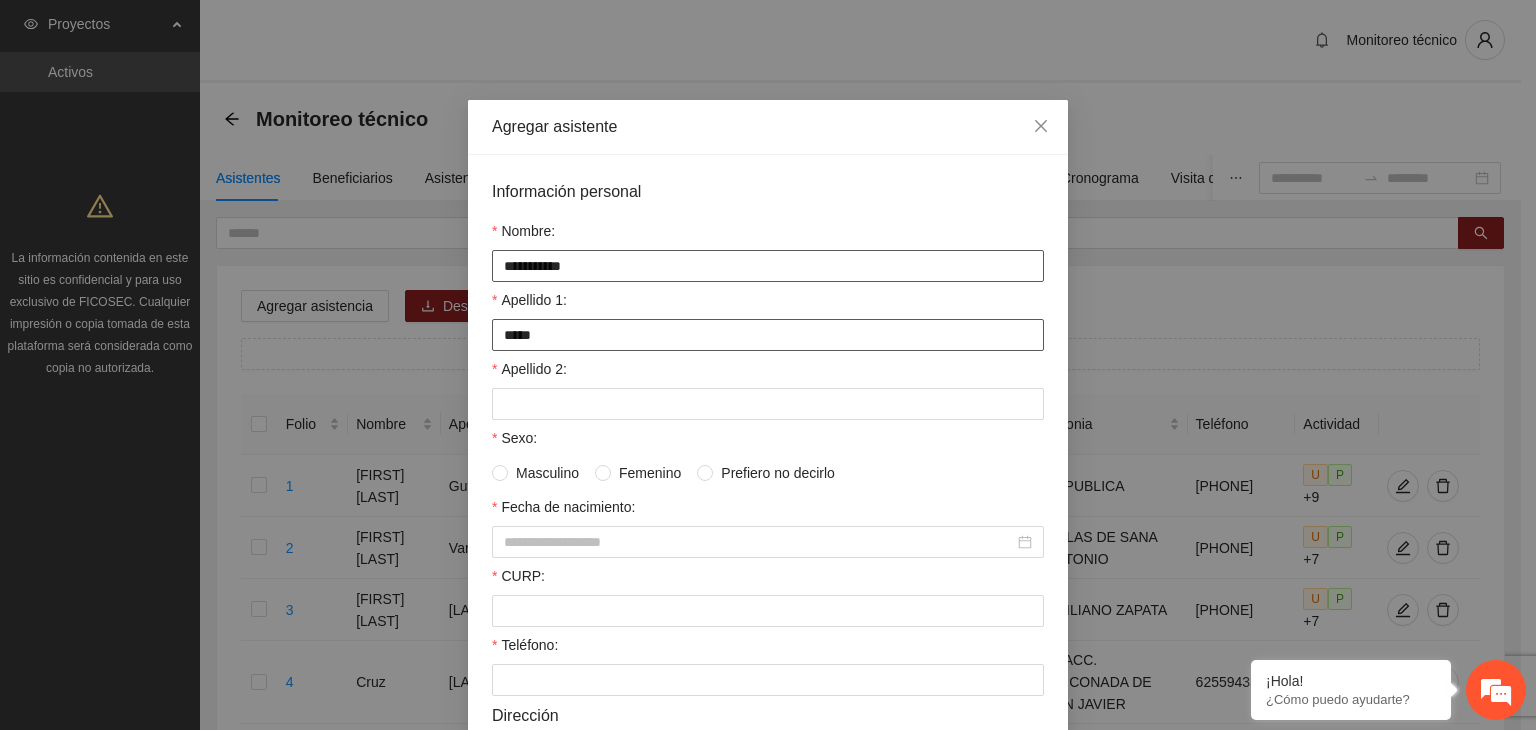 type on "*****" 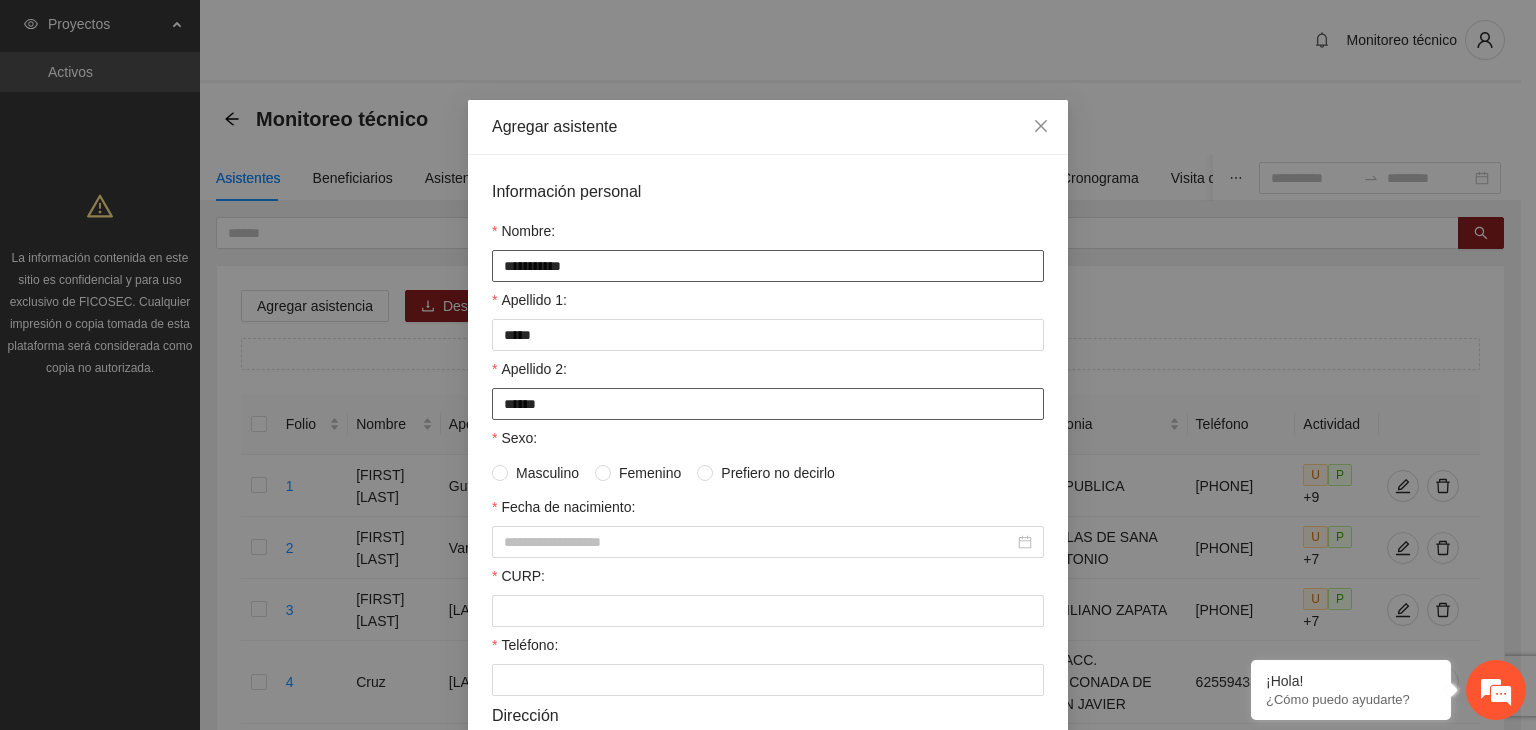 type on "******" 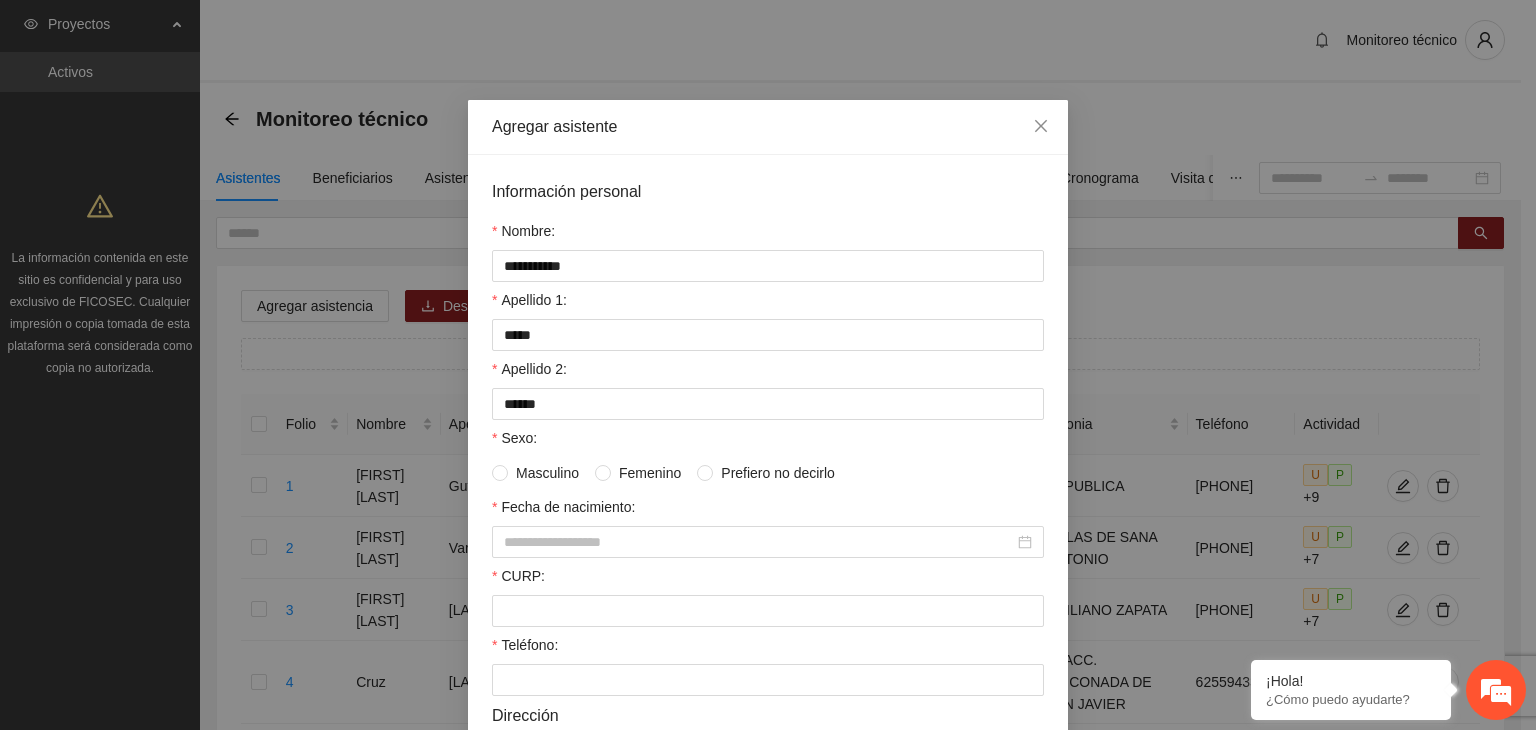 click on "Masculino" at bounding box center (547, 473) 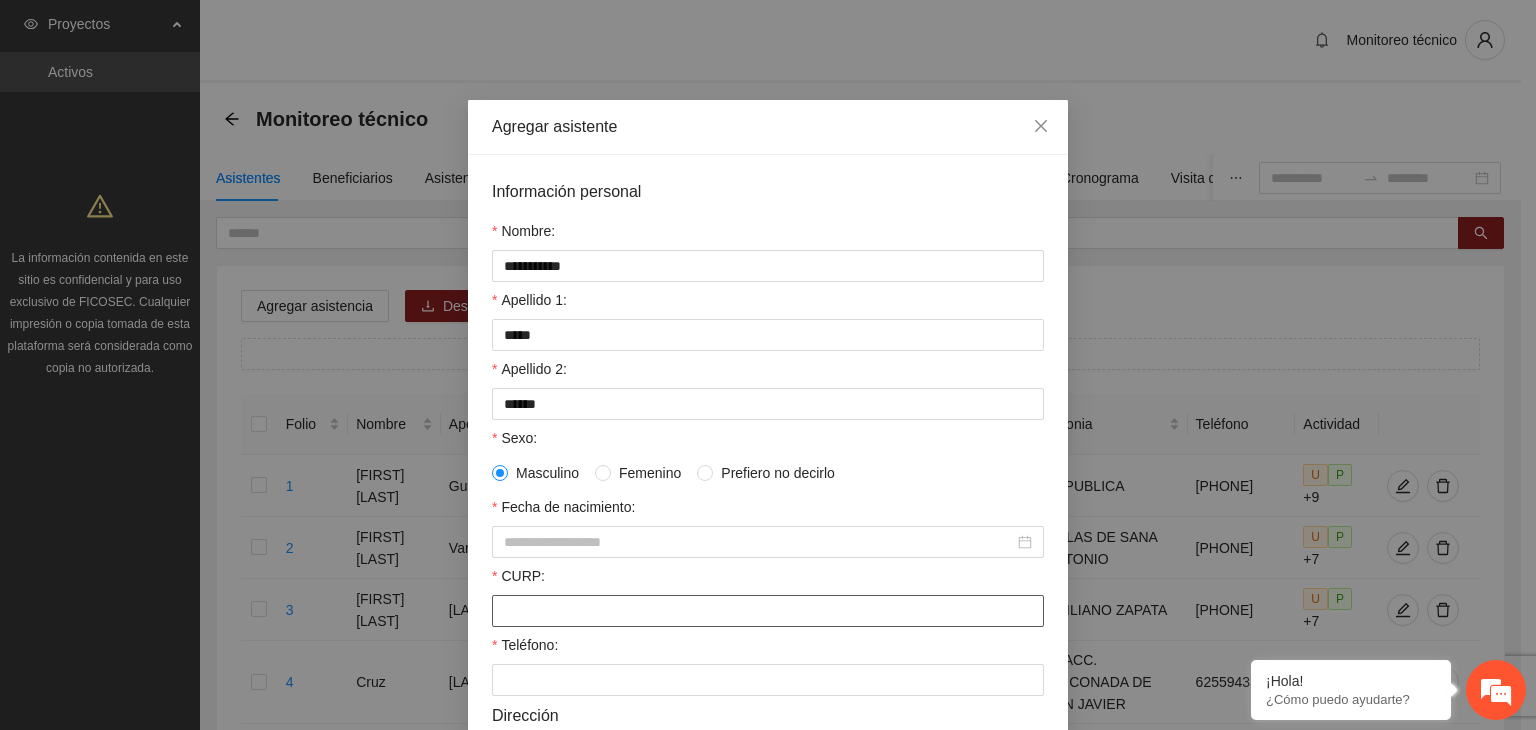 click on "CURP:" at bounding box center (768, 611) 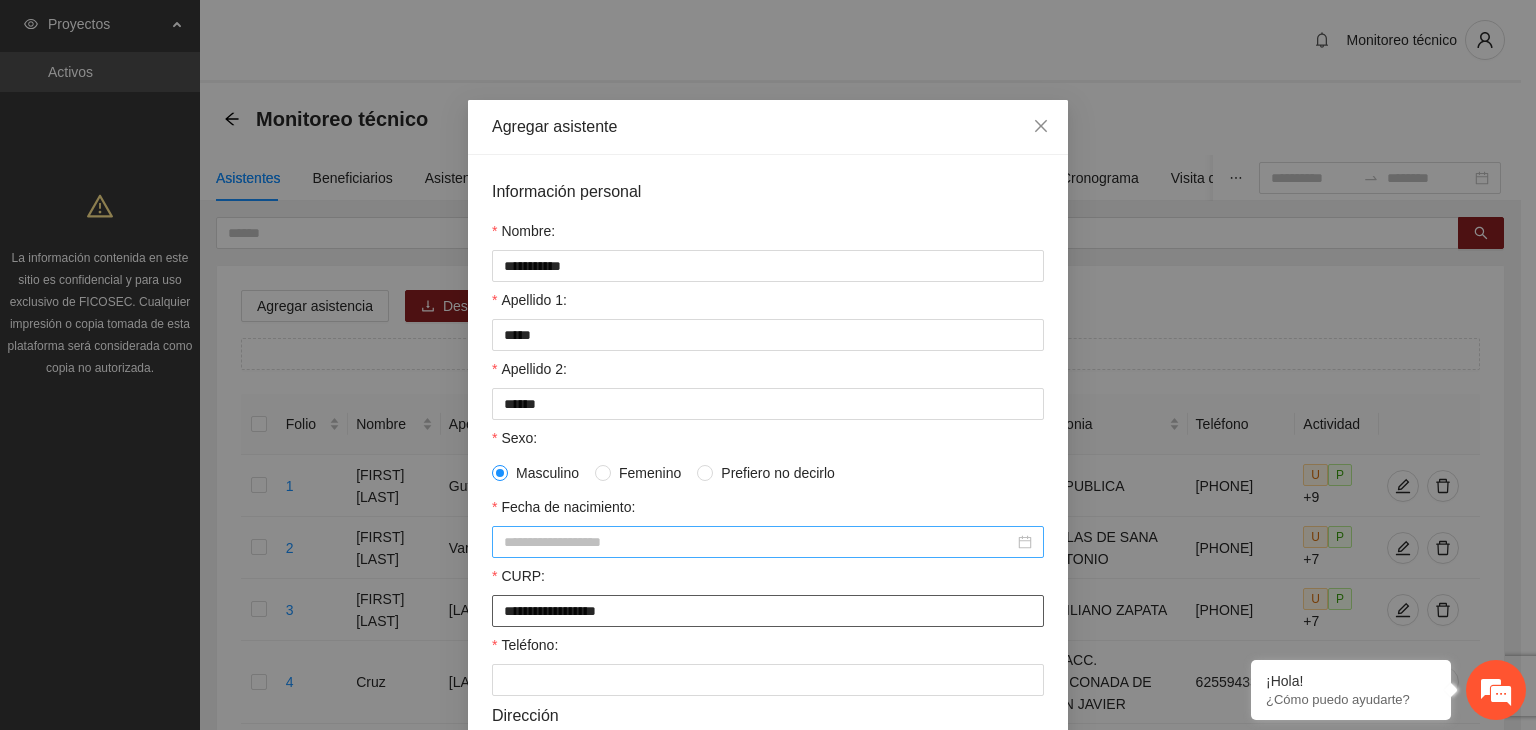 type on "**********" 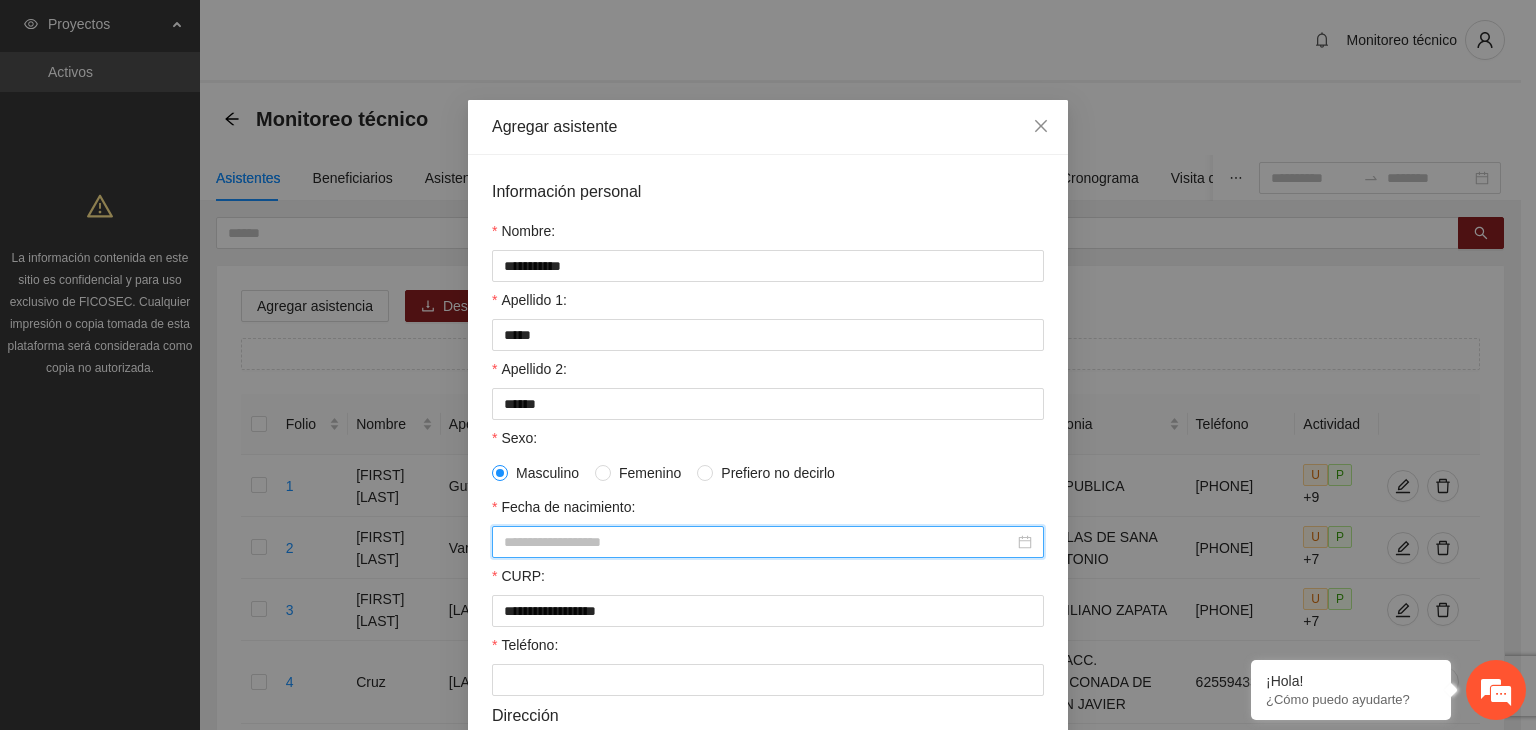 click on "Fecha de nacimiento:" at bounding box center (759, 542) 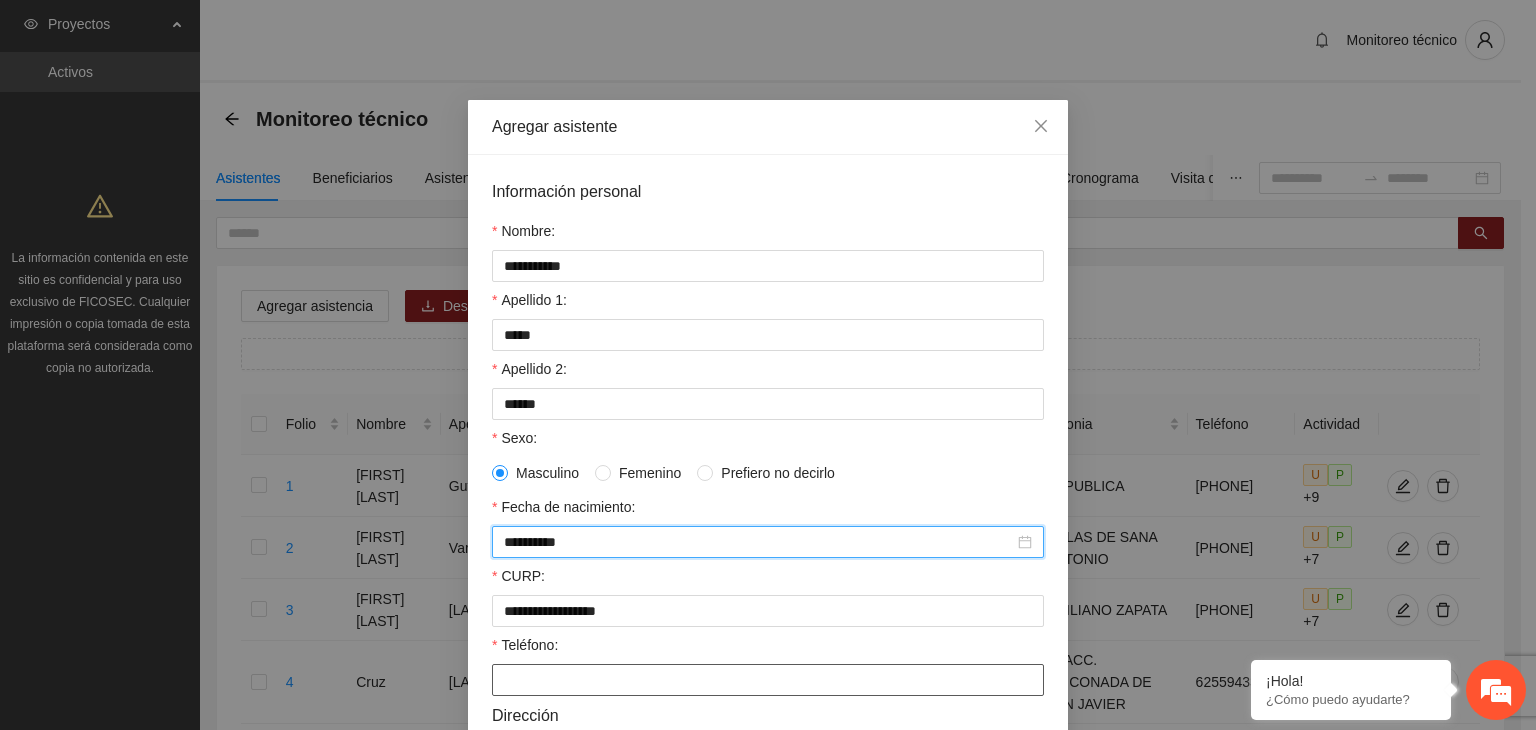 type on "**********" 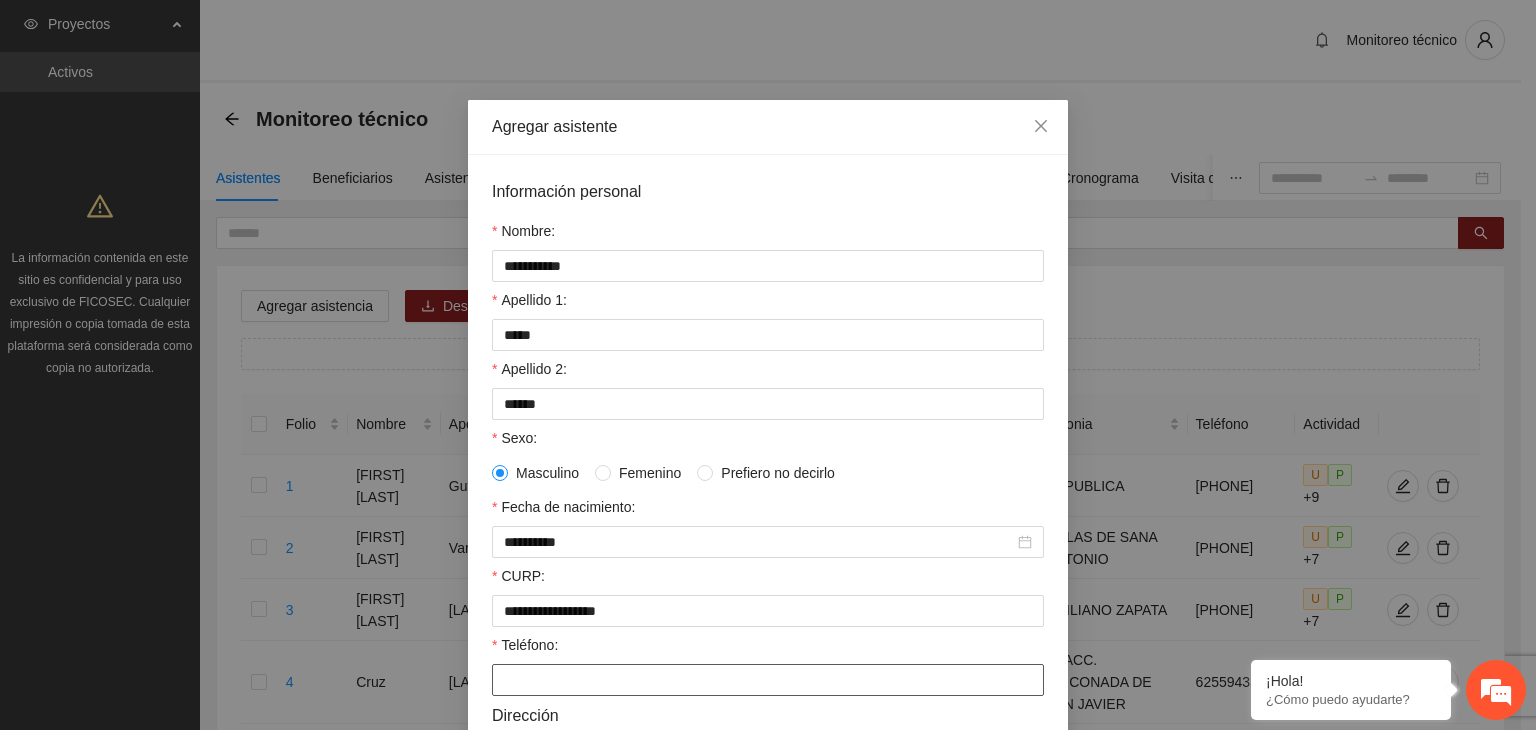 scroll, scrollTop: 432, scrollLeft: 0, axis: vertical 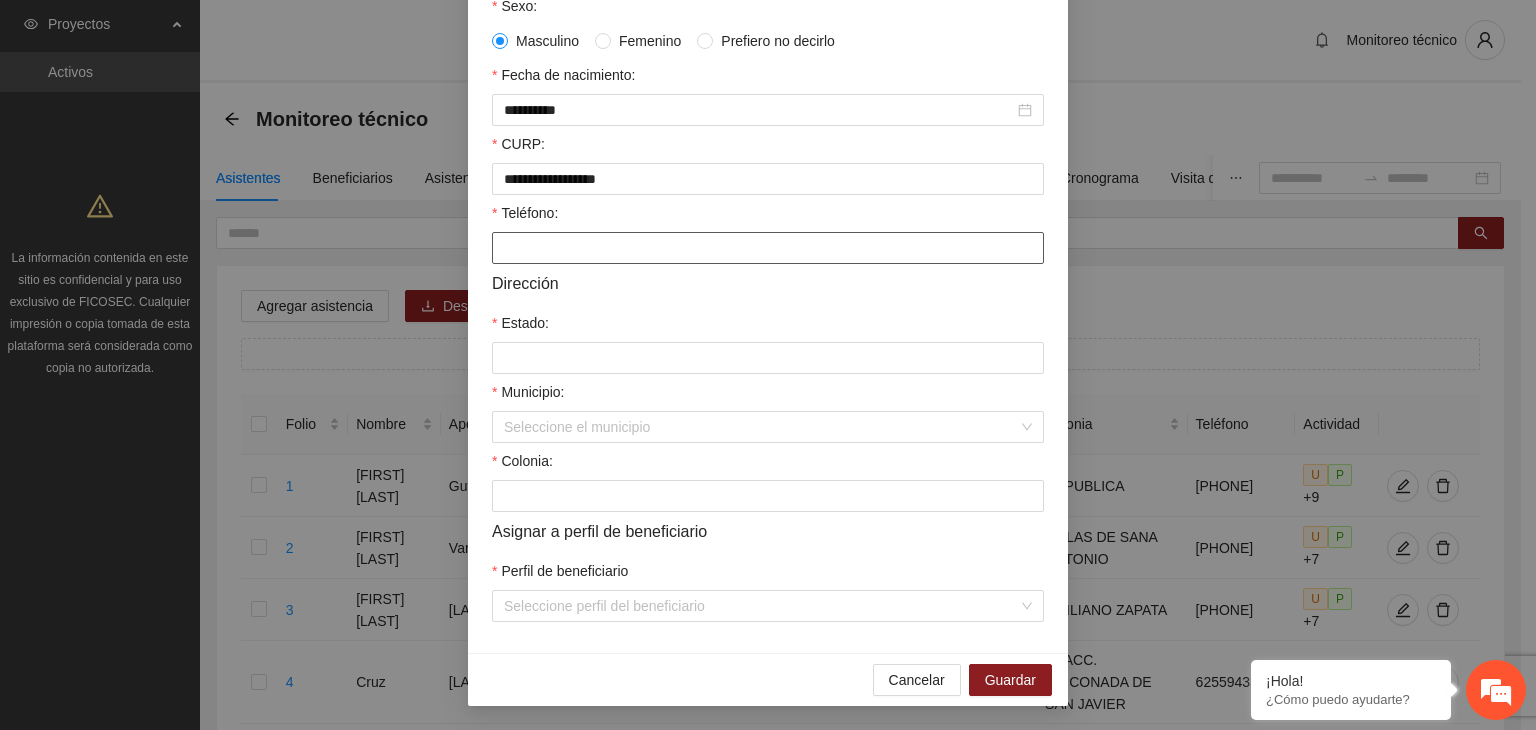 click on "Teléfono:" at bounding box center [768, 248] 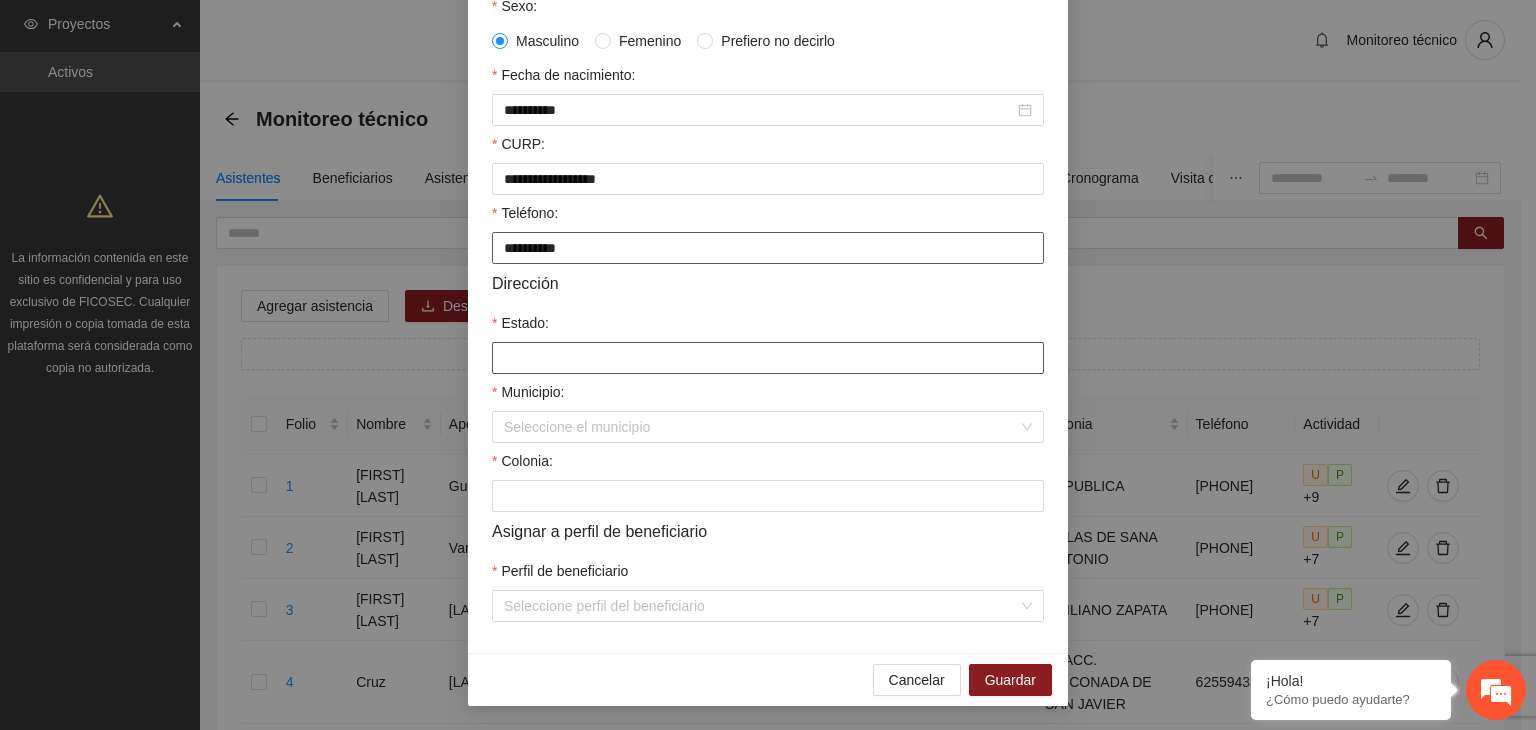 type on "**********" 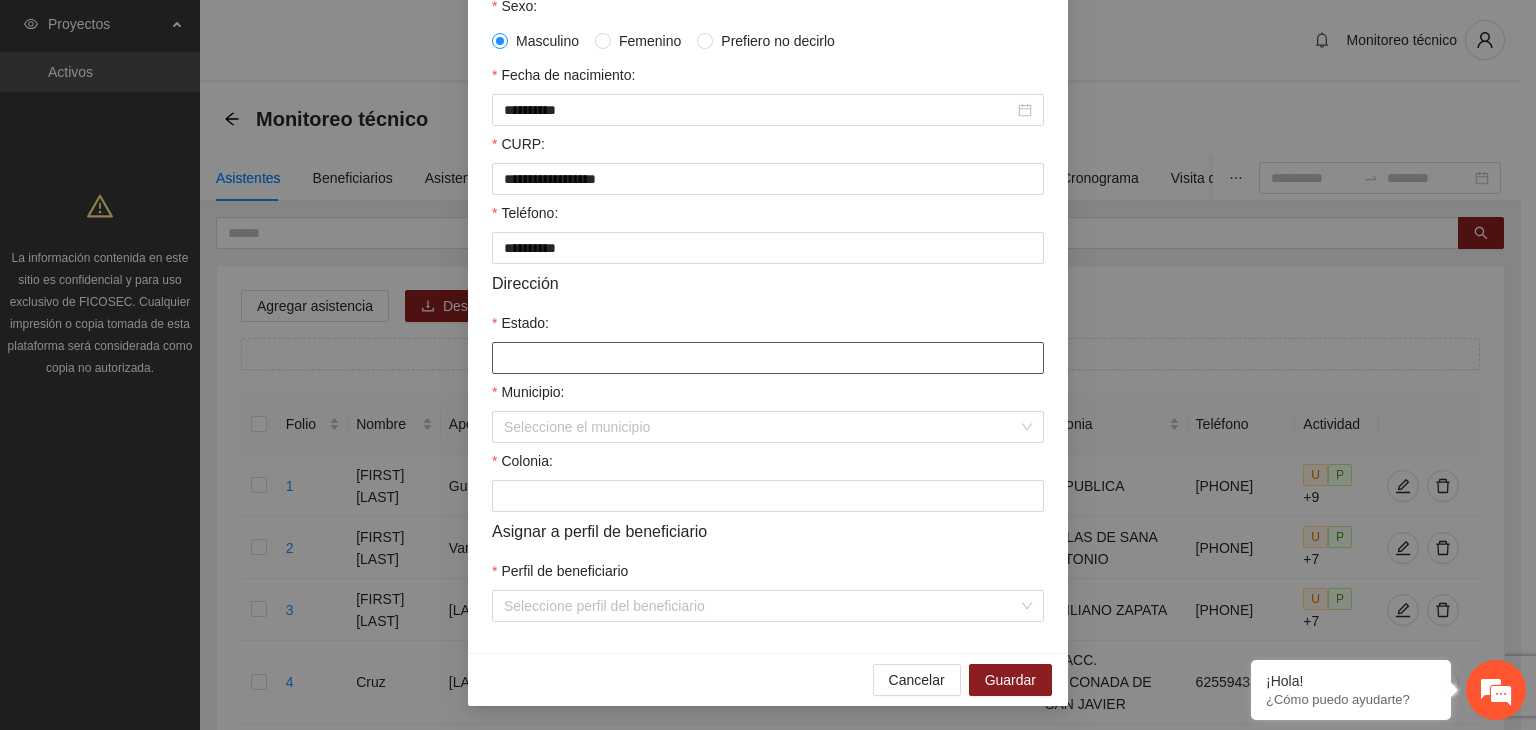 click on "Estado:" at bounding box center (768, 358) 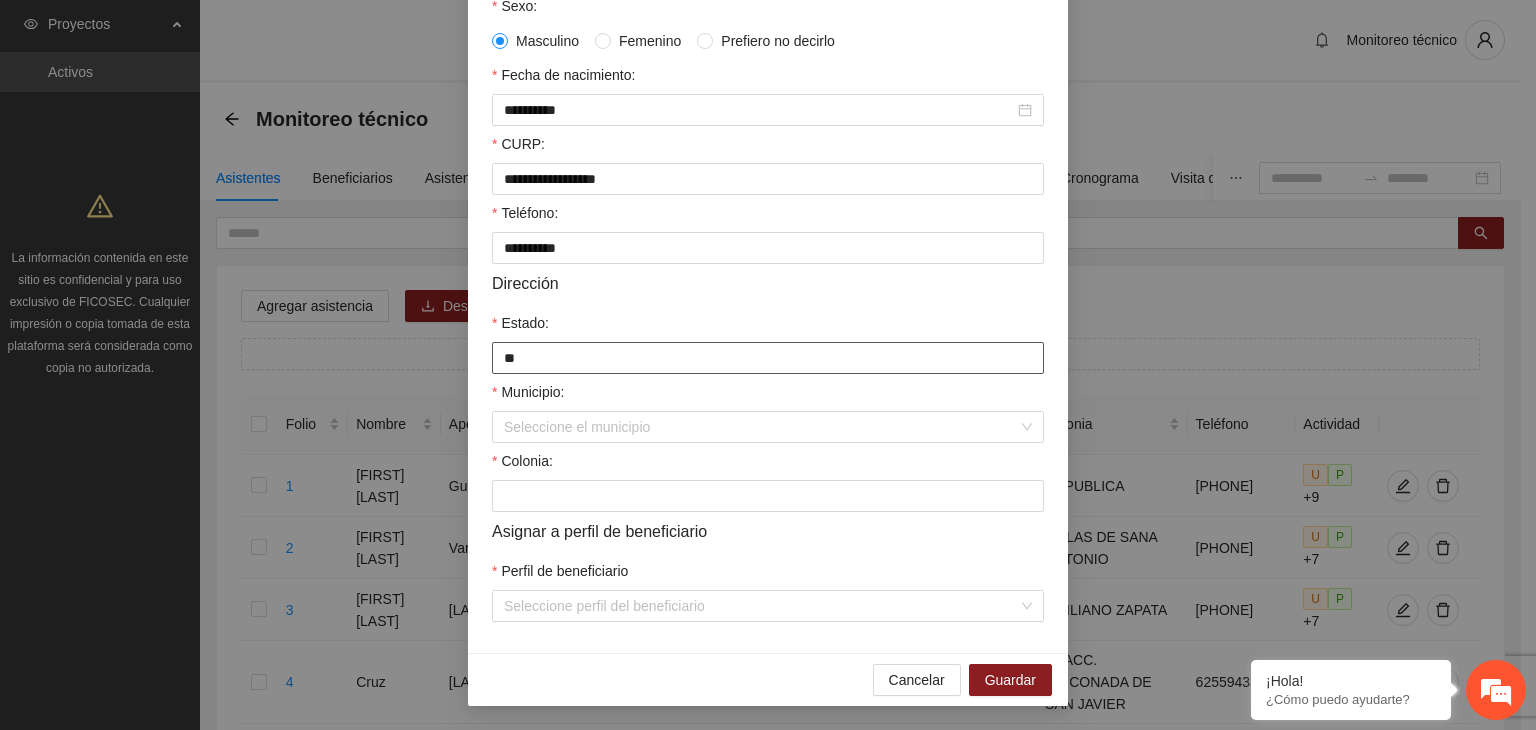 type on "*********" 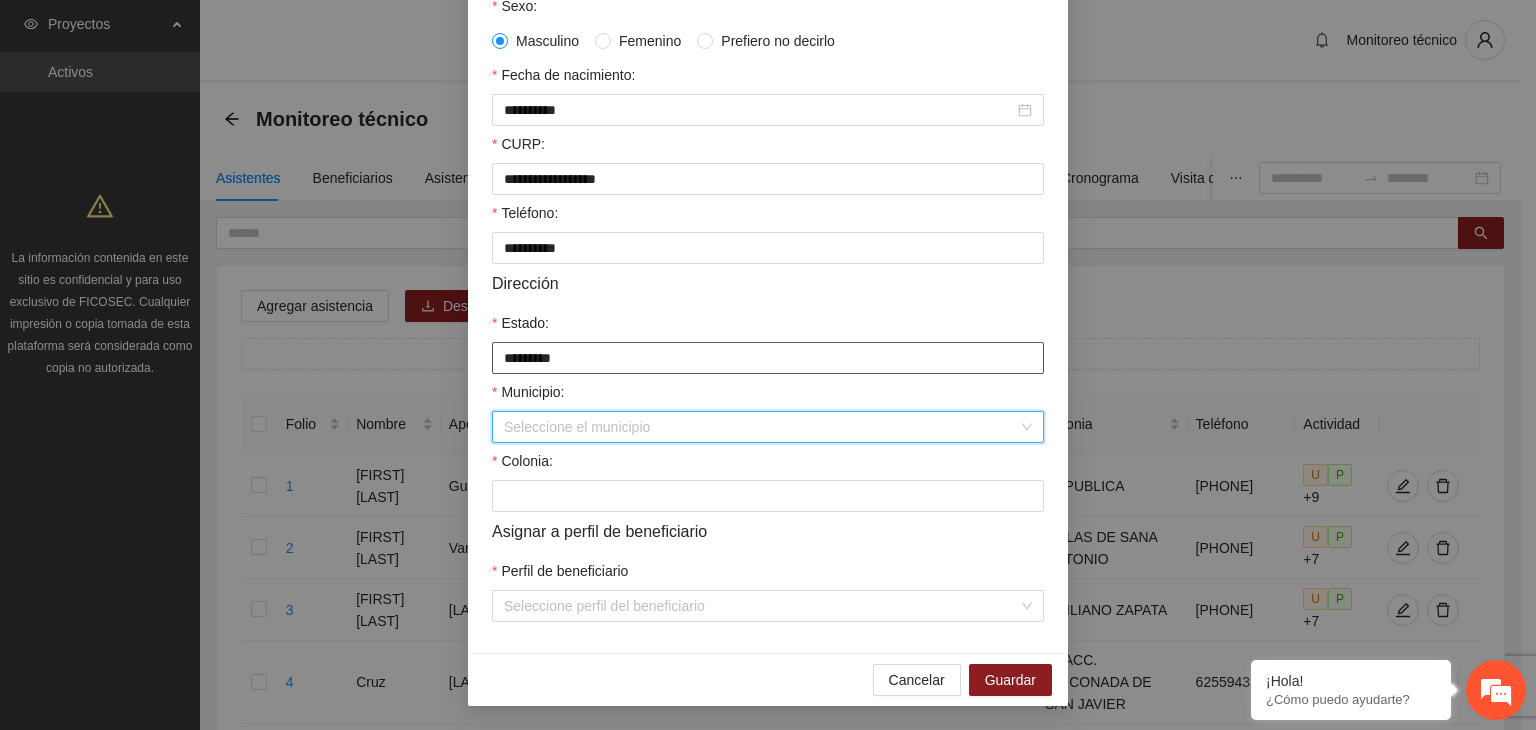 type on "*" 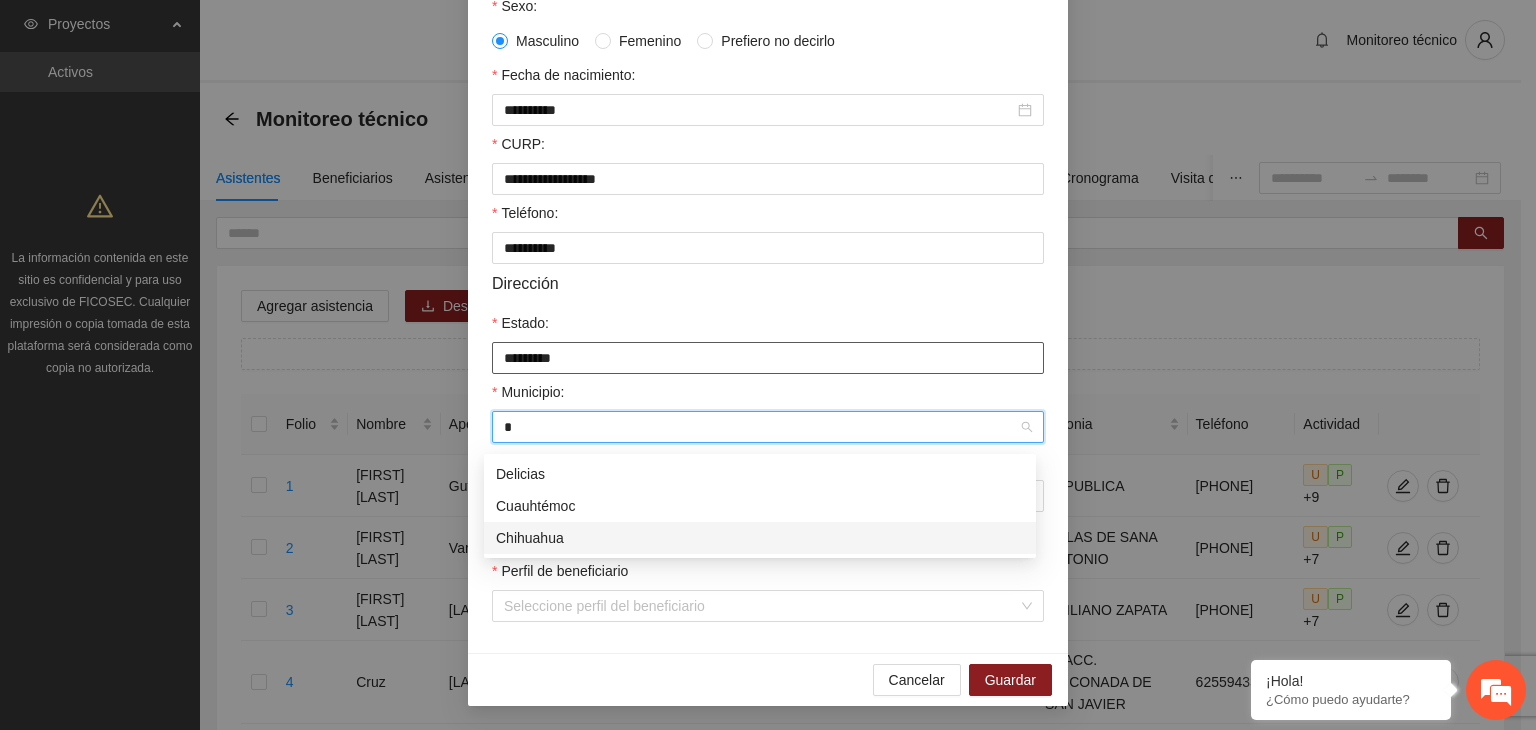 type 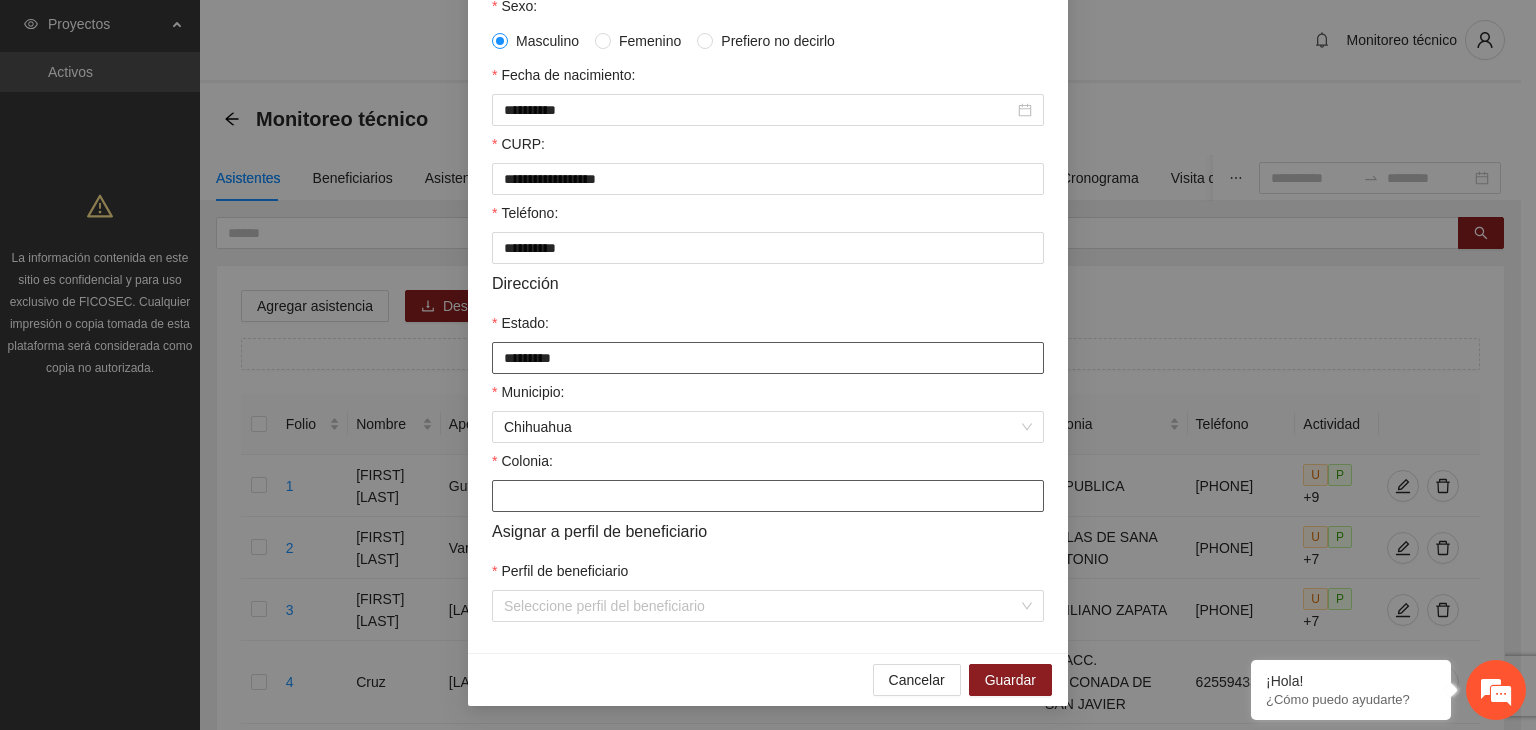 paste on "**********" 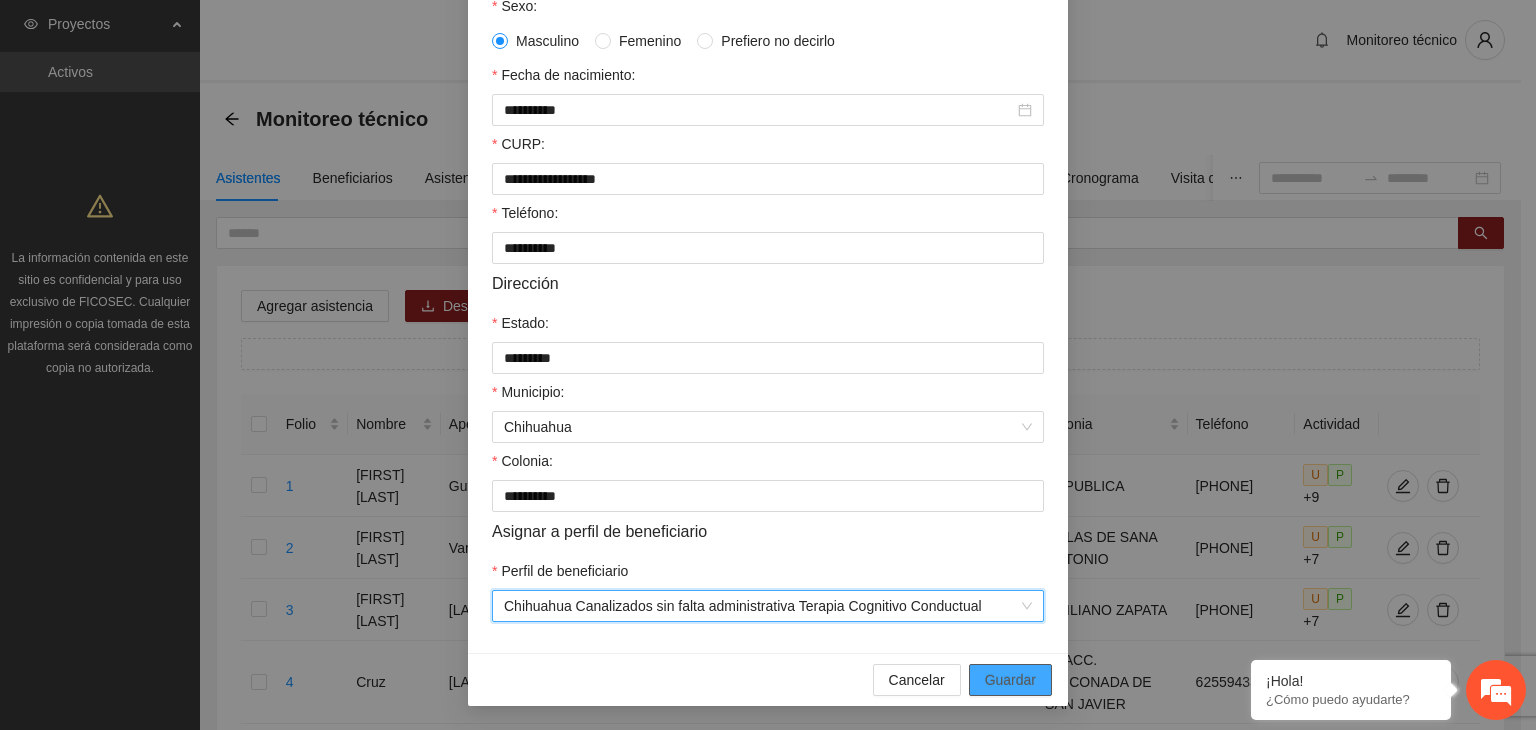 click on "Guardar" at bounding box center [1010, 680] 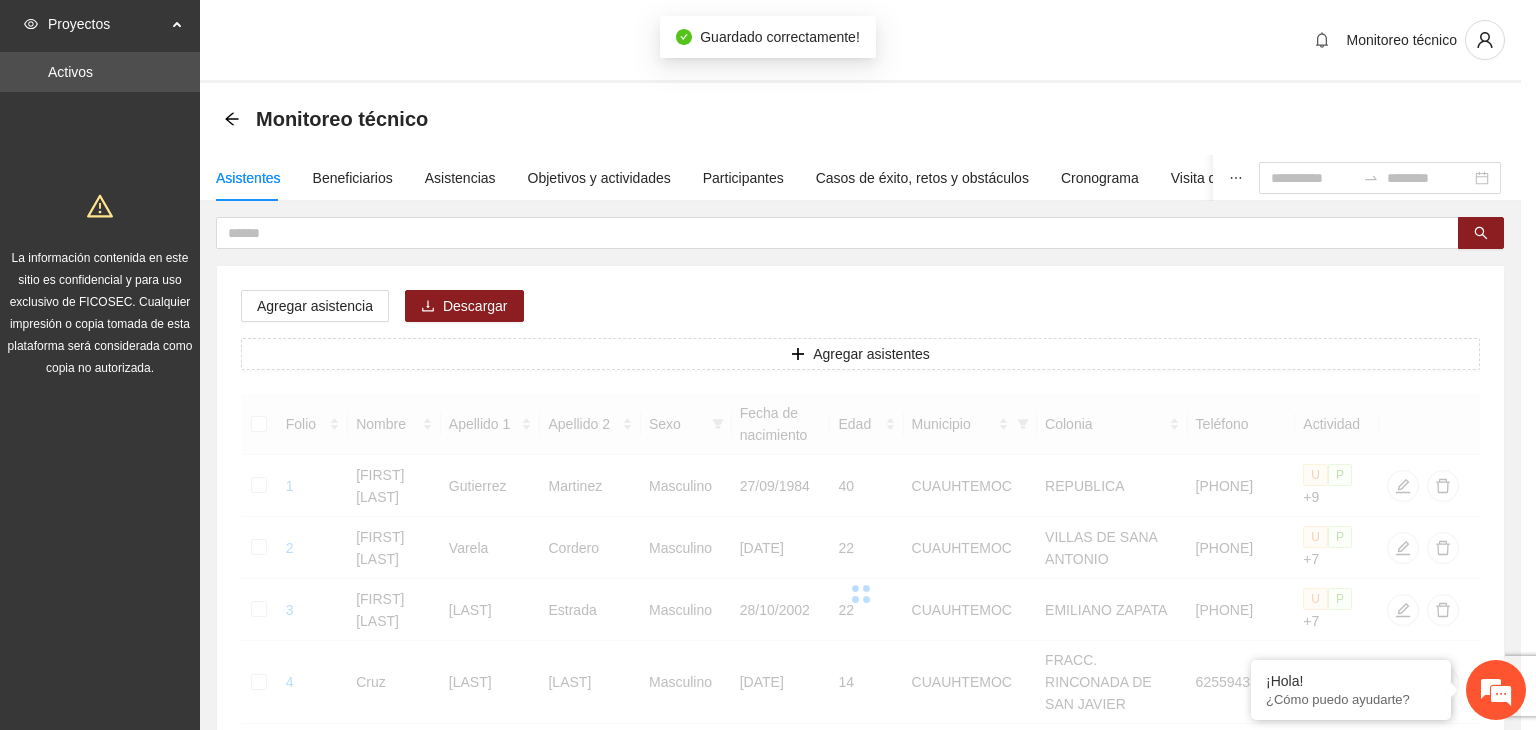 scroll, scrollTop: 341, scrollLeft: 0, axis: vertical 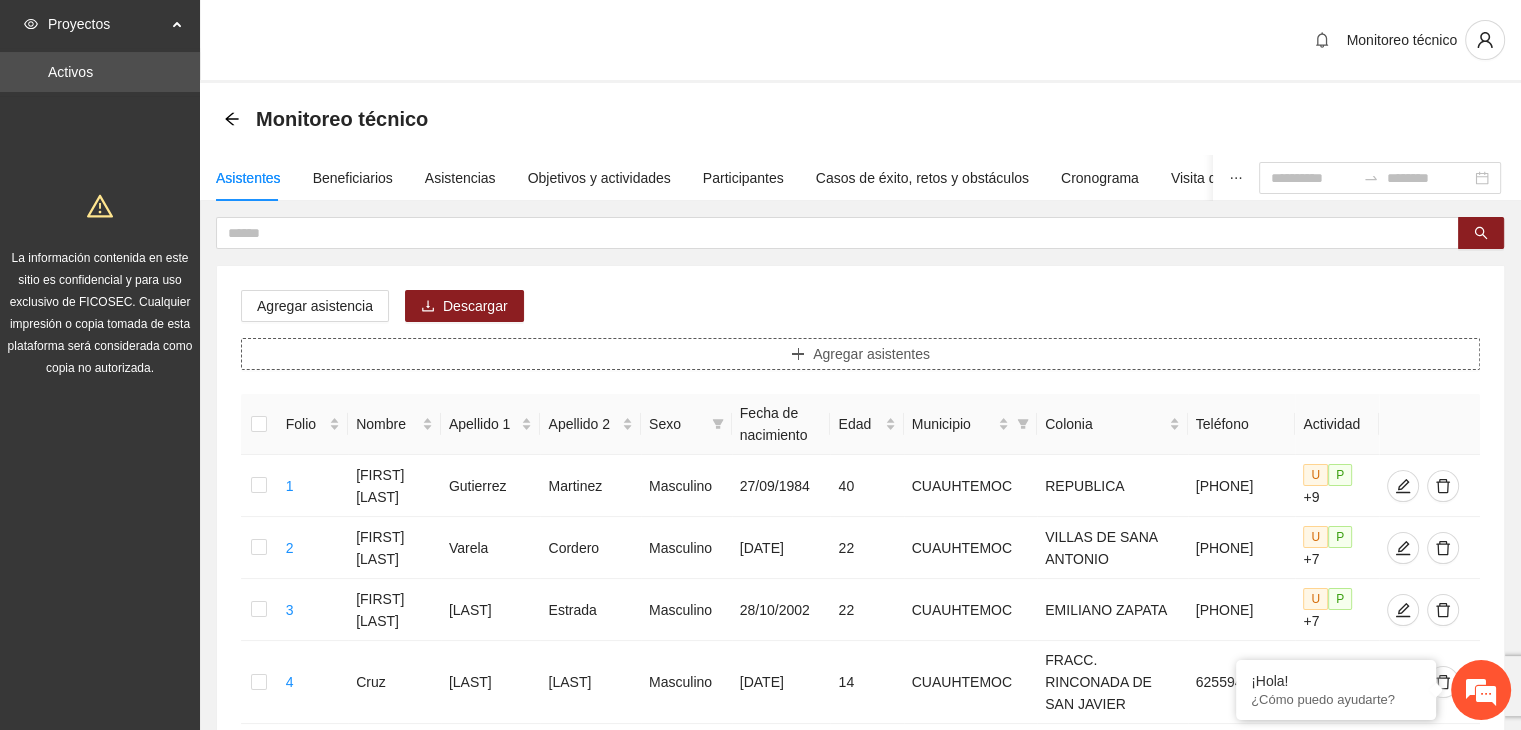 click on "Agregar asistentes" at bounding box center [860, 354] 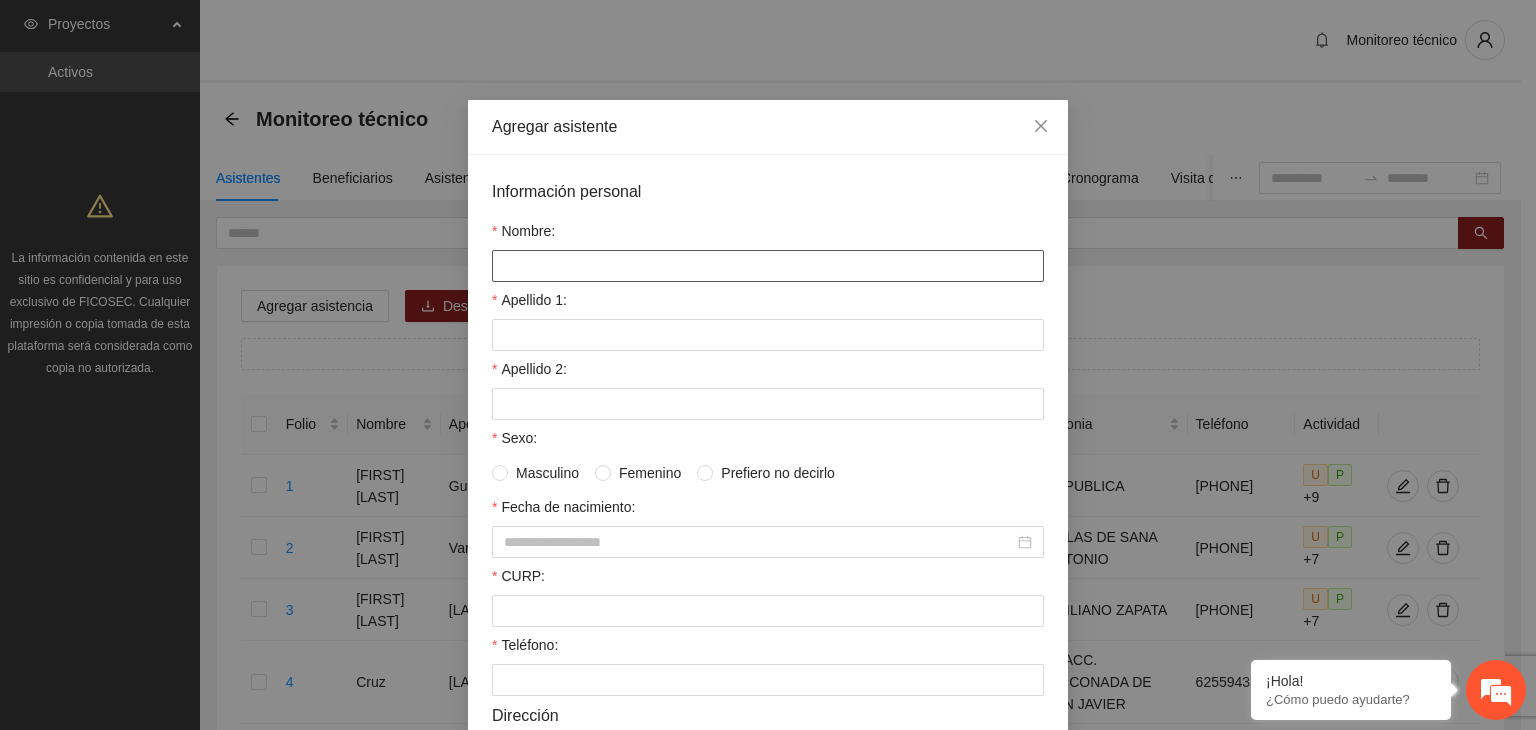 click on "Nombre:" at bounding box center (768, 266) 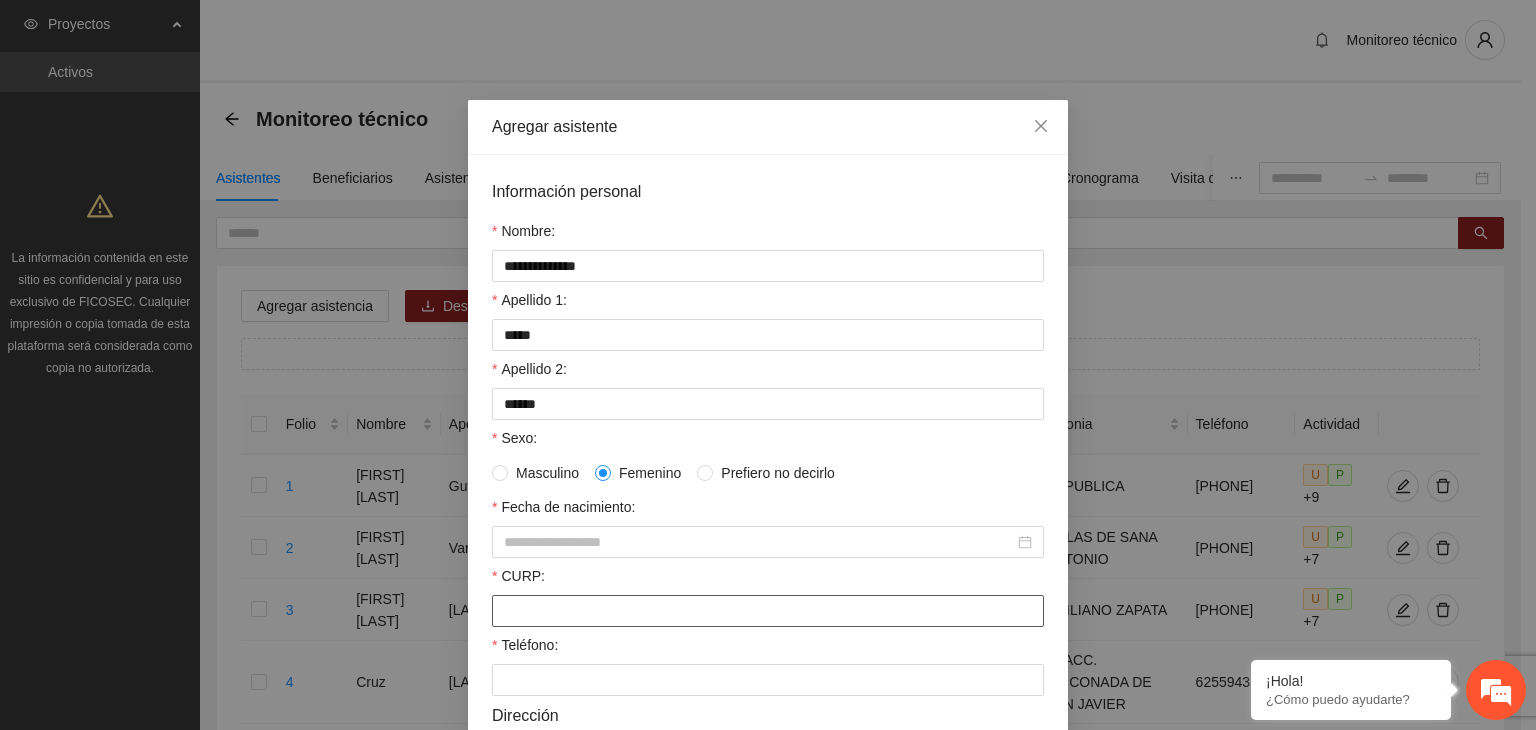 click on "CURP:" at bounding box center [768, 611] 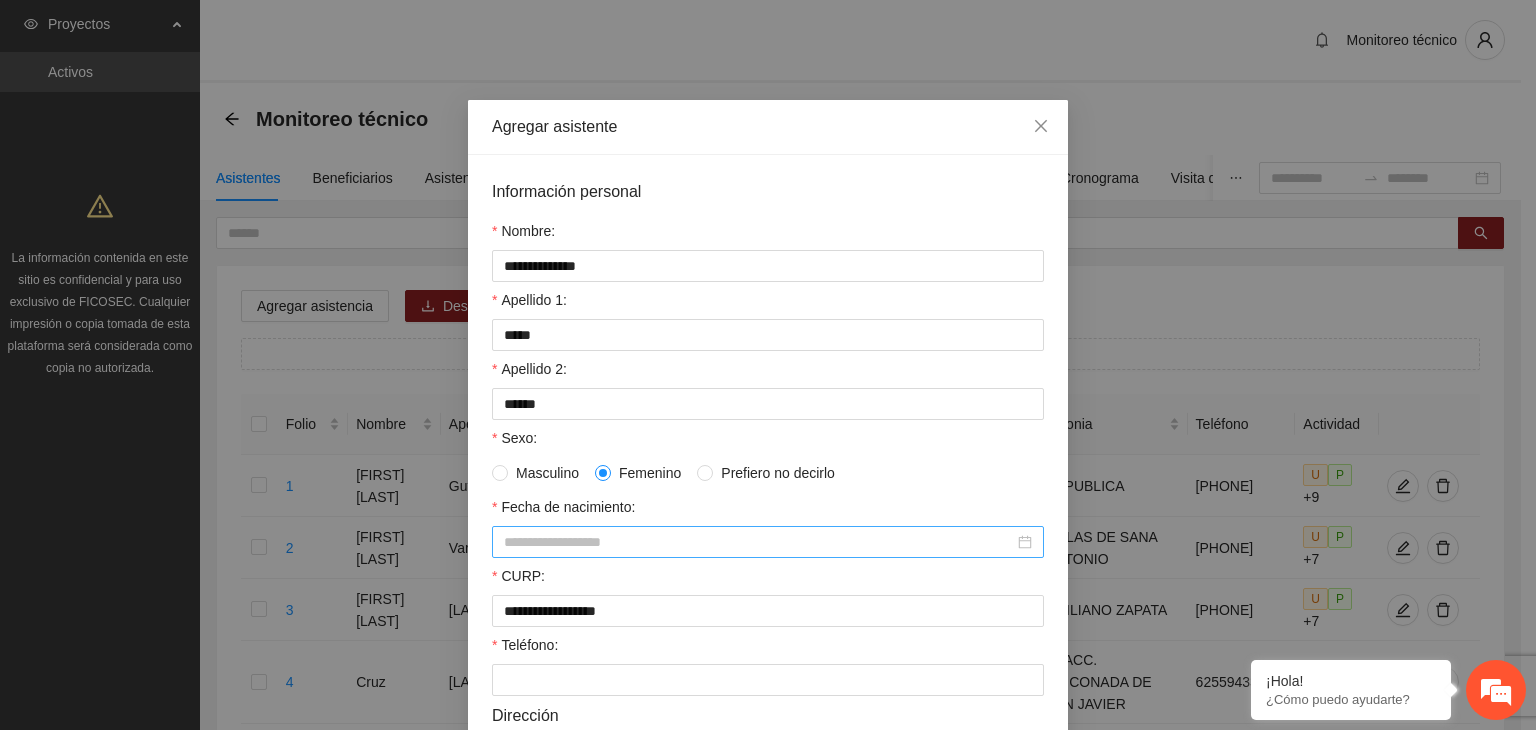 click at bounding box center (768, 542) 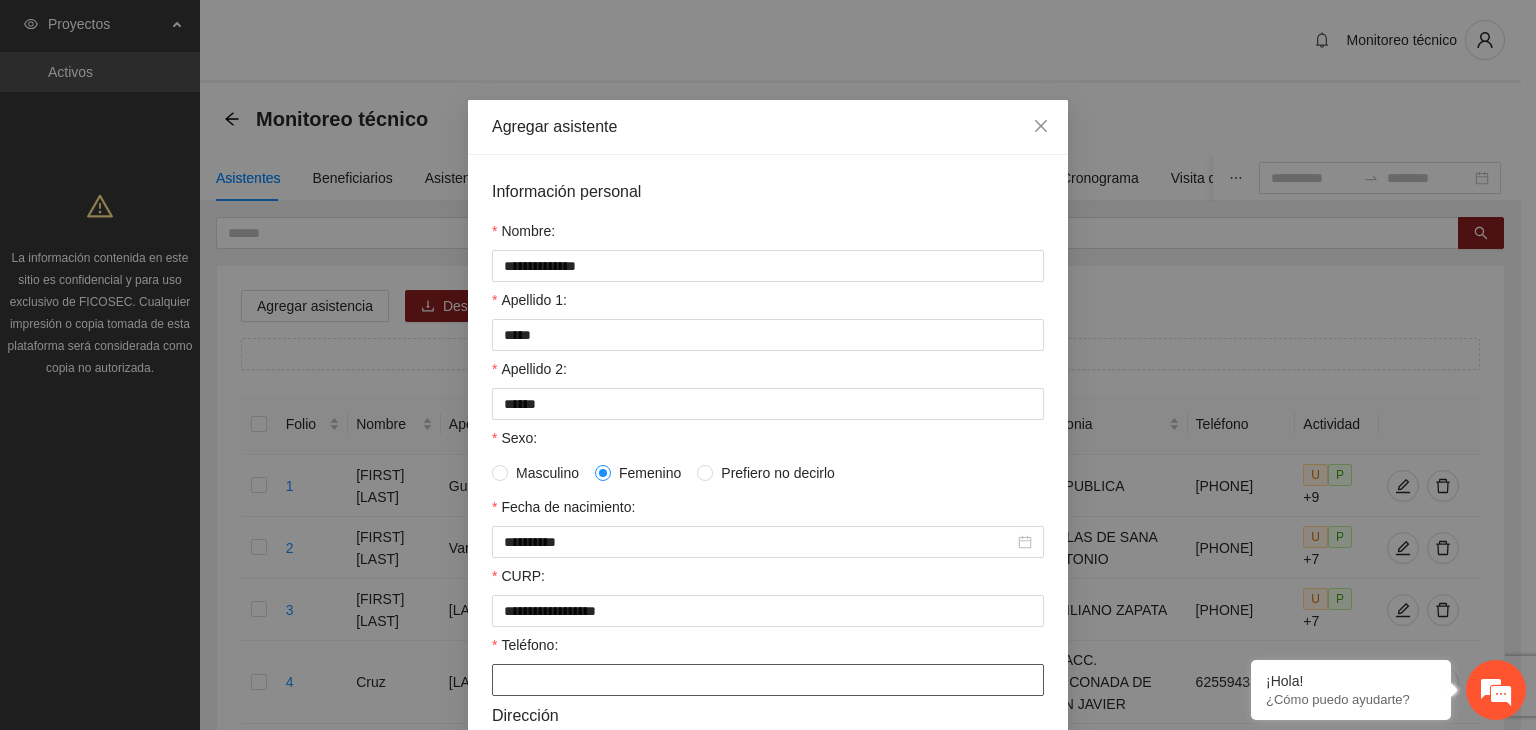 paste on "**********" 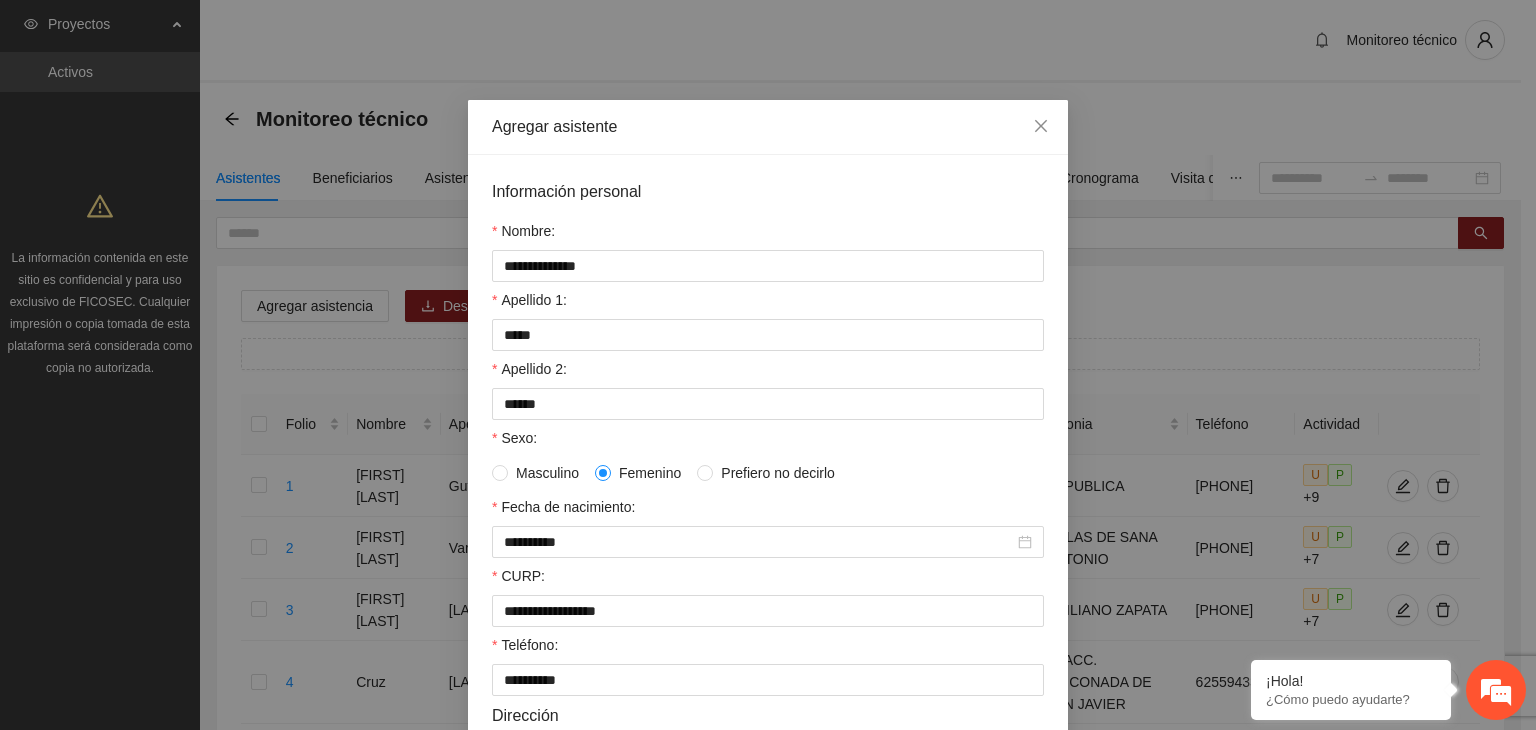 scroll, scrollTop: 432, scrollLeft: 0, axis: vertical 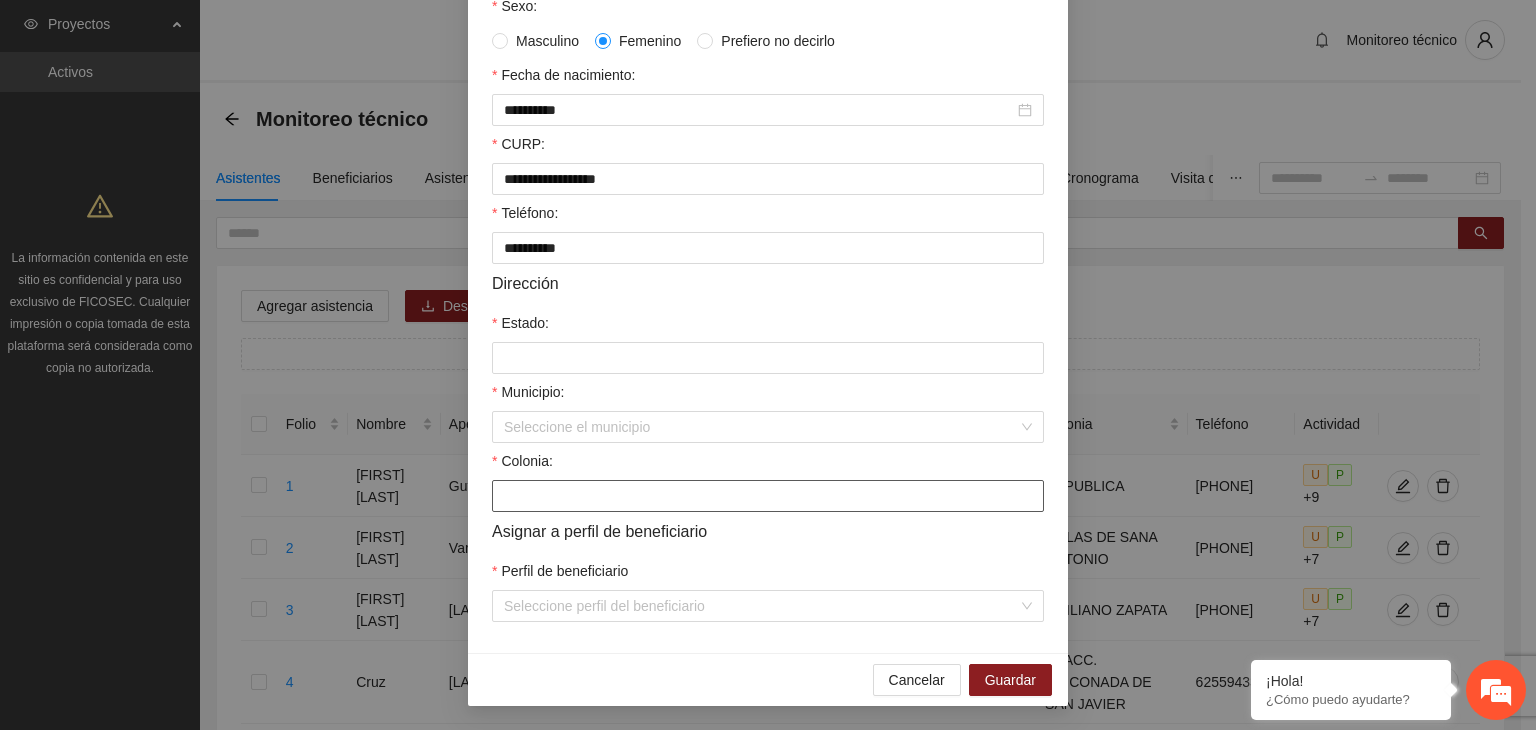click on "Colonia:" at bounding box center [768, 496] 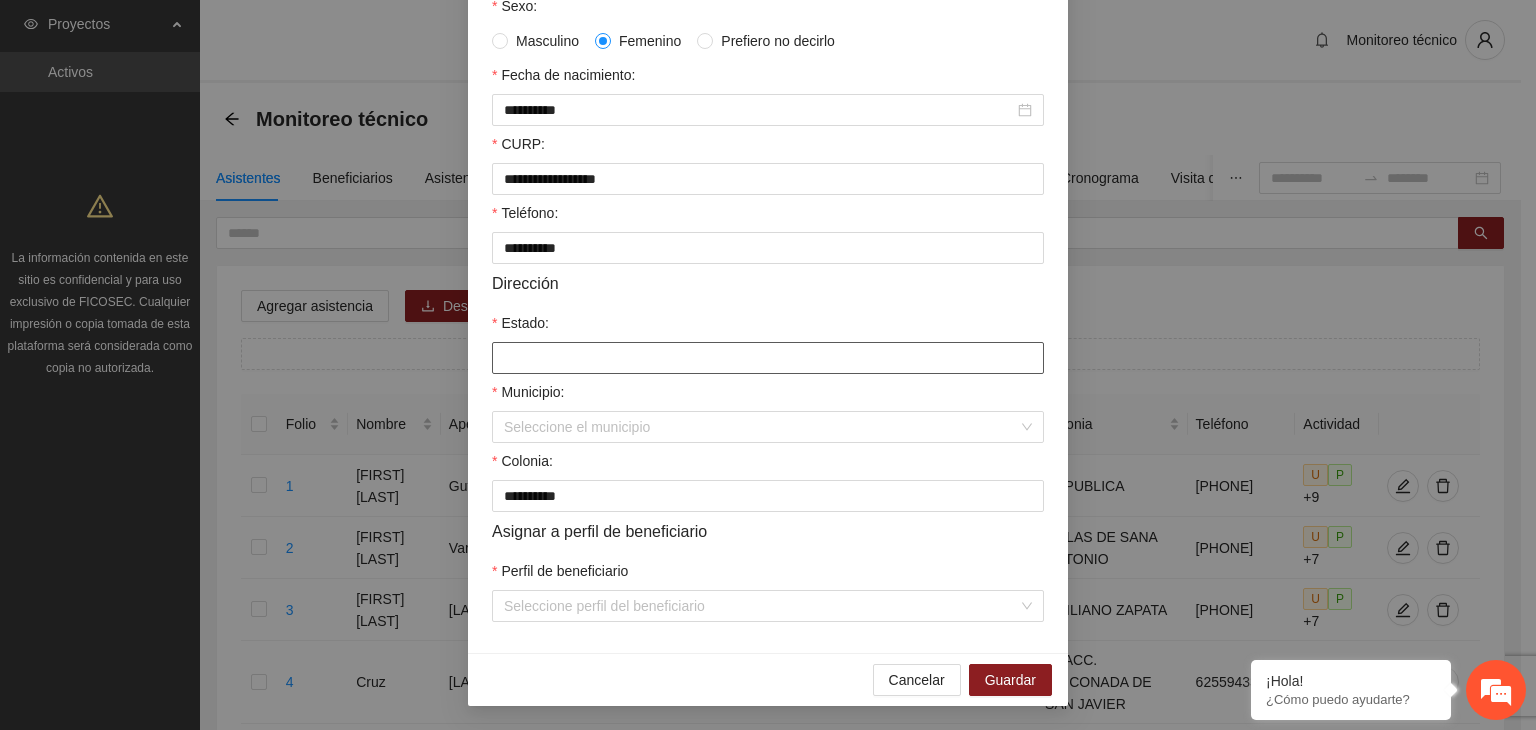 click on "Estado:" at bounding box center [768, 358] 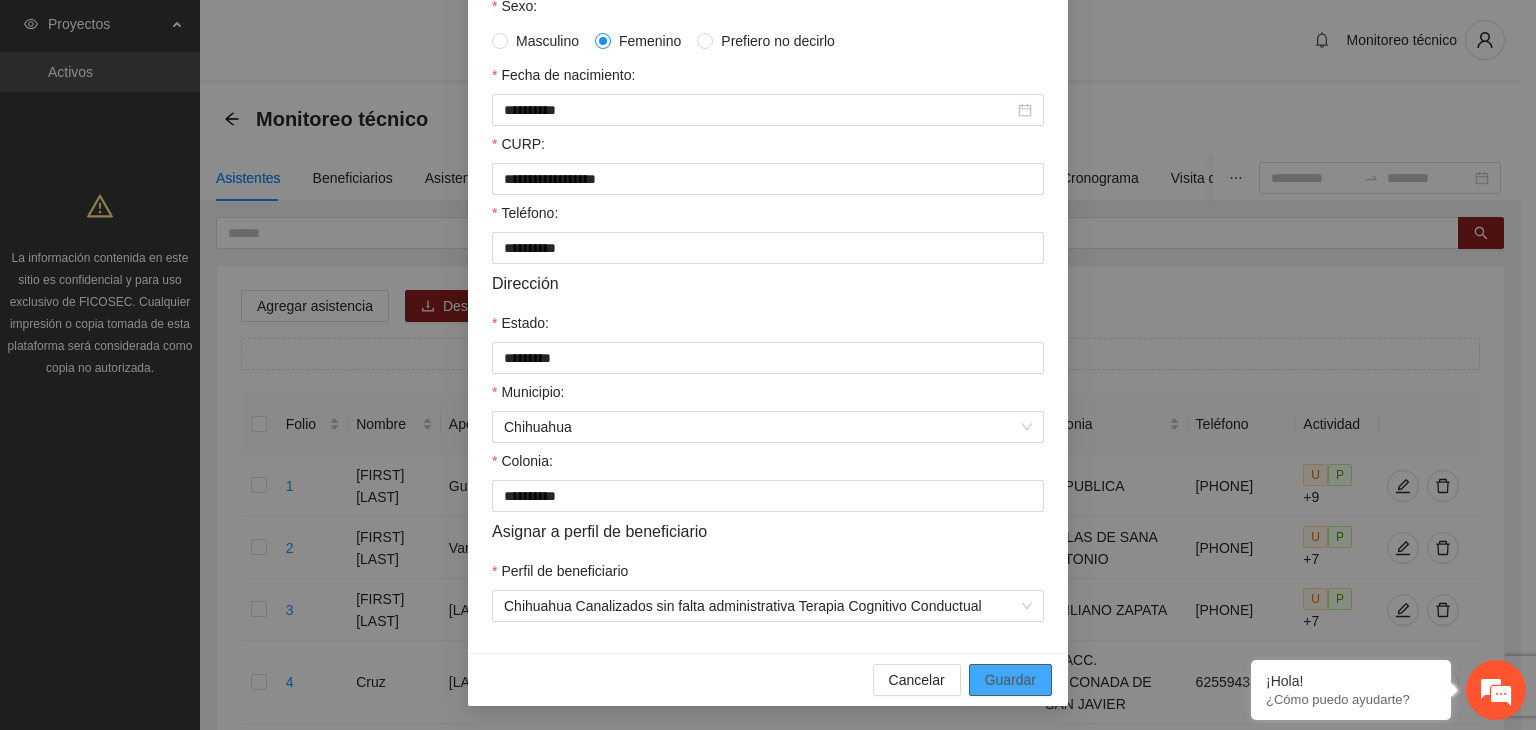 click on "Guardar" at bounding box center [1010, 680] 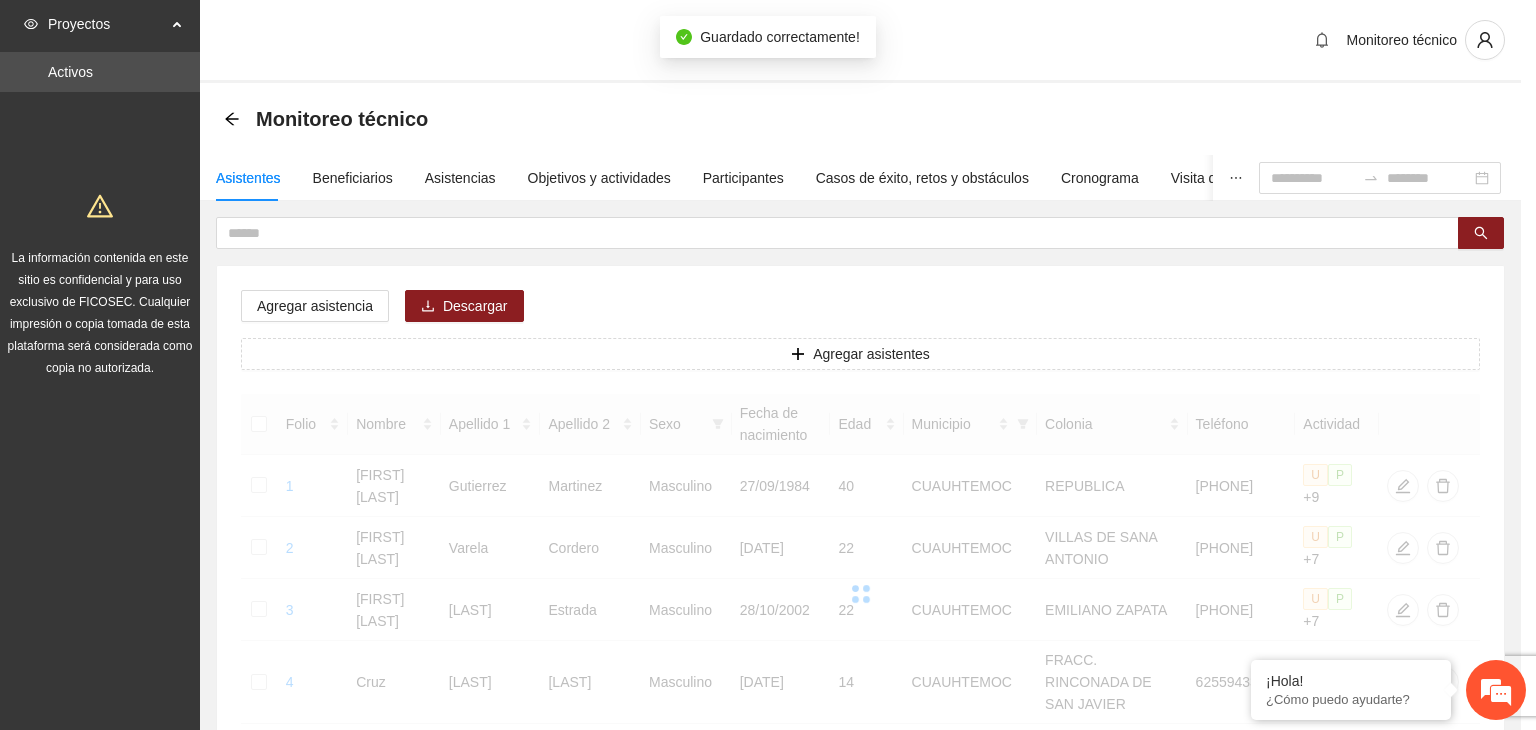 scroll, scrollTop: 341, scrollLeft: 0, axis: vertical 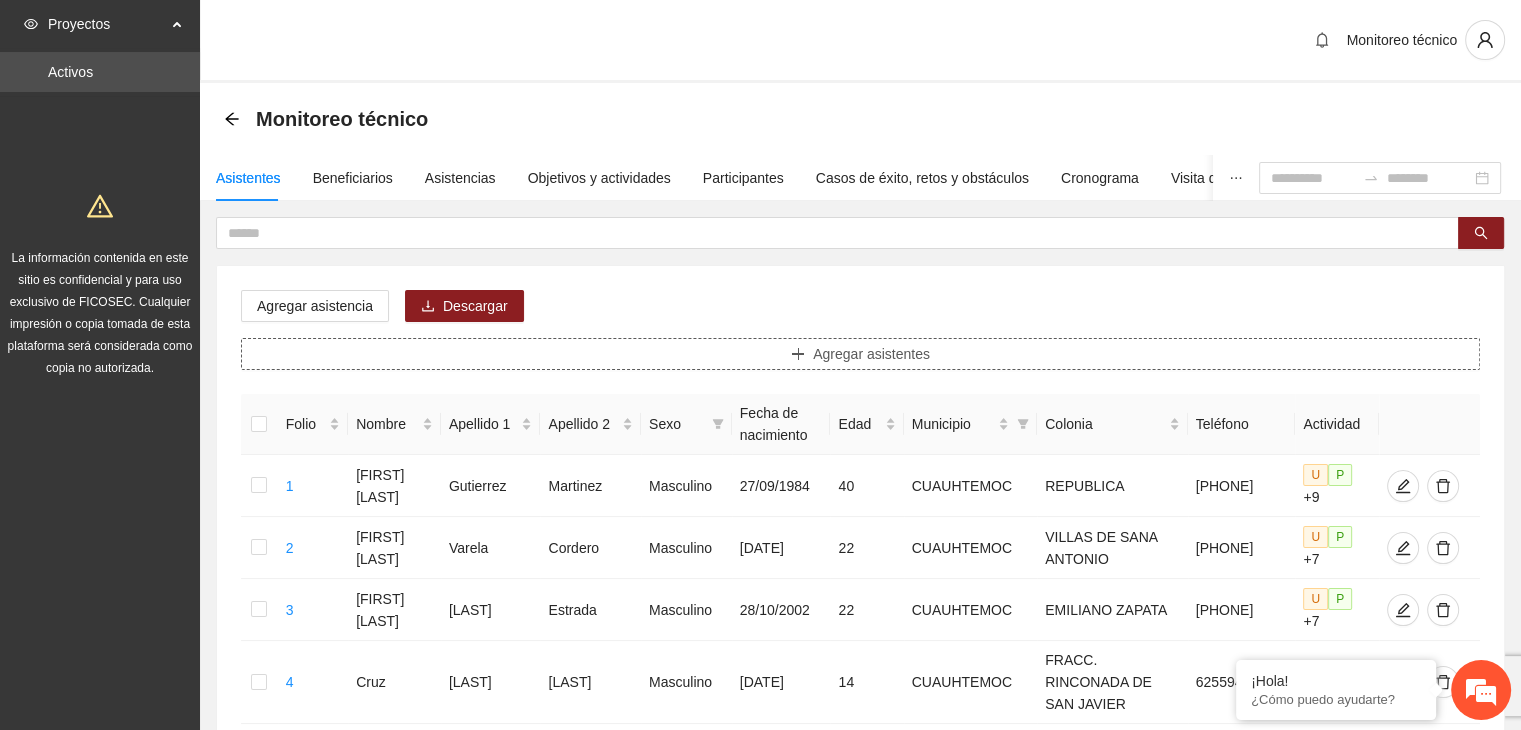 click on "Agregar asistentes" at bounding box center (860, 354) 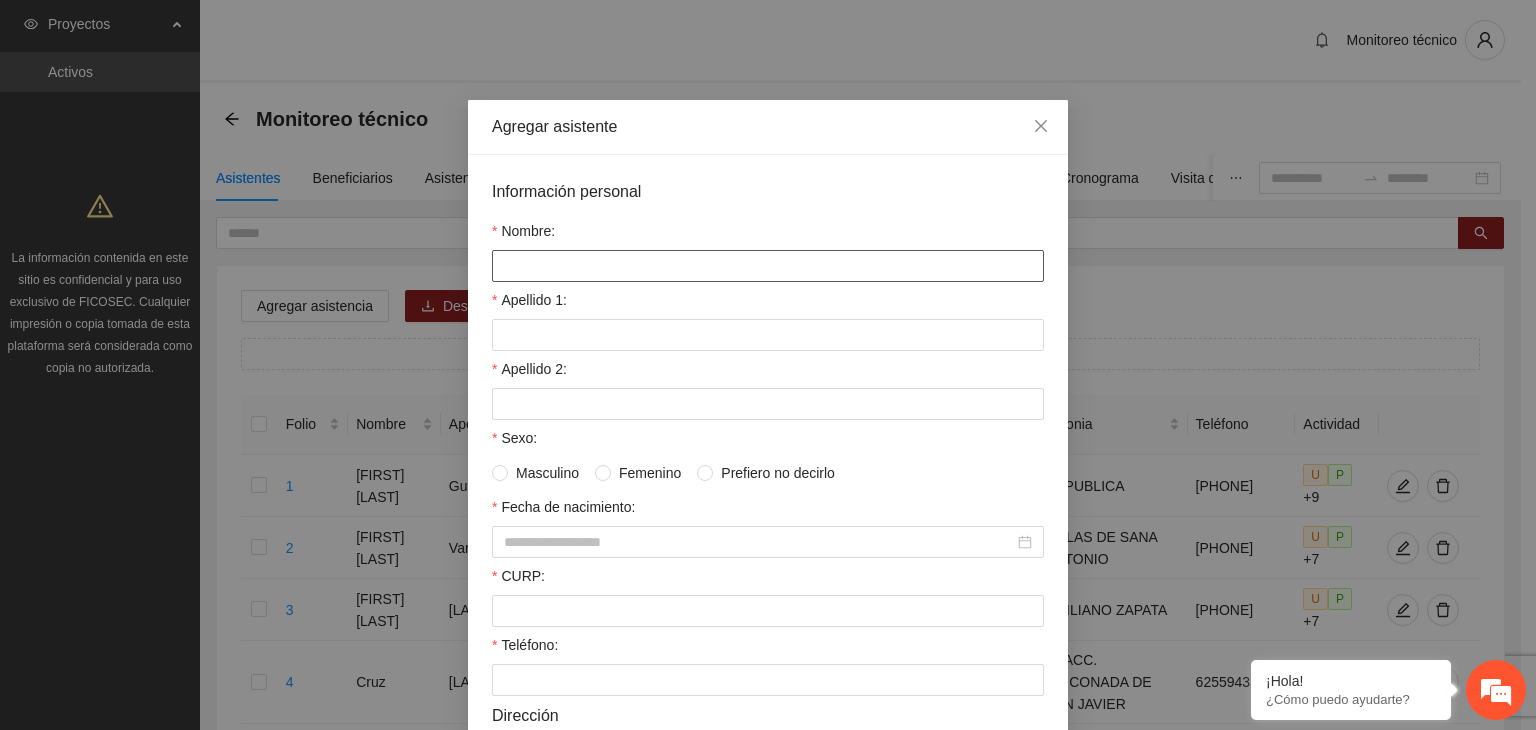 click on "Nombre:" at bounding box center (768, 266) 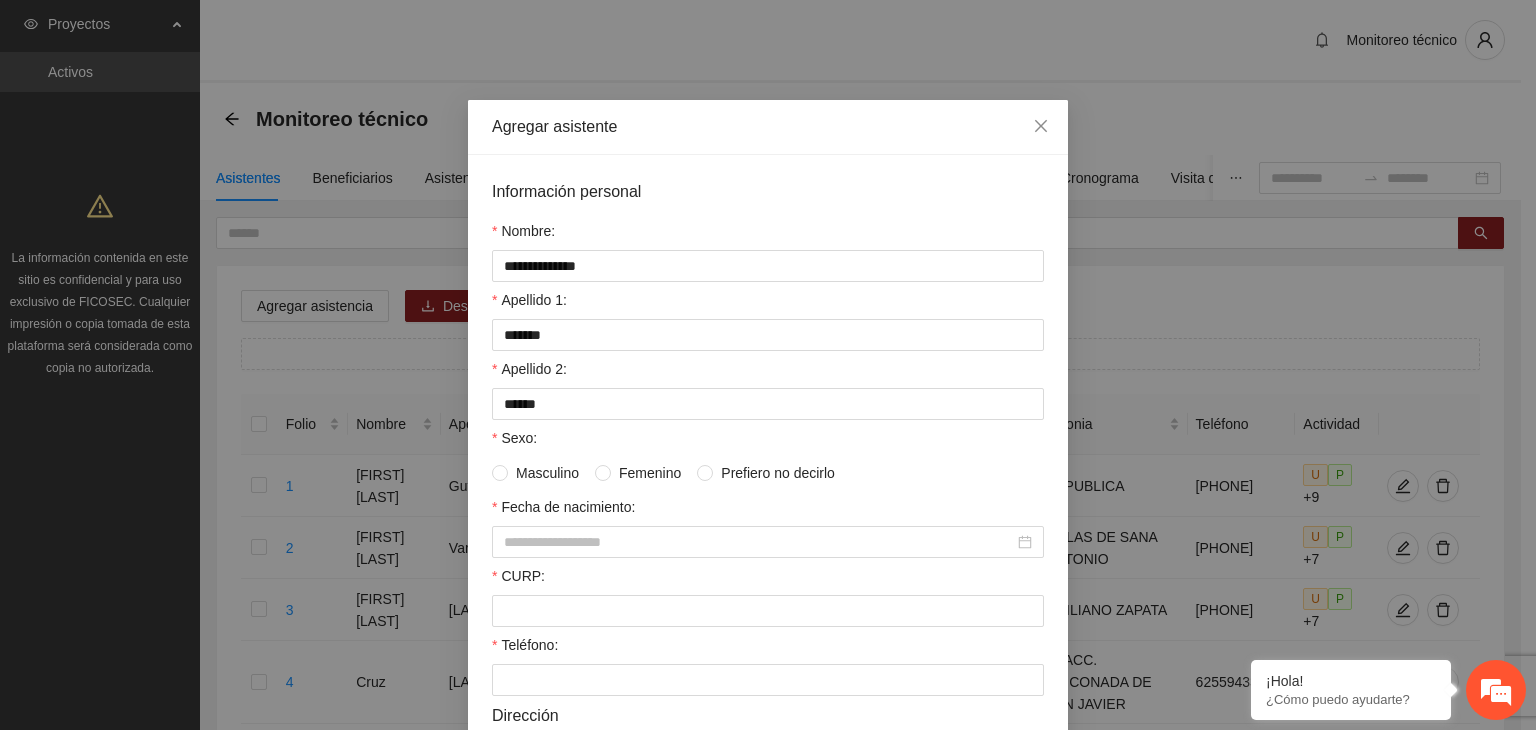 click on "Femenino" at bounding box center (650, 473) 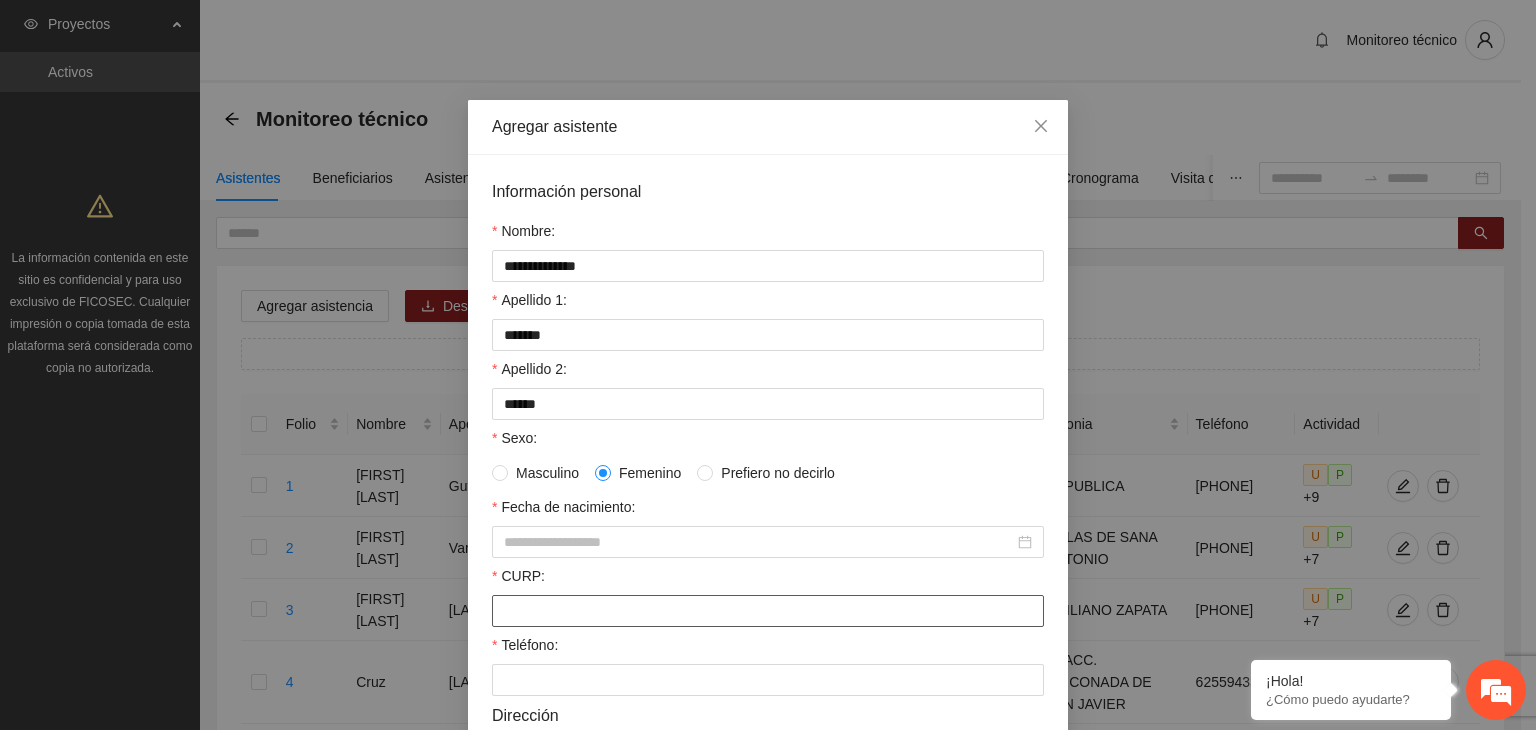 click on "CURP:" at bounding box center [768, 611] 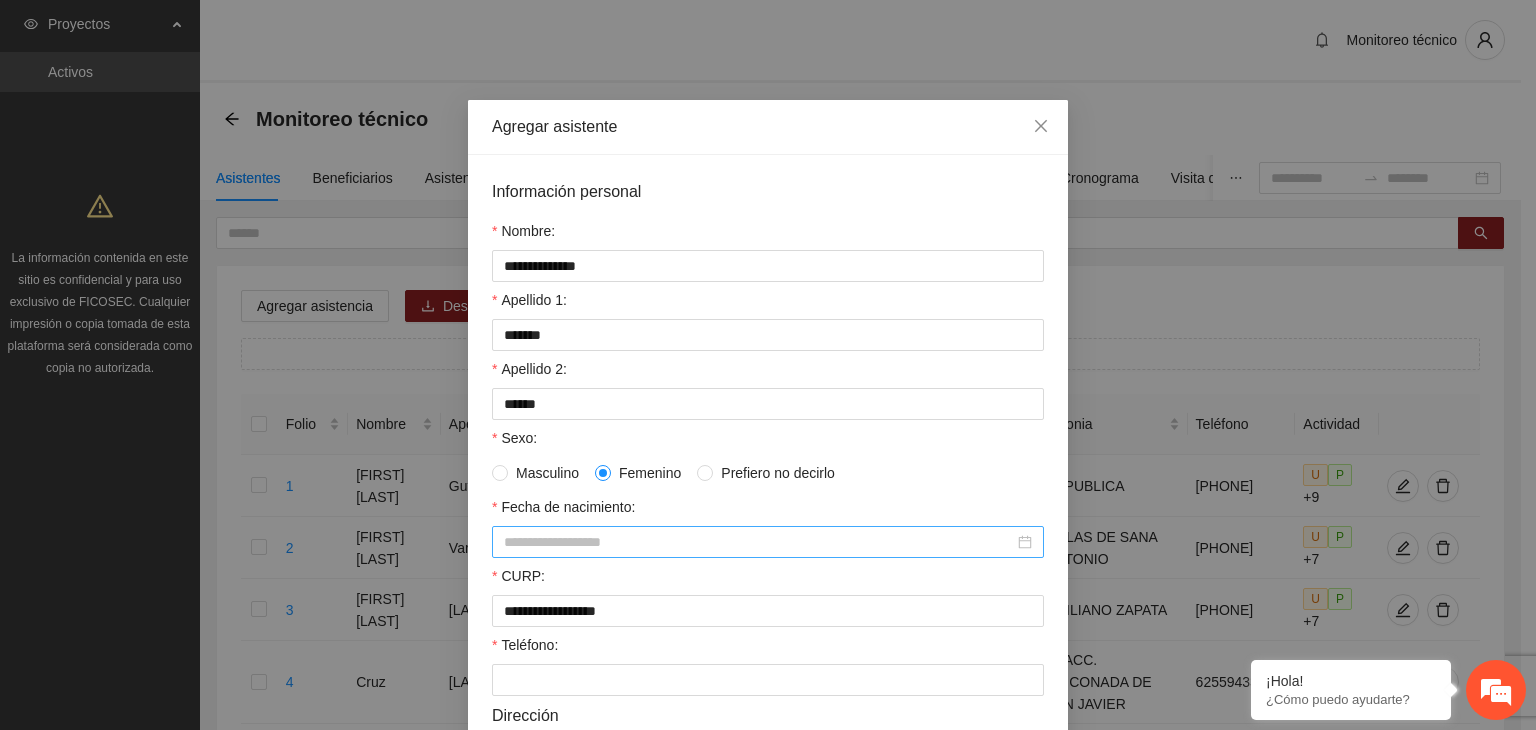 click on "Fecha de nacimiento:" at bounding box center (759, 542) 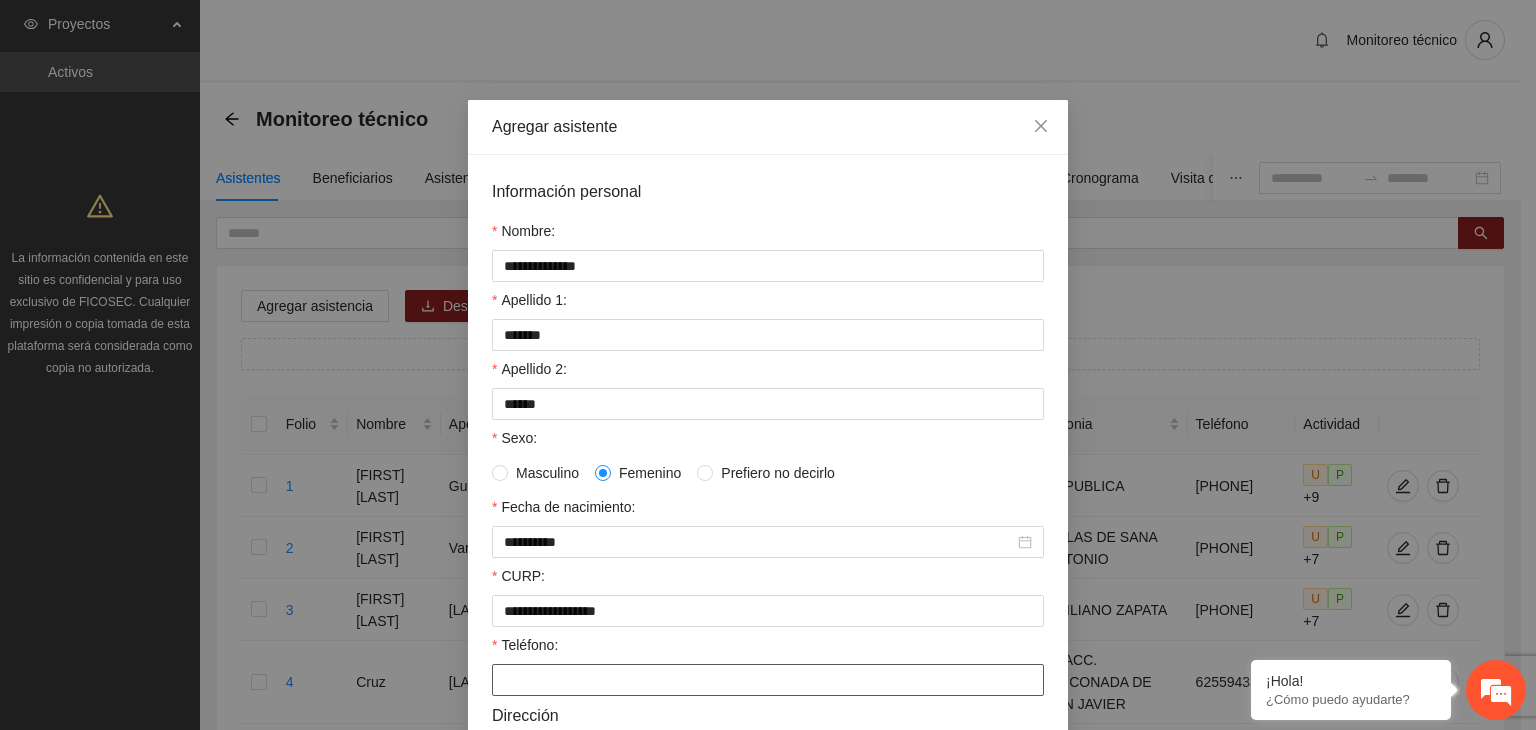 paste on "**********" 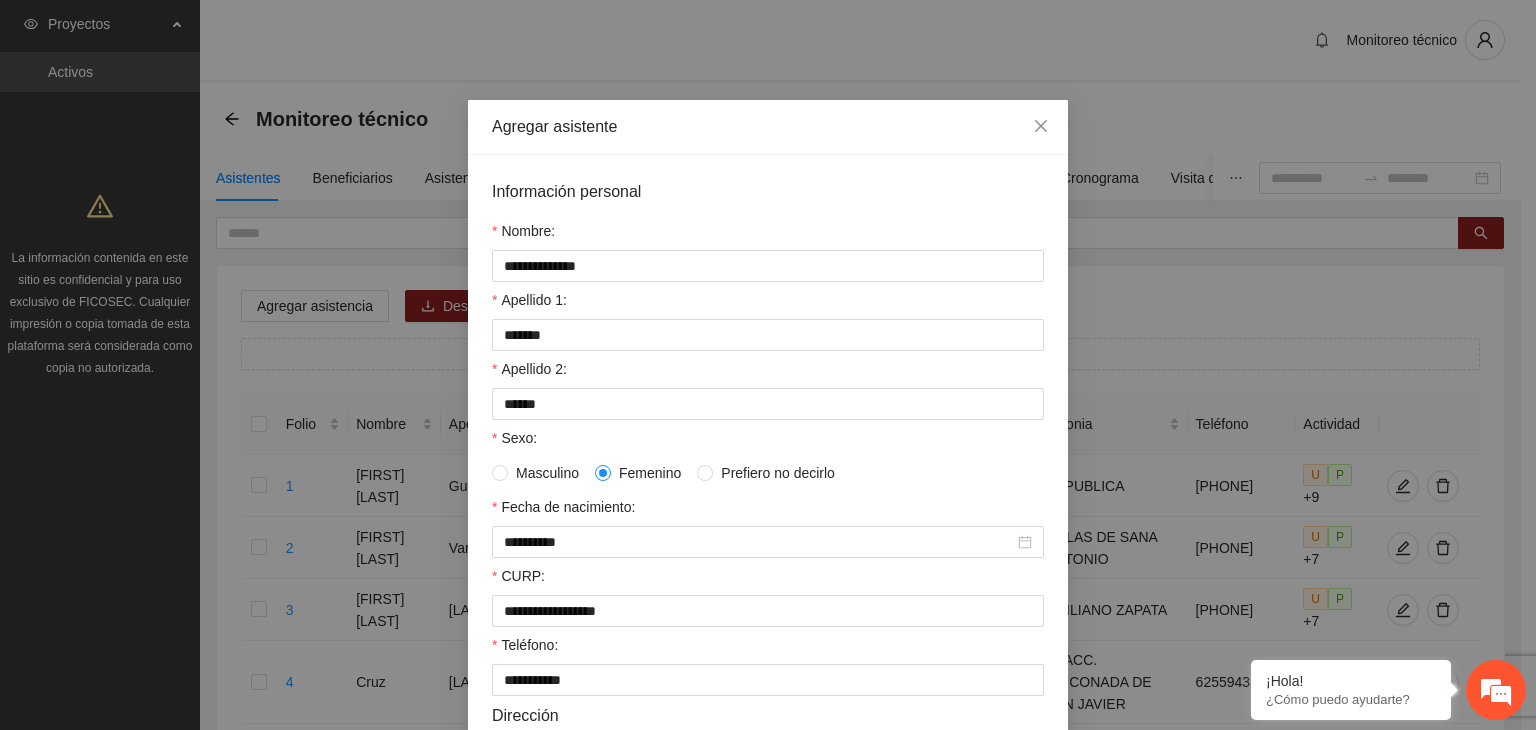scroll, scrollTop: 432, scrollLeft: 0, axis: vertical 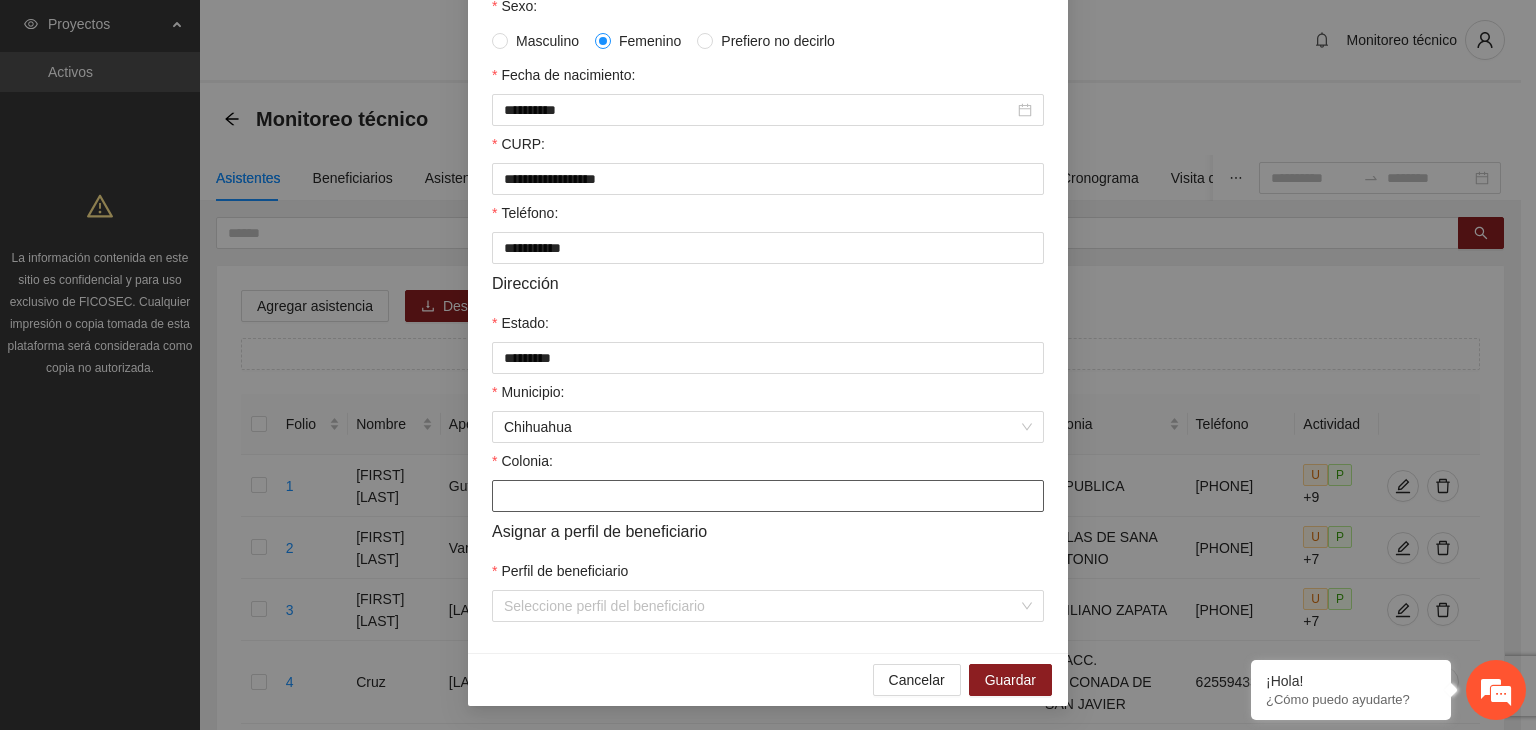 paste on "**********" 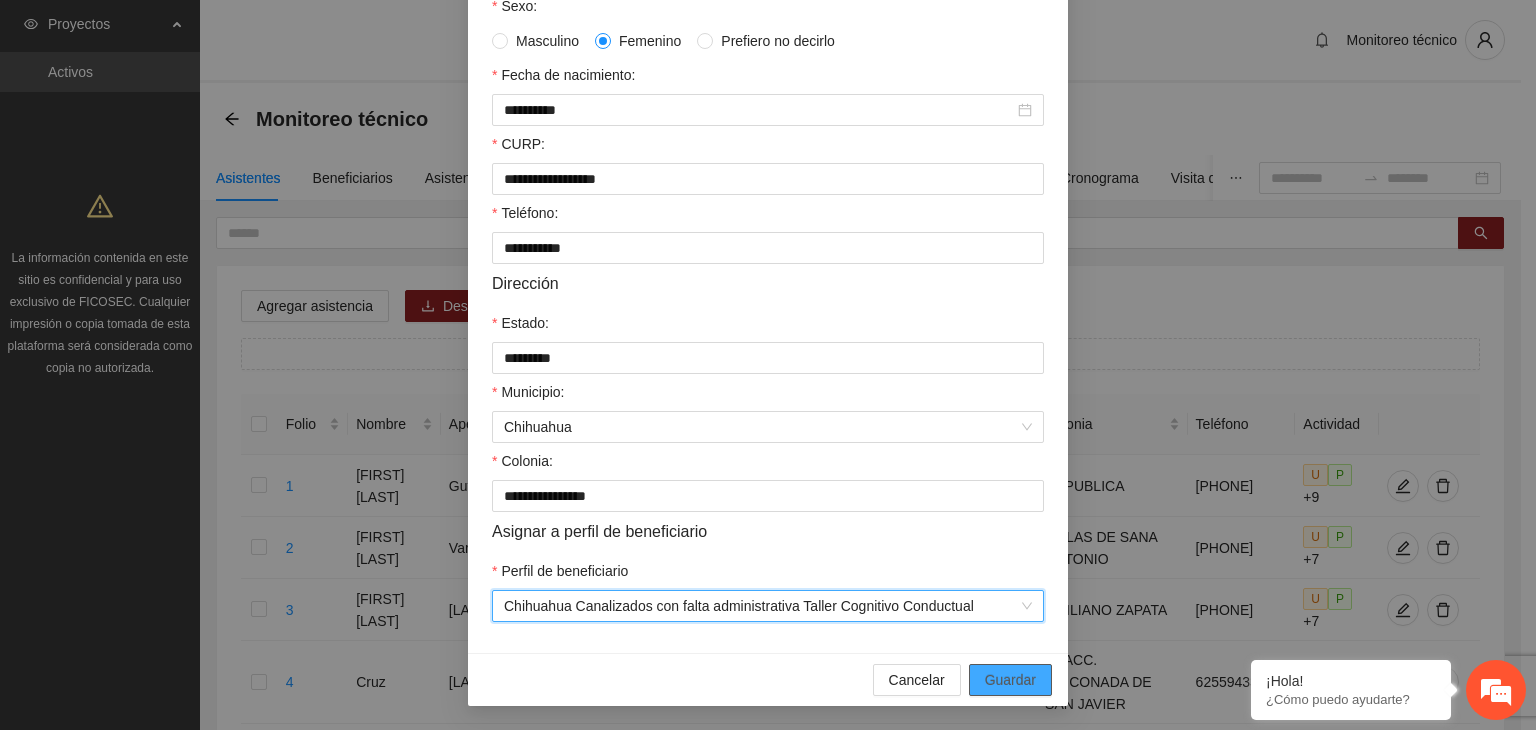 click on "Guardar" at bounding box center [1010, 680] 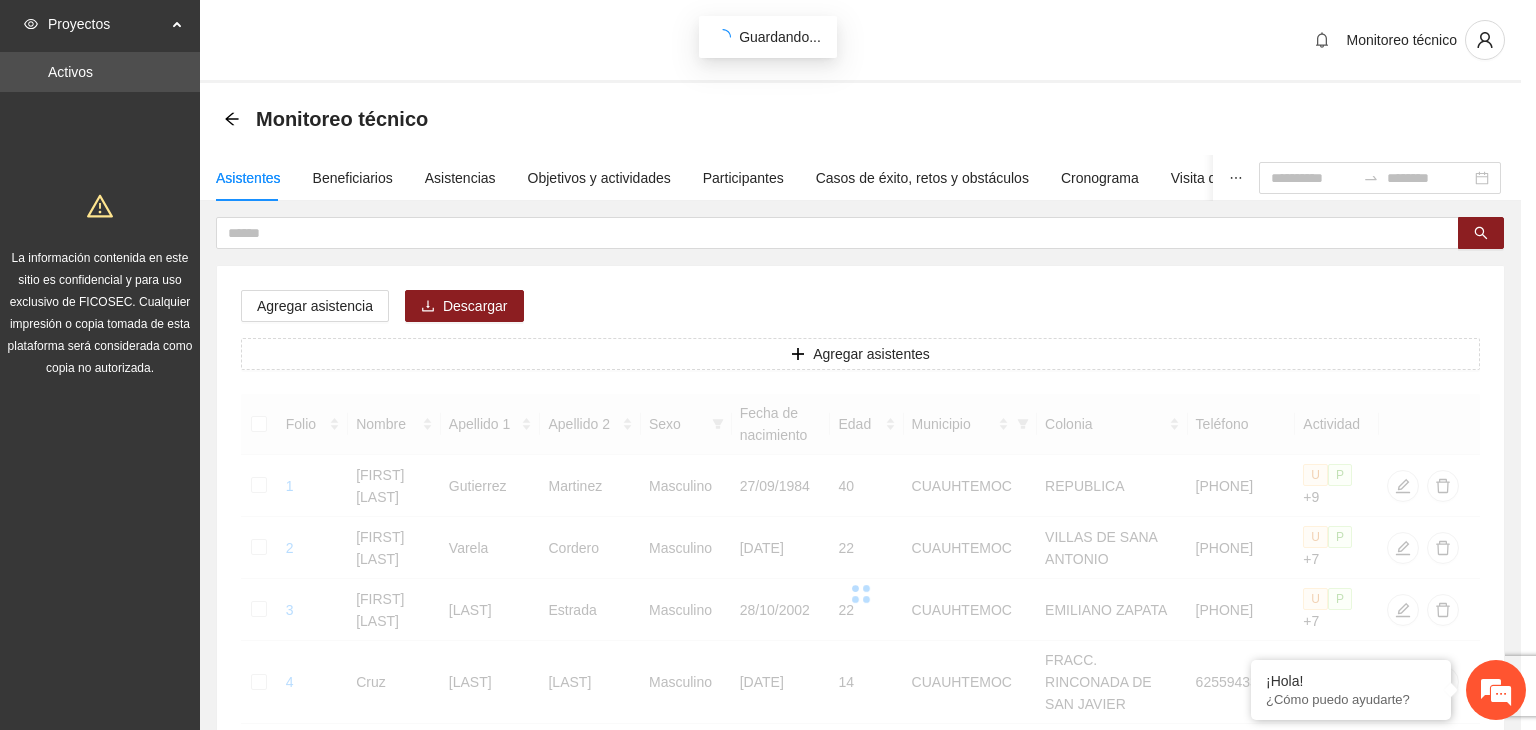 scroll, scrollTop: 341, scrollLeft: 0, axis: vertical 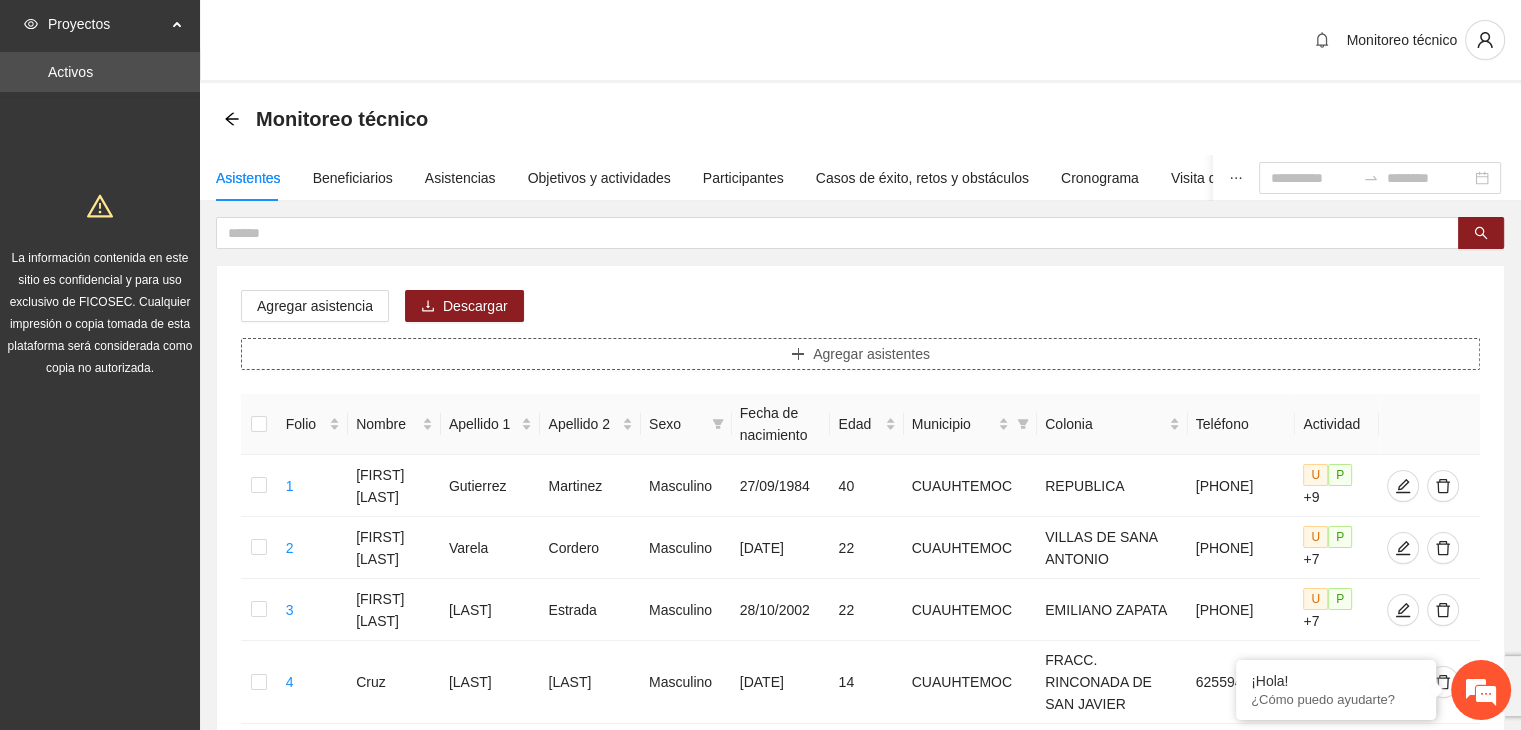 click on "Agregar asistentes" at bounding box center [860, 354] 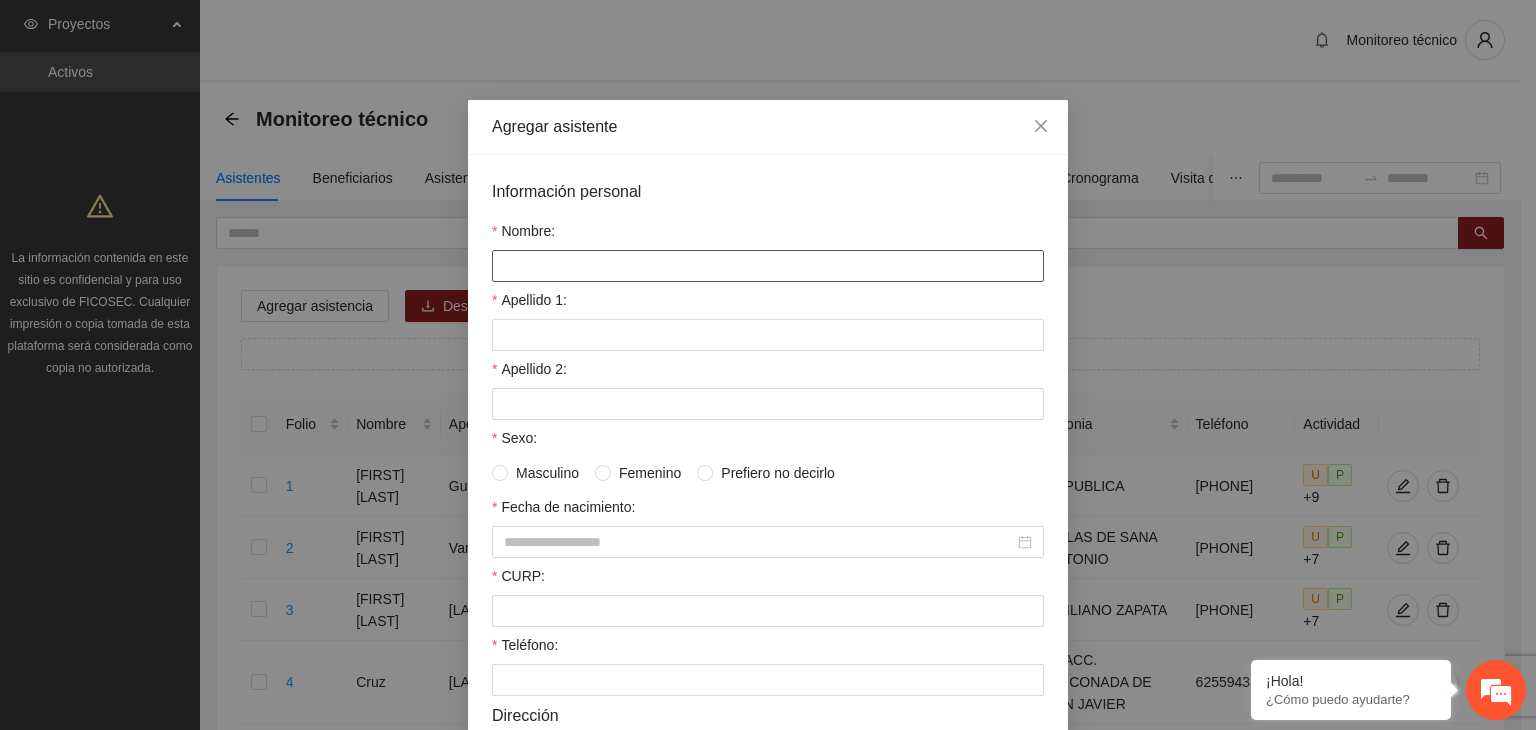 click on "Nombre:" at bounding box center [768, 266] 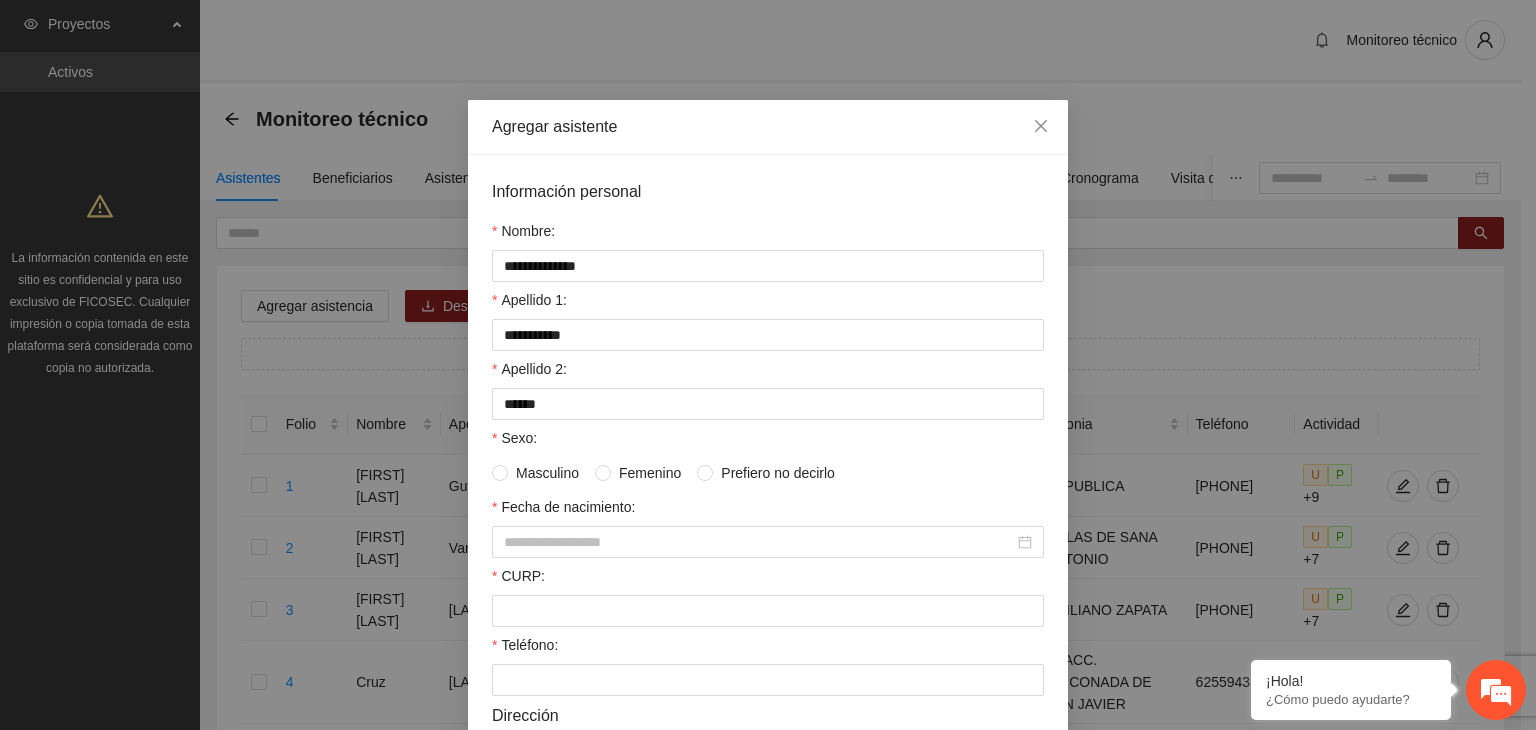 click on "Masculino" at bounding box center [547, 473] 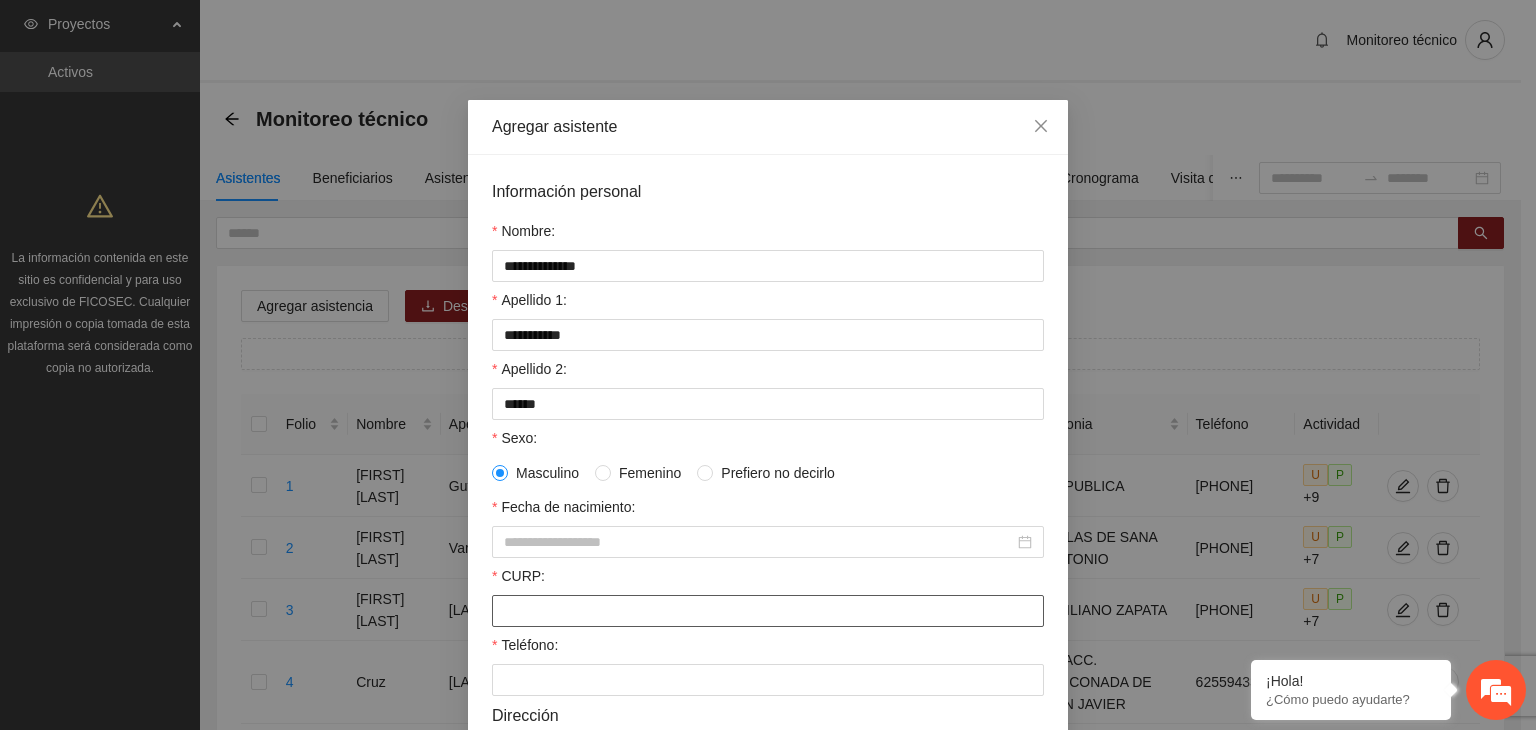 click on "CURP:" at bounding box center [768, 611] 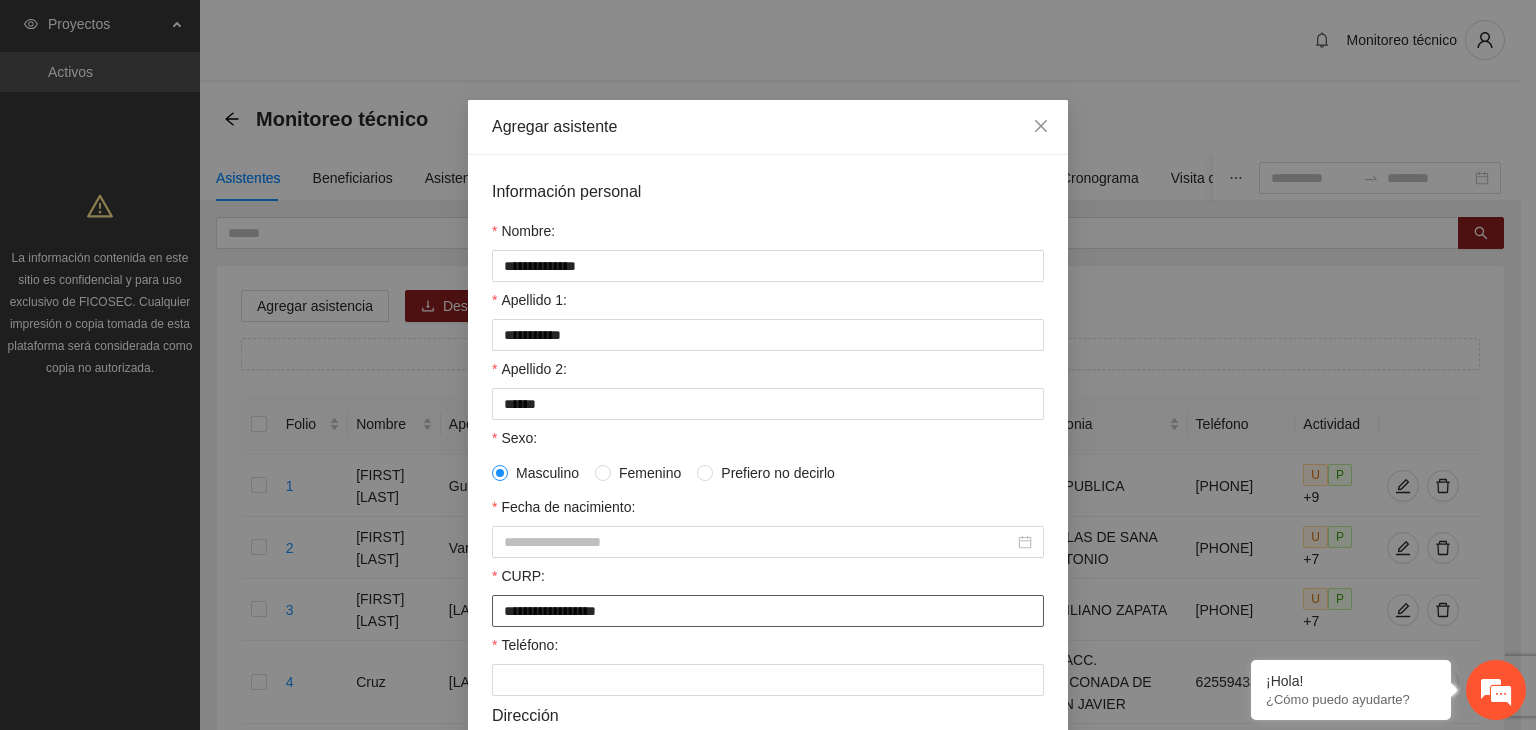 click on "**********" at bounding box center (768, 611) 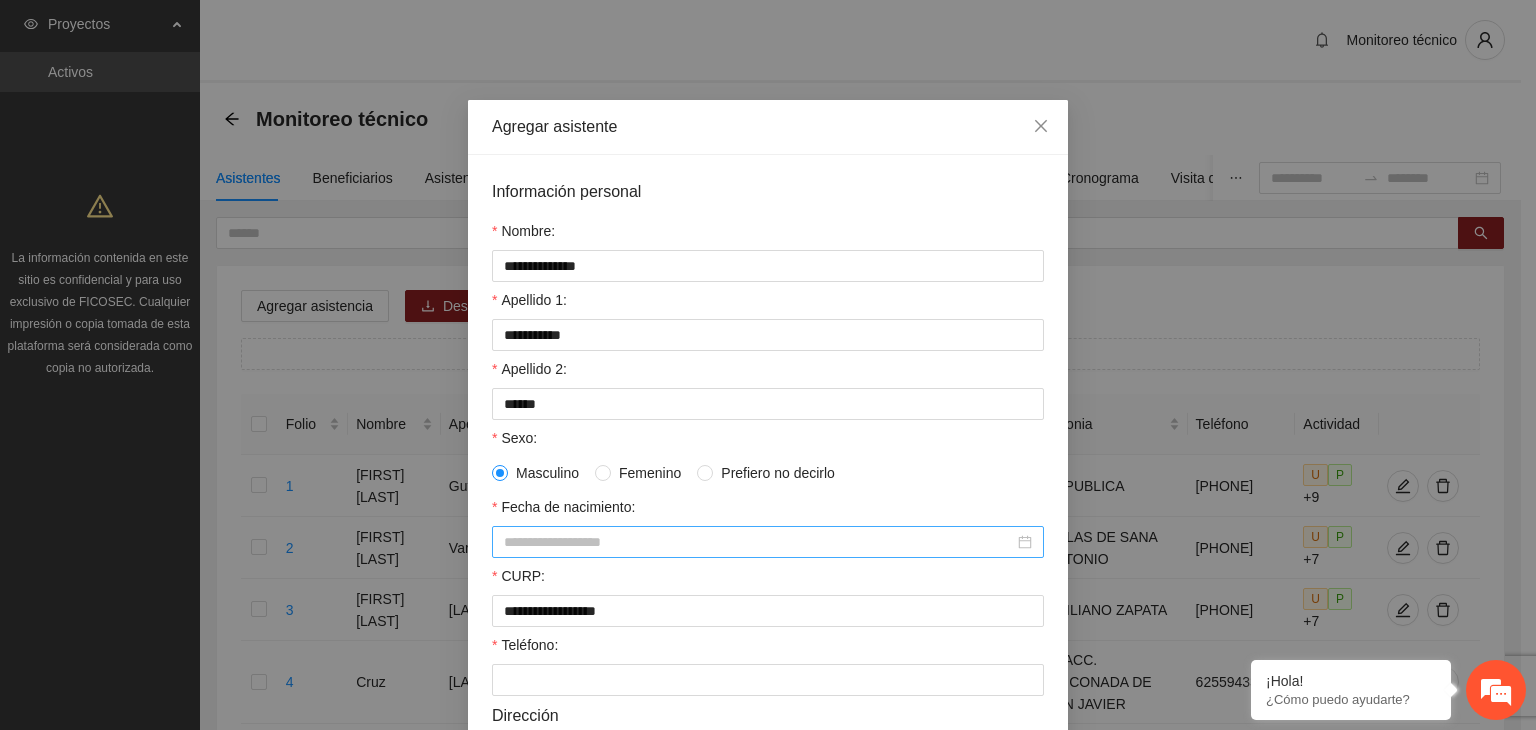 click on "Fecha de nacimiento:" at bounding box center [759, 542] 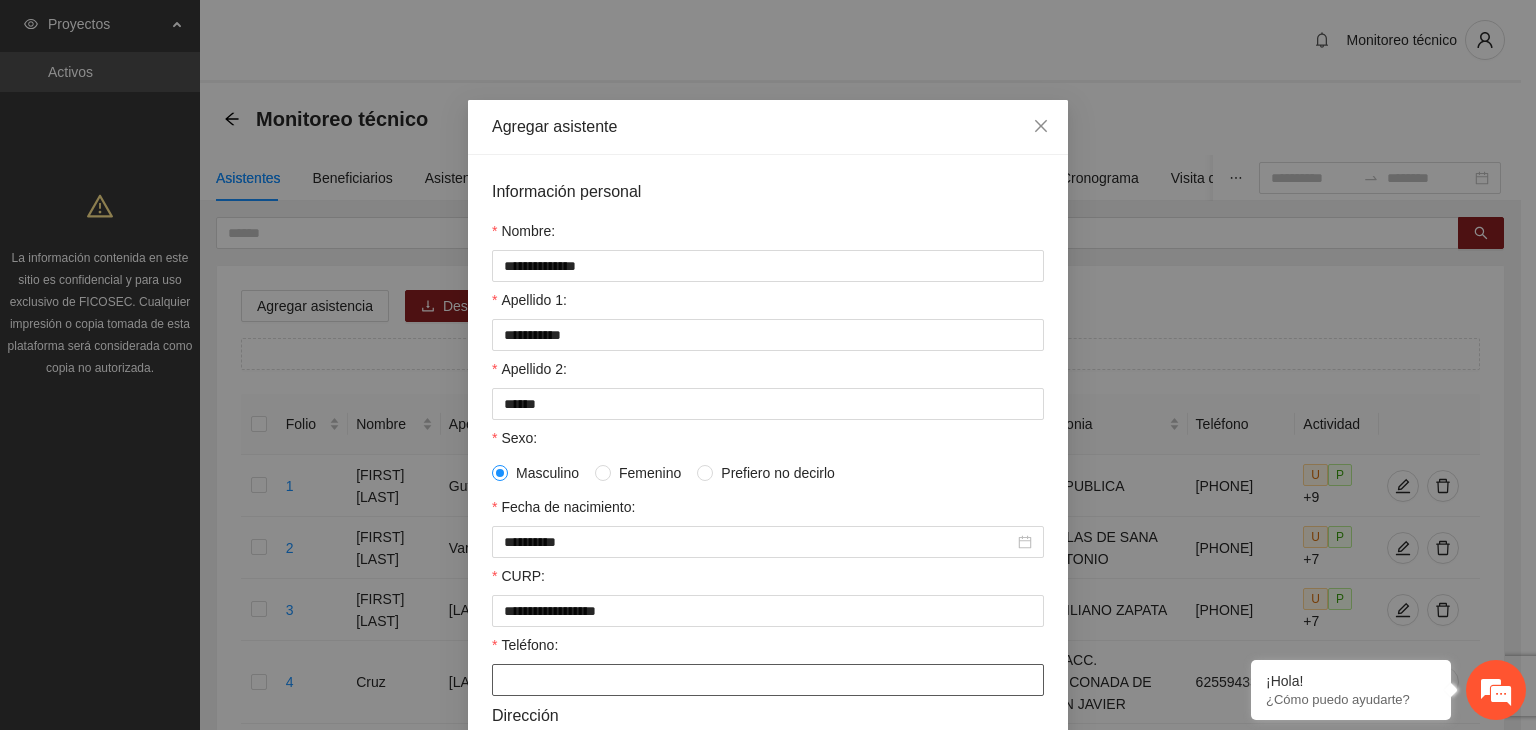 click on "Teléfono:" at bounding box center (768, 680) 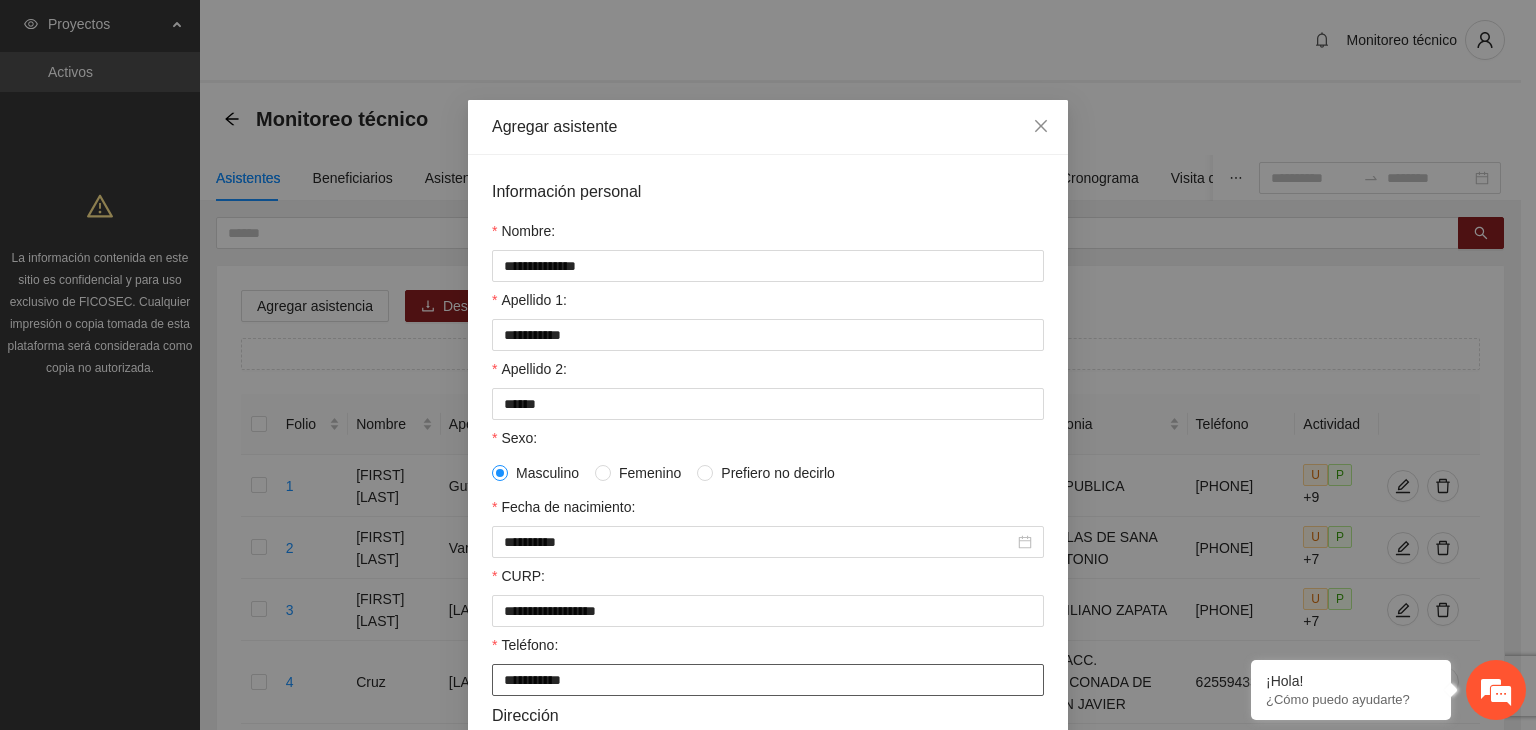 scroll, scrollTop: 432, scrollLeft: 0, axis: vertical 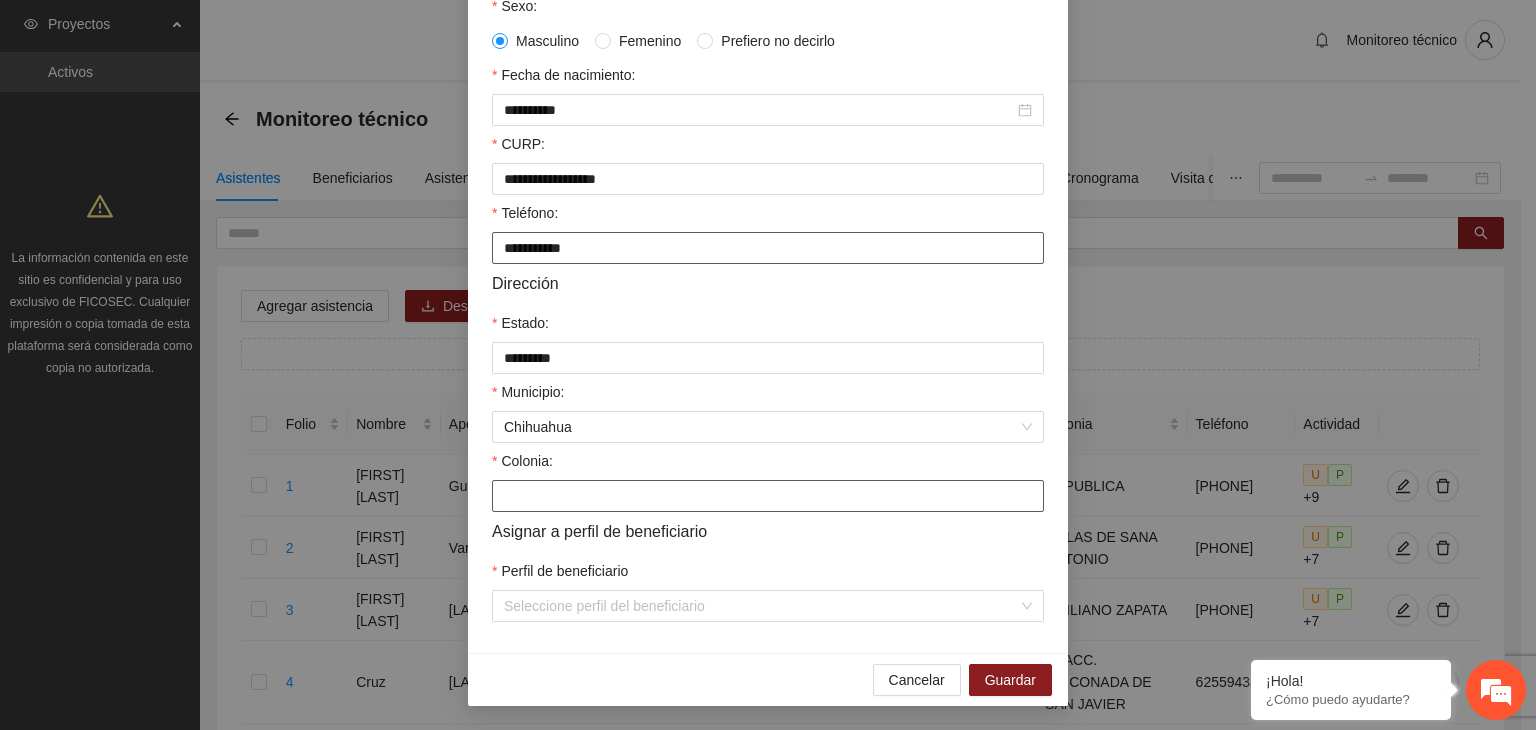 paste on "**********" 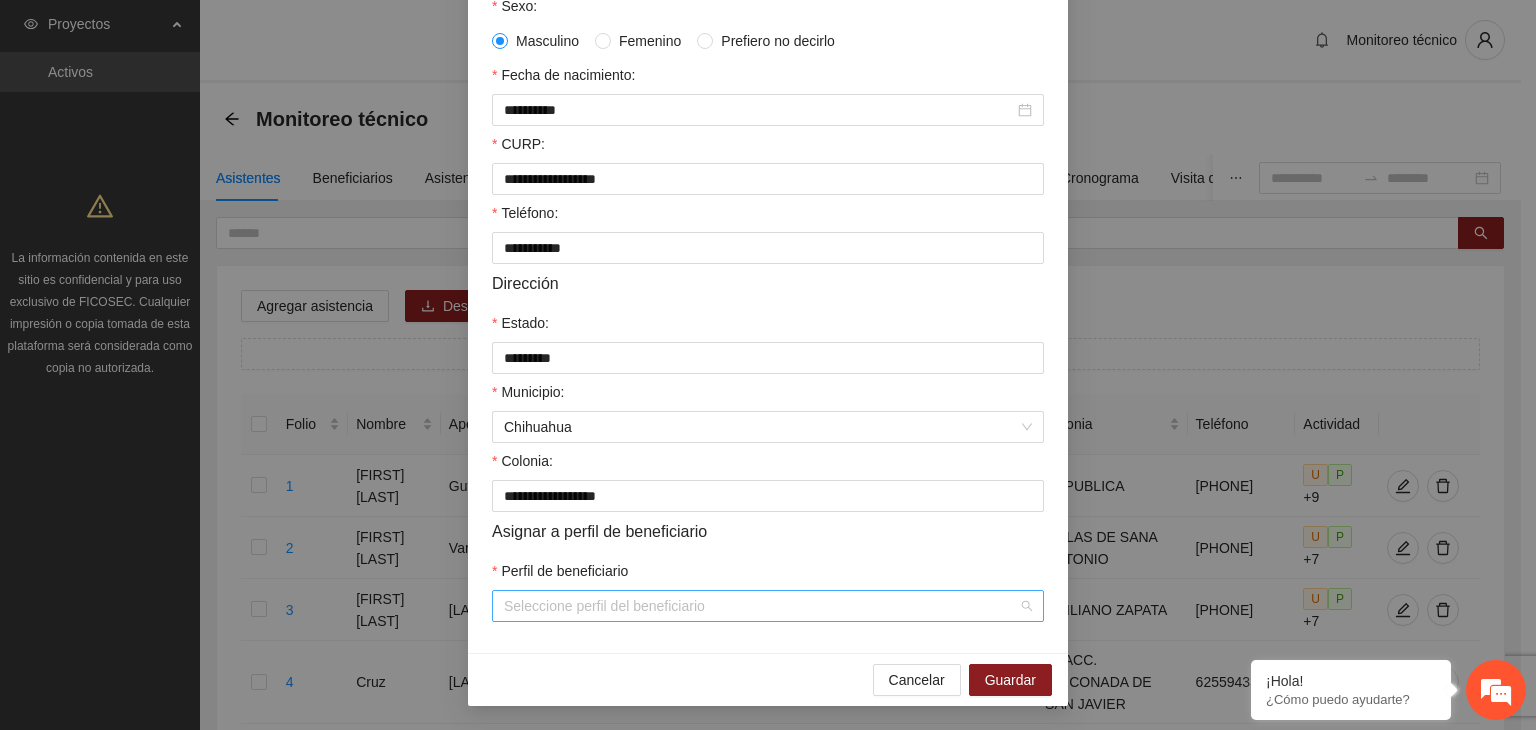 click on "Perfil de beneficiario" at bounding box center (761, 606) 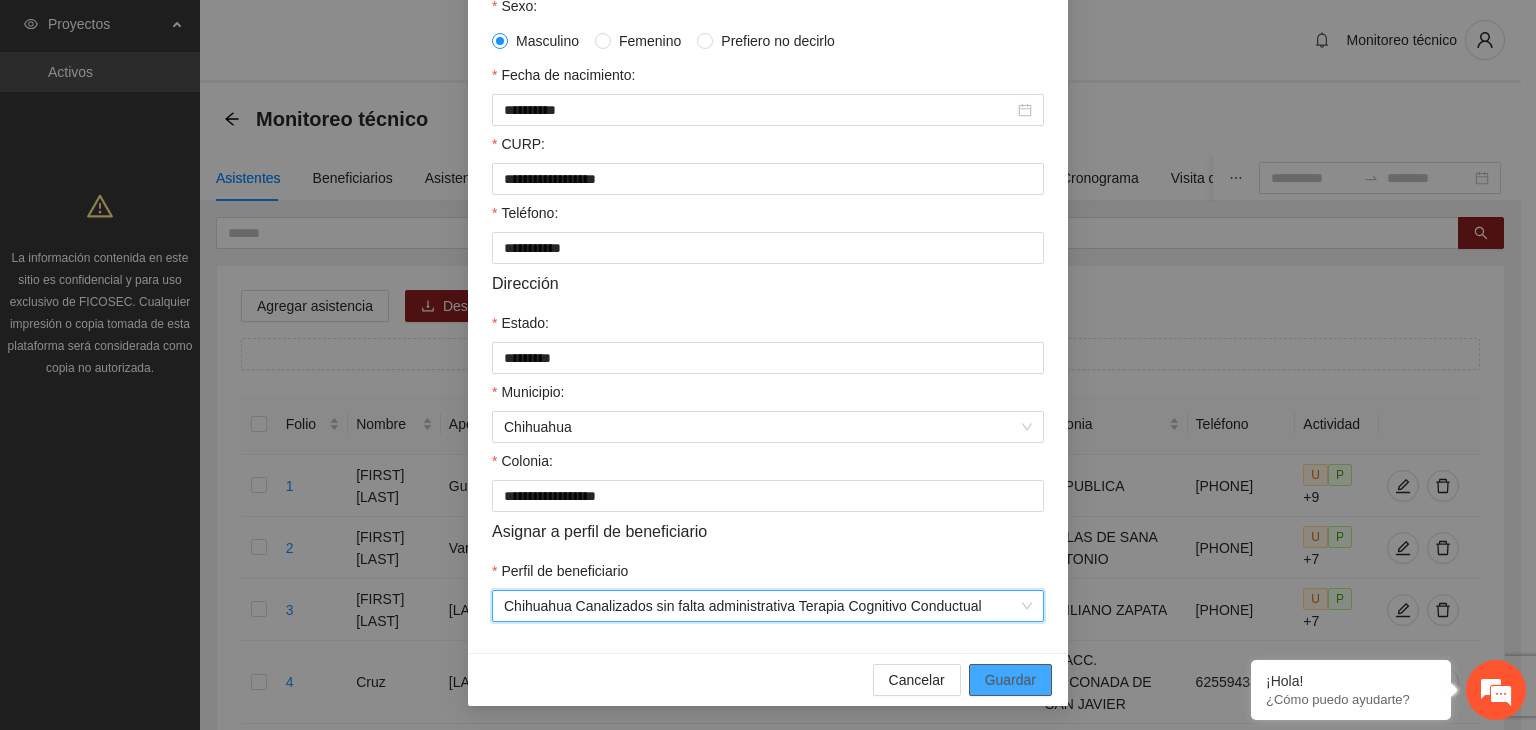 click on "Guardar" at bounding box center (1010, 680) 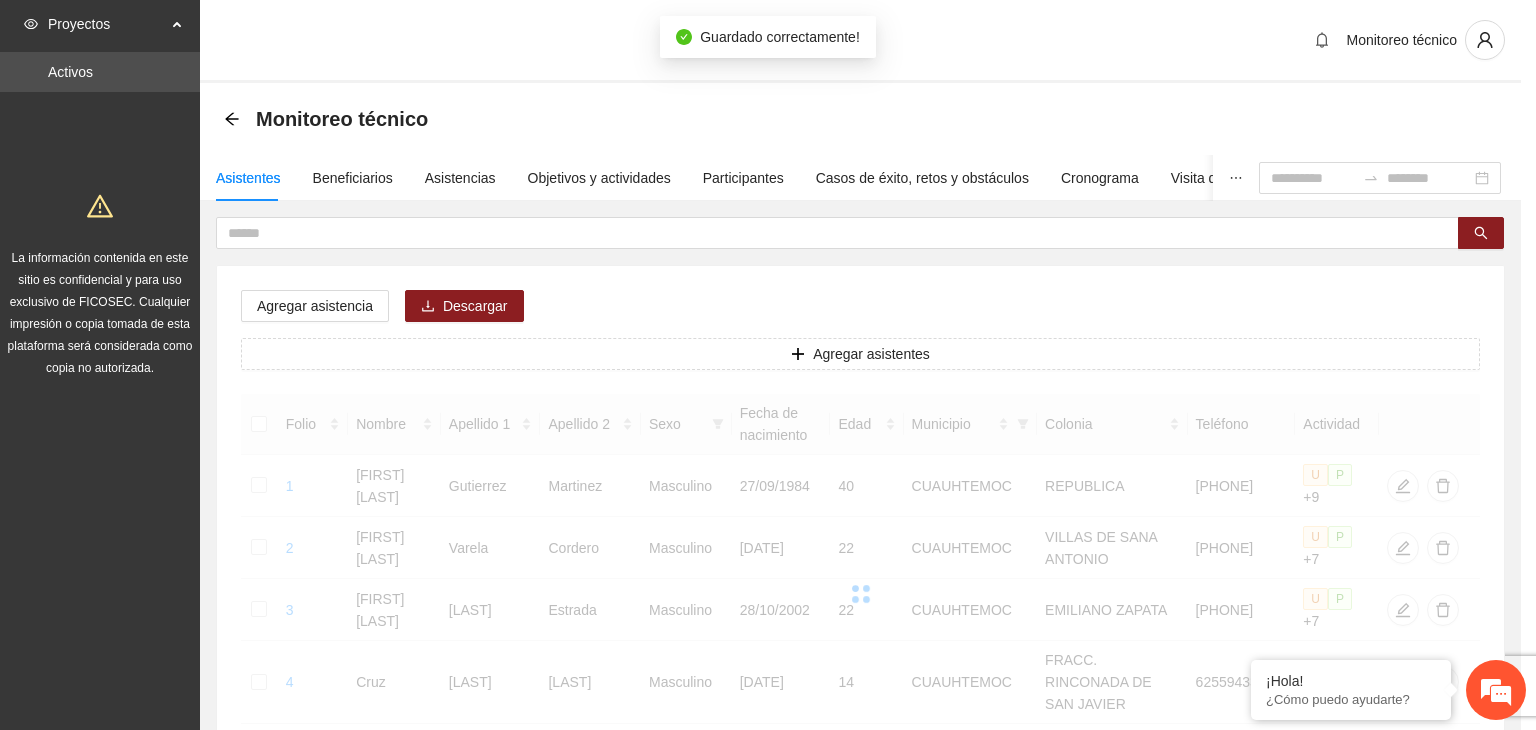scroll, scrollTop: 341, scrollLeft: 0, axis: vertical 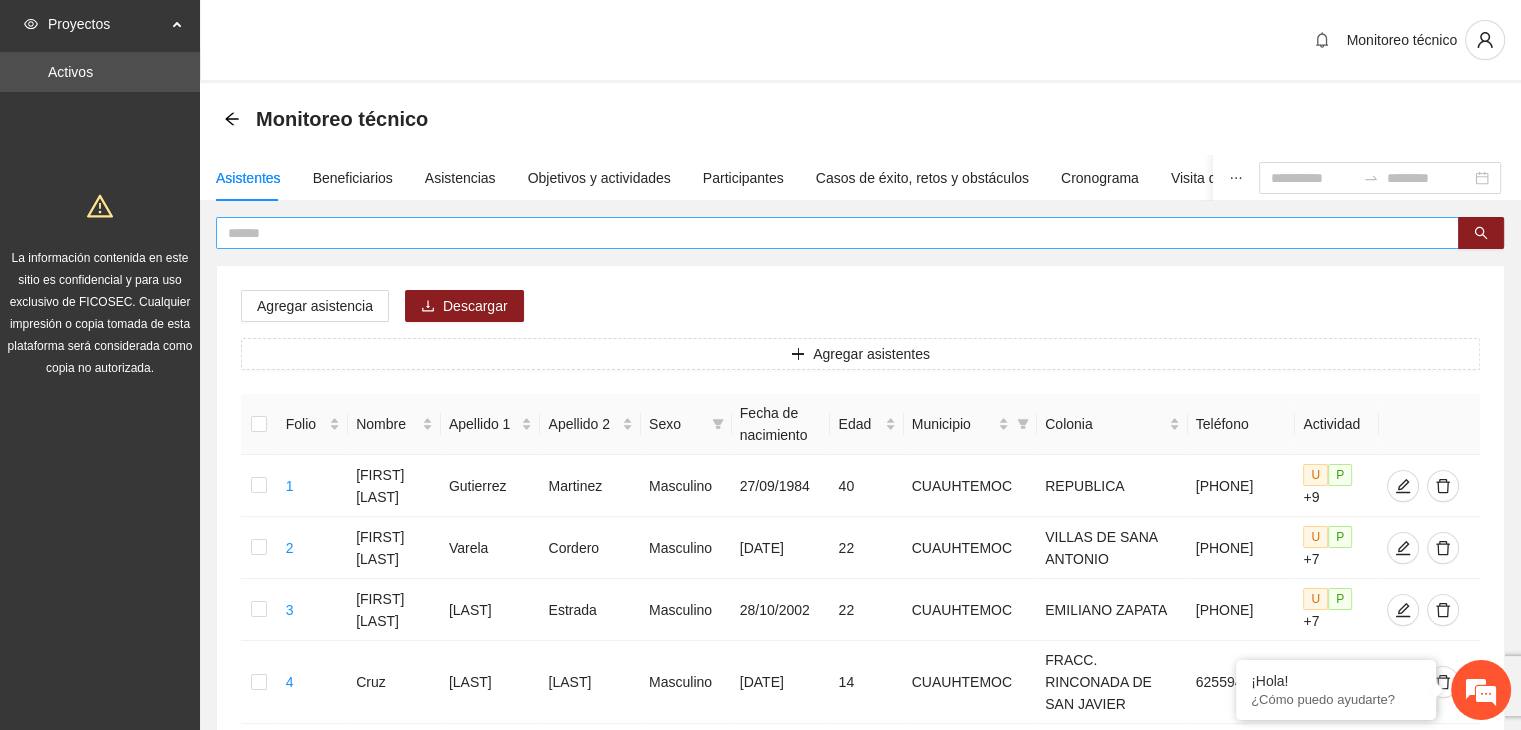 click at bounding box center (860, 233) 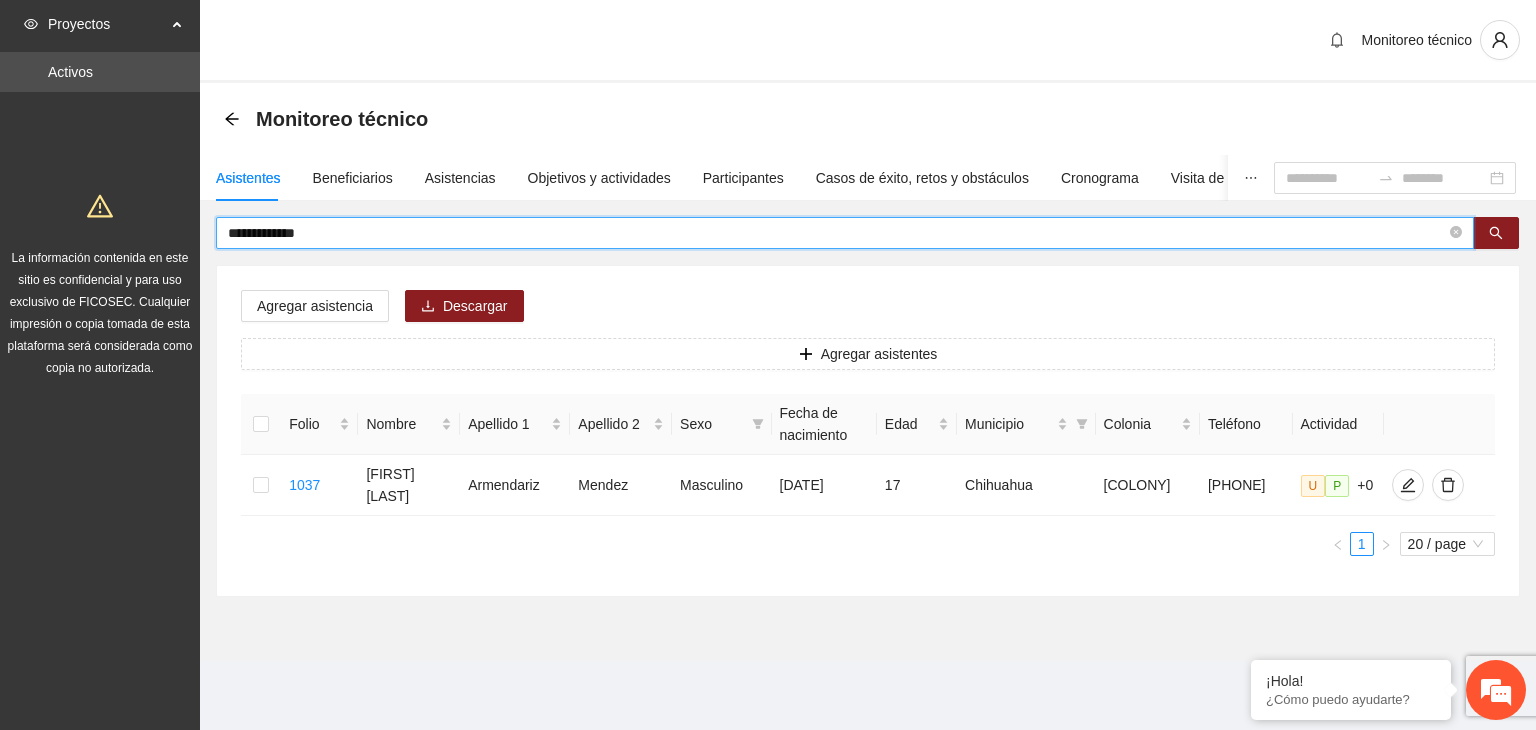 drag, startPoint x: 349, startPoint y: 237, endPoint x: 178, endPoint y: 263, distance: 172.96532 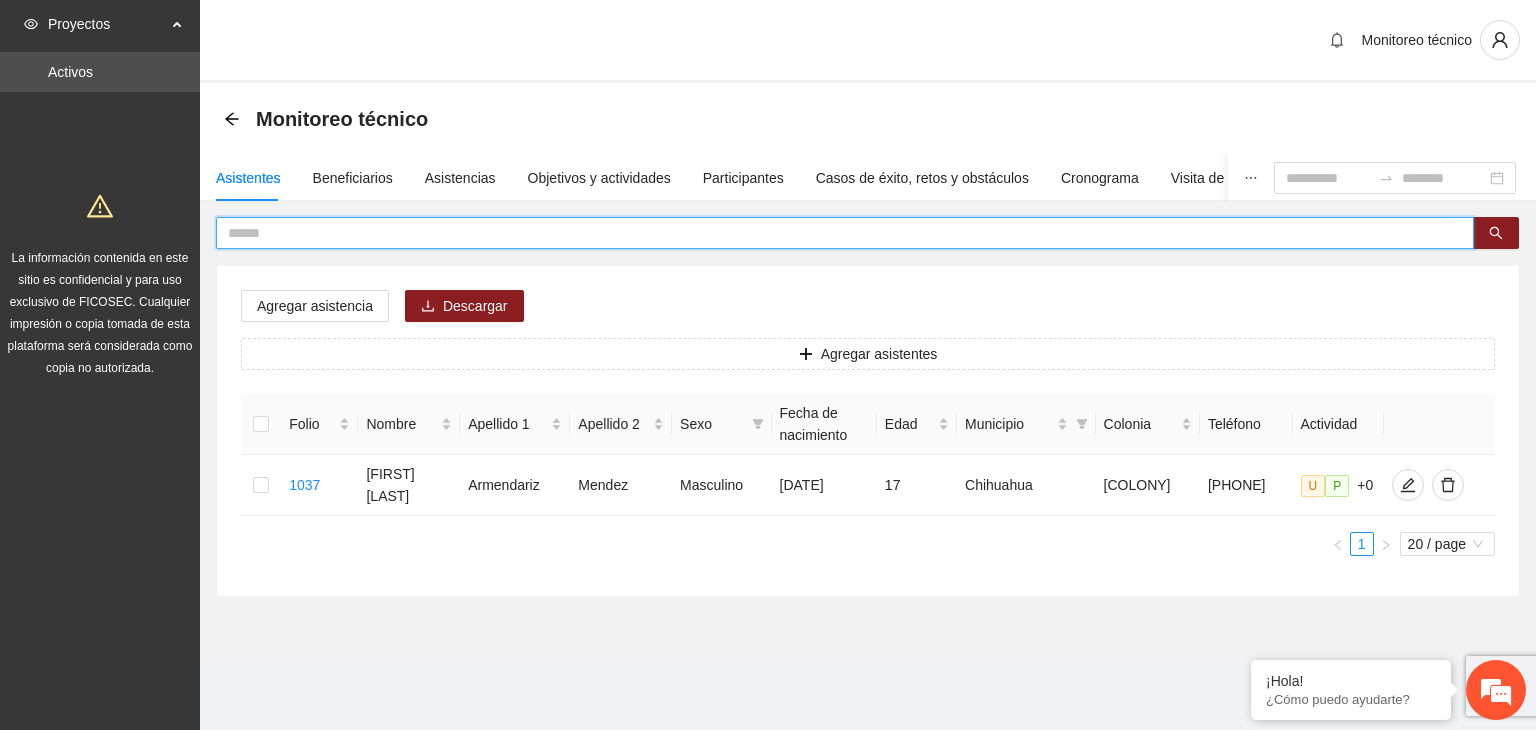 click on "Agregar asistentes Folio Nombre Apellido 1 Apellido 2 Sexo Fecha de nacimiento Edad Municipio Colonia Teléfono Actividad                           1037 [FIRST] [LAST]  [LAST] Masculino [DATE] [AGE] [CITY] [COLONY] [PHONE] U P +0 1 20 / page" at bounding box center (868, 455) 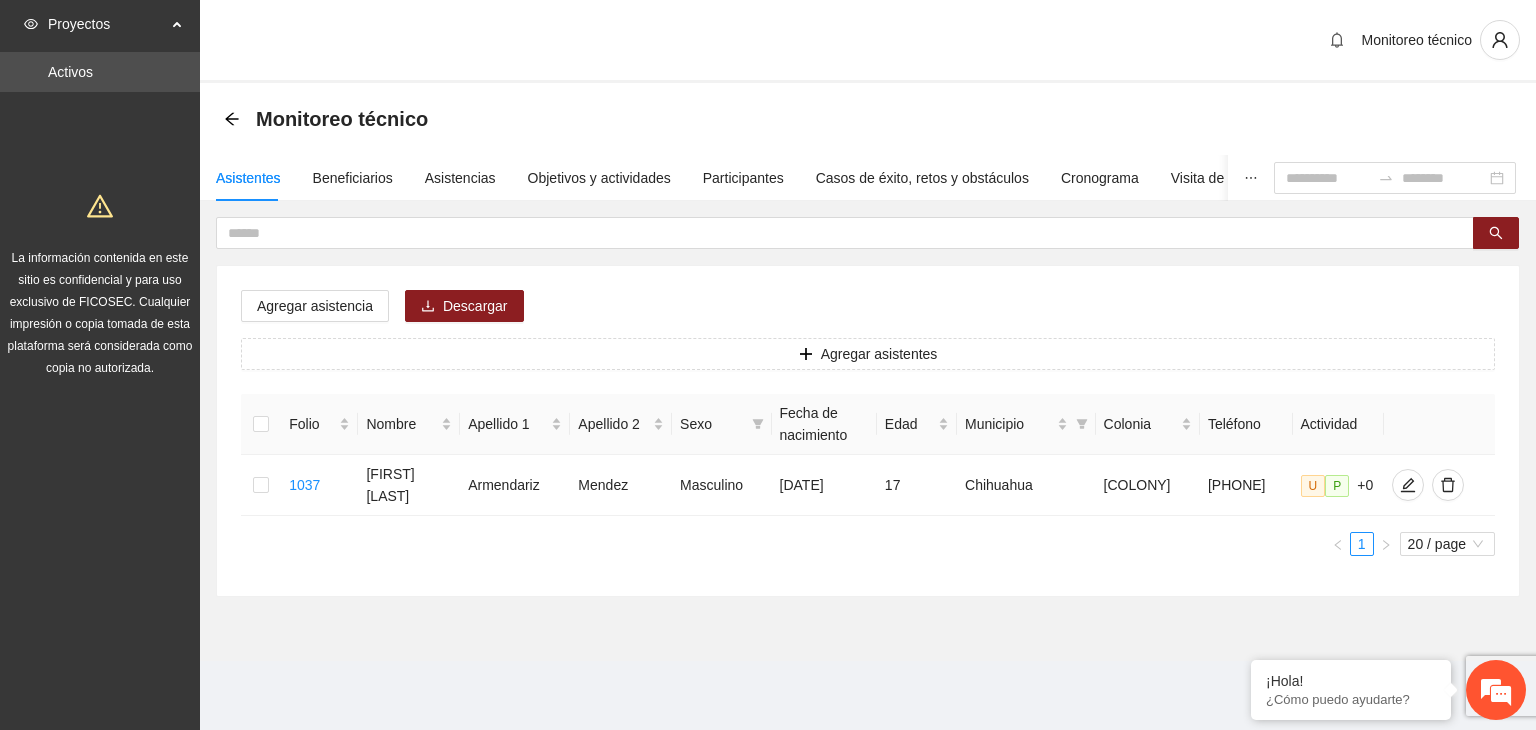 click on "Agregar asistentes Folio Nombre Apellido 1 Apellido 2 Sexo Fecha de nacimiento Edad Municipio Colonia Teléfono Actividad                           1037 [FIRST] [LAST]  [LAST] Masculino [DATE] [AGE] [CITY] [COLONY] [PHONE] U P +0 1 20 / page" at bounding box center (868, 455) 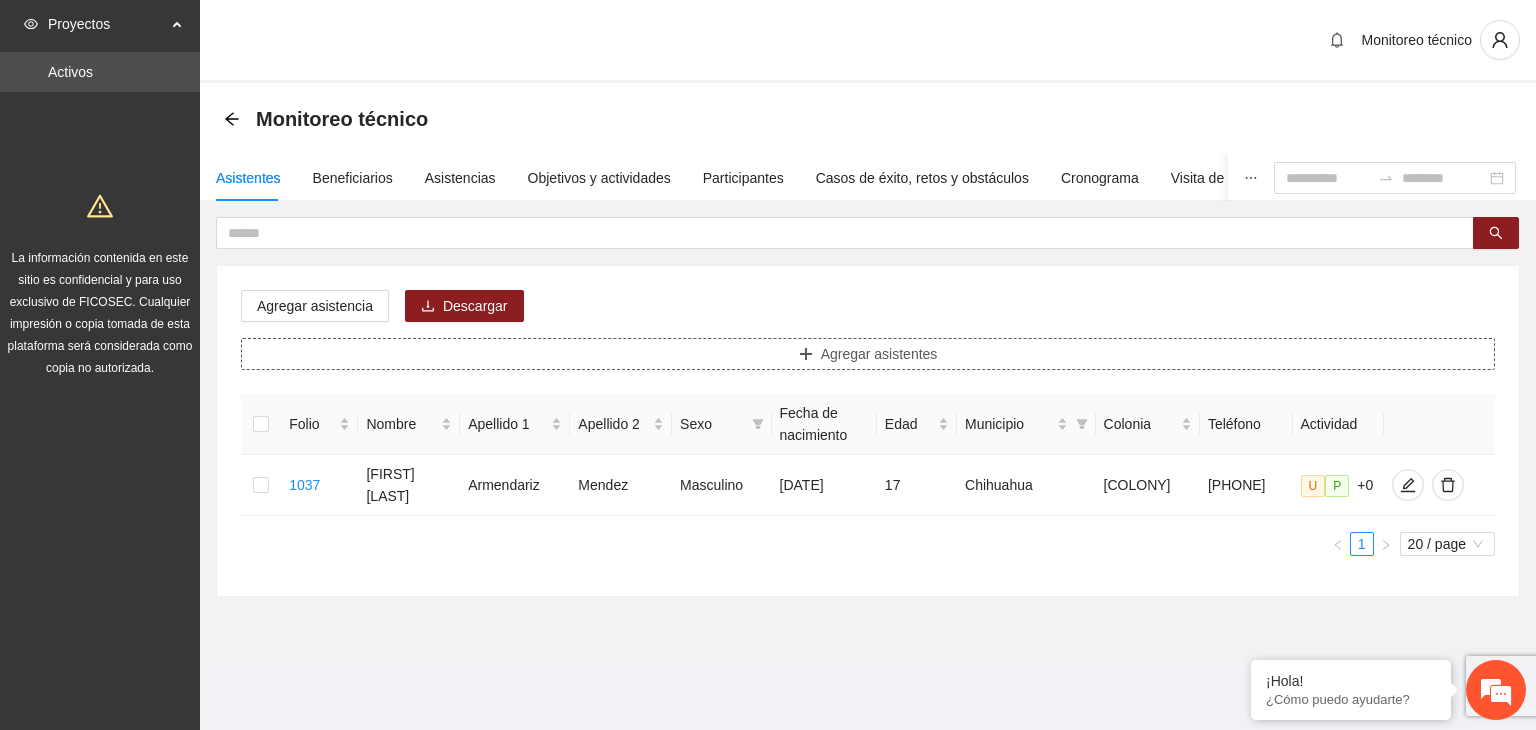 click on "Agregar asistentes" at bounding box center (868, 354) 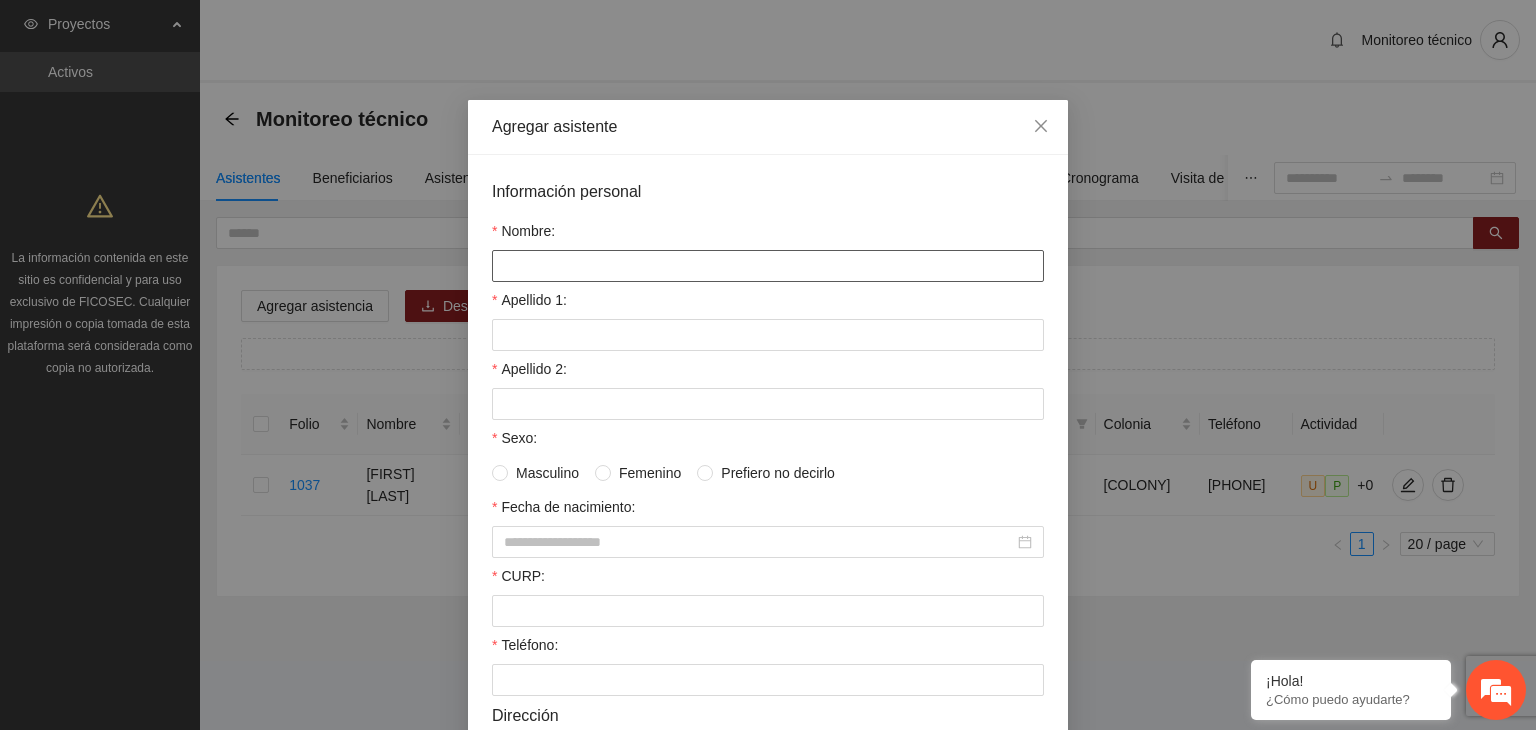 click on "Nombre:" at bounding box center [768, 266] 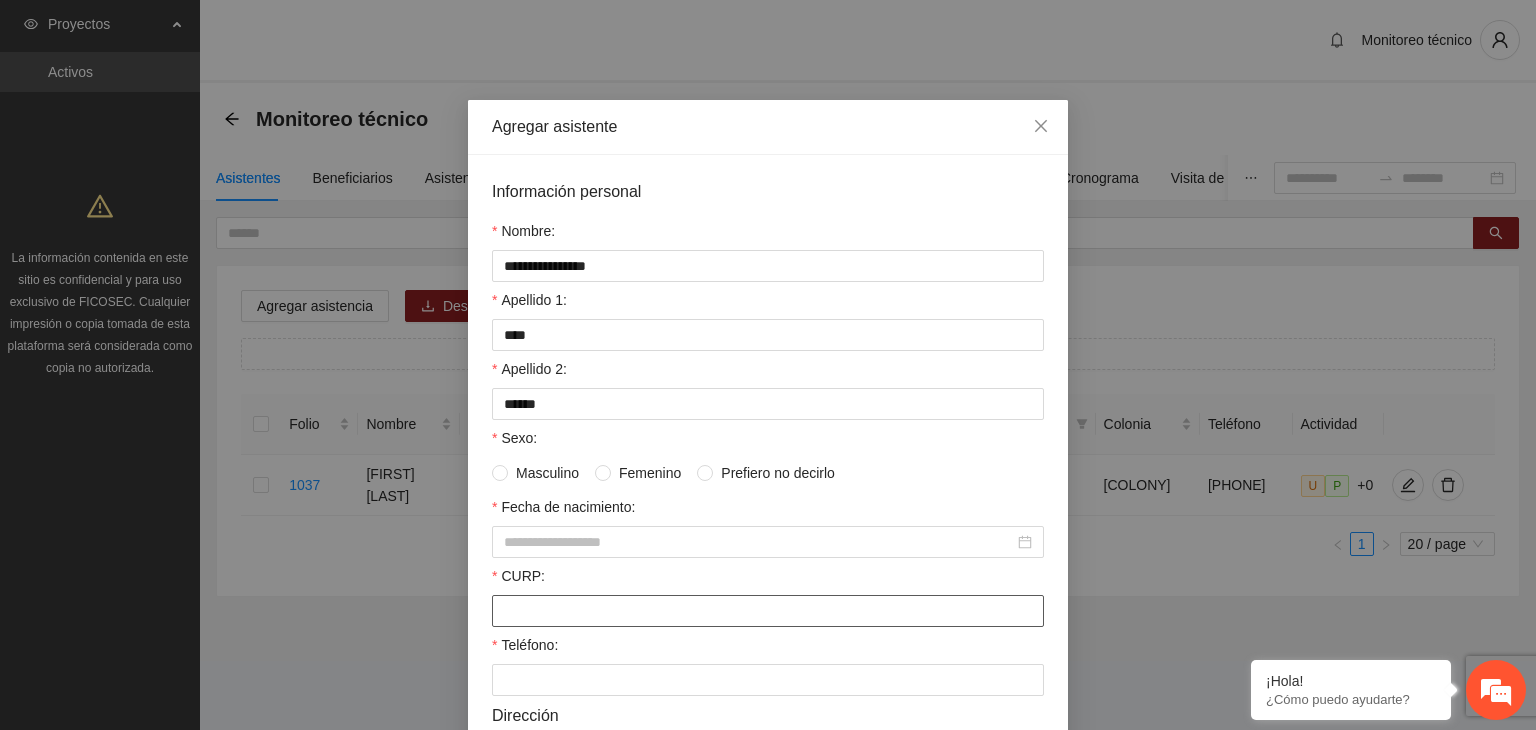 click on "CURP:" at bounding box center (768, 611) 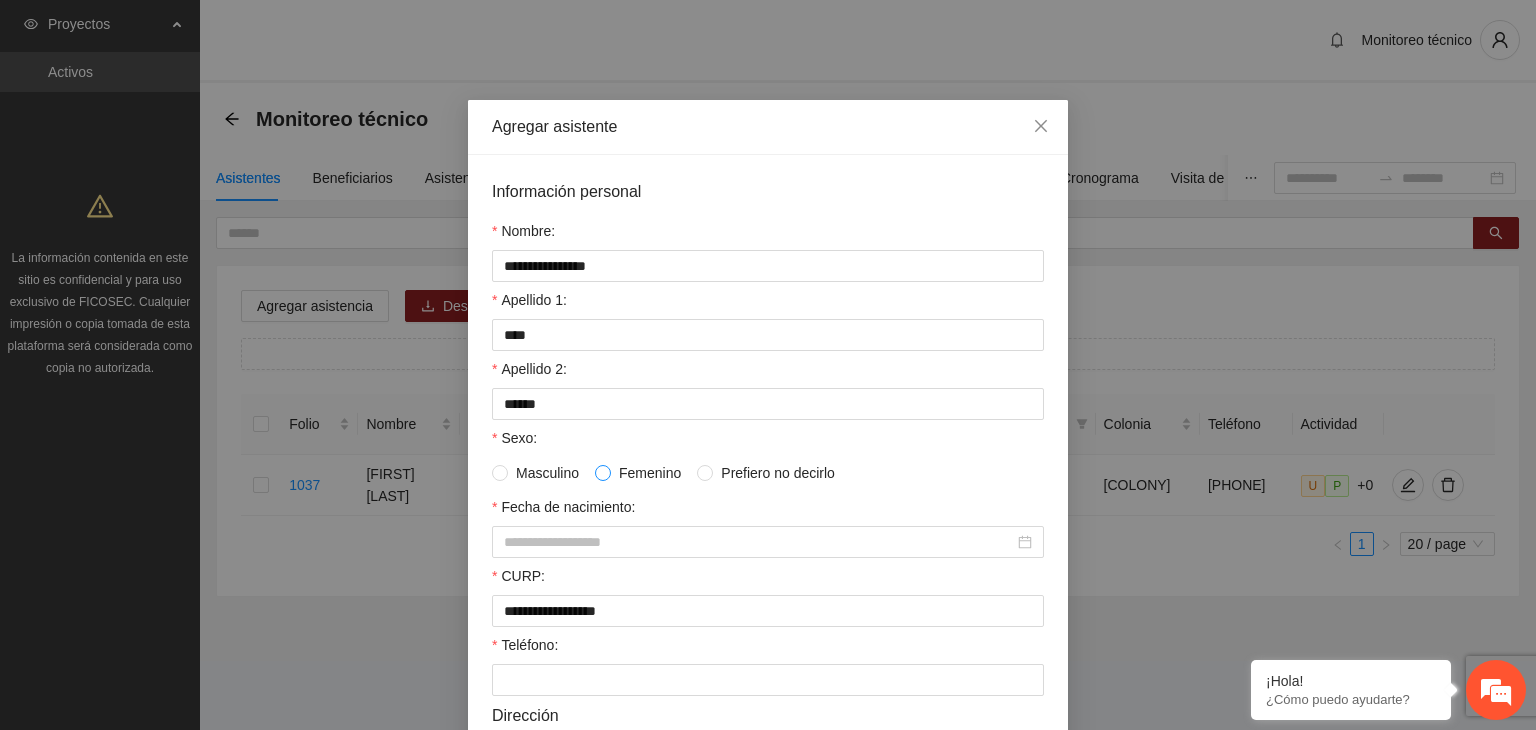 click at bounding box center [603, 473] 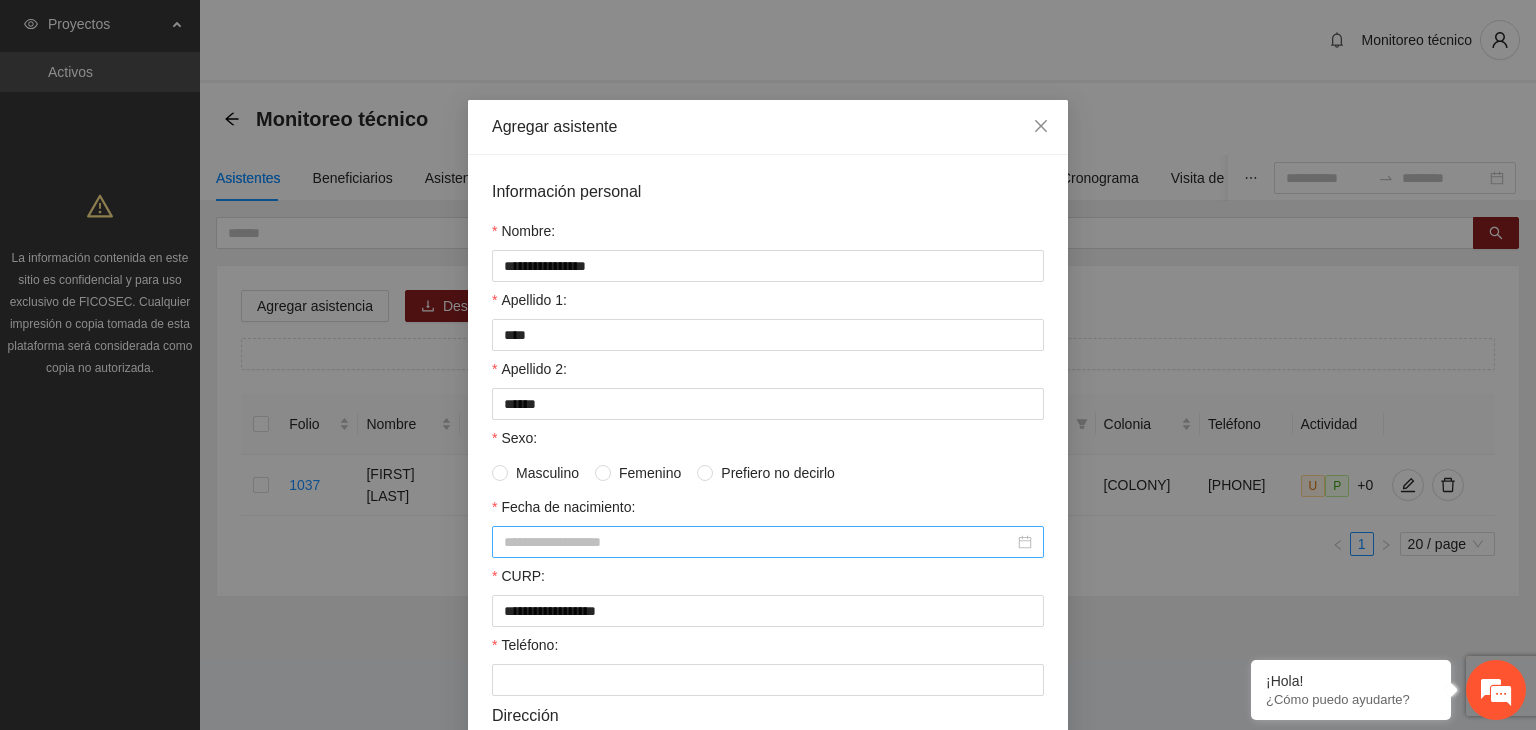 click on "Fecha de nacimiento:" at bounding box center (759, 542) 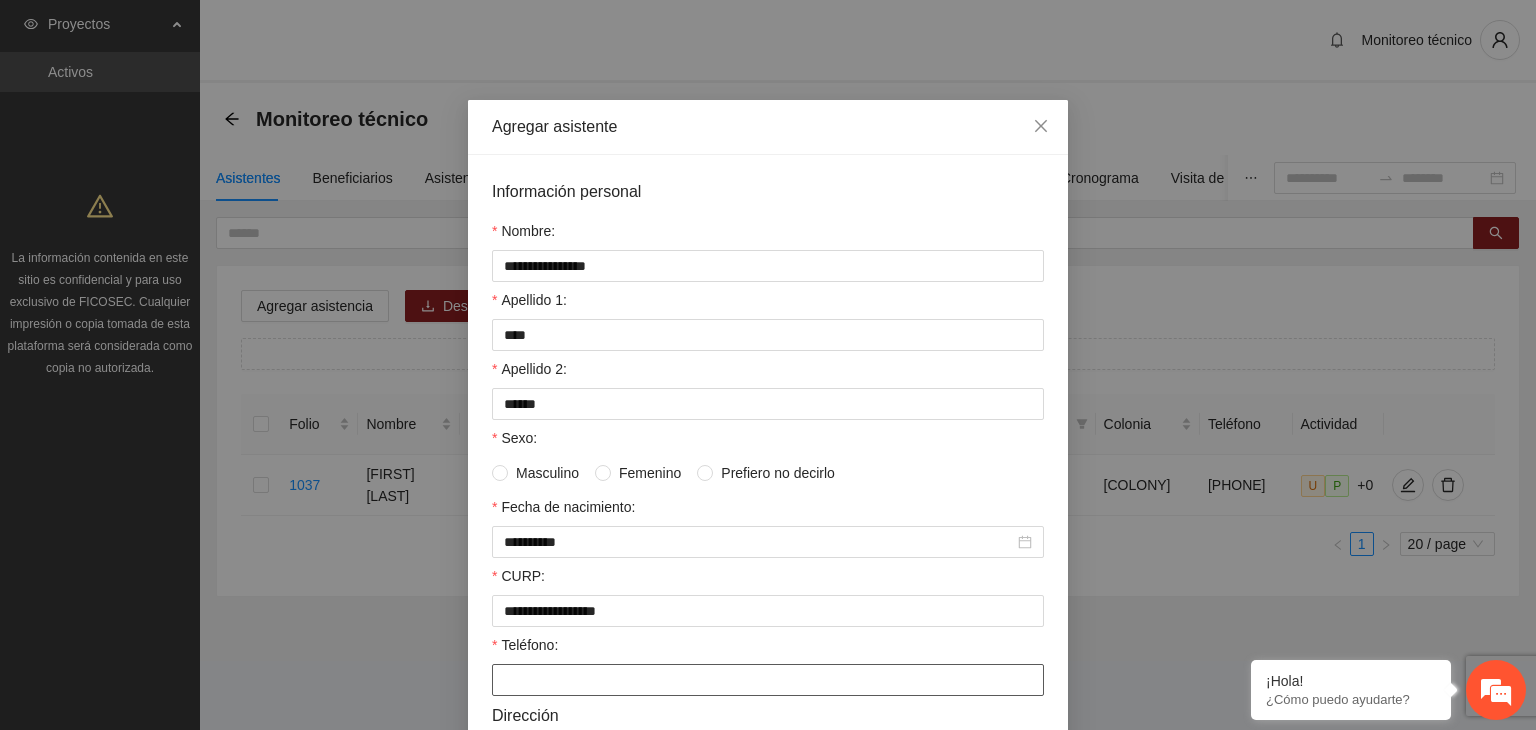 paste on "**********" 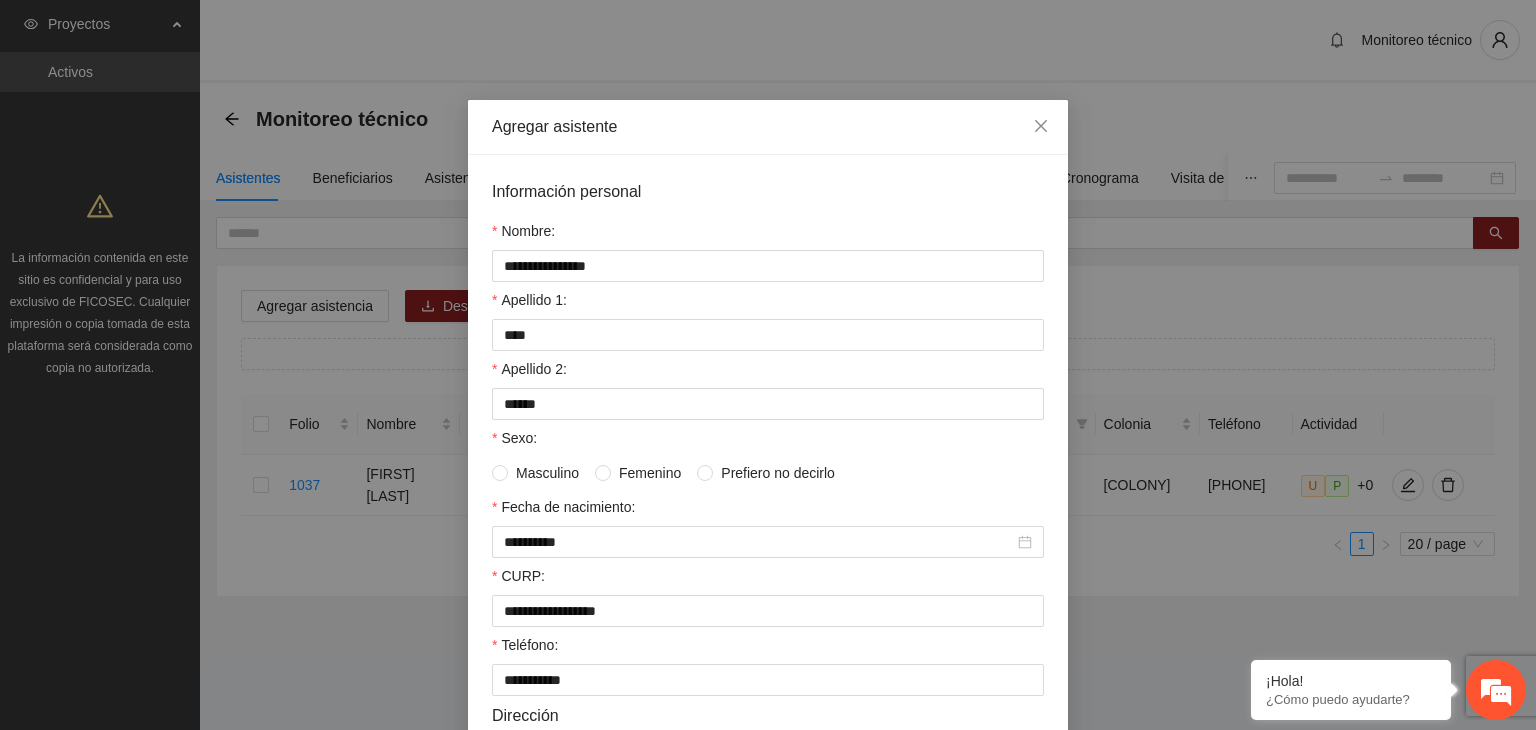 scroll, scrollTop: 432, scrollLeft: 0, axis: vertical 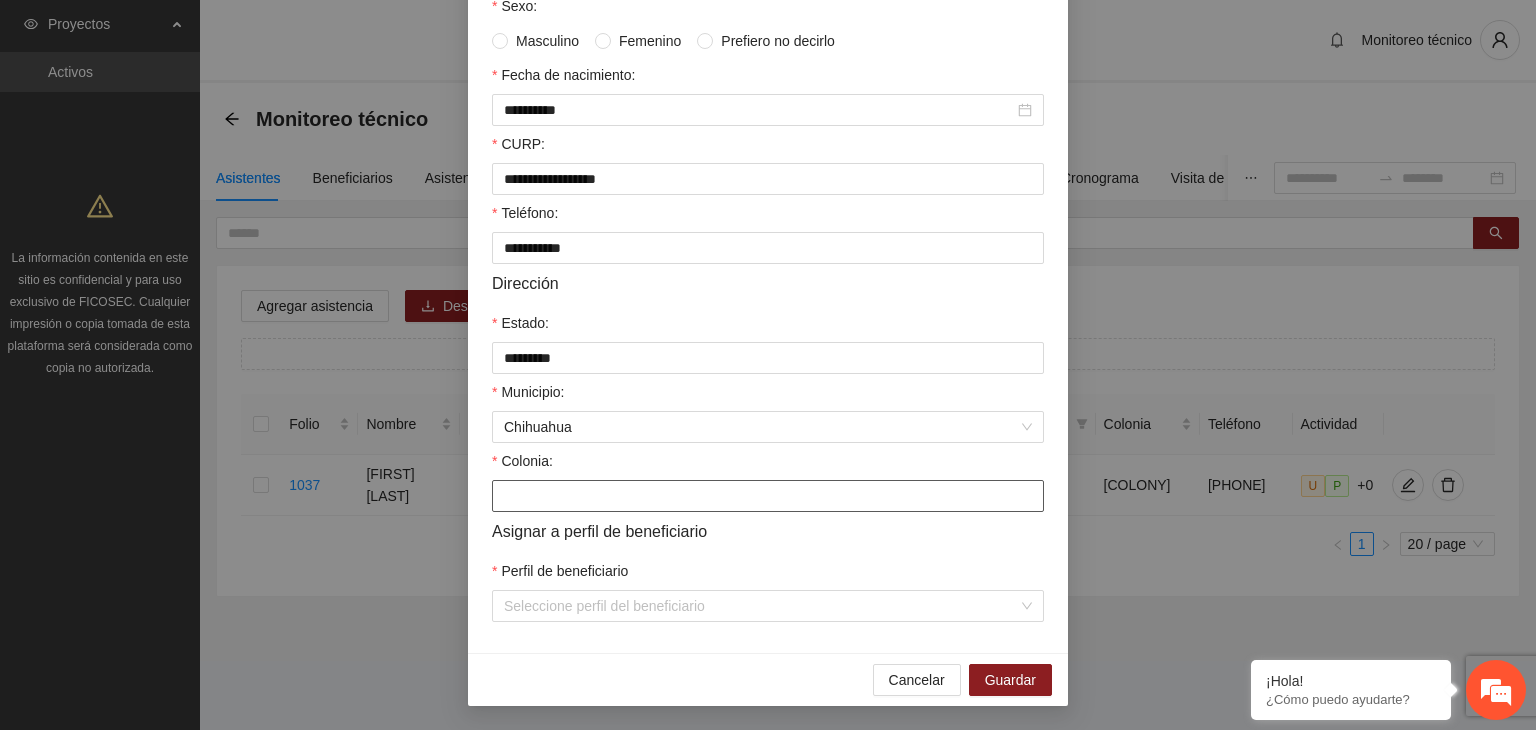 paste on "**********" 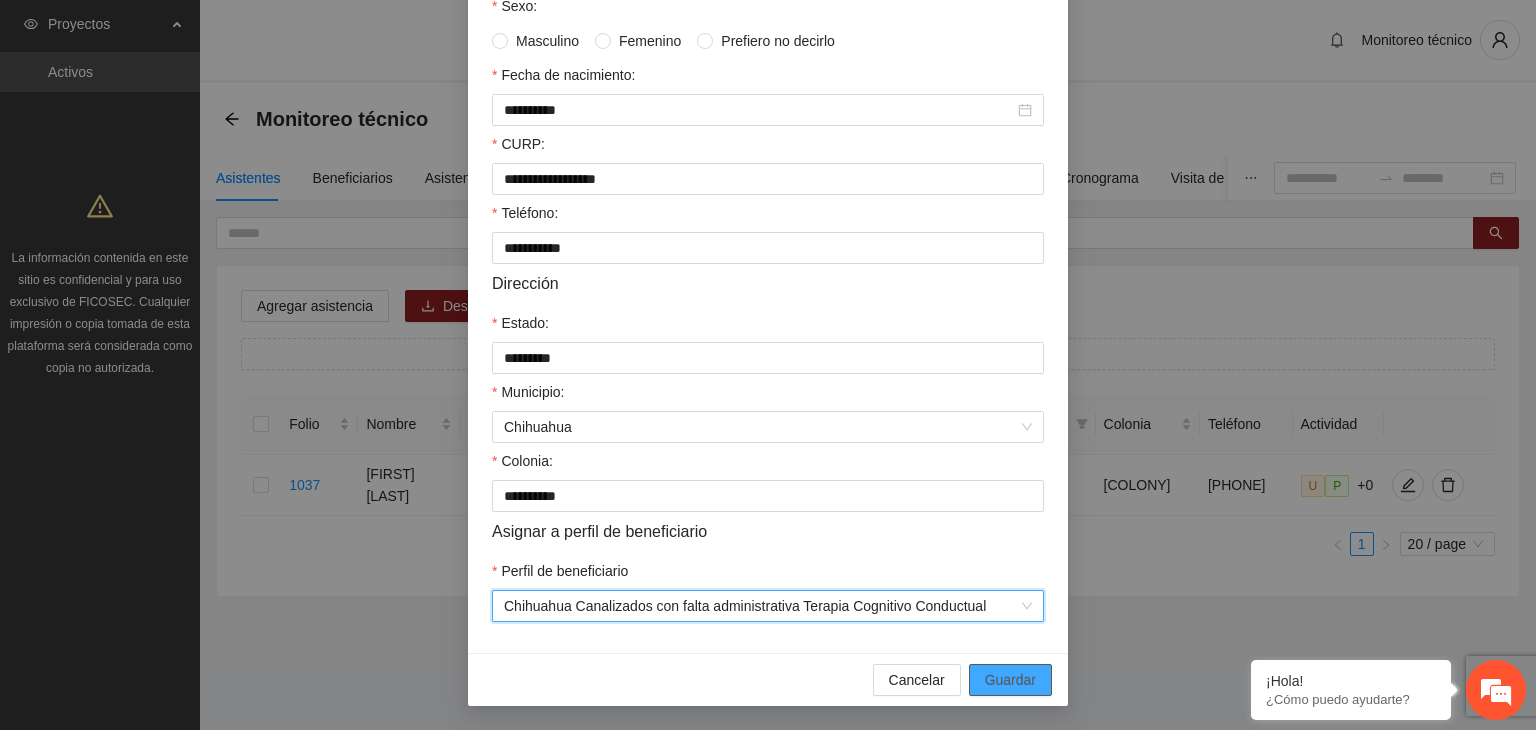 click on "Guardar" at bounding box center [1010, 680] 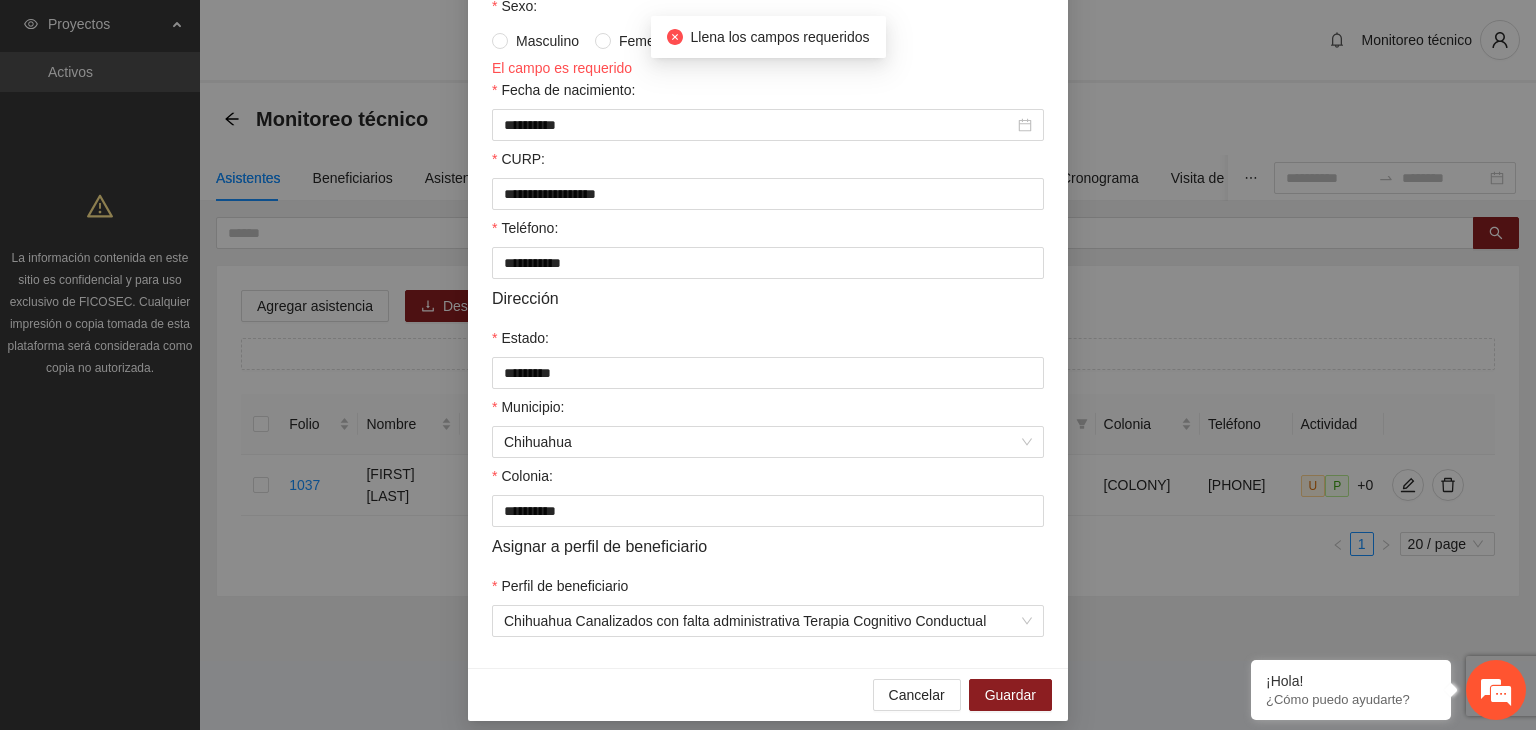 click on "Femenino" at bounding box center [650, 41] 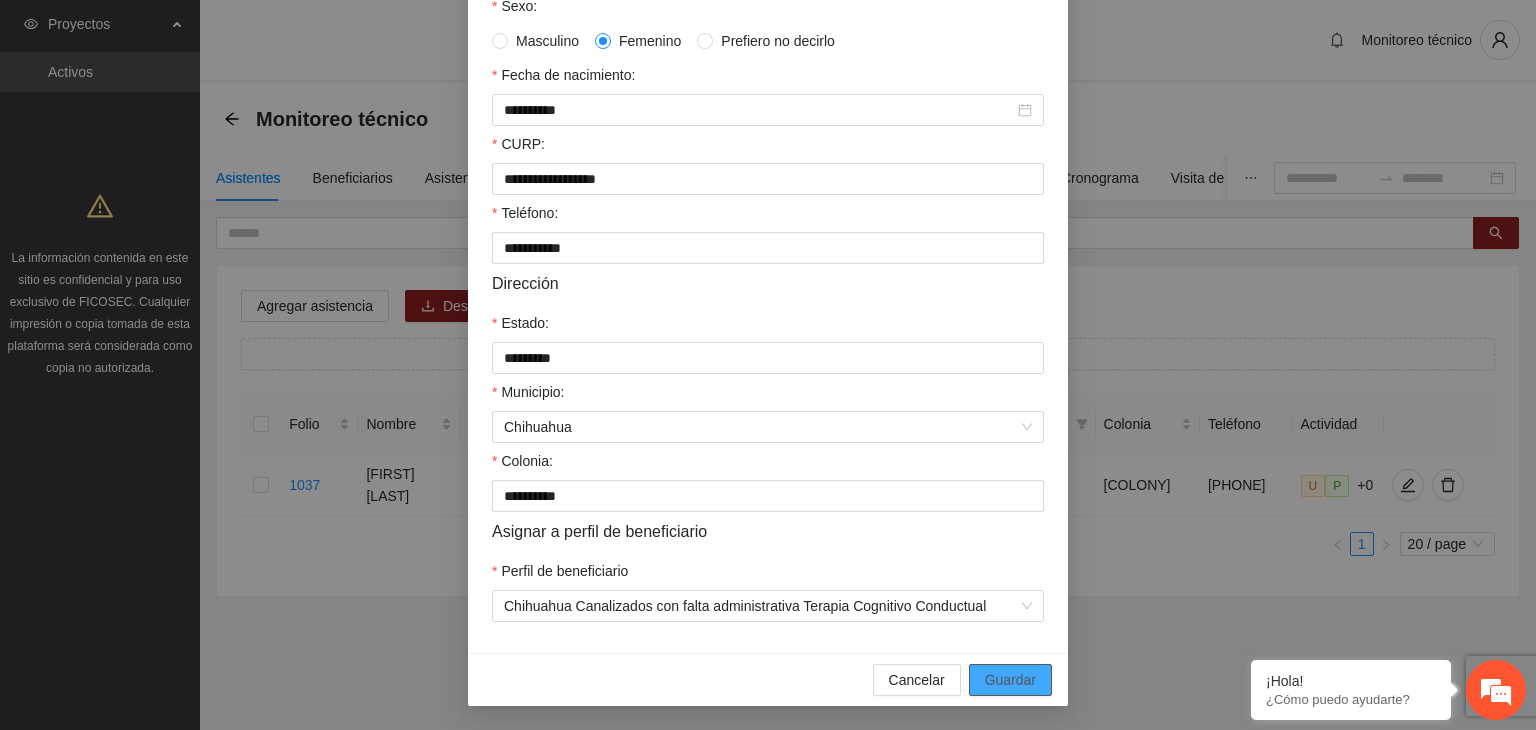 click on "Guardar" at bounding box center (1010, 680) 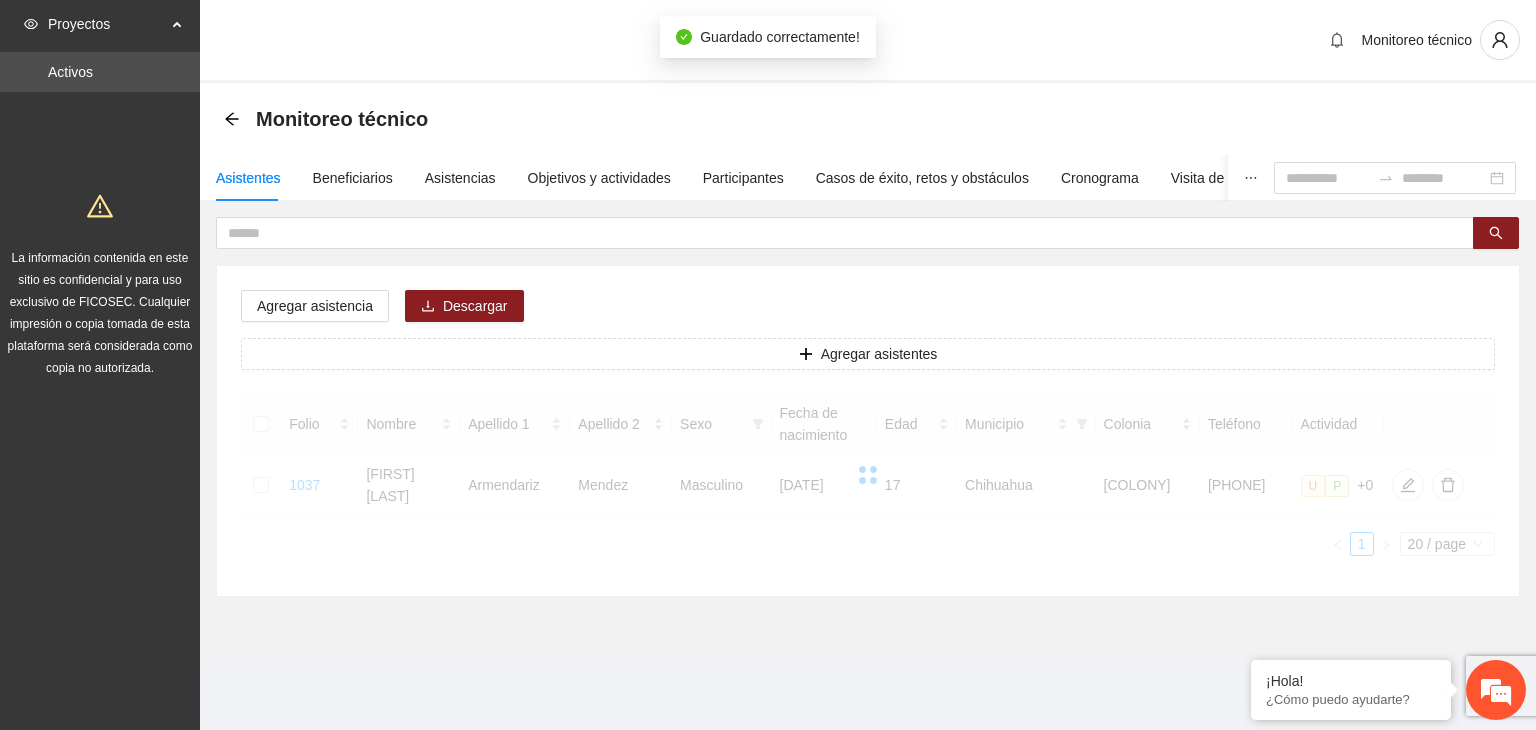 scroll, scrollTop: 341, scrollLeft: 0, axis: vertical 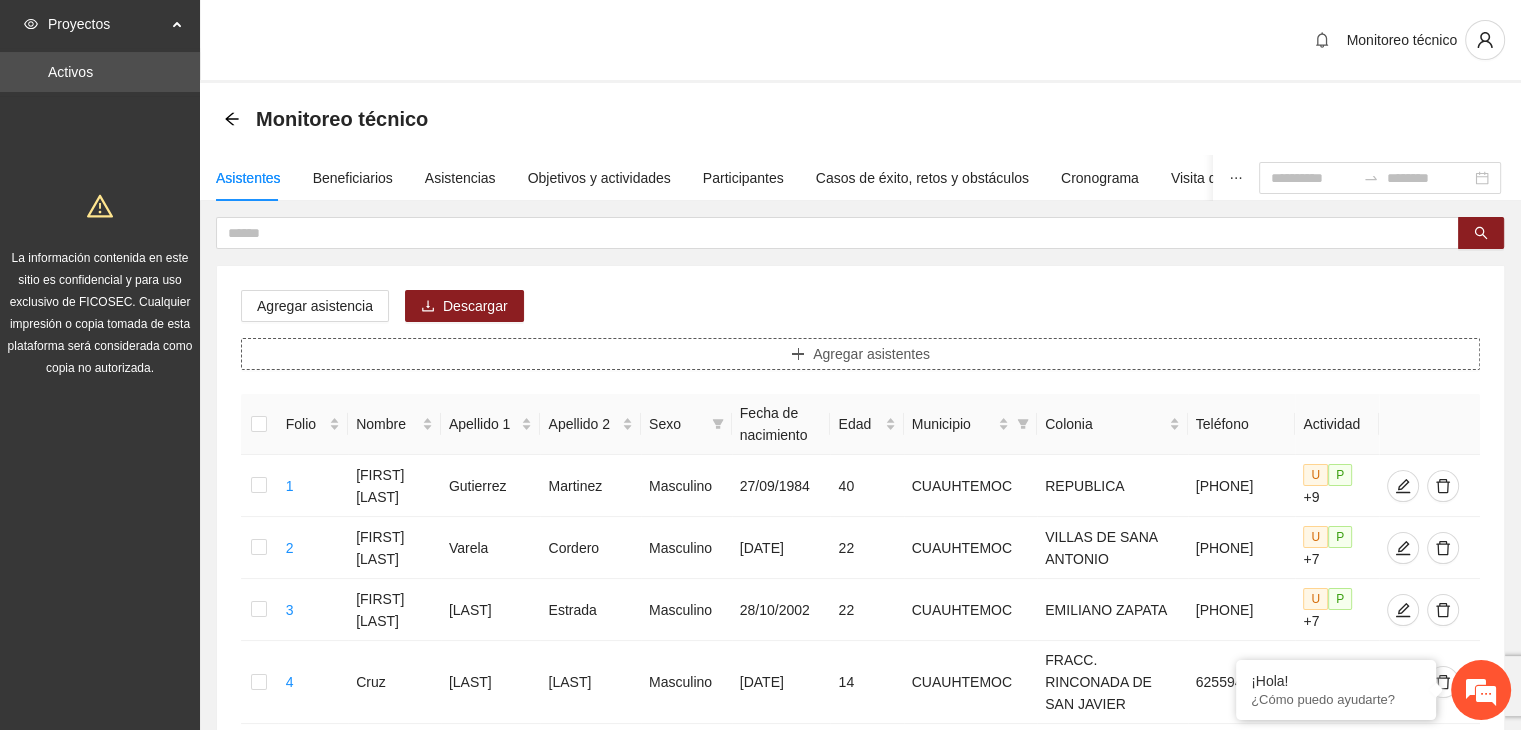 click on "Agregar asistentes" at bounding box center [860, 354] 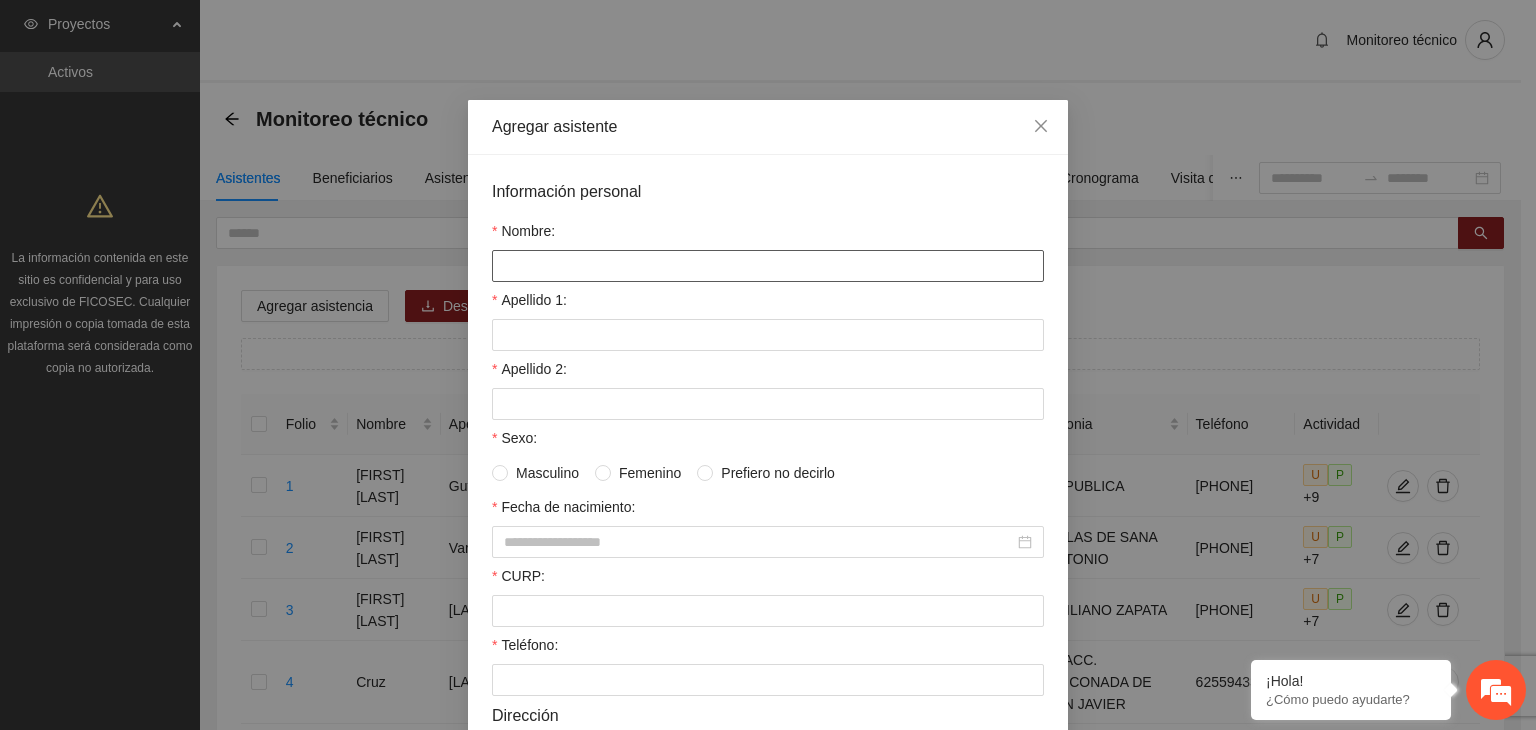 click on "Nombre:" at bounding box center (768, 266) 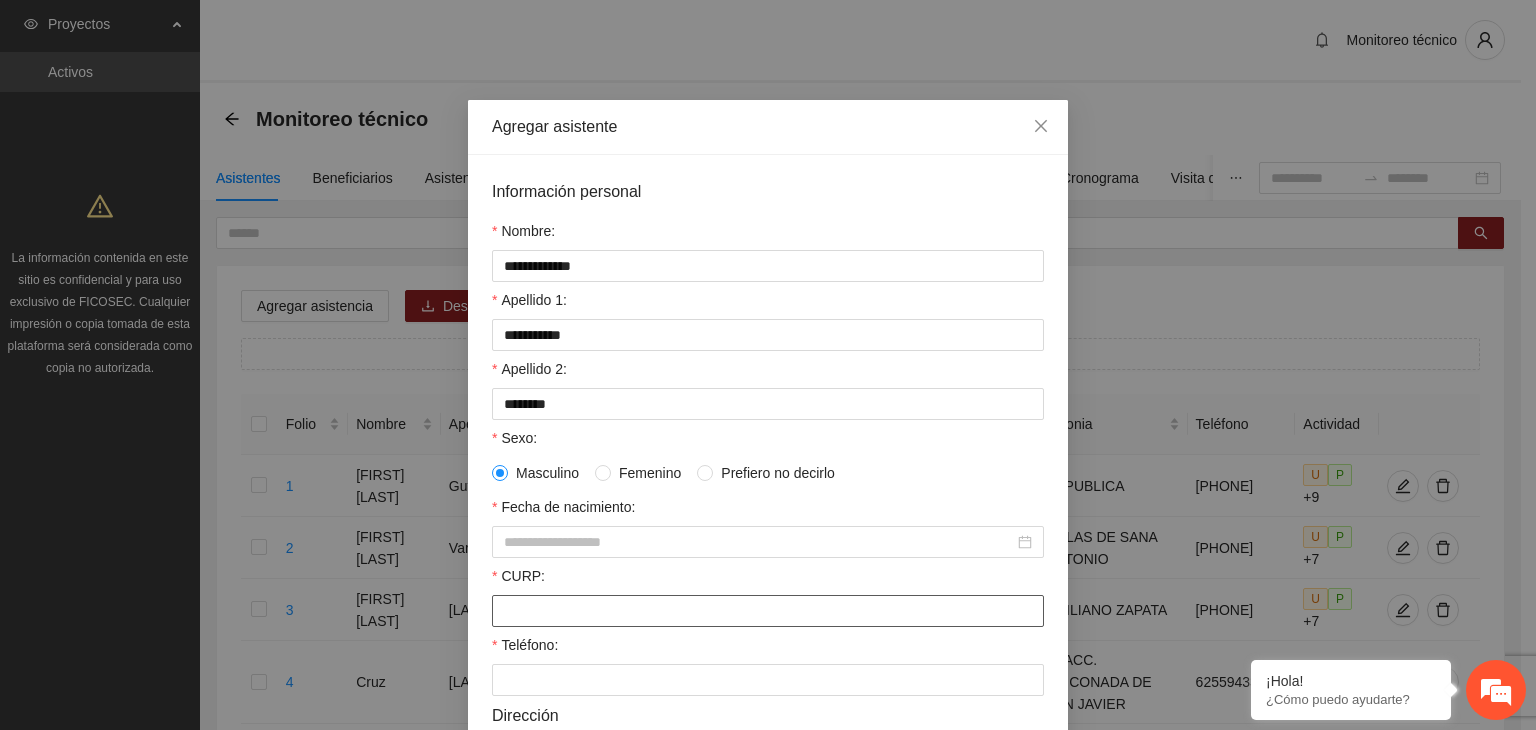 click on "CURP:" at bounding box center [768, 611] 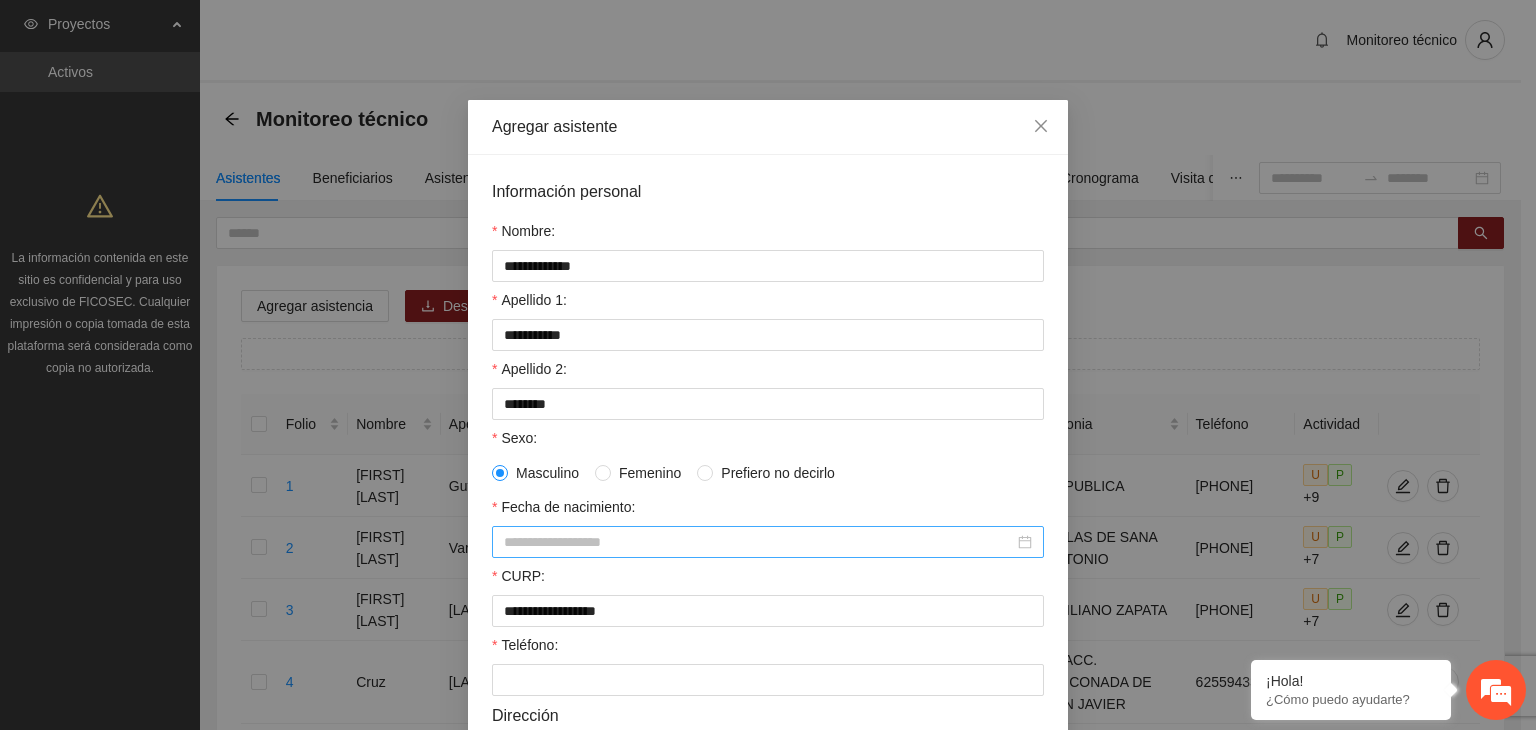 click on "Fecha de nacimiento:" at bounding box center (759, 542) 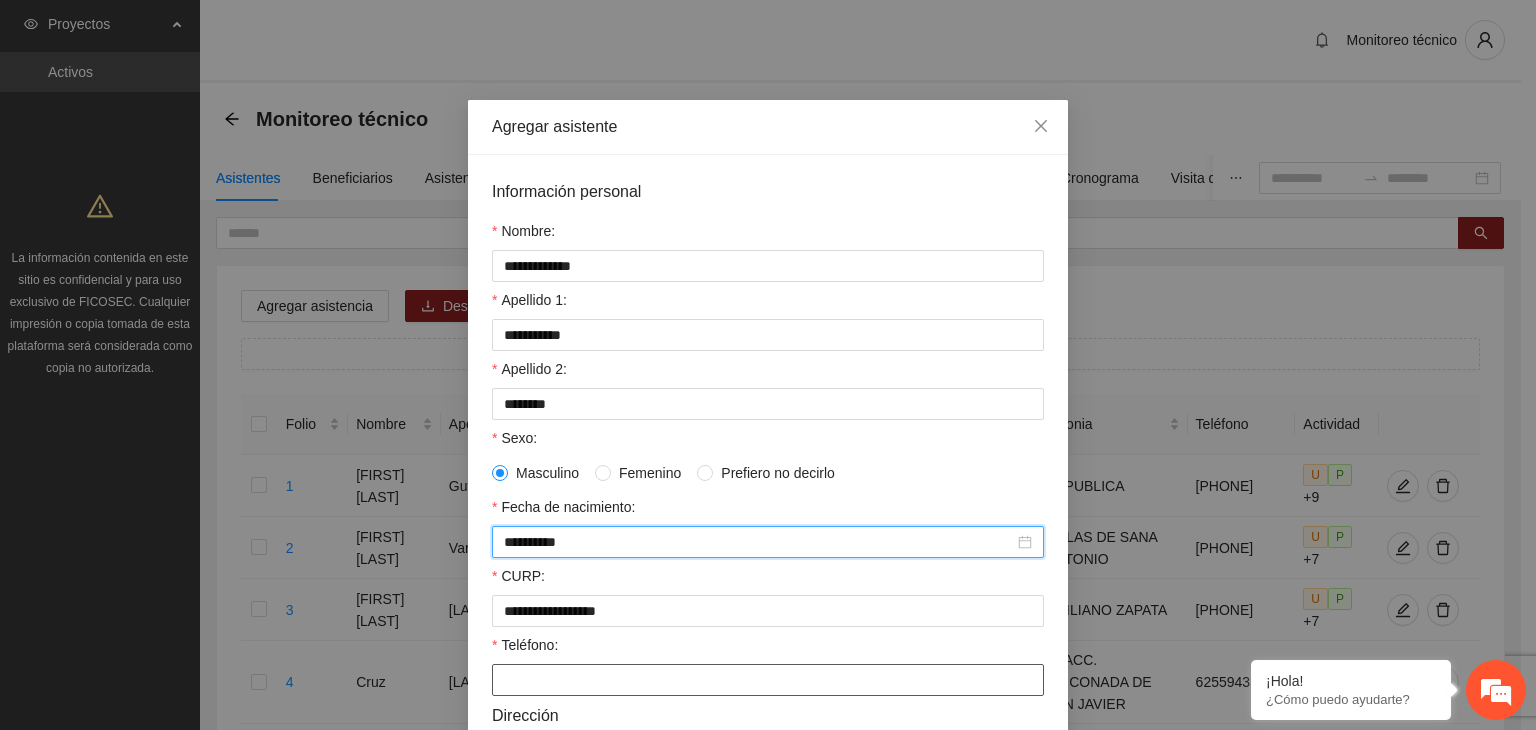 click on "Teléfono:" at bounding box center [768, 680] 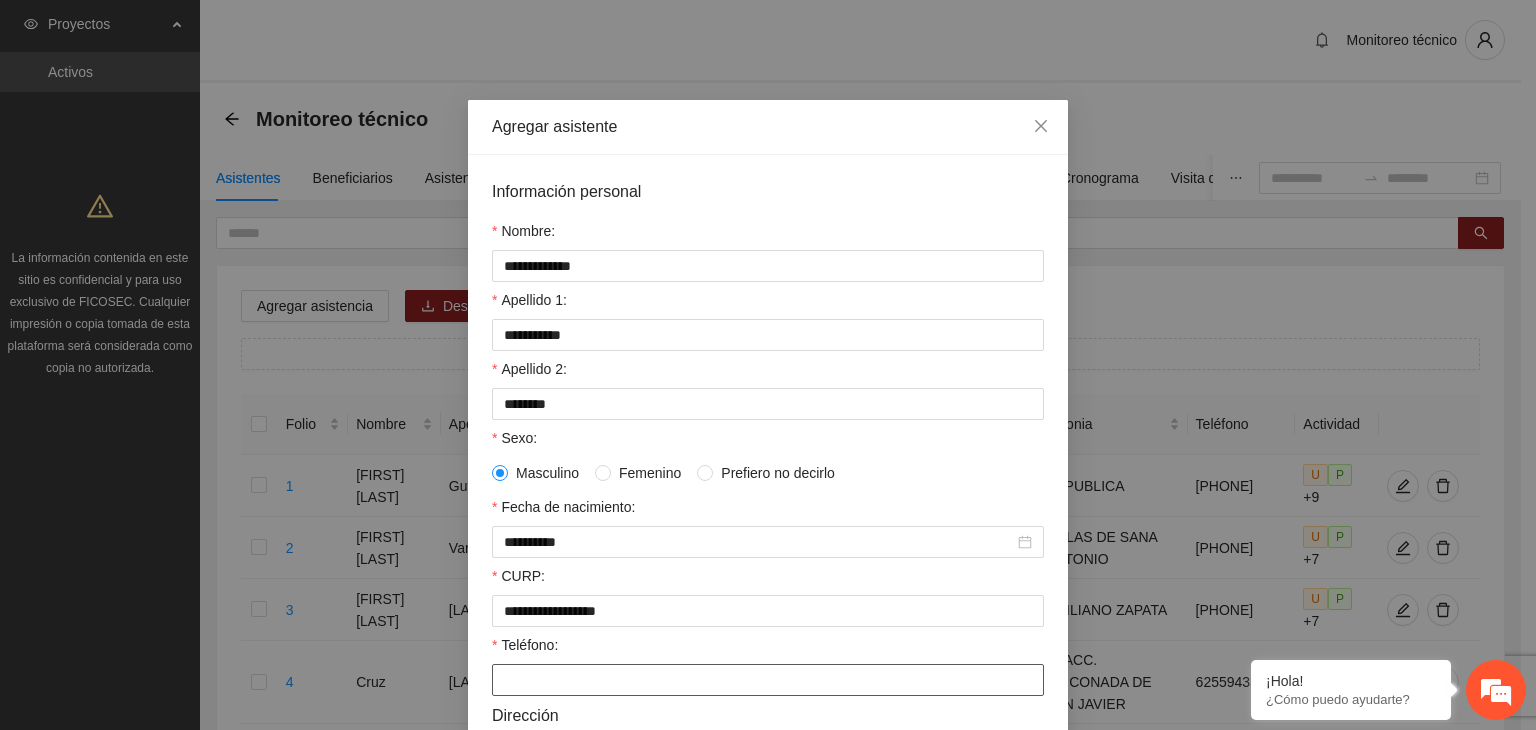paste on "**********" 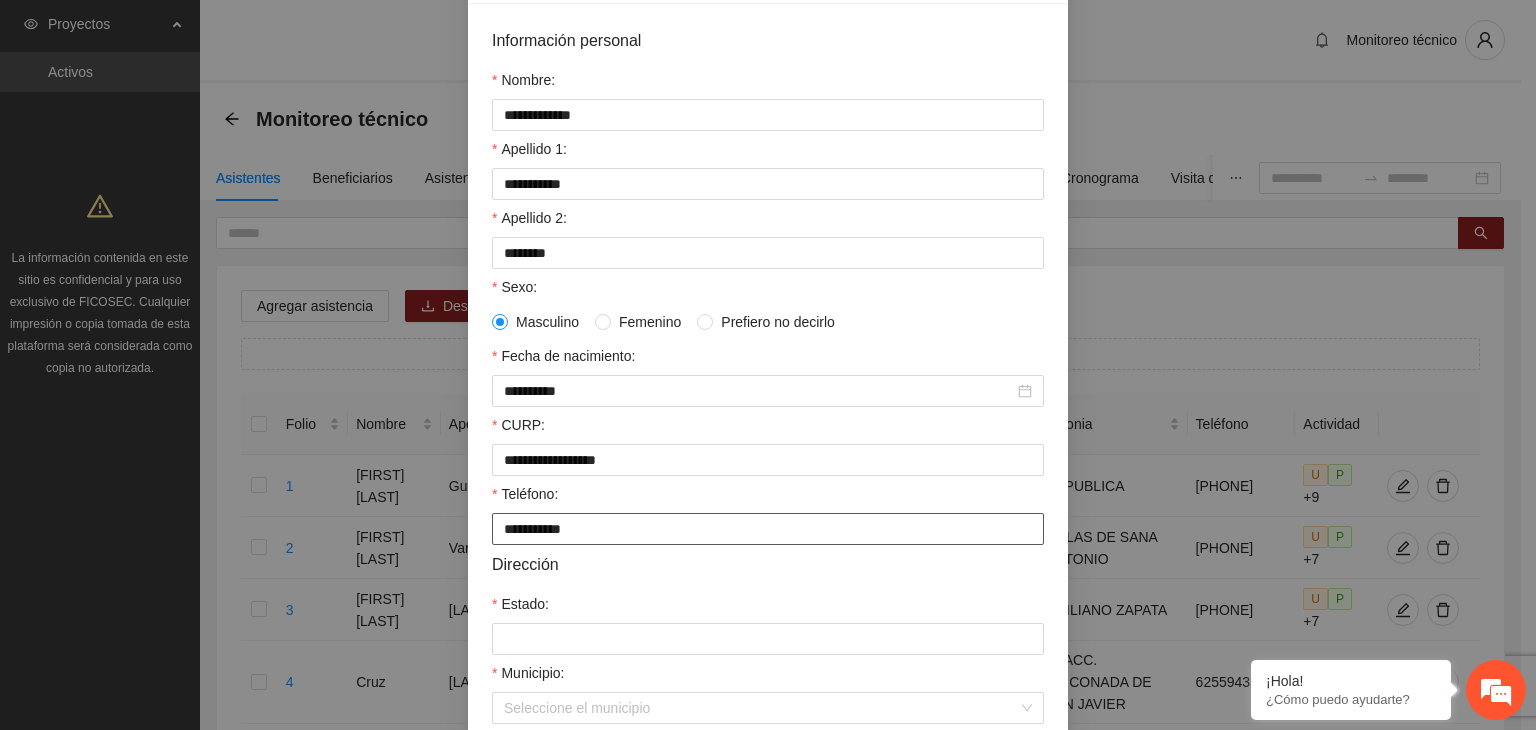scroll, scrollTop: 200, scrollLeft: 0, axis: vertical 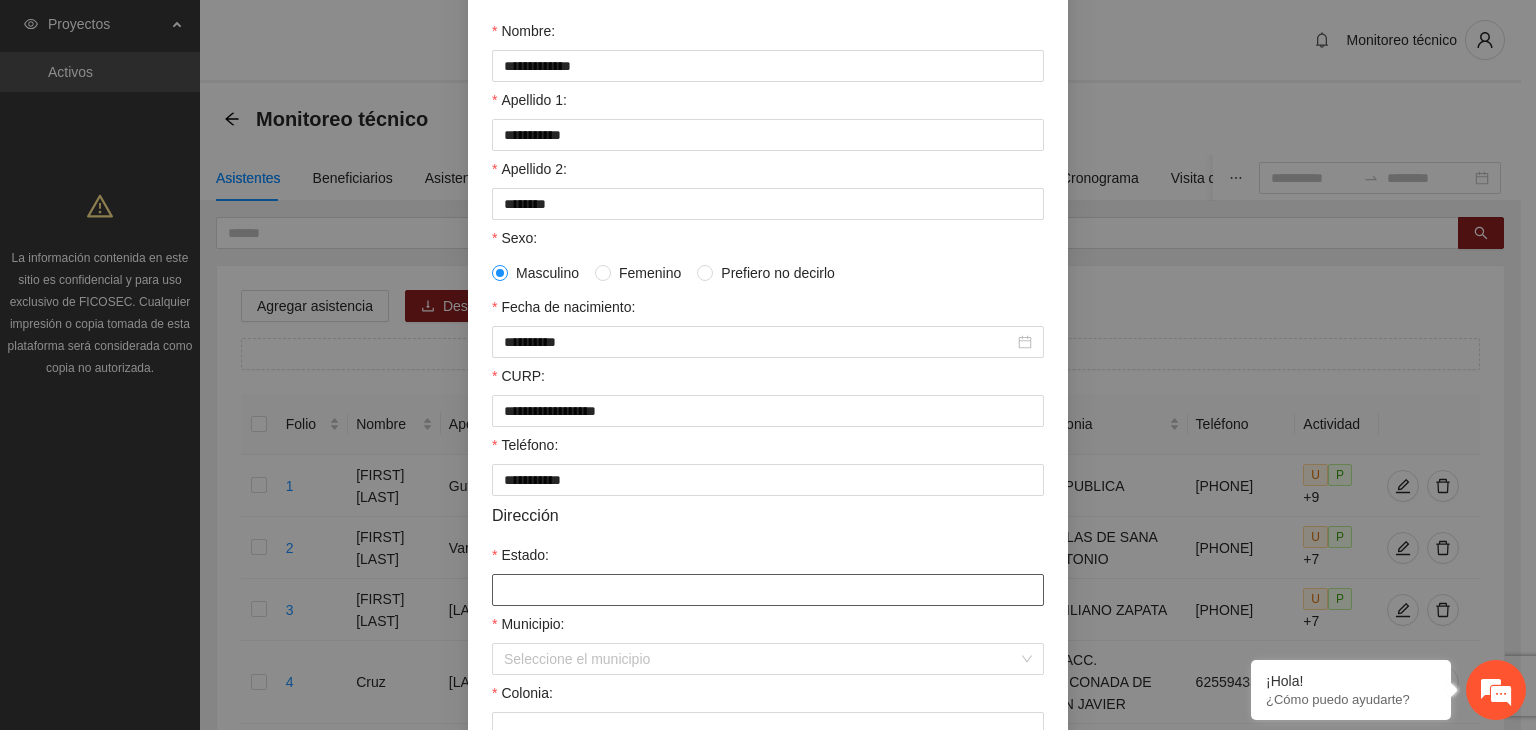 click on "Estado:" at bounding box center (768, 590) 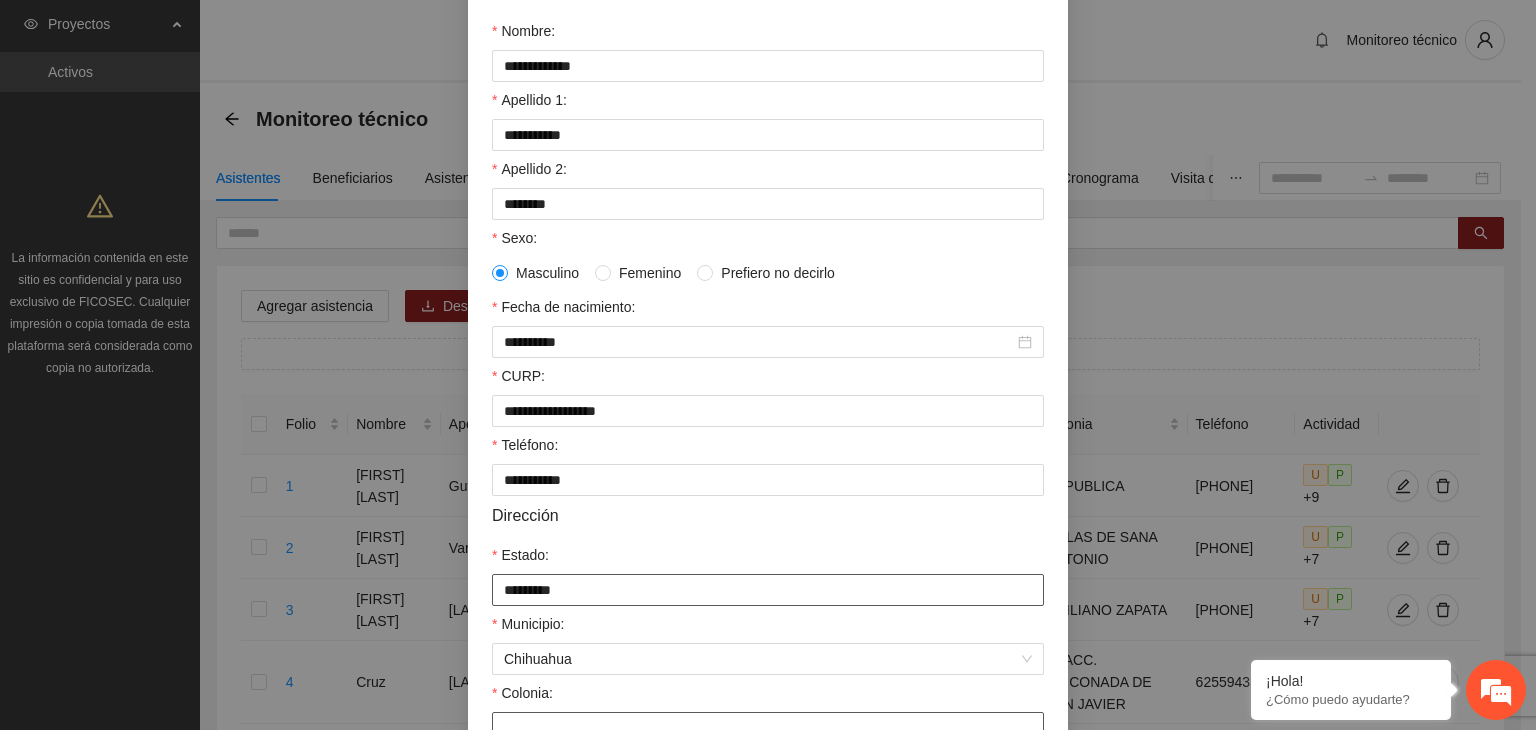 scroll, scrollTop: 222, scrollLeft: 0, axis: vertical 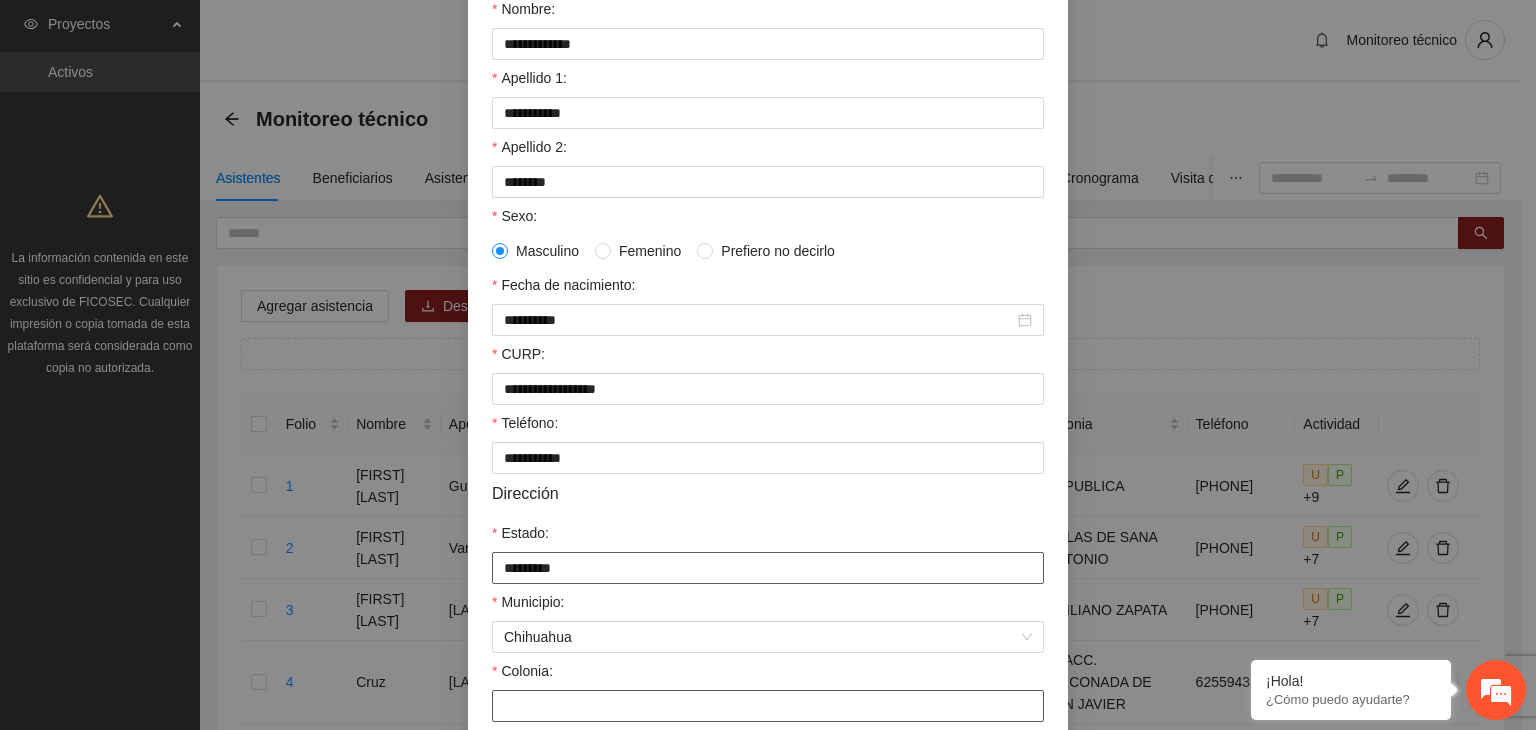 paste on "**********" 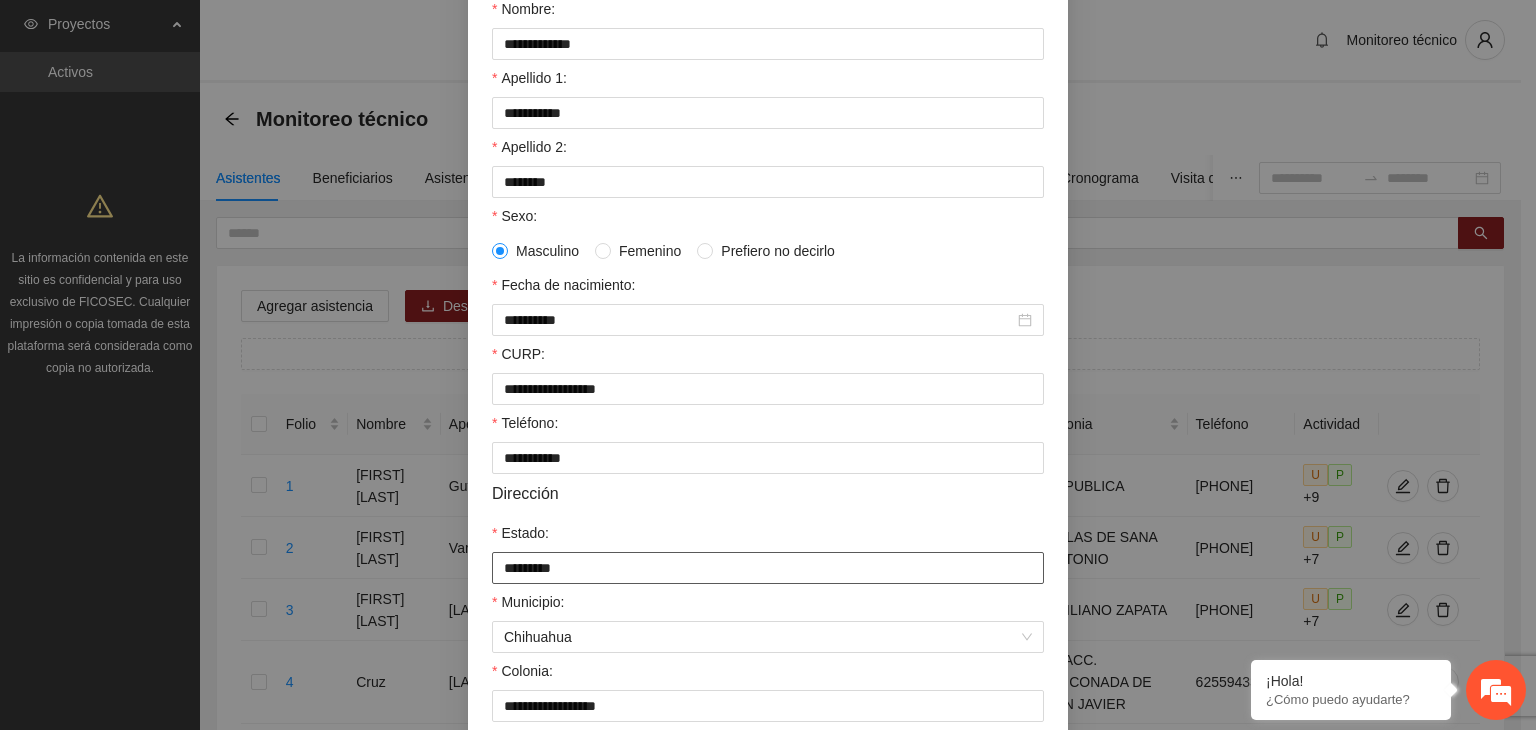 scroll, scrollTop: 441, scrollLeft: 0, axis: vertical 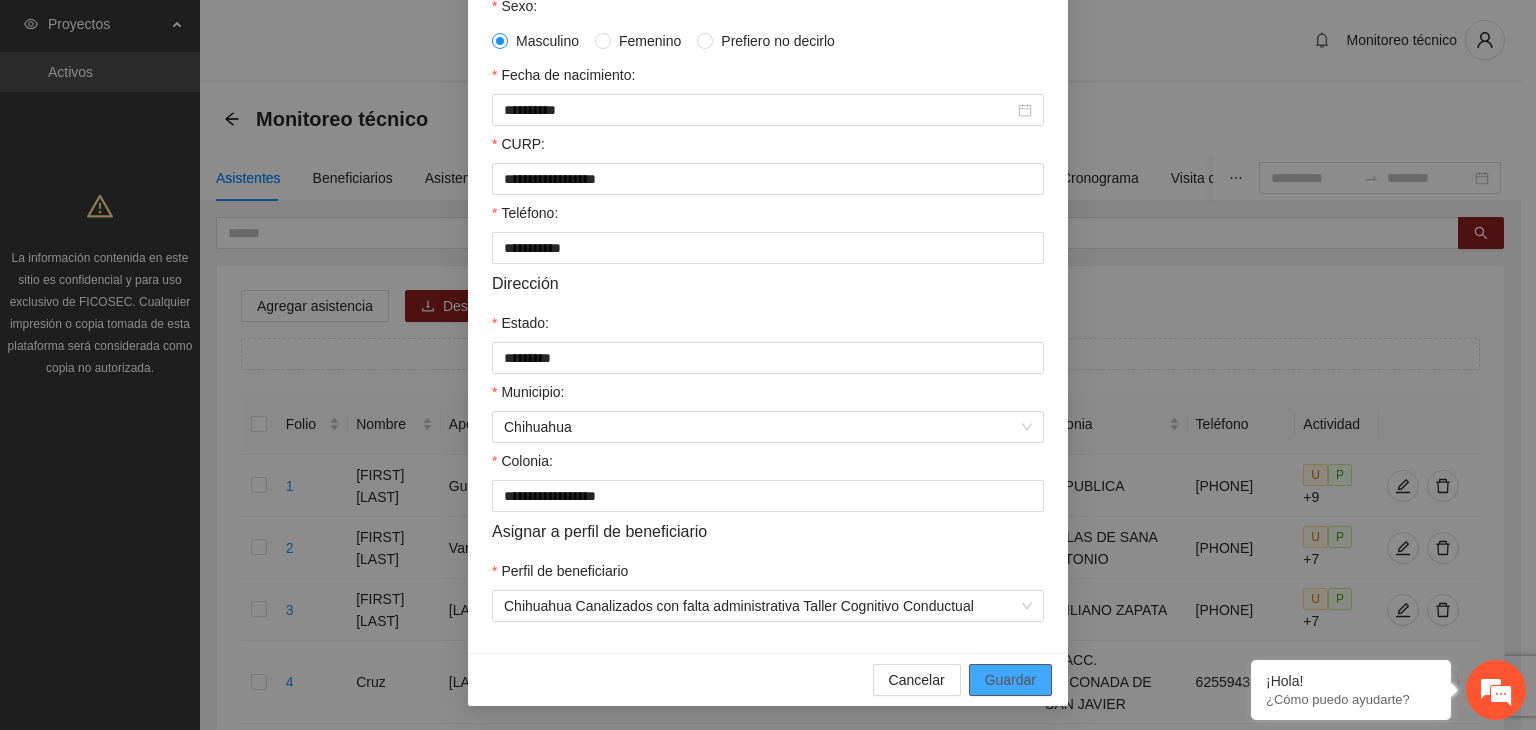 click on "Guardar" at bounding box center (1010, 680) 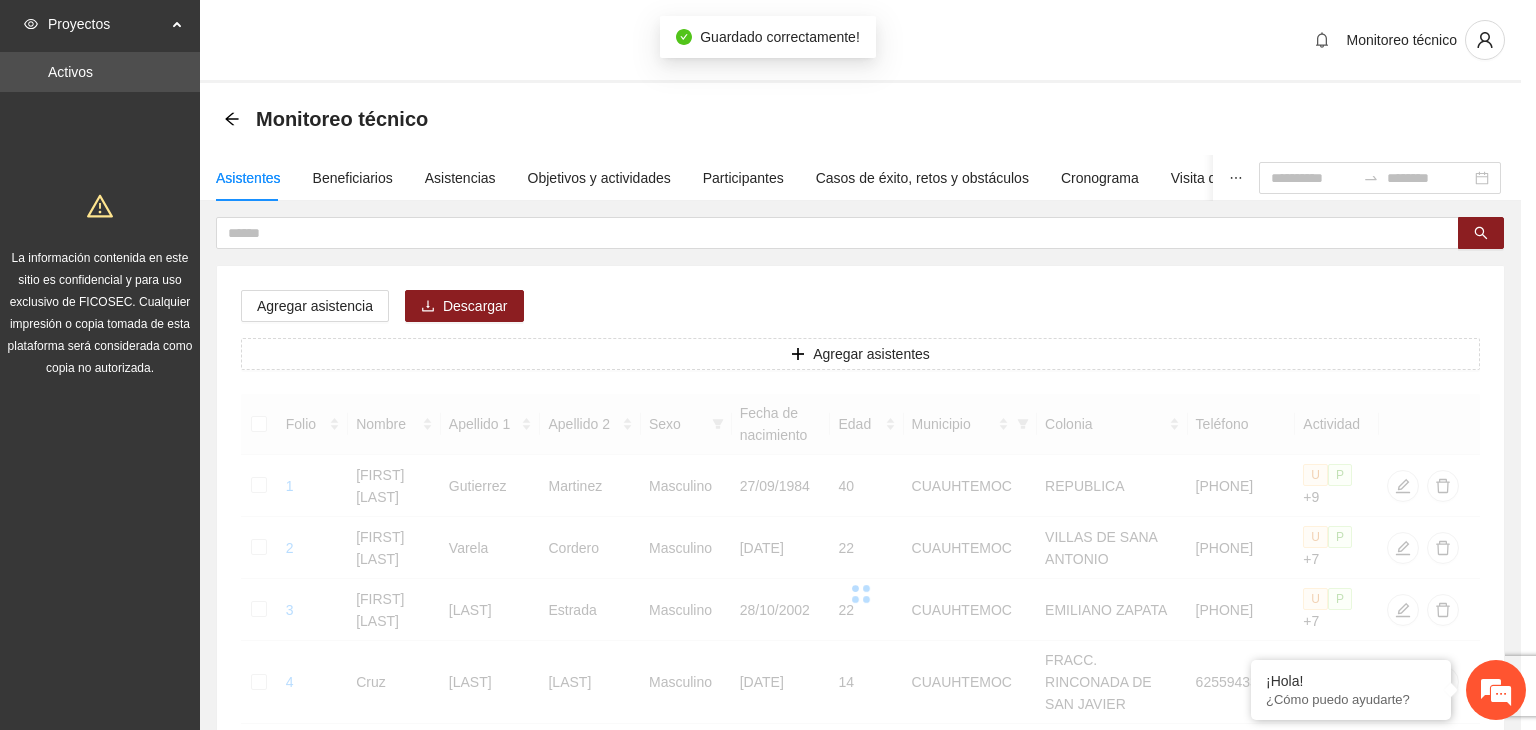 scroll, scrollTop: 341, scrollLeft: 0, axis: vertical 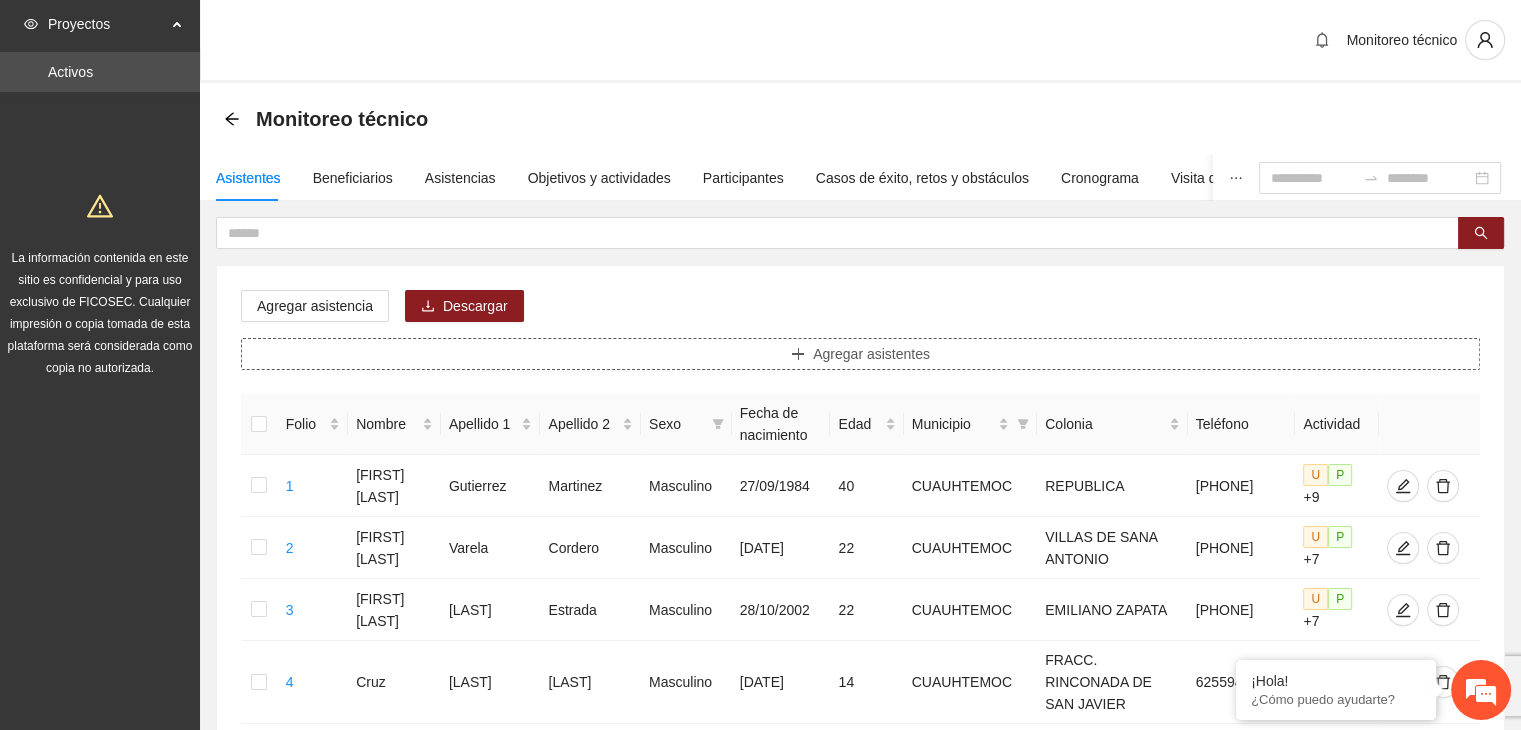 click on "Agregar asistentes" at bounding box center [860, 354] 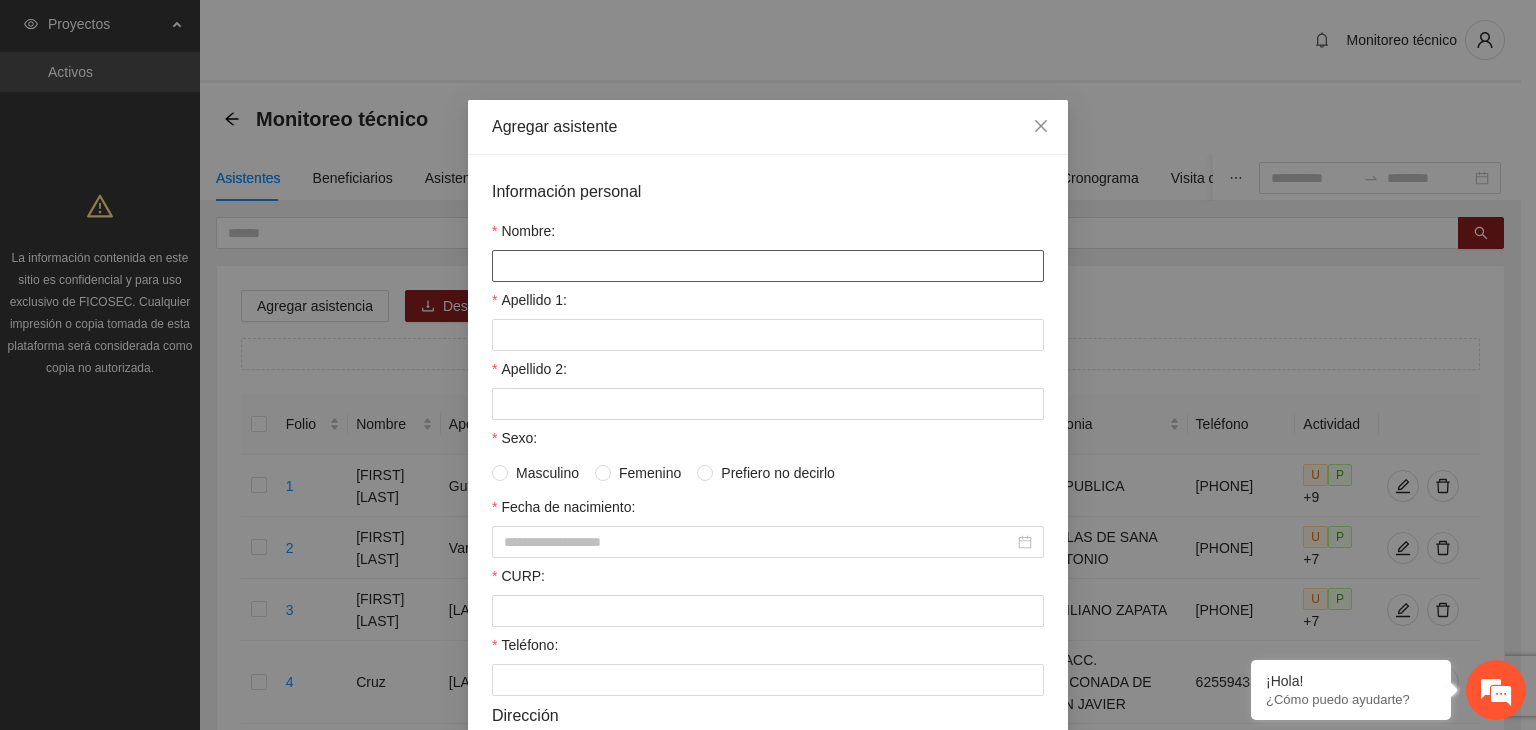 click on "Nombre:" at bounding box center (768, 266) 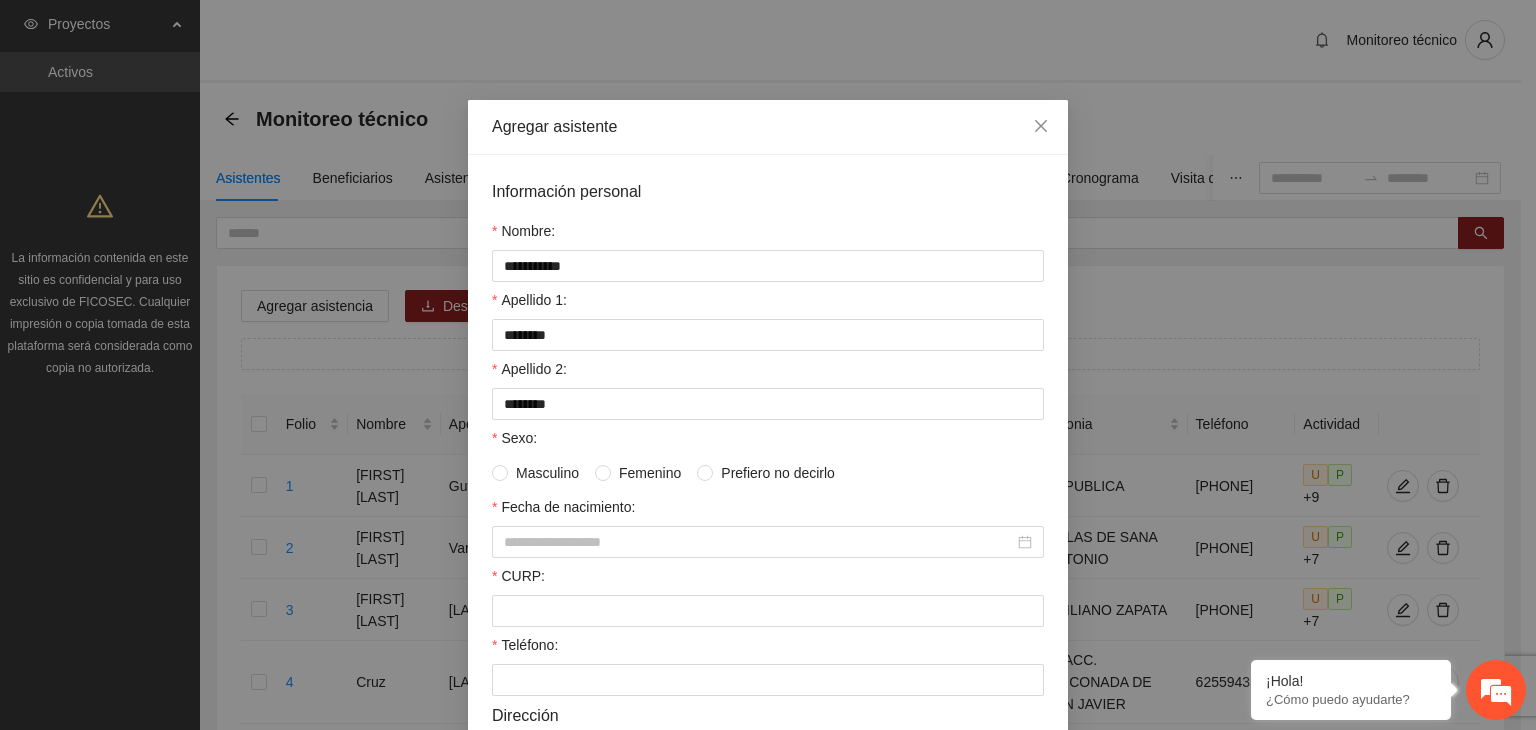 click on "Masculino" at bounding box center [547, 473] 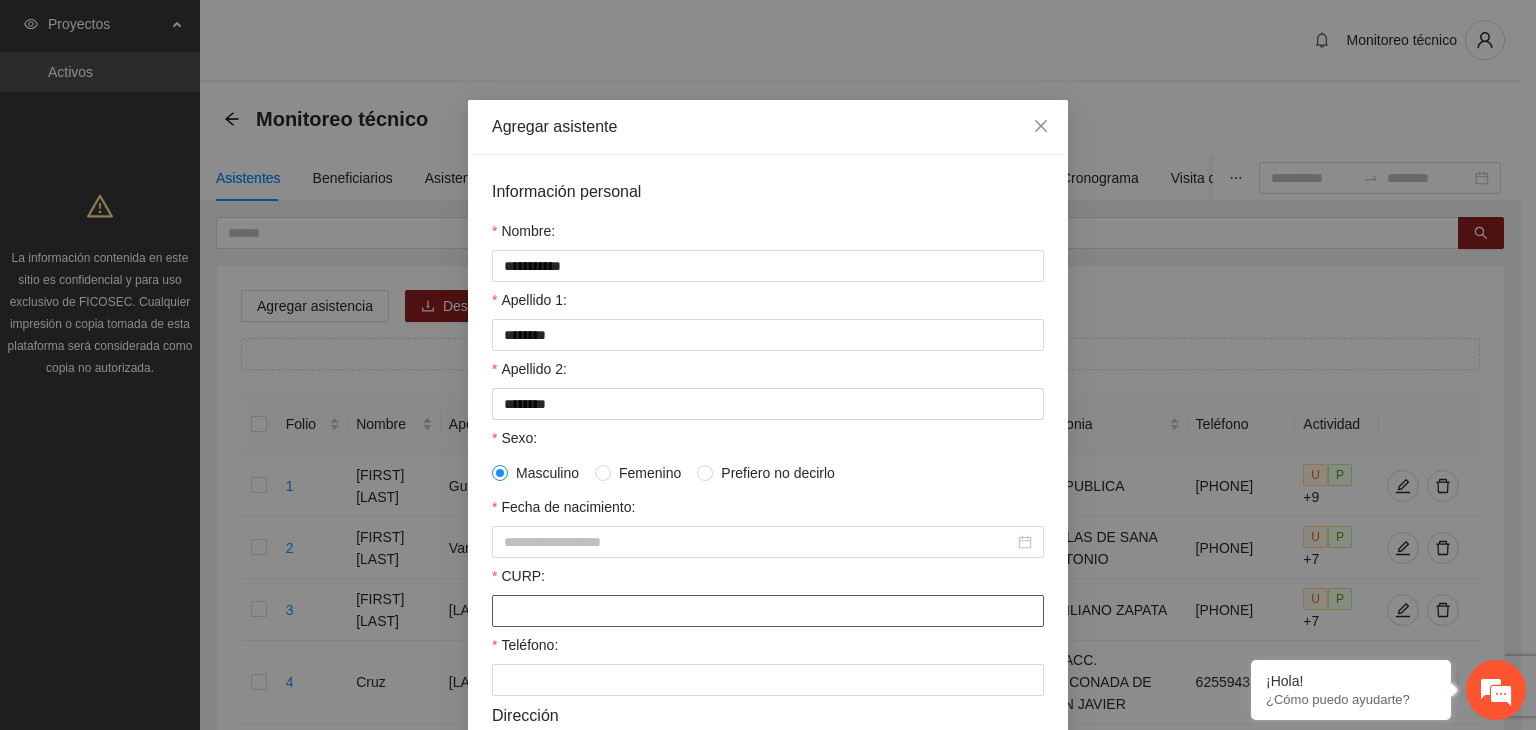 click on "CURP:" at bounding box center [768, 611] 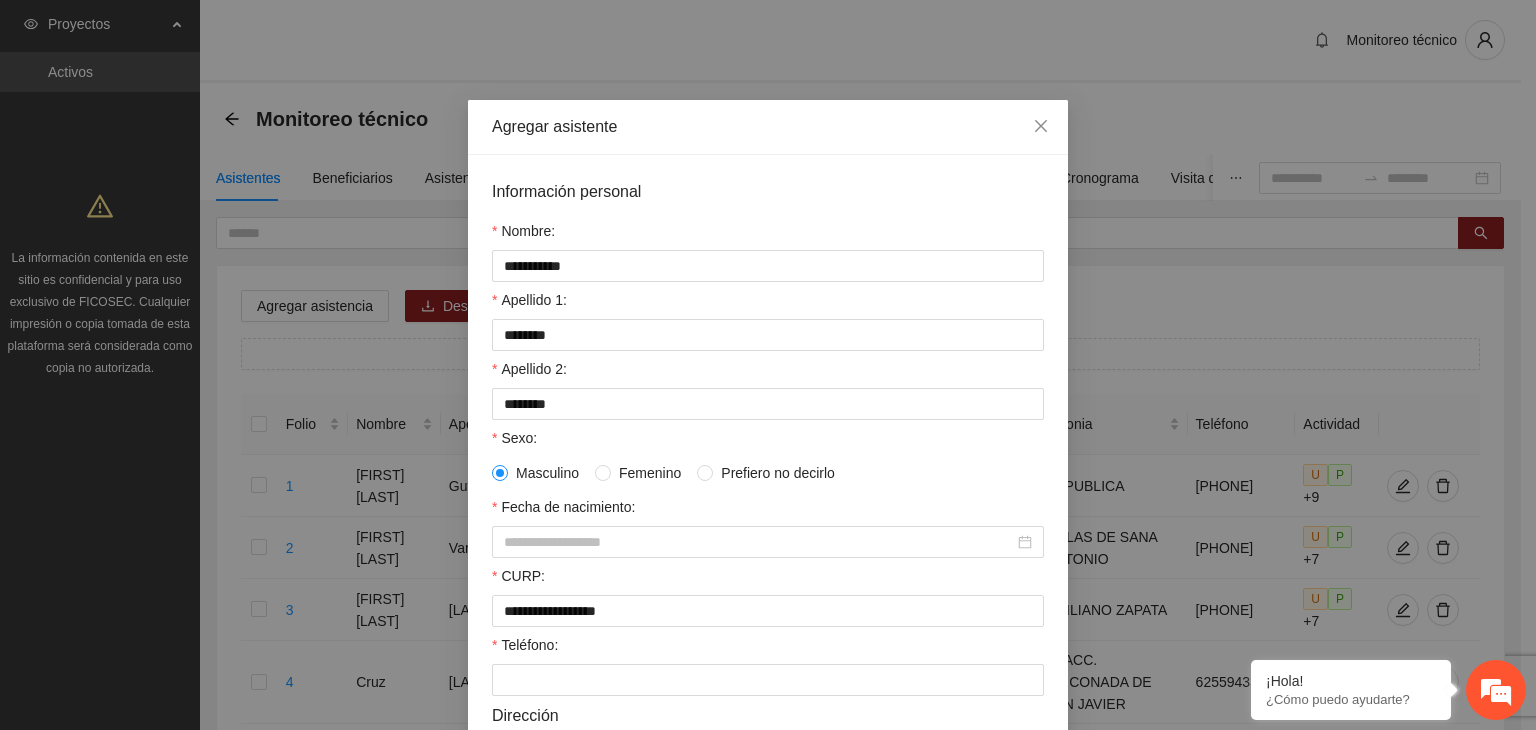click on "**********" at bounding box center [768, 616] 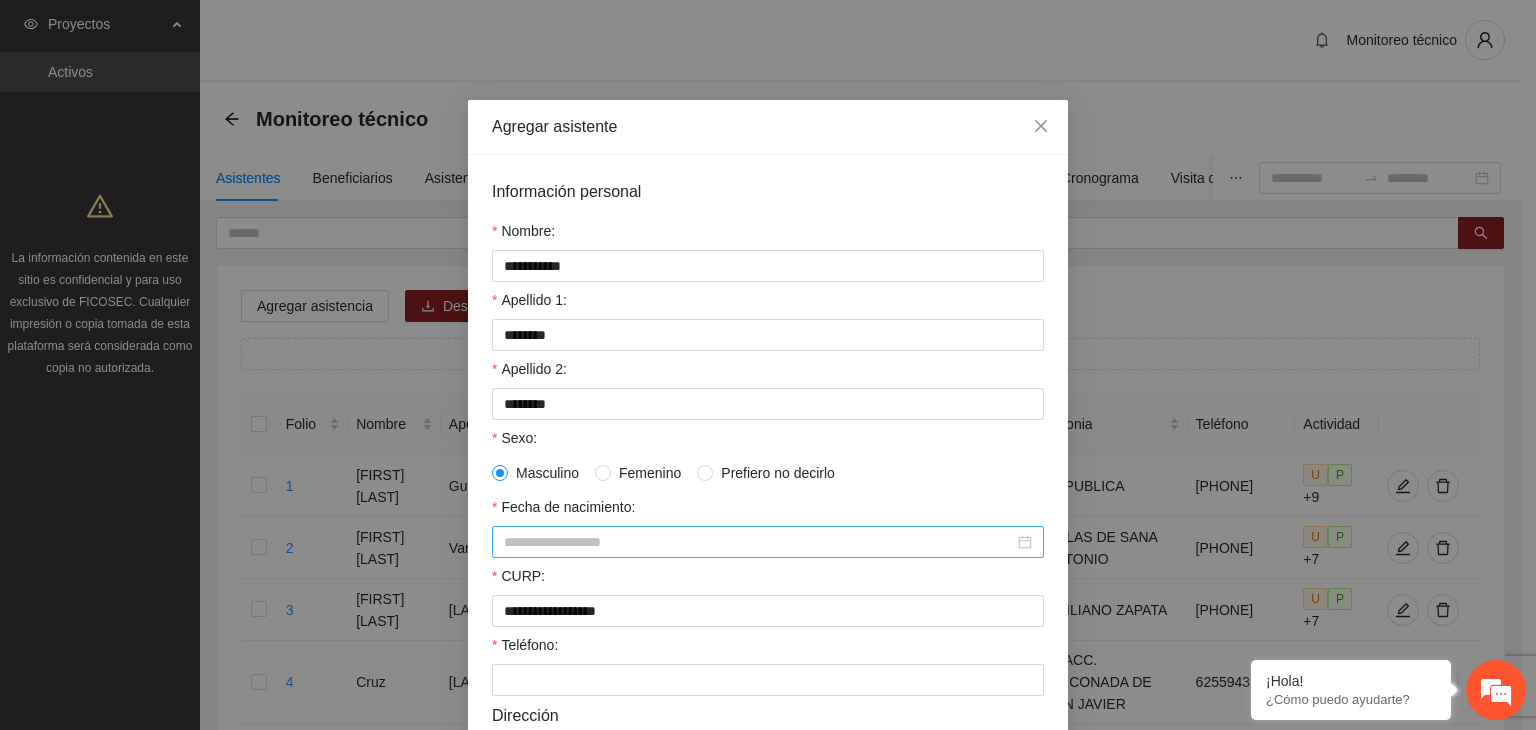 click at bounding box center (768, 542) 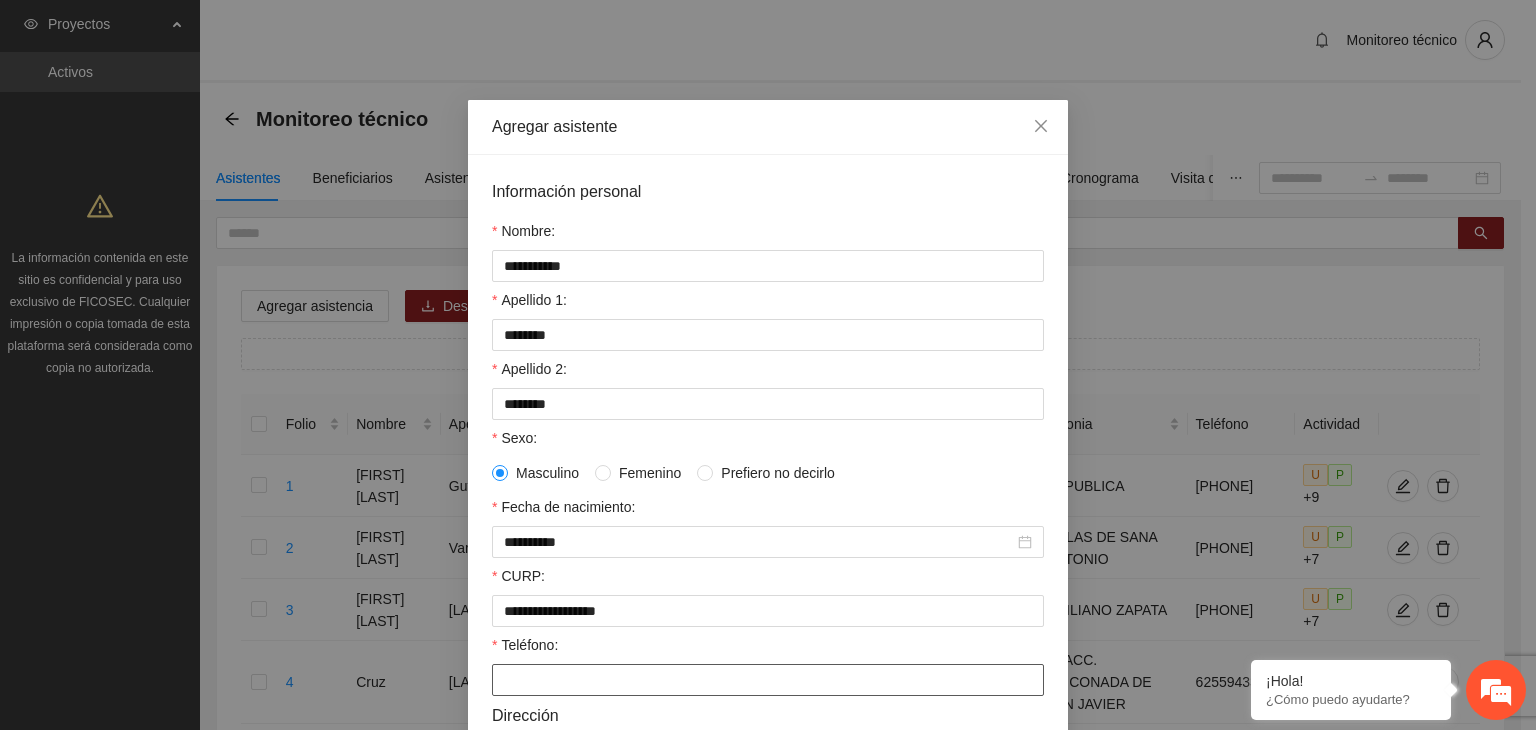 click on "Teléfono:" at bounding box center (768, 680) 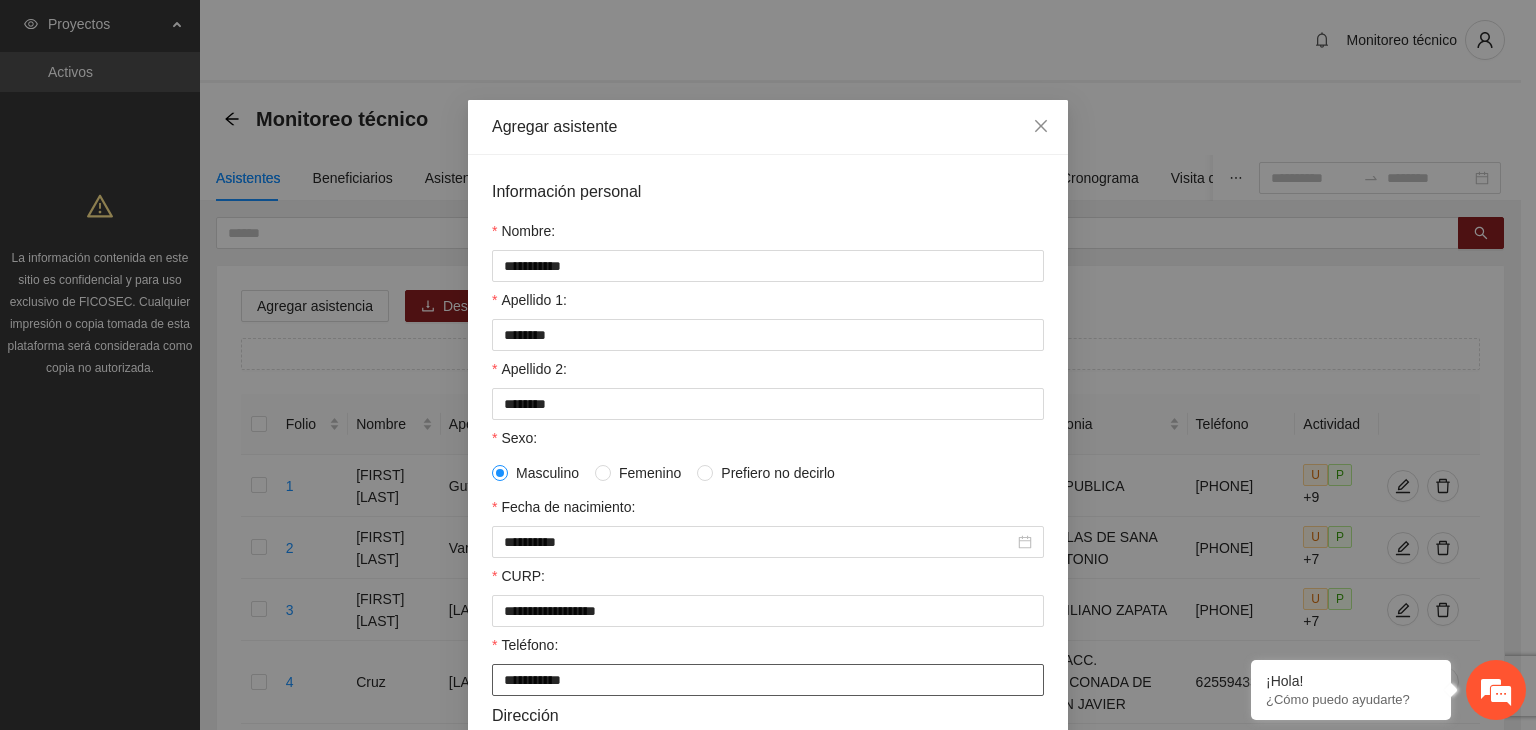 scroll, scrollTop: 432, scrollLeft: 0, axis: vertical 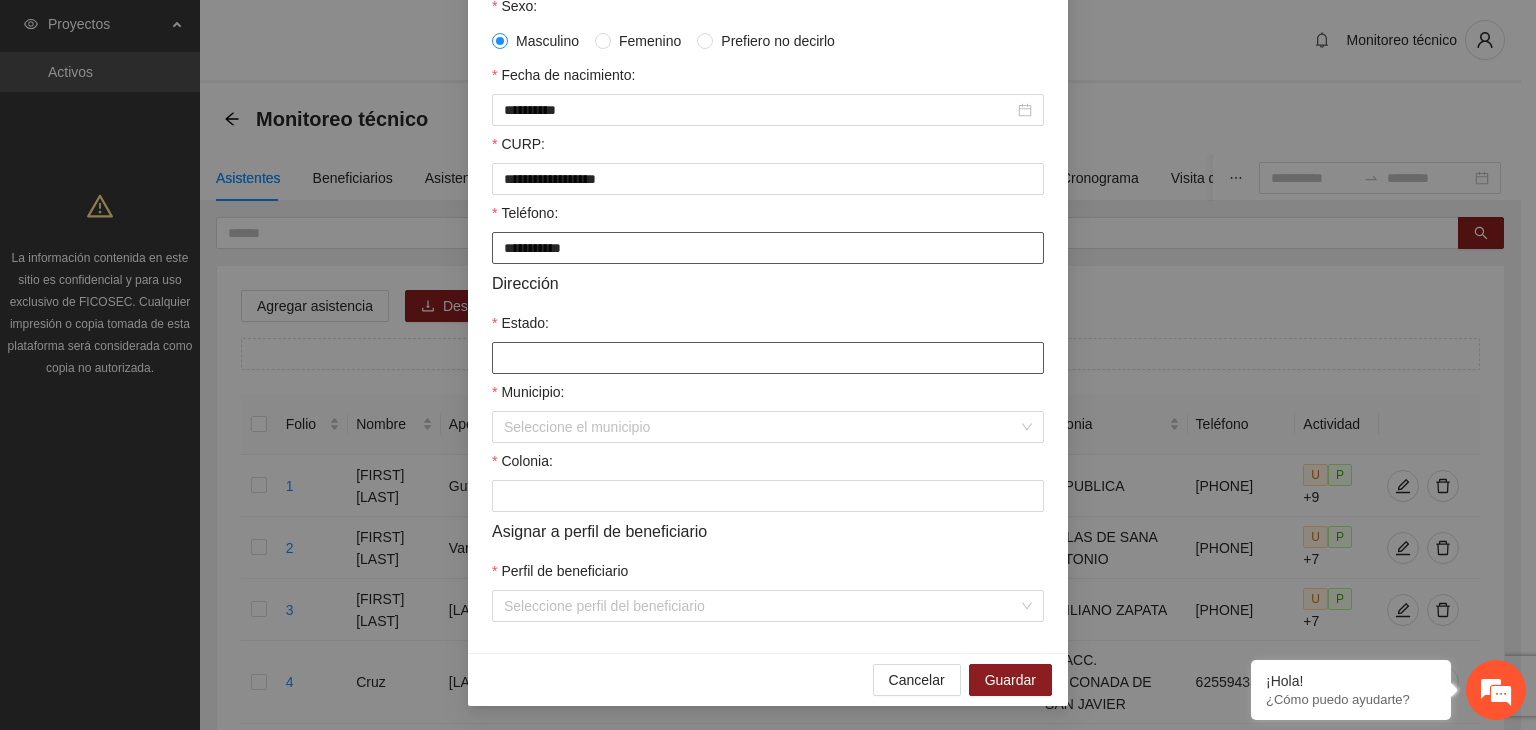 paste on "**********" 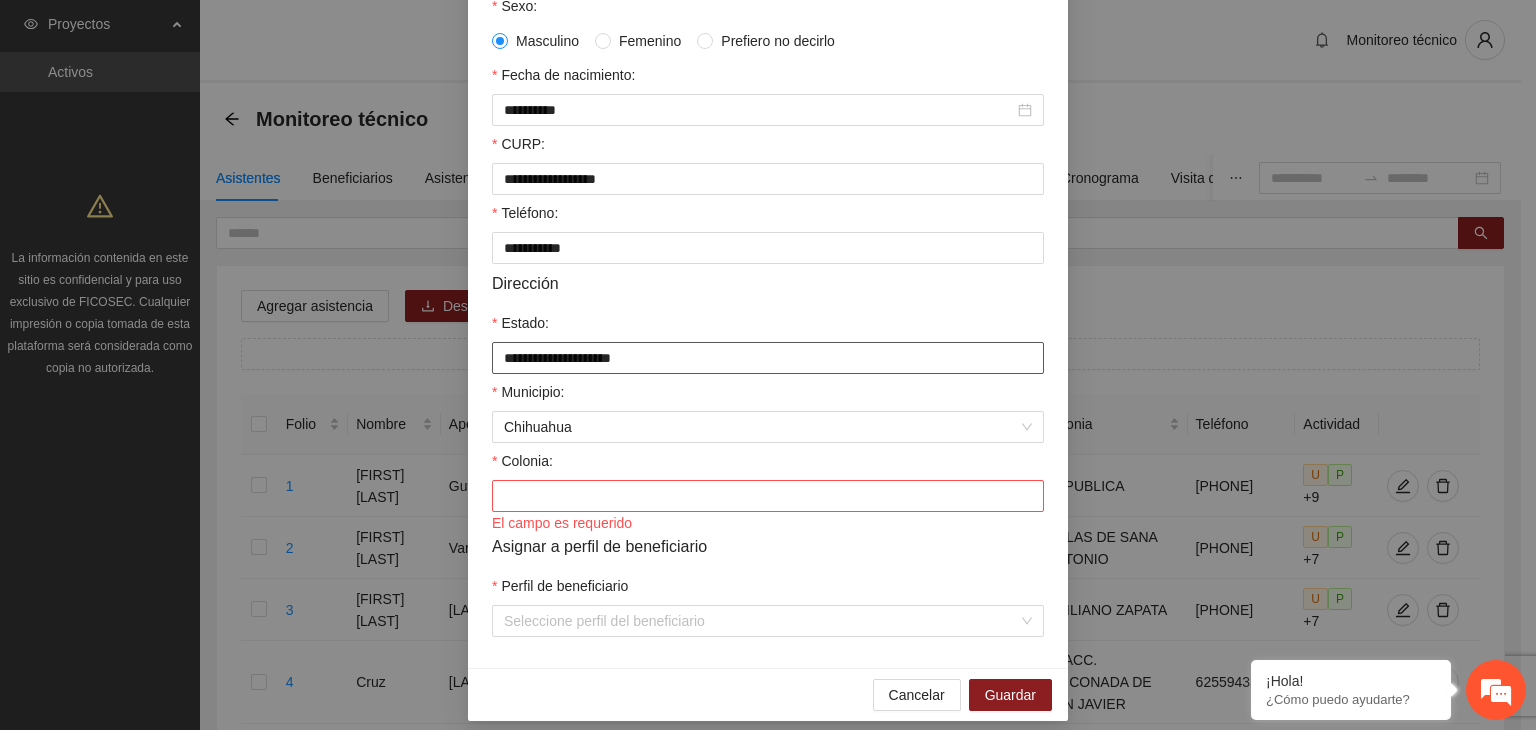 drag, startPoint x: 698, startPoint y: 369, endPoint x: 317, endPoint y: 345, distance: 381.75516 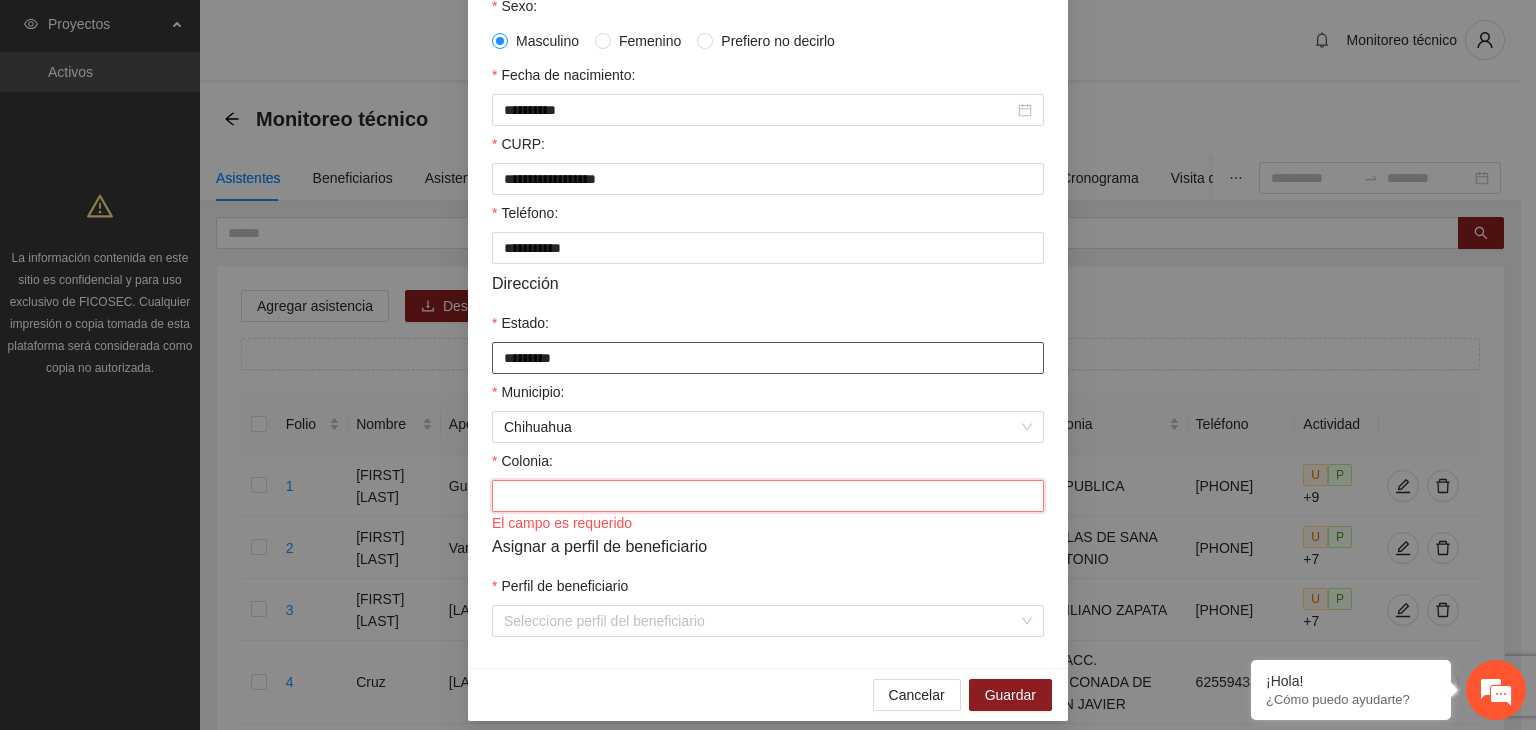 paste on "**********" 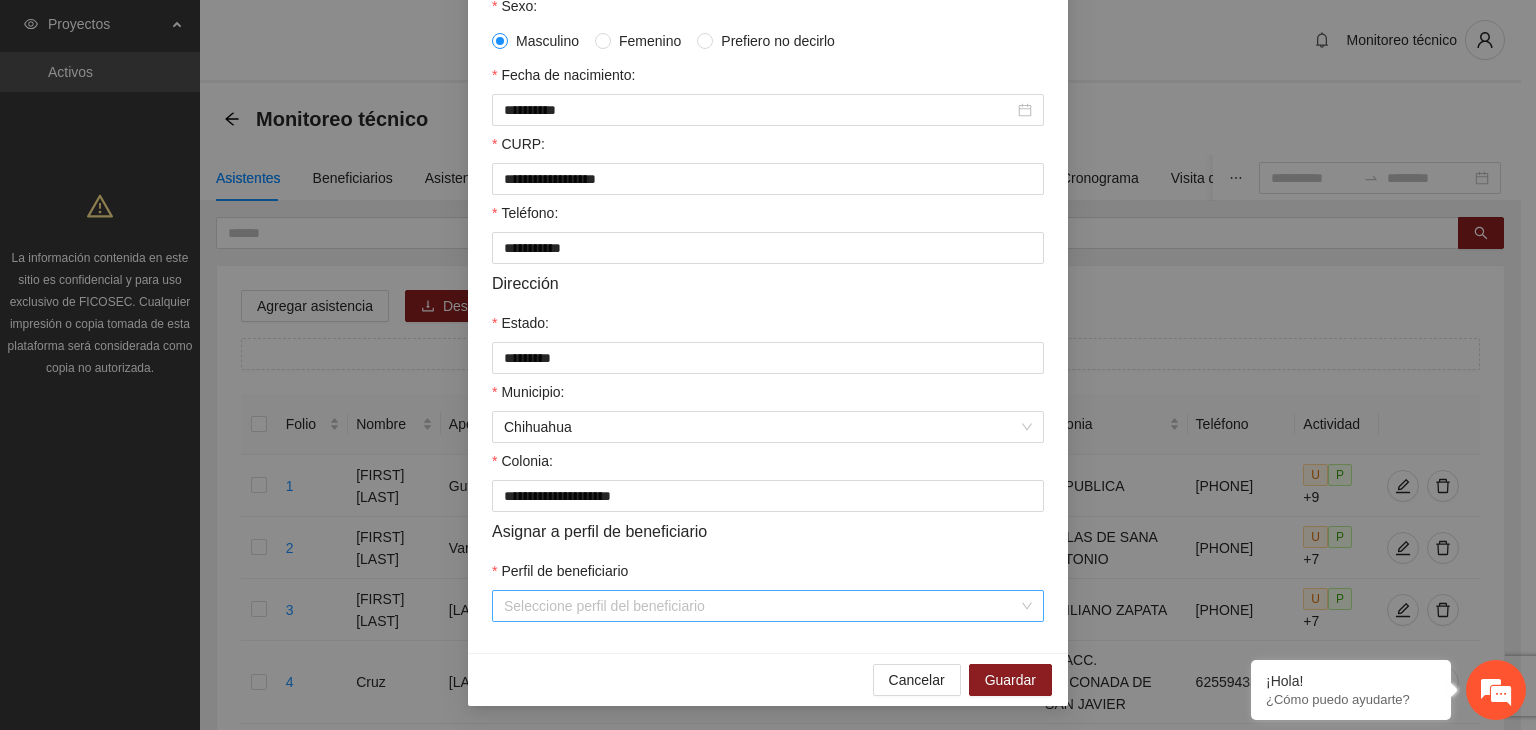 click on "Perfil de beneficiario" at bounding box center [761, 606] 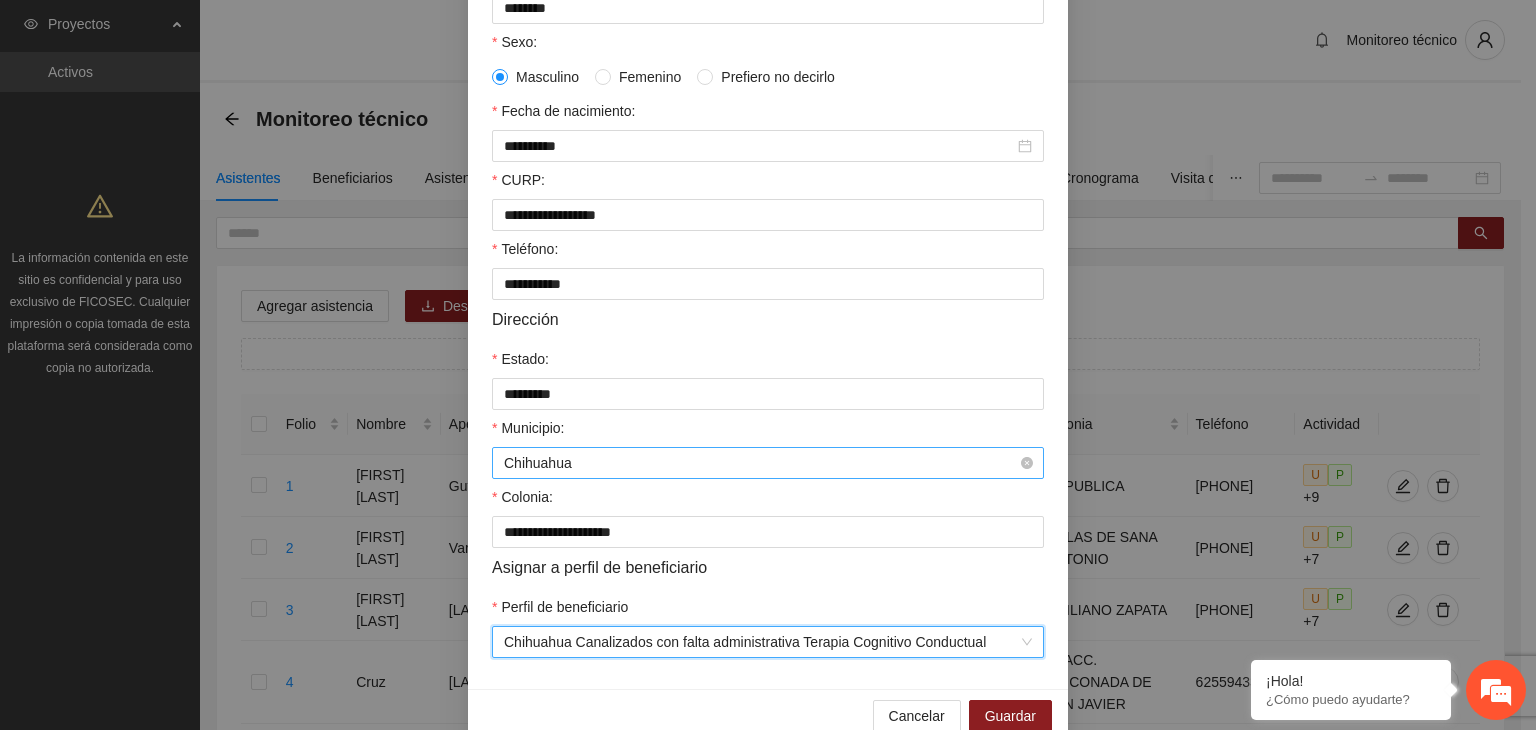 scroll, scrollTop: 441, scrollLeft: 0, axis: vertical 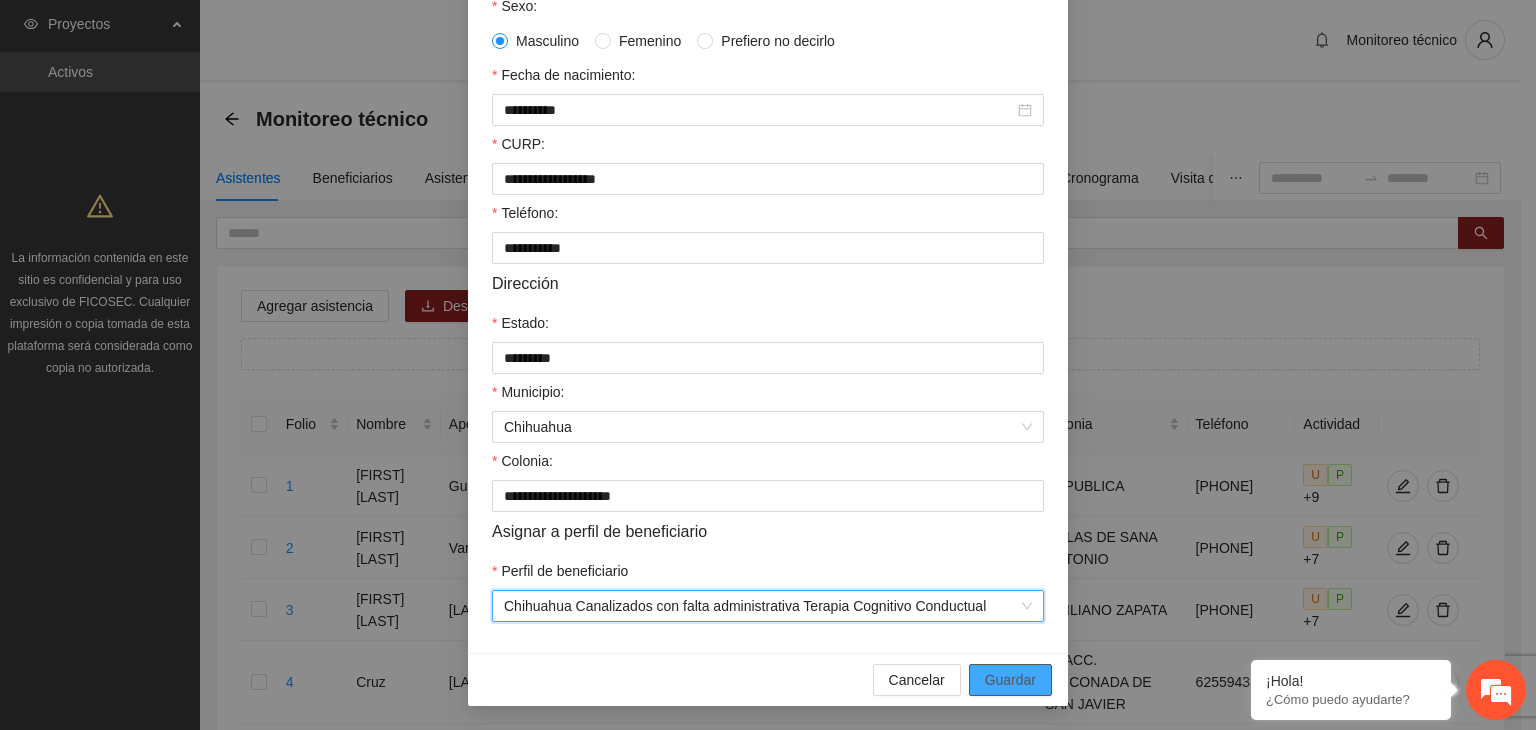 click on "Guardar" at bounding box center (1010, 680) 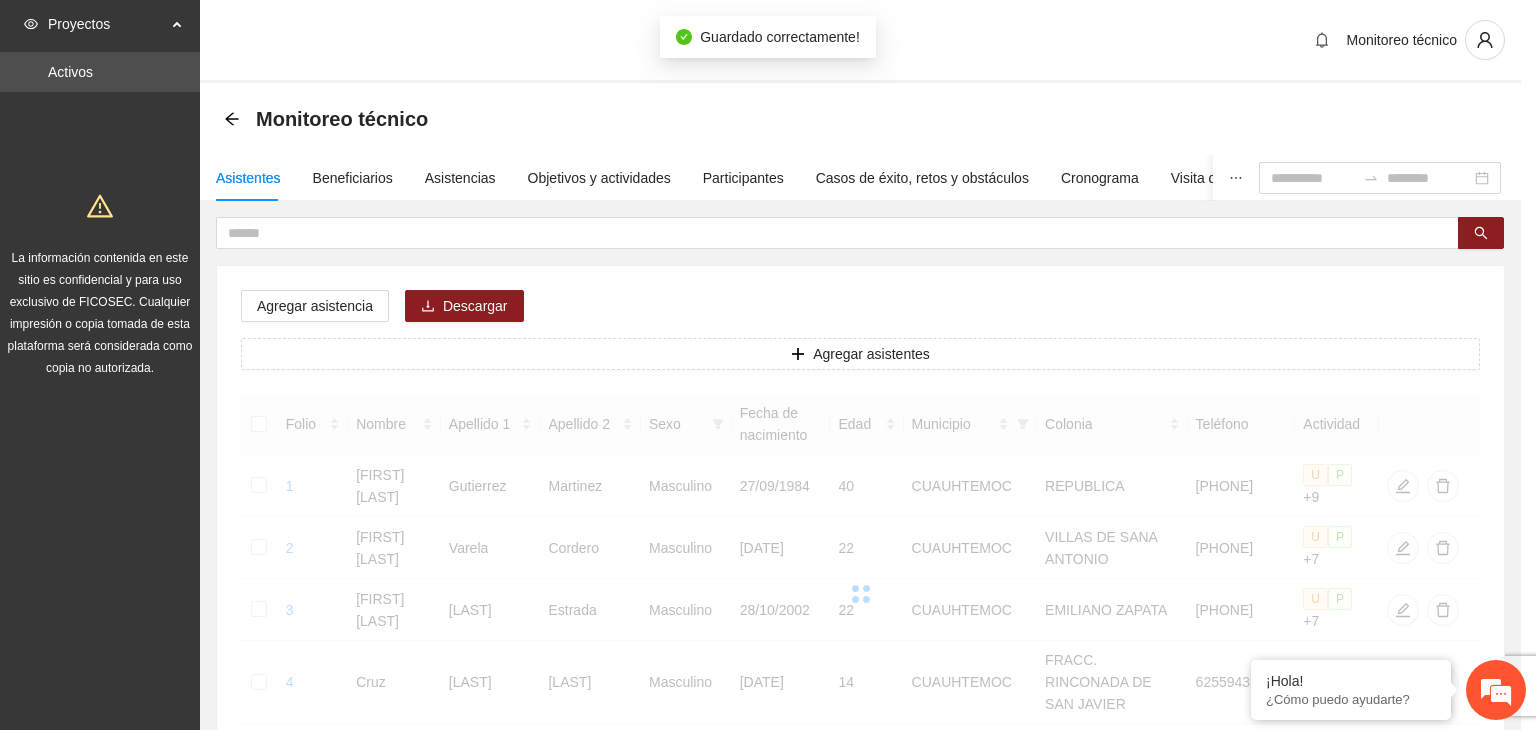 scroll, scrollTop: 341, scrollLeft: 0, axis: vertical 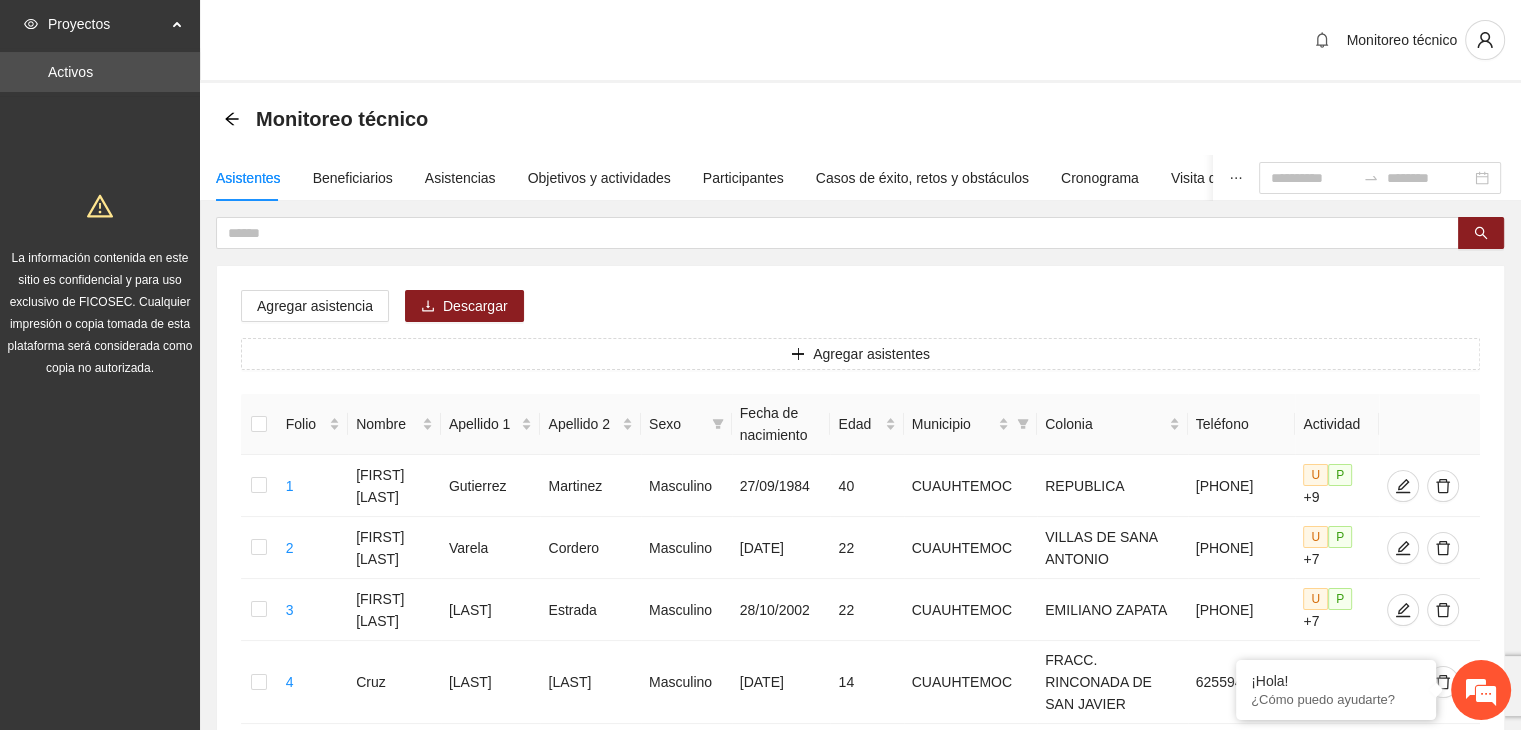 click on "Agregar asistencia Descargar Agregar asistentes Folio Nombre Apellido 1 Apellido 2 Sexo Fecha de nacimiento Edad Municipio Colonia Teléfono Actividad                           1 [FIRST] [LAST]  [LAST] [LAST] Masculino [DATE] [AGE] [CITY] [COLONY] [PHONE] U P +9 2 [FIRST] [LAST] Masculino [DATE] [AGE] [CITY] [COLONY] [PHONE] U P +7 3 [FIRST] [LAST] [LAST] Masculino [DATE] [AGE] [CITY] [COLONY] [PHONE] U P +7 4 [FIRST] [LAST] [LAST] Masculino [DATE] [AGE] [CITY] [COLONY] [PHONE] U P +2 5 [FIRST] [LAST] [LAST] Masculino [DATE] [AGE] [CITY] [COLONY] [PHONE] U P +7 6 [FIRST] [LAST] [LAST] Femenino [DATE] [AGE] [CITY] [COLONY] [PHONE] U P +6 7 [LAST] [LAST] [LAST] Masculino [DATE] [AGE] [CITY] [COLONY] [PHONE] U P +8 8 [FIRST] [LAST] Femenino [DATE] [AGE] [CITY] [COLONY] [PHONE] U P +6 9 [FIRST] [LAST] 30 U P" at bounding box center [860, 1031] 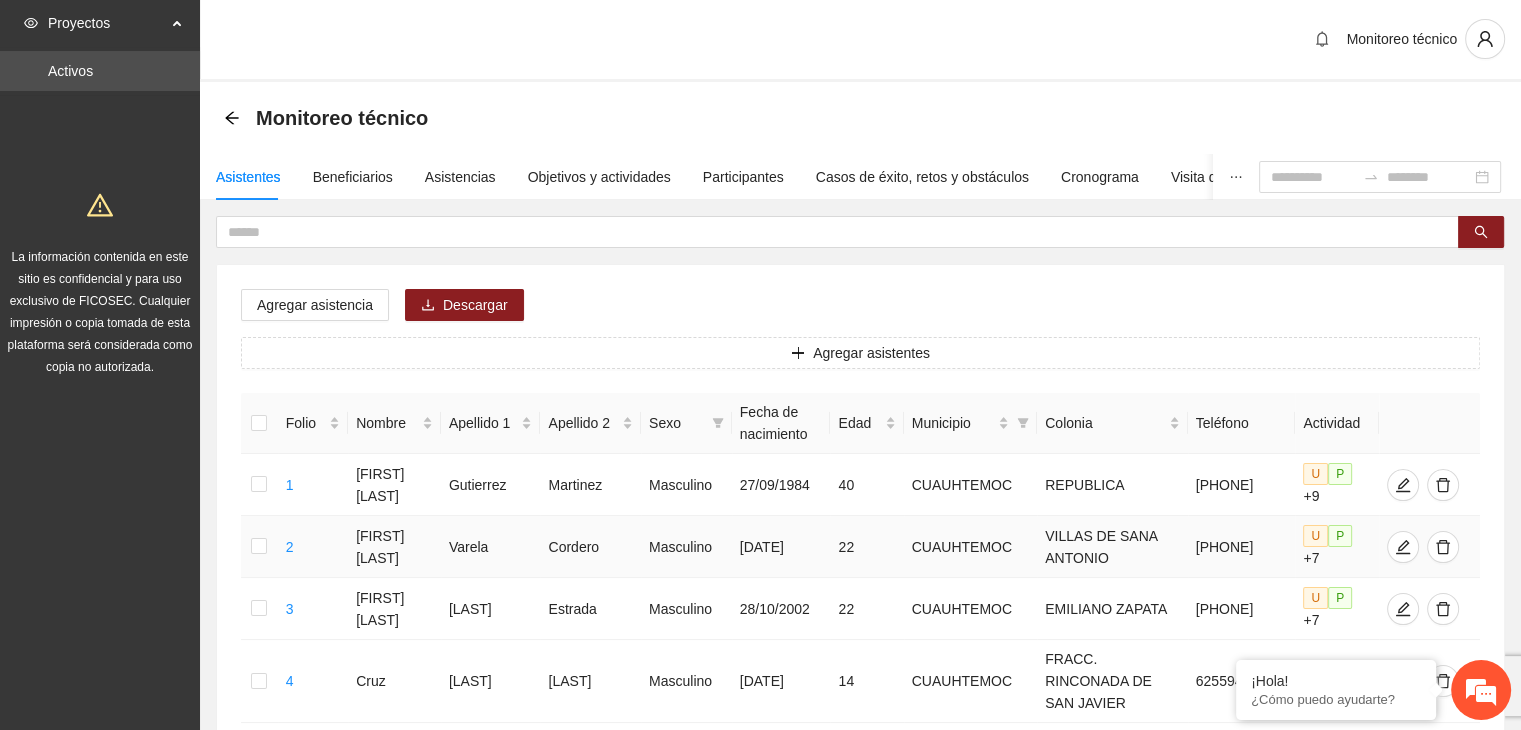 scroll, scrollTop: 0, scrollLeft: 0, axis: both 